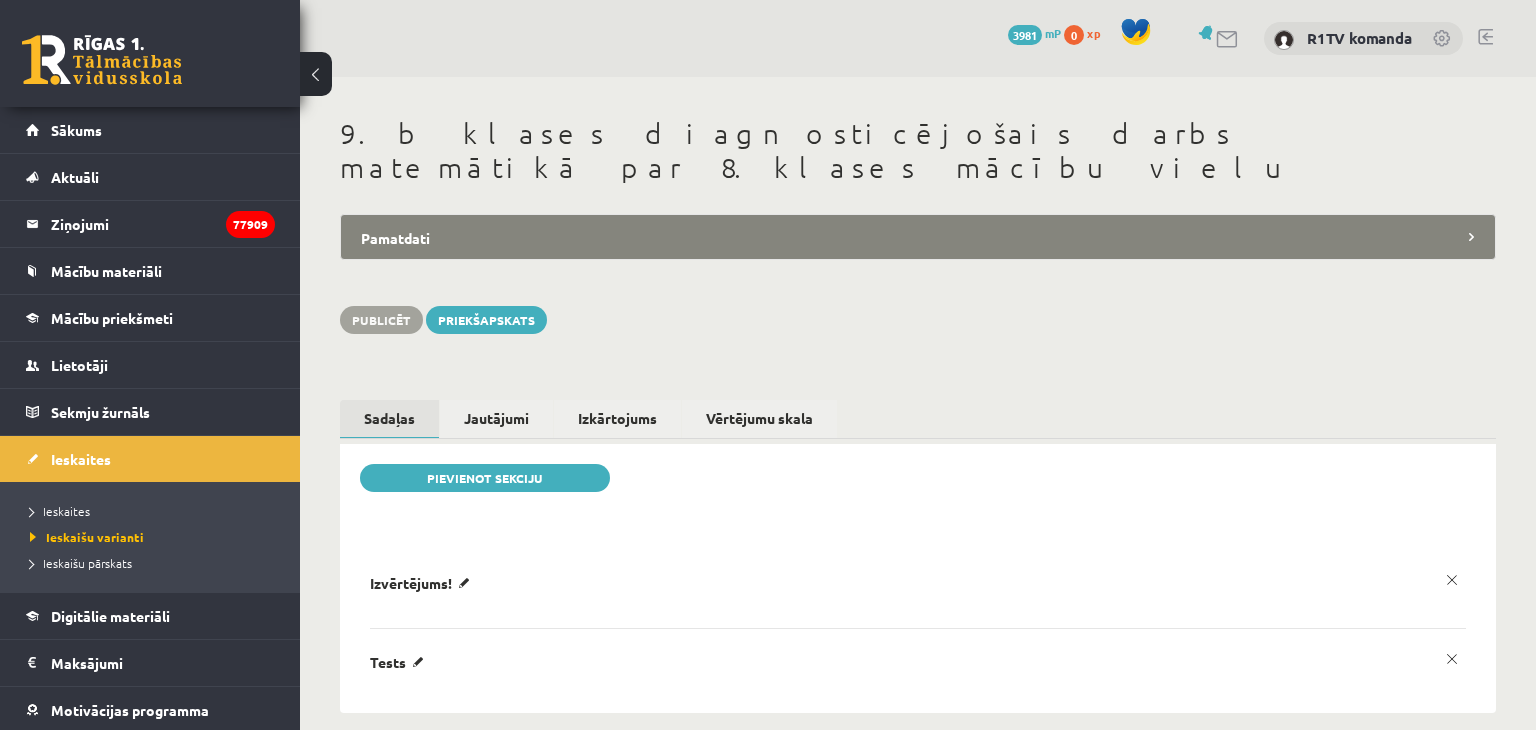 click on "Pamatdati" at bounding box center (918, 237) 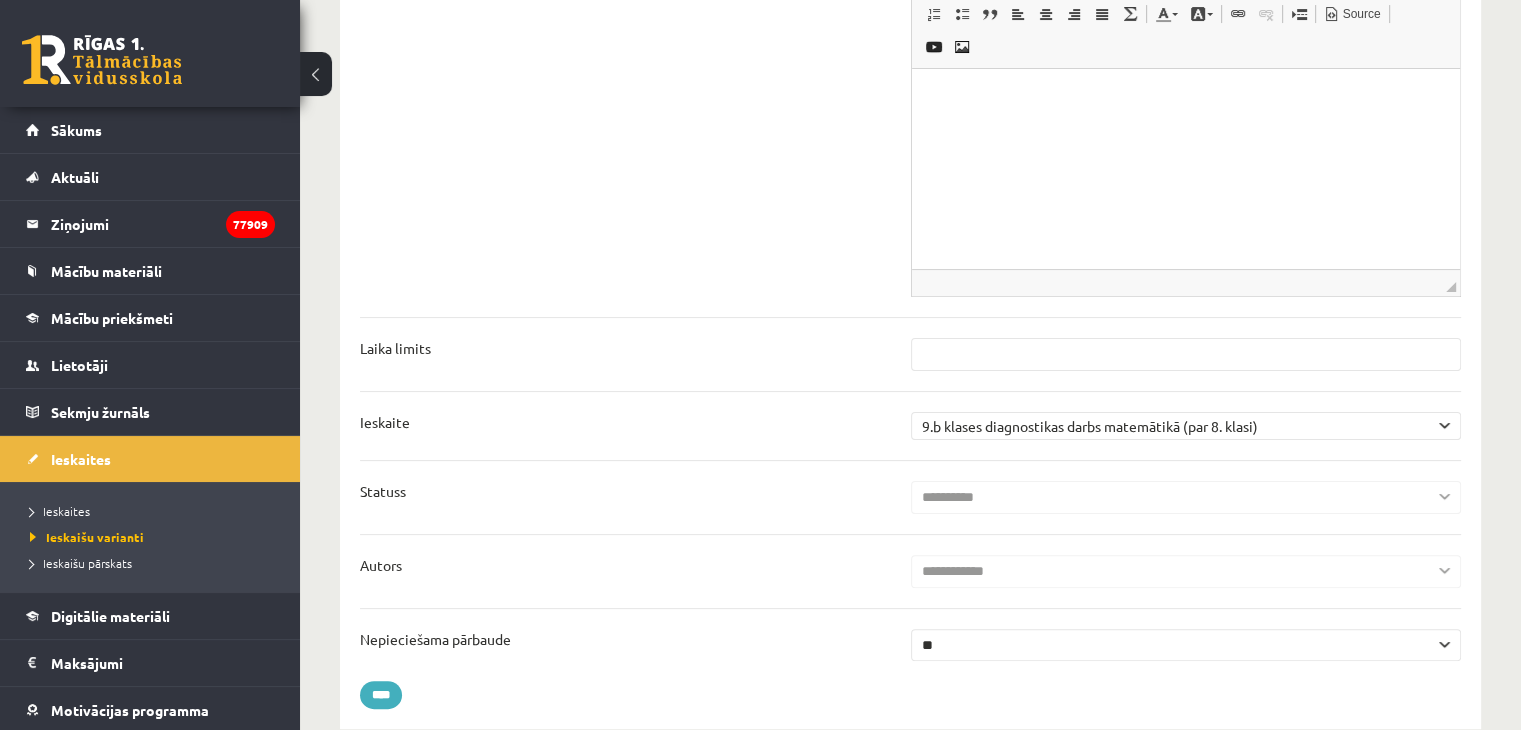 scroll, scrollTop: 0, scrollLeft: 0, axis: both 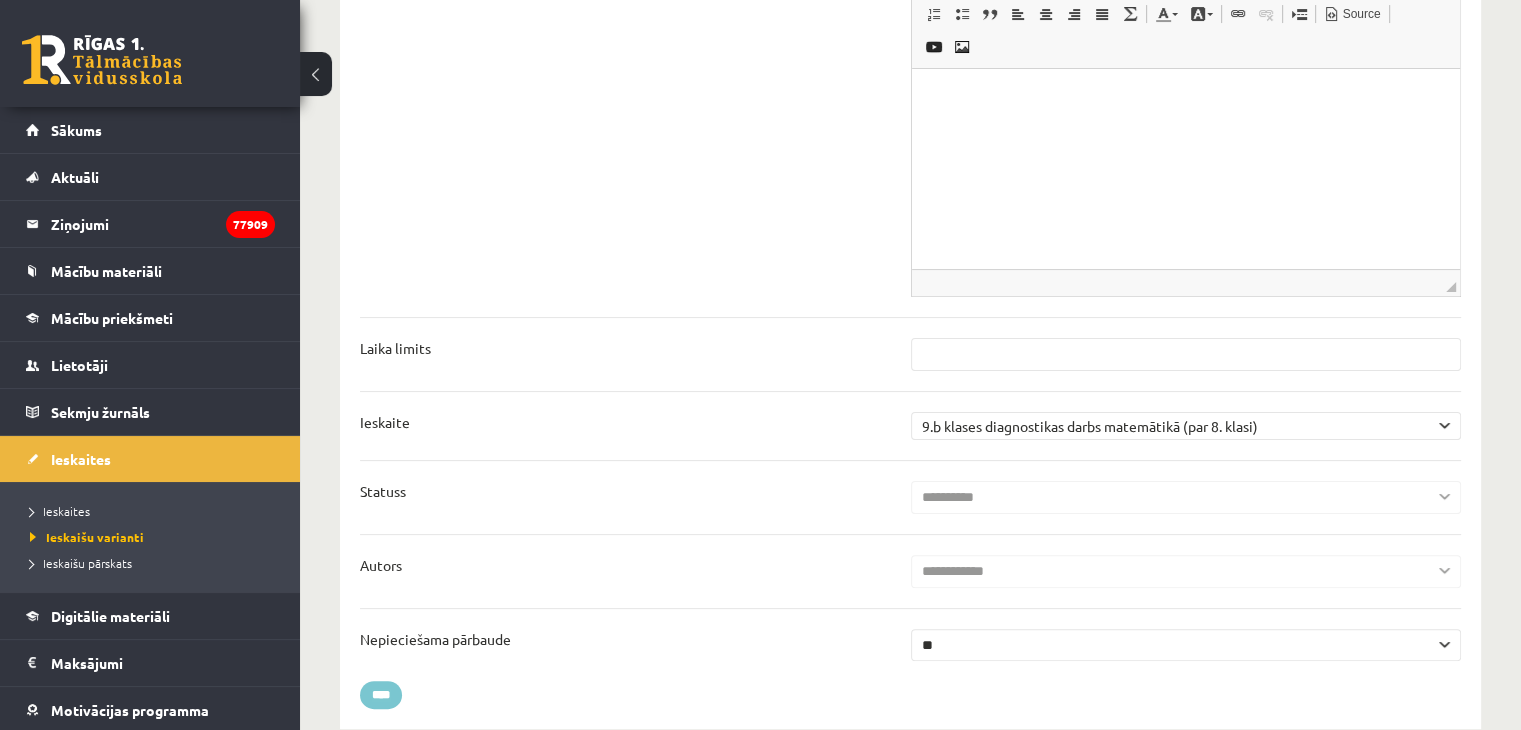 click on "****" at bounding box center (381, 695) 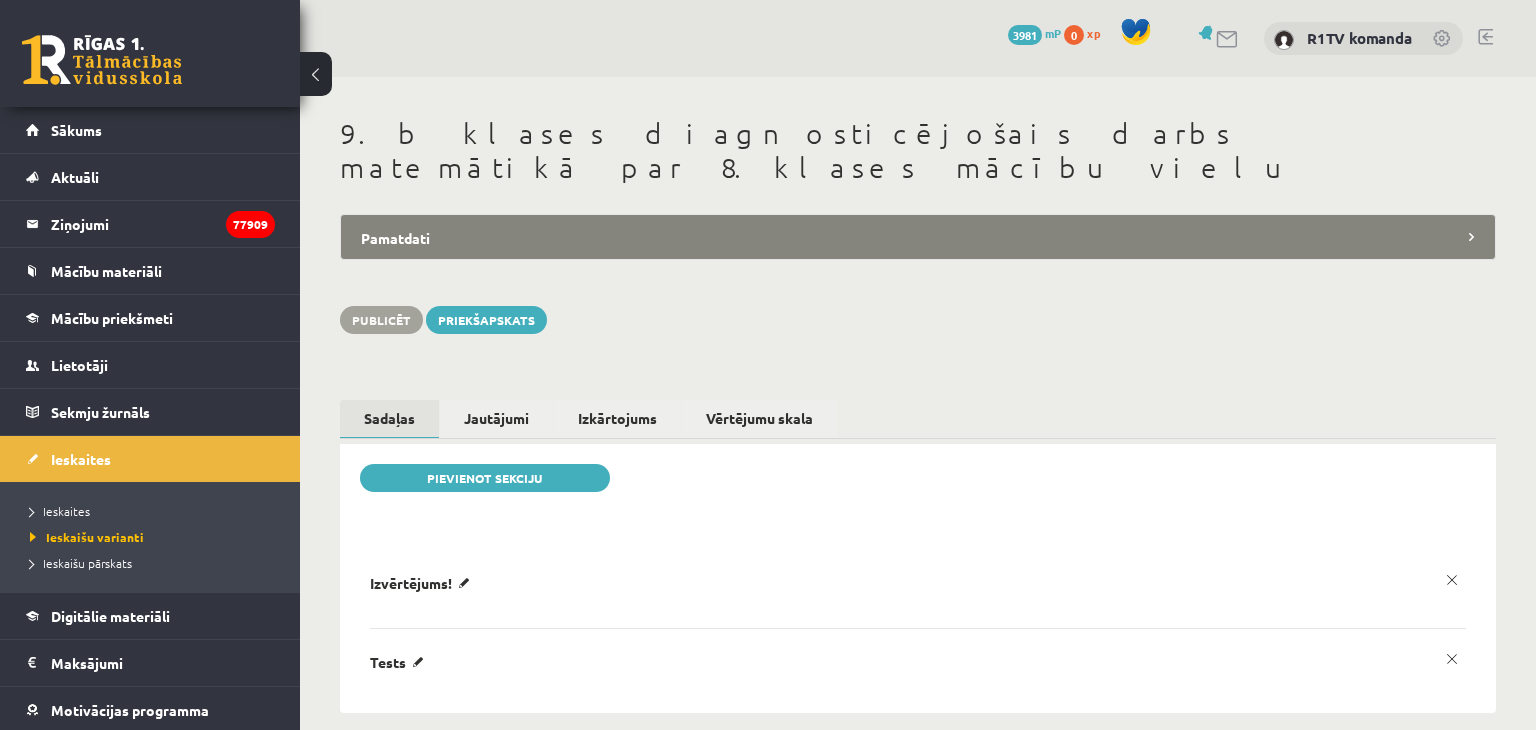 scroll, scrollTop: 0, scrollLeft: 0, axis: both 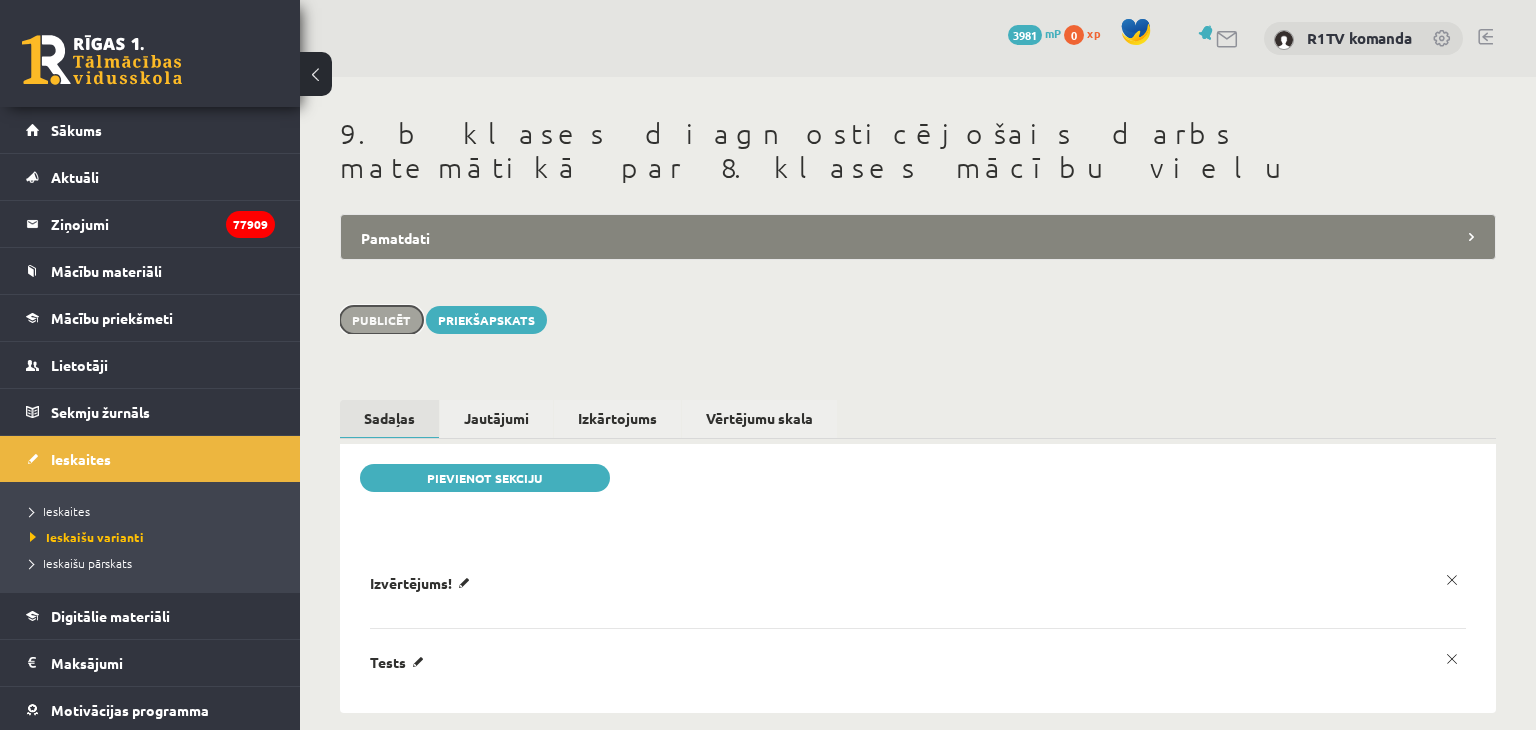 click on "Publicēt" at bounding box center (381, 320) 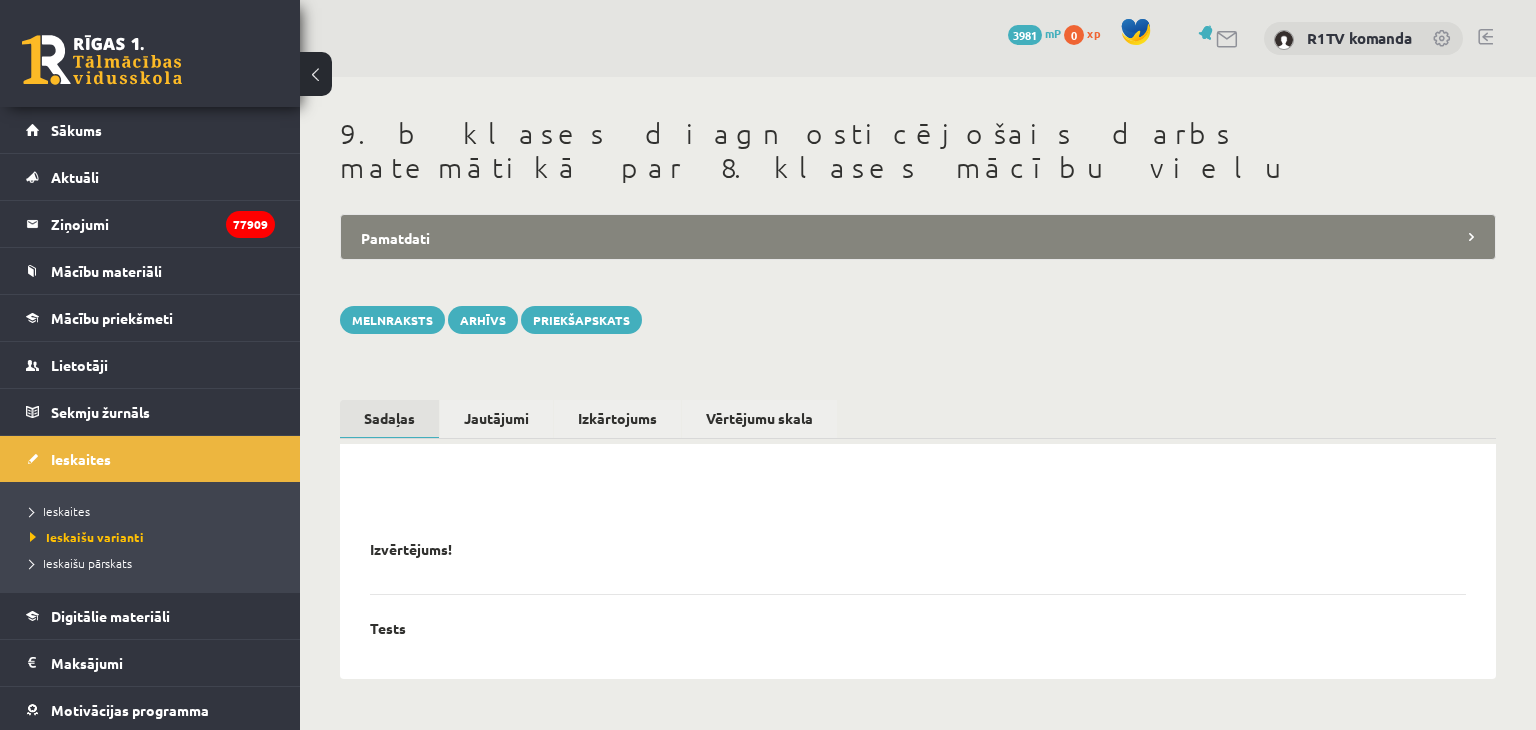 scroll, scrollTop: 0, scrollLeft: 0, axis: both 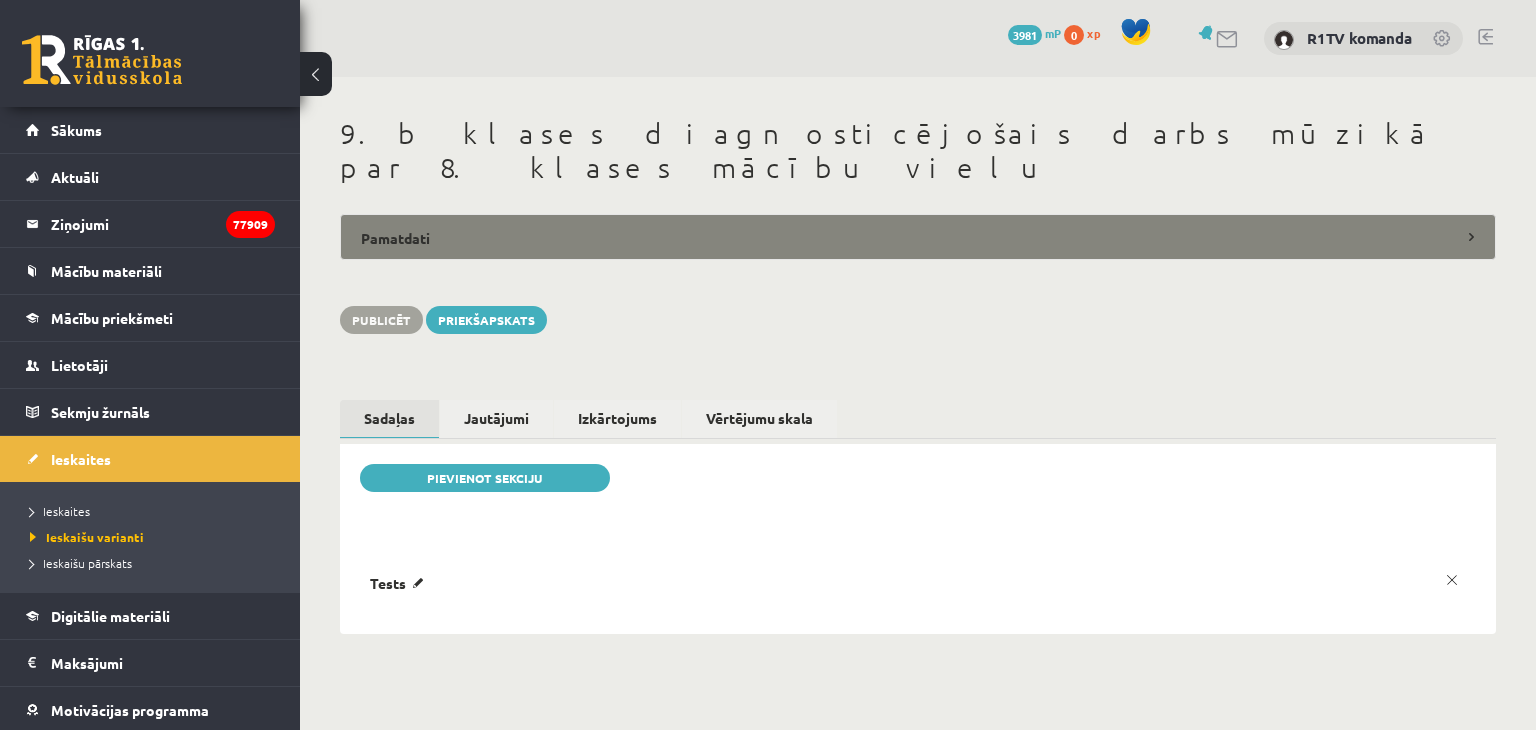 click on "Pamatdati" at bounding box center (918, 237) 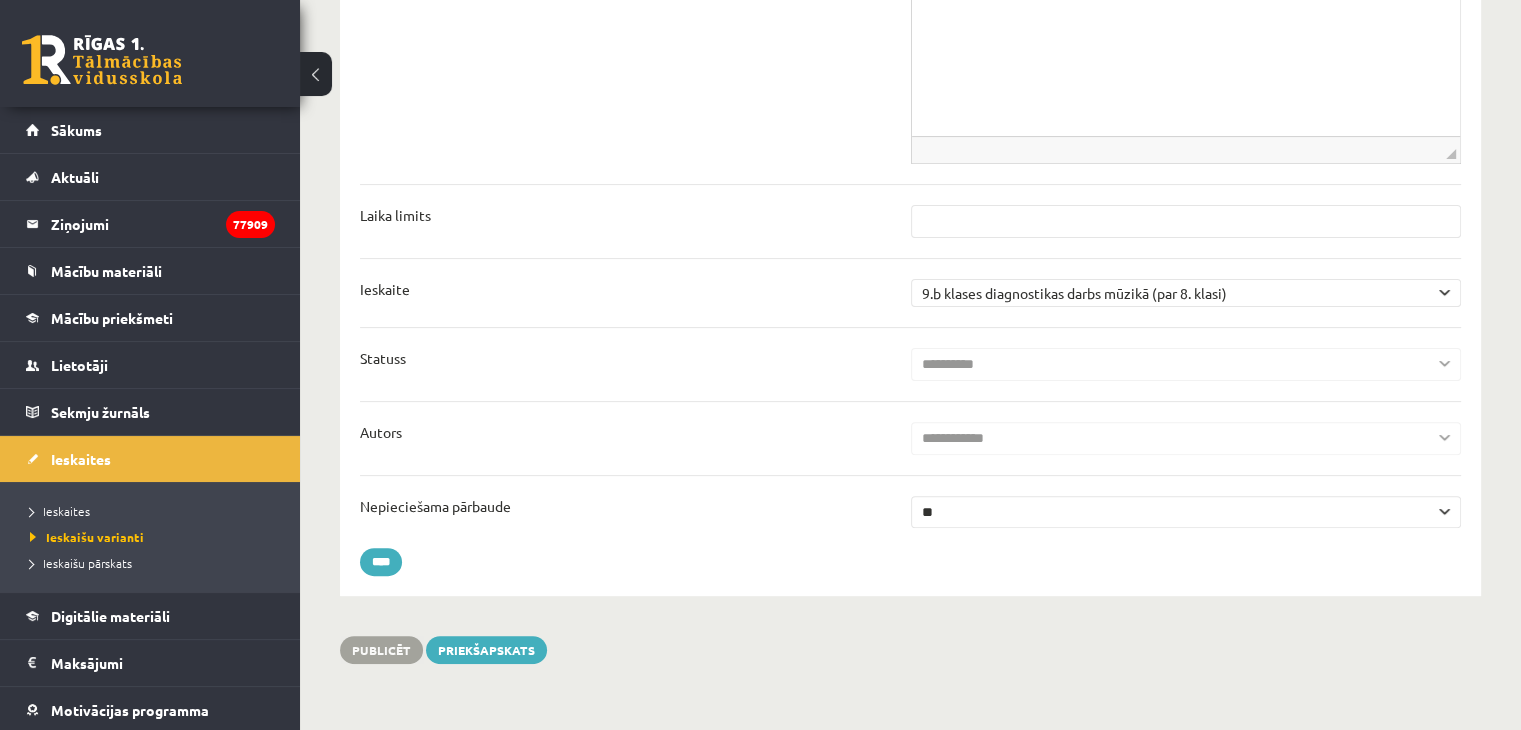 scroll, scrollTop: 0, scrollLeft: 0, axis: both 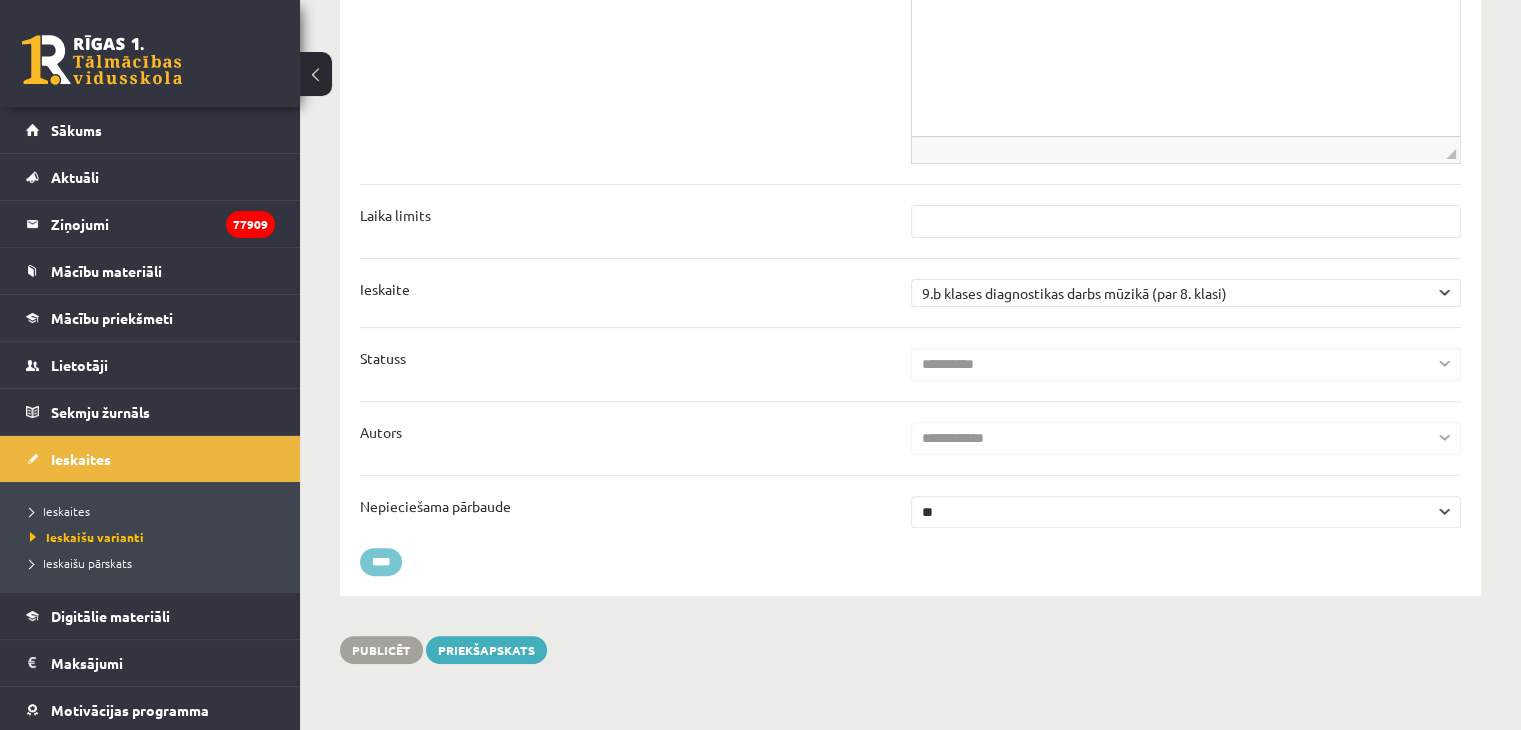 click on "****" at bounding box center (381, 562) 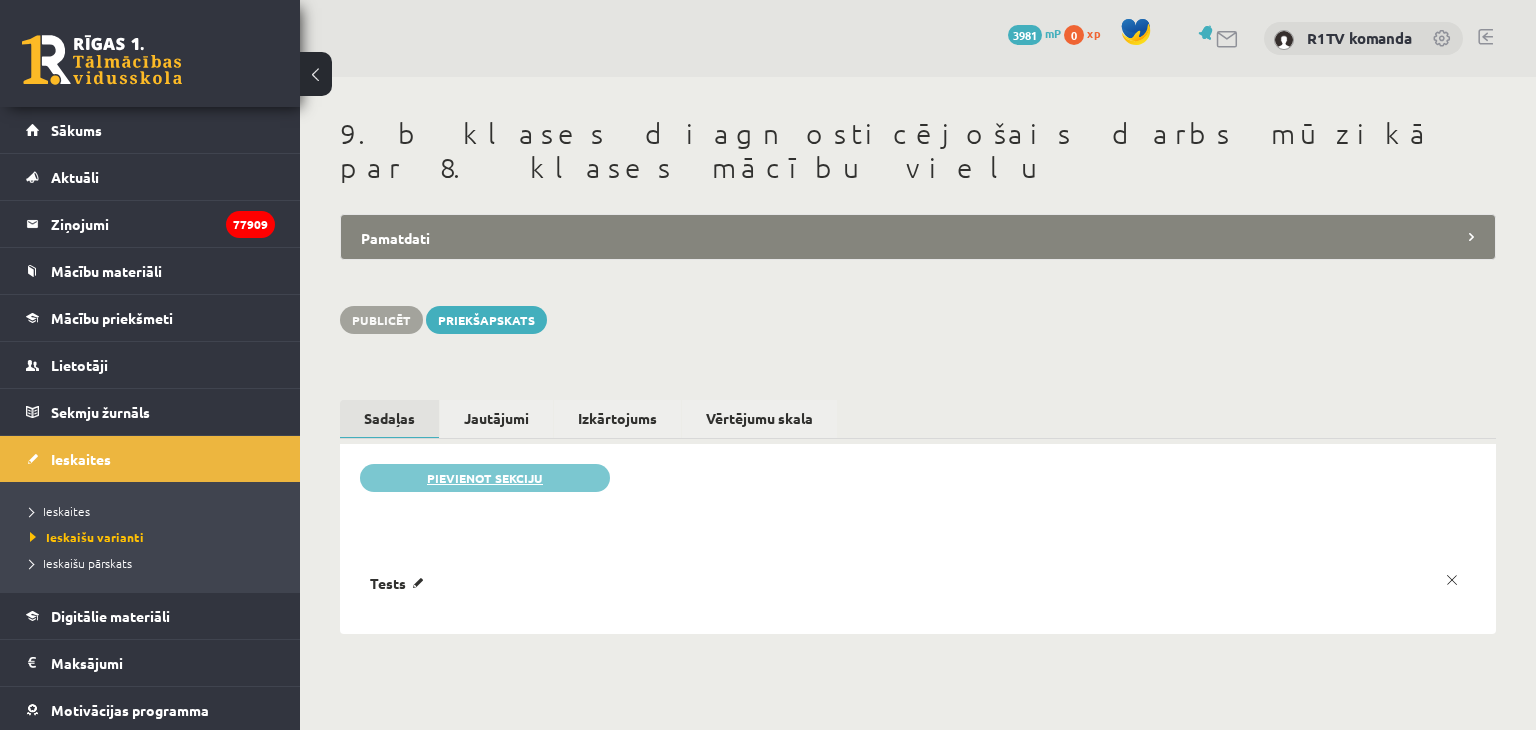 scroll, scrollTop: 0, scrollLeft: 0, axis: both 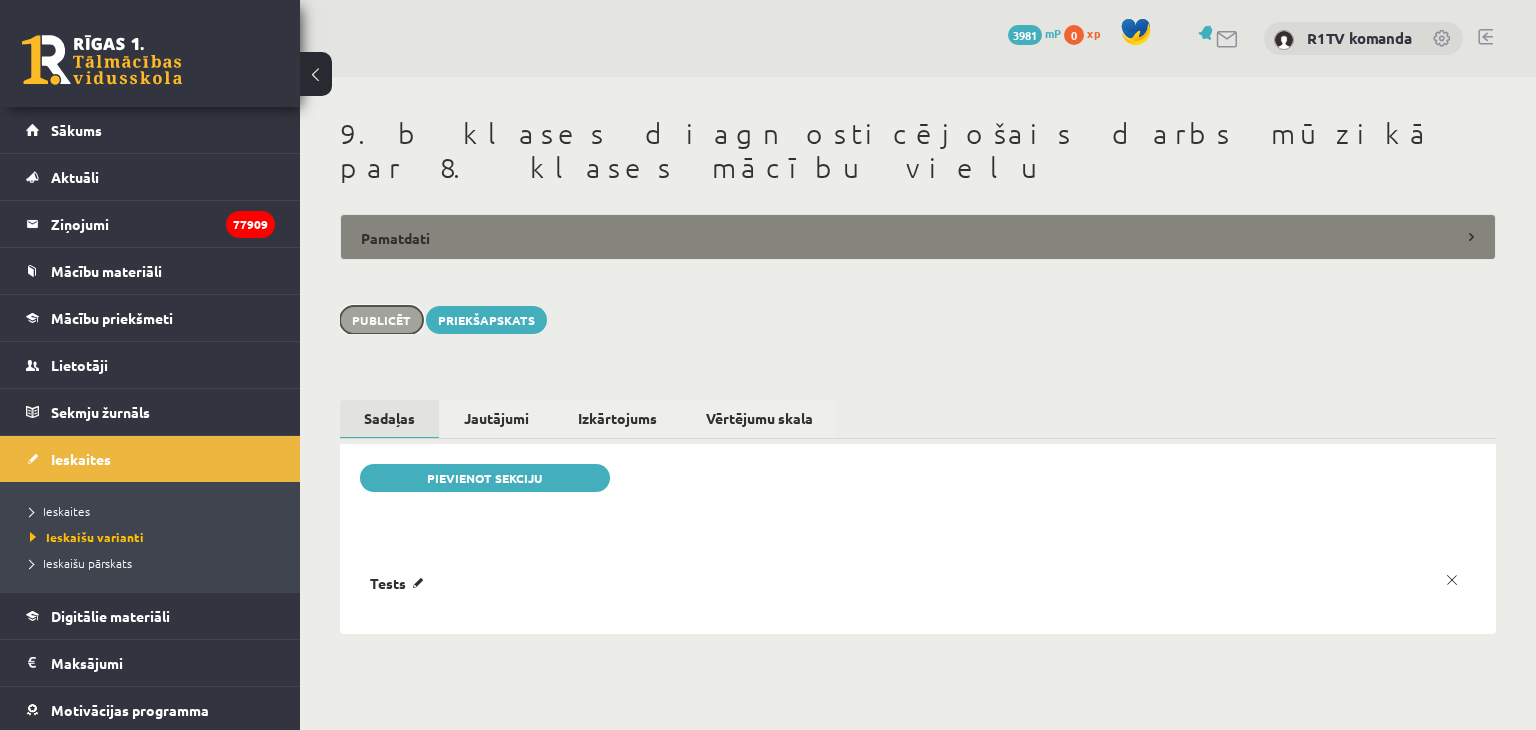 drag, startPoint x: 366, startPoint y: 283, endPoint x: 413, endPoint y: 182, distance: 111.40018 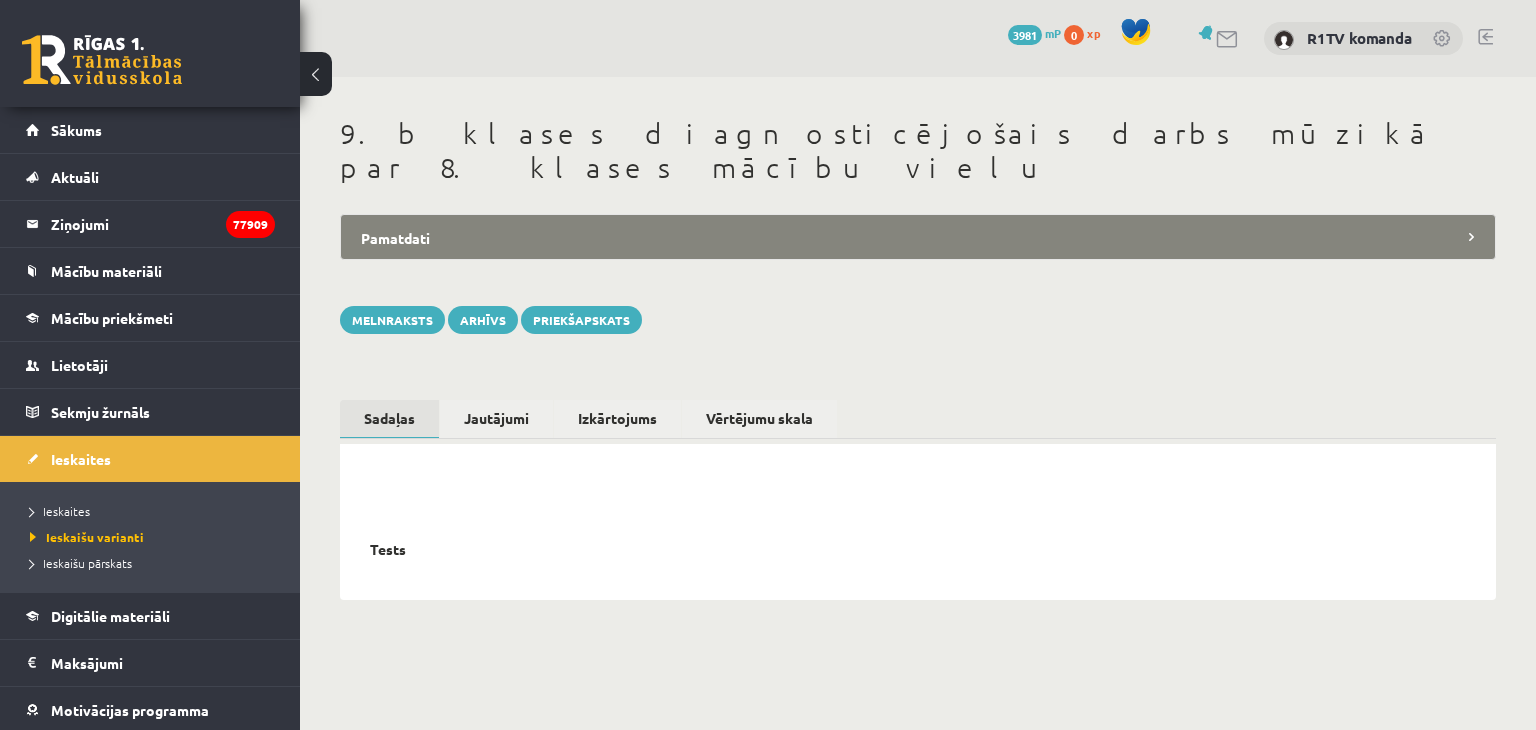 scroll, scrollTop: 0, scrollLeft: 0, axis: both 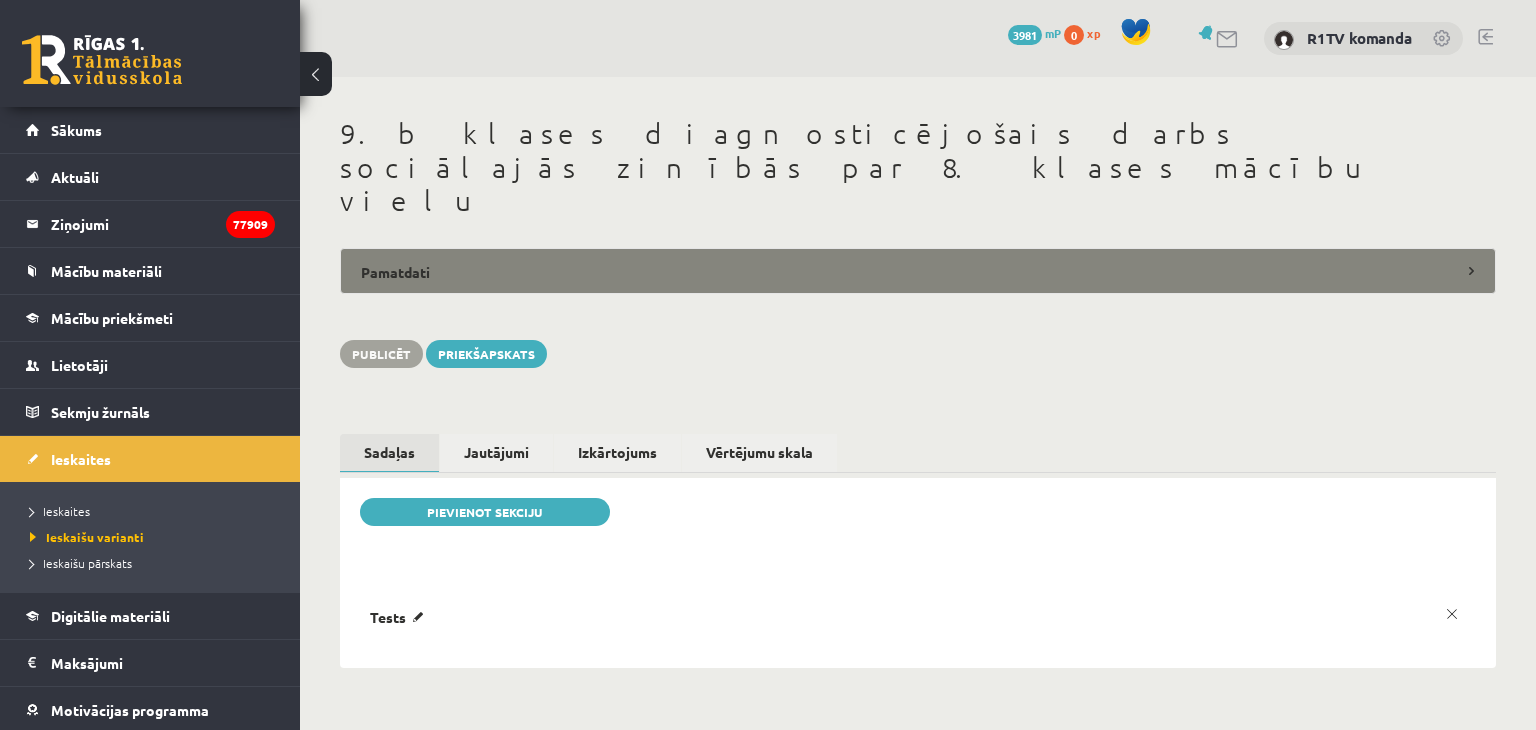click on "Pamatdati" at bounding box center [918, 271] 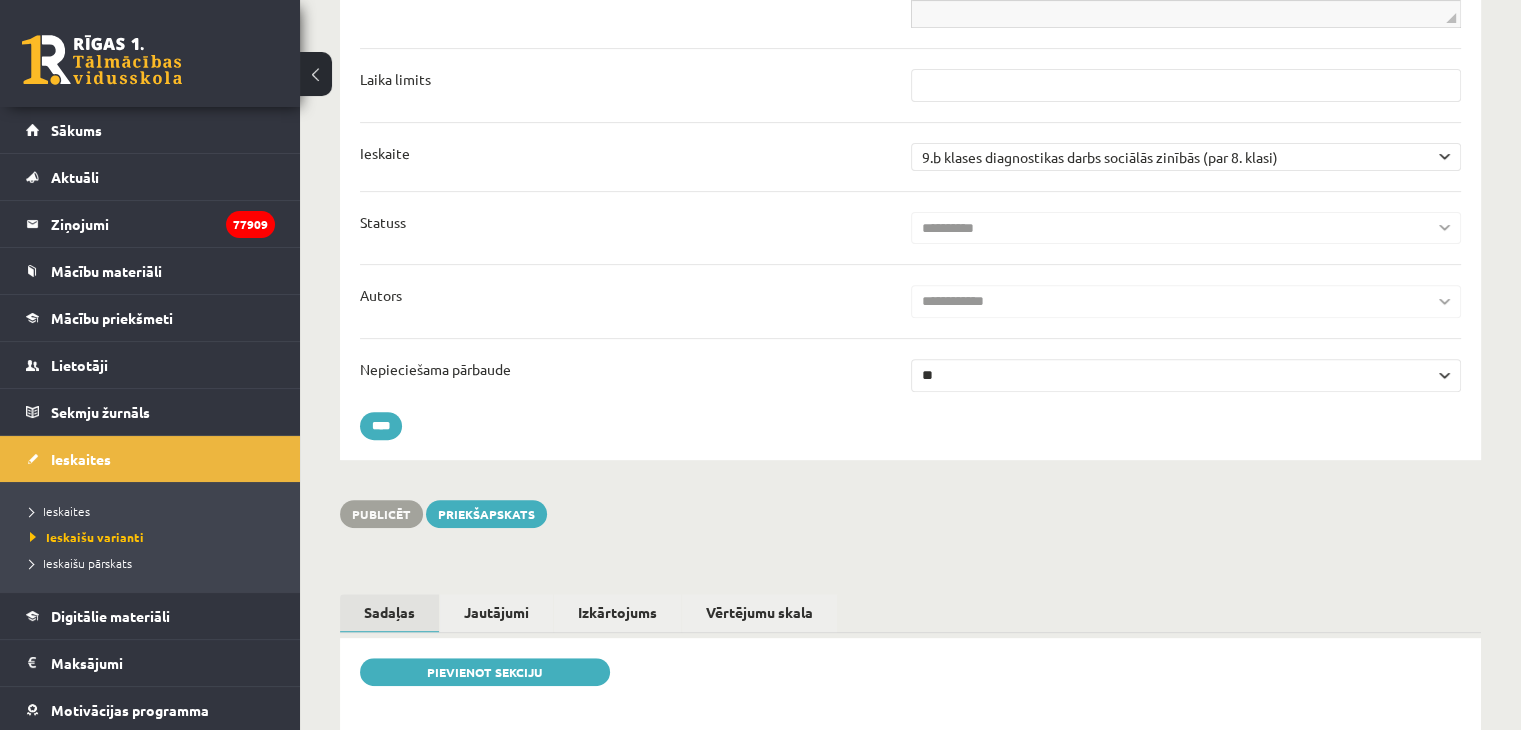 scroll, scrollTop: 0, scrollLeft: 0, axis: both 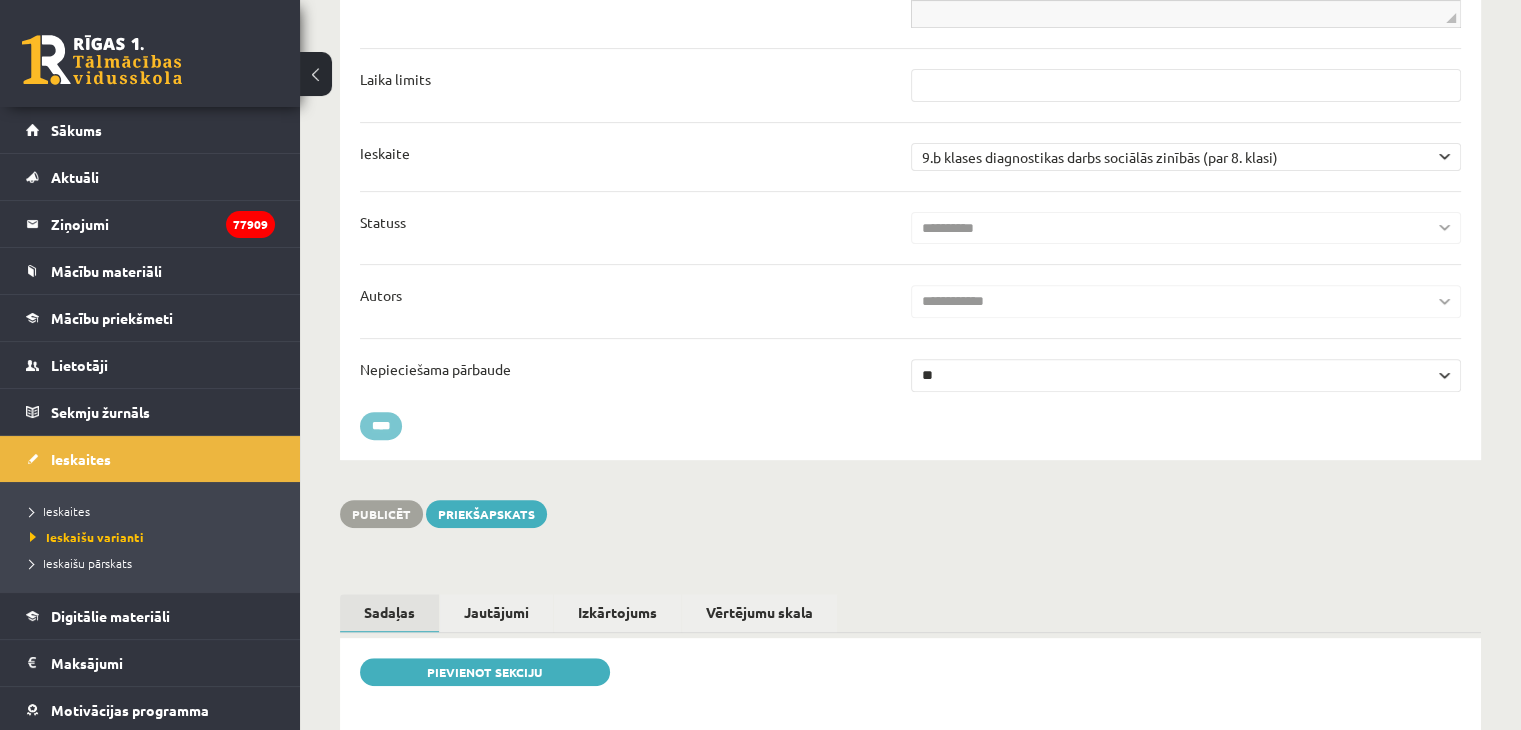 click on "****" at bounding box center [381, 426] 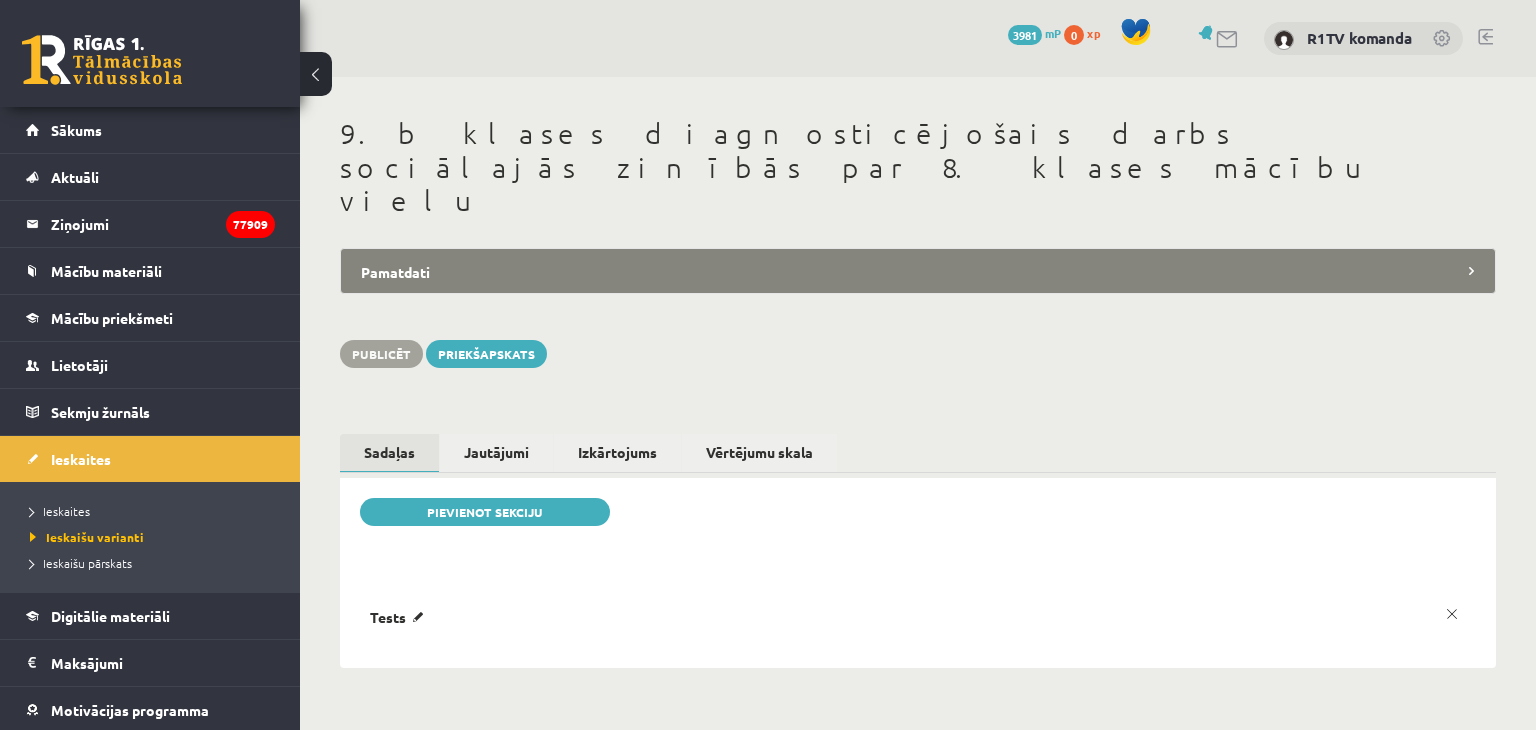 scroll, scrollTop: 0, scrollLeft: 0, axis: both 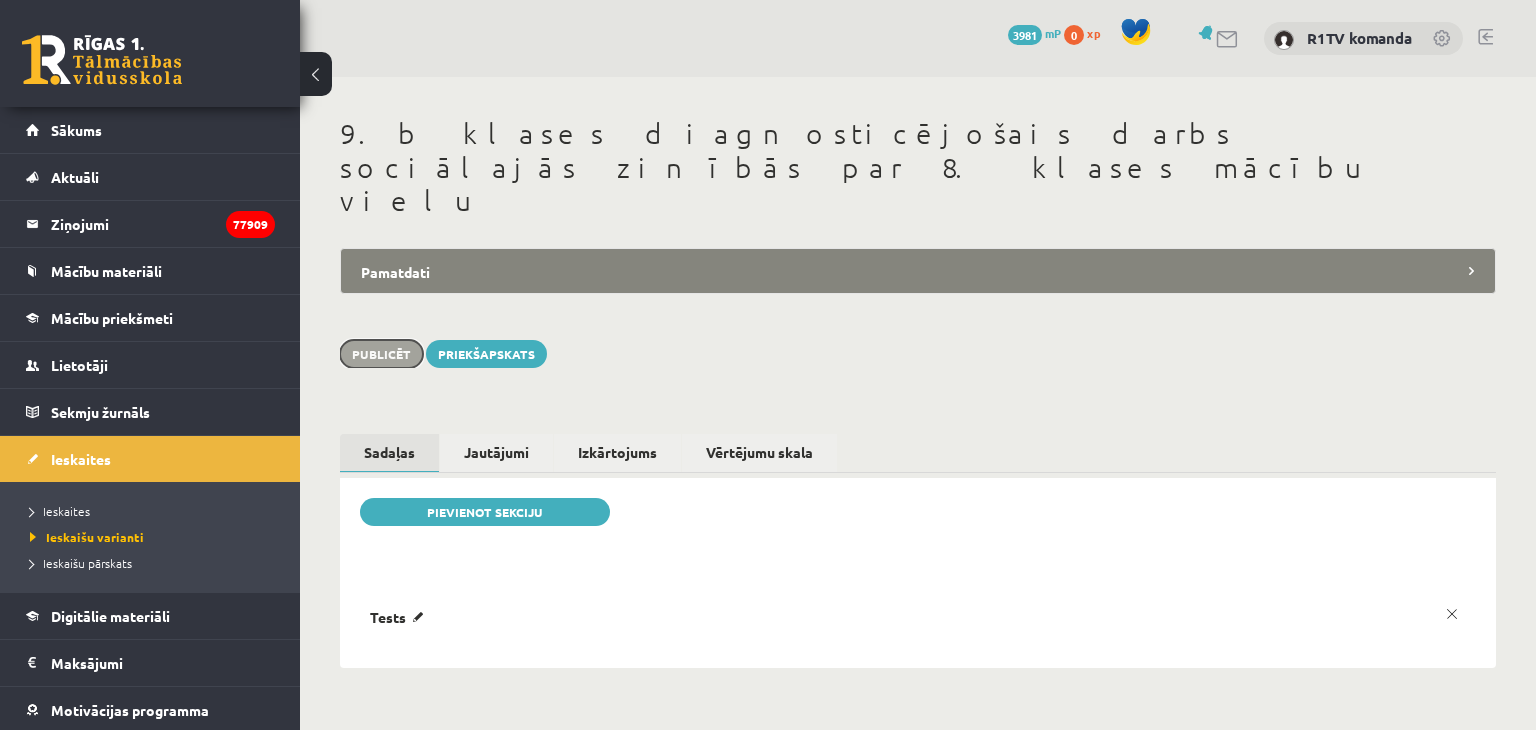 click on "Publicēt" at bounding box center (381, 354) 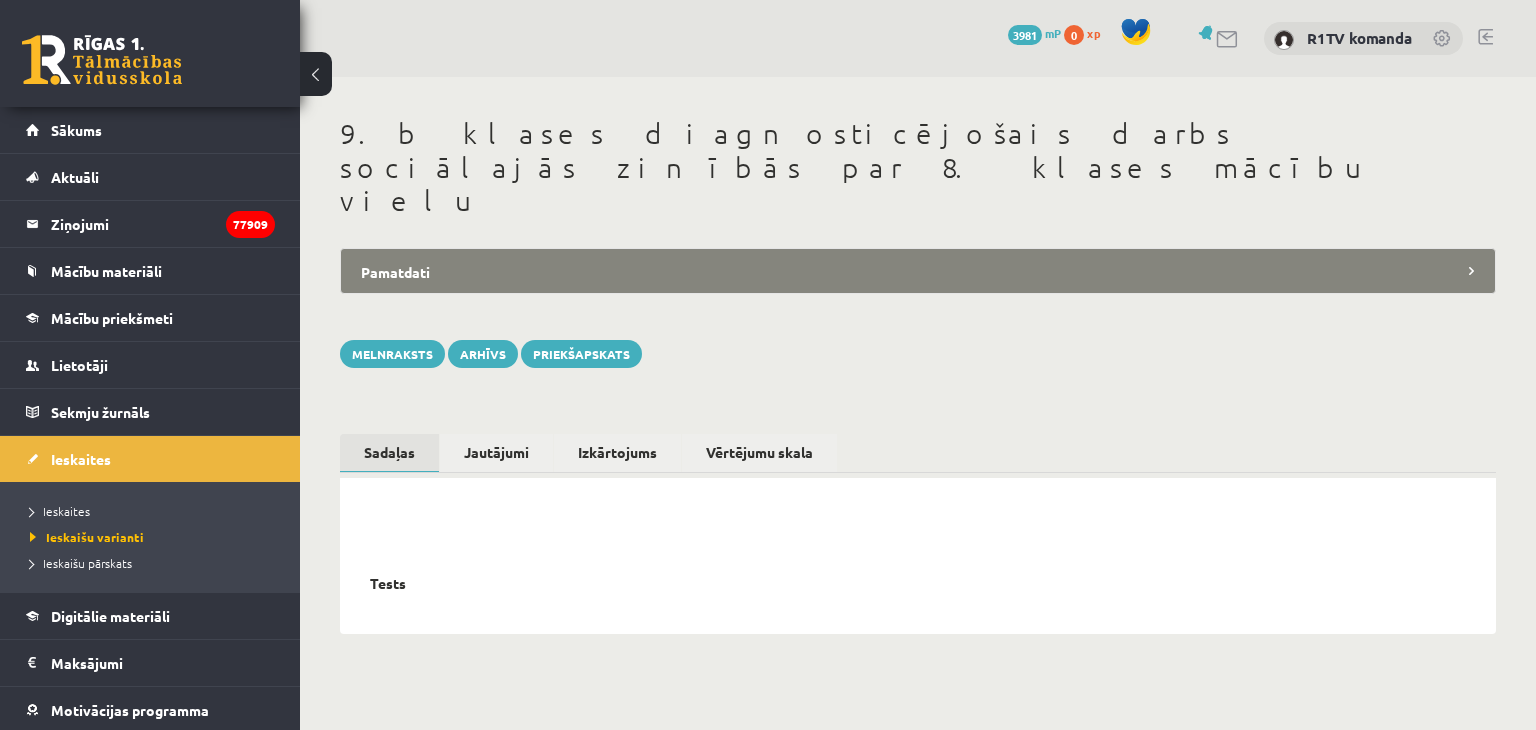 scroll, scrollTop: 0, scrollLeft: 0, axis: both 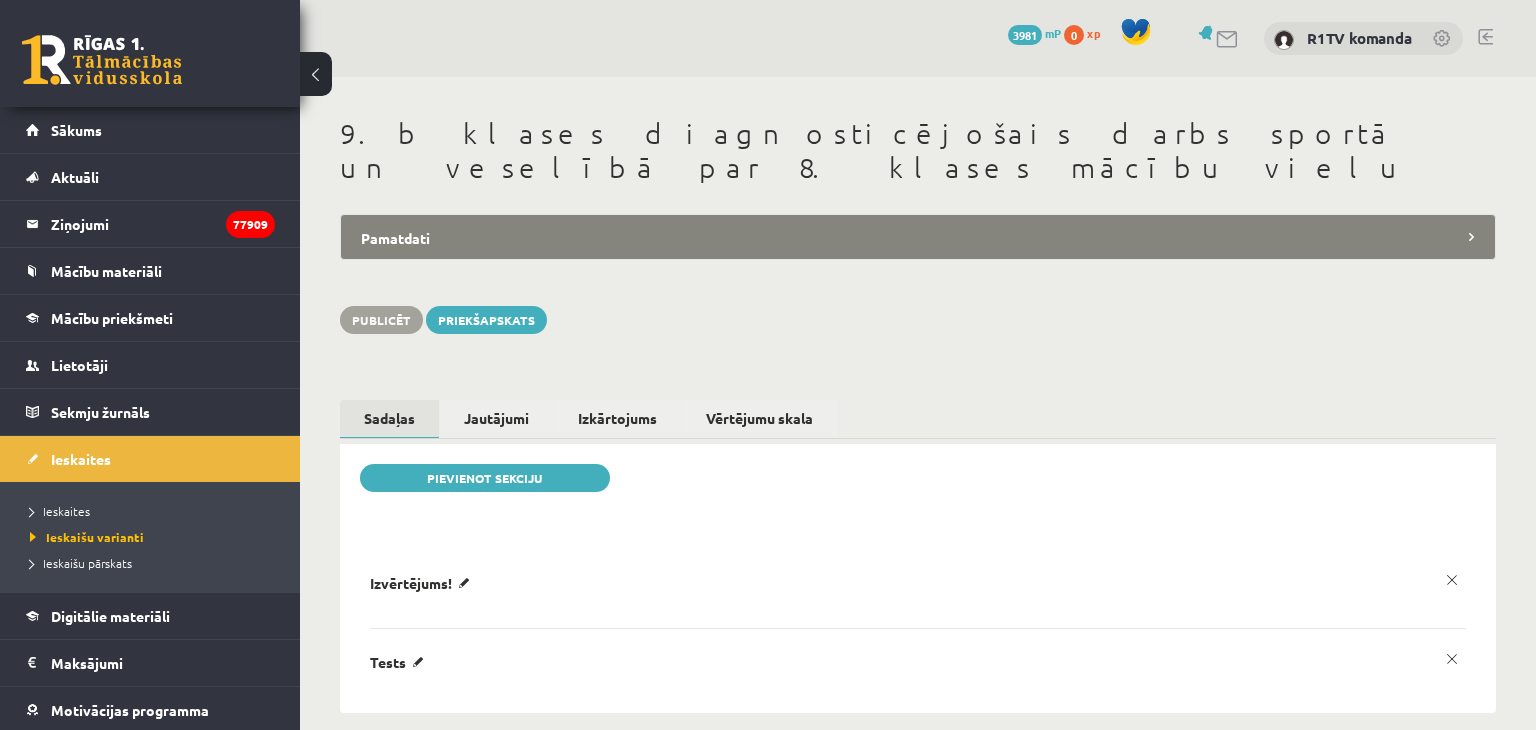click on "Pamatdati" at bounding box center (918, 237) 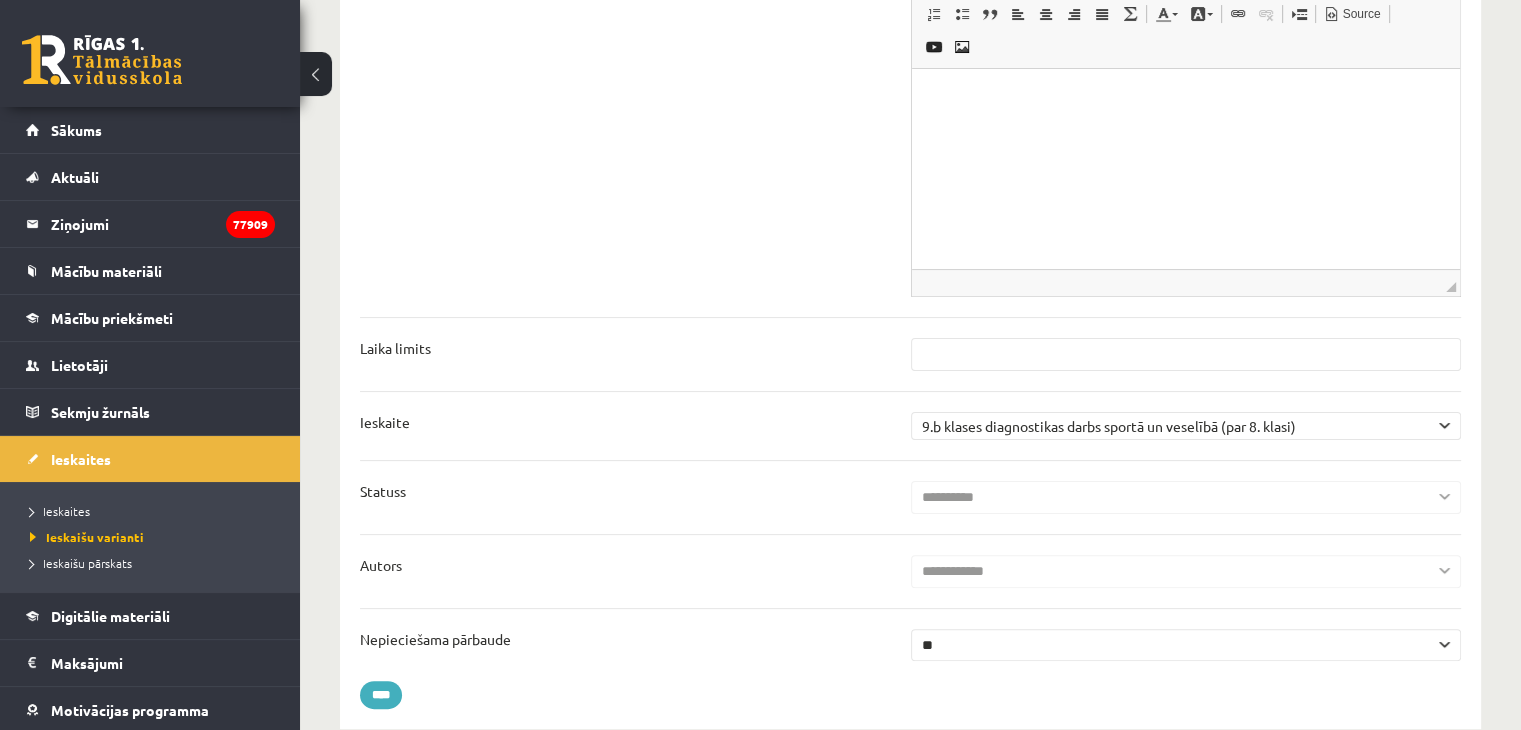 scroll, scrollTop: 0, scrollLeft: 0, axis: both 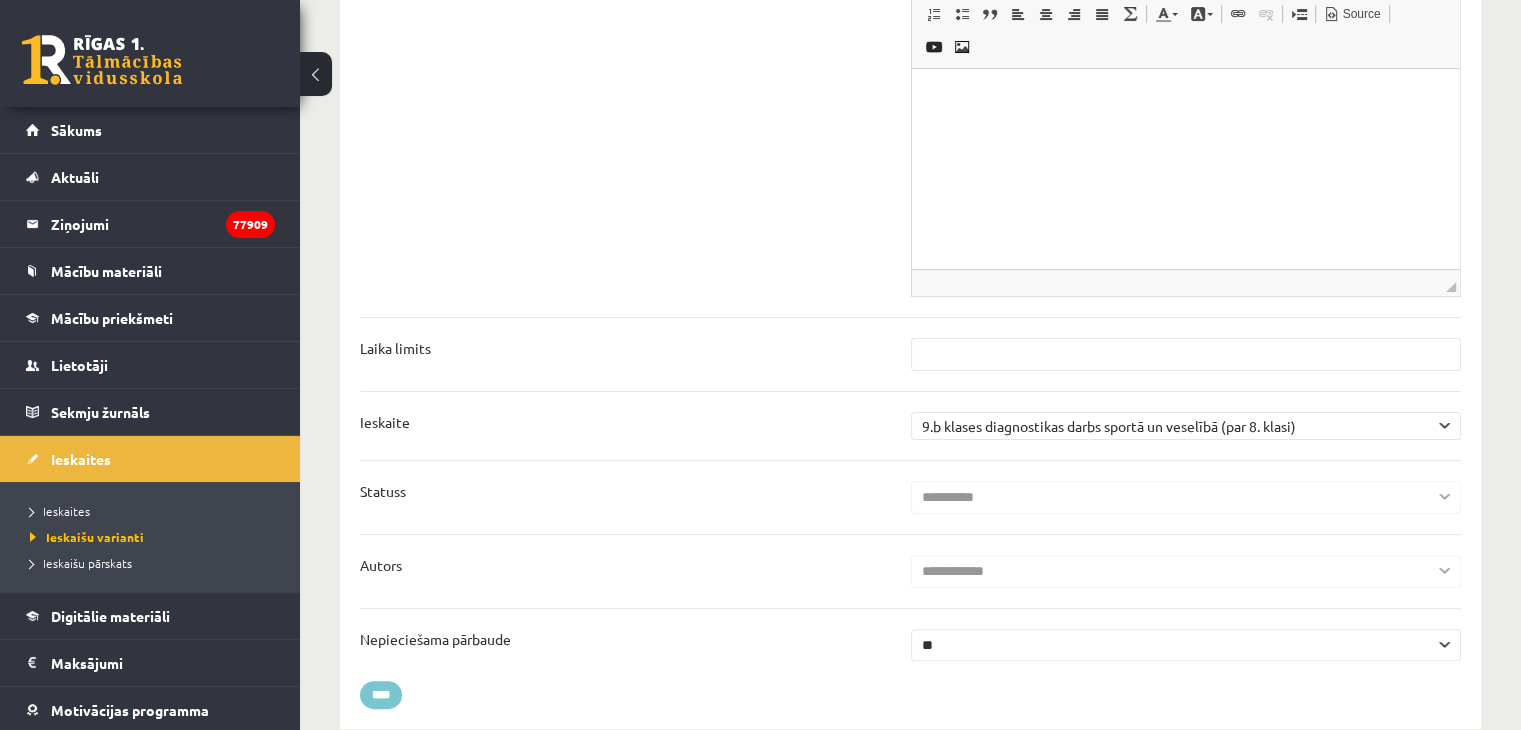 click on "****" at bounding box center [381, 695] 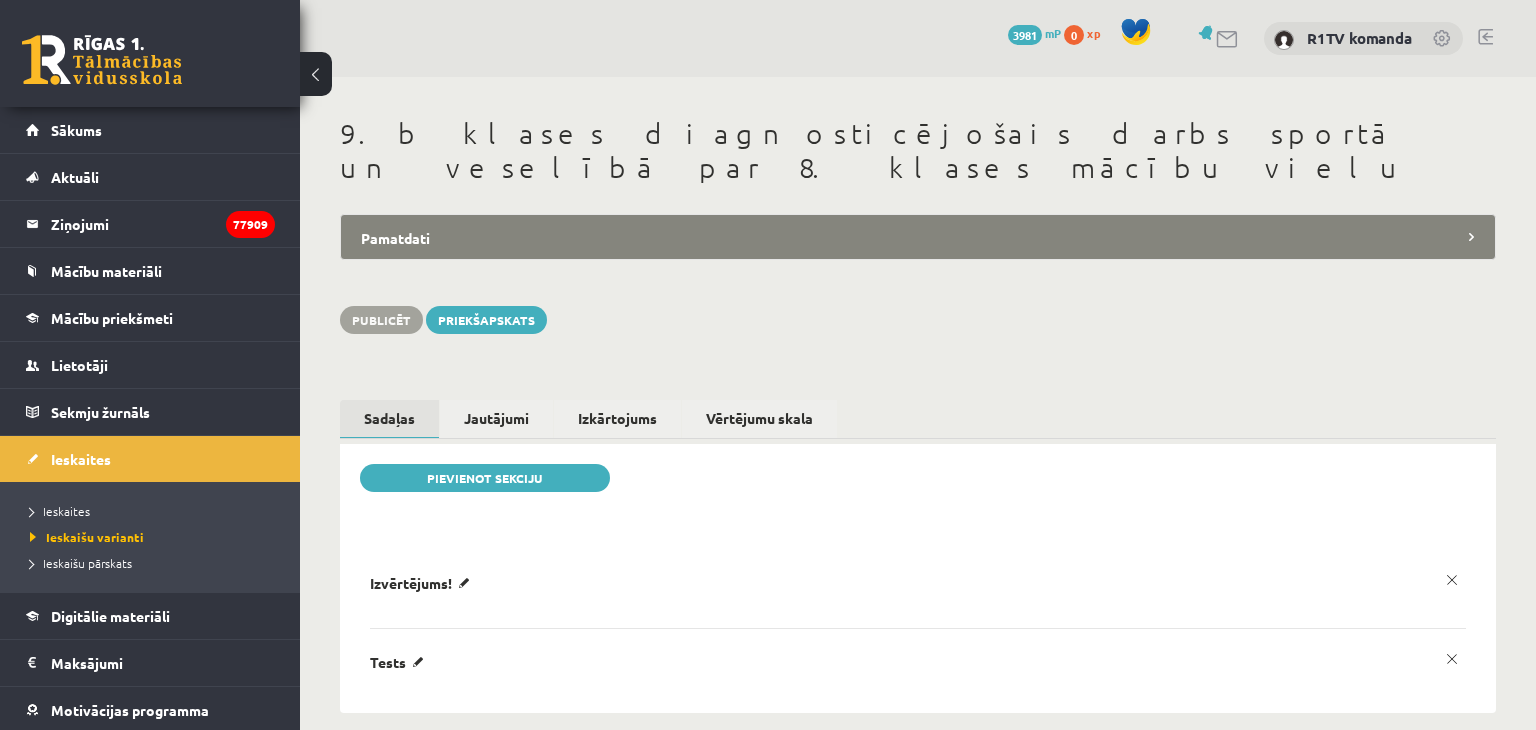 scroll, scrollTop: 0, scrollLeft: 0, axis: both 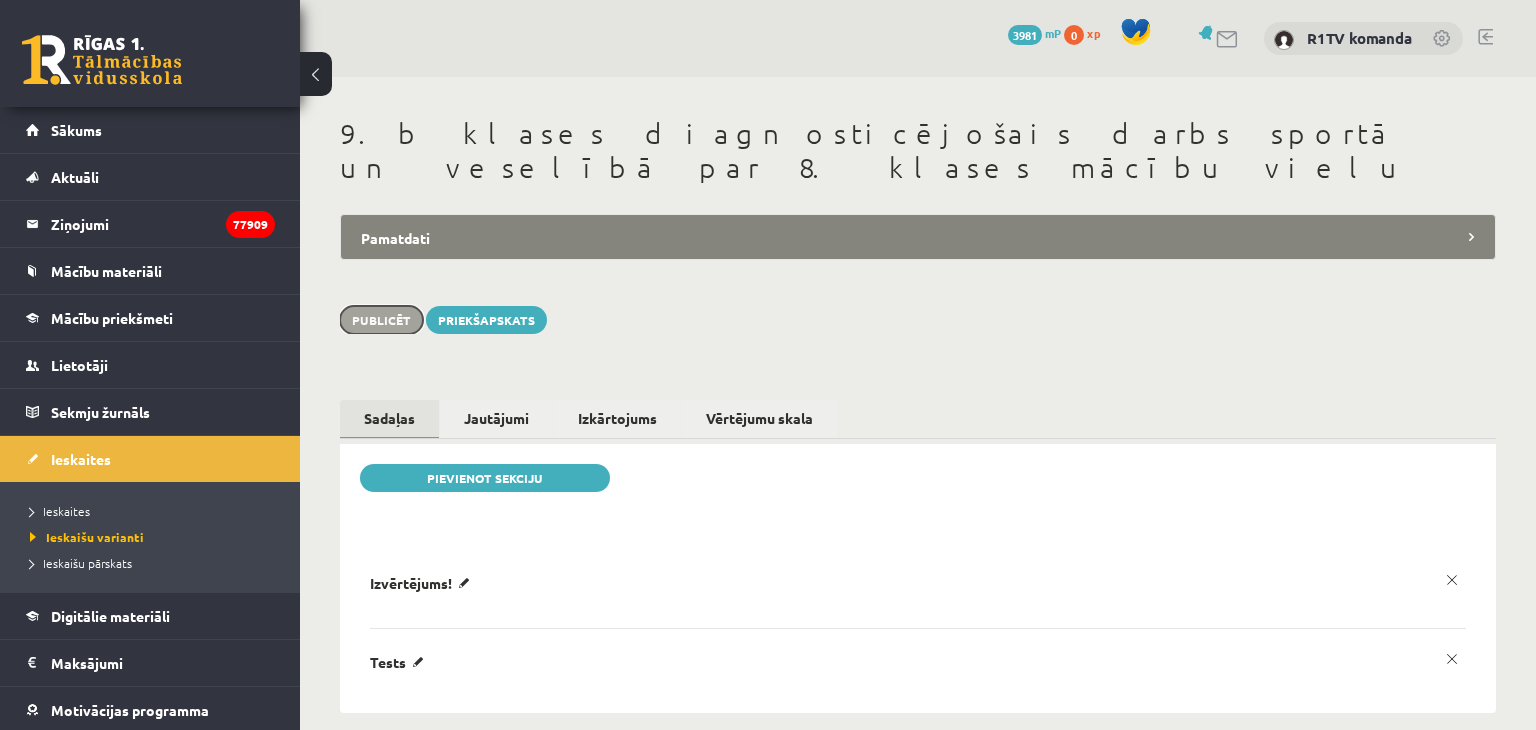 drag, startPoint x: 378, startPoint y: 289, endPoint x: 464, endPoint y: 165, distance: 150.90395 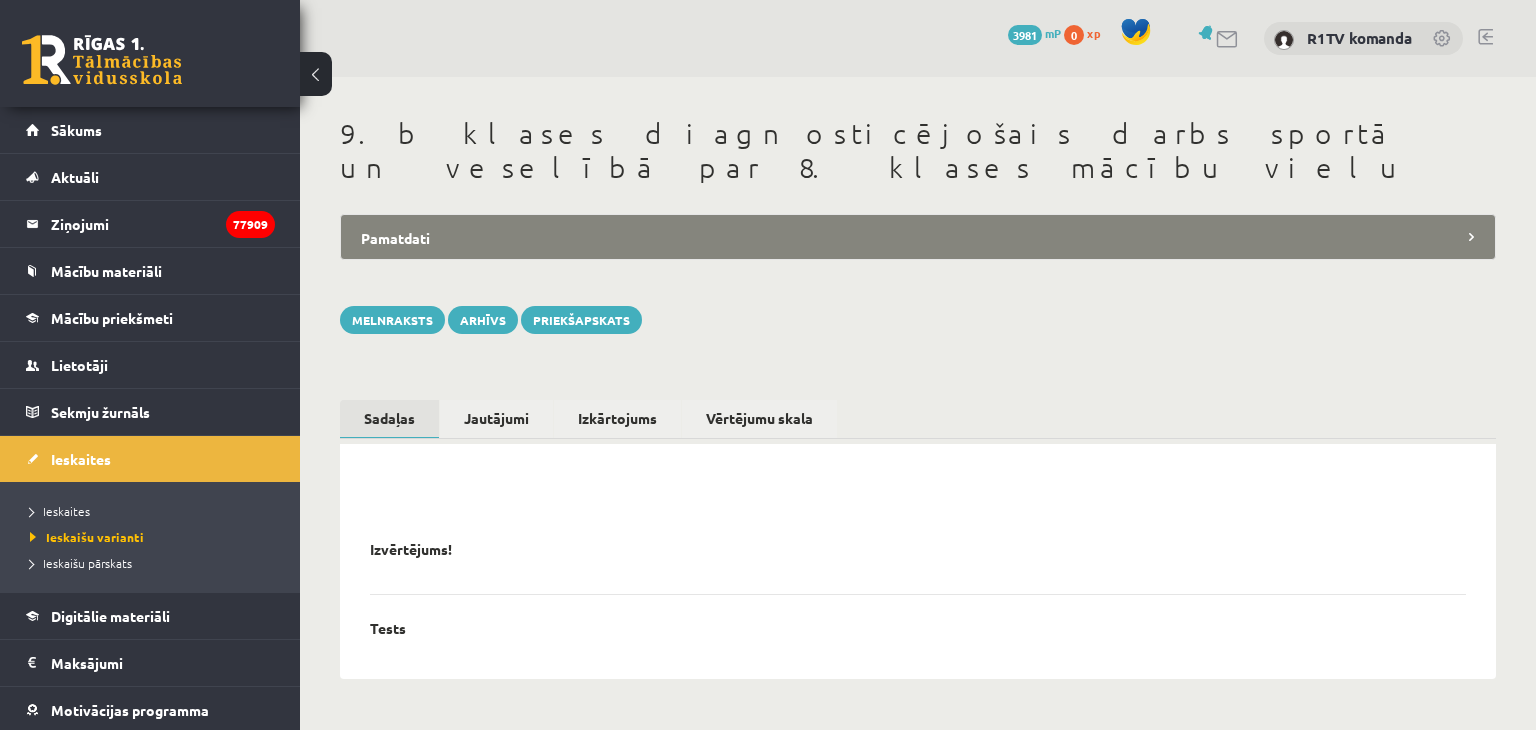 scroll, scrollTop: 0, scrollLeft: 0, axis: both 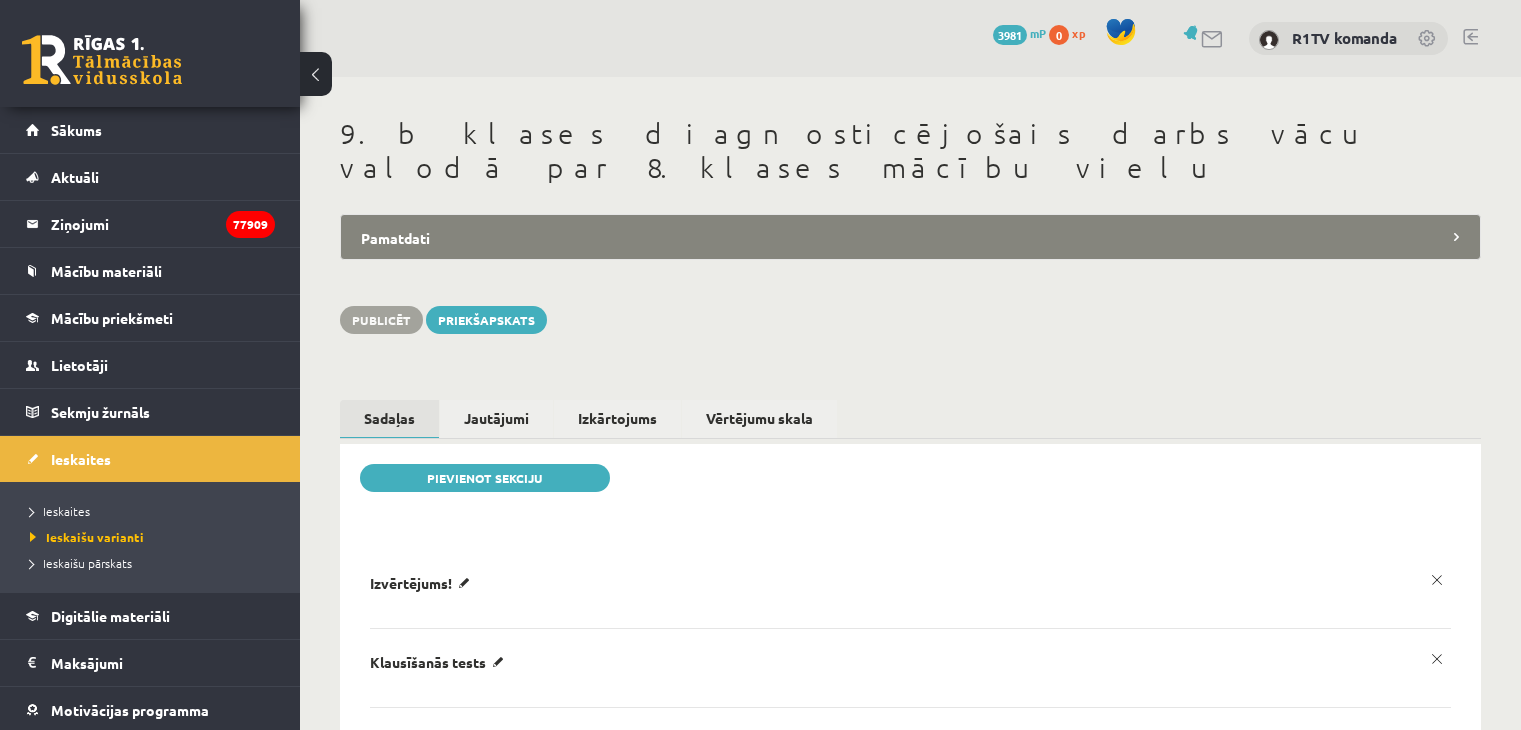 click on "Pamatdati" at bounding box center [910, 237] 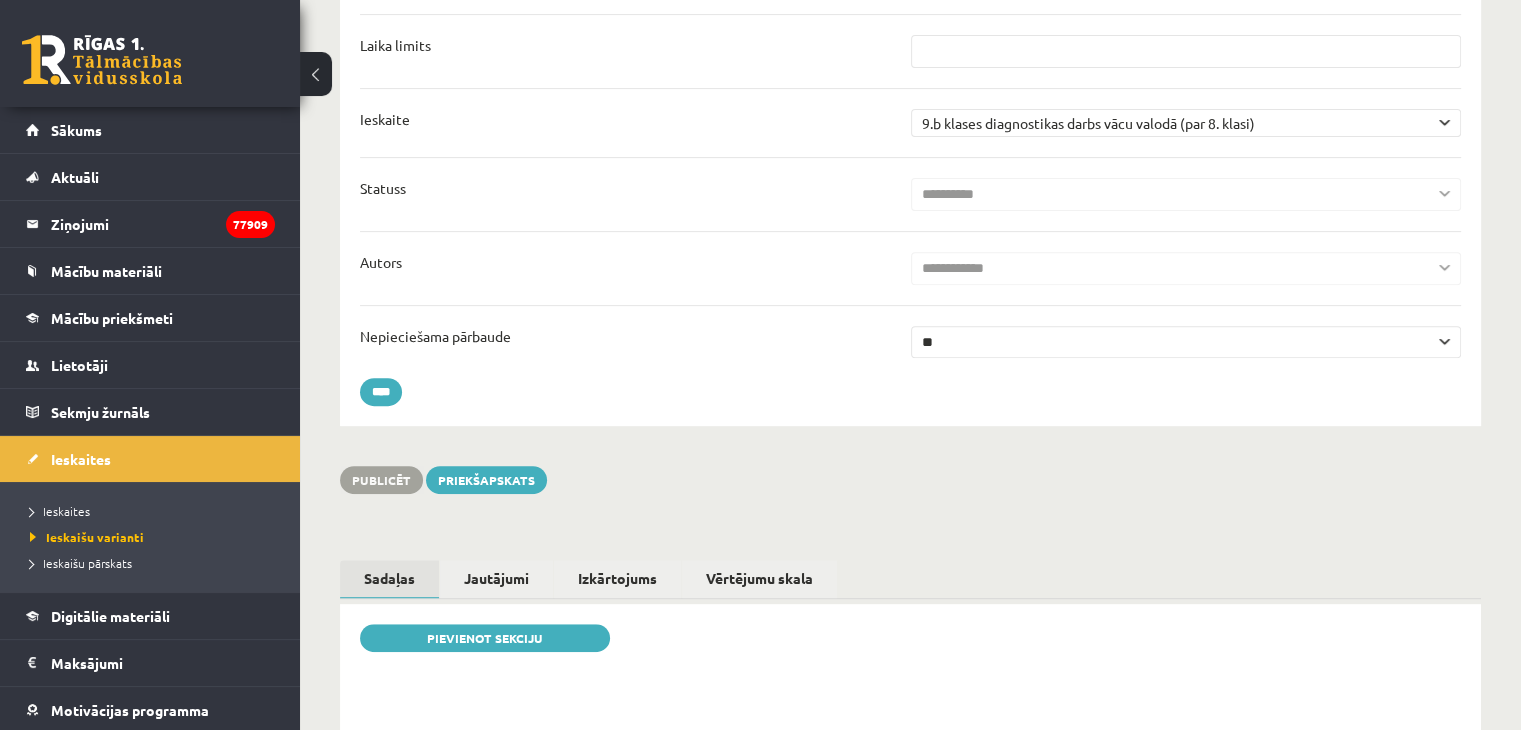 scroll, scrollTop: 0, scrollLeft: 0, axis: both 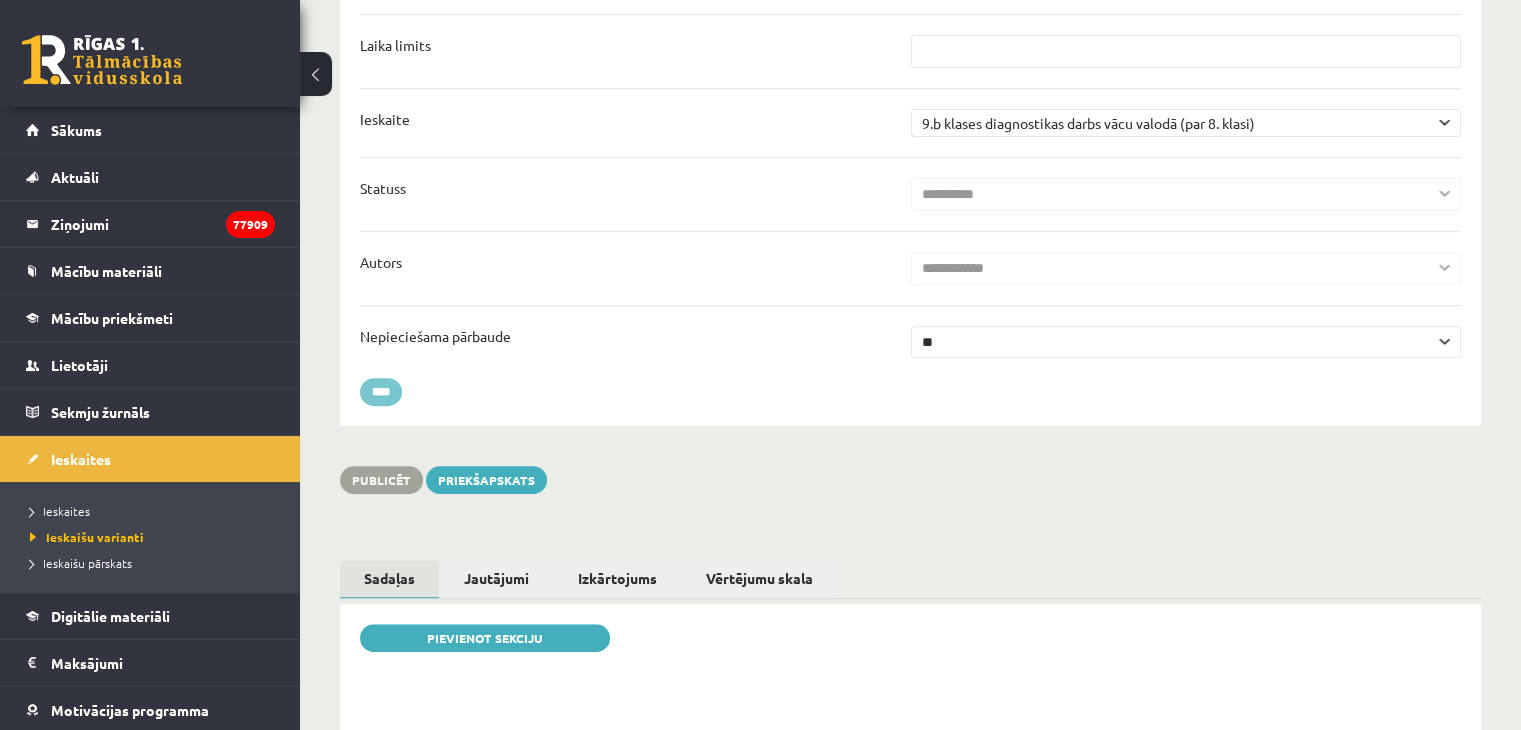 click on "****" at bounding box center (381, 392) 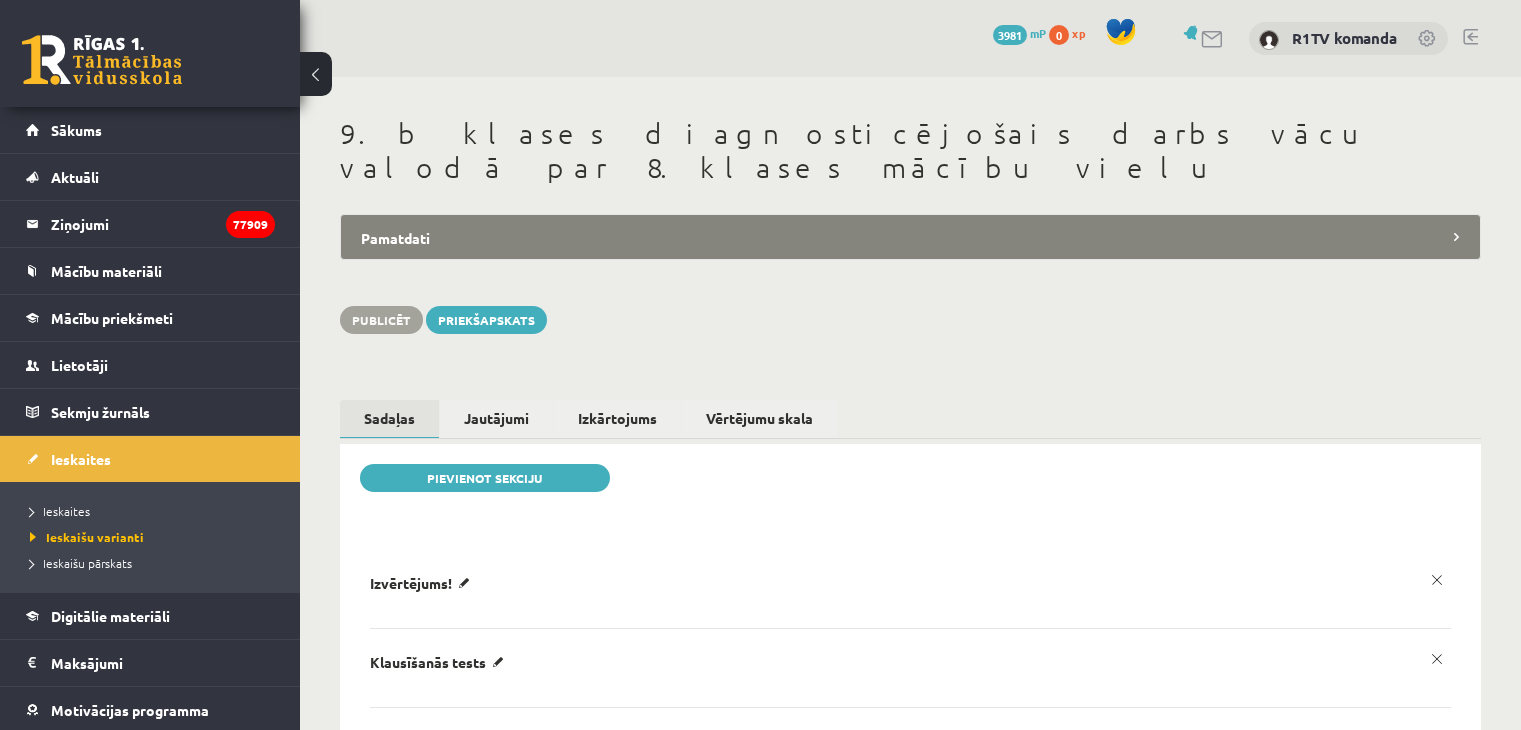 scroll, scrollTop: 0, scrollLeft: 0, axis: both 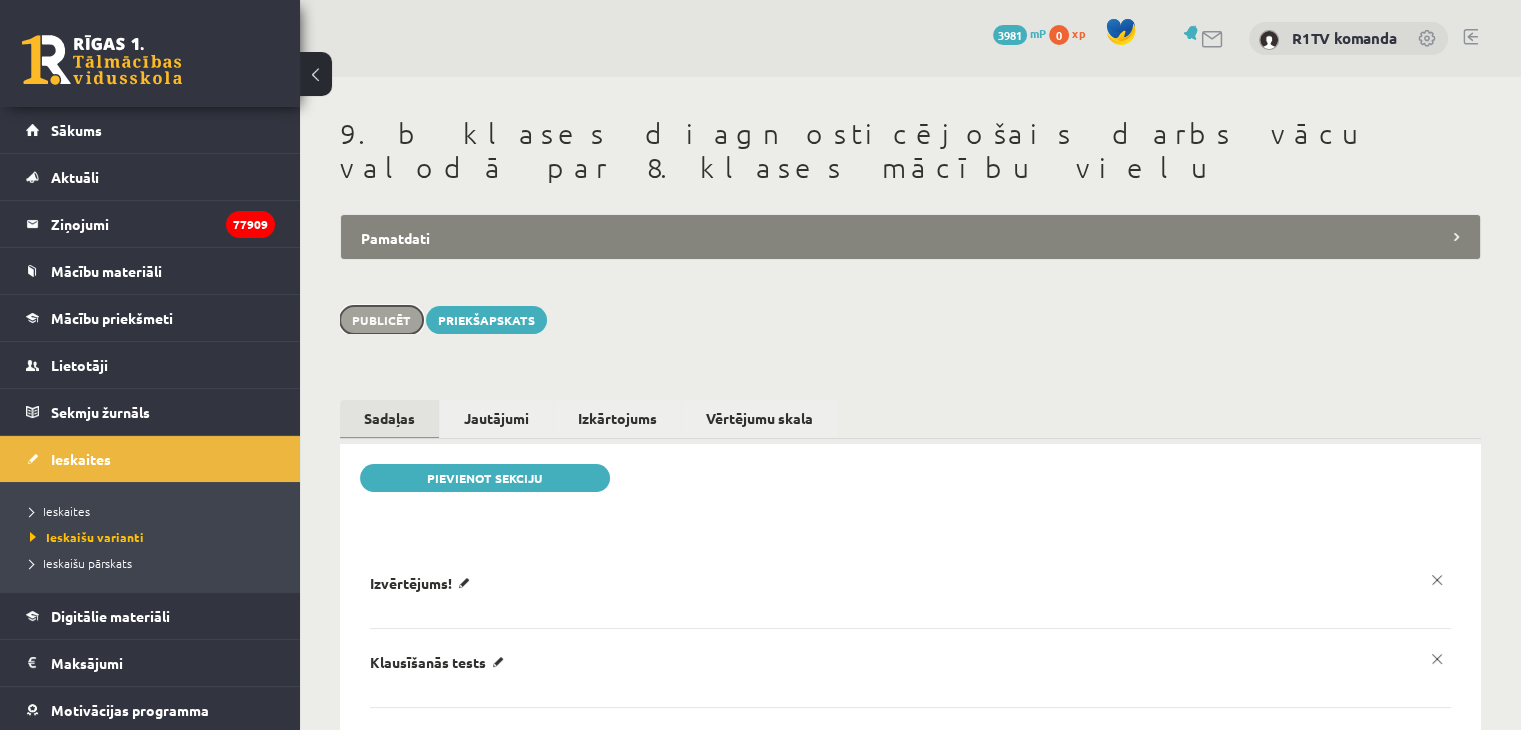 click on "Publicēt" at bounding box center [381, 320] 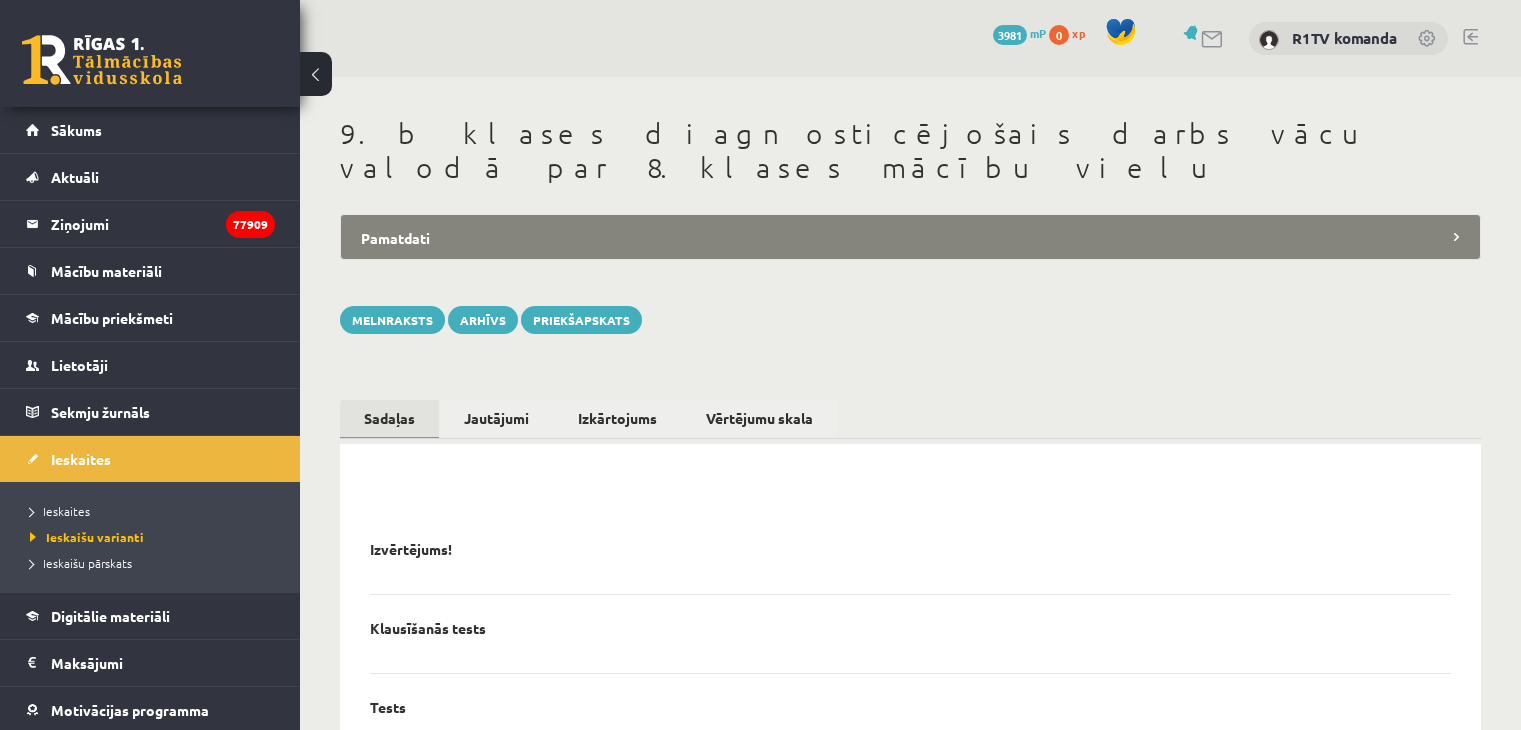 scroll, scrollTop: 0, scrollLeft: 0, axis: both 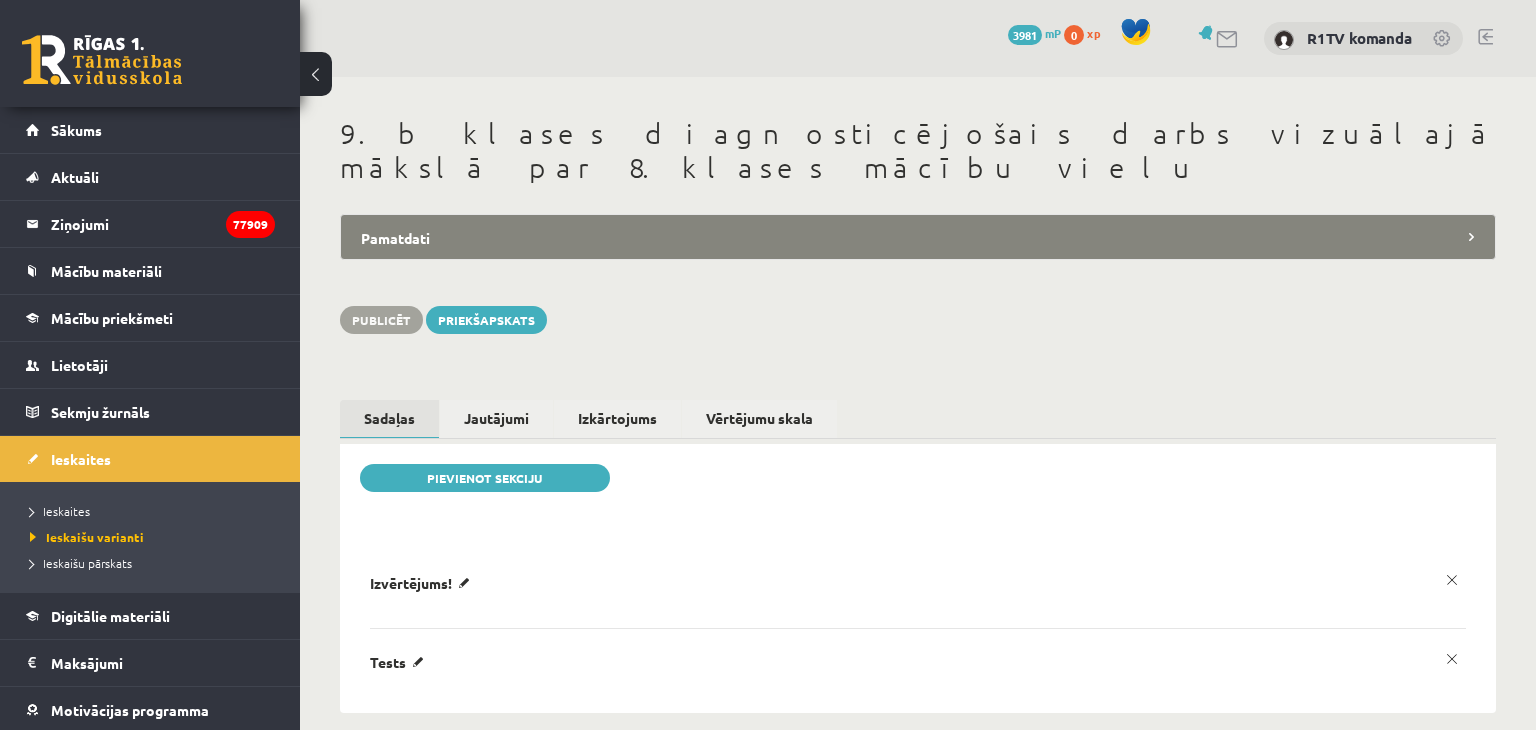 click on "Pamatdati" at bounding box center (918, 237) 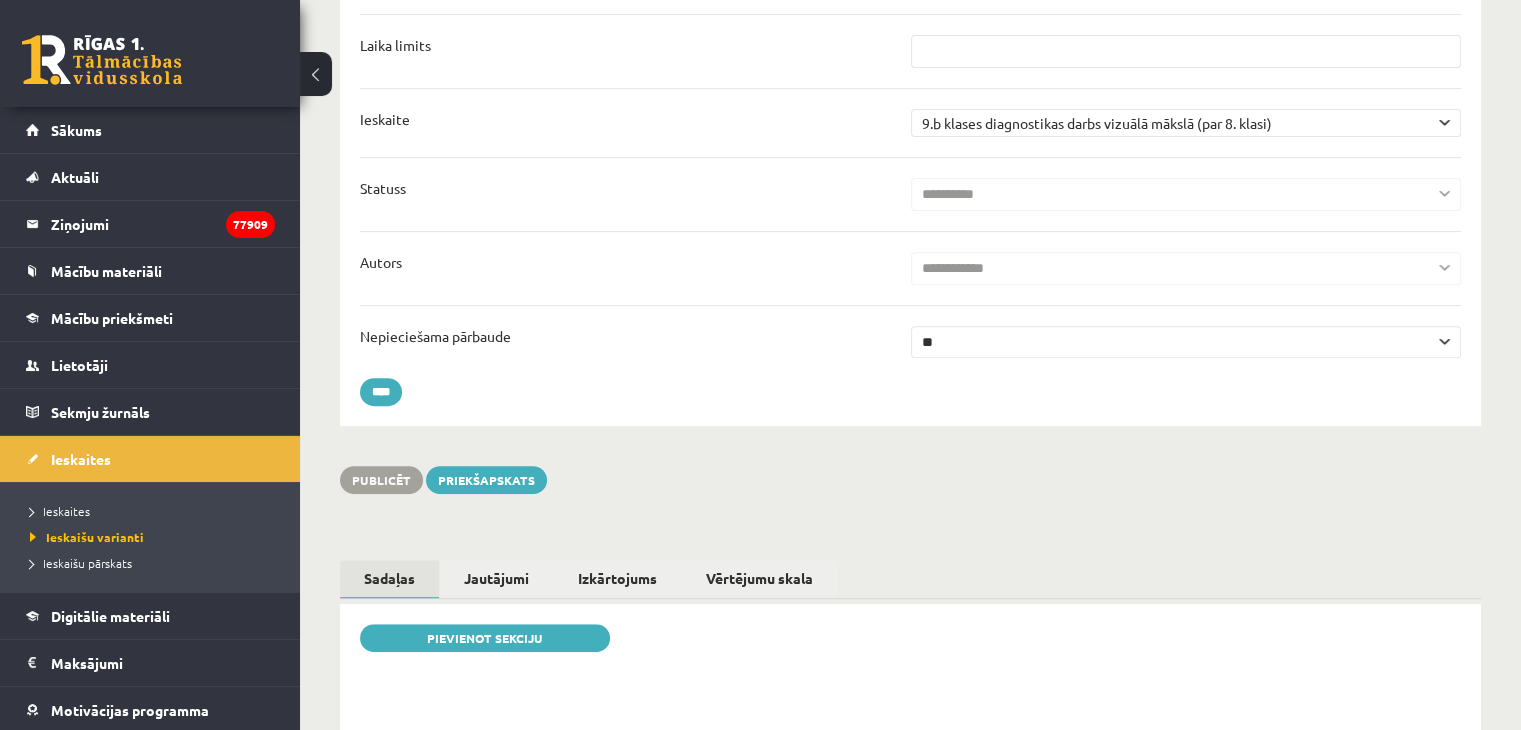 scroll, scrollTop: 0, scrollLeft: 0, axis: both 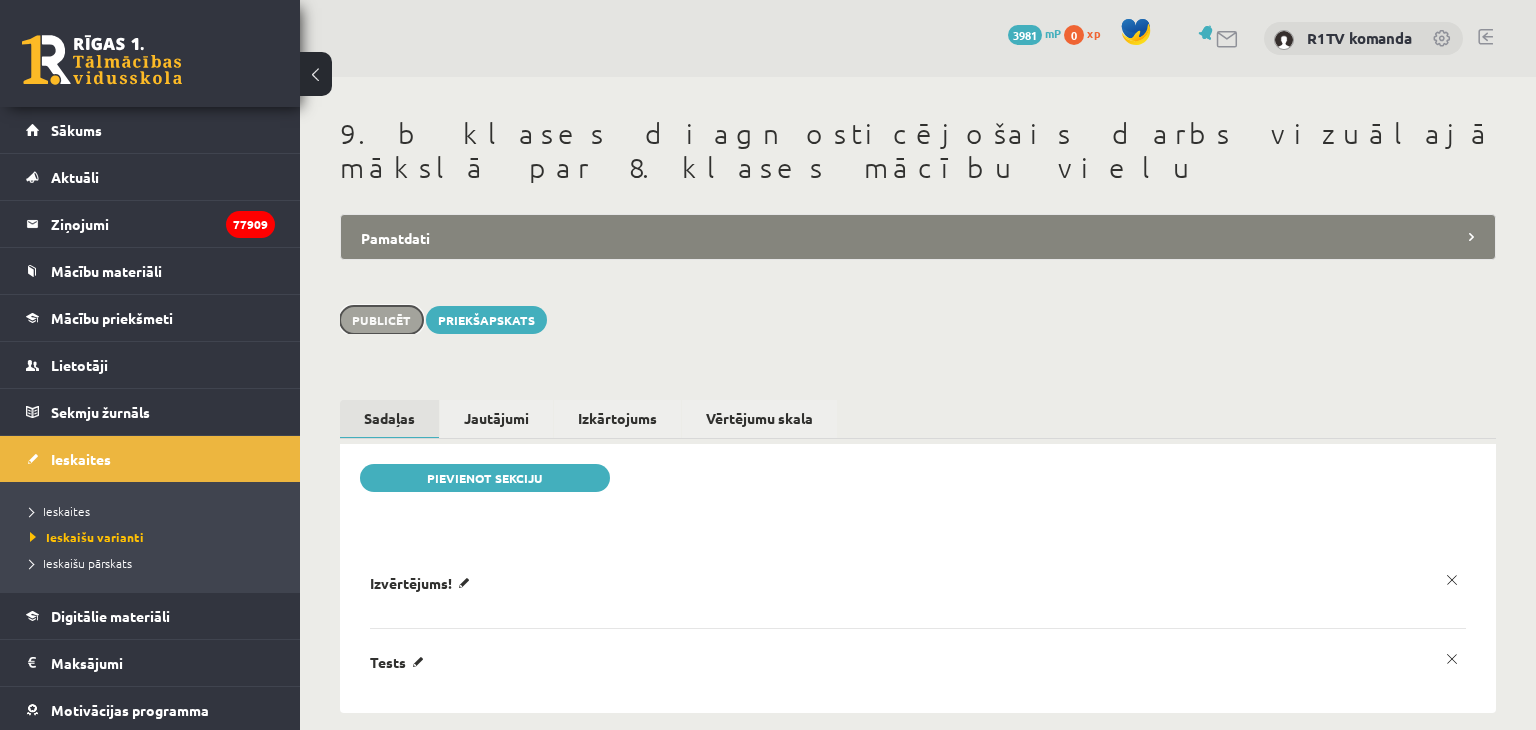 click on "Publicēt" at bounding box center (381, 320) 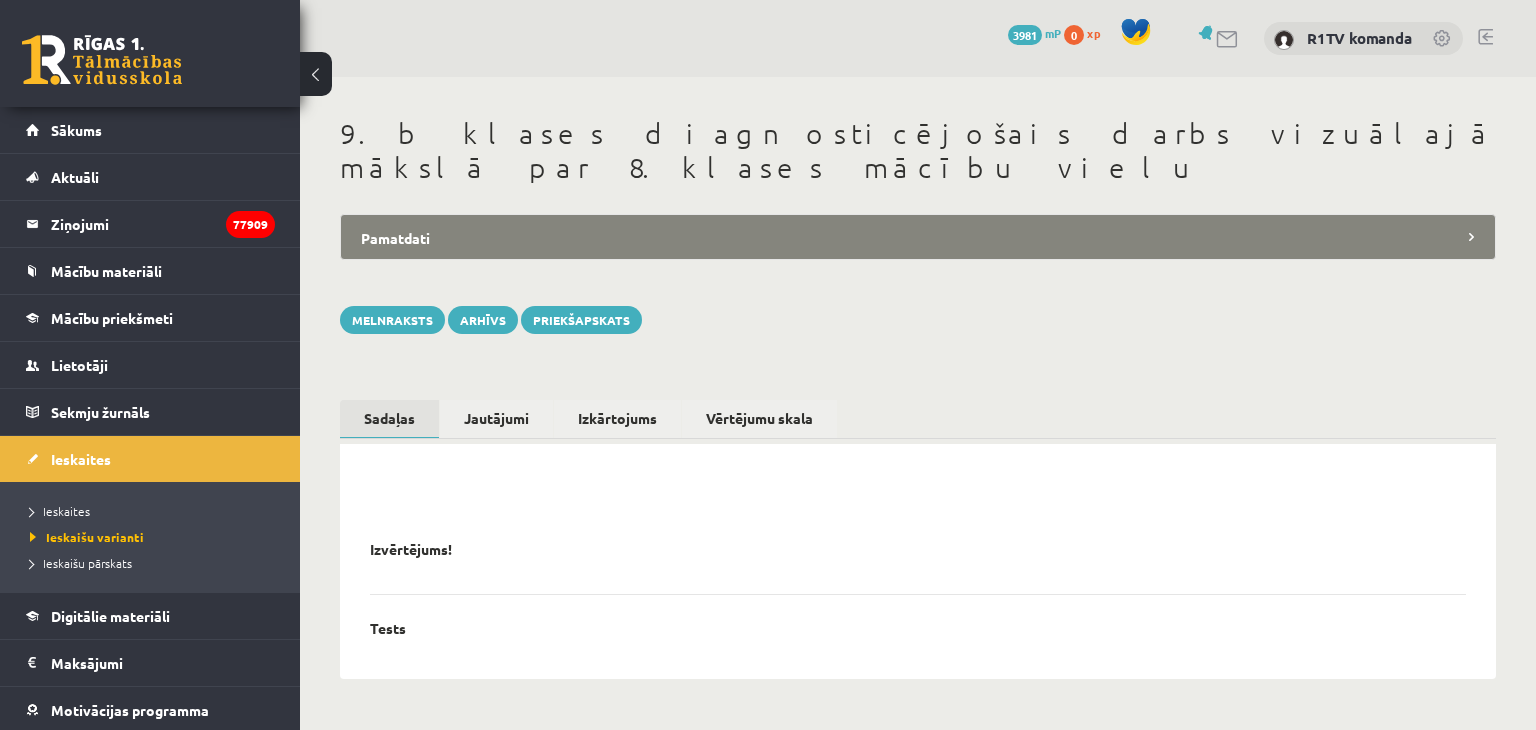 scroll, scrollTop: 0, scrollLeft: 0, axis: both 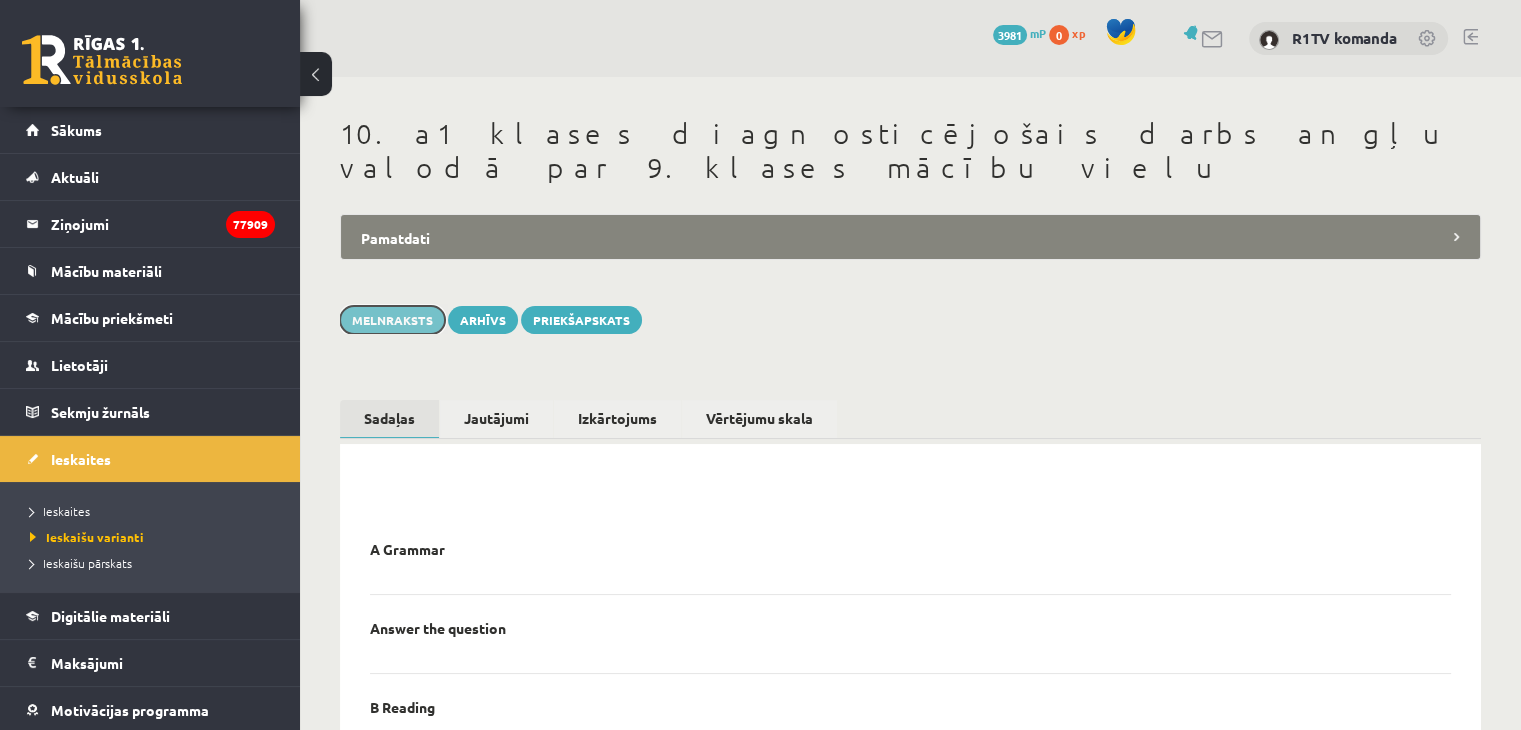 click on "Melnraksts" at bounding box center (392, 320) 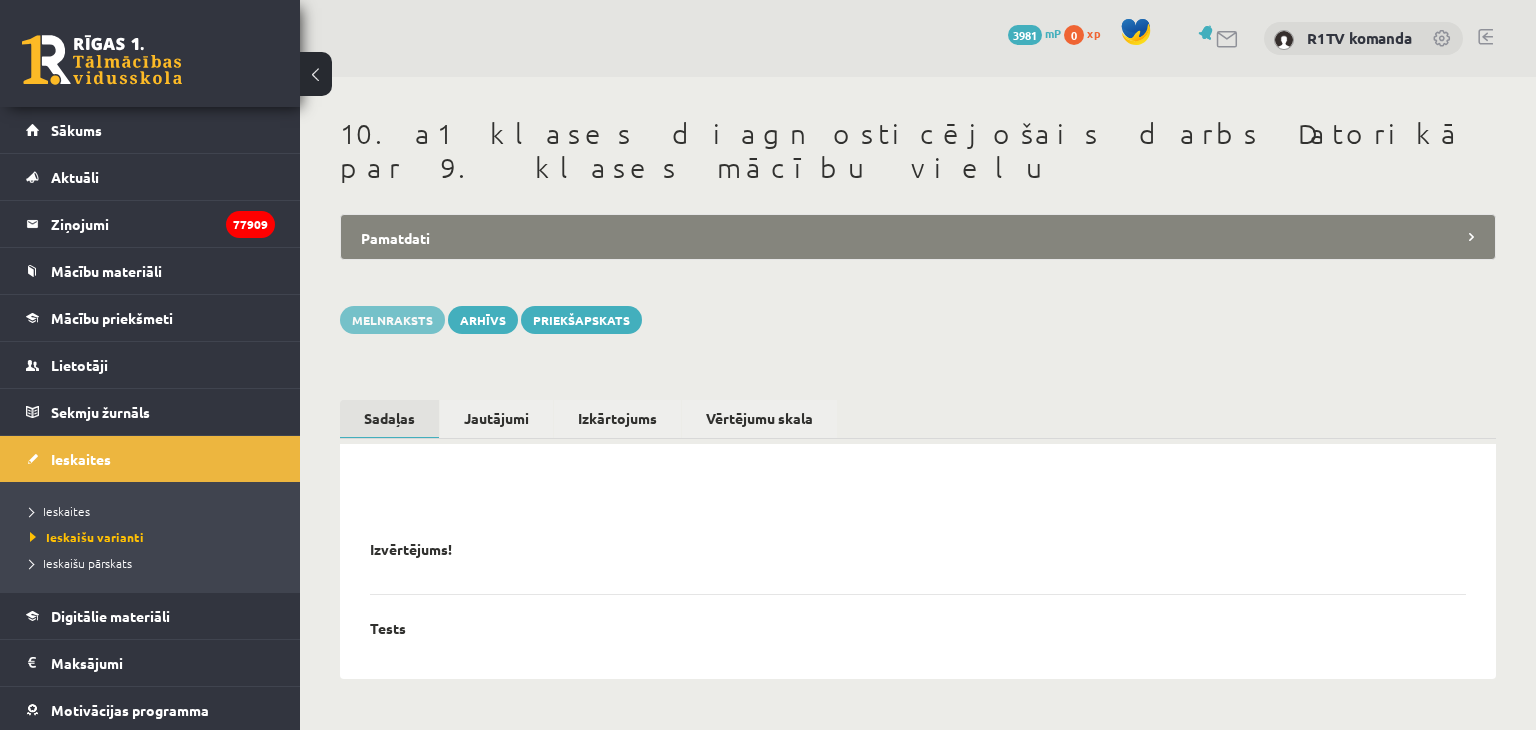 scroll, scrollTop: 0, scrollLeft: 0, axis: both 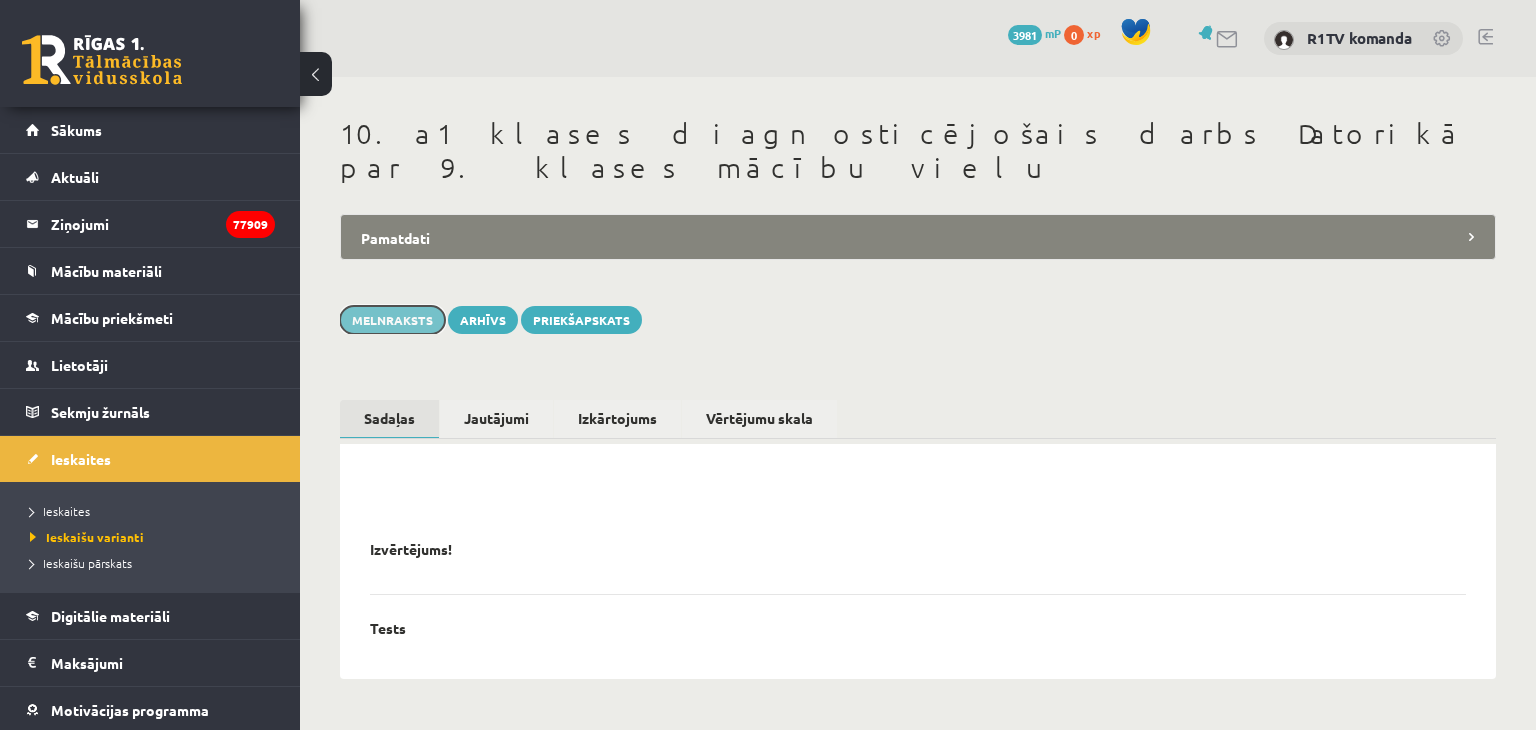 click on "Melnraksts" at bounding box center [392, 320] 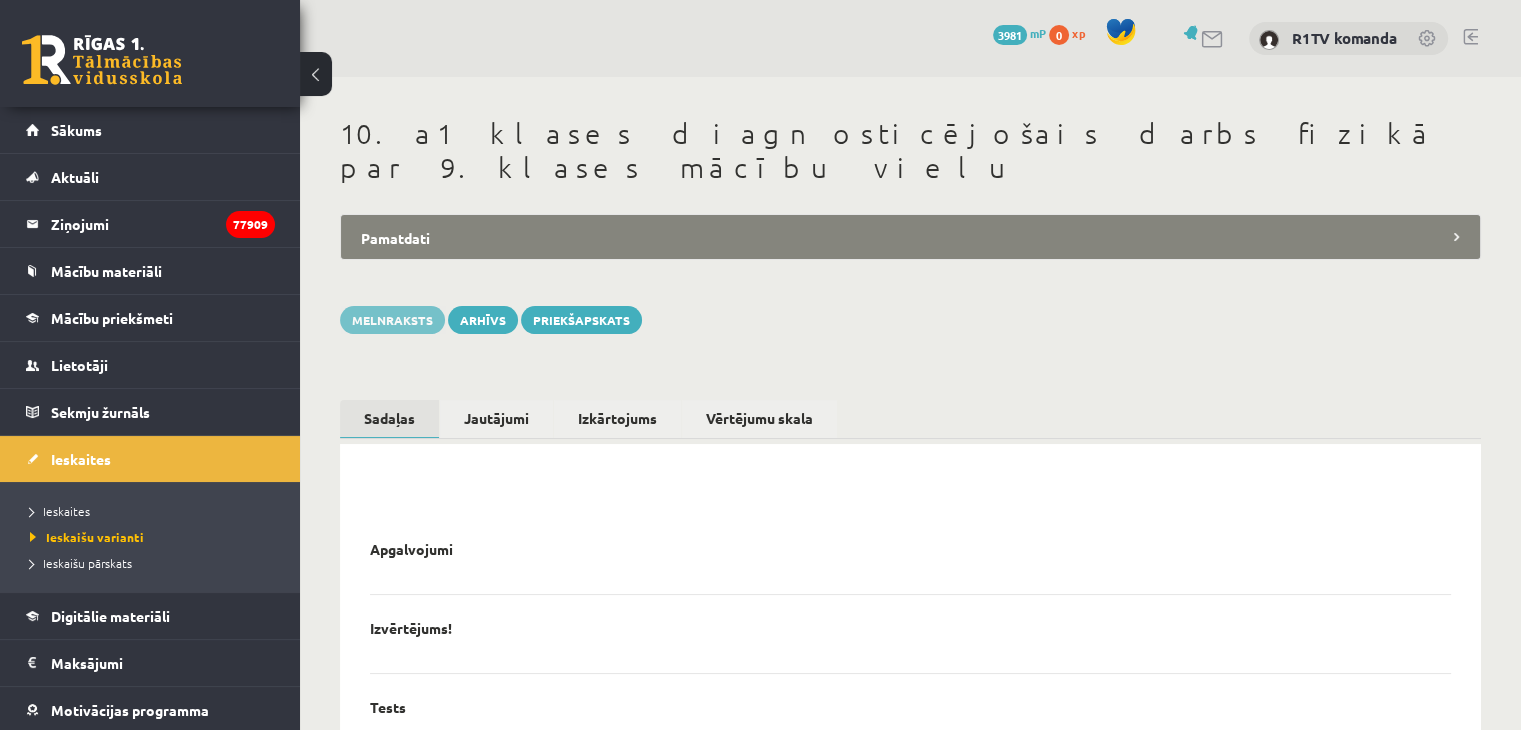 scroll, scrollTop: 0, scrollLeft: 0, axis: both 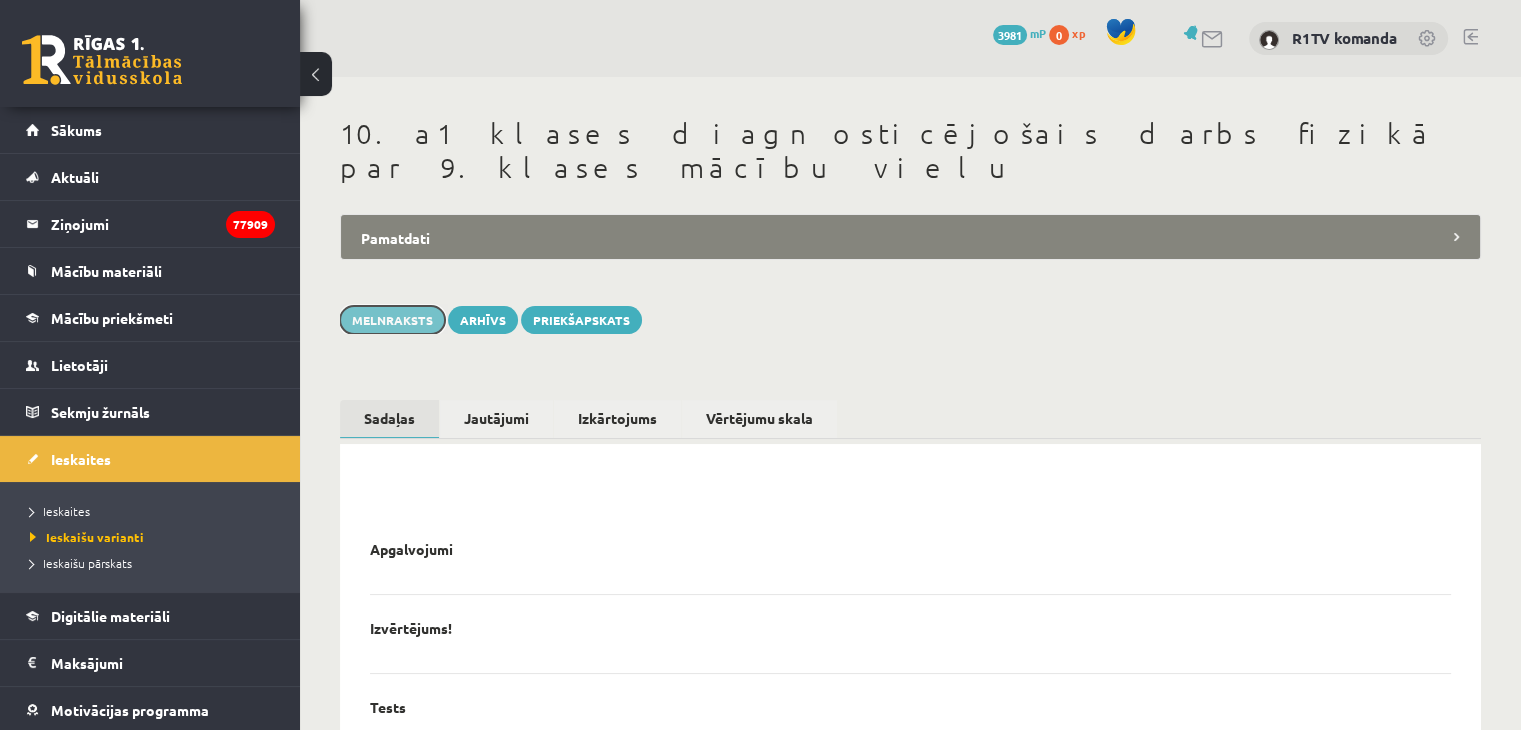click on "Melnraksts" at bounding box center (392, 320) 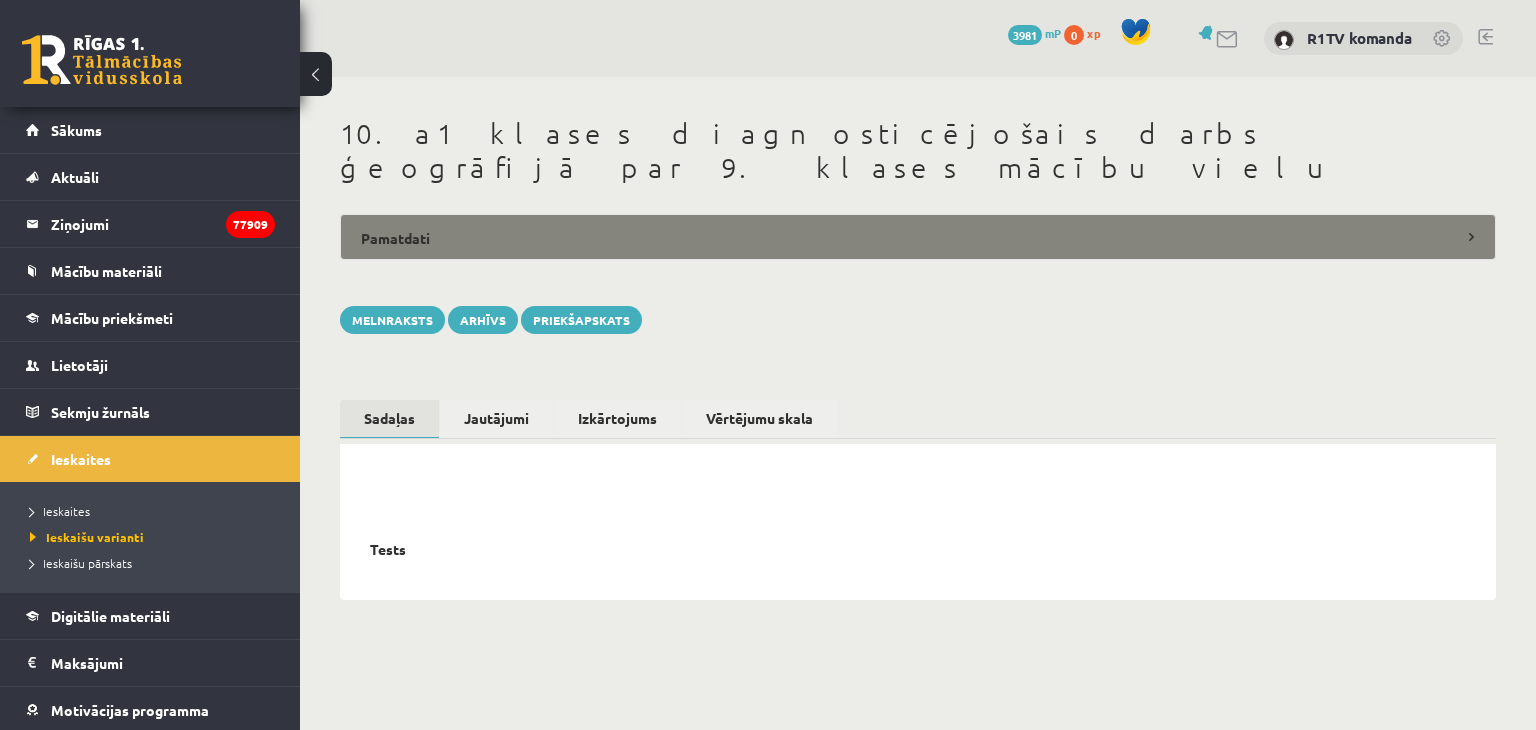 scroll, scrollTop: 0, scrollLeft: 0, axis: both 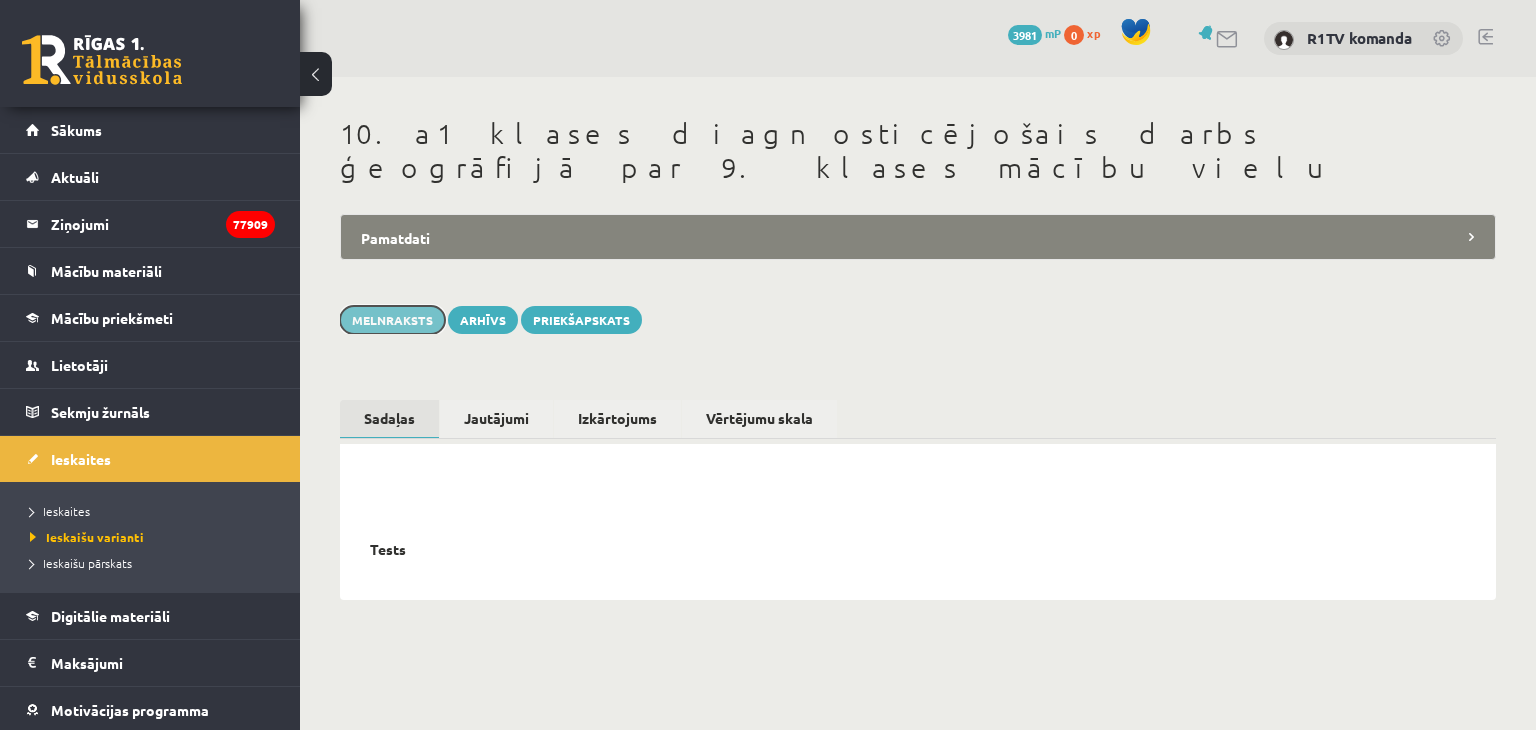 click on "Melnraksts" at bounding box center [392, 320] 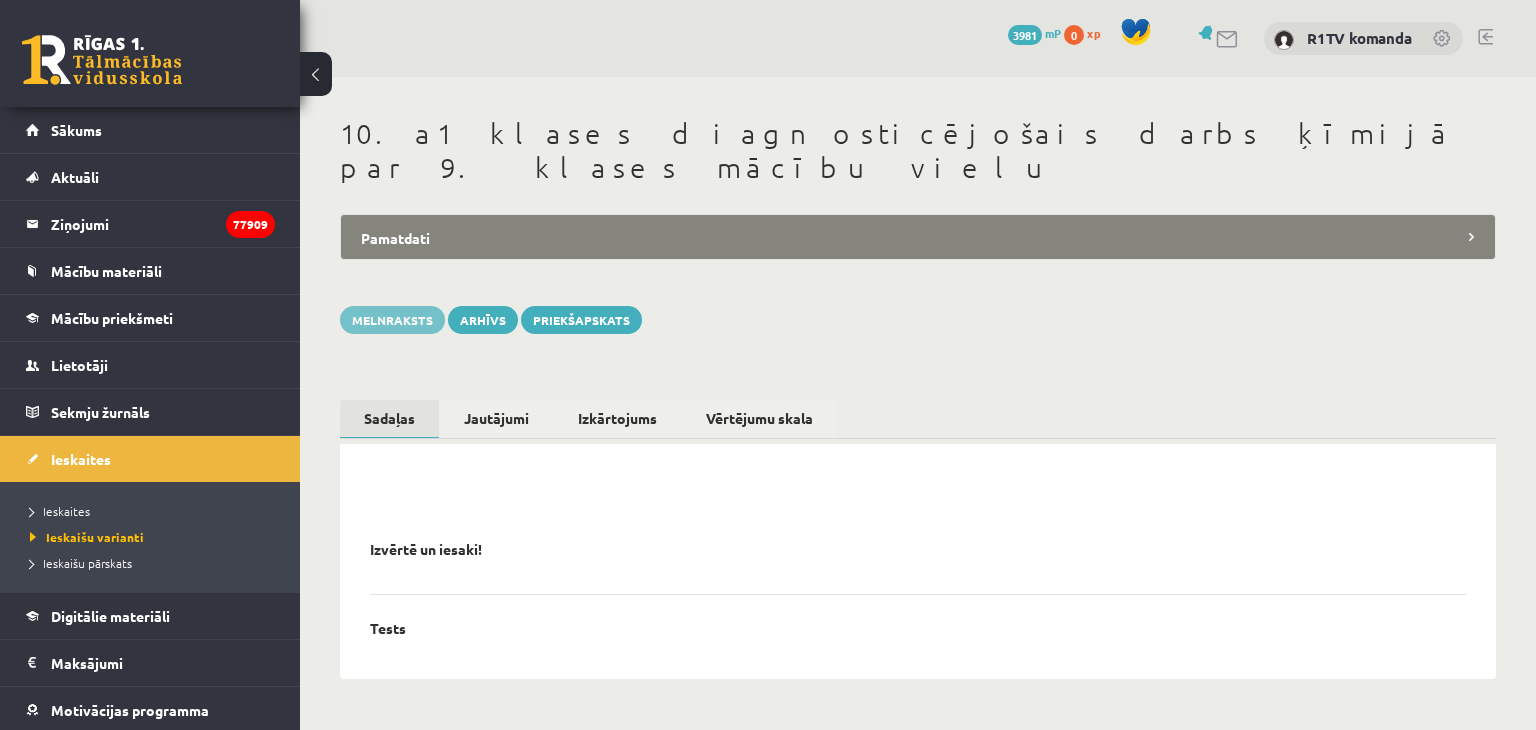 scroll, scrollTop: 0, scrollLeft: 0, axis: both 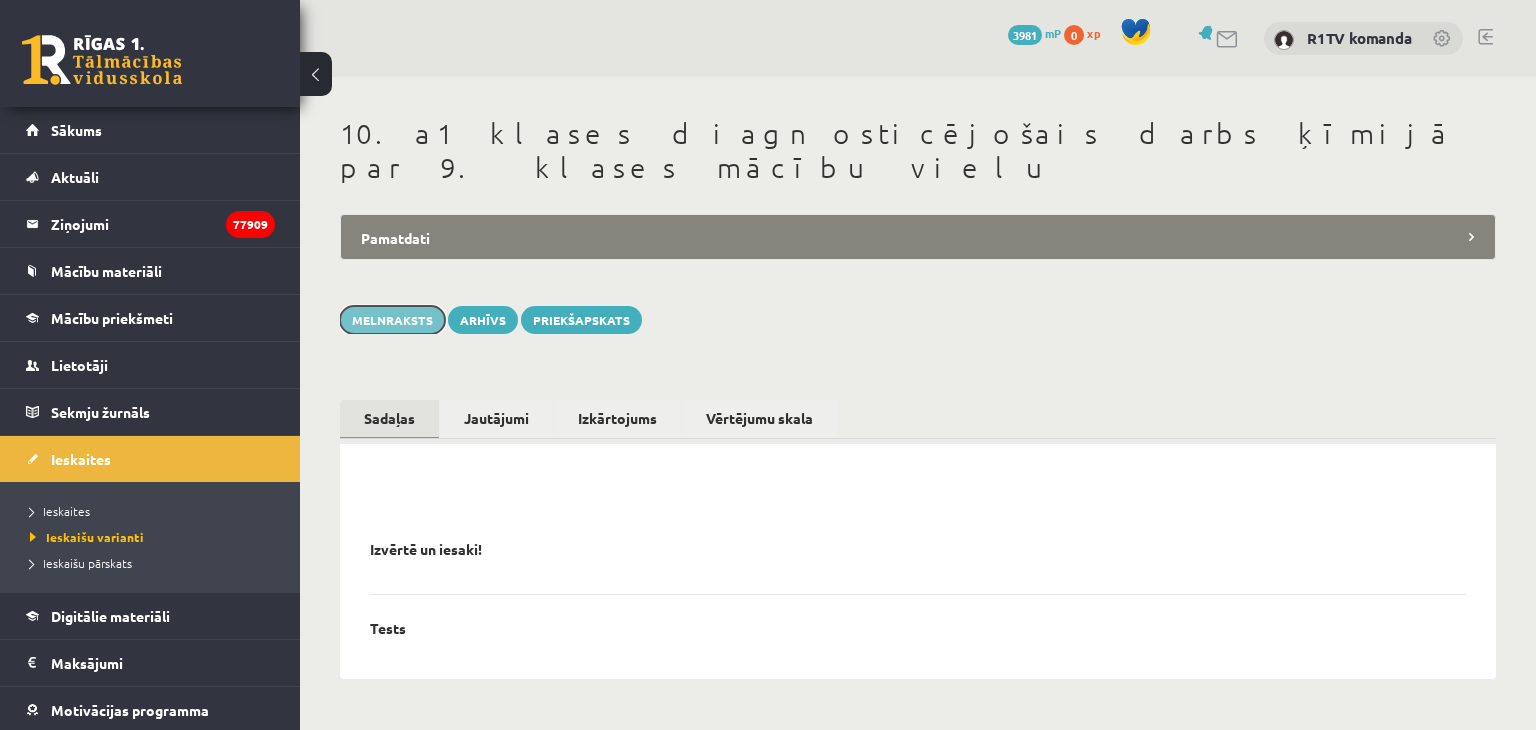 drag, startPoint x: 409, startPoint y: 286, endPoint x: 419, endPoint y: 281, distance: 11.18034 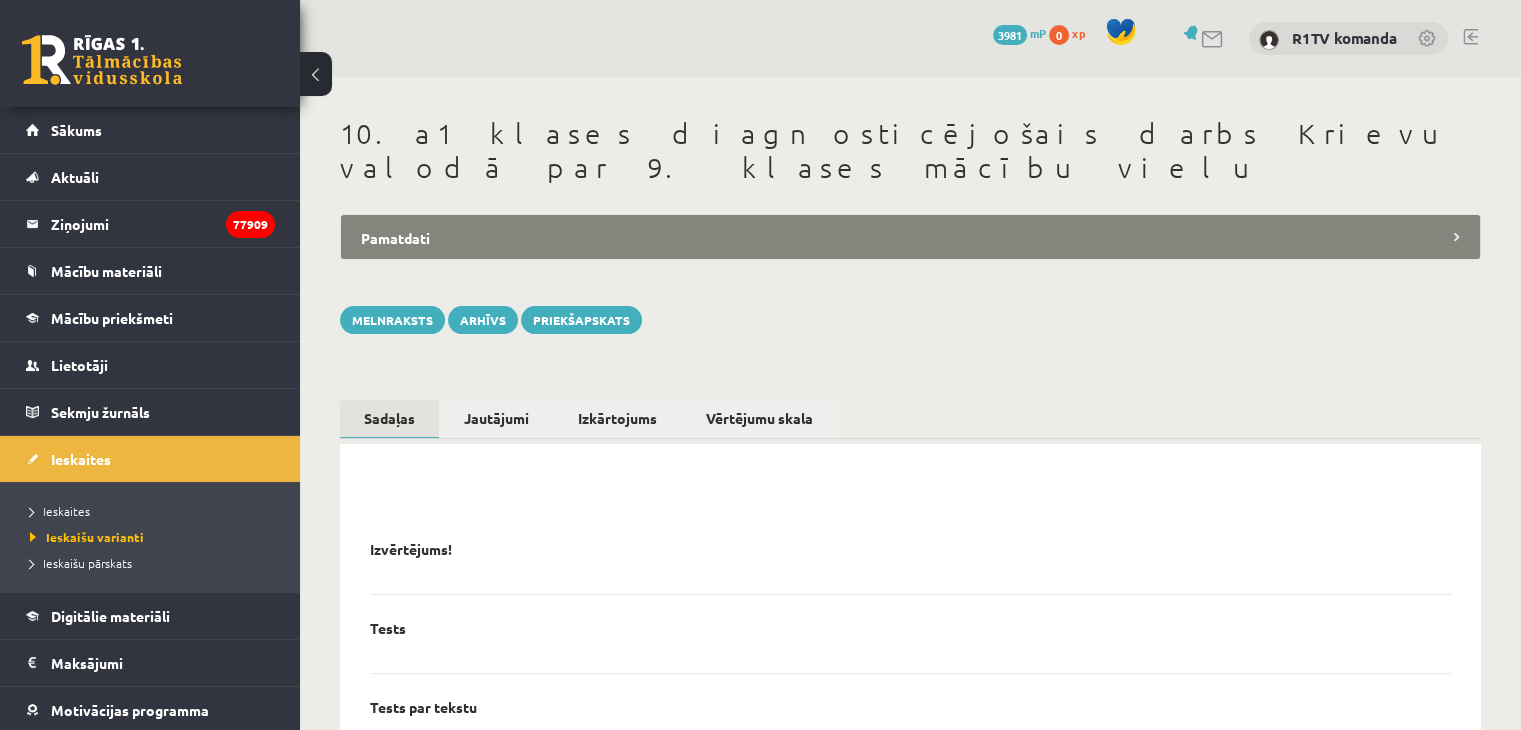 scroll, scrollTop: 0, scrollLeft: 0, axis: both 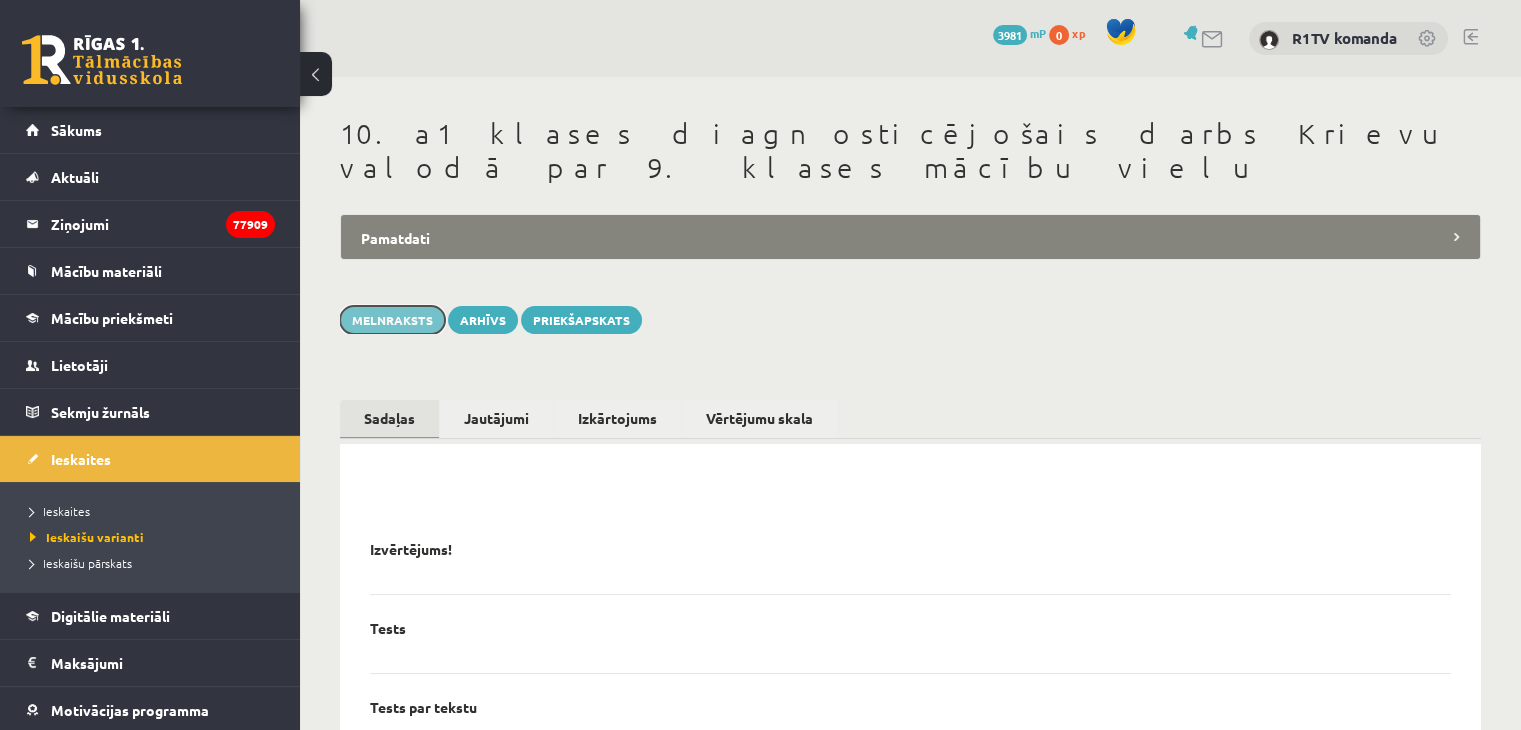 click on "Melnraksts" at bounding box center [392, 320] 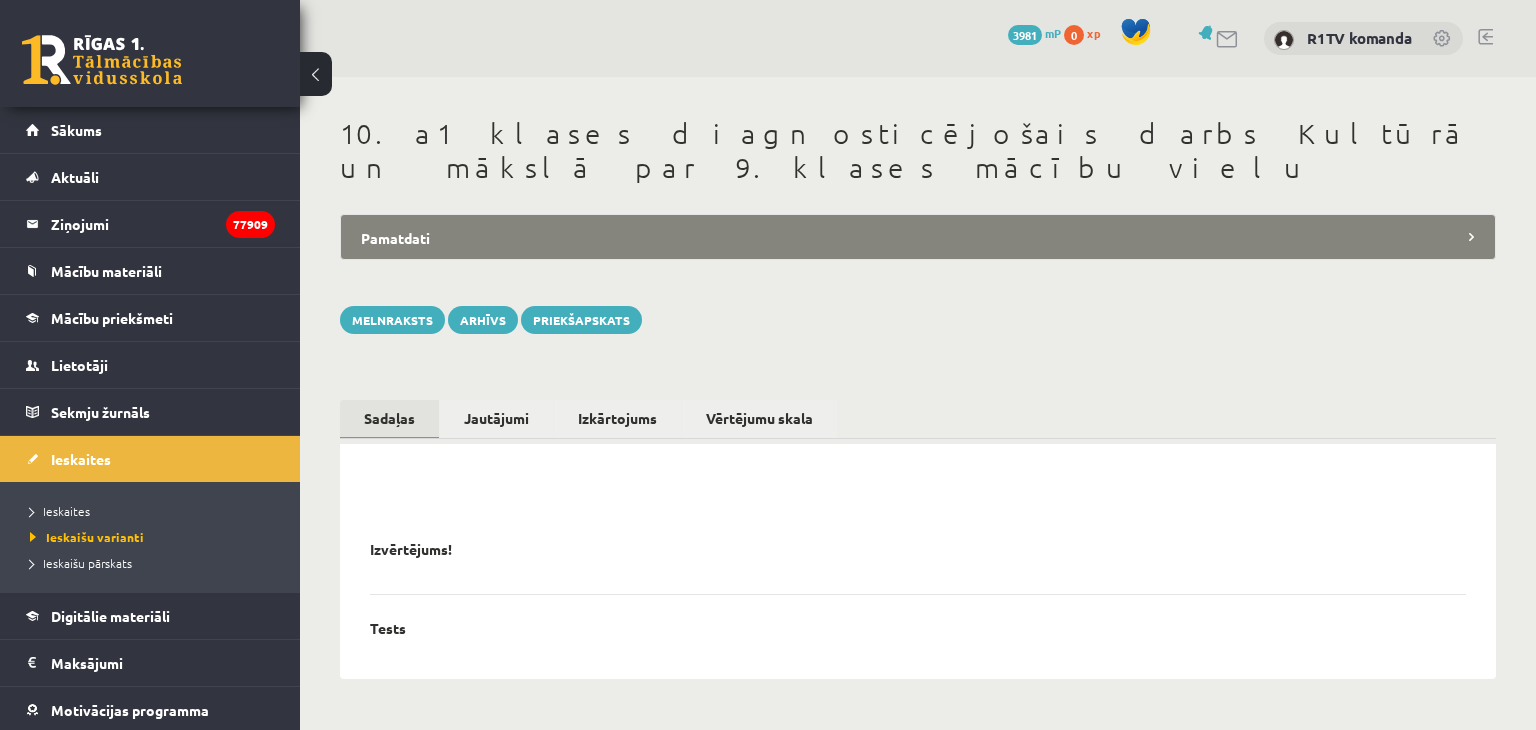 scroll, scrollTop: 0, scrollLeft: 0, axis: both 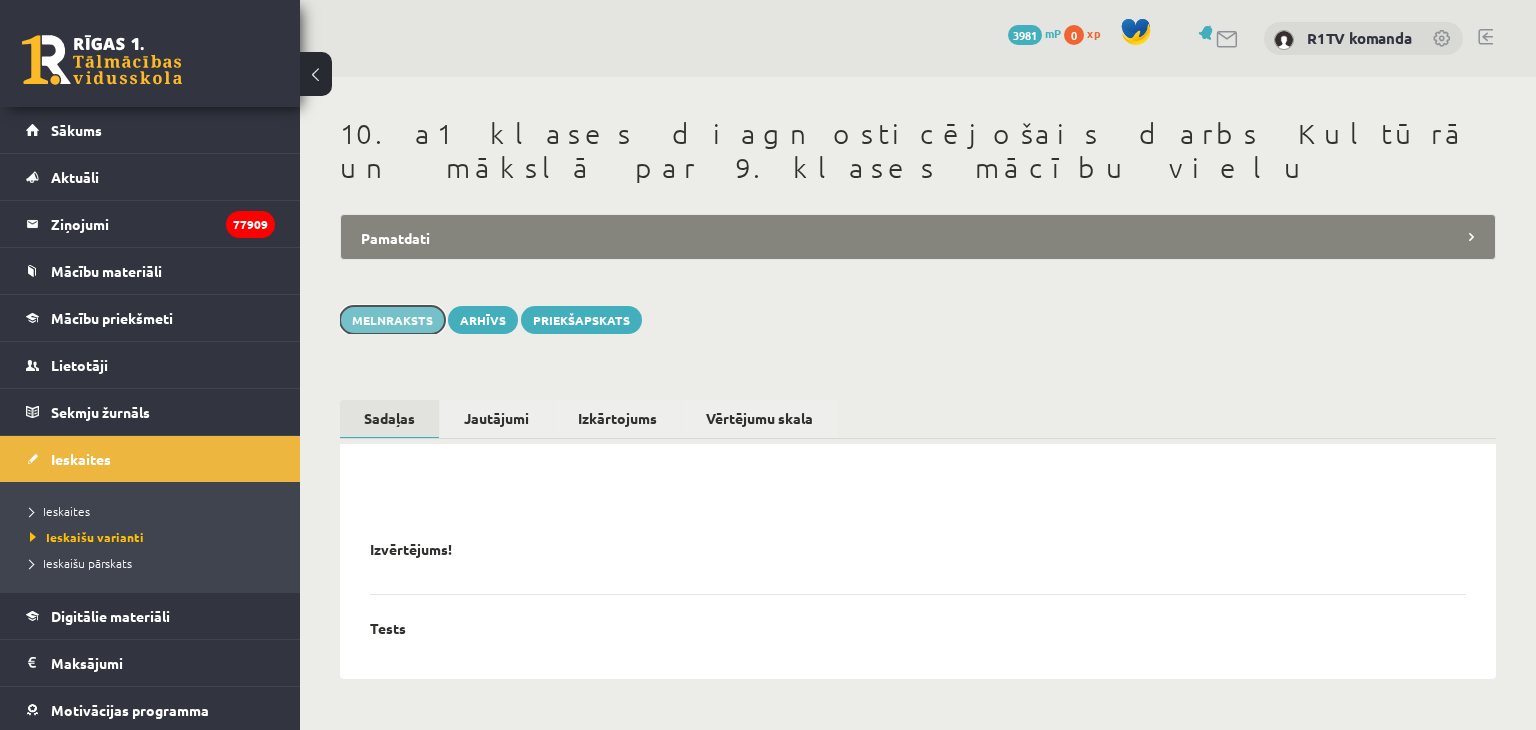 click on "Melnraksts" at bounding box center [392, 320] 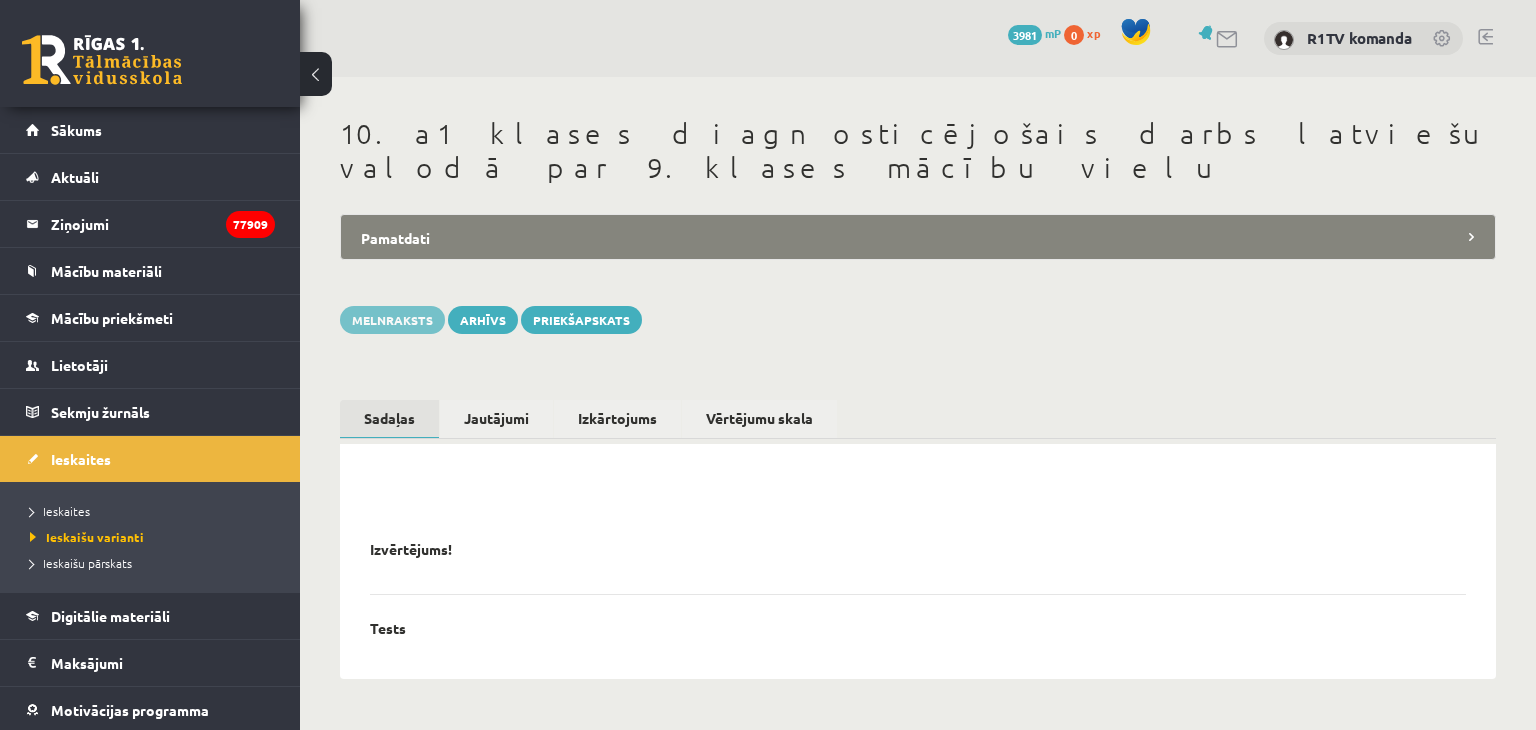scroll, scrollTop: 0, scrollLeft: 0, axis: both 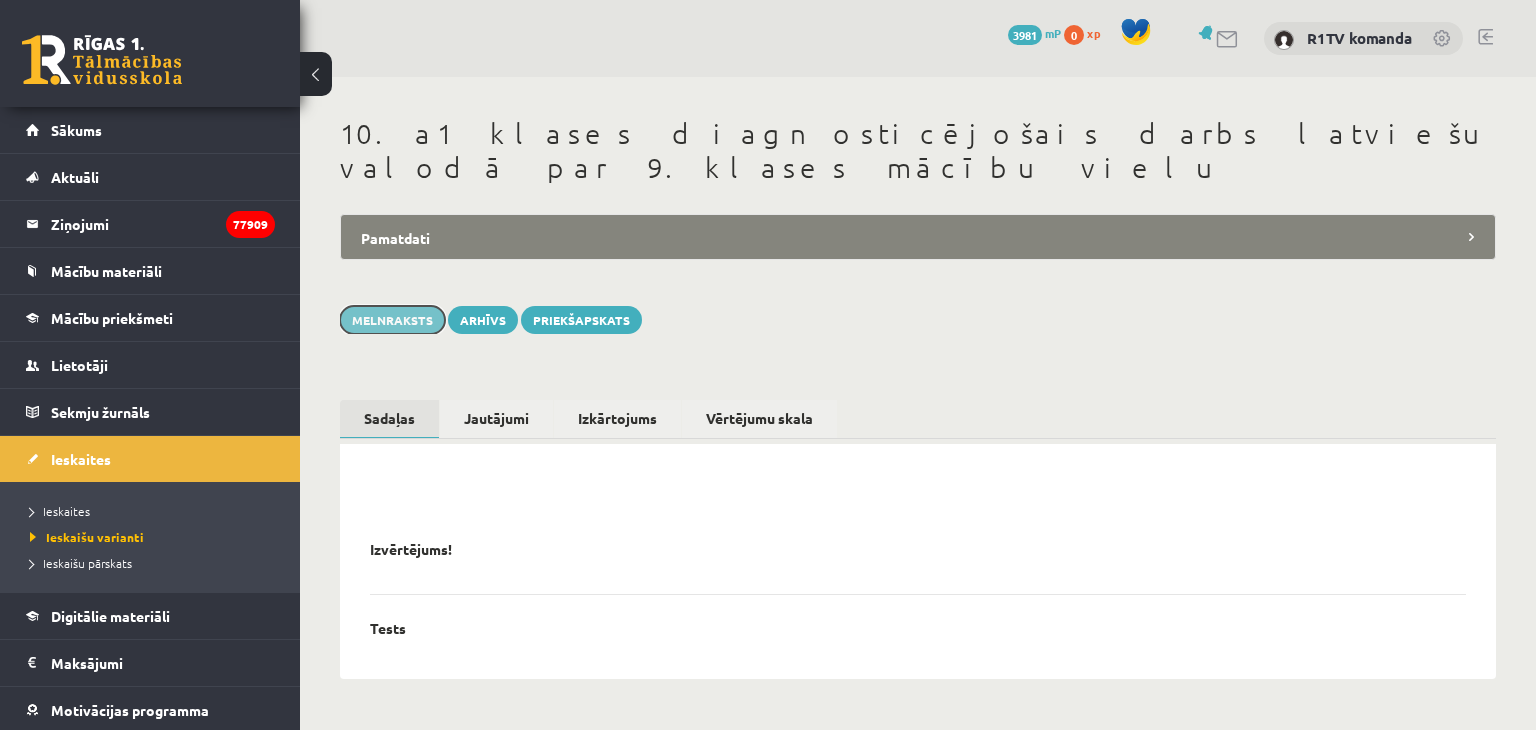 click on "Melnraksts" at bounding box center (392, 320) 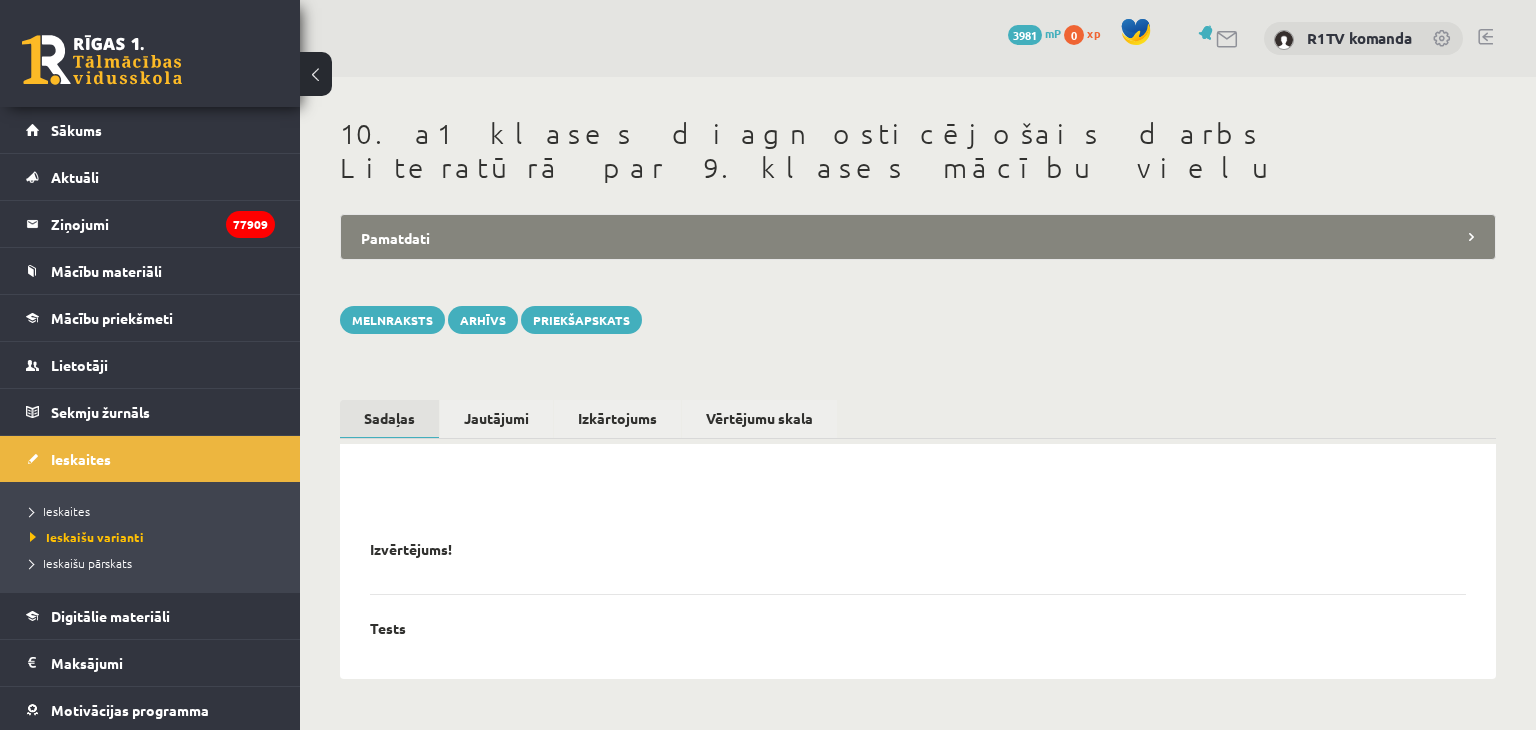 scroll, scrollTop: 0, scrollLeft: 0, axis: both 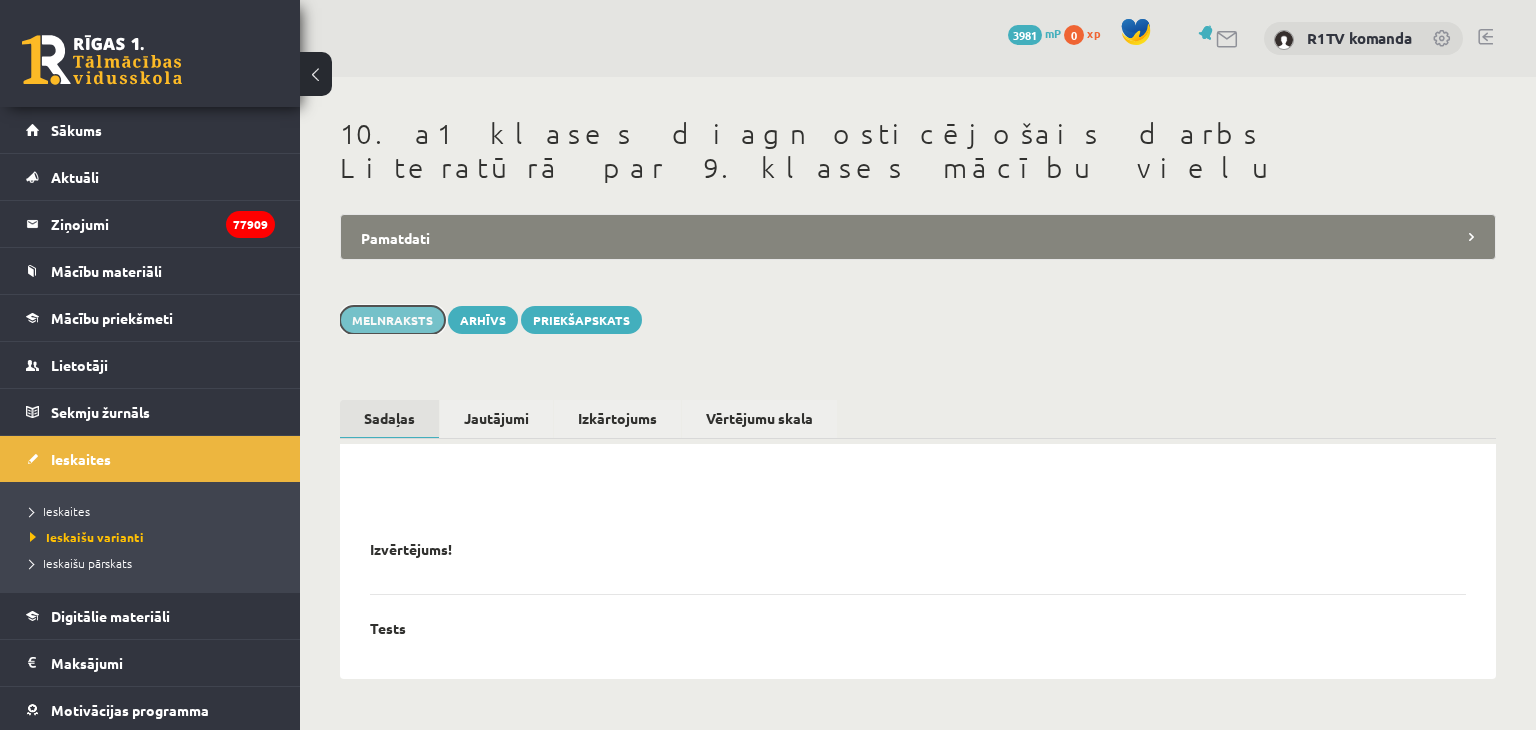 click on "Melnraksts" at bounding box center [392, 320] 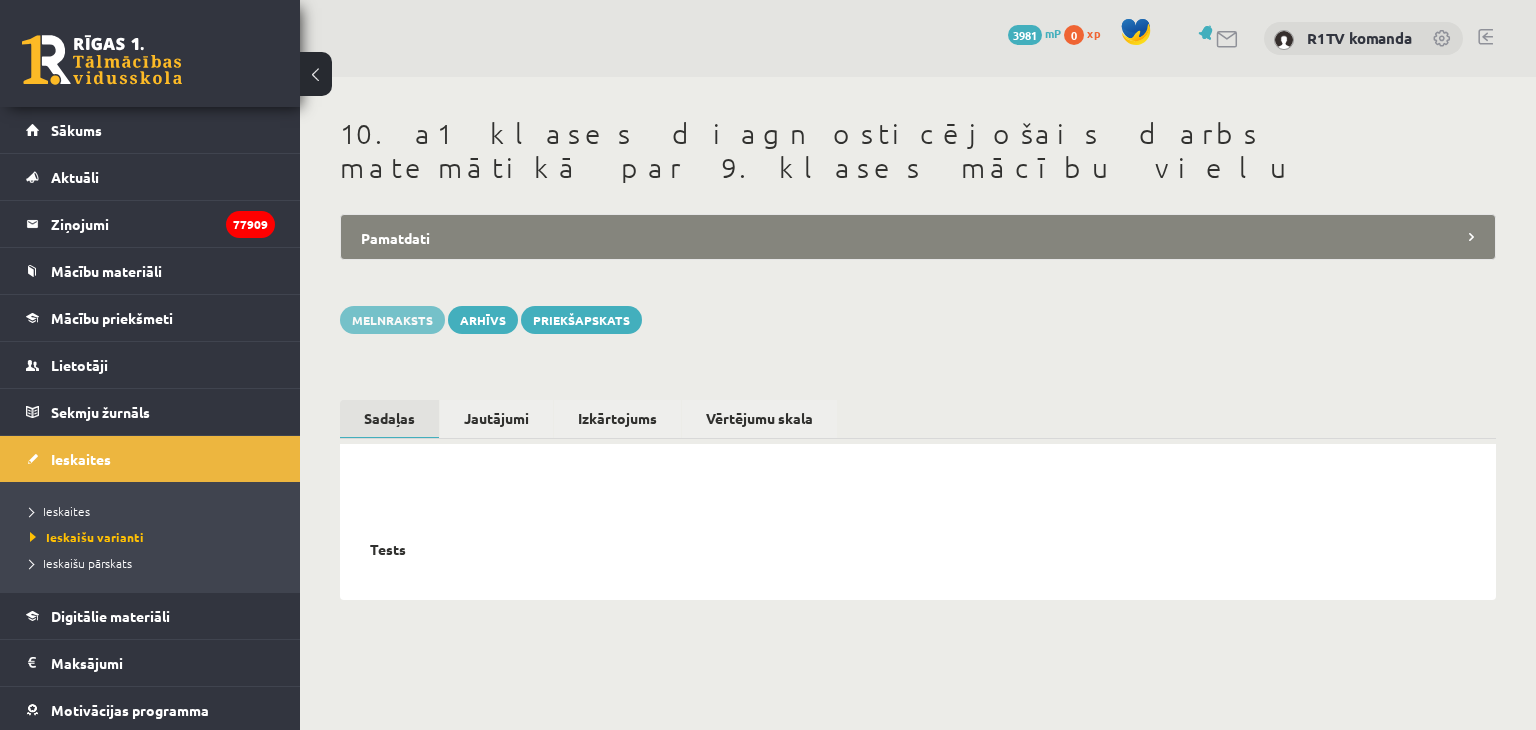 scroll, scrollTop: 0, scrollLeft: 0, axis: both 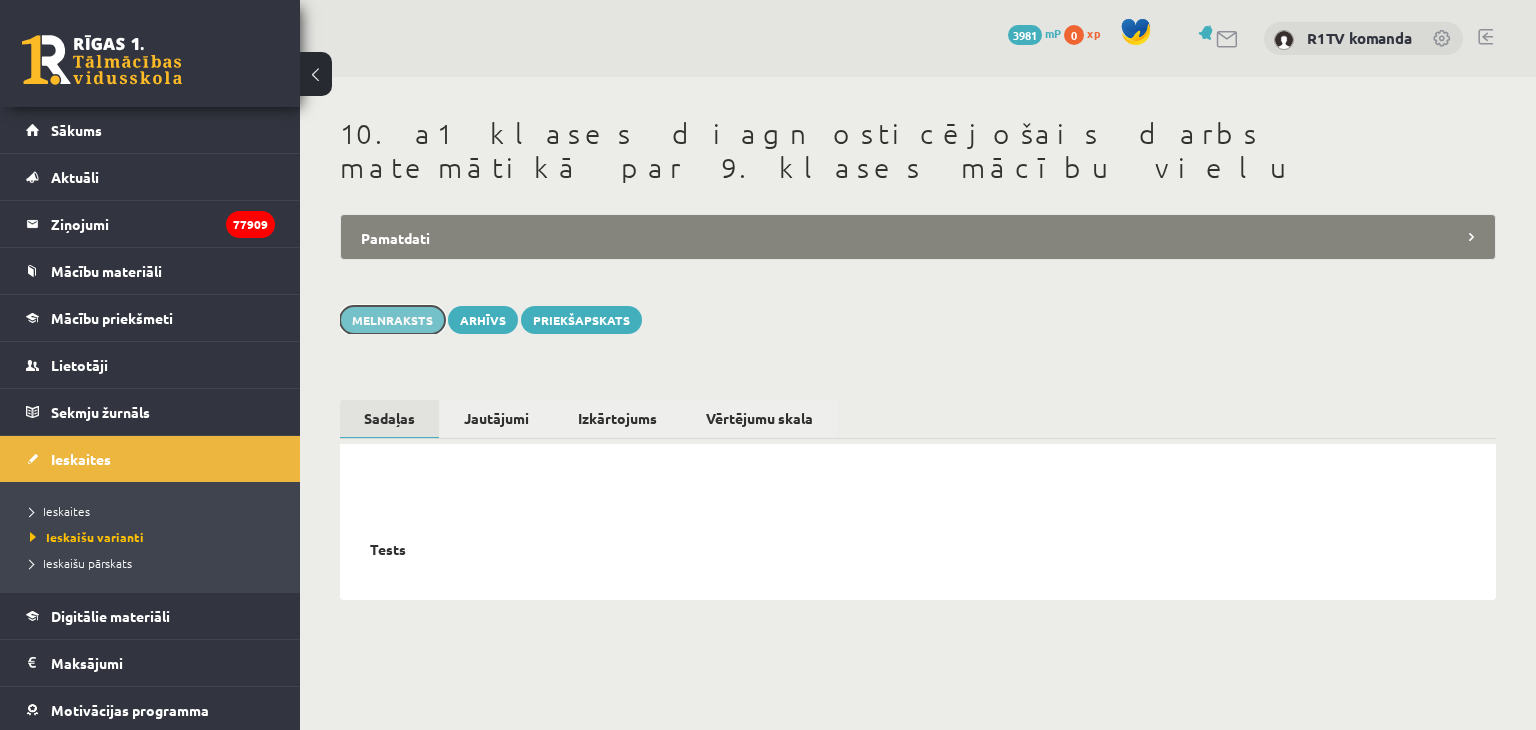 click on "Melnraksts" at bounding box center [392, 320] 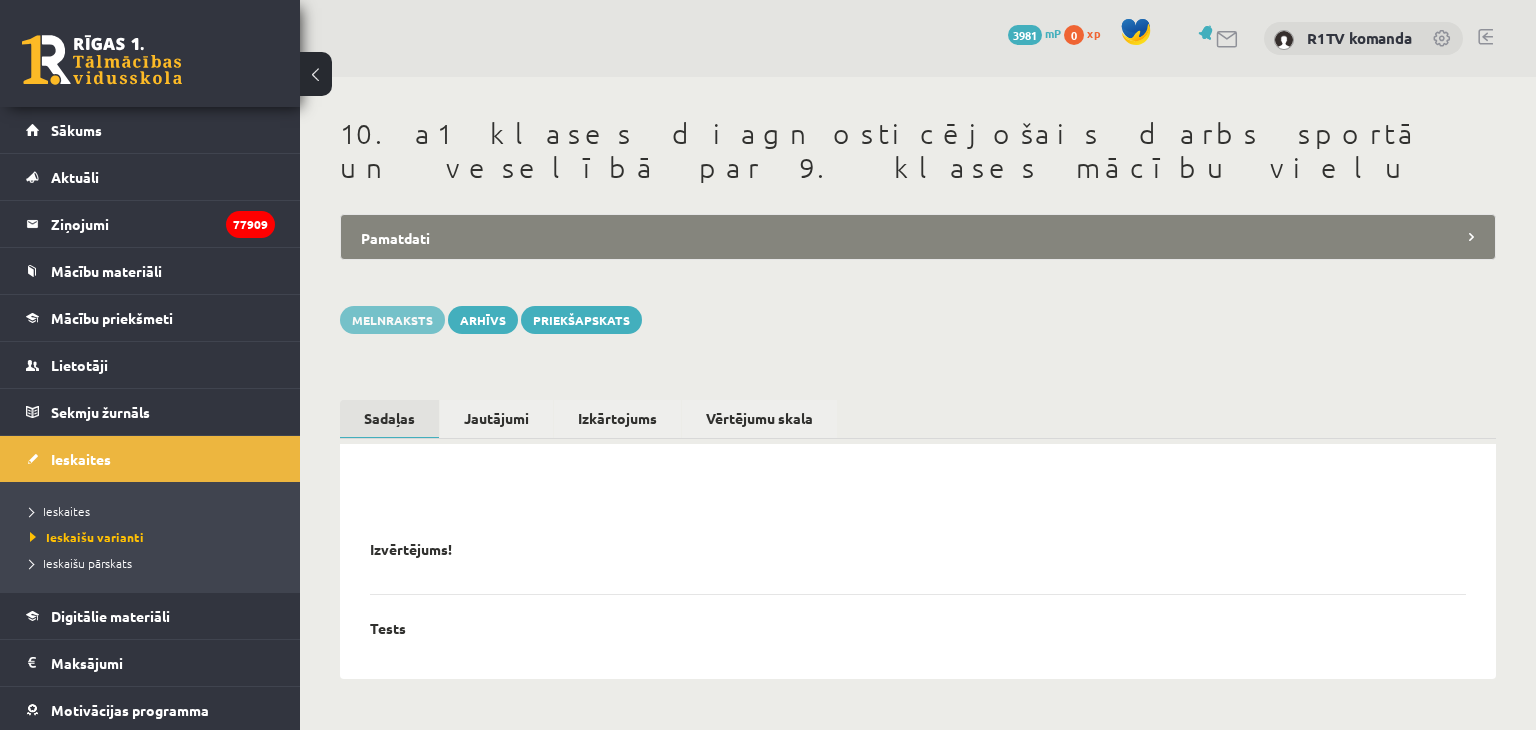 scroll, scrollTop: 0, scrollLeft: 0, axis: both 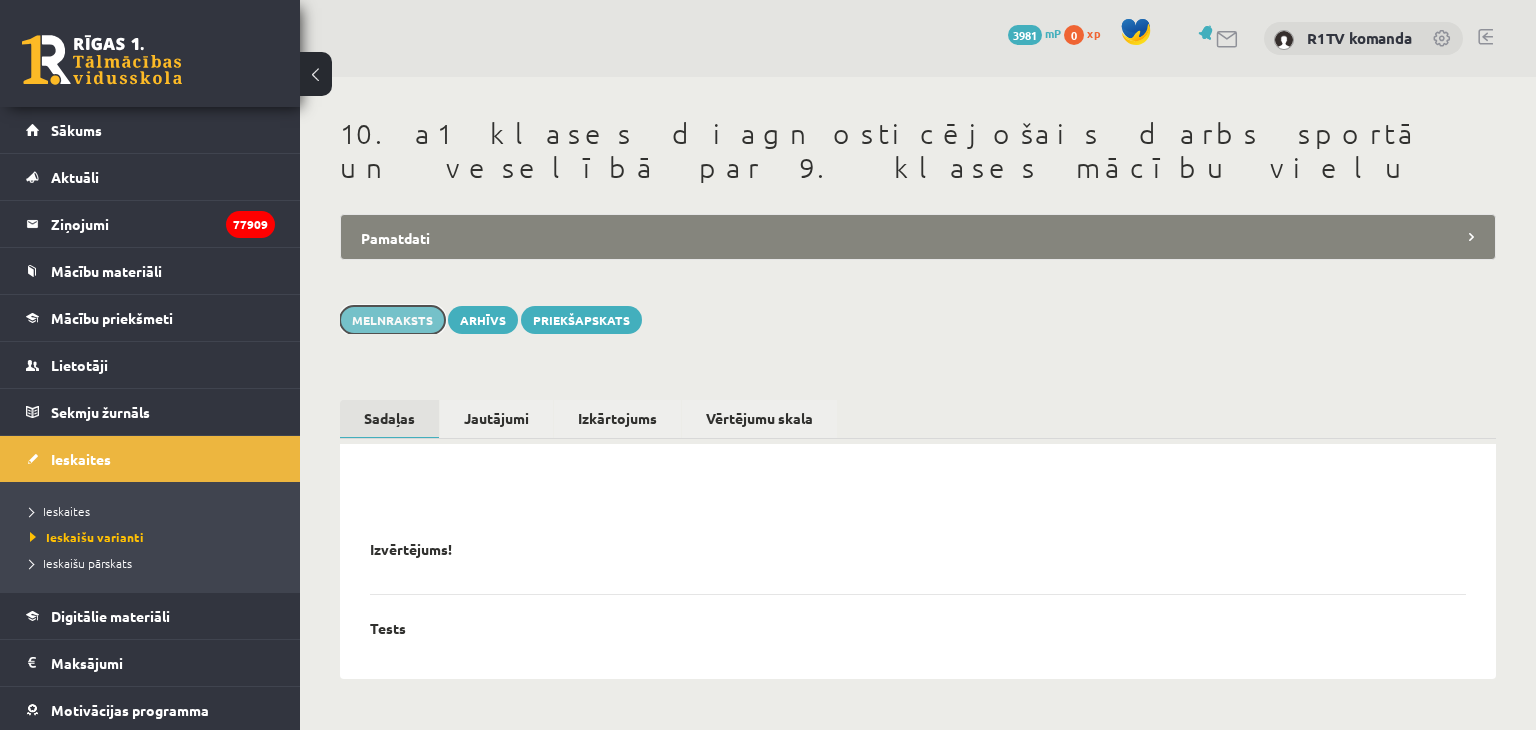click on "Melnraksts" at bounding box center [392, 320] 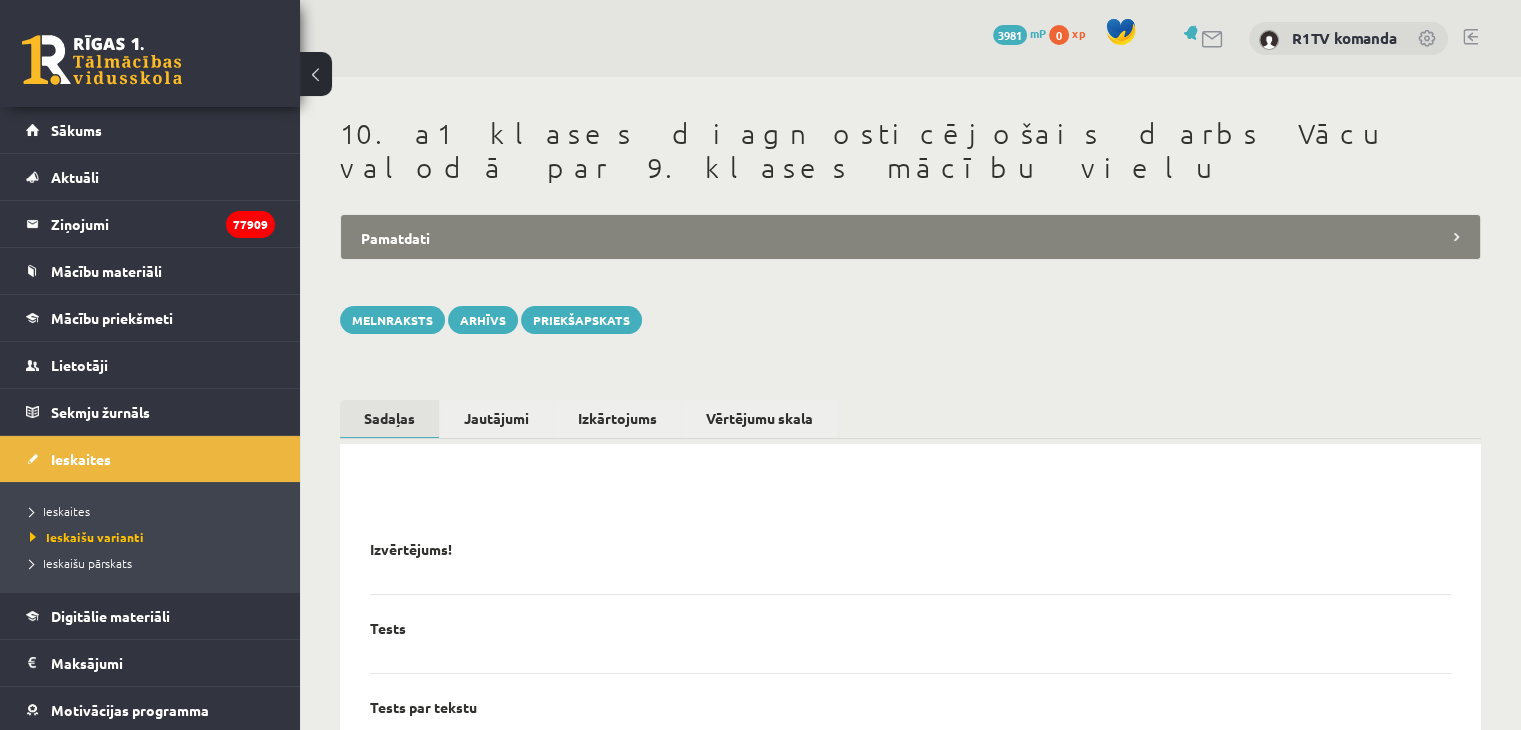 scroll, scrollTop: 0, scrollLeft: 0, axis: both 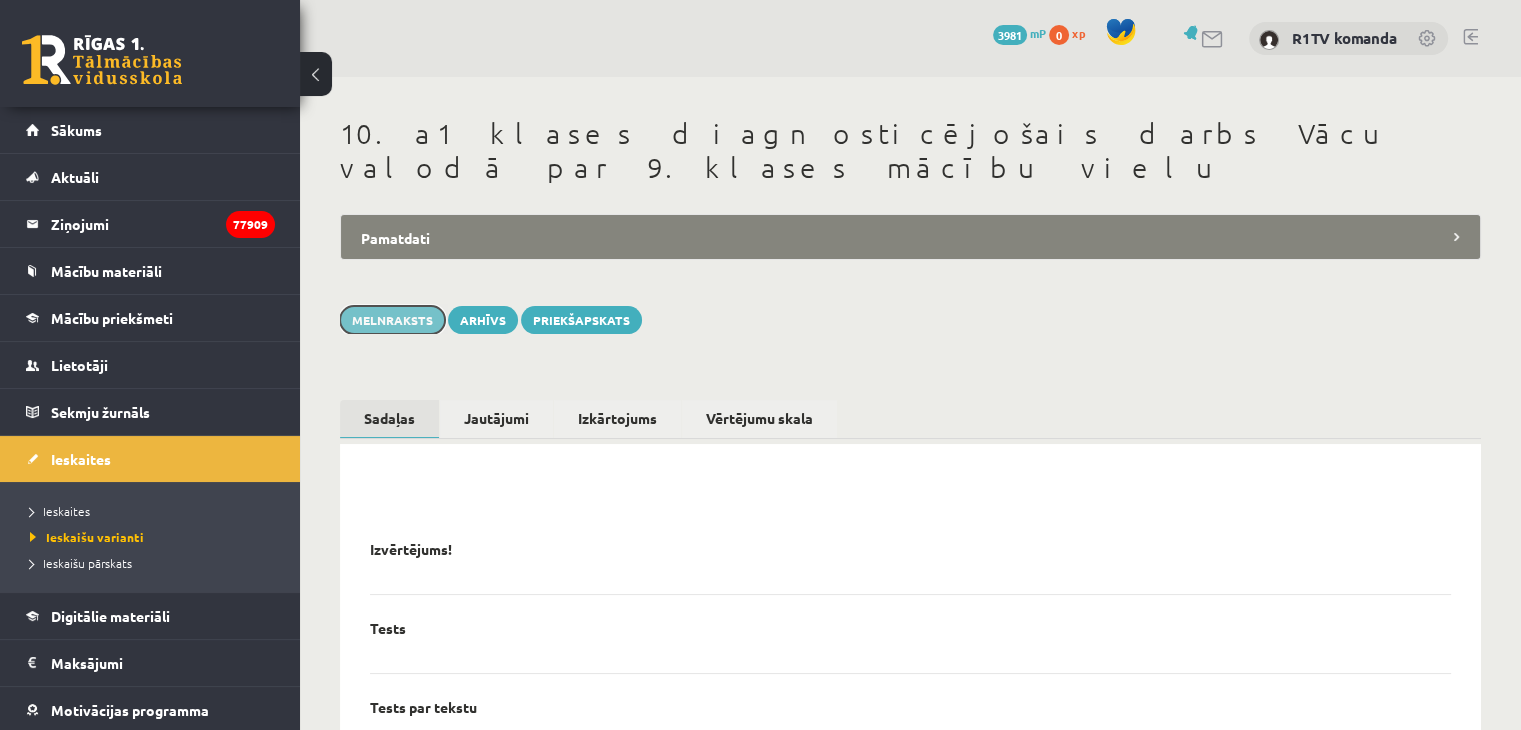 click on "Melnraksts" at bounding box center (392, 320) 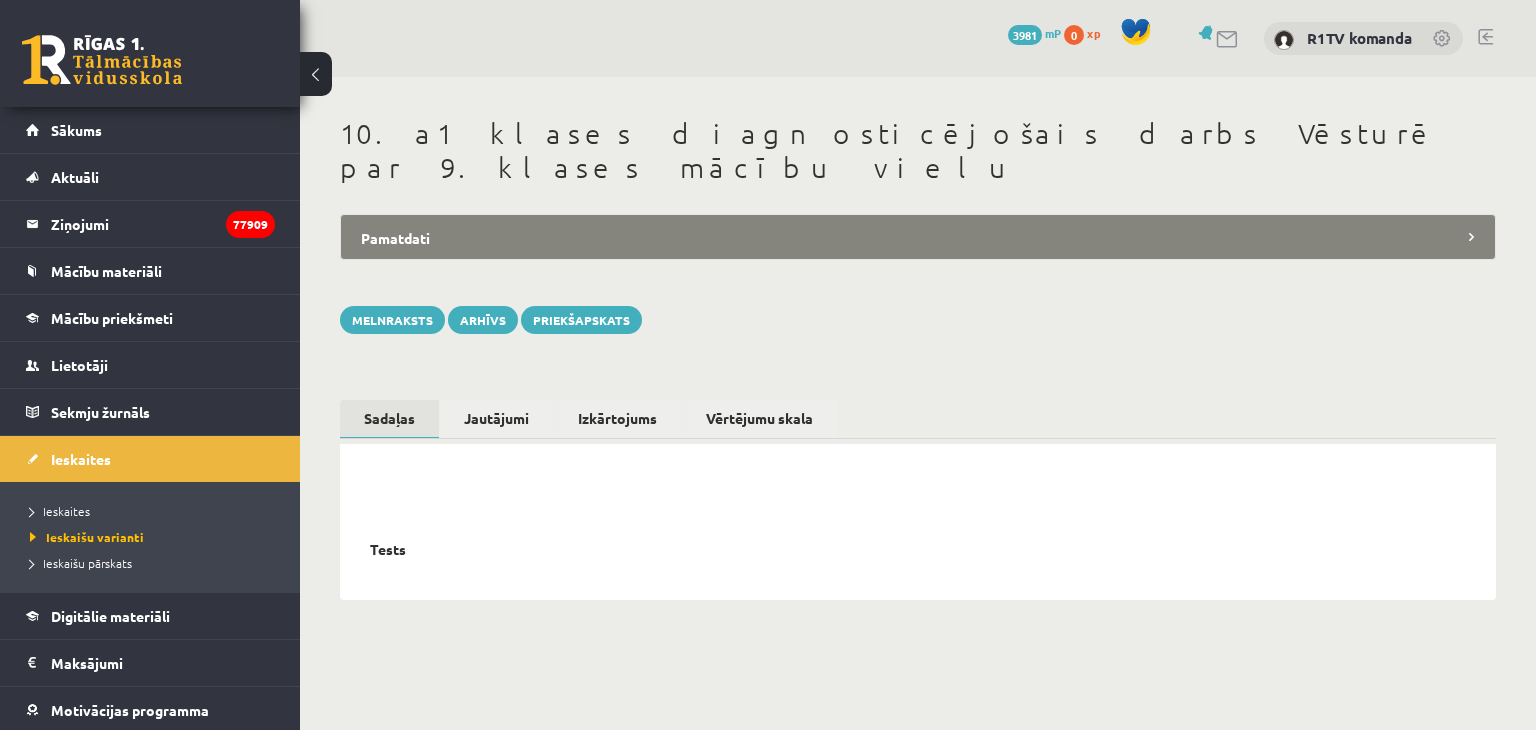 scroll, scrollTop: 0, scrollLeft: 0, axis: both 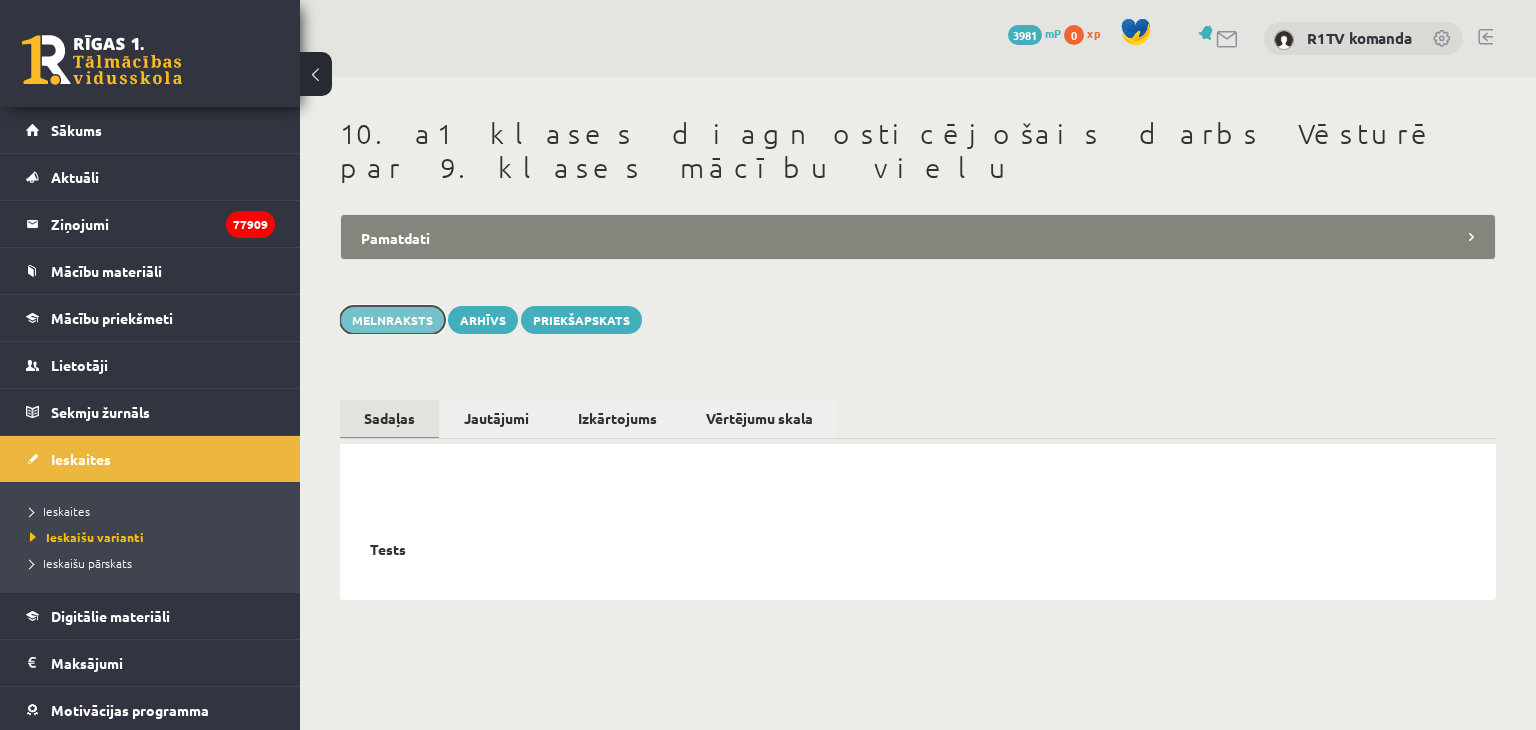 click on "Melnraksts" at bounding box center [392, 320] 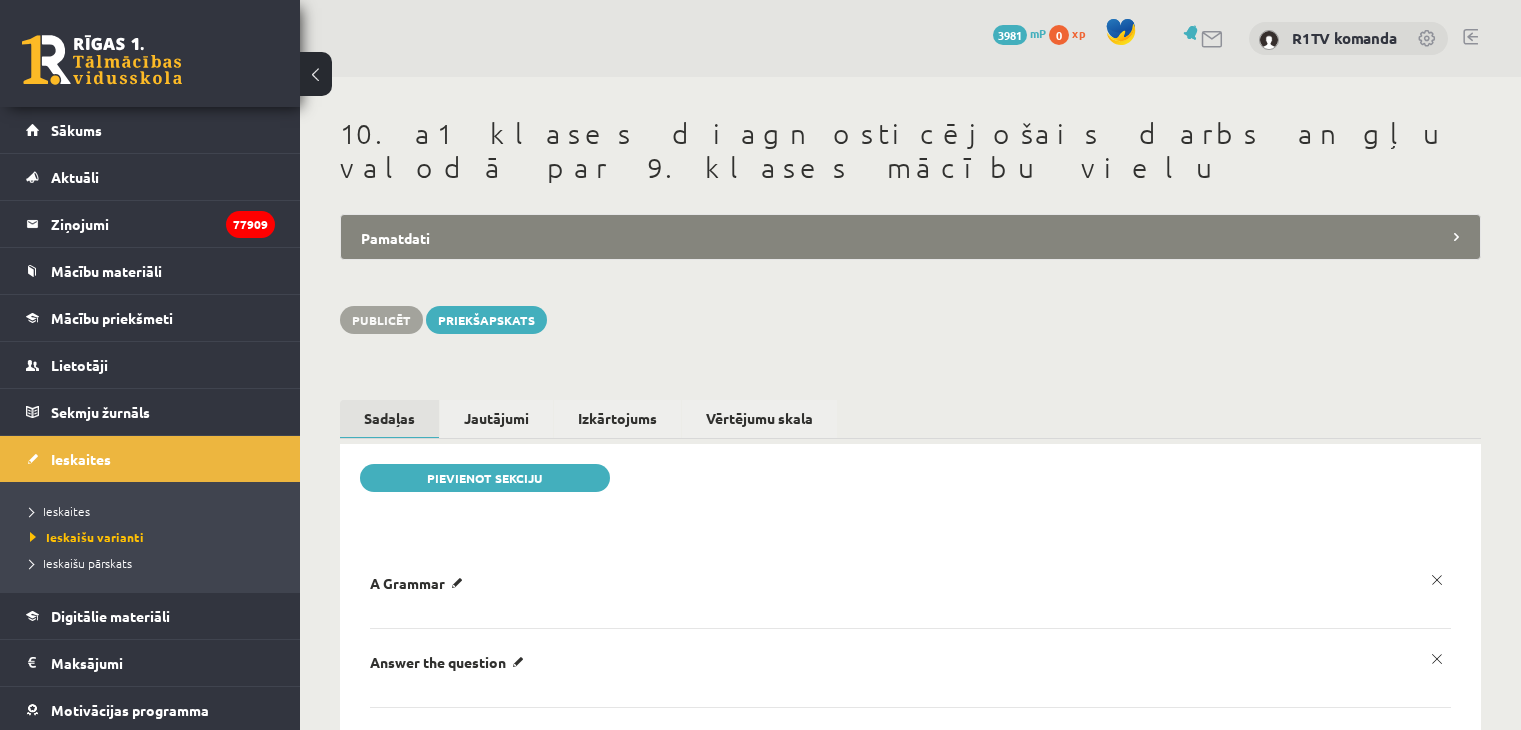scroll, scrollTop: 0, scrollLeft: 0, axis: both 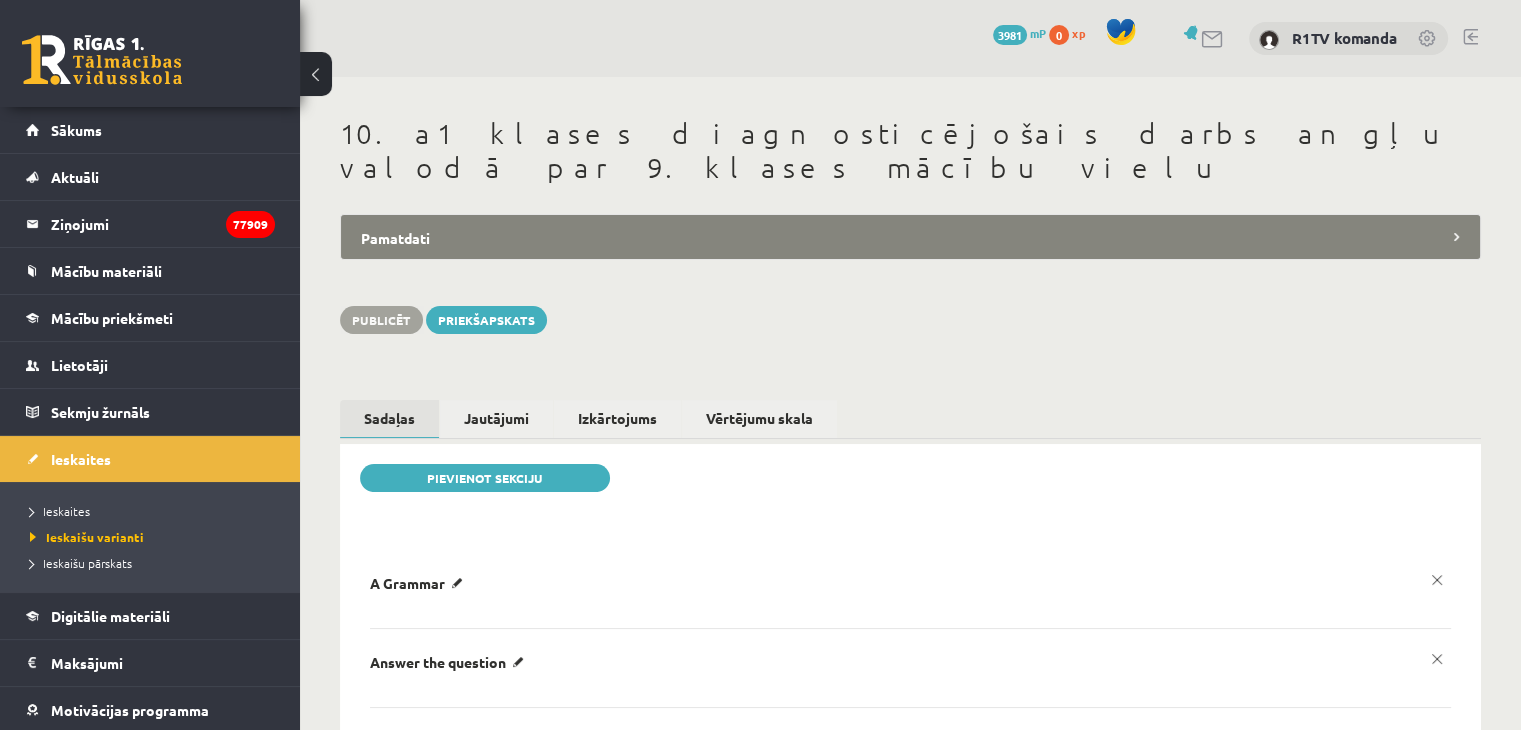 click on "Pamatdati" at bounding box center [910, 237] 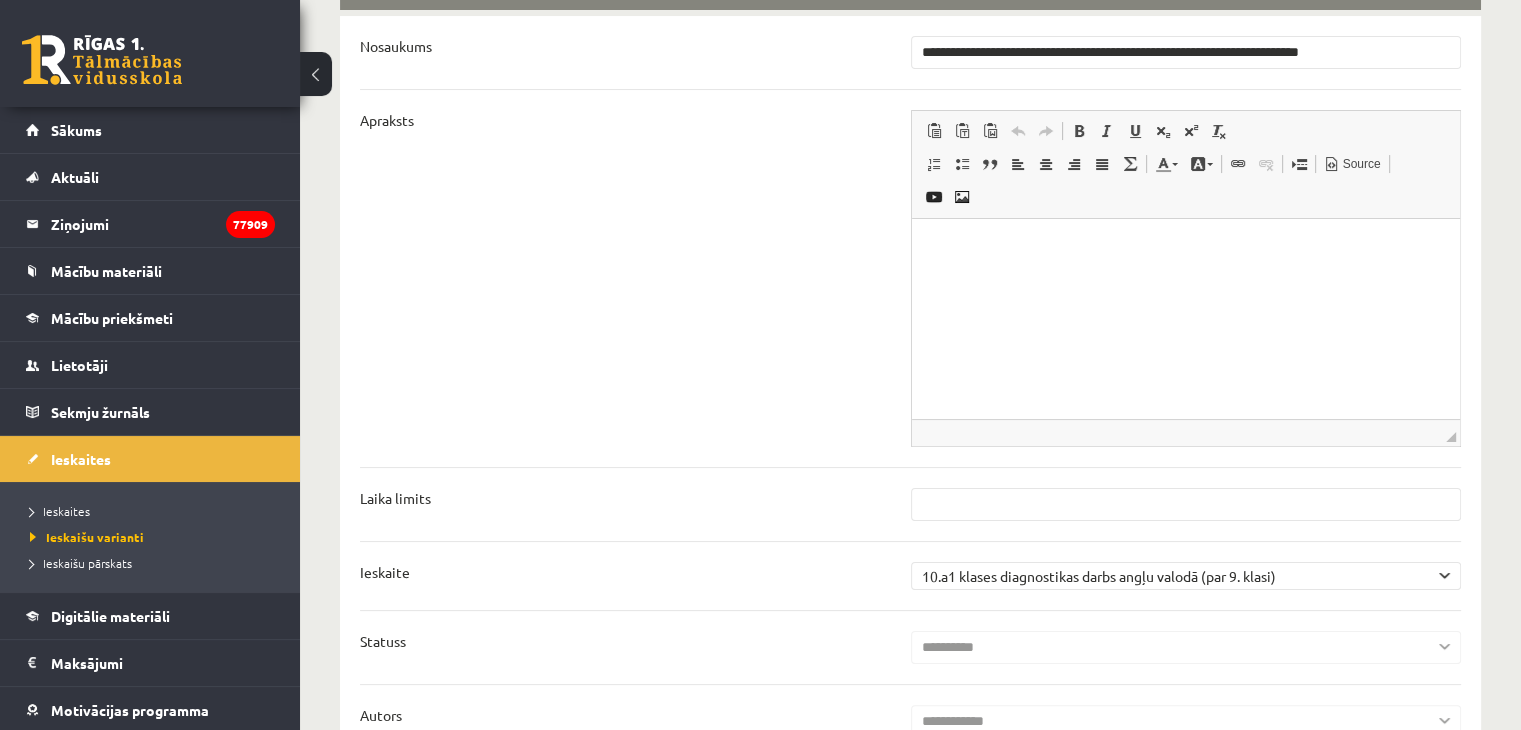 scroll, scrollTop: 400, scrollLeft: 0, axis: vertical 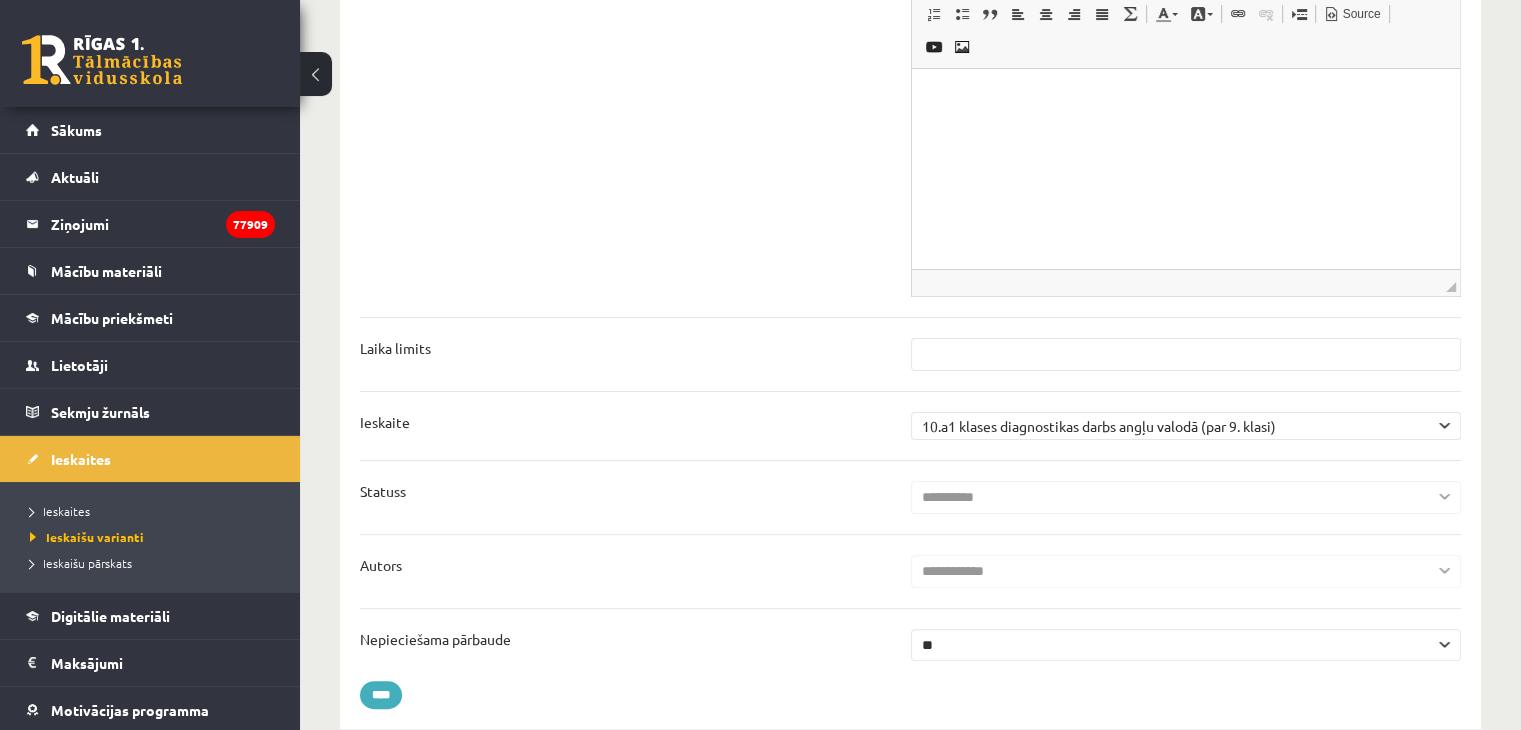 click on "**
**" at bounding box center [1186, 645] 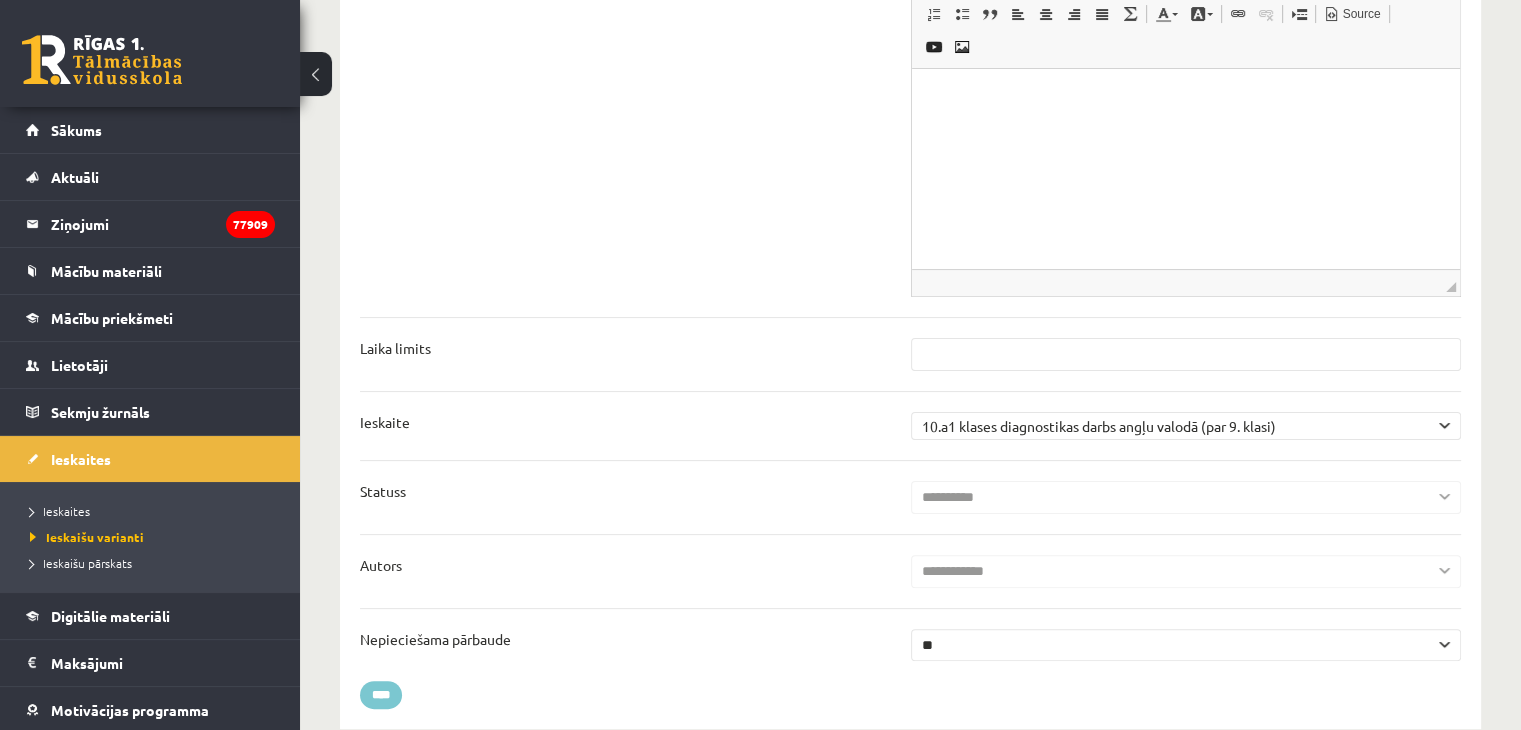 click on "****" at bounding box center (381, 695) 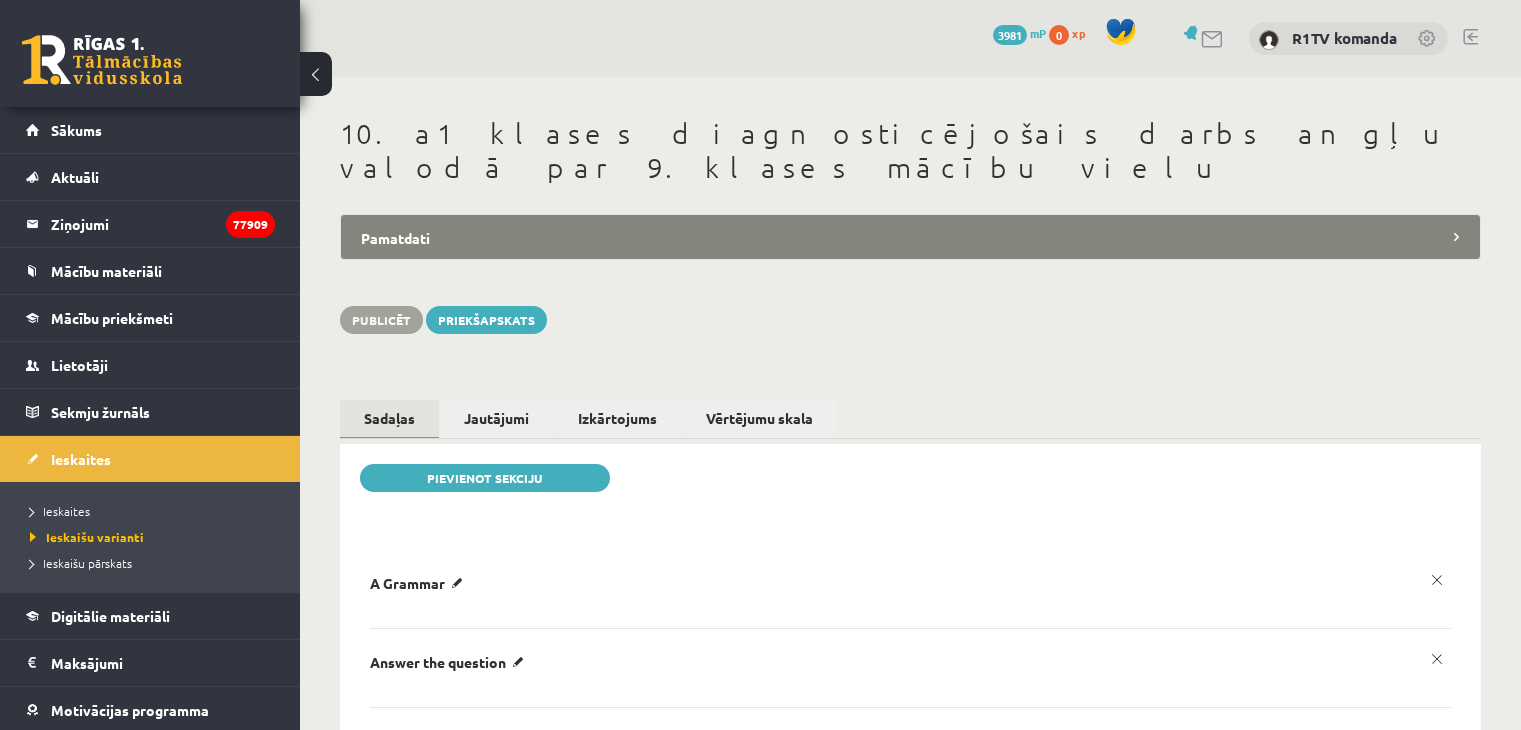 scroll, scrollTop: 0, scrollLeft: 0, axis: both 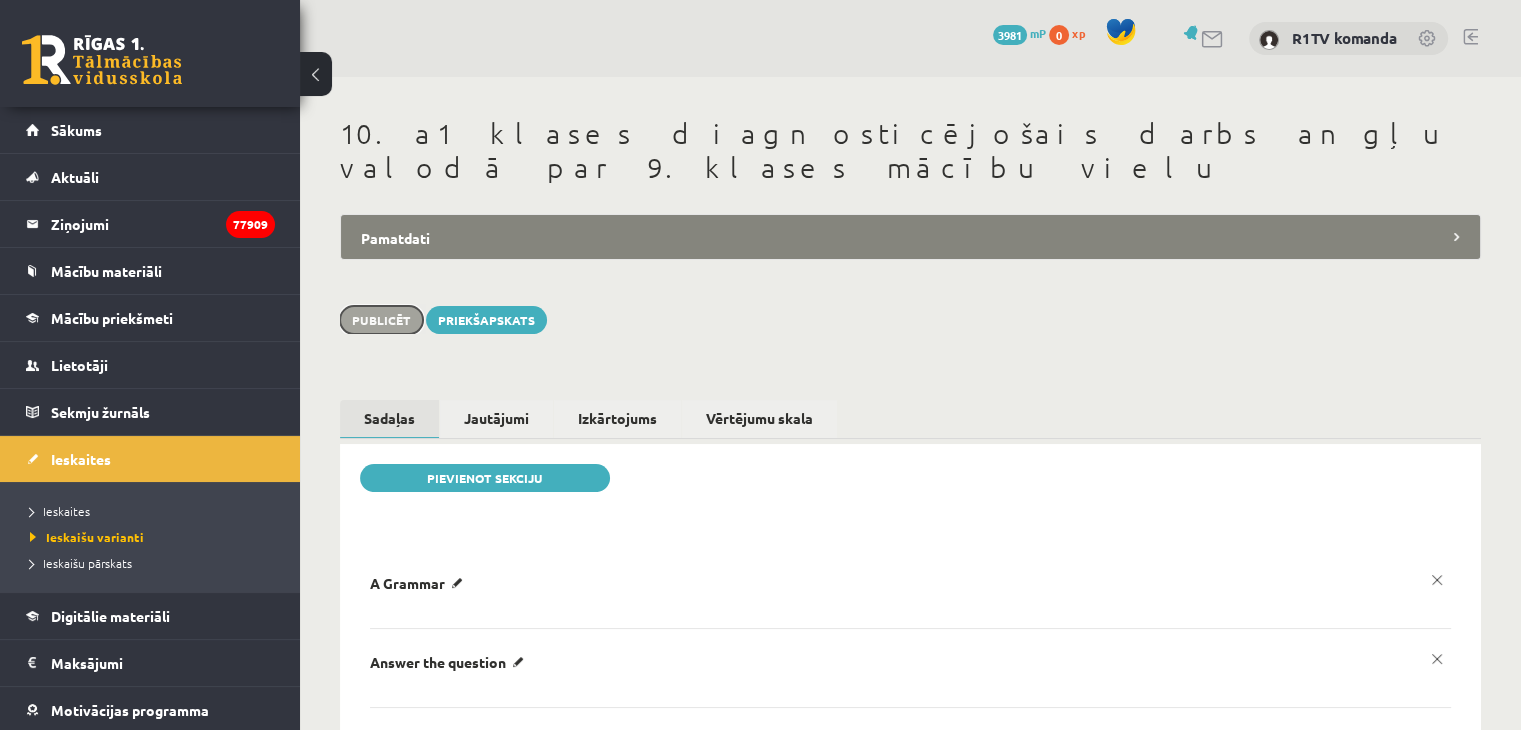 click on "Publicēt" at bounding box center [381, 320] 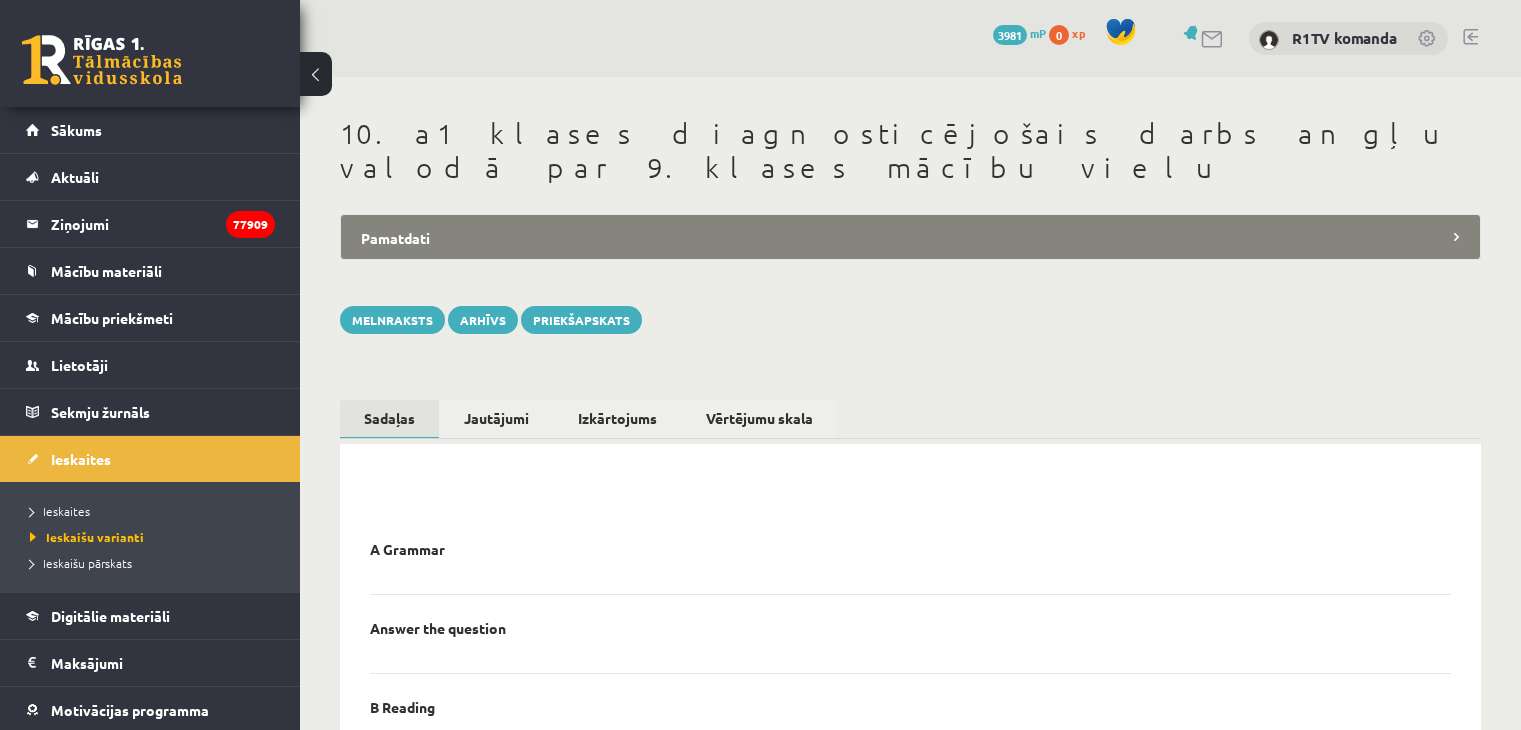scroll, scrollTop: 0, scrollLeft: 0, axis: both 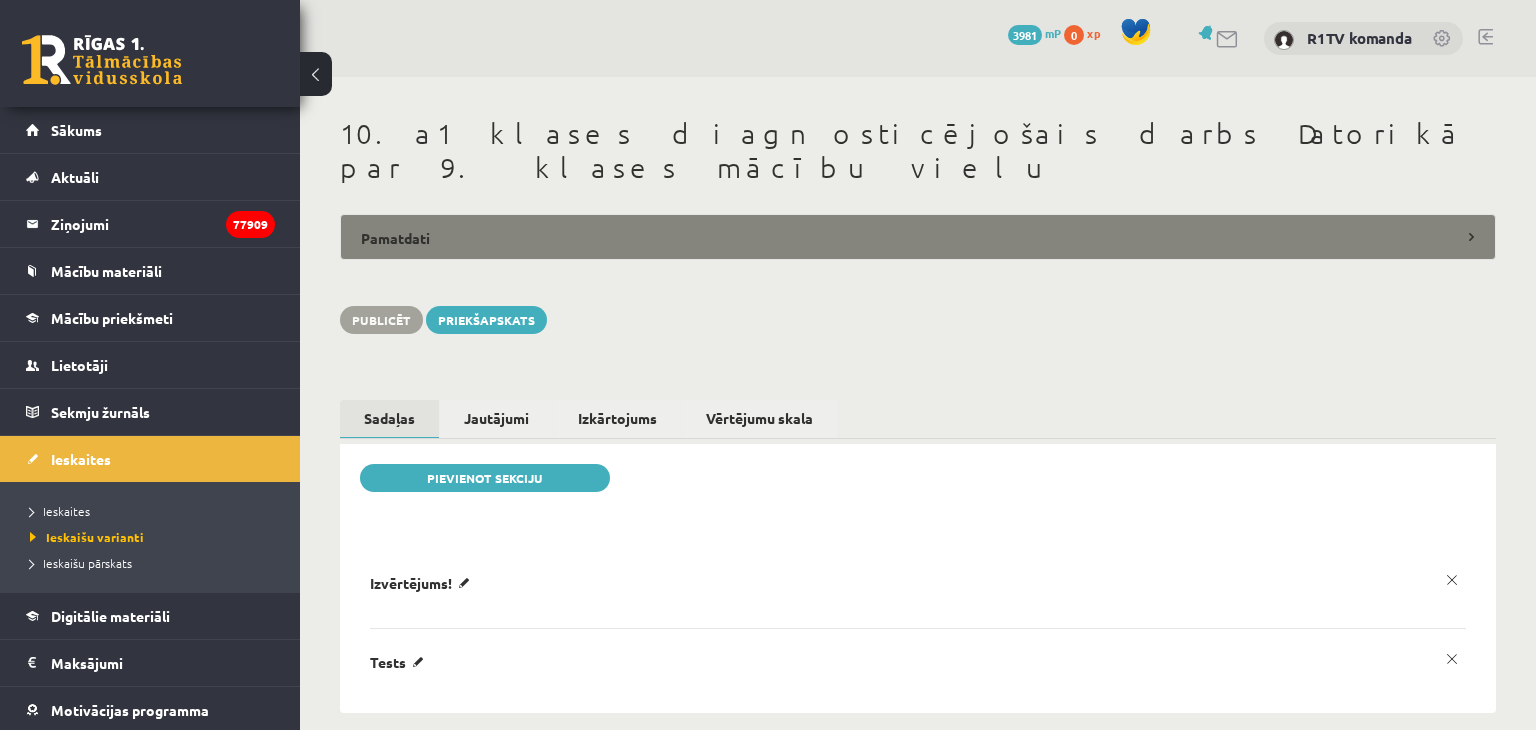 click on "Pamatdati" at bounding box center (918, 237) 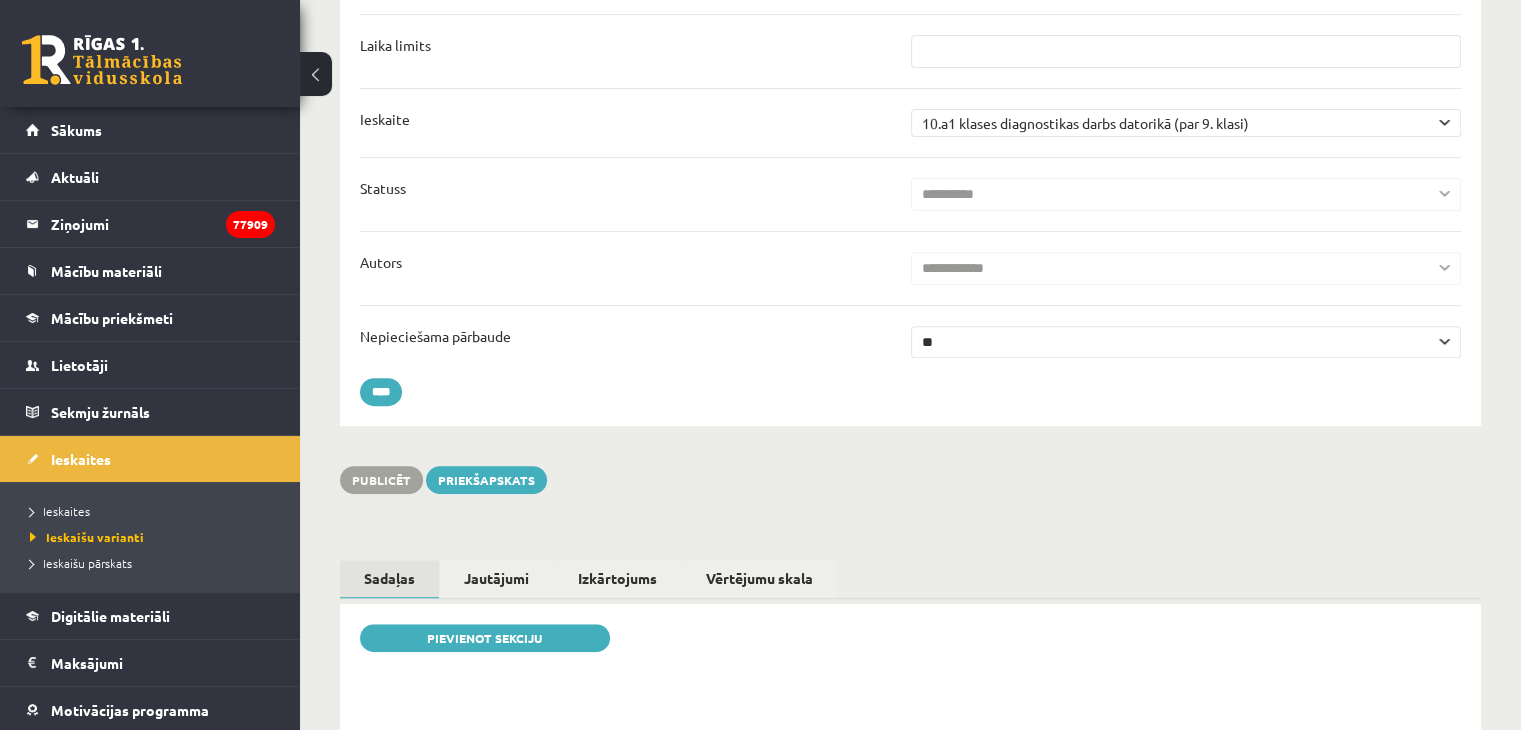 scroll, scrollTop: 0, scrollLeft: 0, axis: both 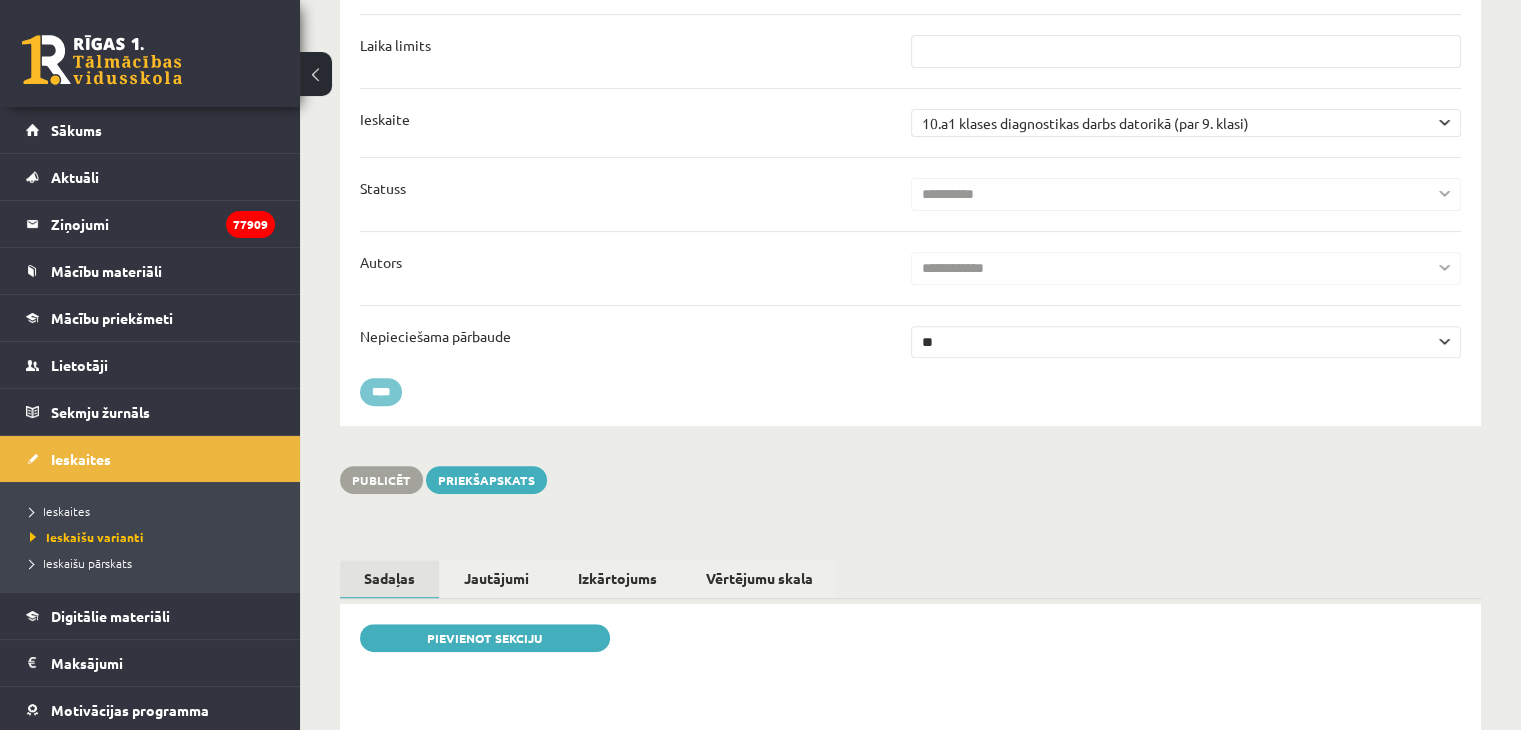click on "****" at bounding box center [381, 392] 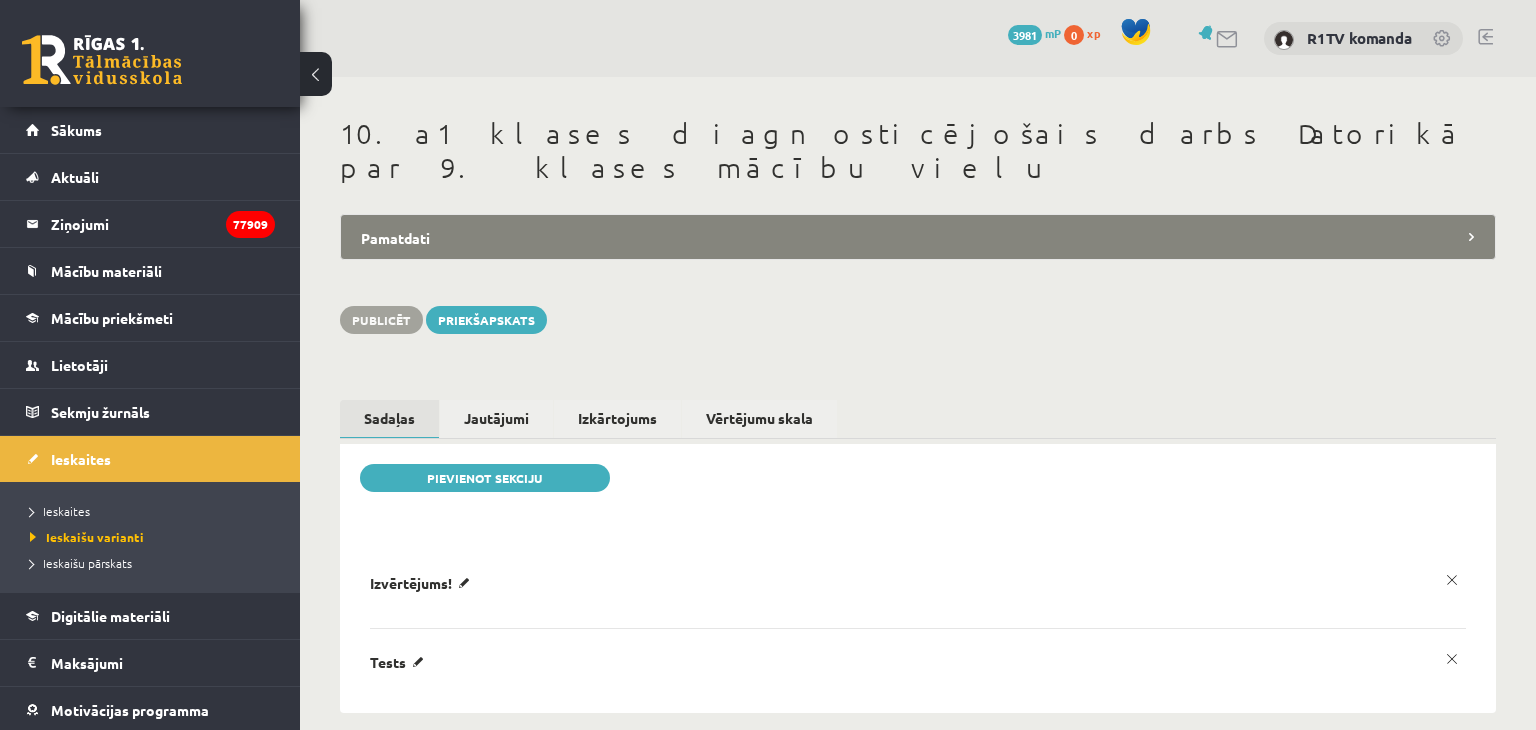 scroll, scrollTop: 0, scrollLeft: 0, axis: both 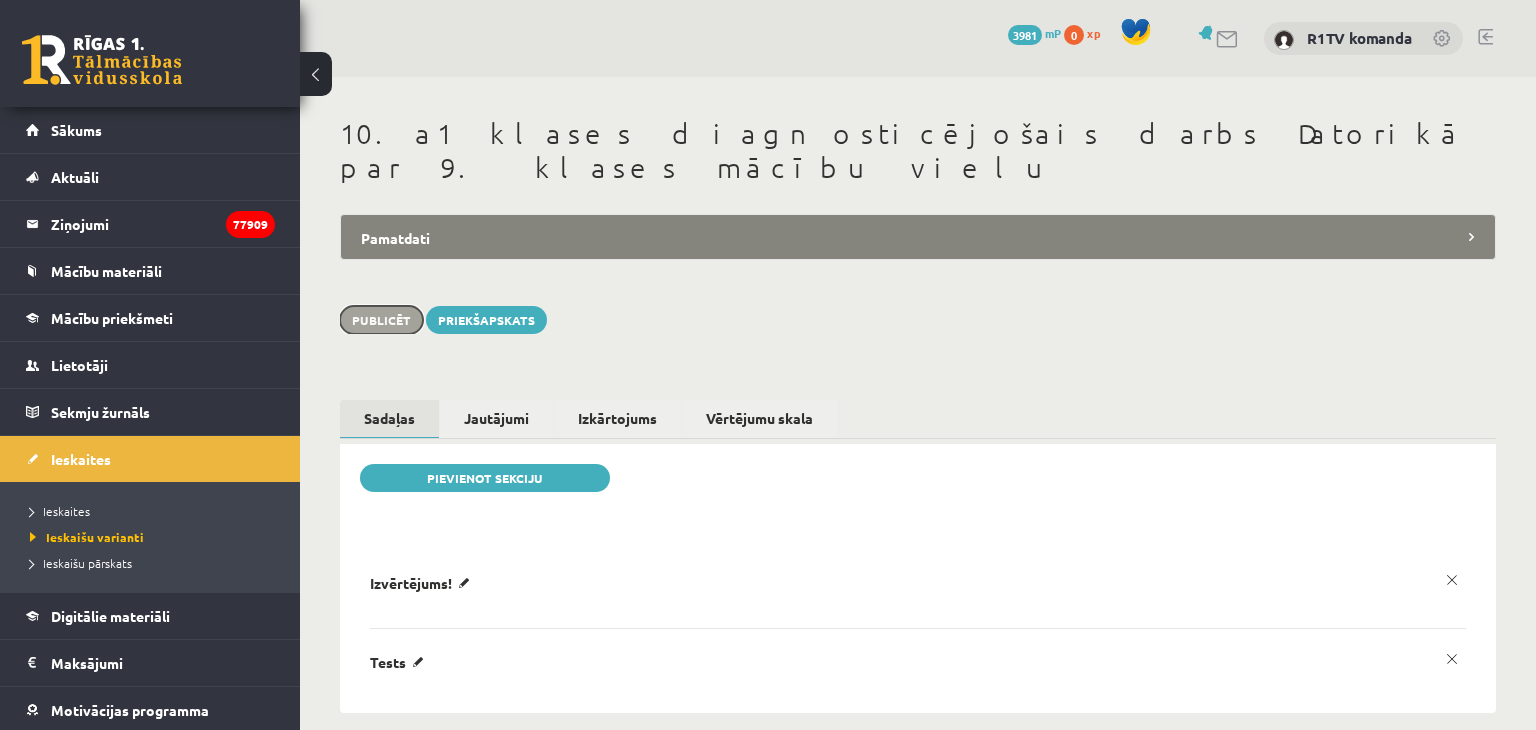 click on "Publicēt" at bounding box center (381, 320) 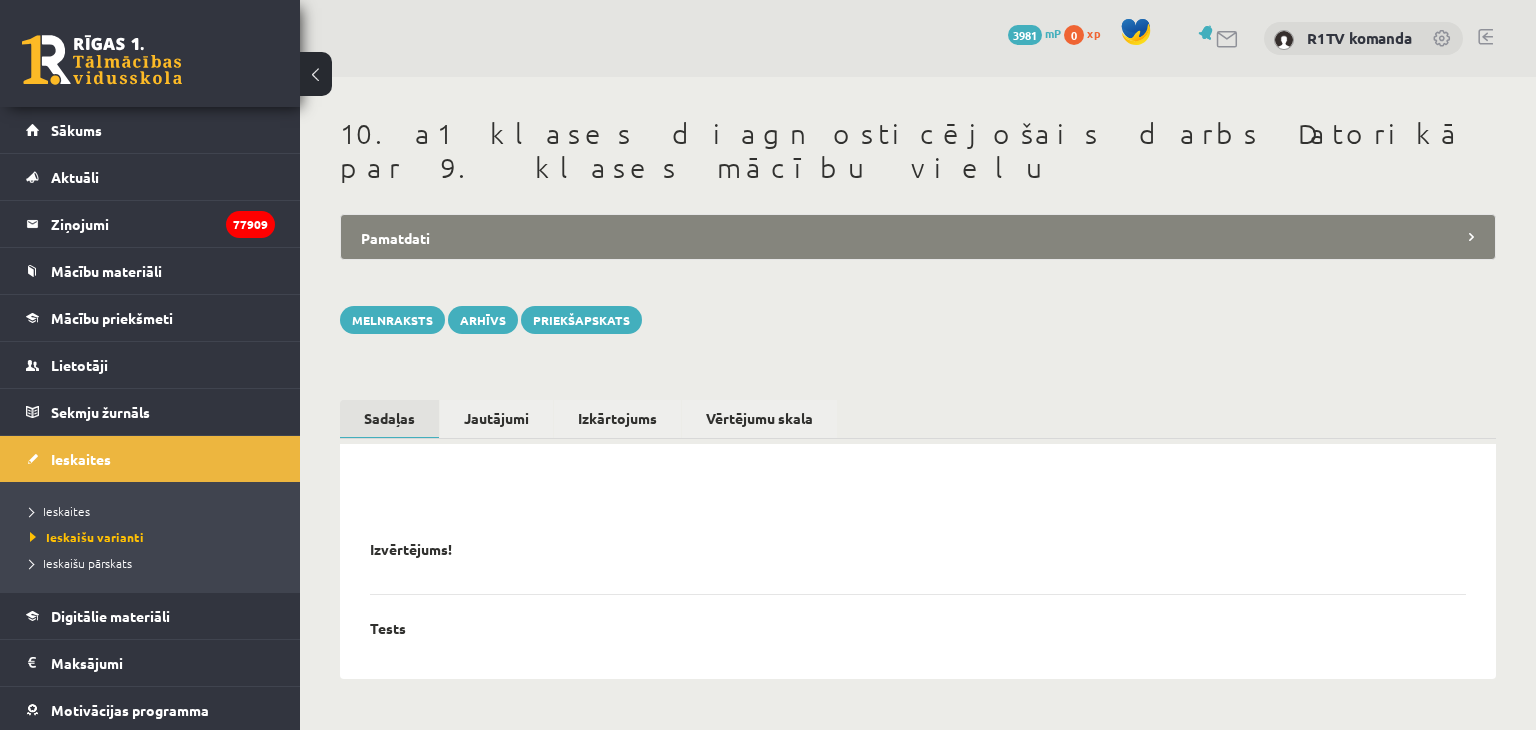 scroll, scrollTop: 0, scrollLeft: 0, axis: both 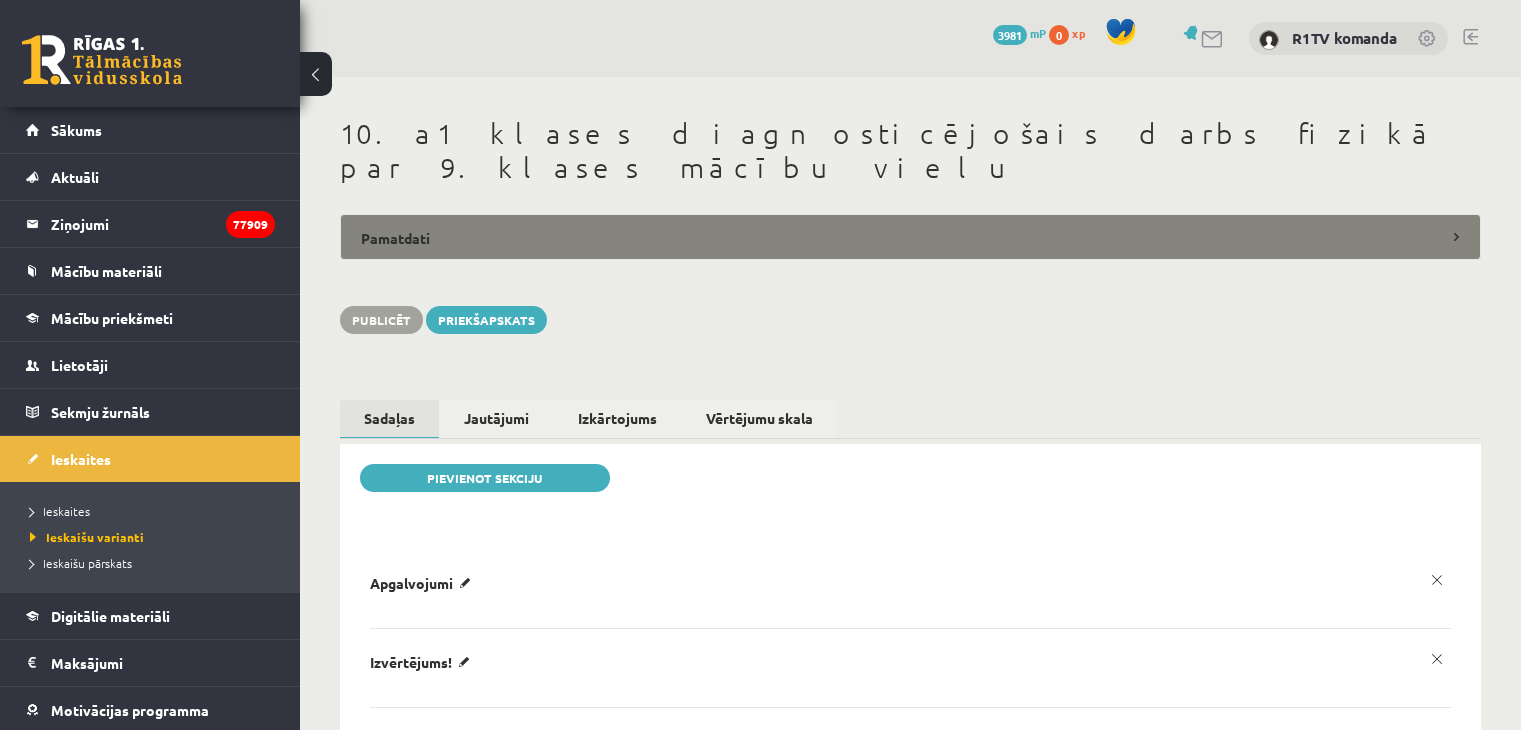 drag, startPoint x: 0, startPoint y: 0, endPoint x: 528, endPoint y: 210, distance: 568.2288 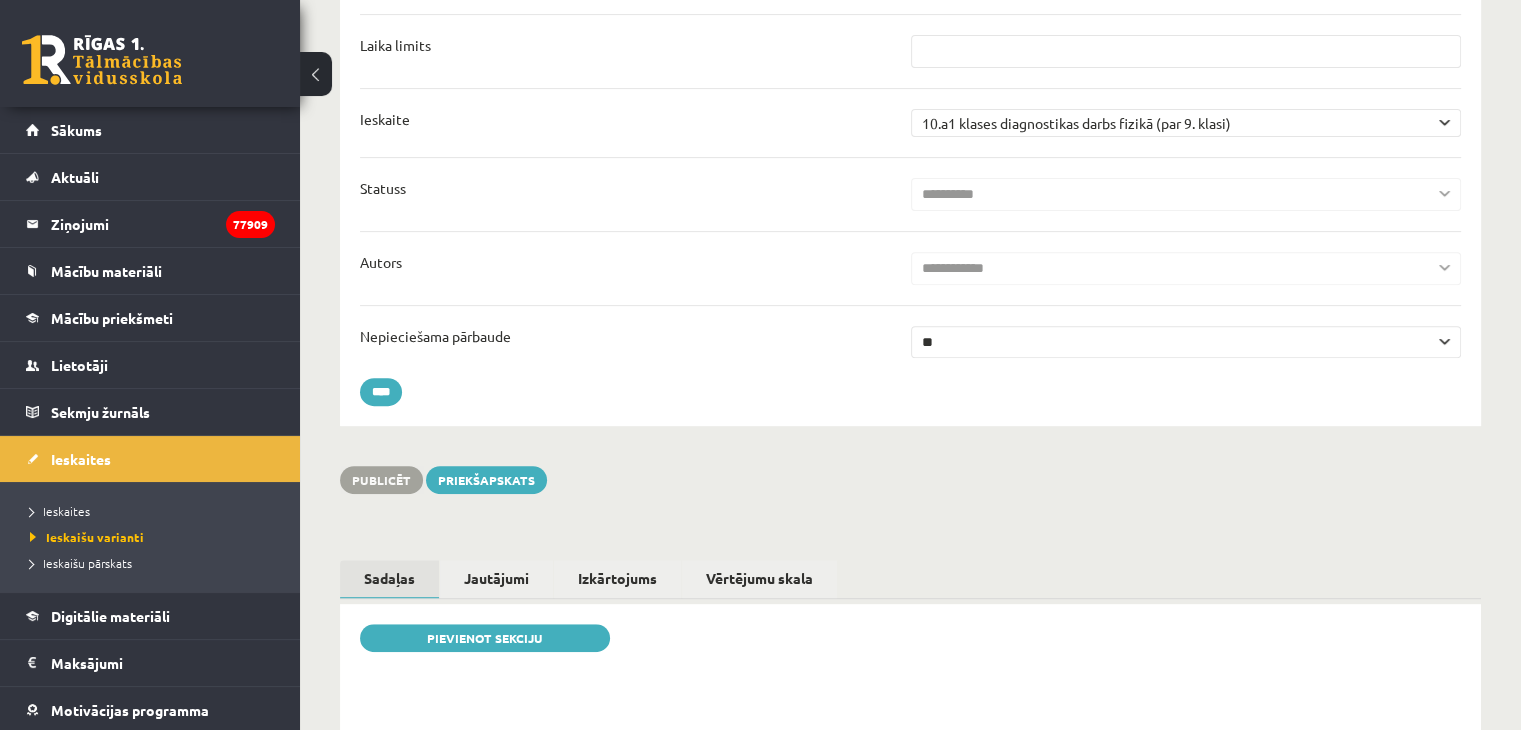 scroll, scrollTop: 0, scrollLeft: 0, axis: both 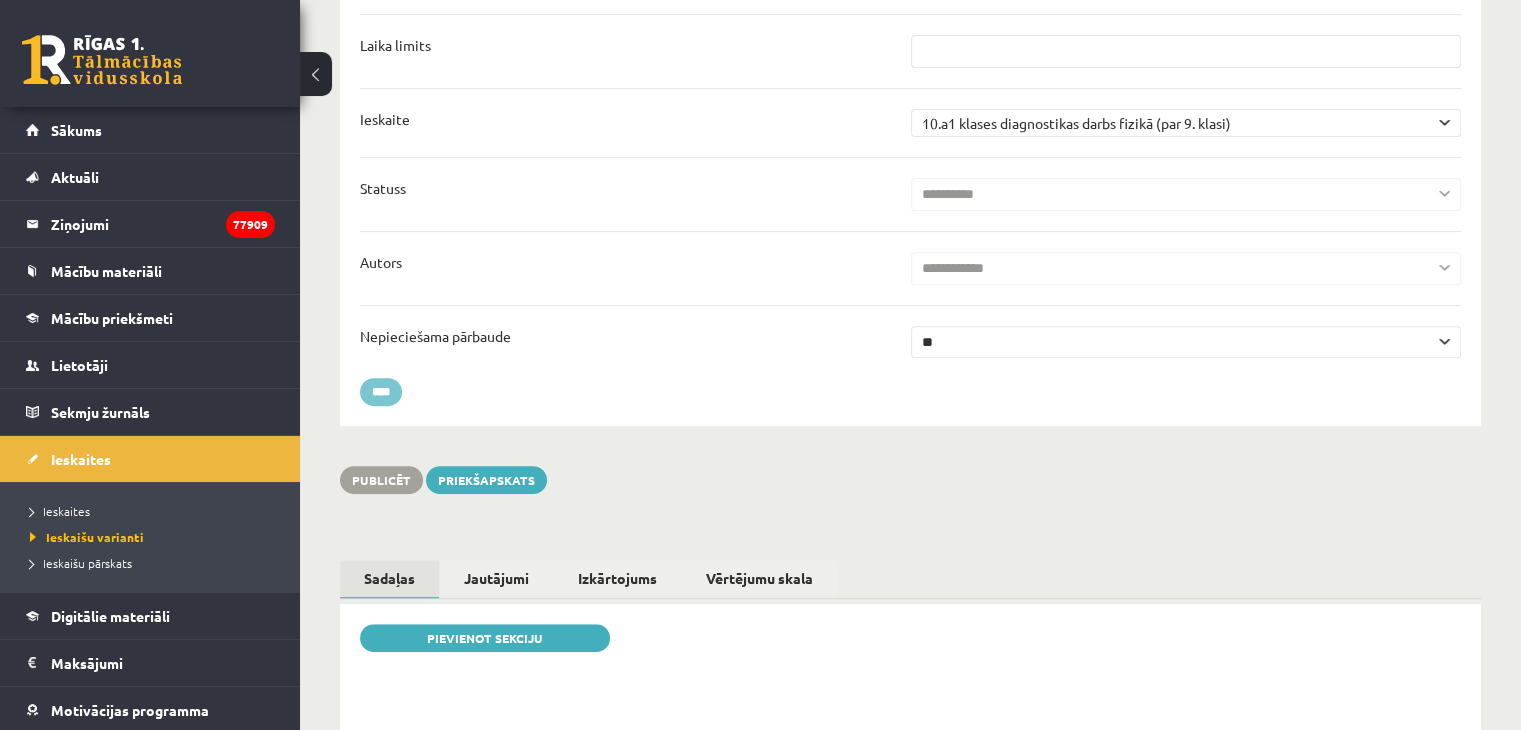 click on "****" at bounding box center (381, 392) 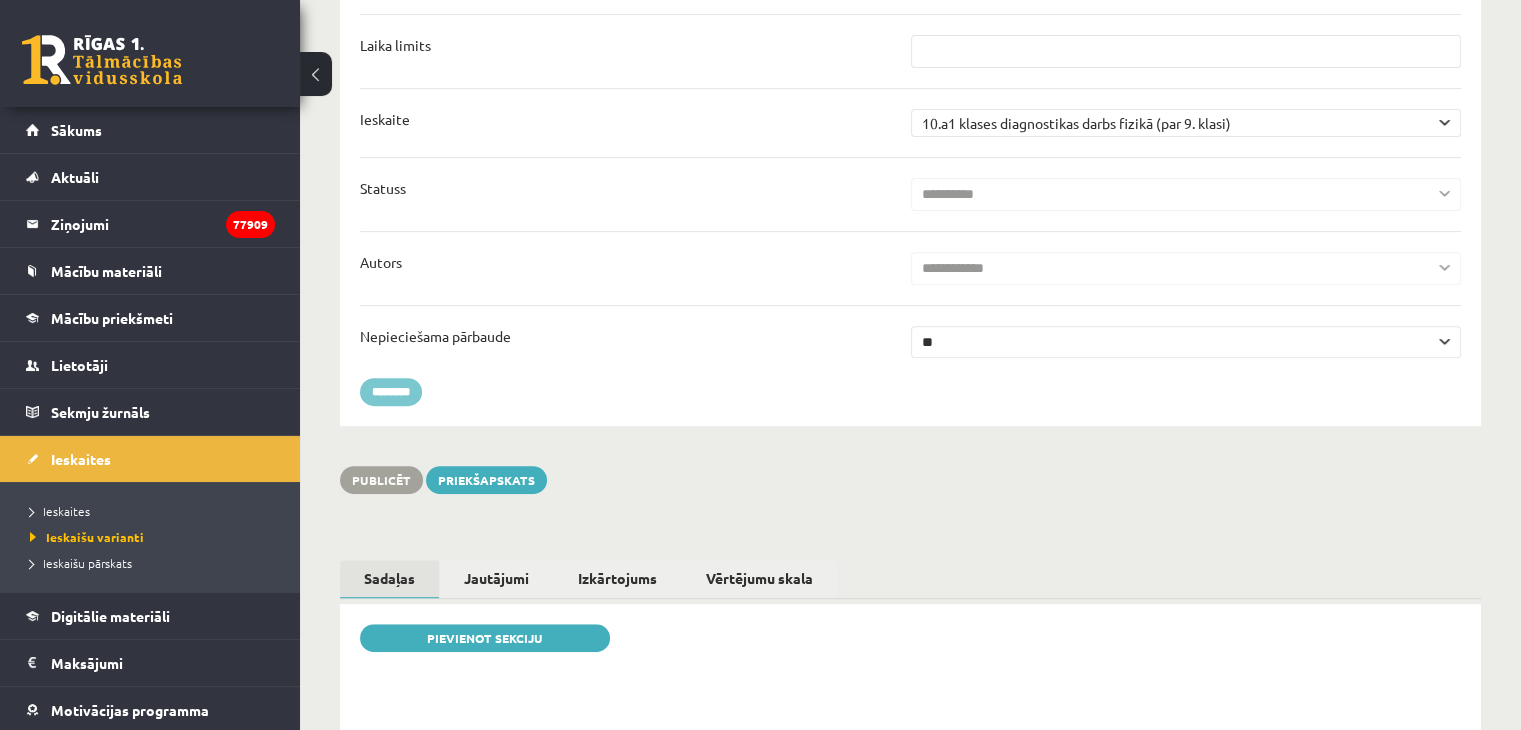 type on "********" 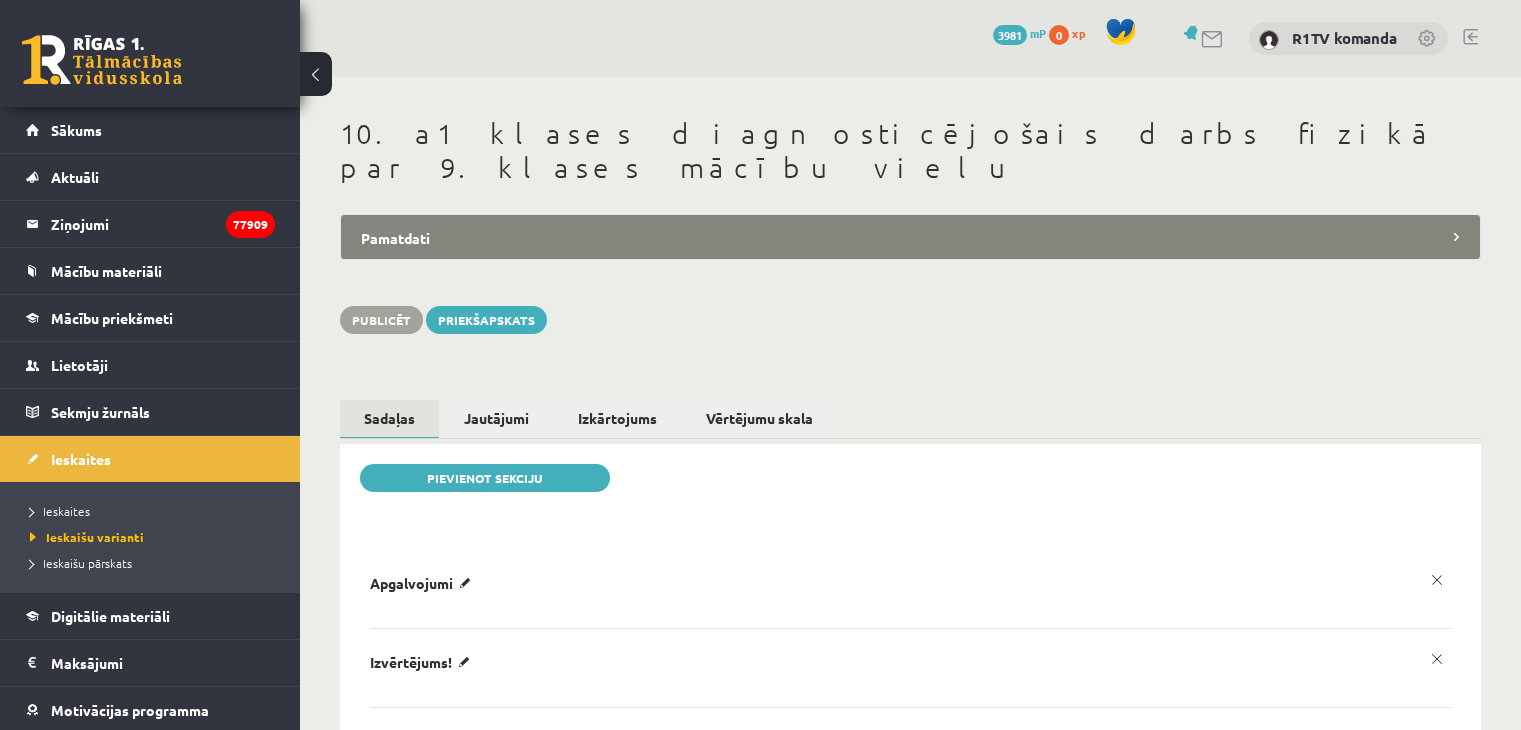 scroll, scrollTop: 0, scrollLeft: 0, axis: both 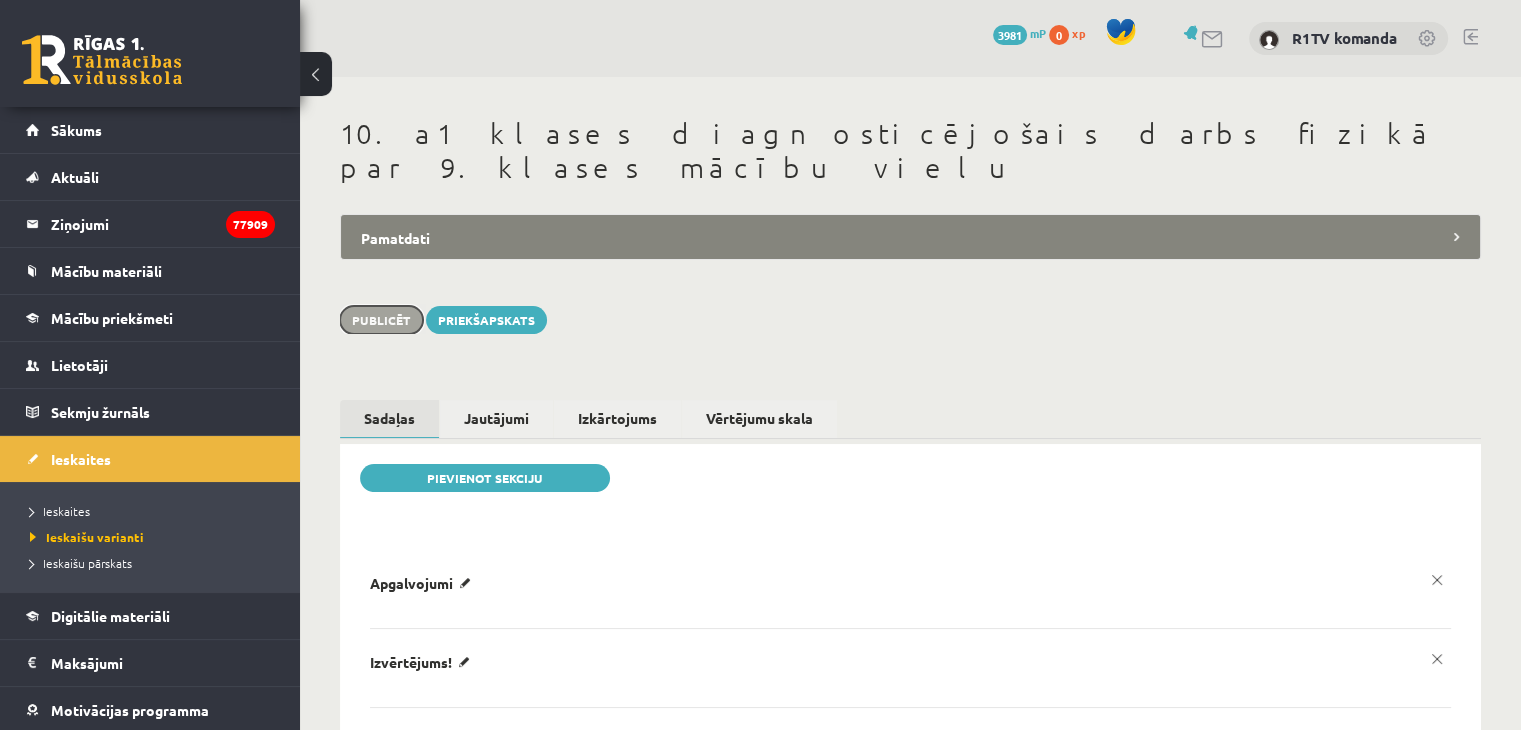 click on "Publicēt" at bounding box center (381, 320) 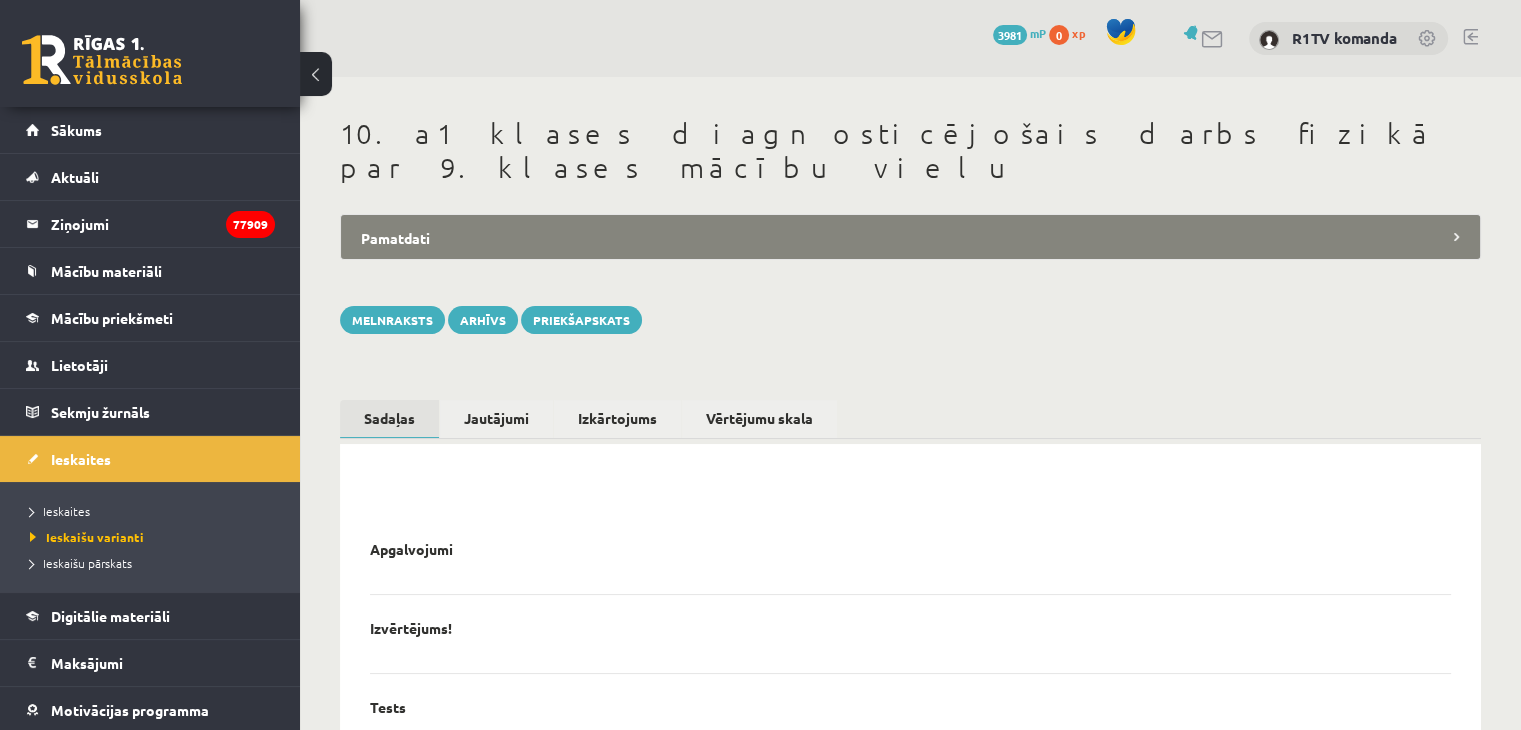 scroll, scrollTop: 0, scrollLeft: 0, axis: both 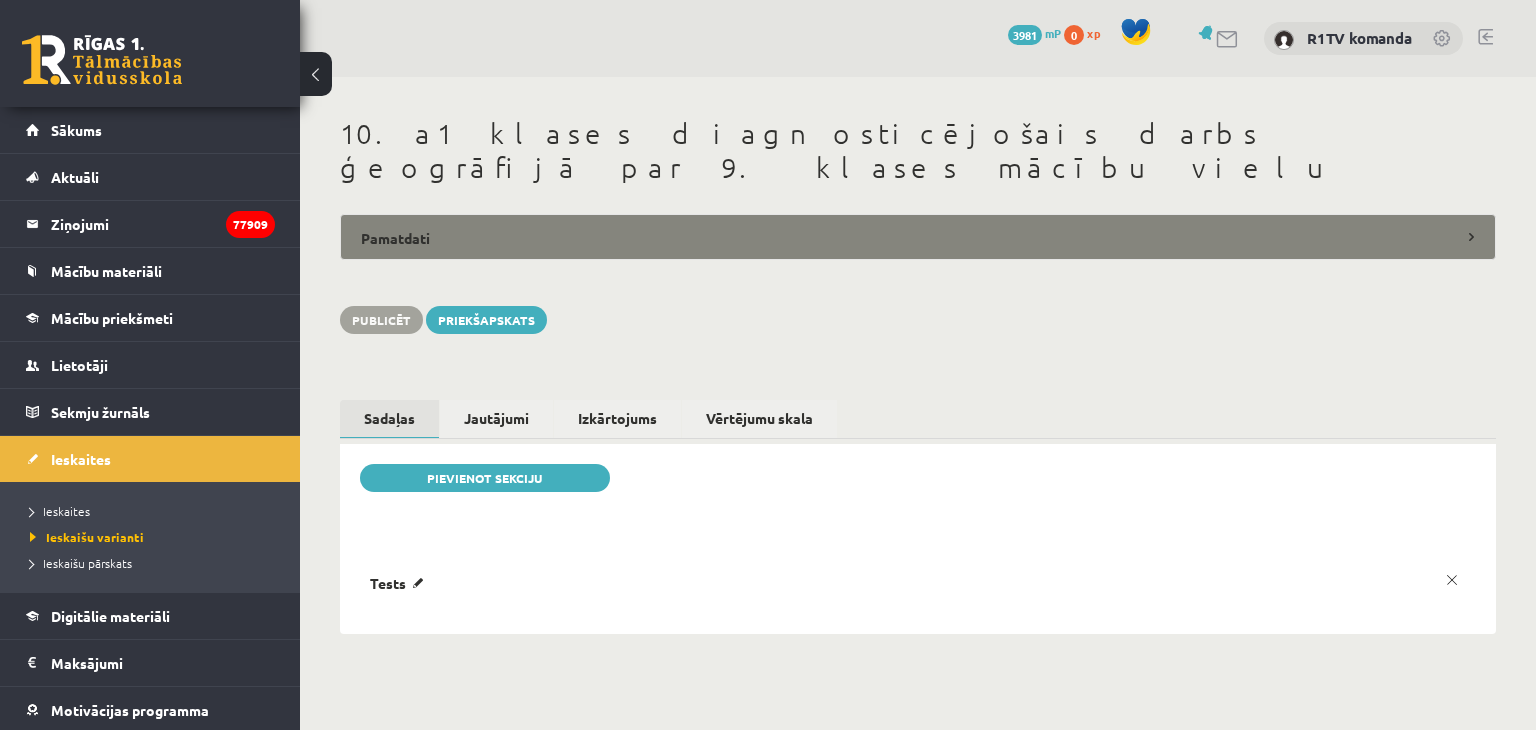 click on "Pamatdati" at bounding box center (918, 237) 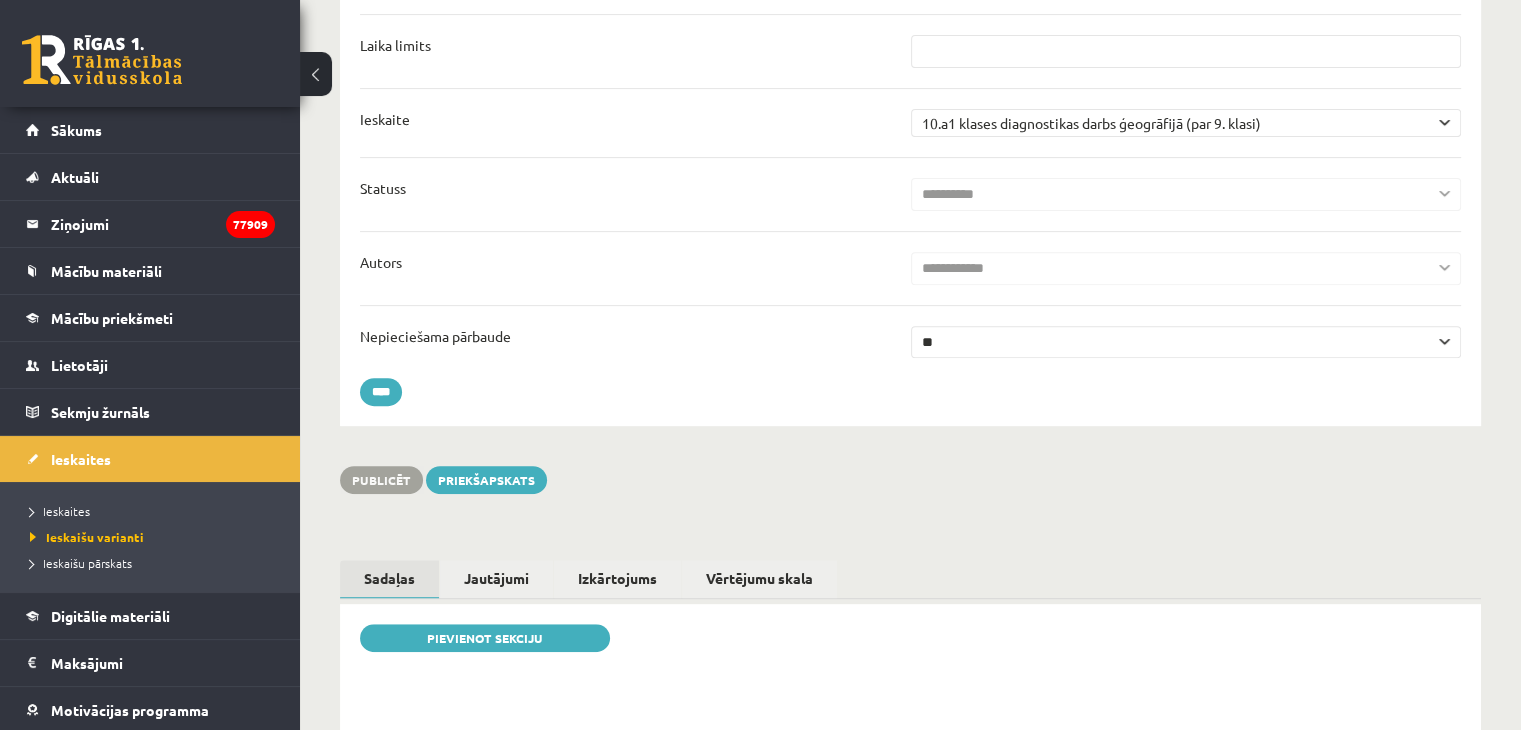 scroll, scrollTop: 0, scrollLeft: 0, axis: both 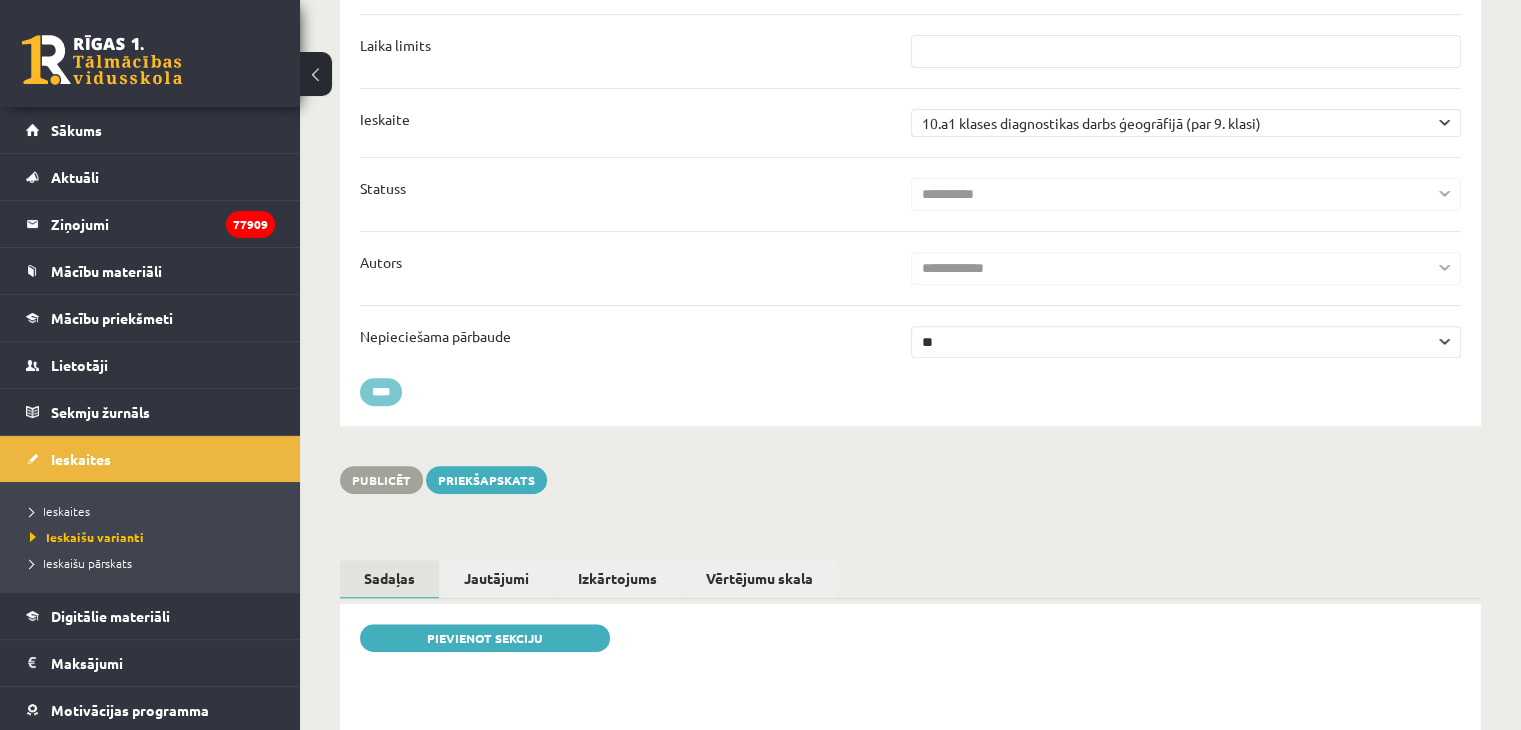 click on "****" at bounding box center (381, 392) 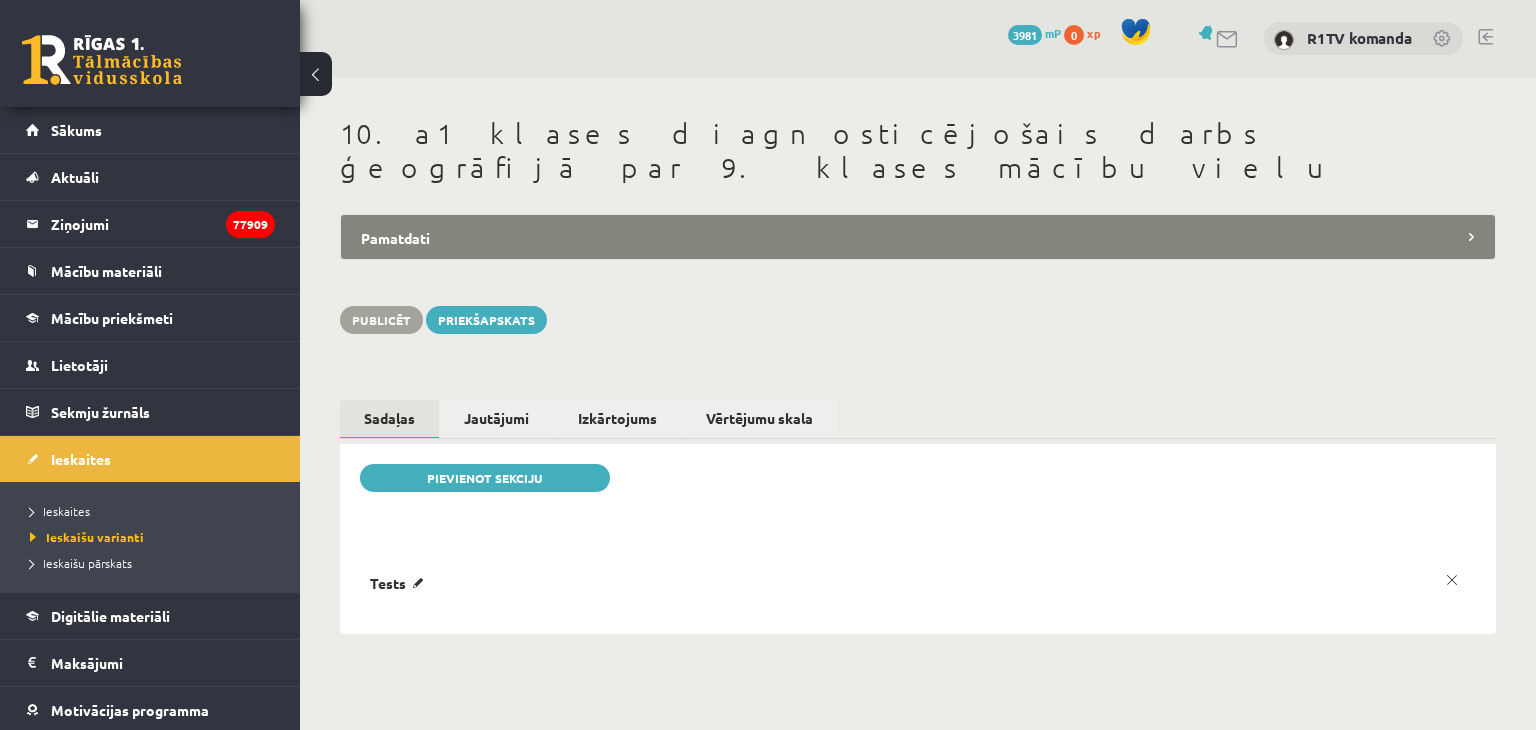 scroll, scrollTop: 0, scrollLeft: 0, axis: both 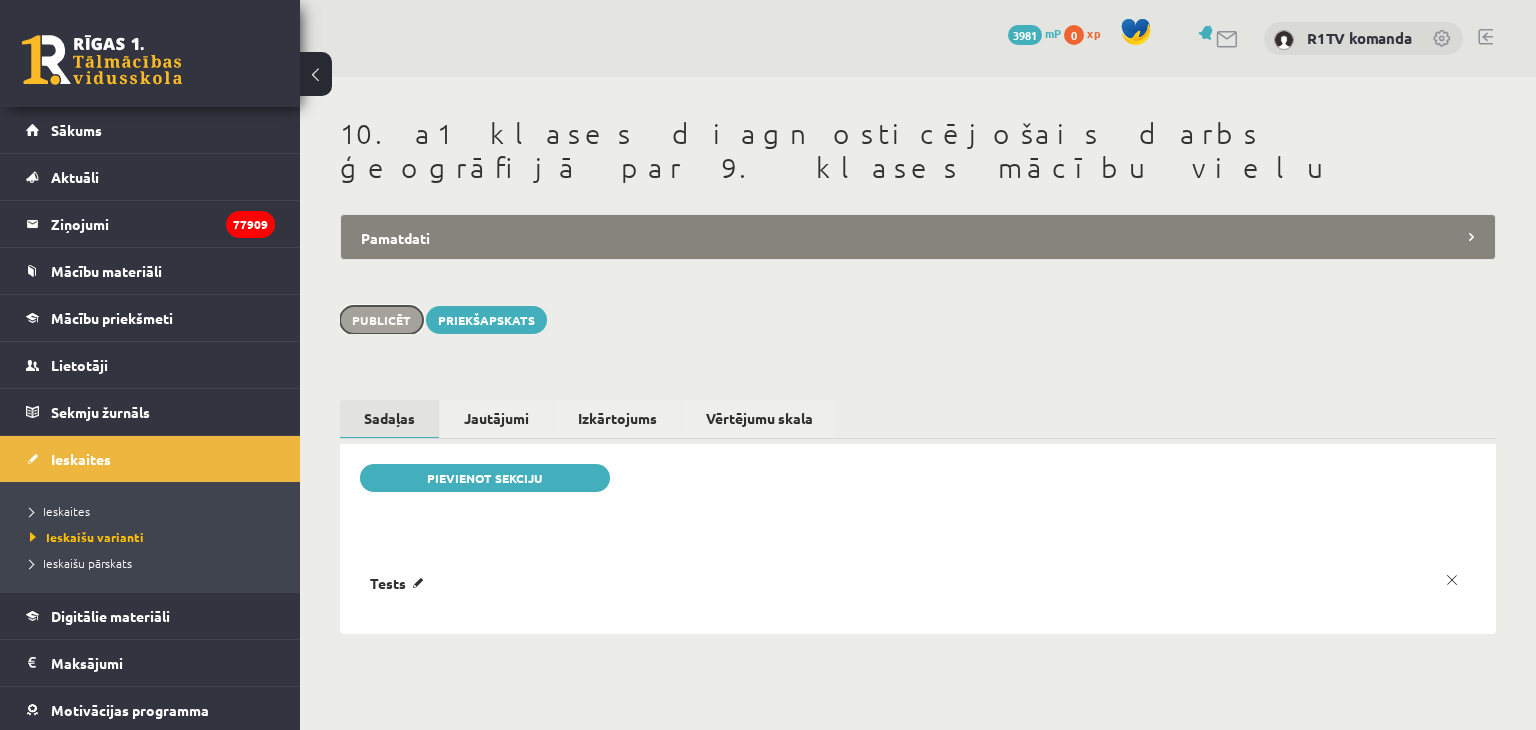 click on "Publicēt" at bounding box center [381, 320] 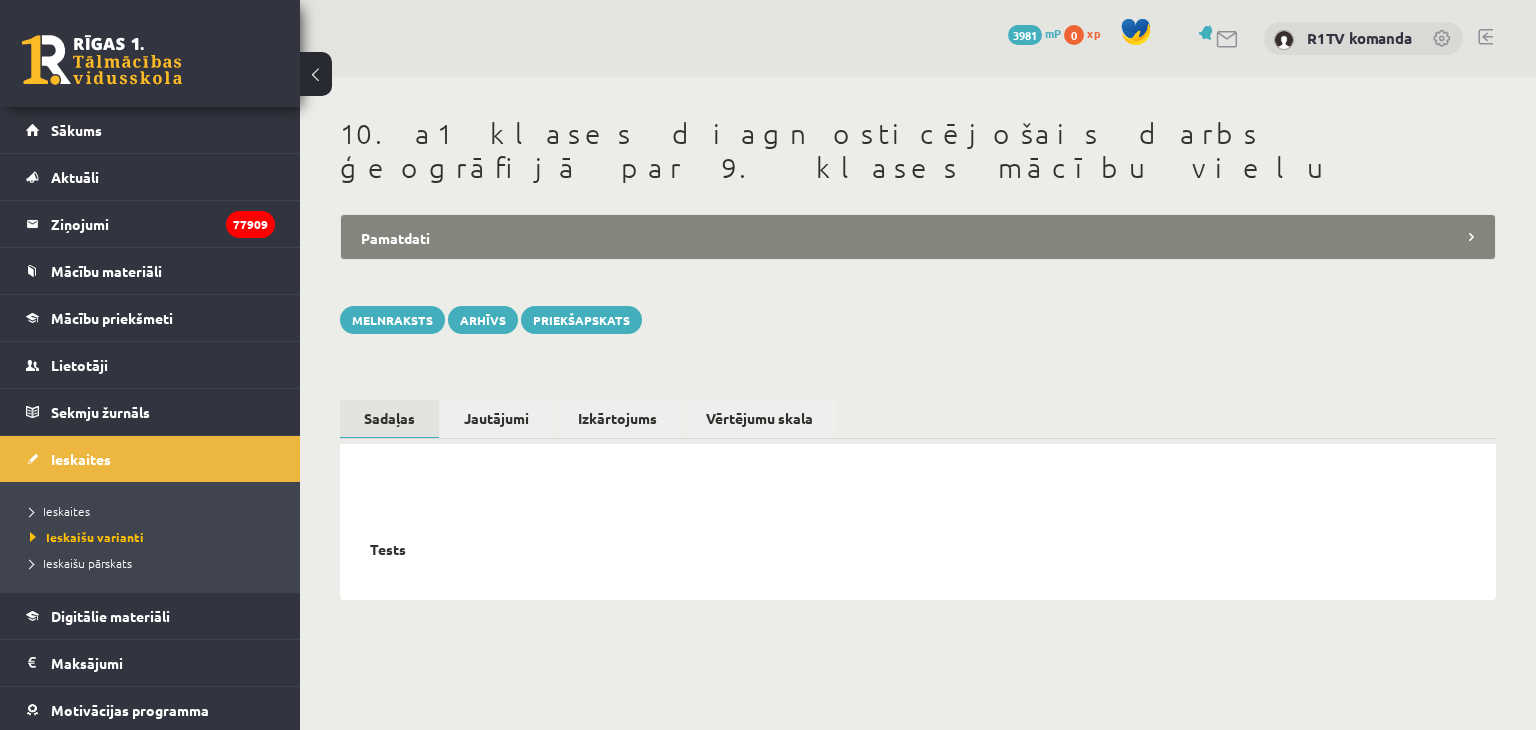 scroll, scrollTop: 0, scrollLeft: 0, axis: both 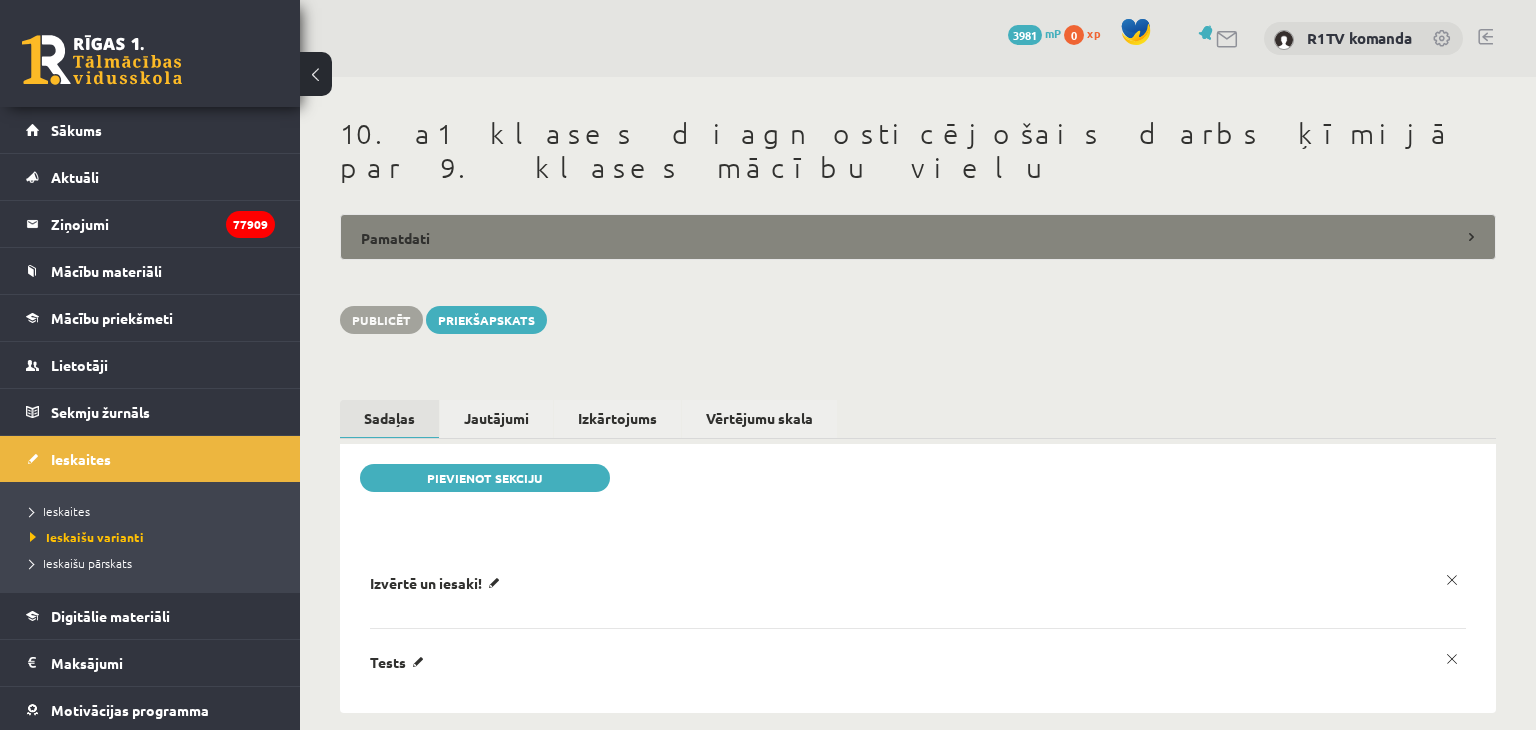 click on "Pamatdati" at bounding box center [918, 237] 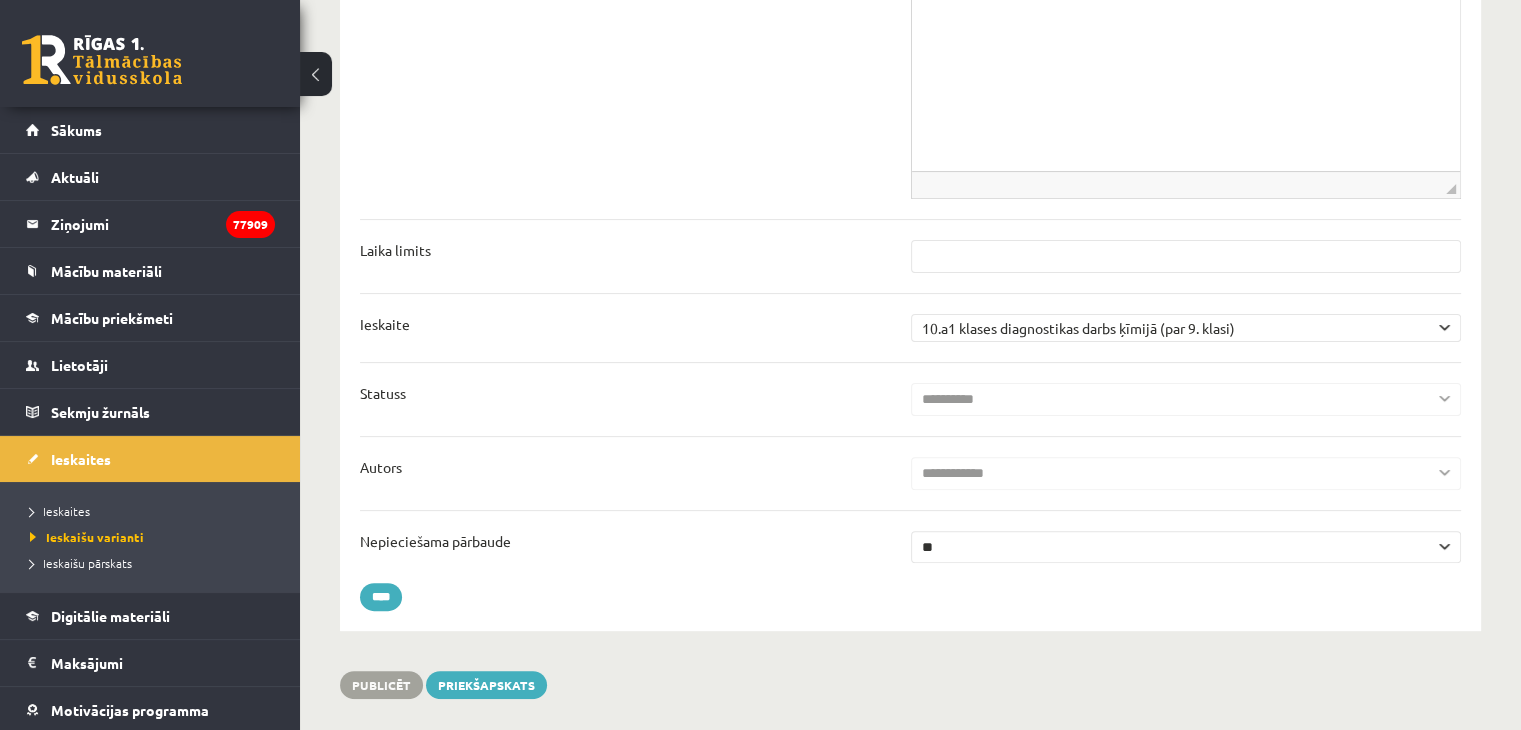 scroll, scrollTop: 500, scrollLeft: 0, axis: vertical 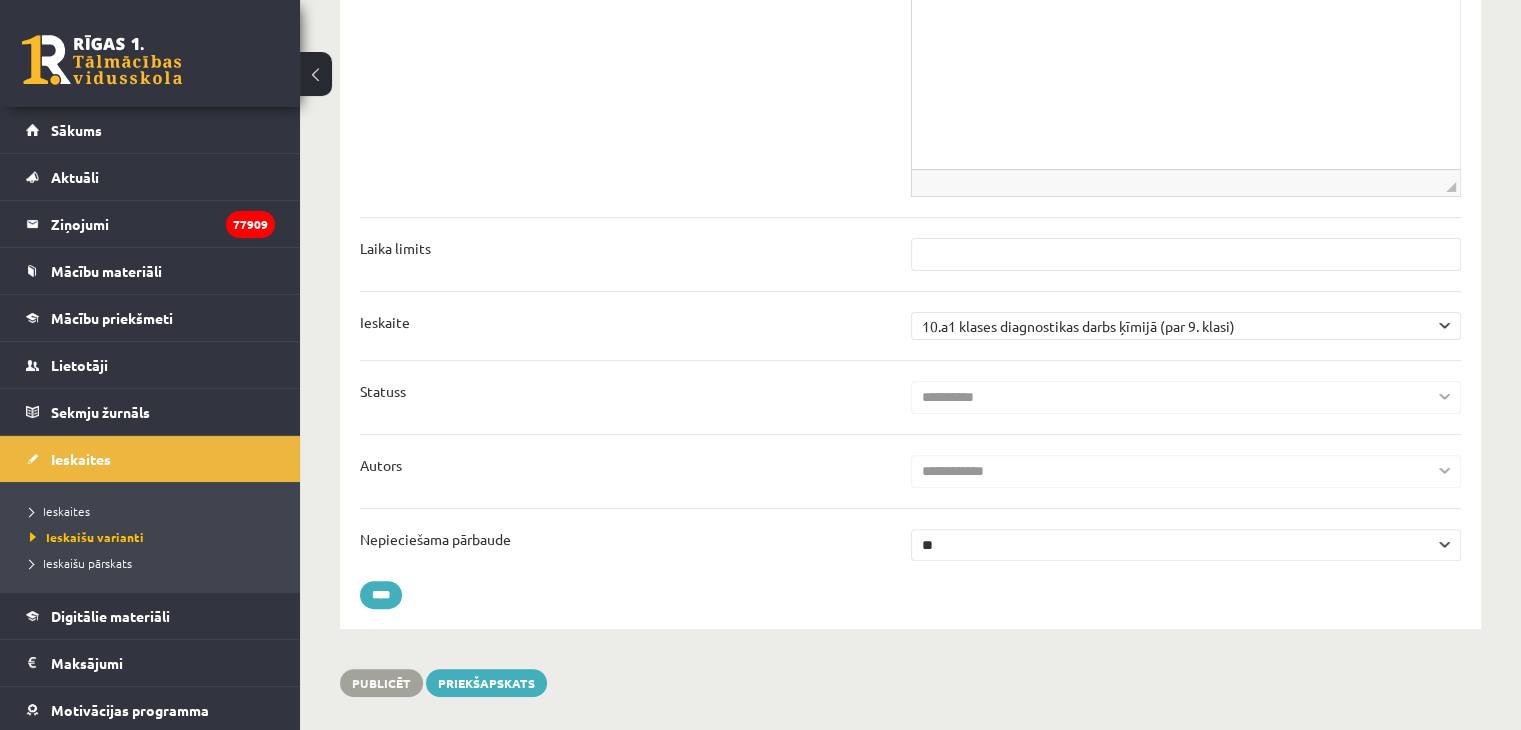 click on "**
**" at bounding box center (1186, 545) 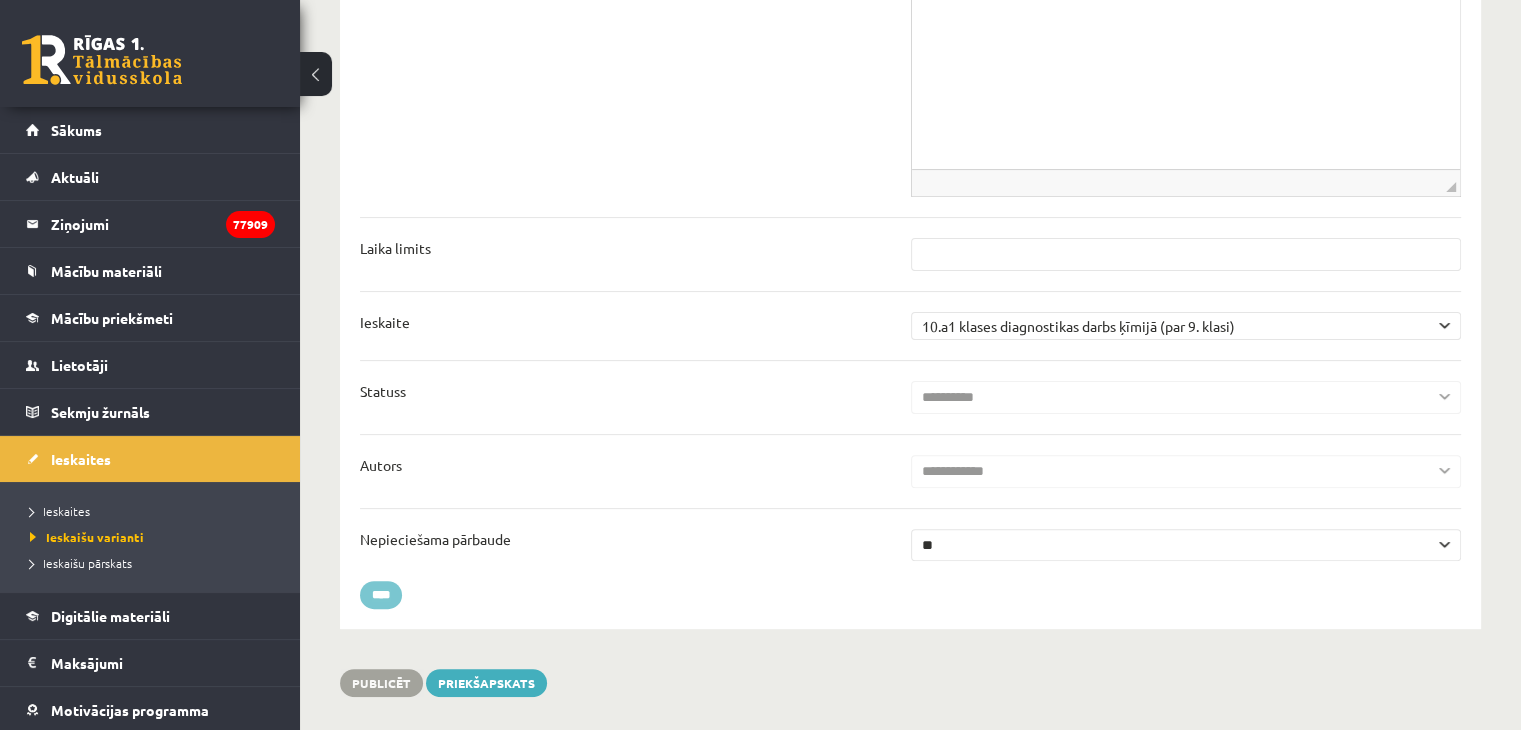 click on "****" at bounding box center (381, 595) 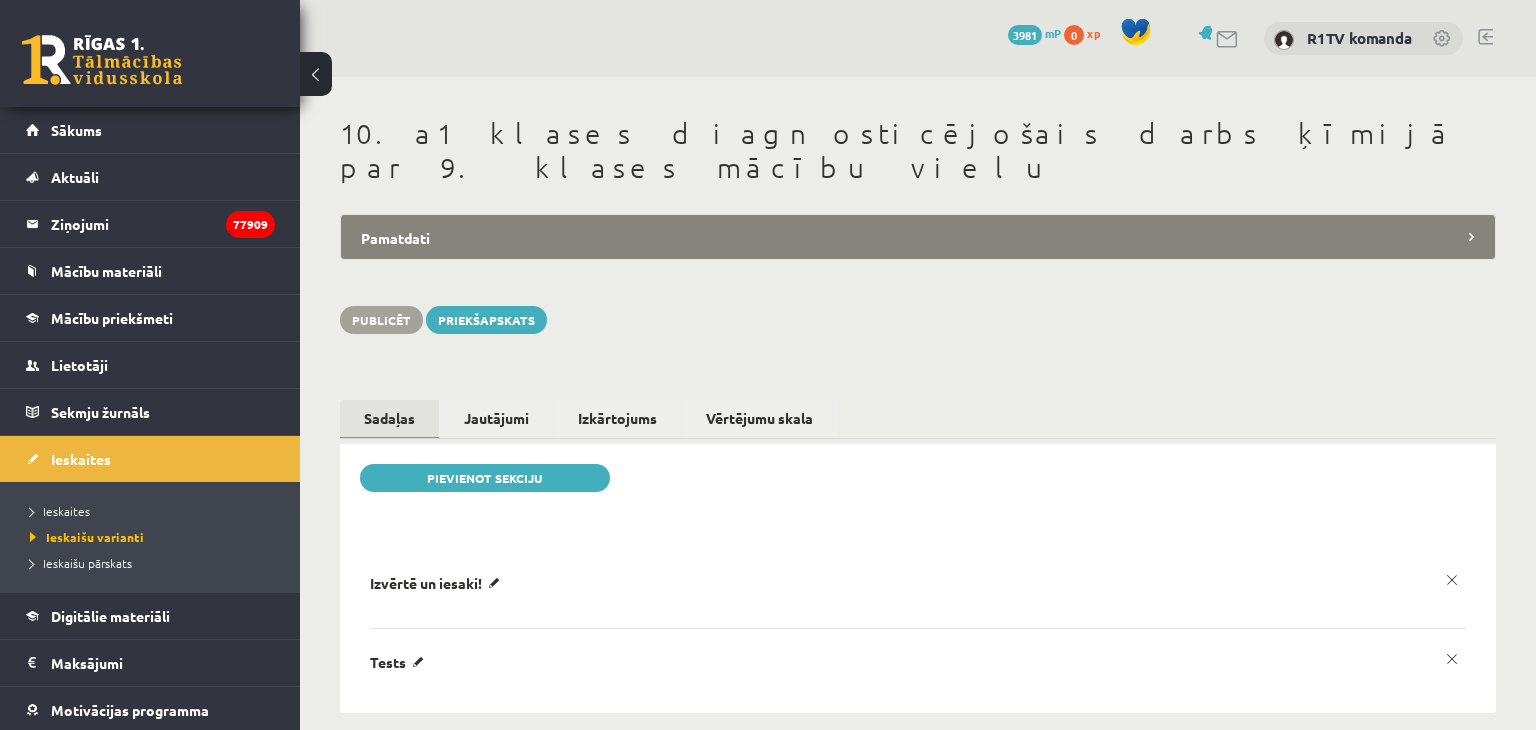 scroll, scrollTop: 0, scrollLeft: 0, axis: both 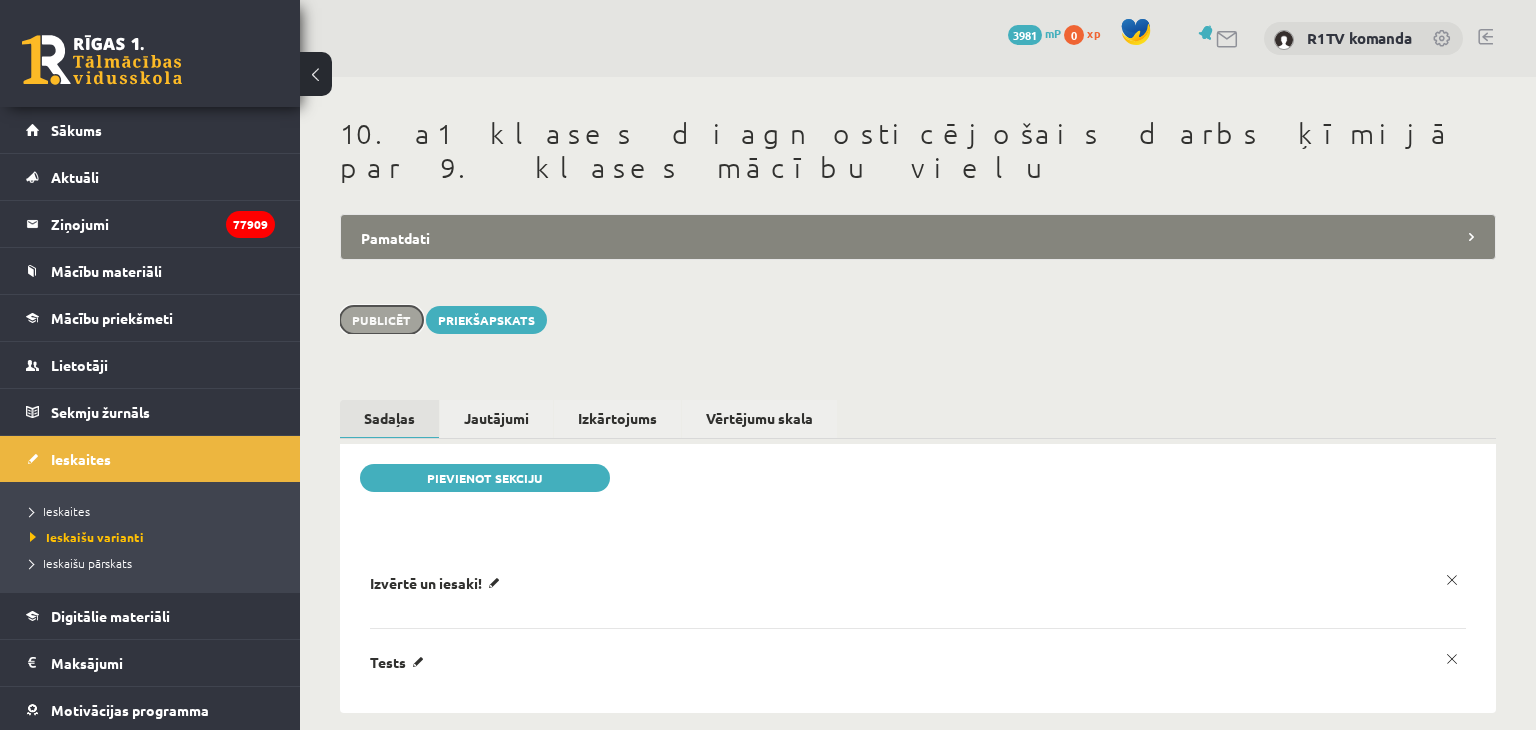 click on "Publicēt" at bounding box center (381, 320) 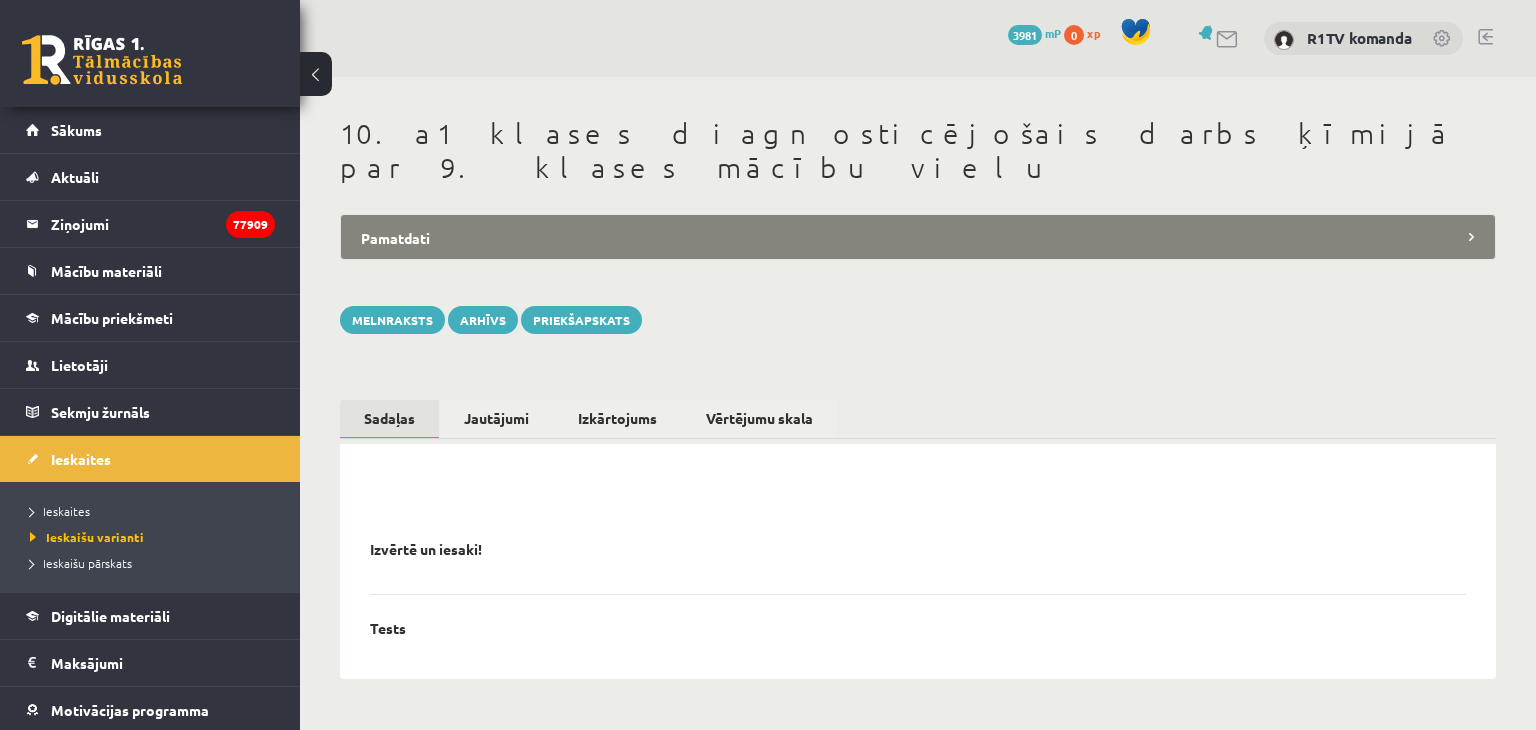 scroll, scrollTop: 0, scrollLeft: 0, axis: both 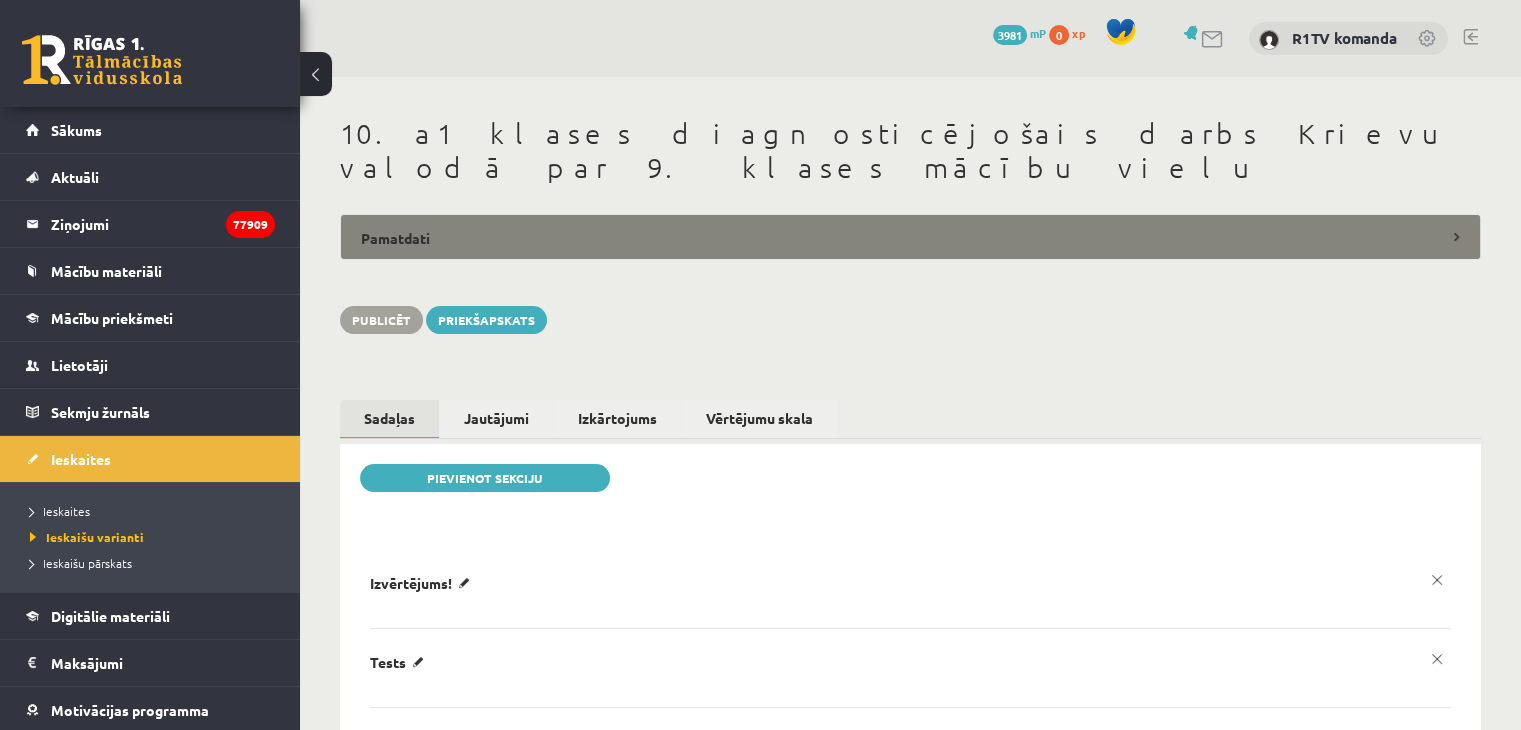 click on "Pamatdati" at bounding box center (910, 237) 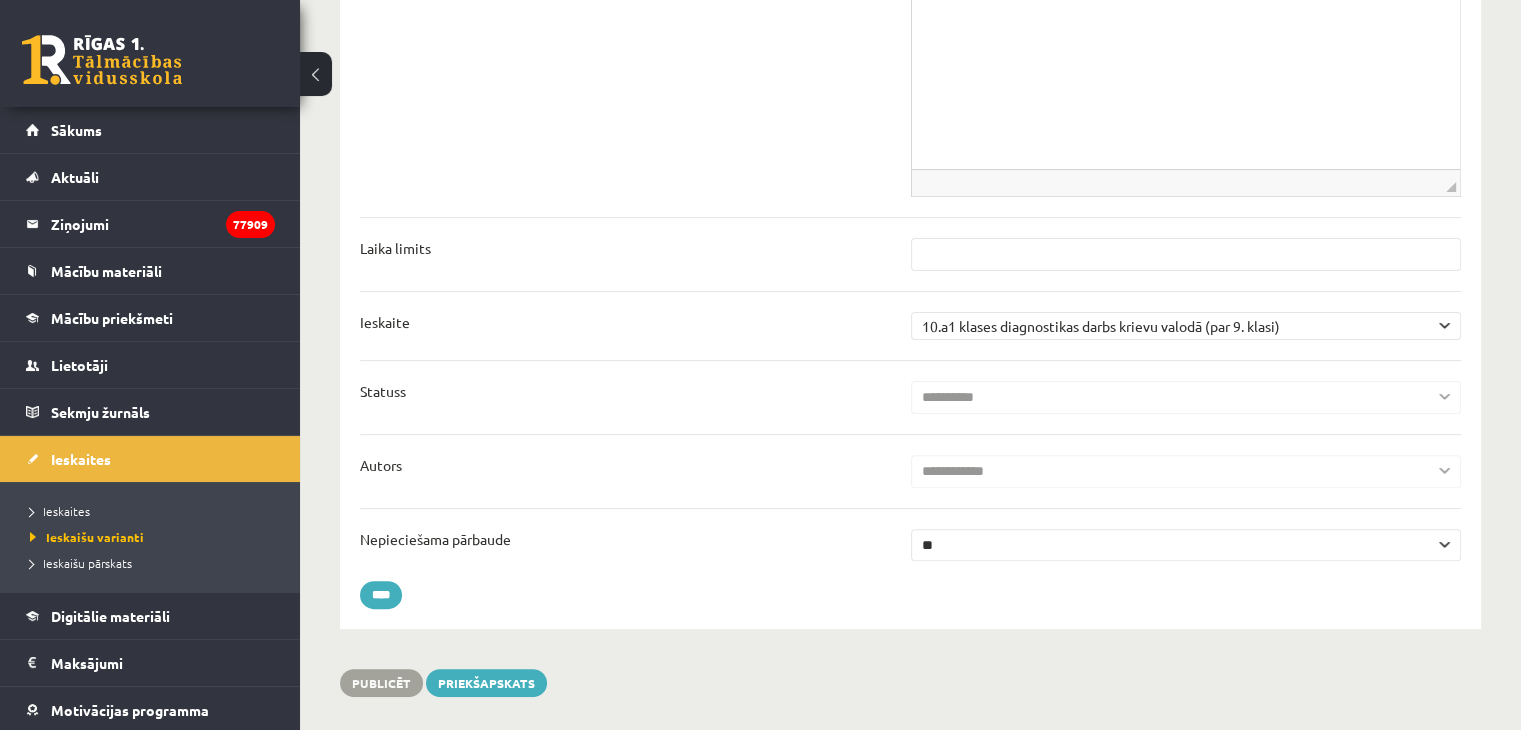 scroll, scrollTop: 0, scrollLeft: 0, axis: both 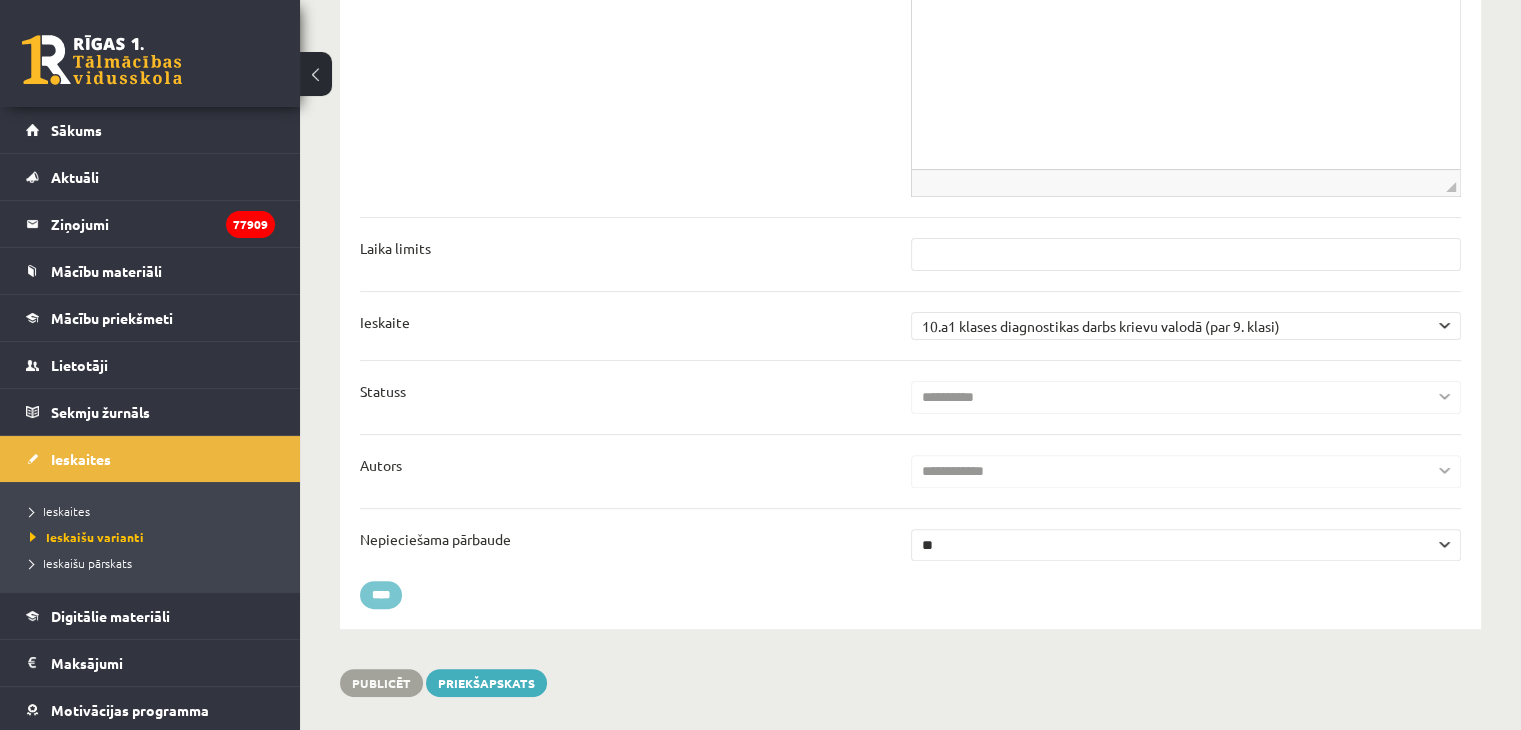 click on "****" at bounding box center [381, 595] 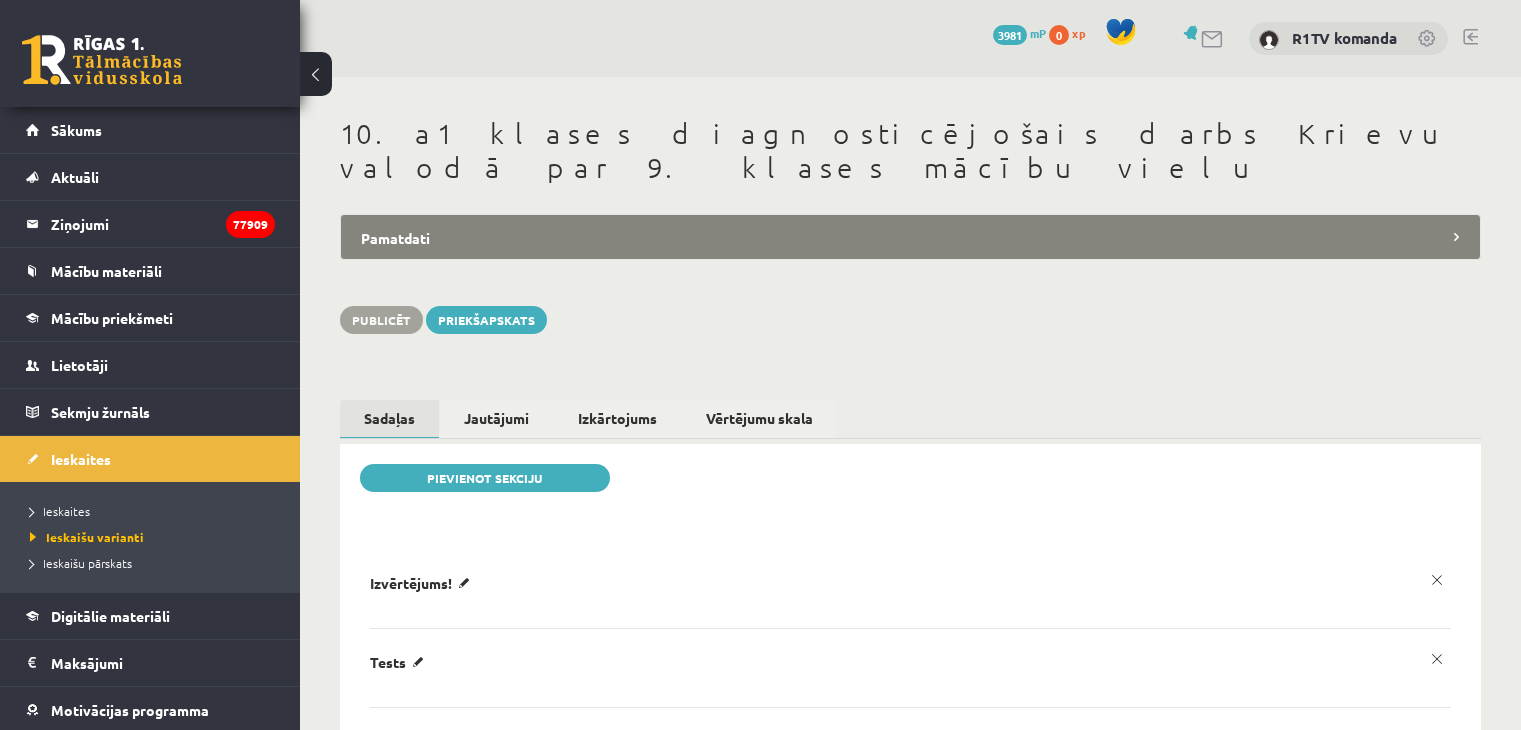 scroll, scrollTop: 0, scrollLeft: 0, axis: both 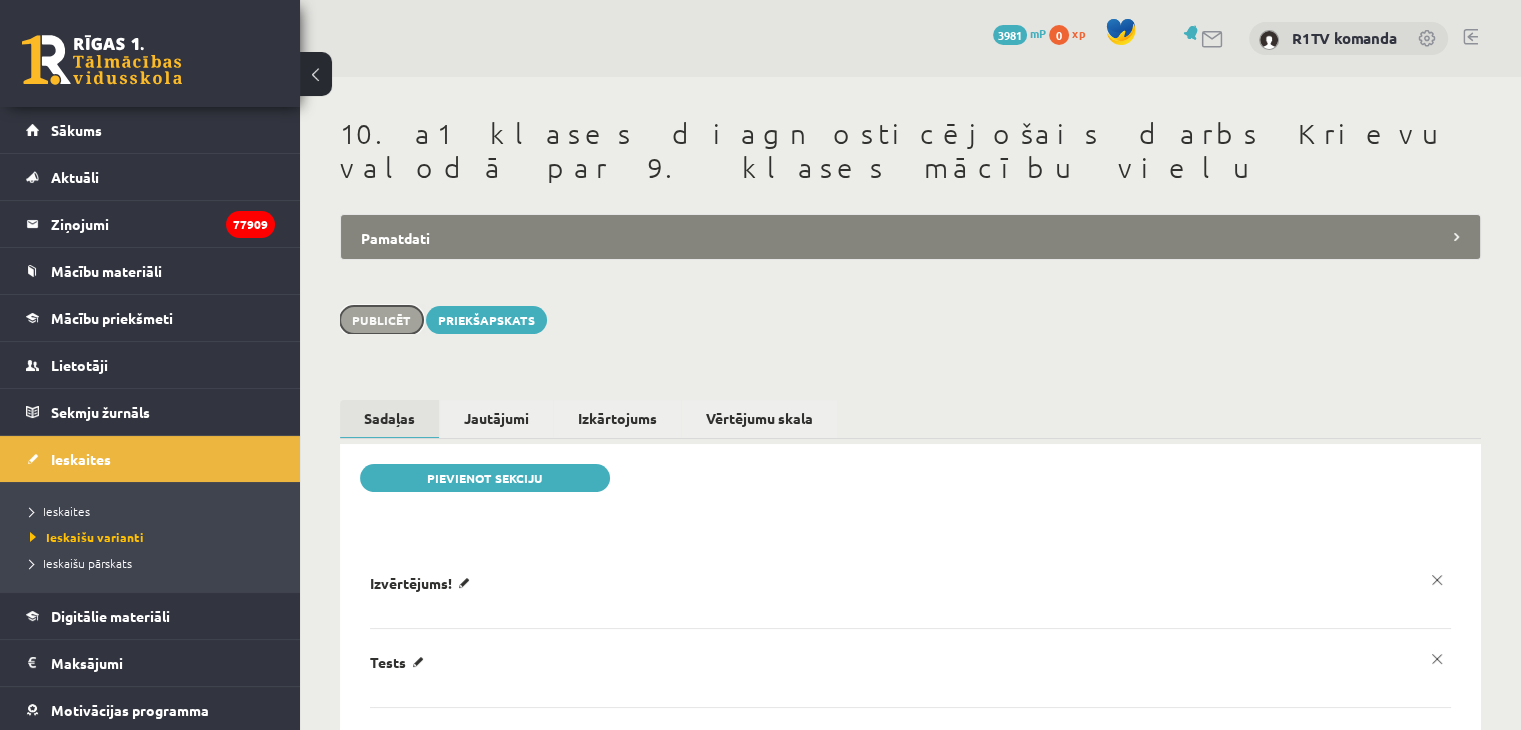 click on "Publicēt" at bounding box center (381, 320) 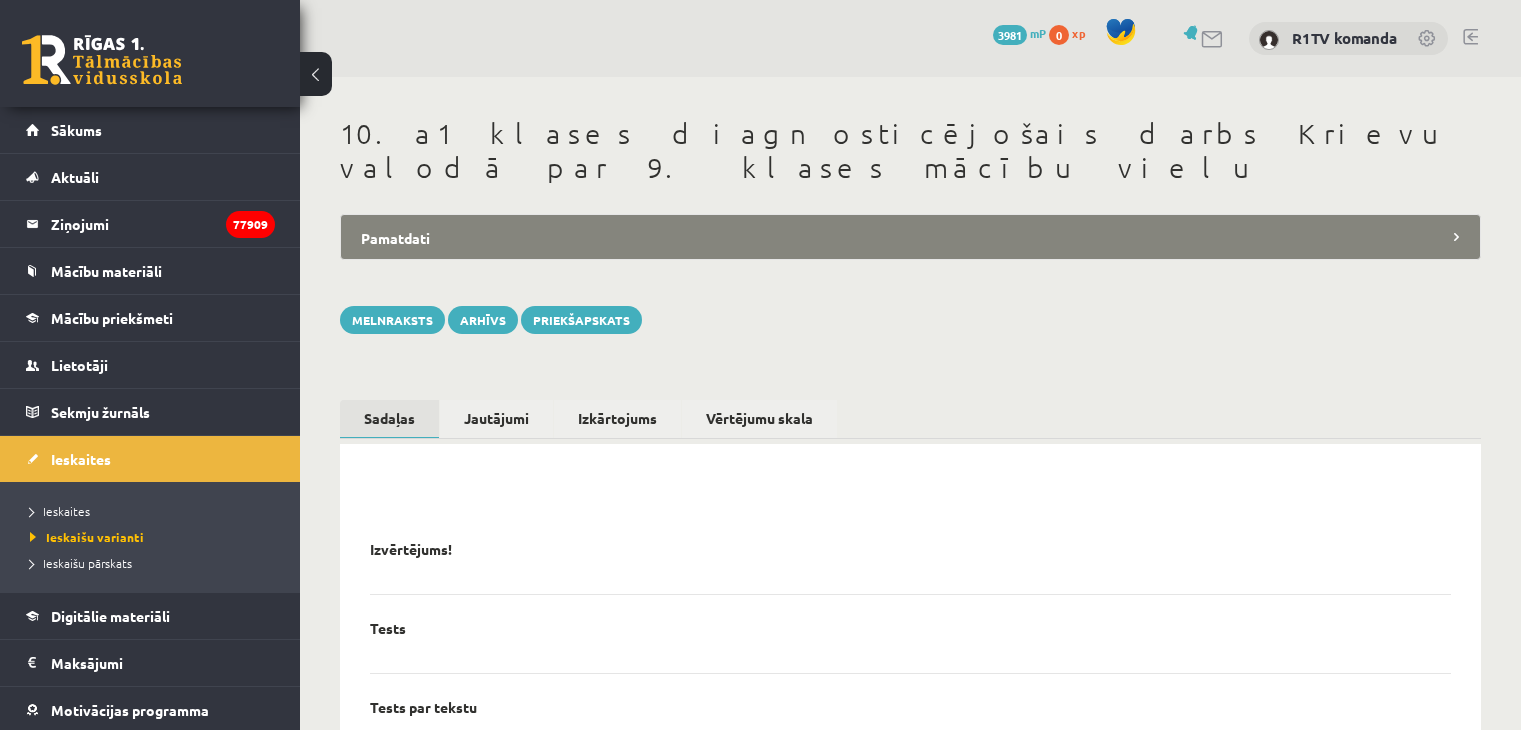 scroll, scrollTop: 0, scrollLeft: 0, axis: both 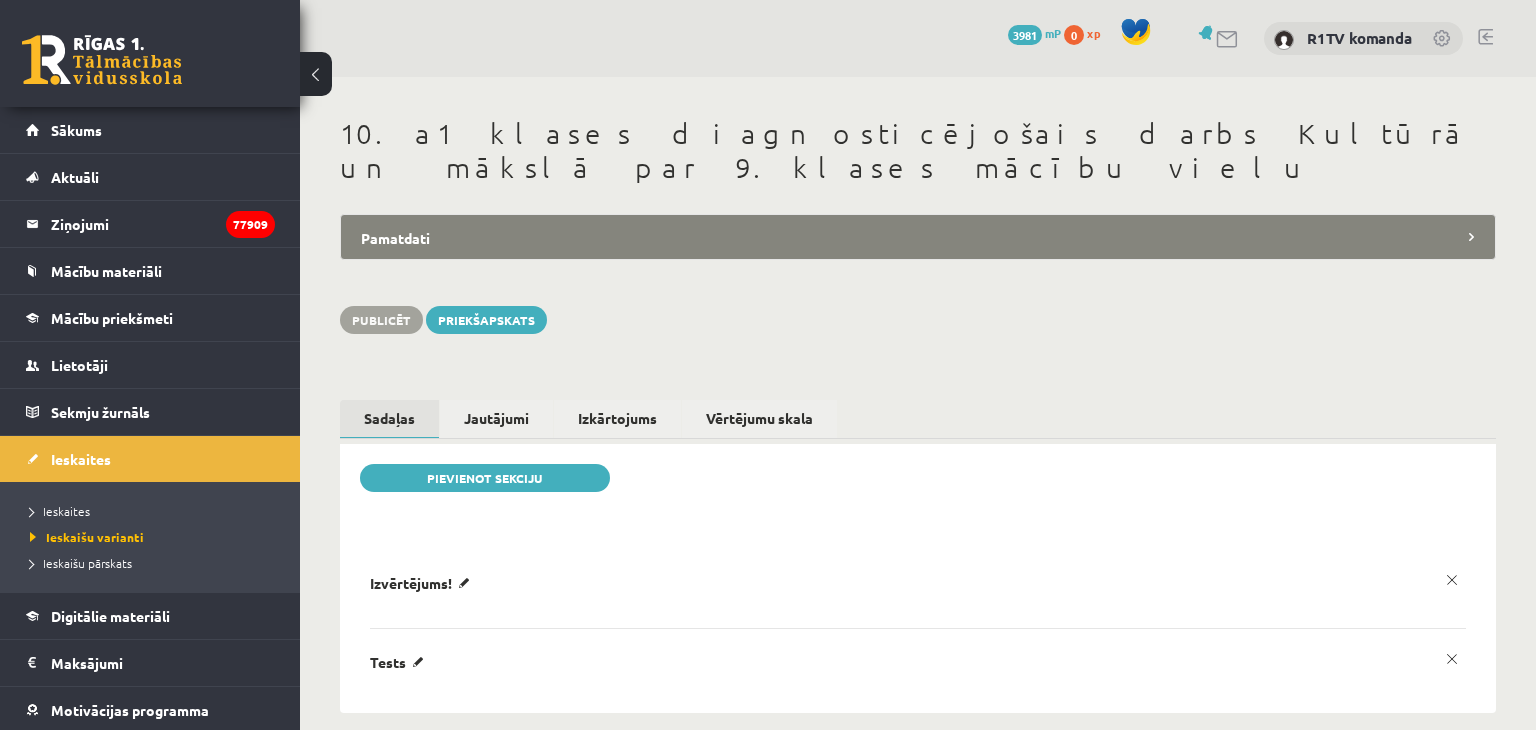 drag, startPoint x: 0, startPoint y: 0, endPoint x: 467, endPoint y: 212, distance: 512.86743 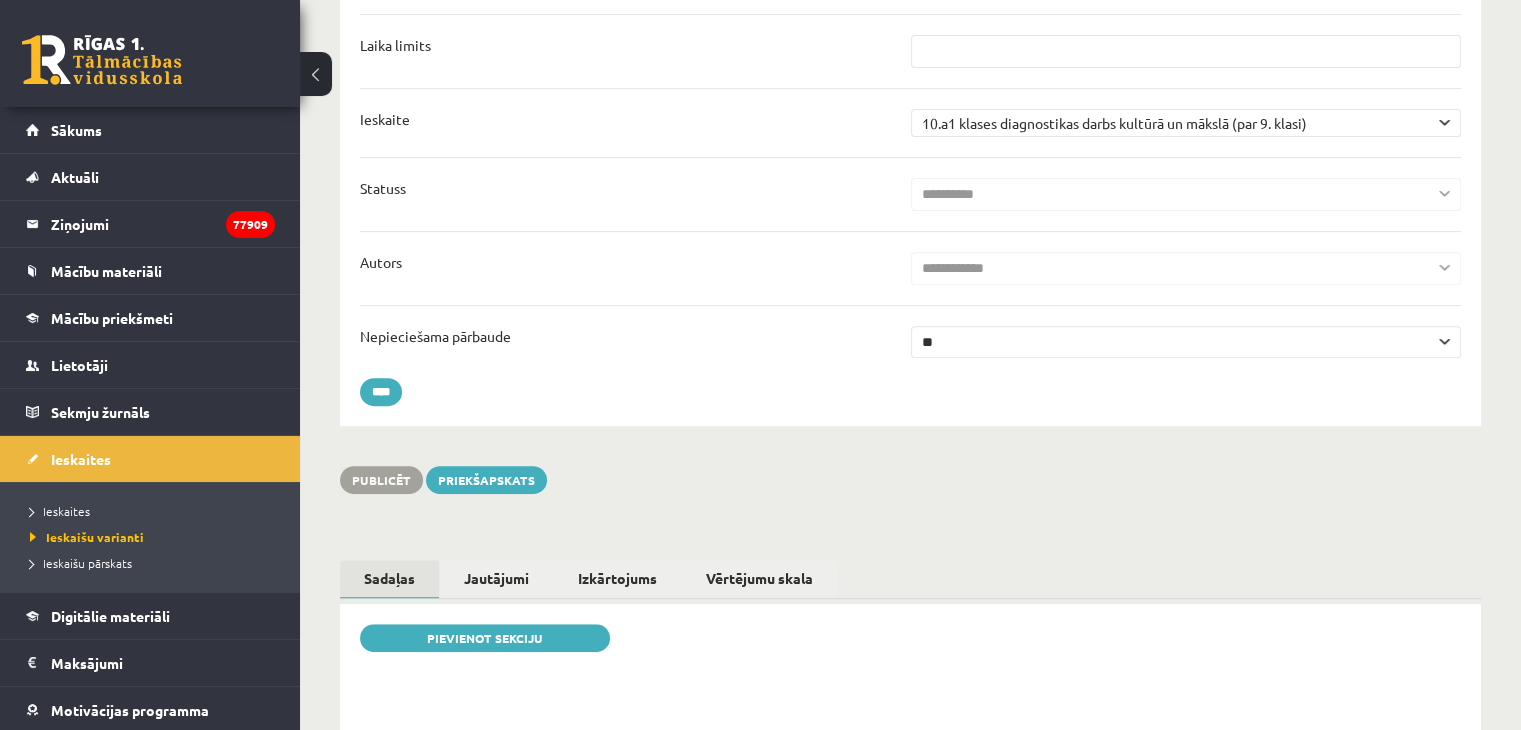 scroll, scrollTop: 0, scrollLeft: 0, axis: both 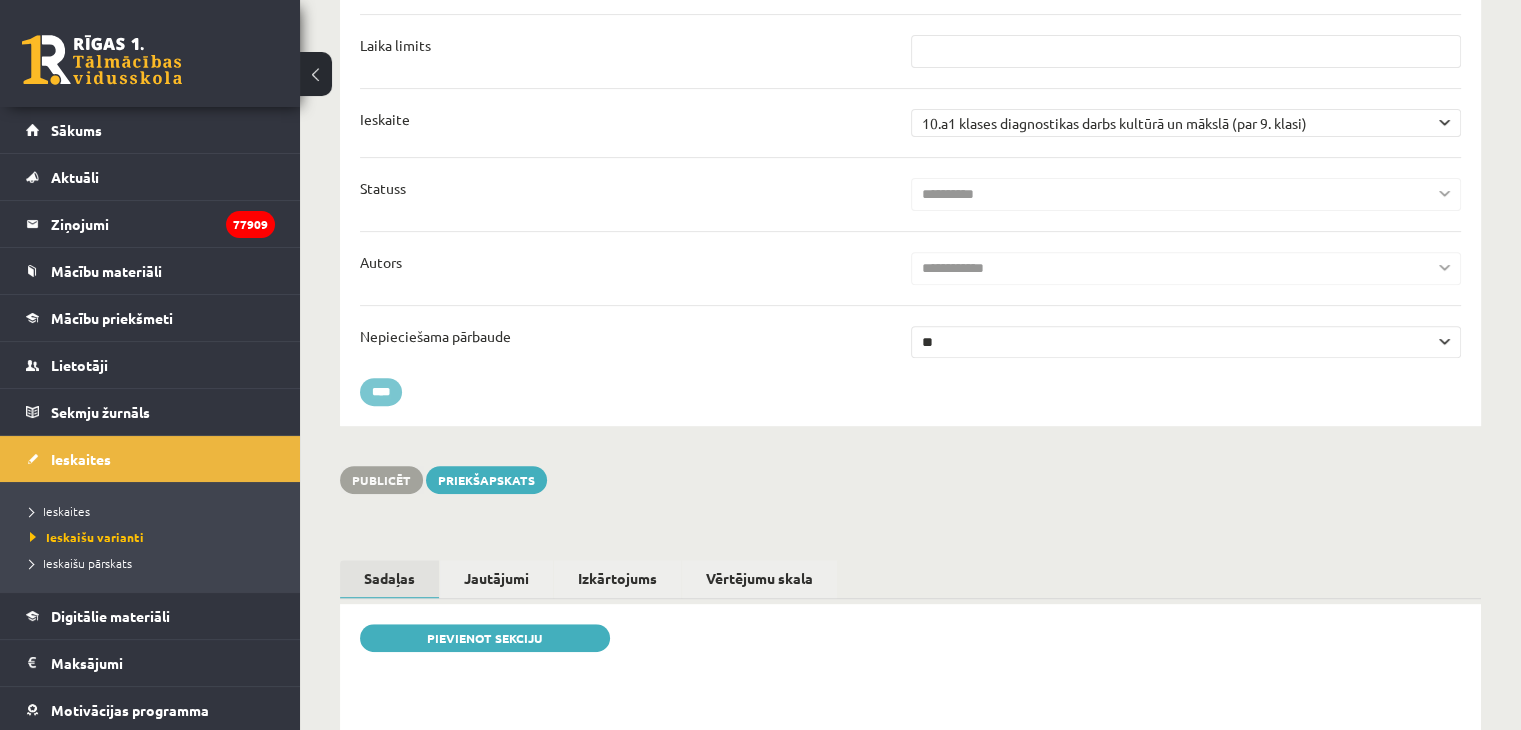 click on "****" at bounding box center [381, 392] 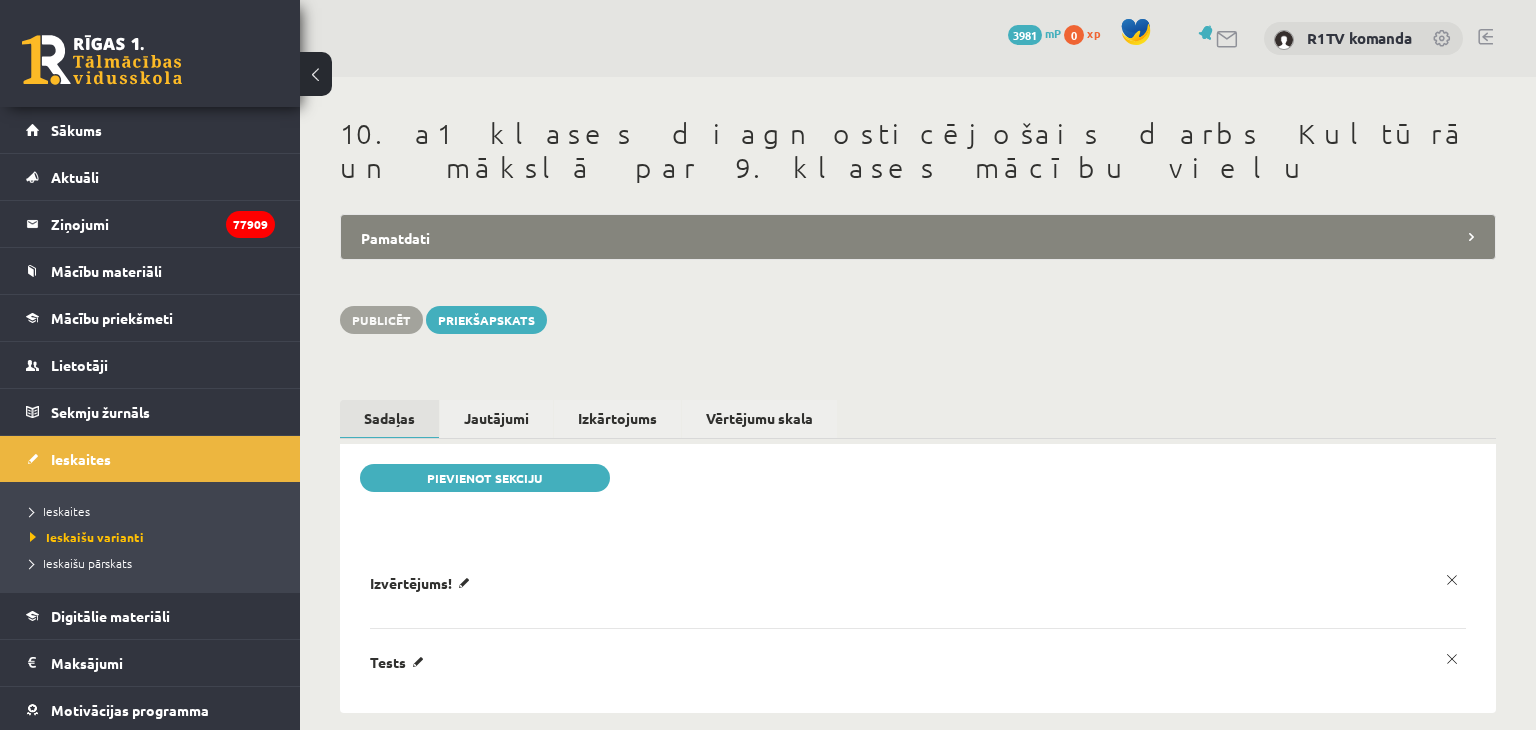scroll, scrollTop: 0, scrollLeft: 0, axis: both 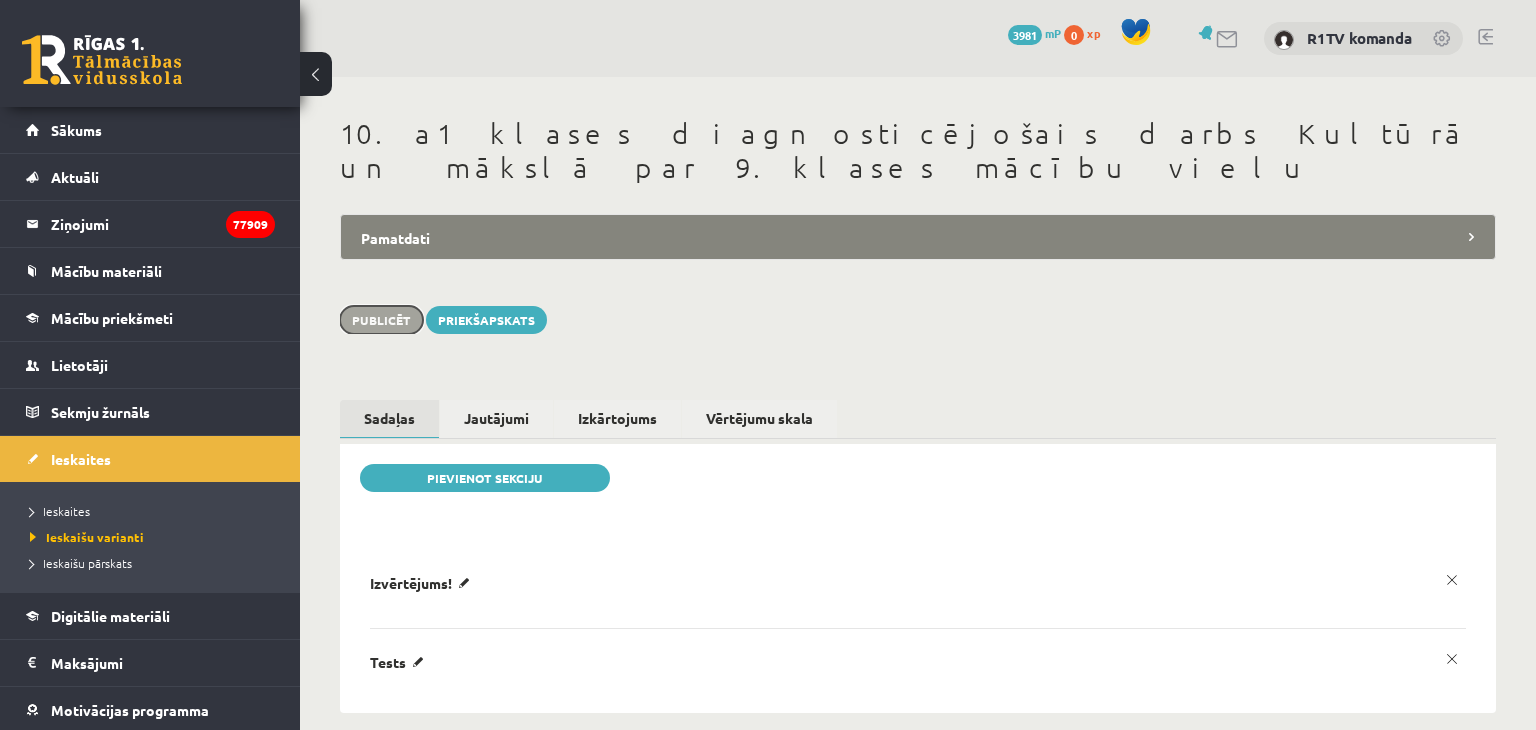 click on "Publicēt" at bounding box center [381, 320] 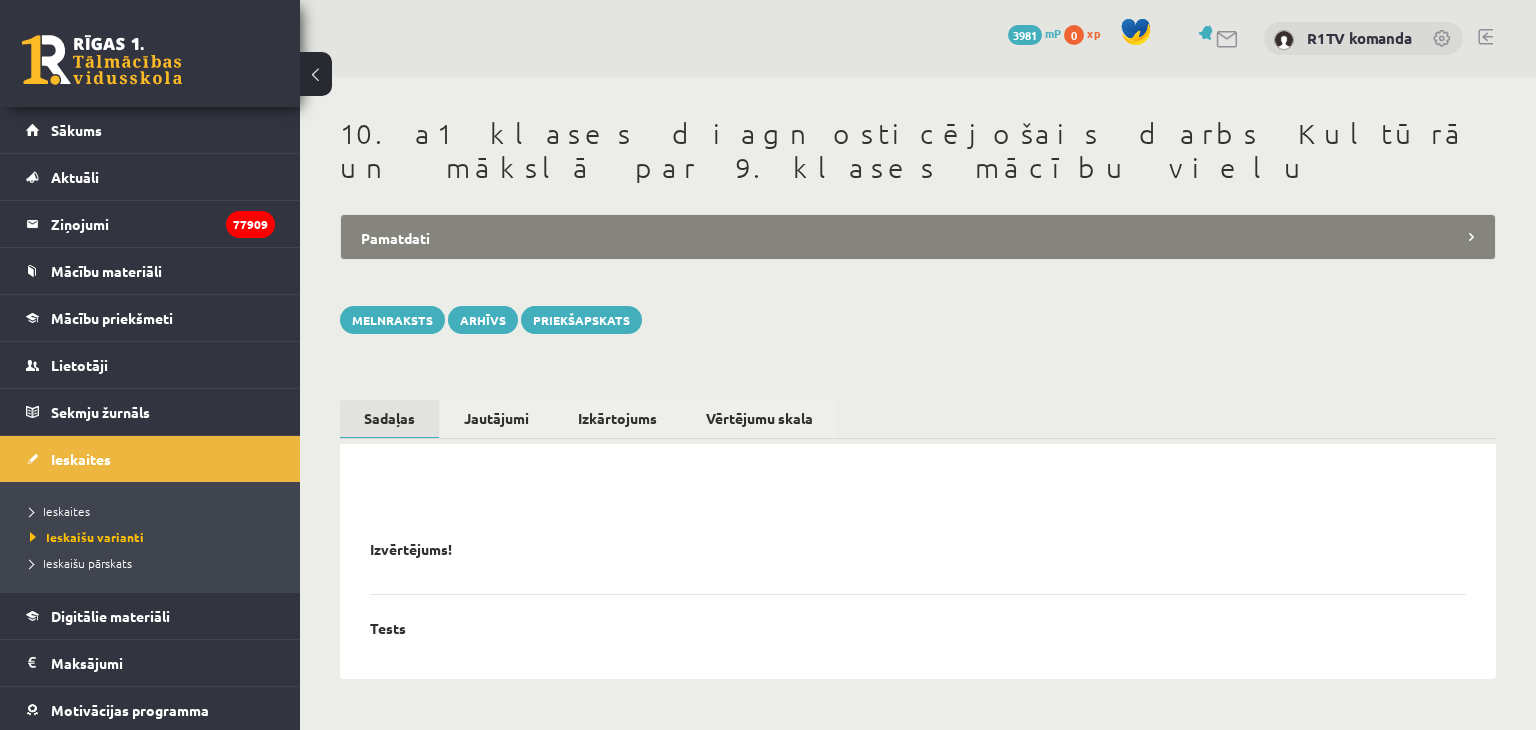 scroll, scrollTop: 0, scrollLeft: 0, axis: both 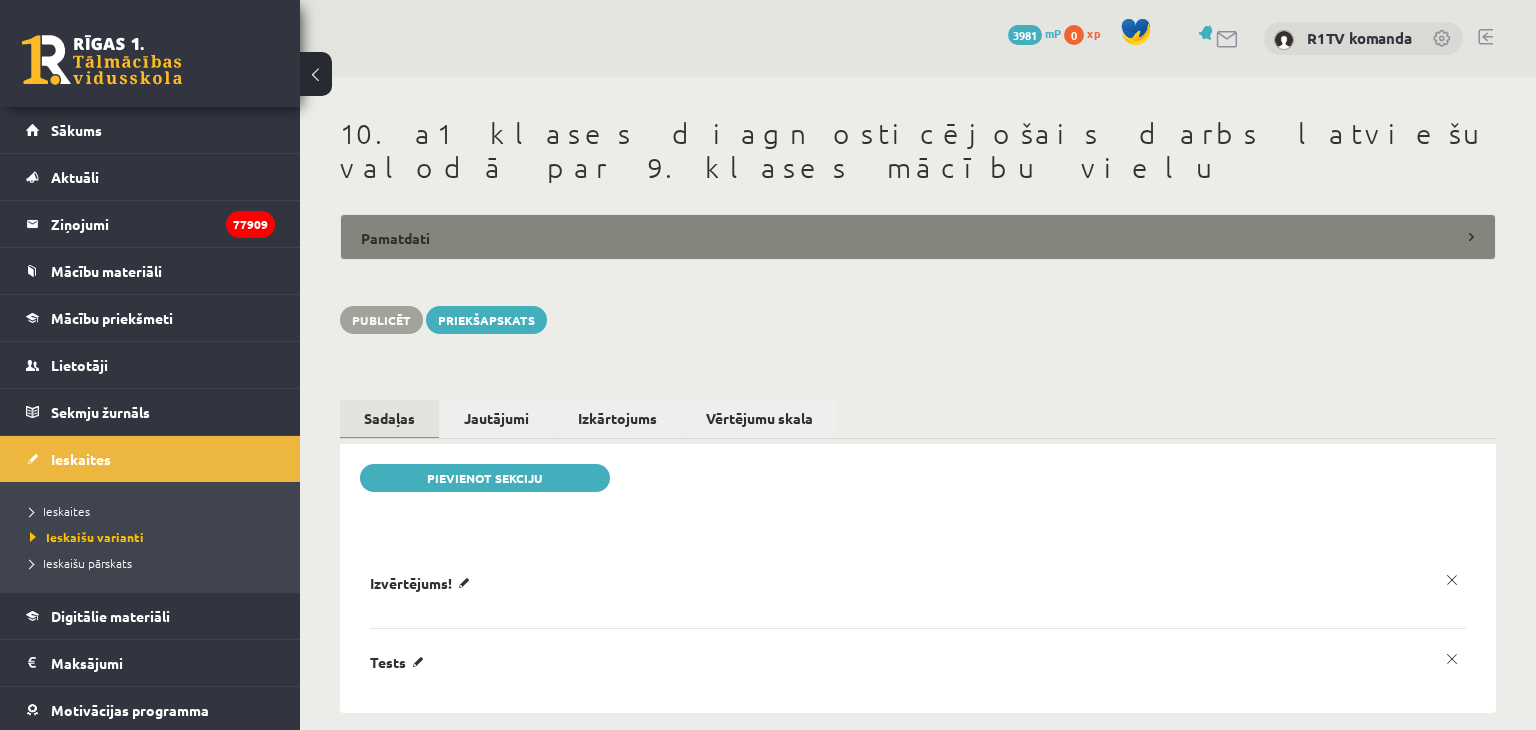click on "Pamatdati" at bounding box center [918, 237] 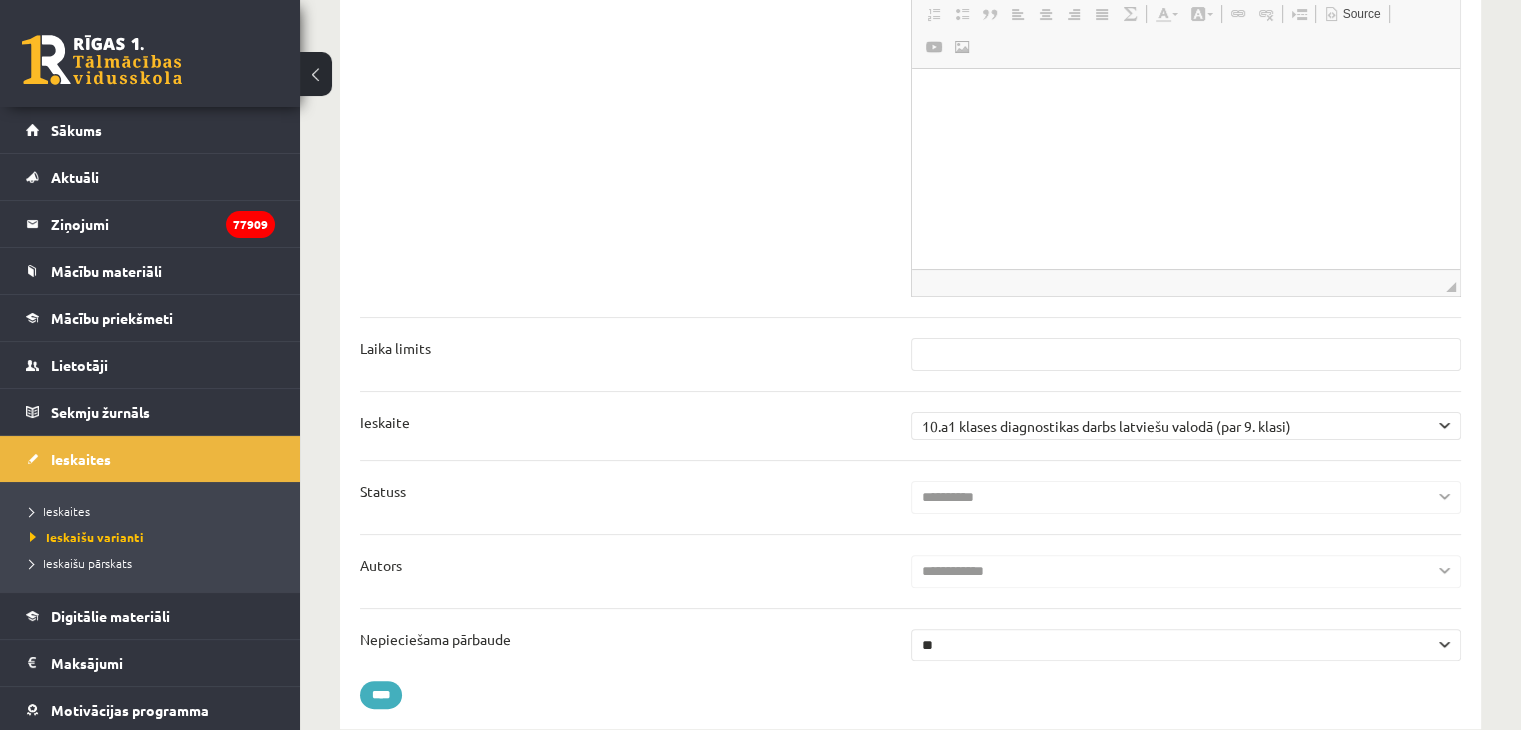 scroll, scrollTop: 0, scrollLeft: 0, axis: both 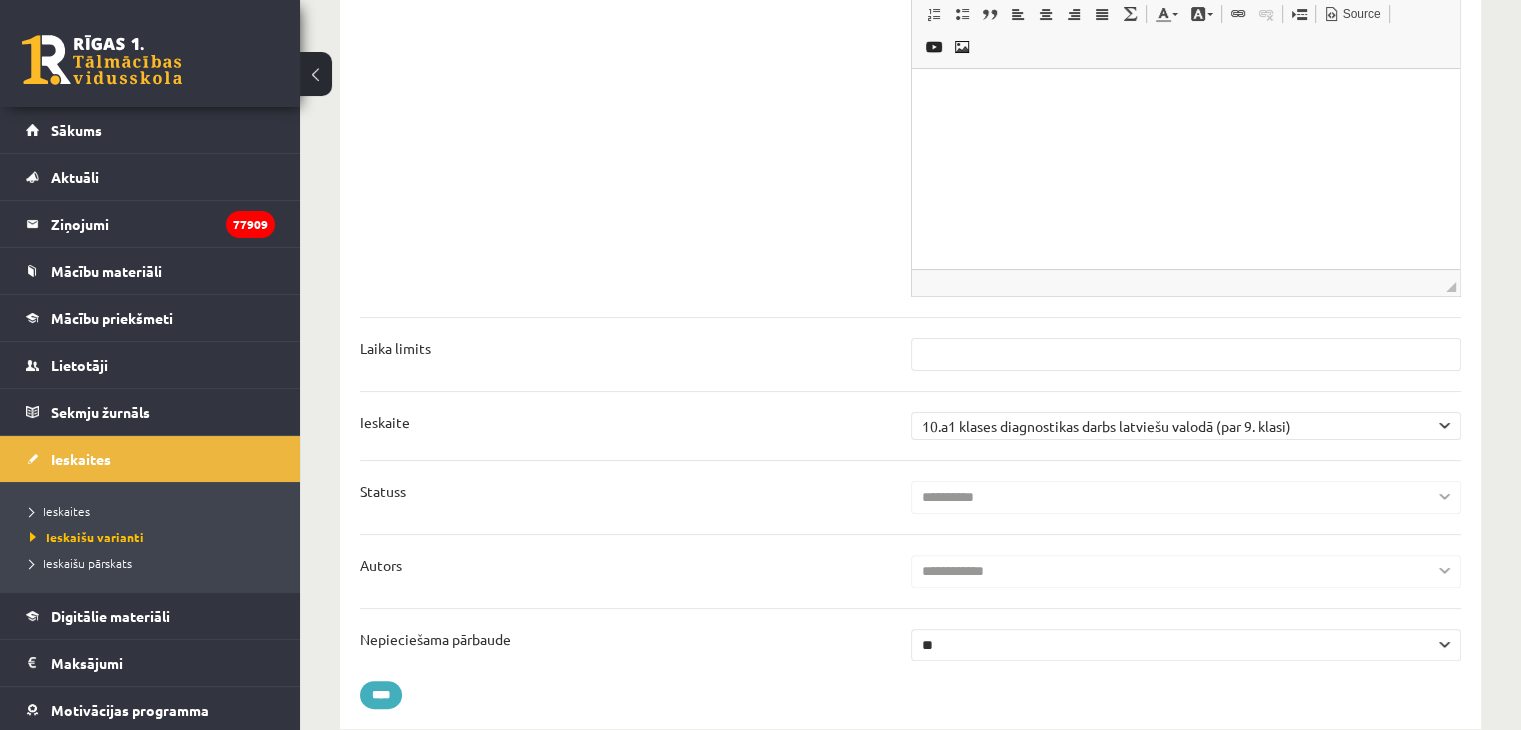 click on "**
**" at bounding box center (1186, 645) 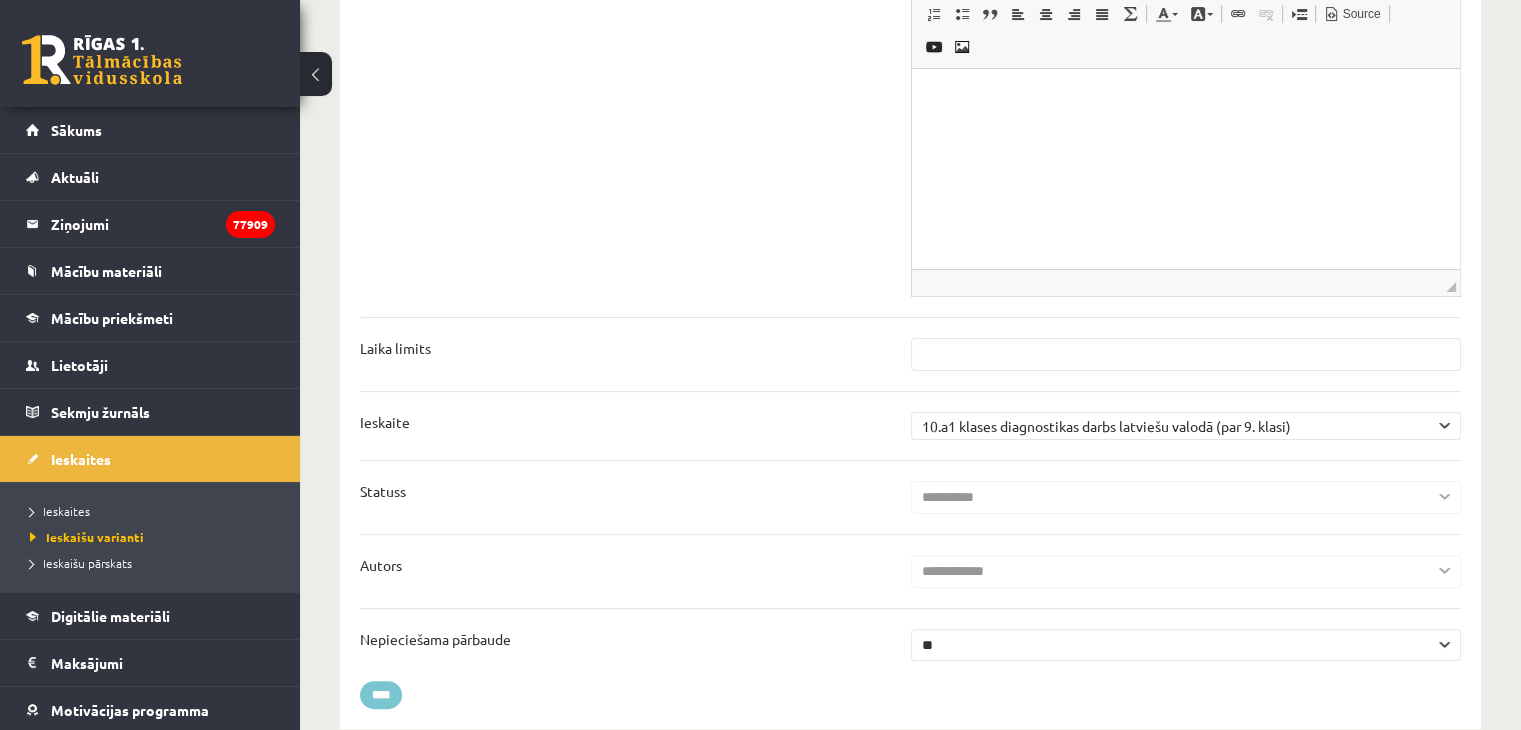 click on "****" at bounding box center [381, 695] 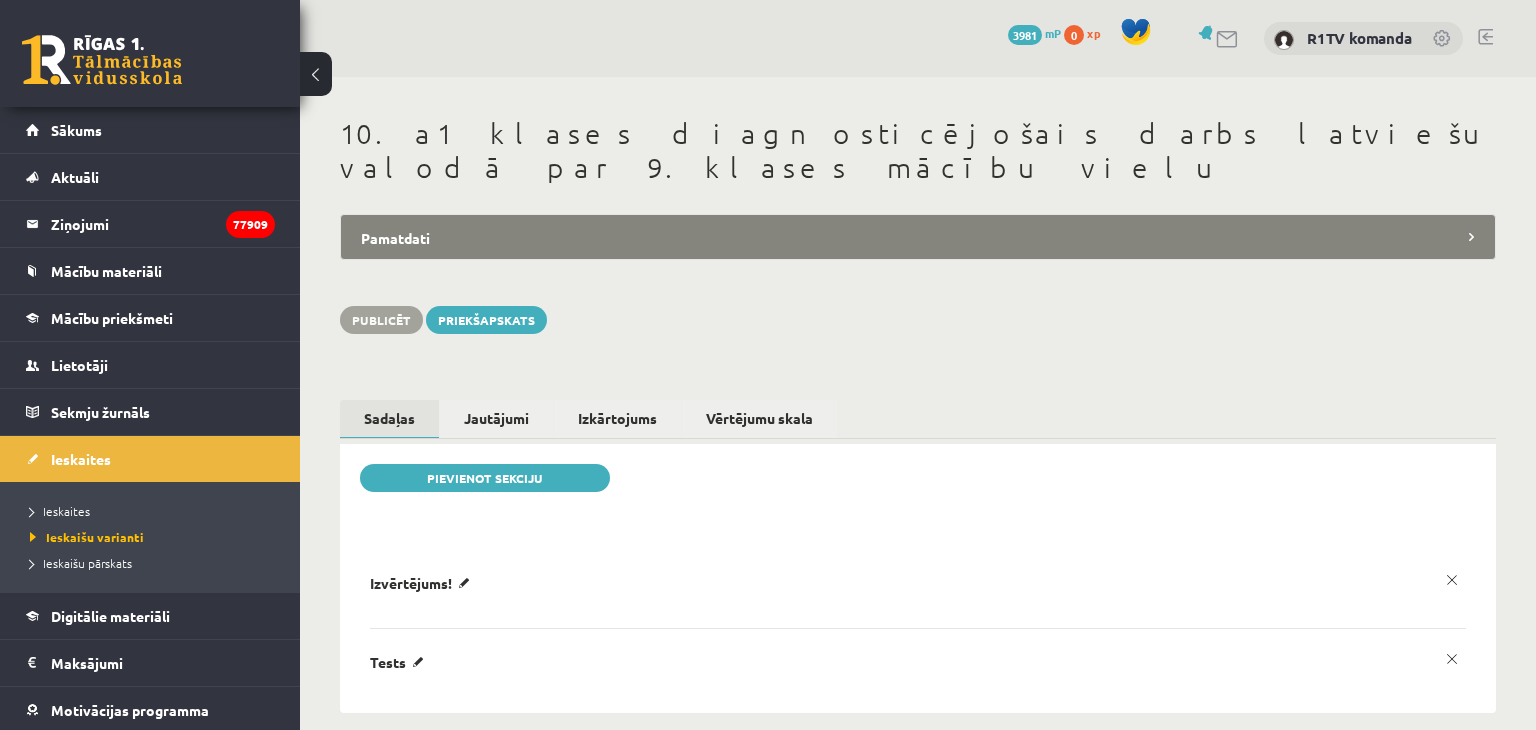 scroll, scrollTop: 0, scrollLeft: 0, axis: both 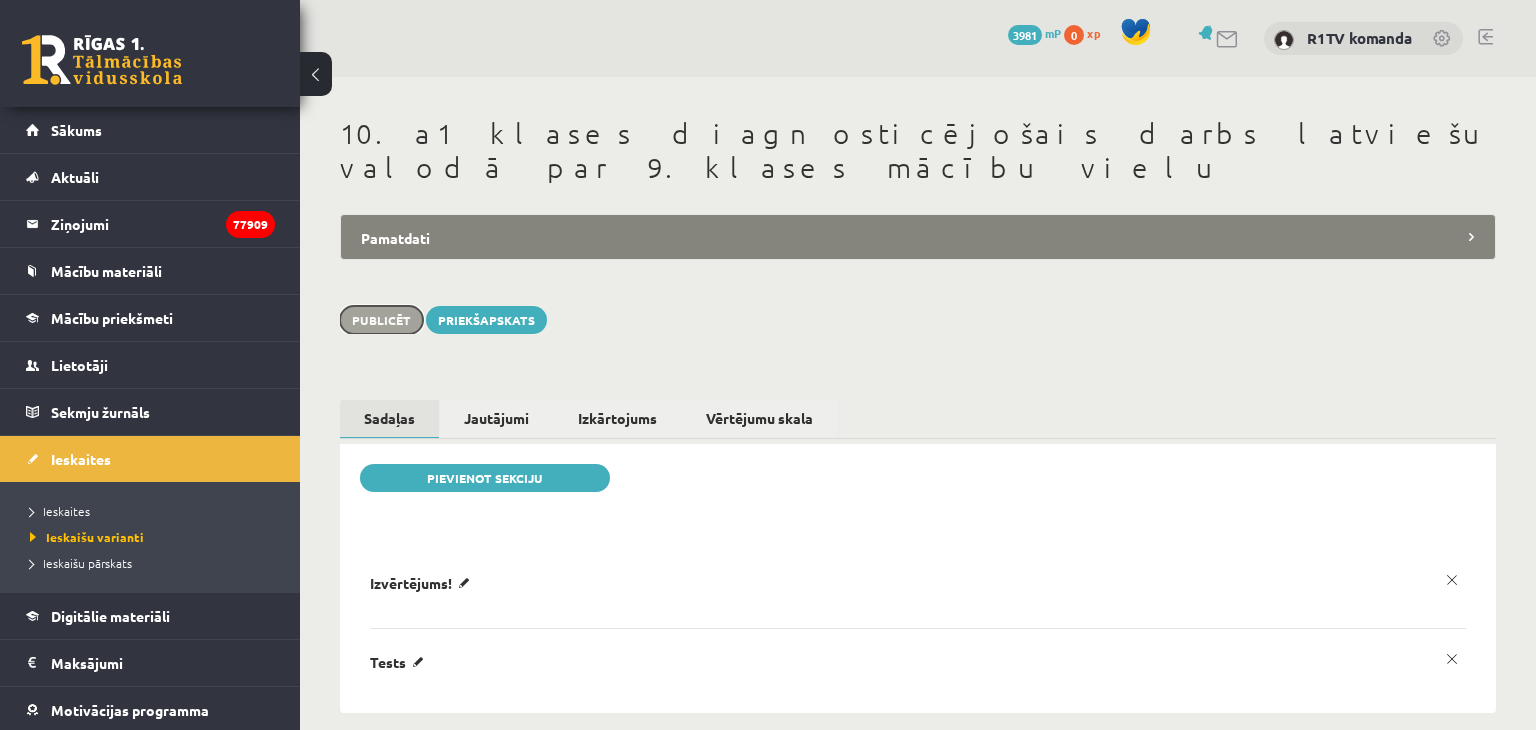 click on "Publicēt" at bounding box center (381, 320) 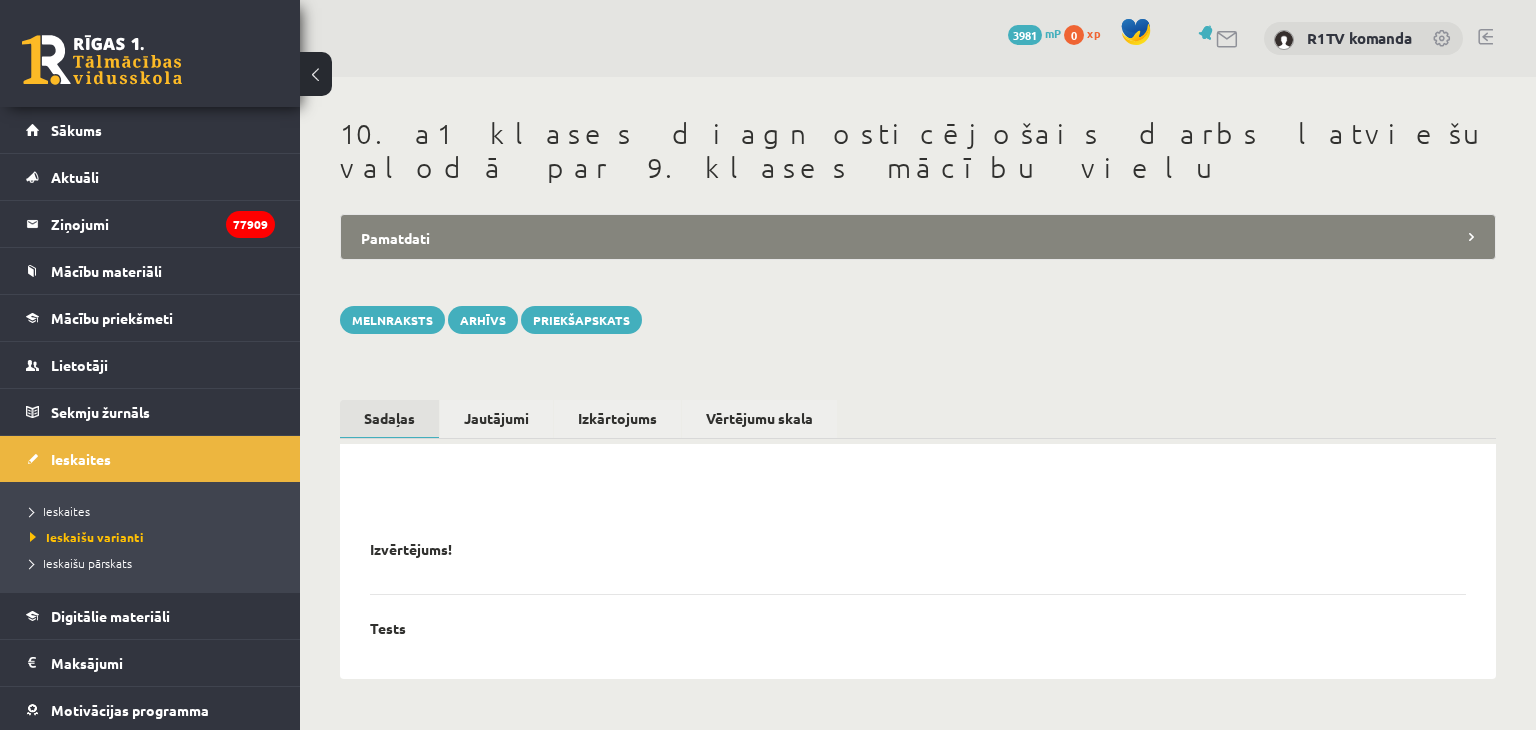 scroll, scrollTop: 0, scrollLeft: 0, axis: both 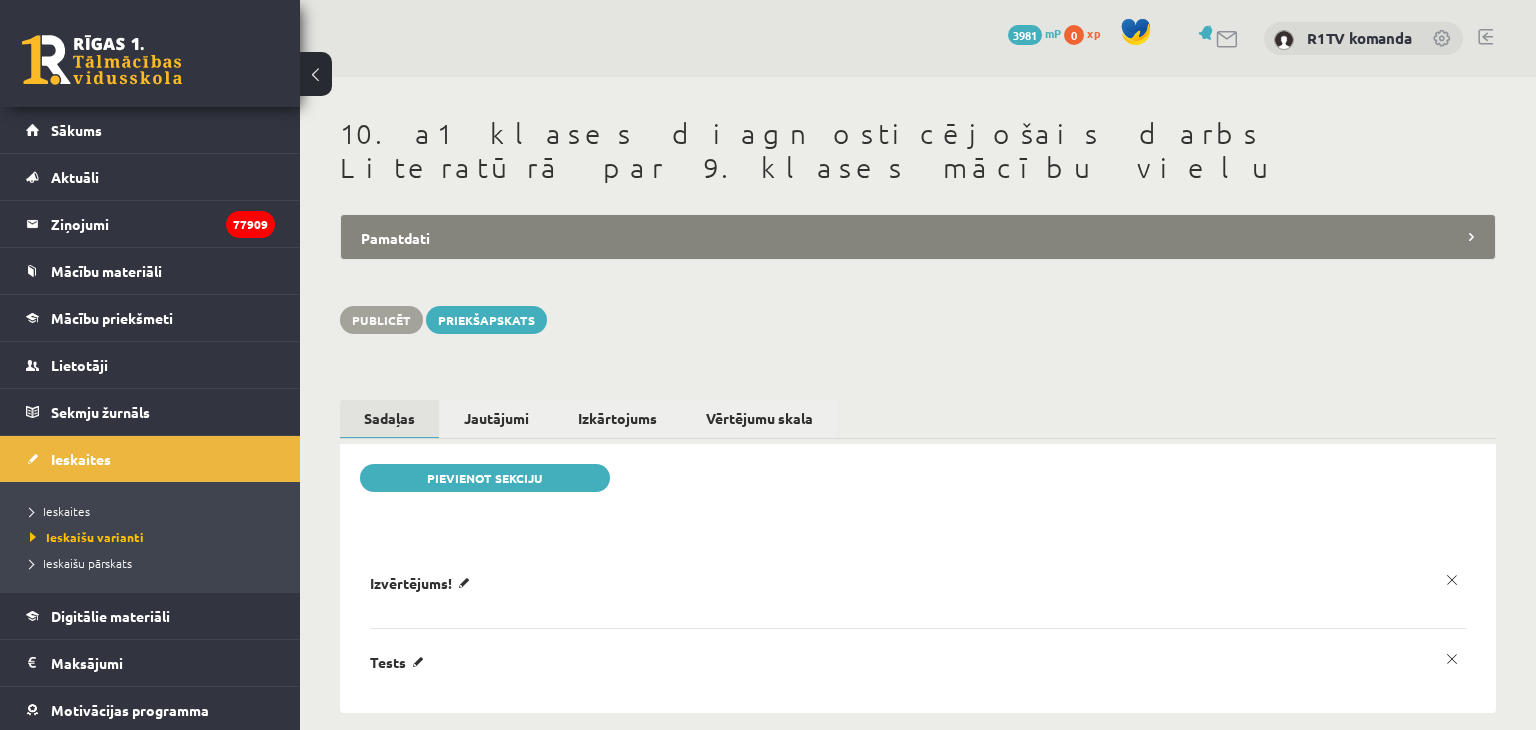 click on "Pamatdati" at bounding box center [918, 237] 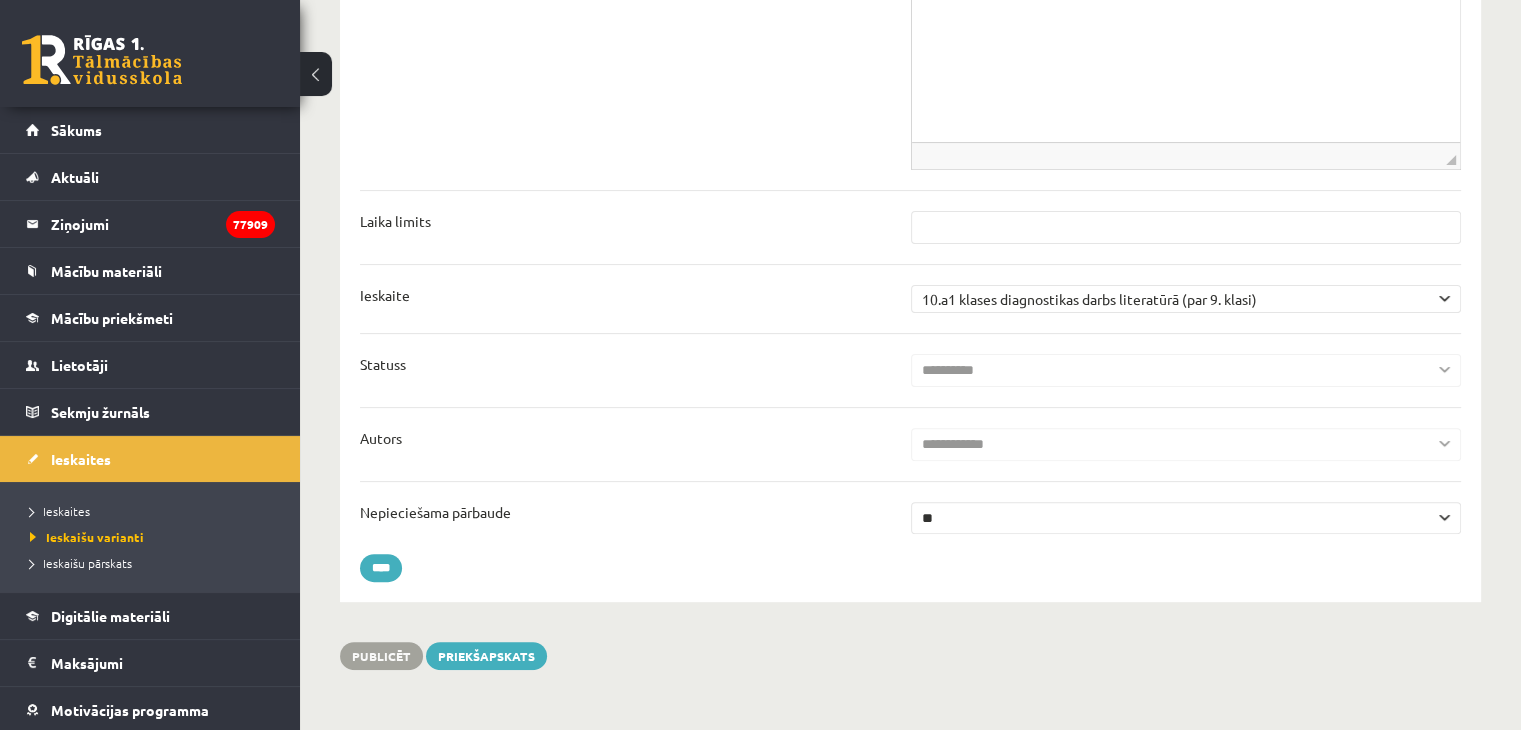 scroll, scrollTop: 600, scrollLeft: 0, axis: vertical 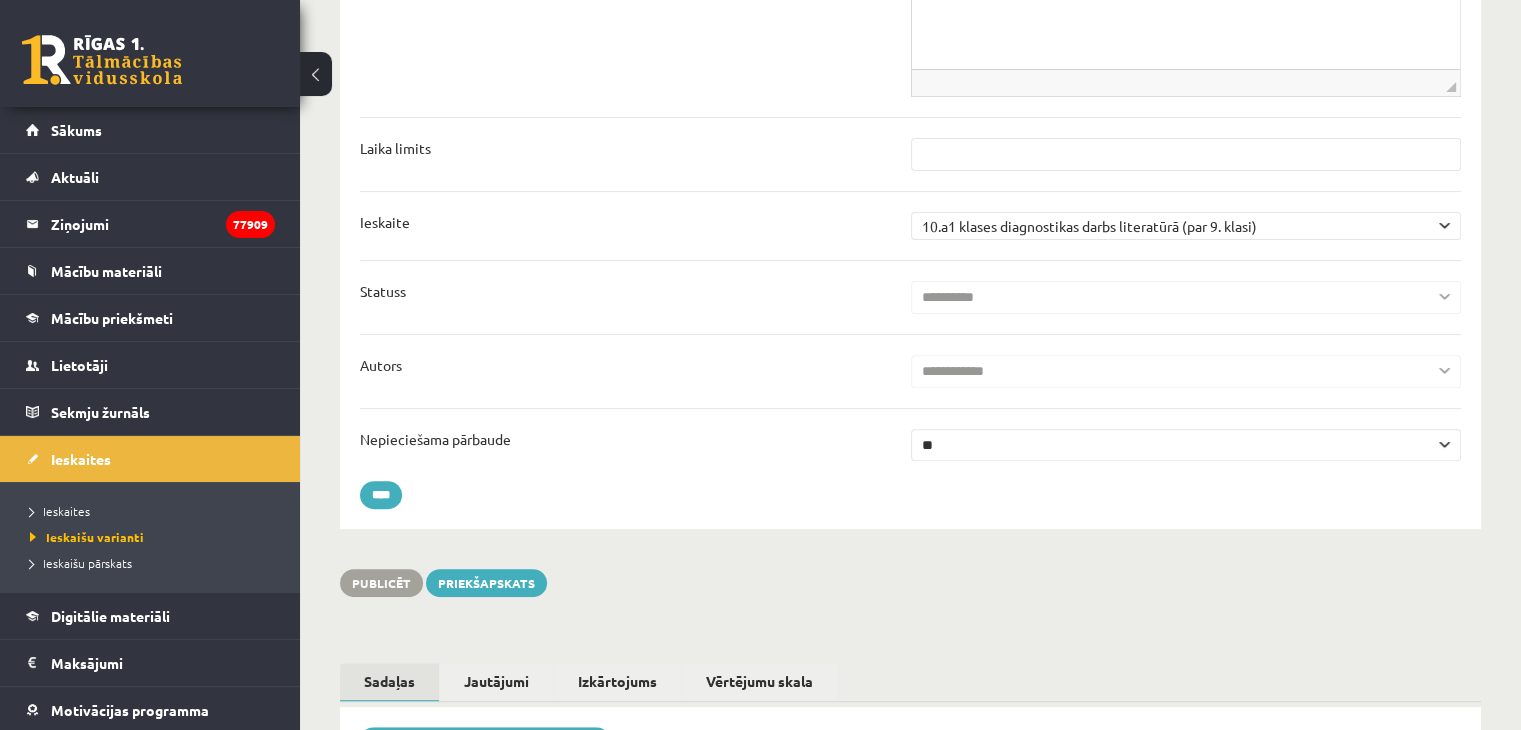 click on "**
**" at bounding box center (1186, 445) 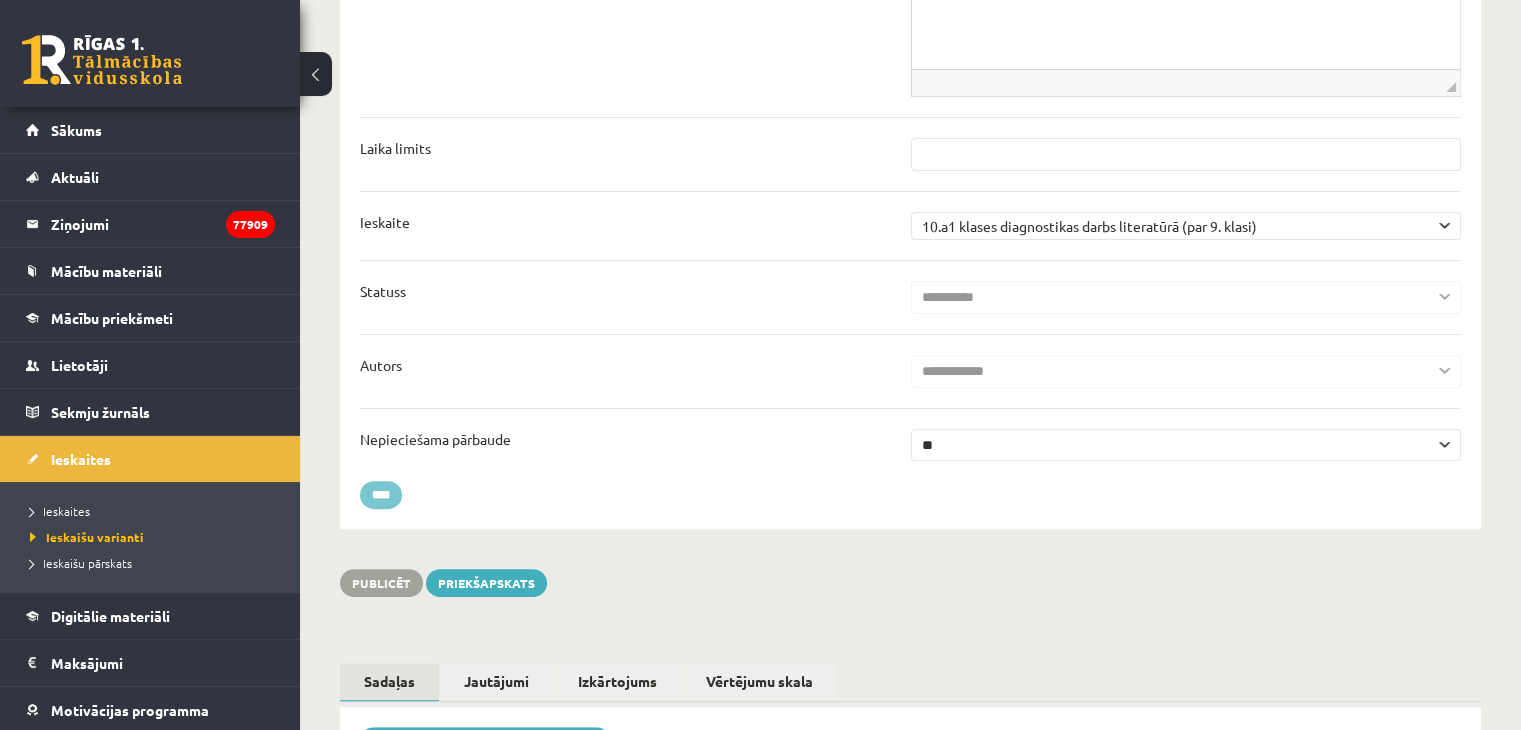 drag, startPoint x: 392, startPoint y: 415, endPoint x: 413, endPoint y: 421, distance: 21.84033 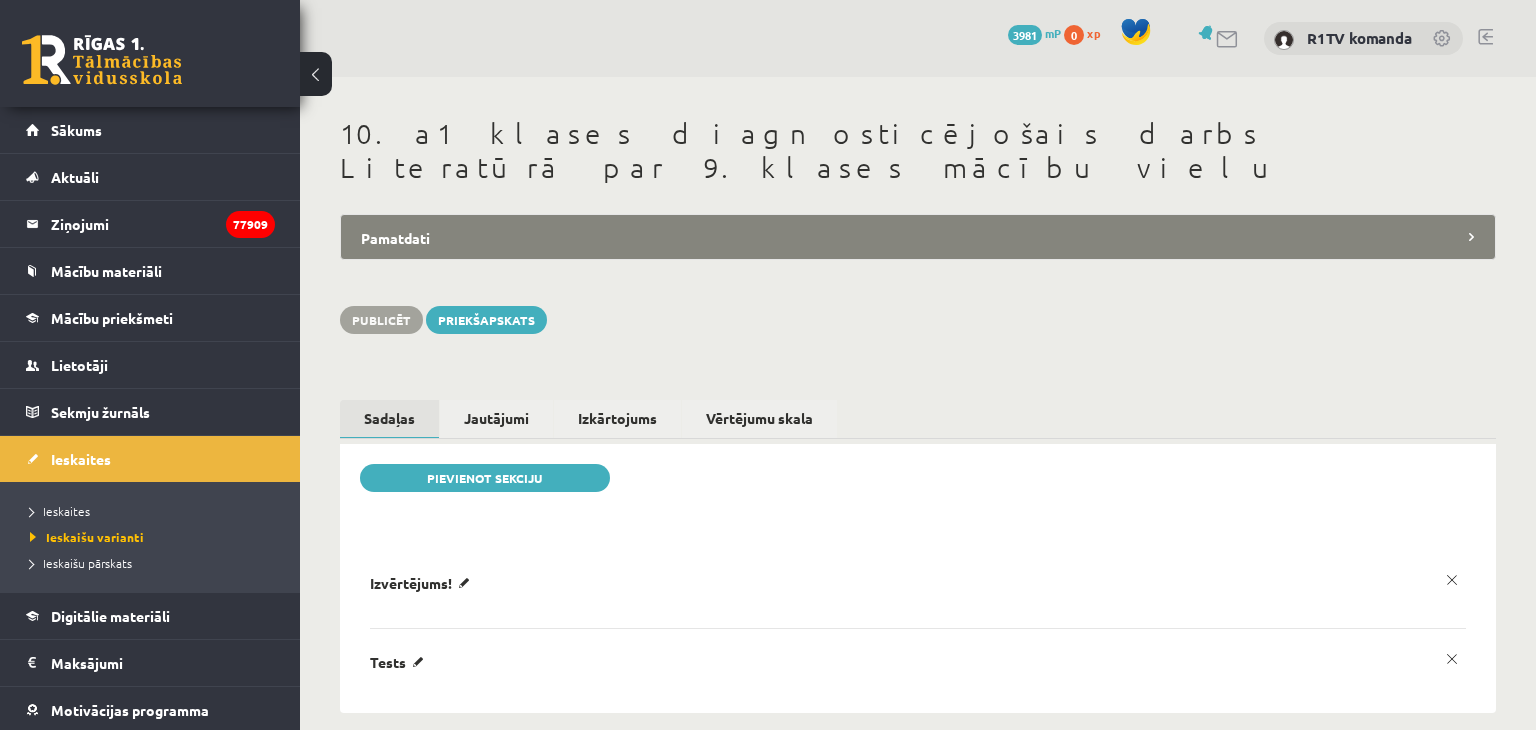 scroll, scrollTop: 0, scrollLeft: 0, axis: both 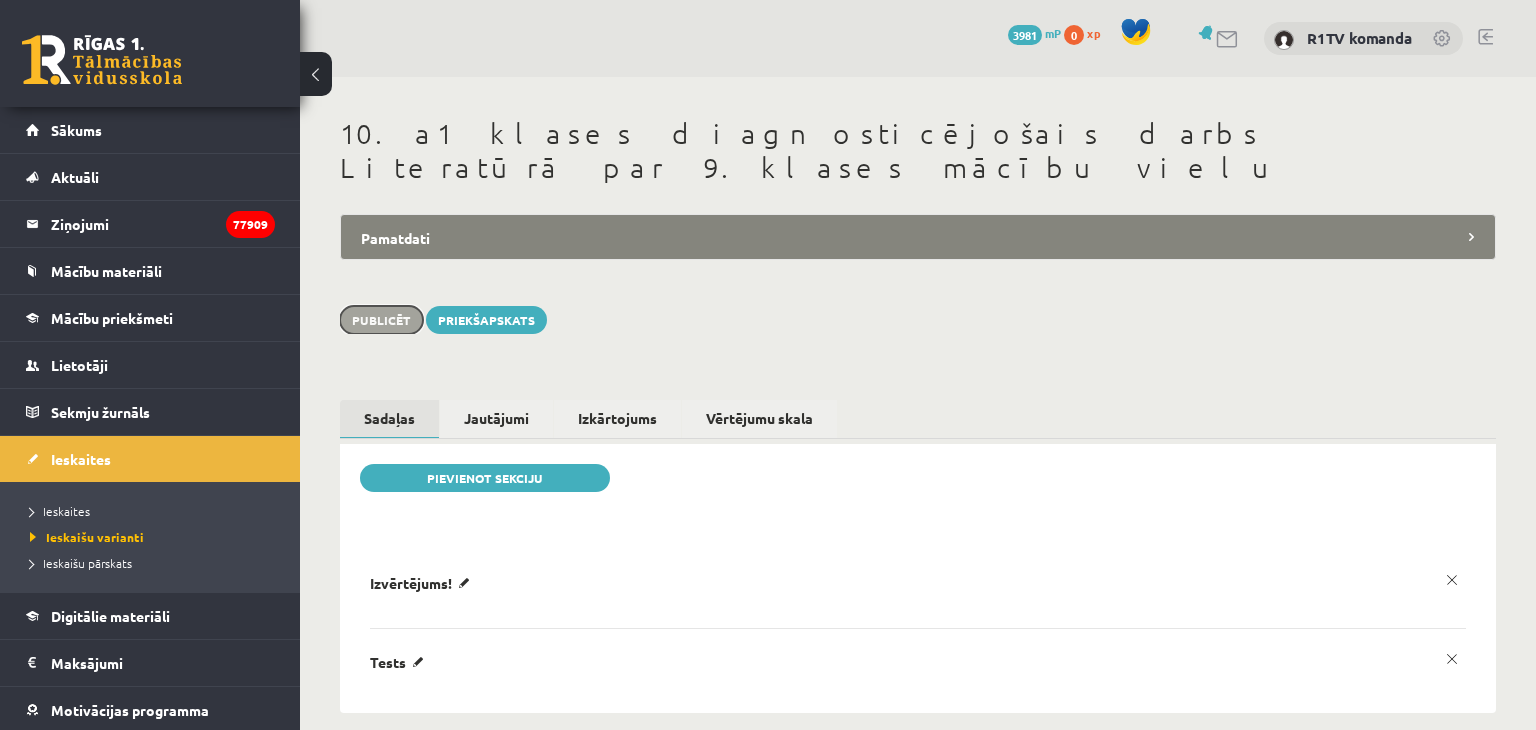 click on "Publicēt" at bounding box center [381, 320] 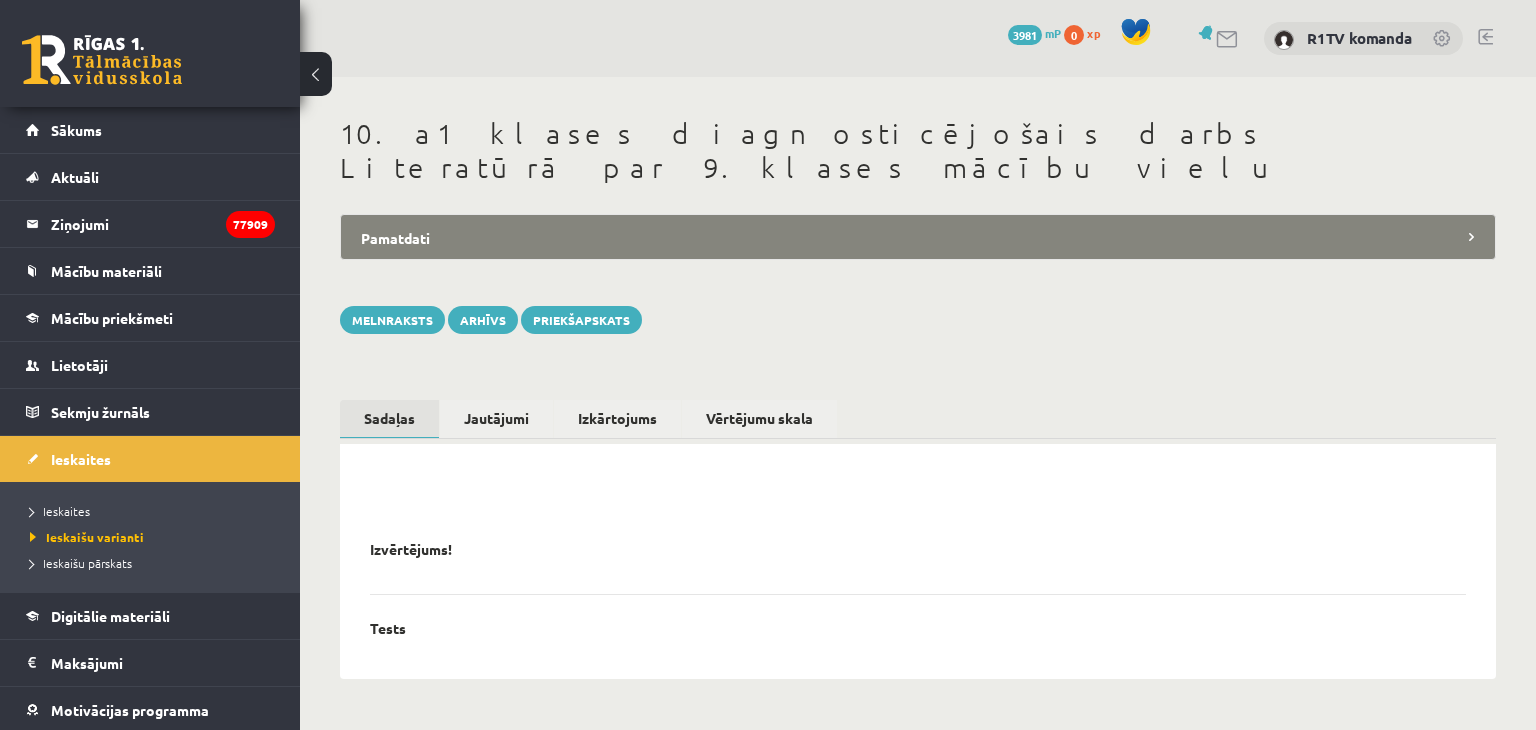 scroll, scrollTop: 0, scrollLeft: 0, axis: both 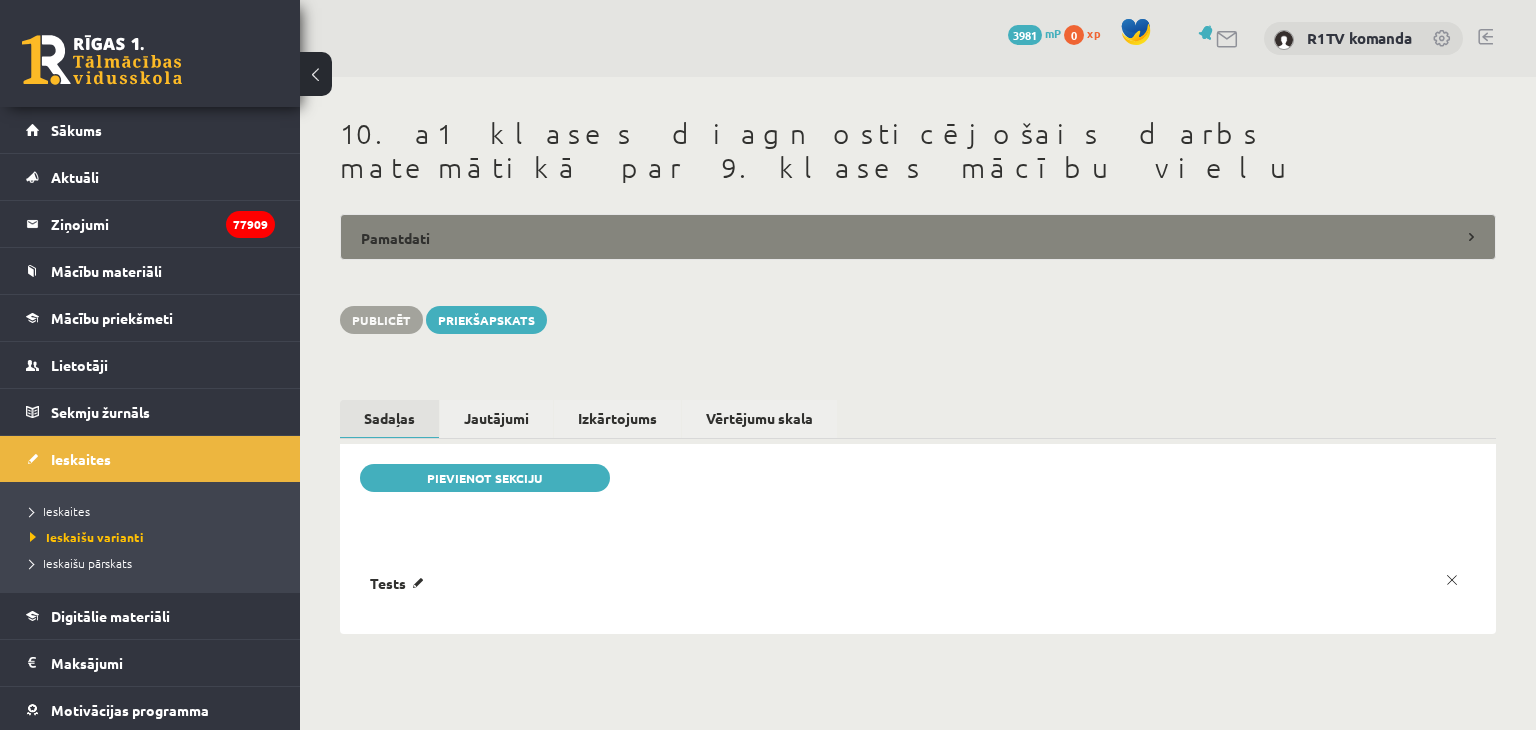 click on "Pamatdati" at bounding box center (918, 237) 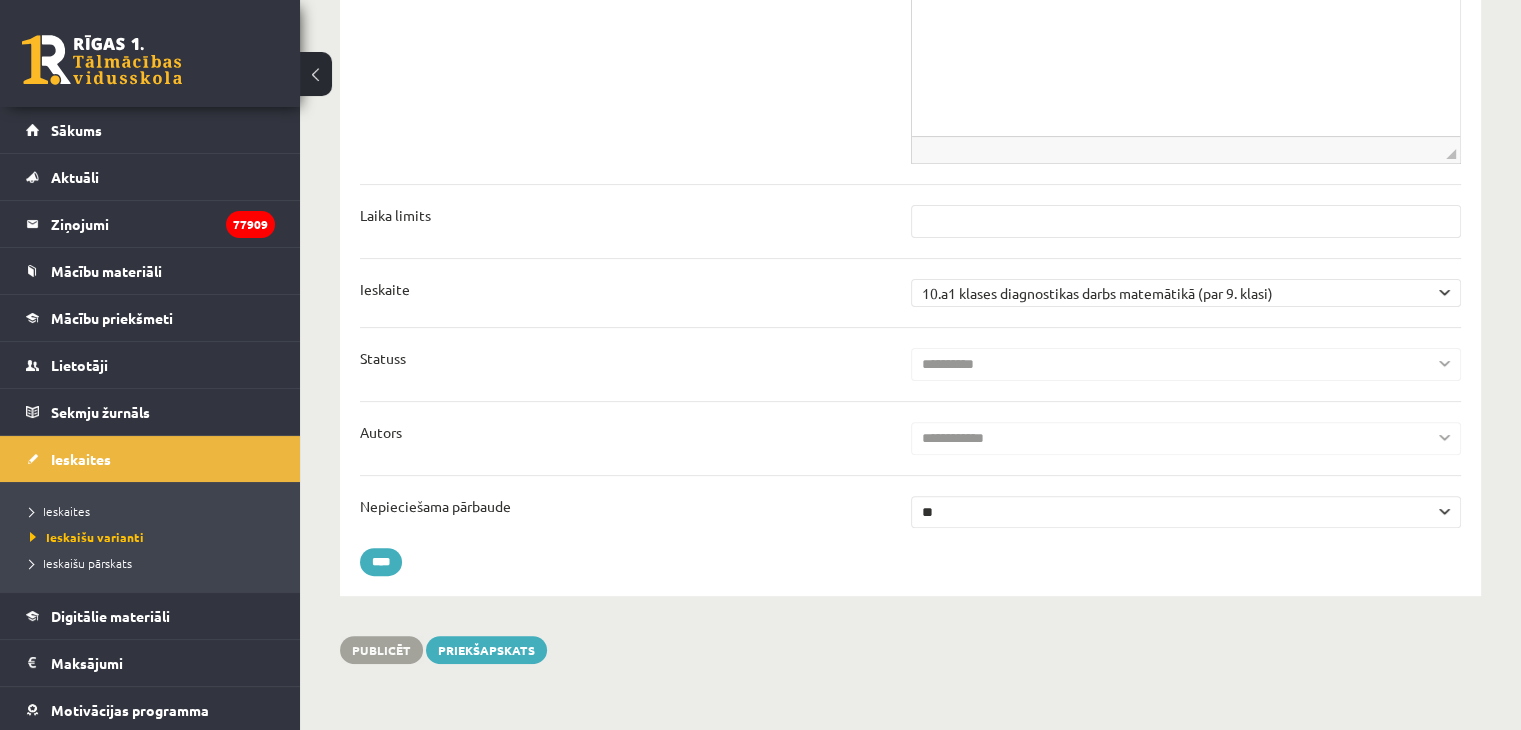 scroll, scrollTop: 0, scrollLeft: 0, axis: both 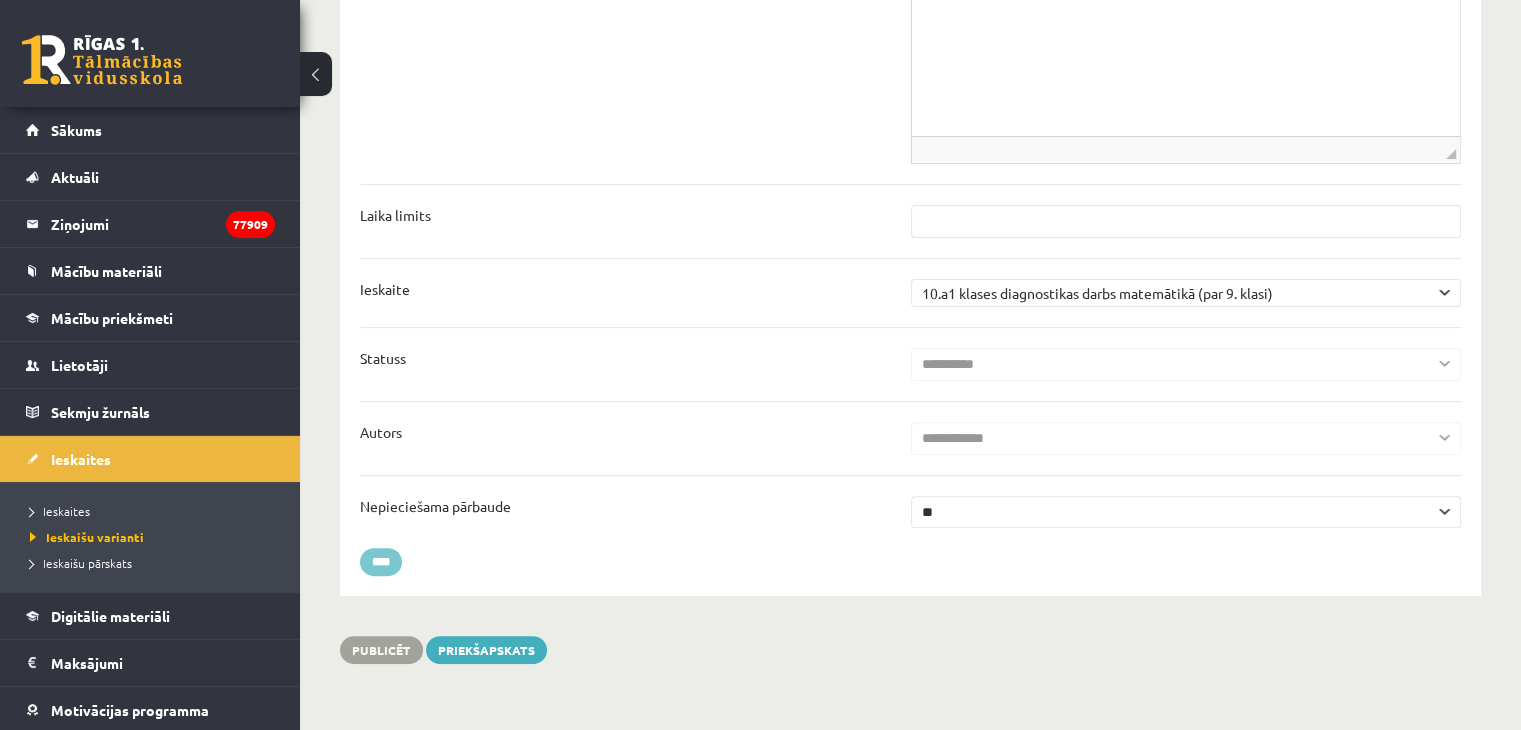 click on "****" at bounding box center [381, 562] 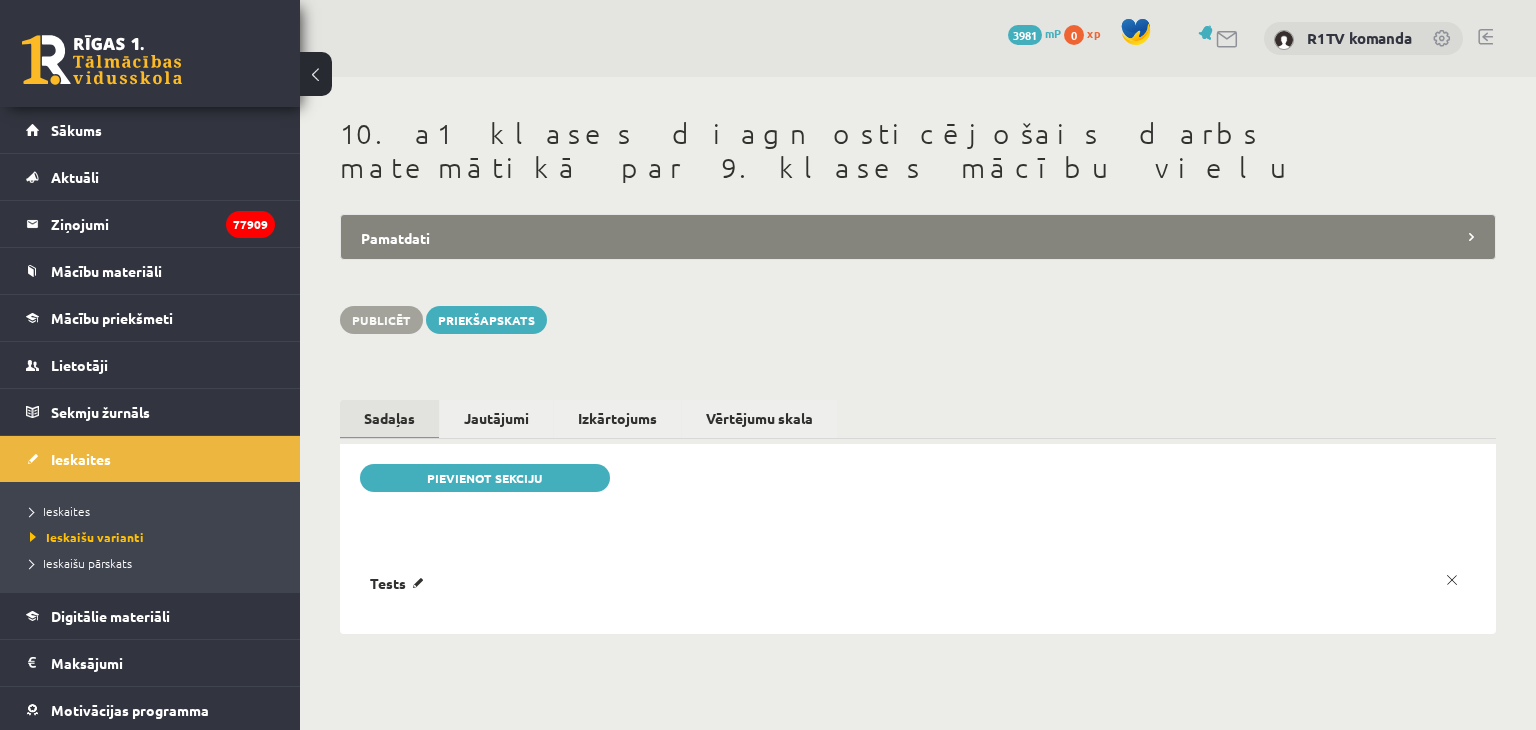 scroll, scrollTop: 0, scrollLeft: 0, axis: both 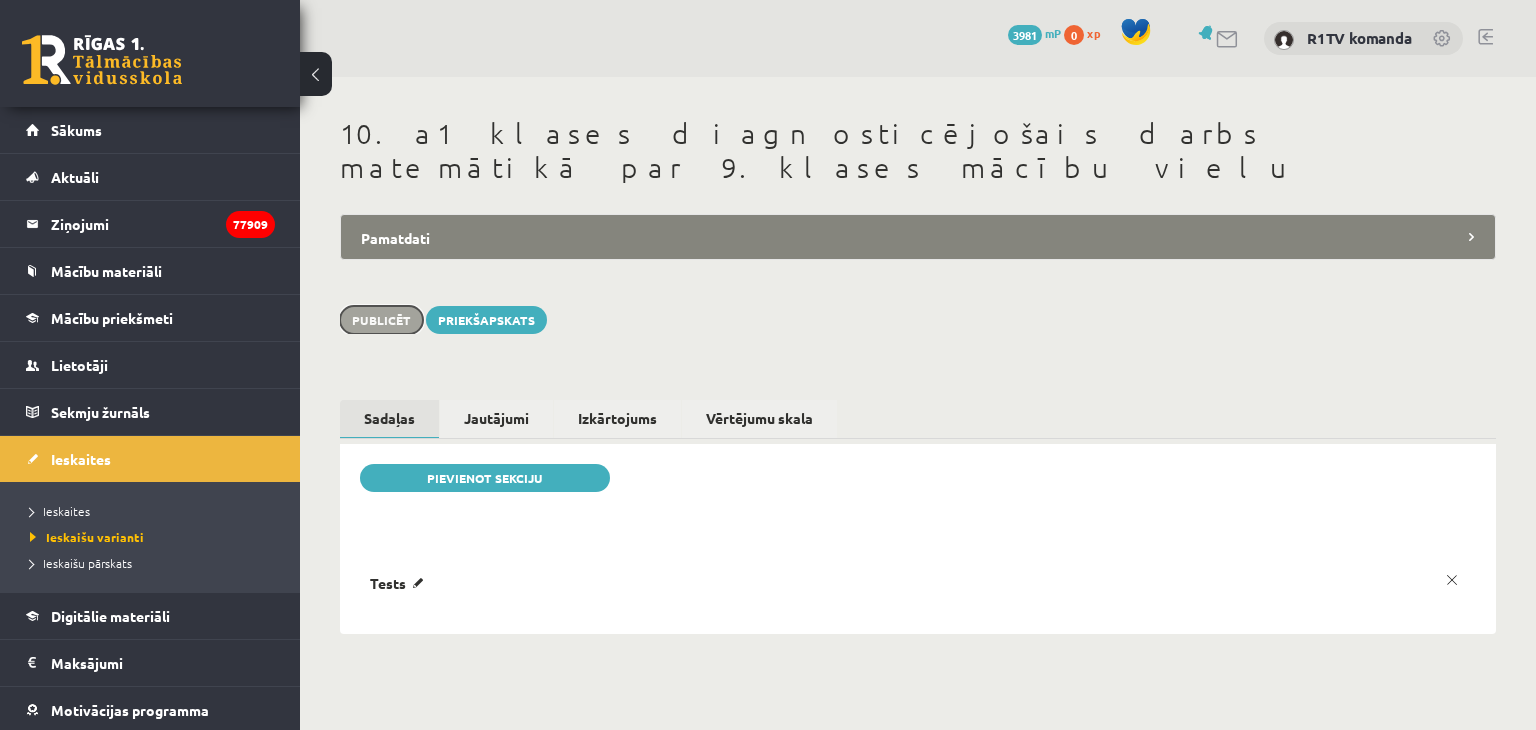 click on "Publicēt" at bounding box center [381, 320] 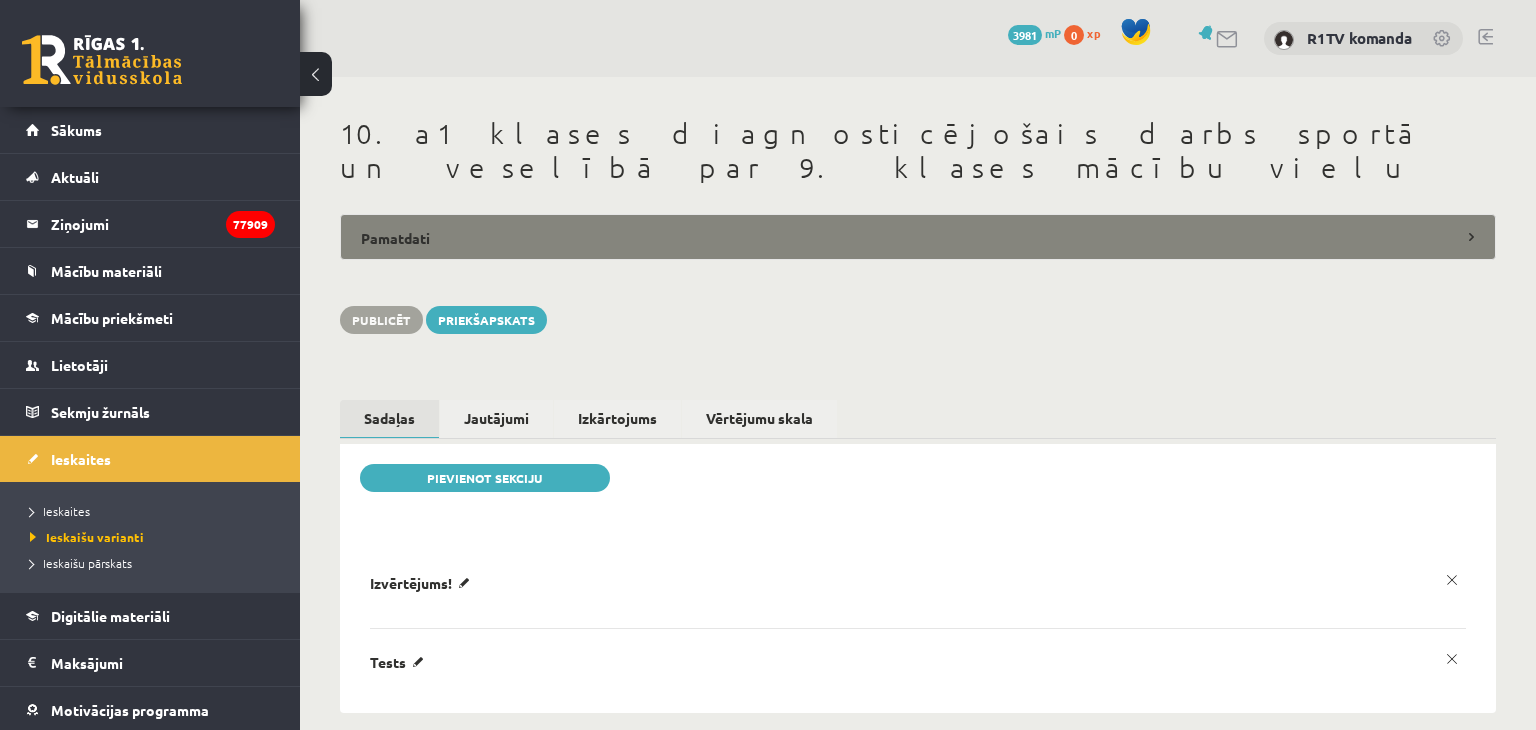 click on "Pamatdati" at bounding box center [918, 237] 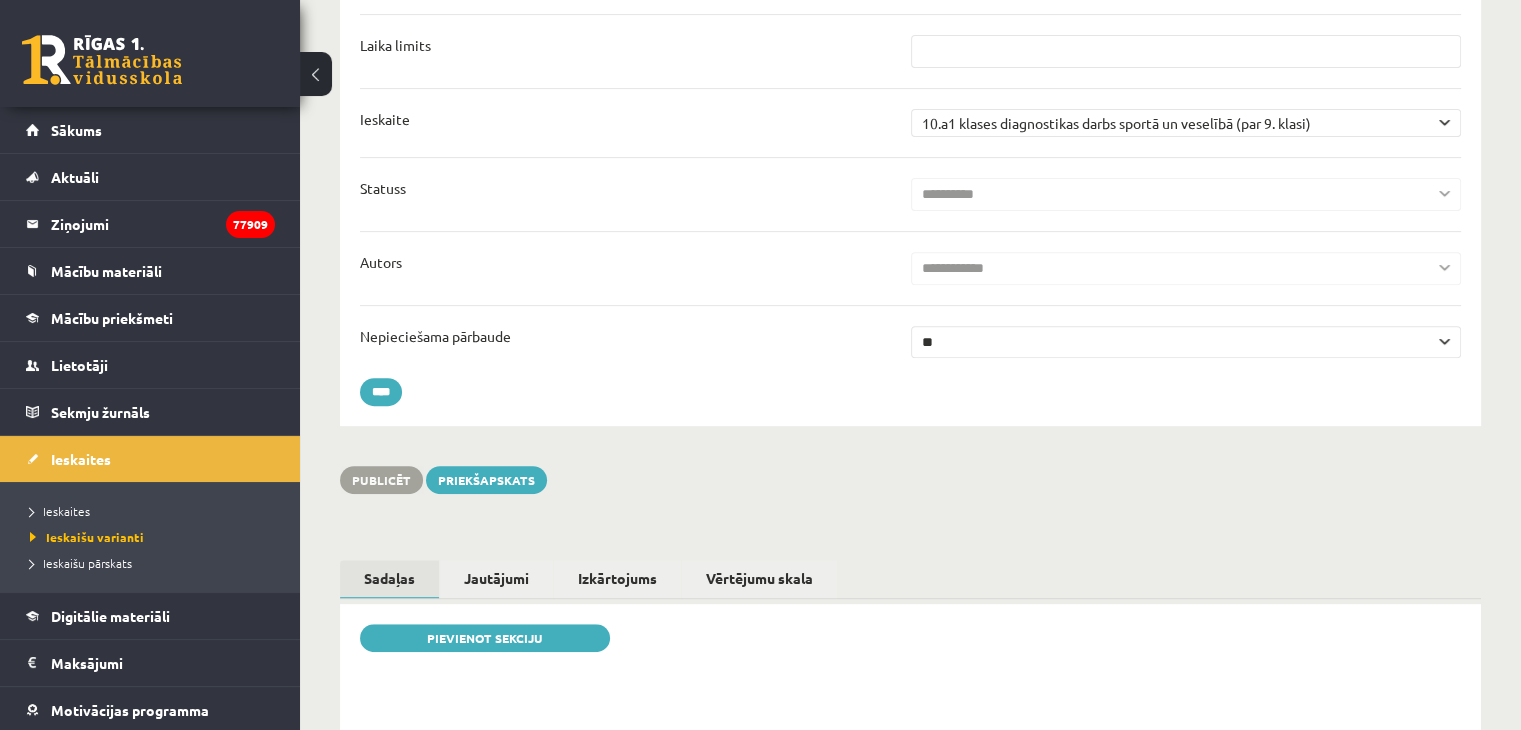 scroll, scrollTop: 0, scrollLeft: 0, axis: both 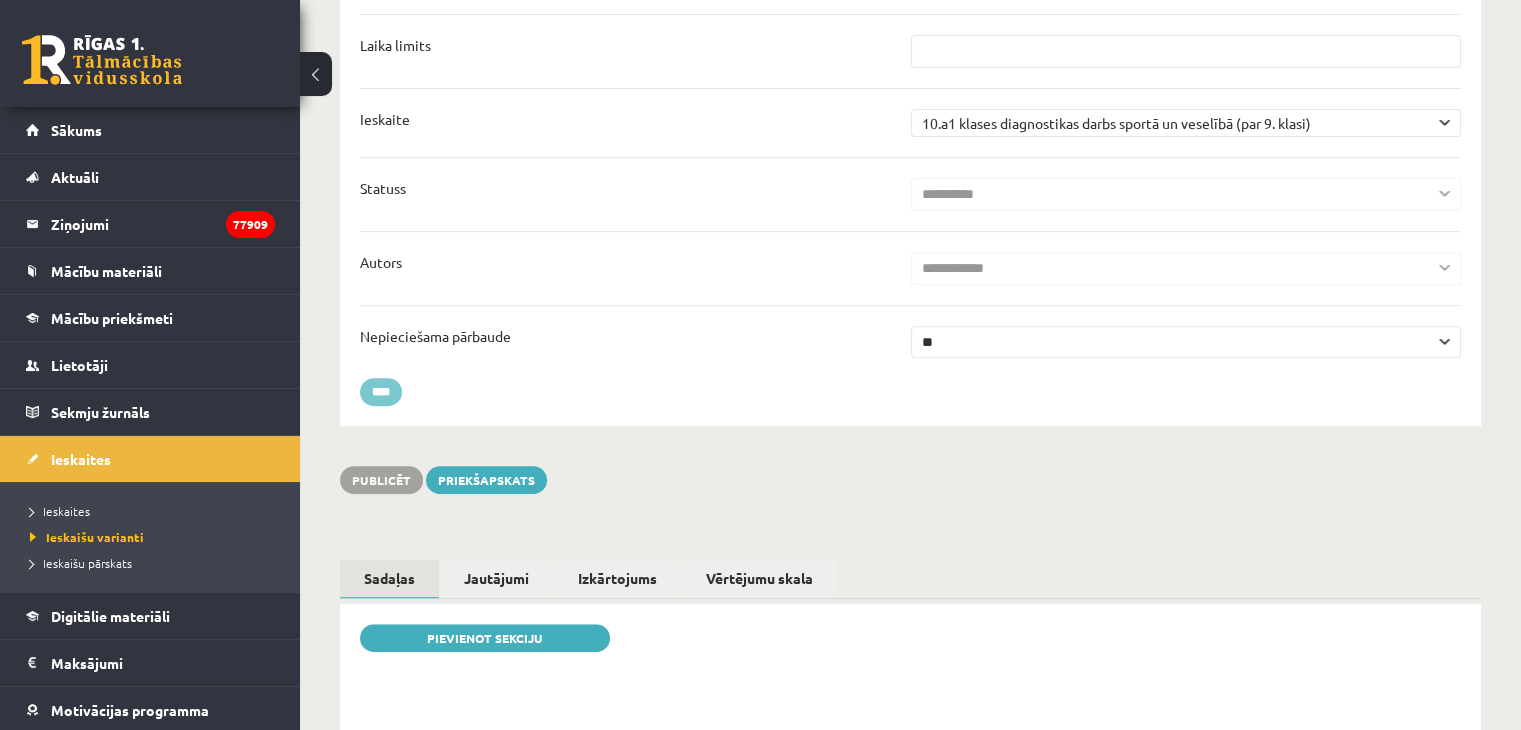 click on "****" at bounding box center (381, 392) 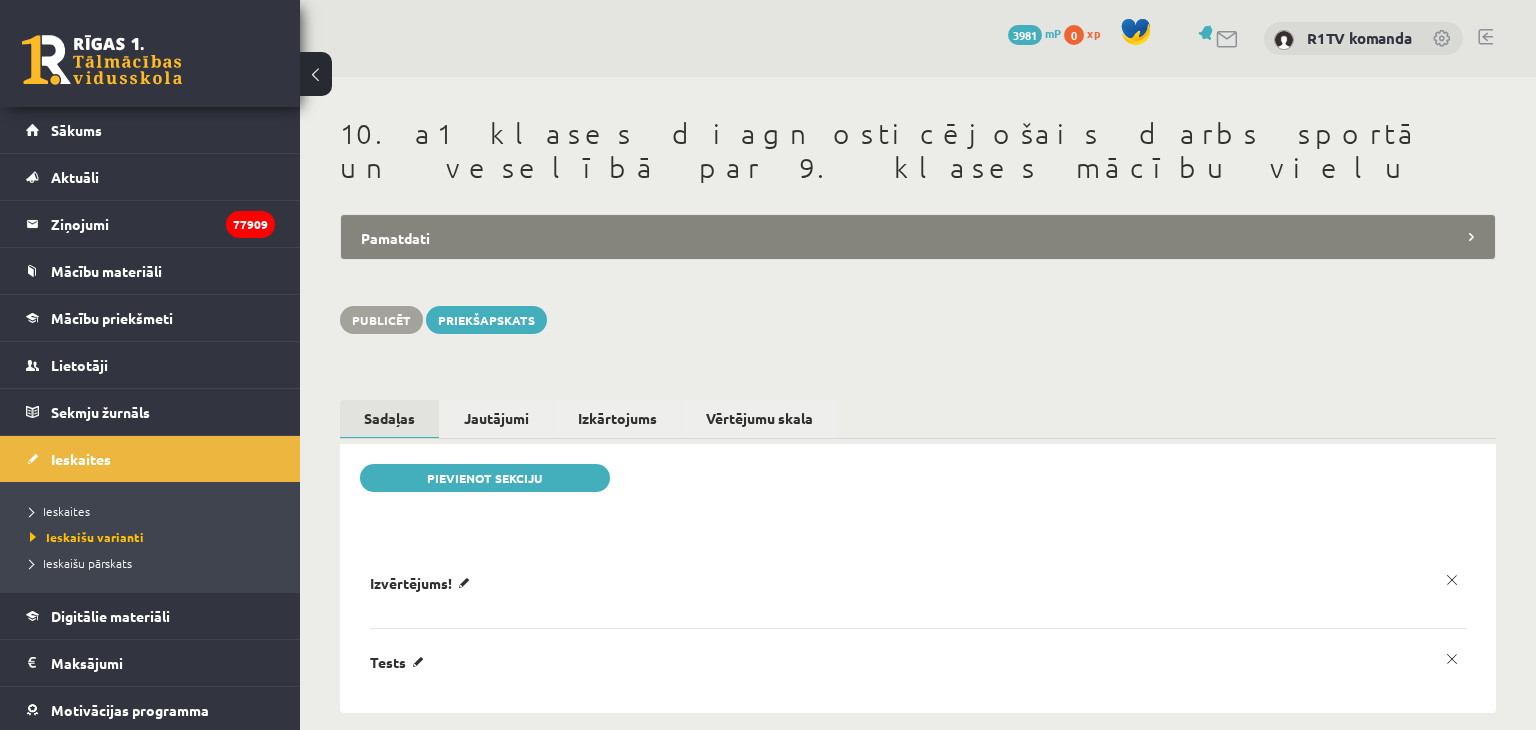 scroll, scrollTop: 0, scrollLeft: 0, axis: both 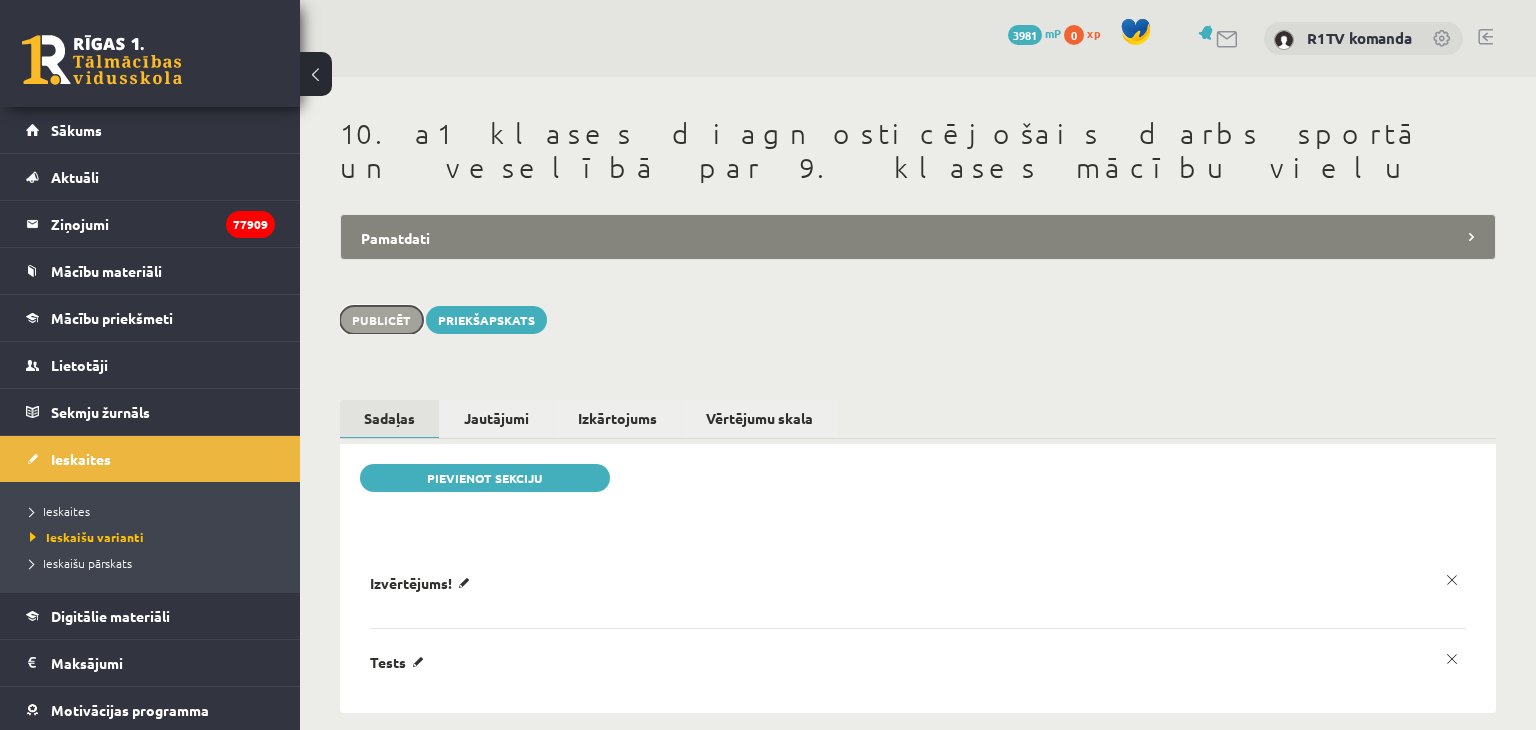 click on "Publicēt" at bounding box center (381, 320) 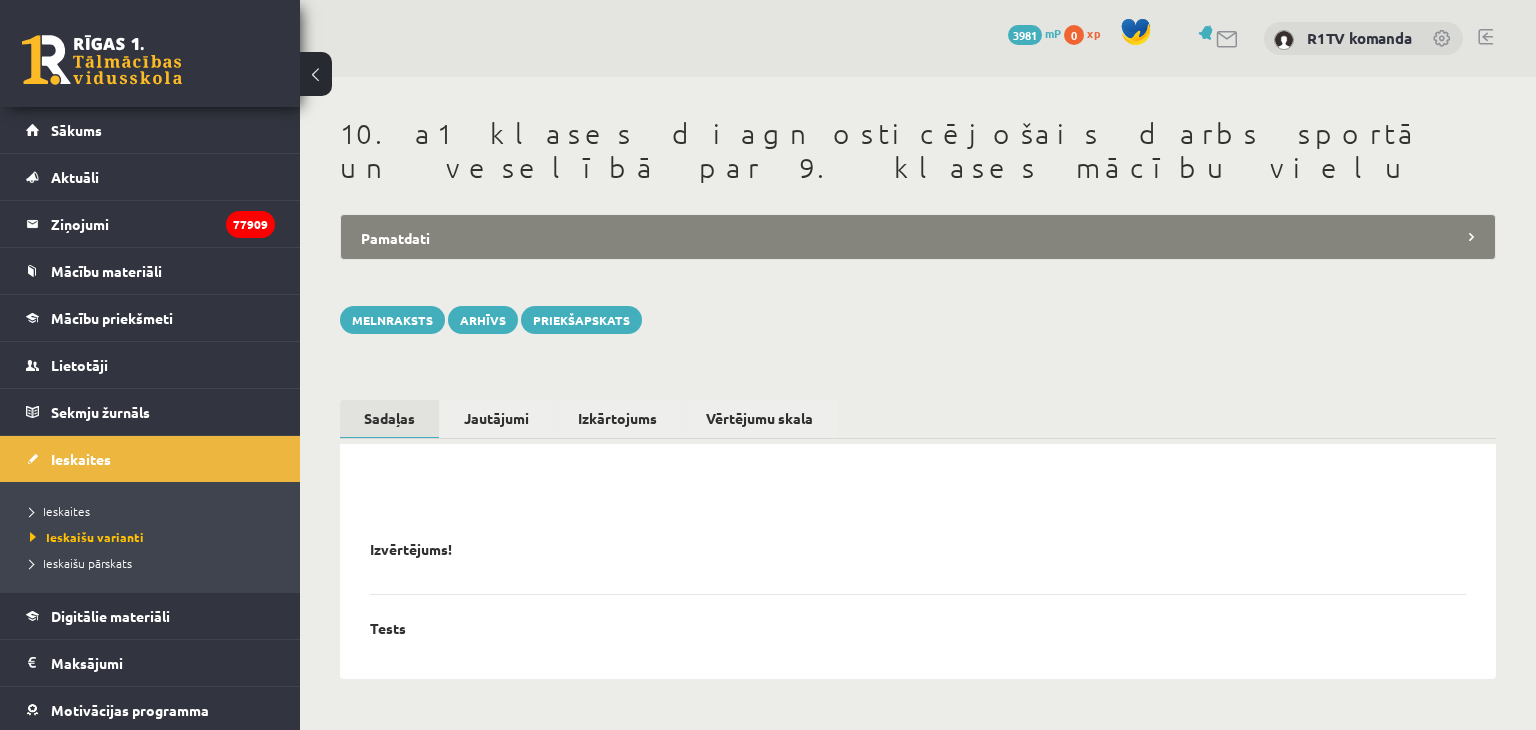 scroll, scrollTop: 0, scrollLeft: 0, axis: both 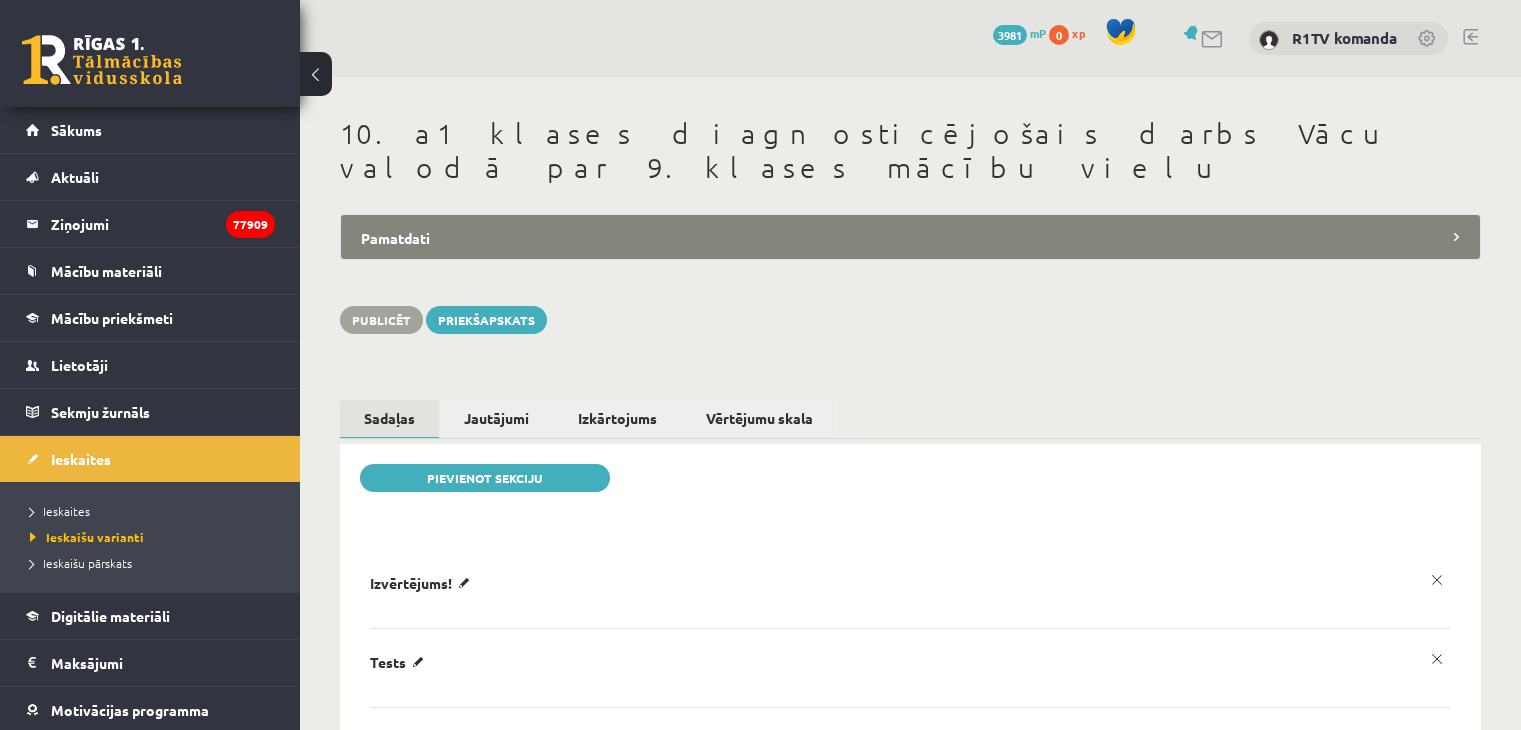 click on "Pamatdati" at bounding box center [910, 237] 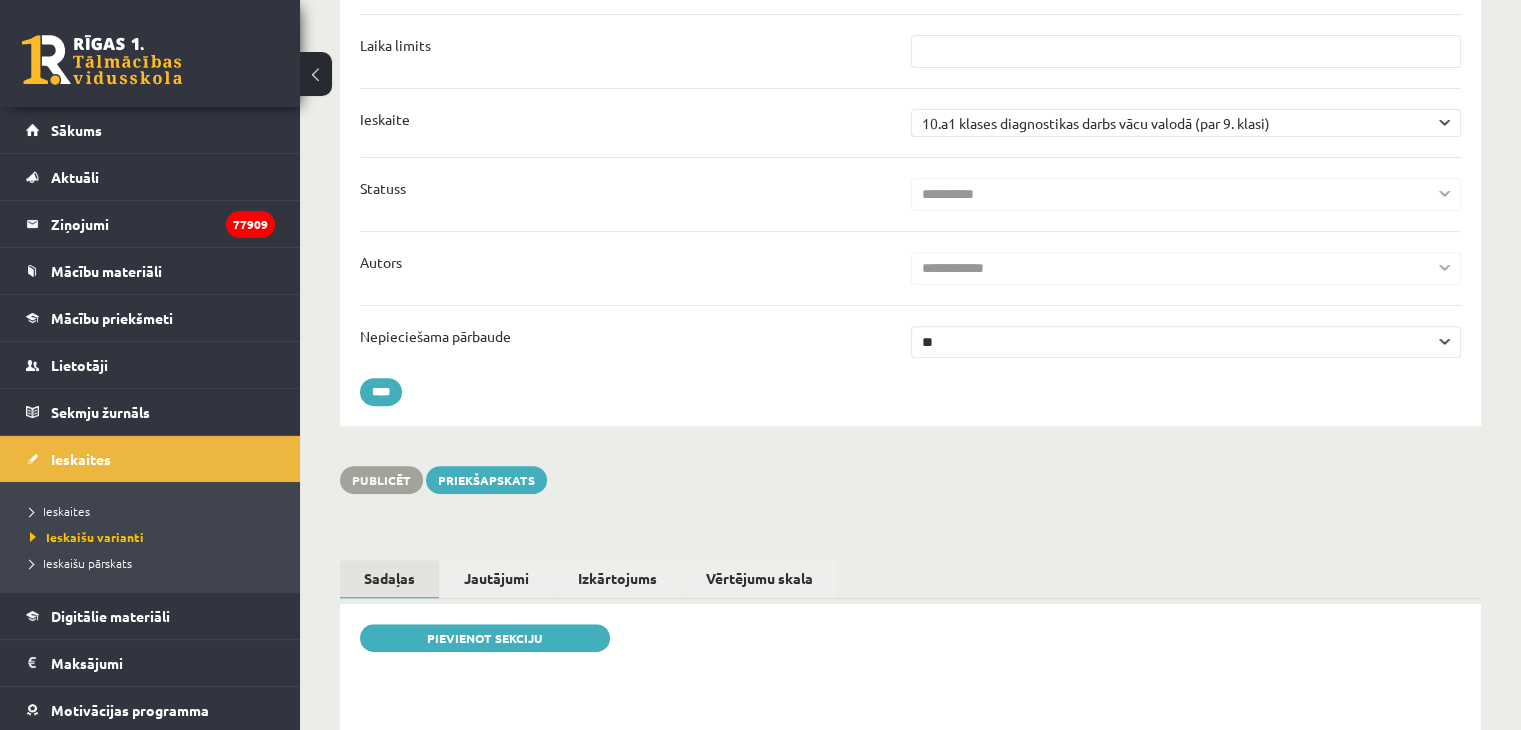 scroll, scrollTop: 0, scrollLeft: 0, axis: both 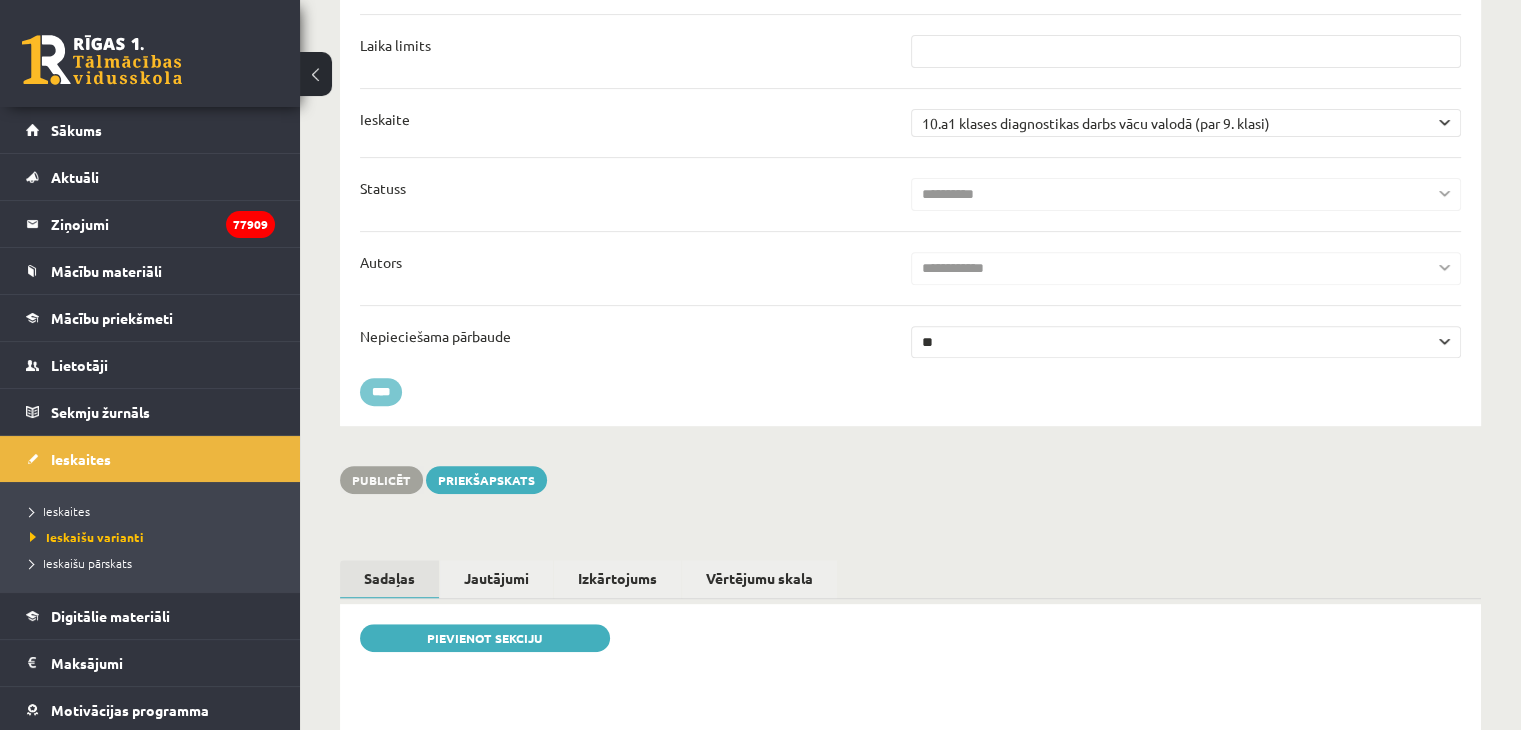 click on "****" at bounding box center [381, 392] 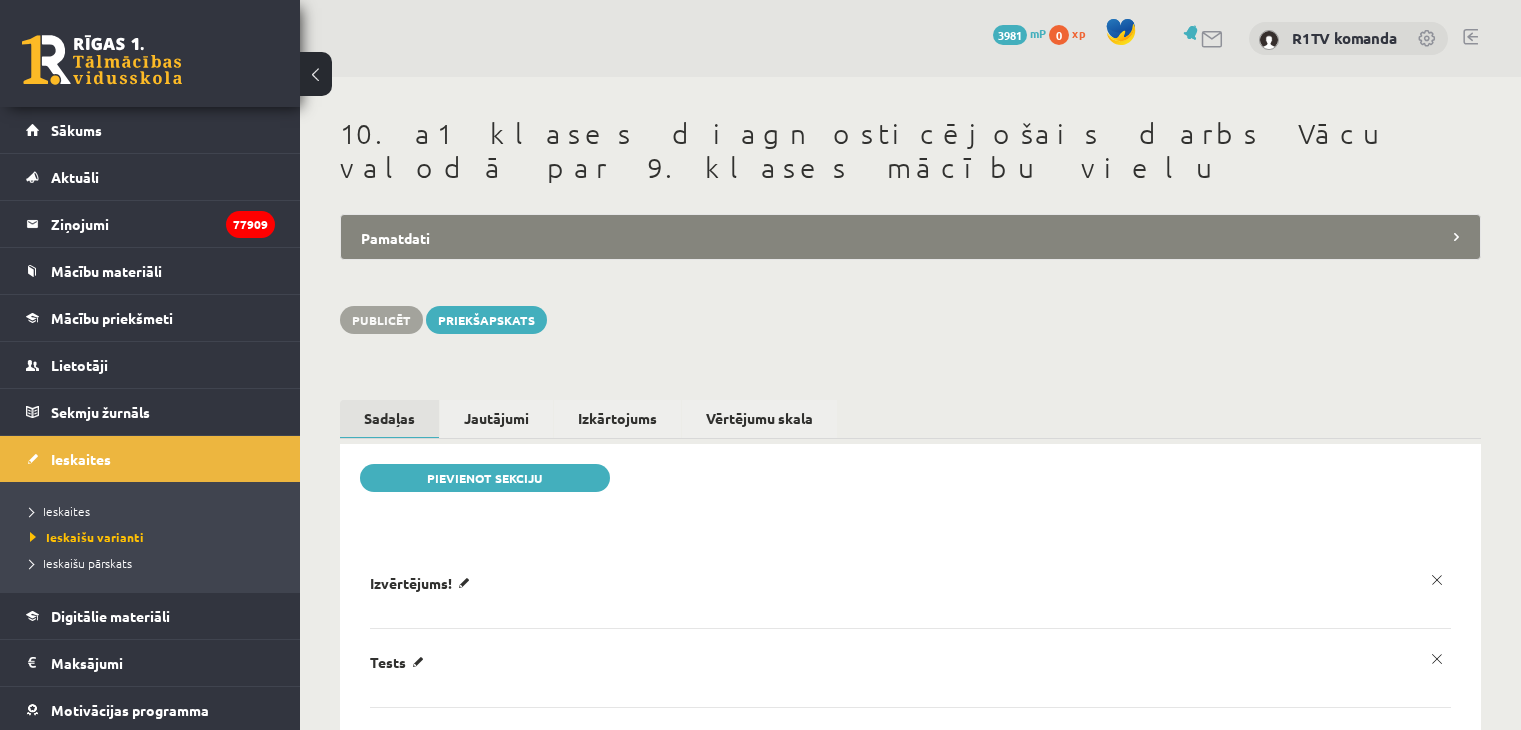 scroll, scrollTop: 0, scrollLeft: 0, axis: both 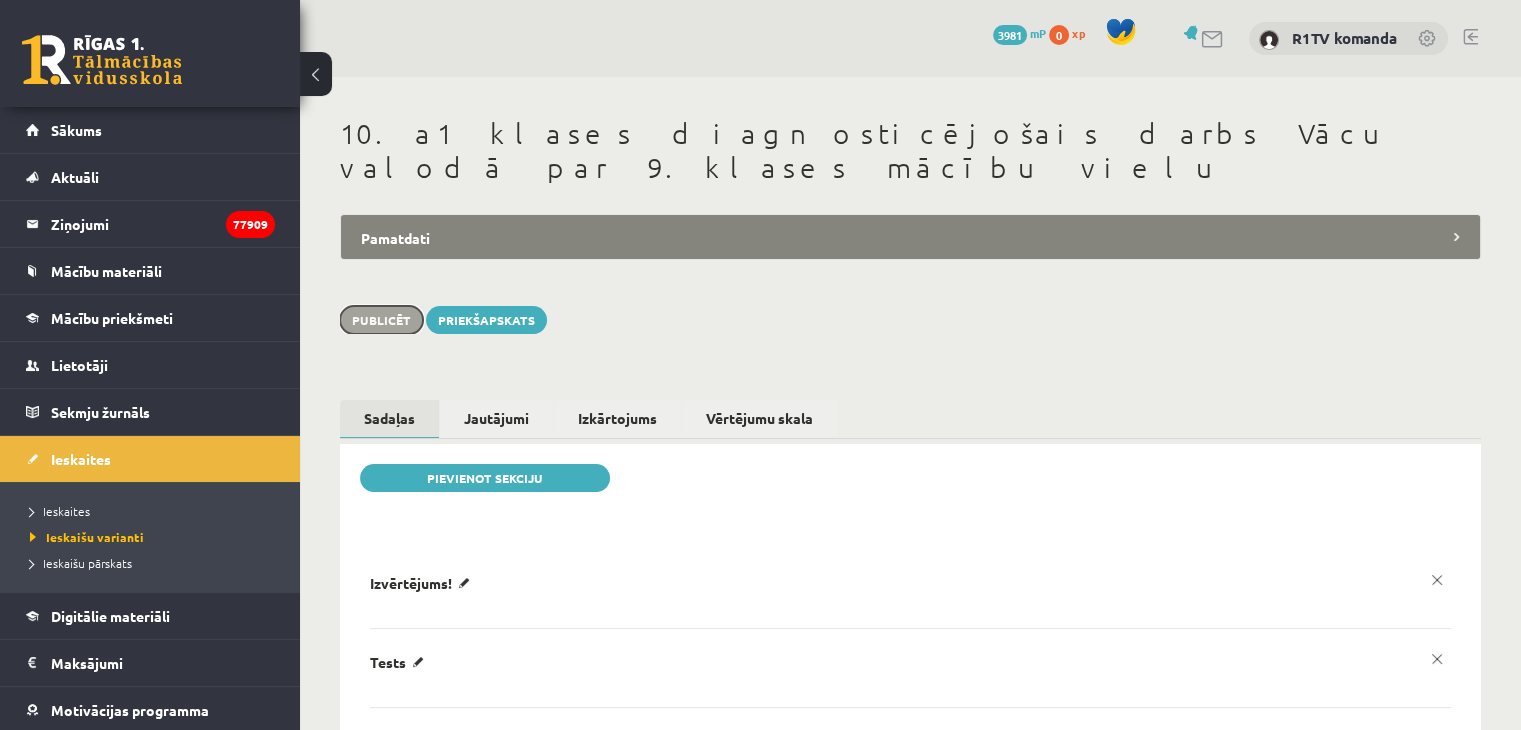 click on "Publicēt" at bounding box center (381, 320) 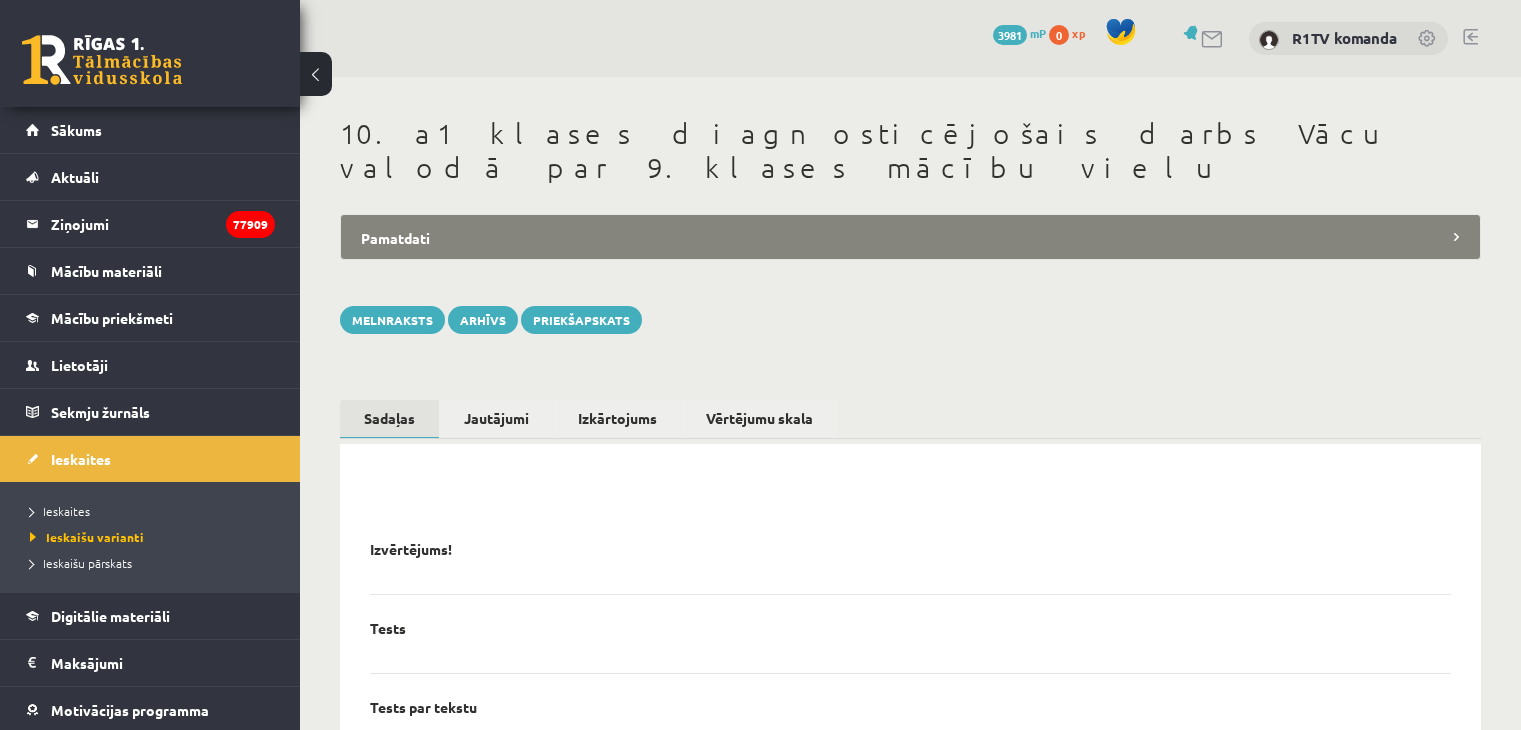 scroll, scrollTop: 0, scrollLeft: 0, axis: both 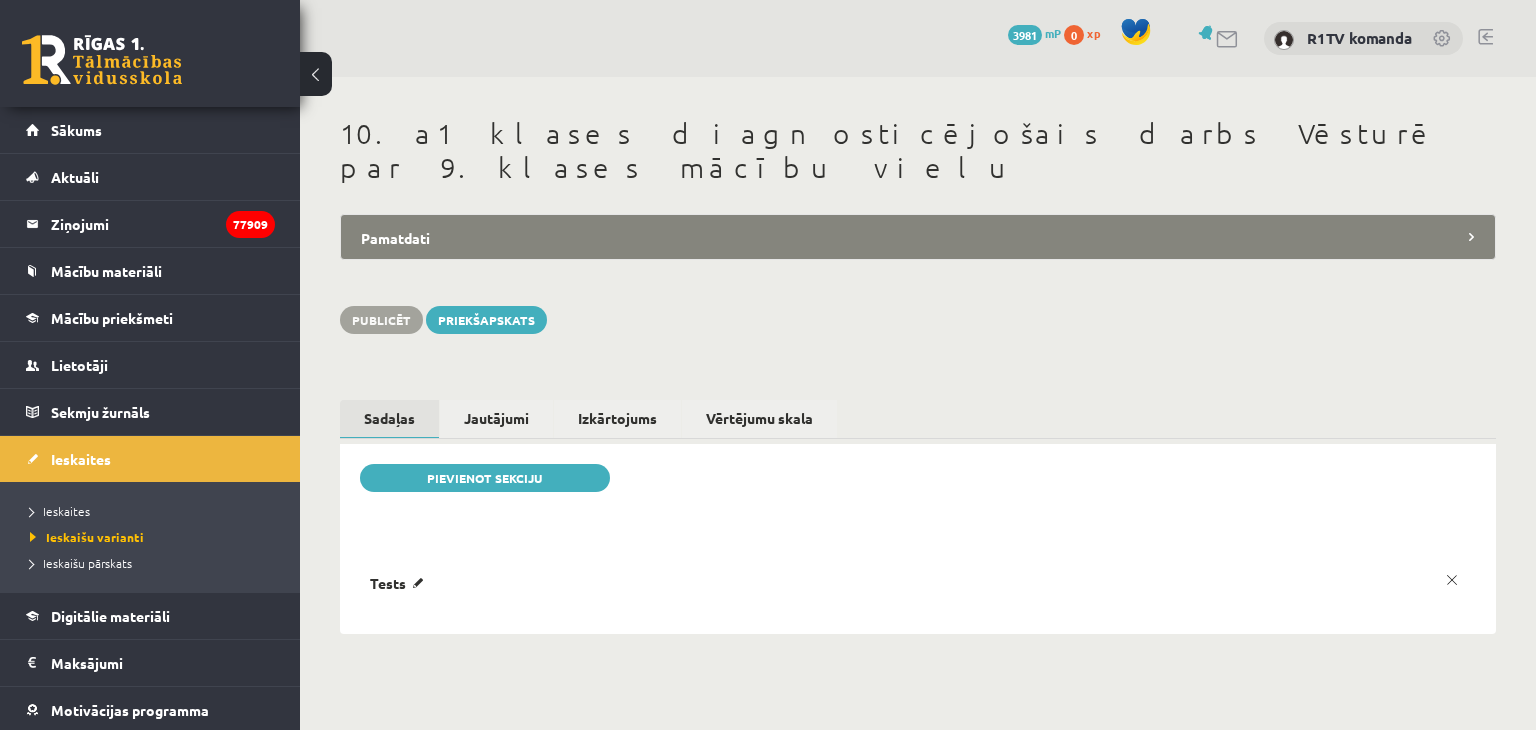 drag, startPoint x: 0, startPoint y: 0, endPoint x: 576, endPoint y: 225, distance: 618.3858 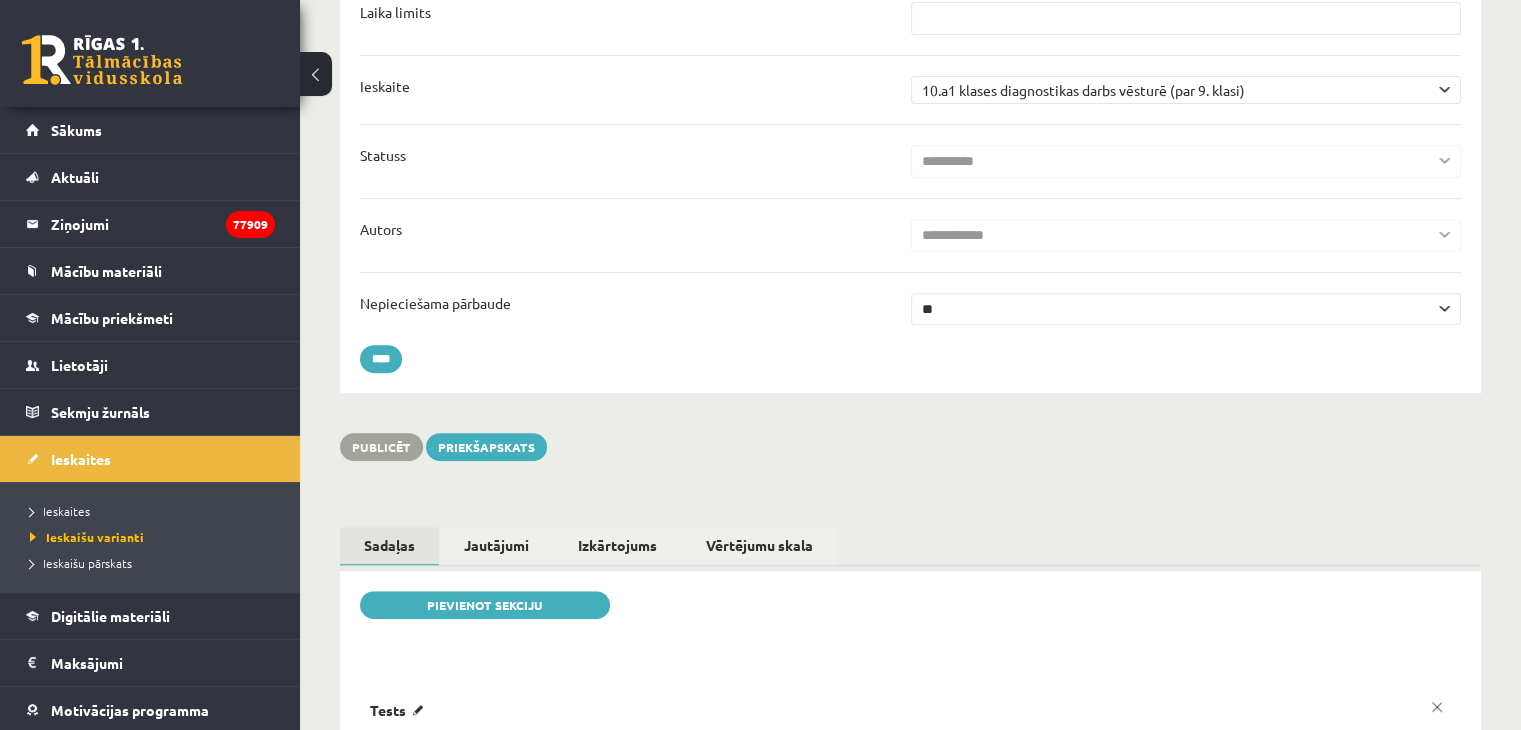 scroll, scrollTop: 0, scrollLeft: 0, axis: both 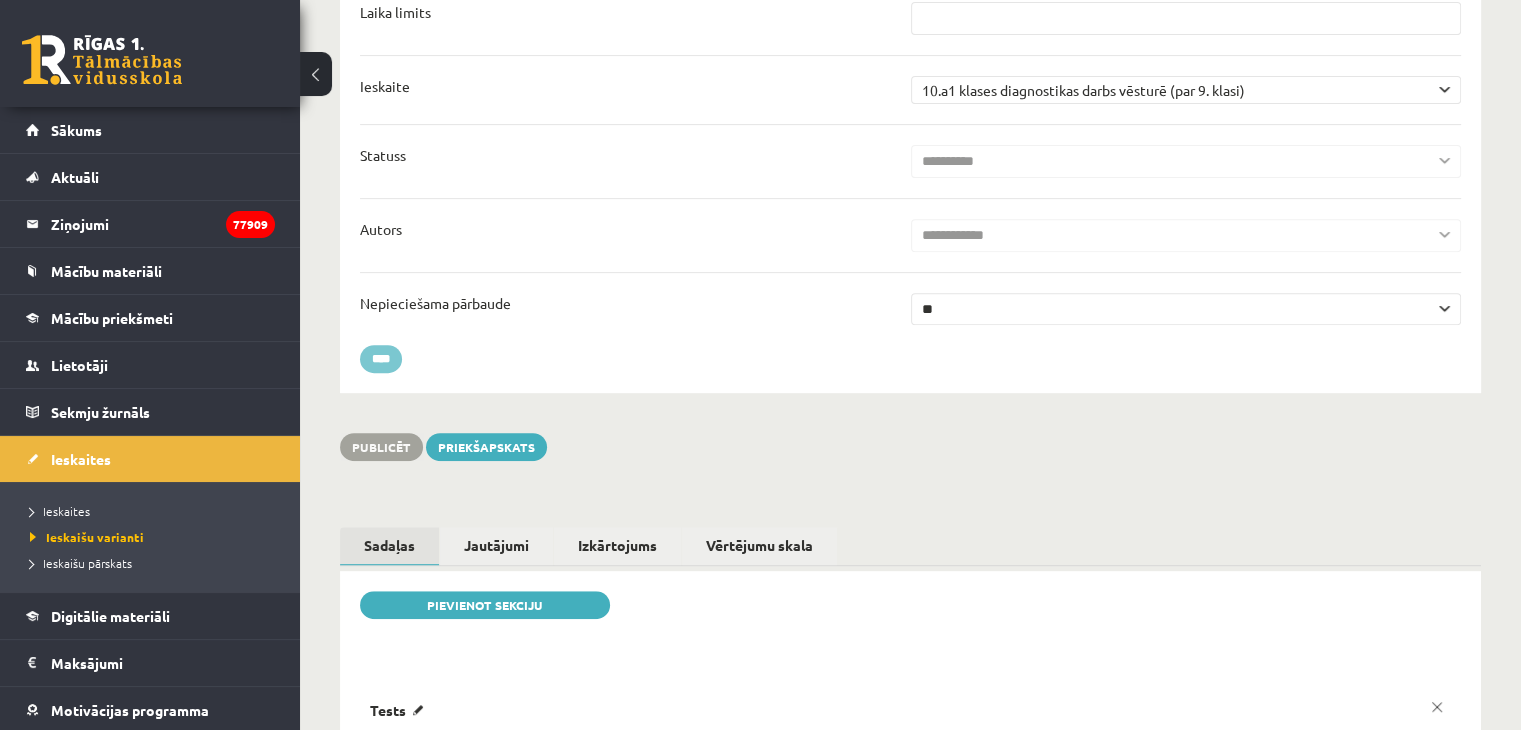 click on "****" at bounding box center (381, 359) 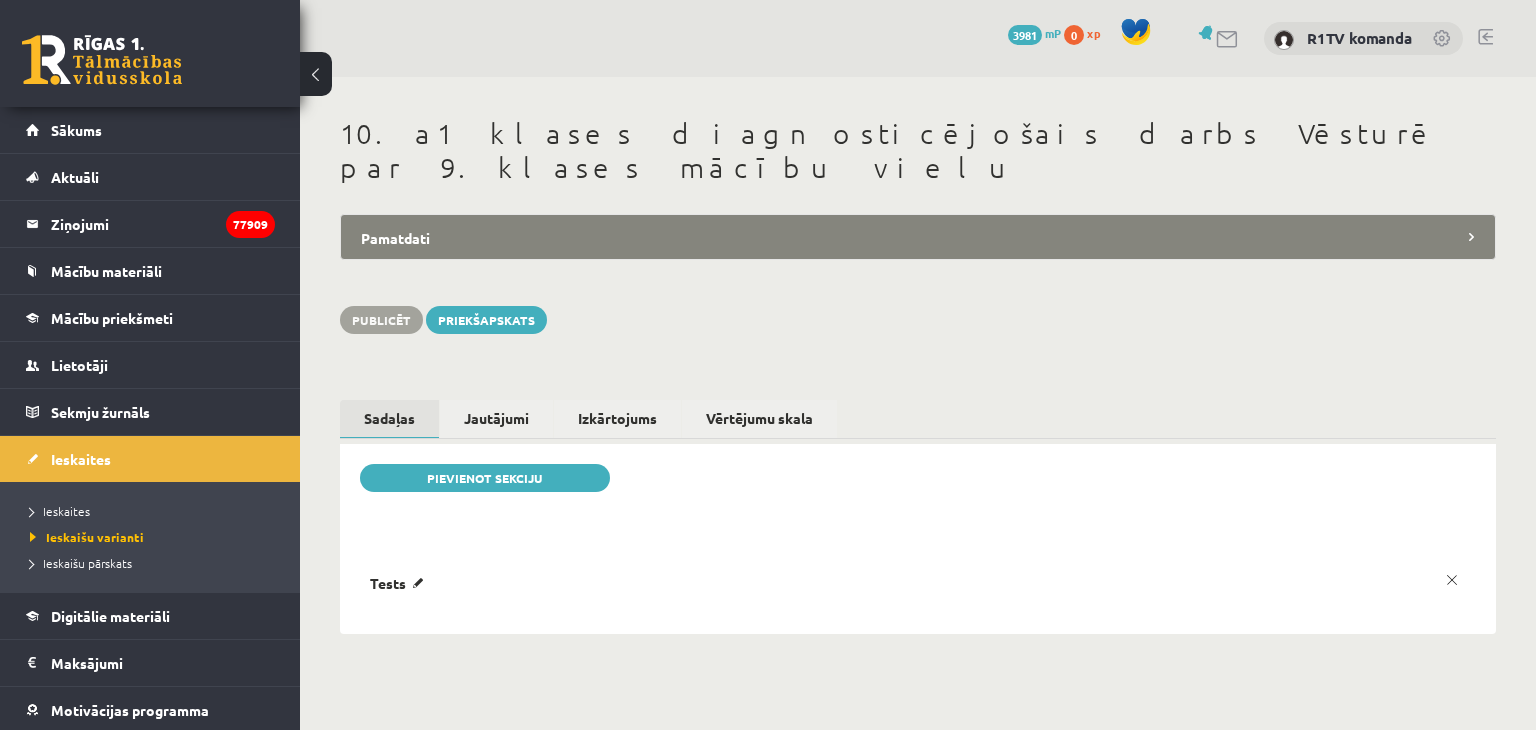 scroll, scrollTop: 0, scrollLeft: 0, axis: both 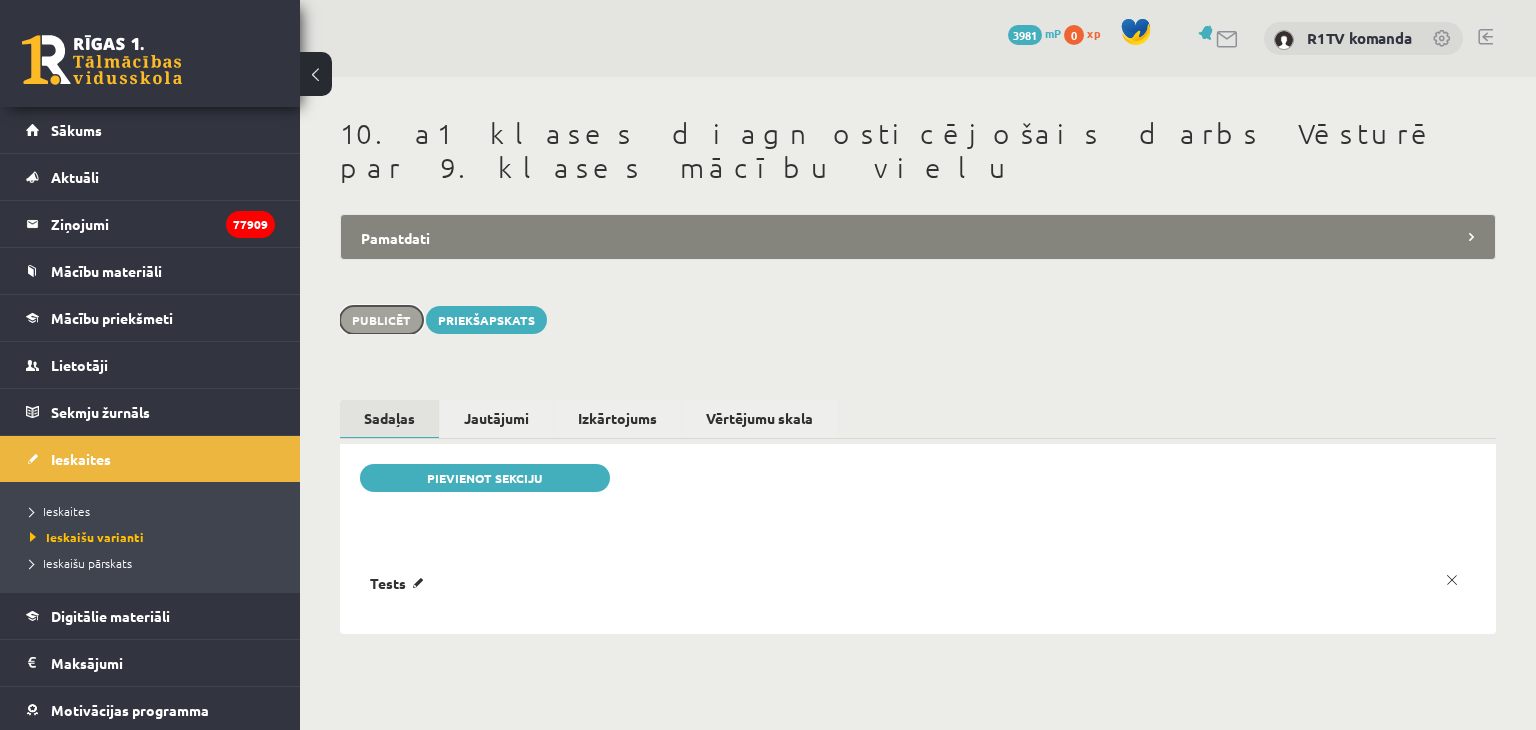 click on "Publicēt" at bounding box center (381, 320) 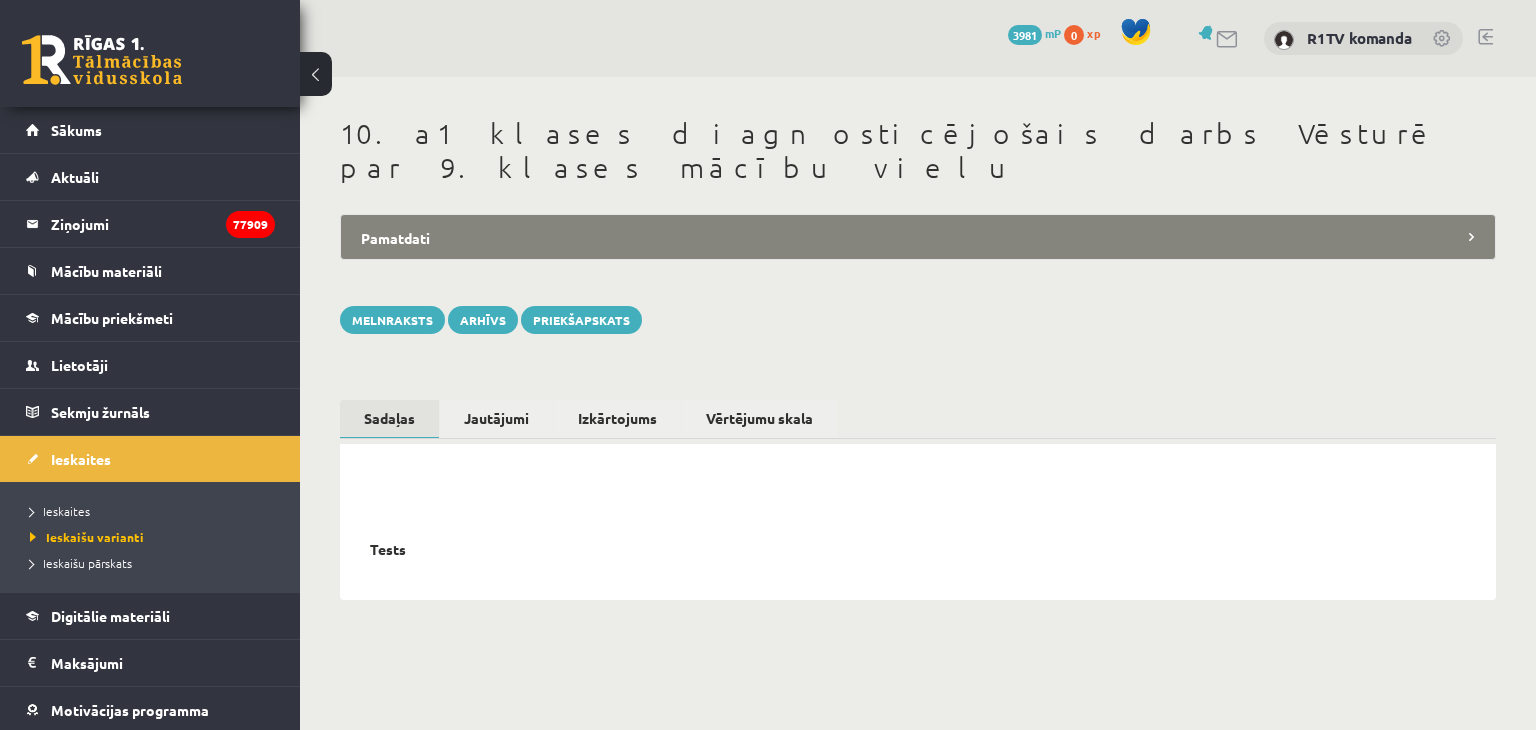 scroll, scrollTop: 0, scrollLeft: 0, axis: both 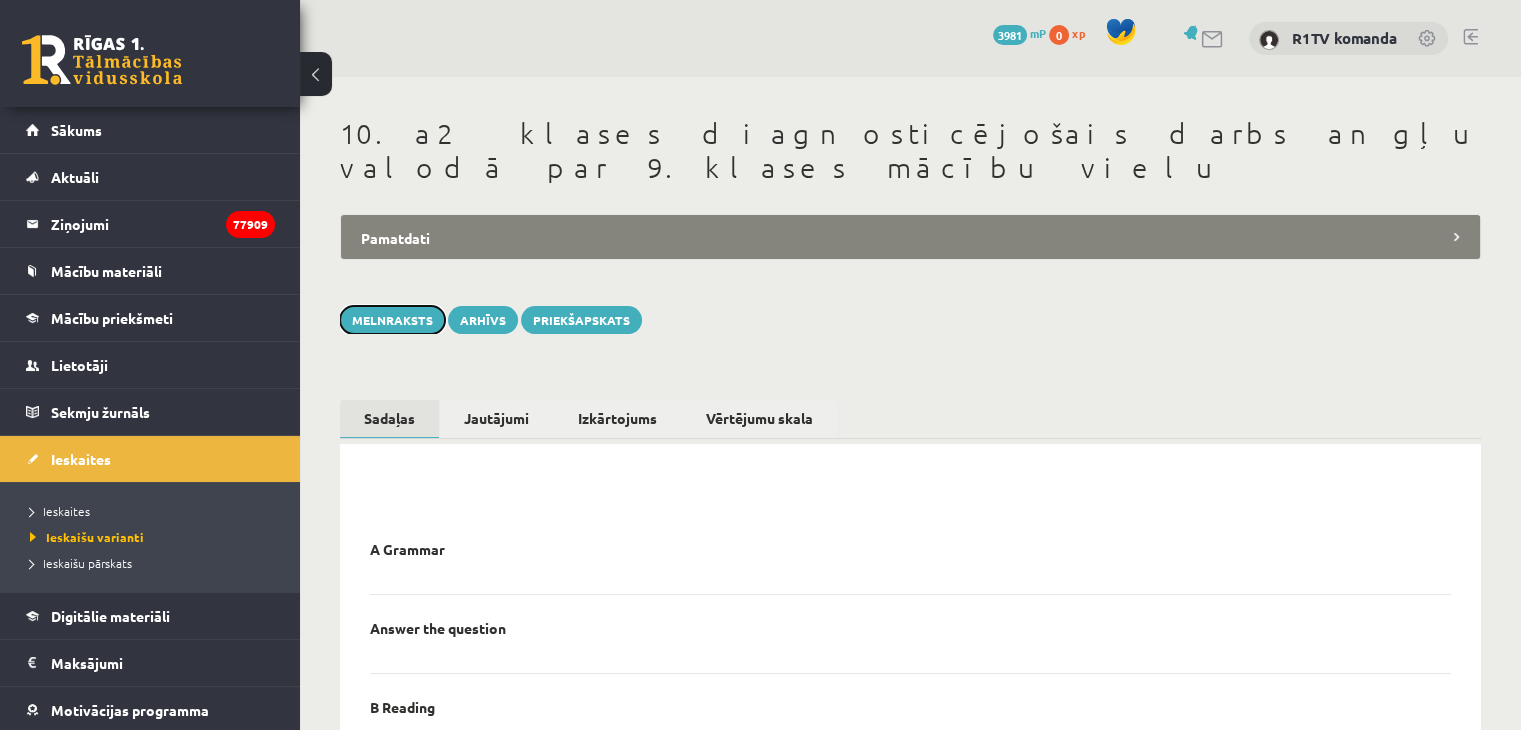 drag, startPoint x: 384, startPoint y: 282, endPoint x: 442, endPoint y: 245, distance: 68.7968 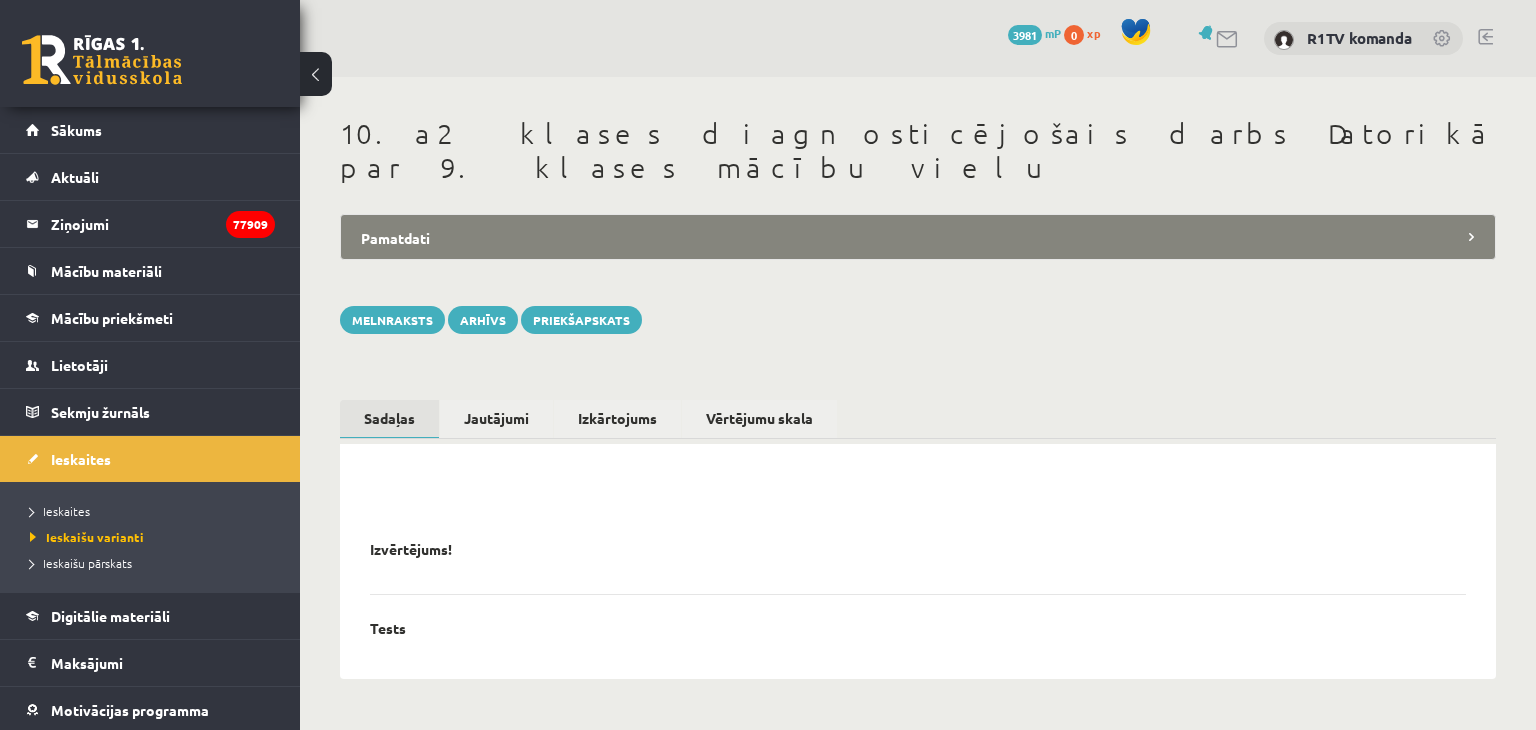 scroll, scrollTop: 0, scrollLeft: 0, axis: both 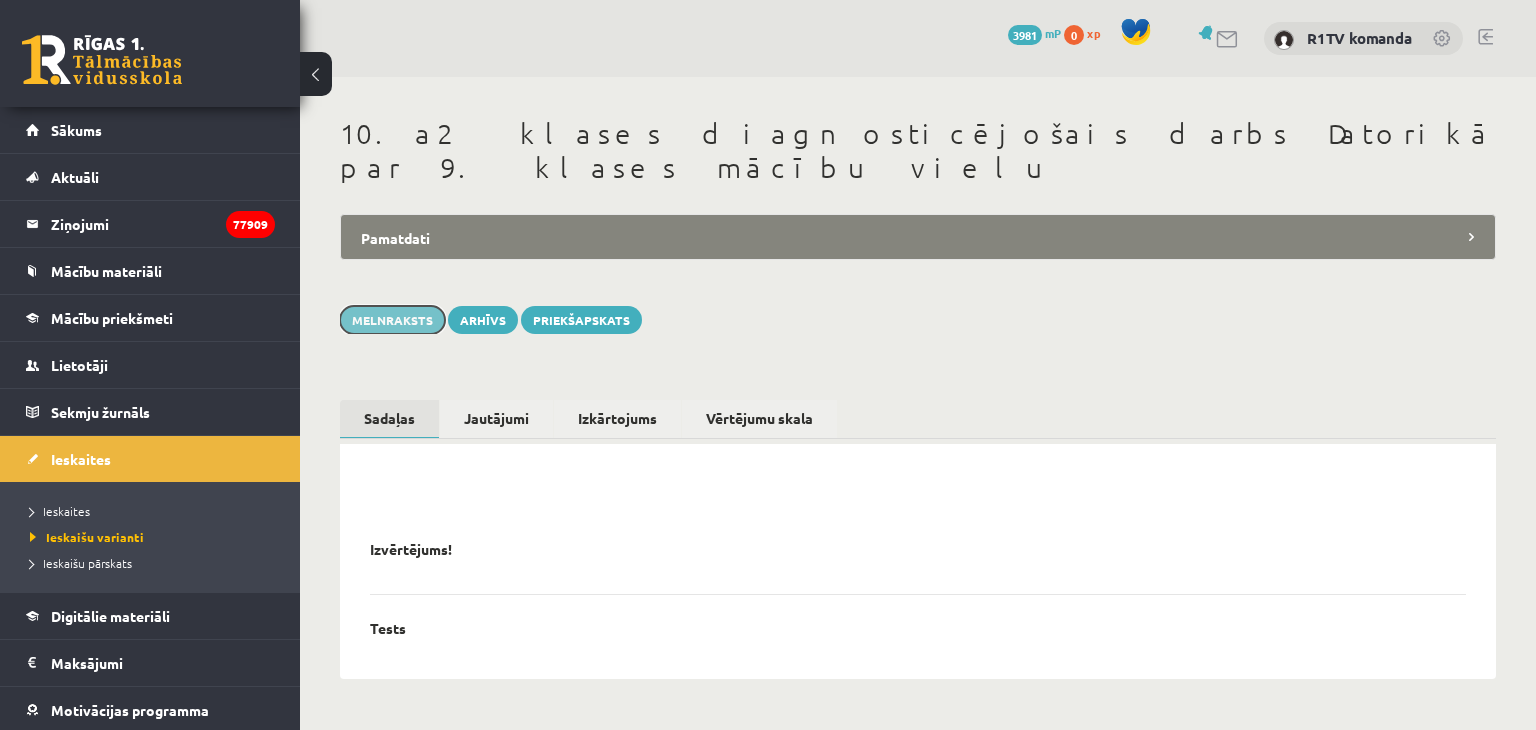 click on "Melnraksts" at bounding box center [392, 320] 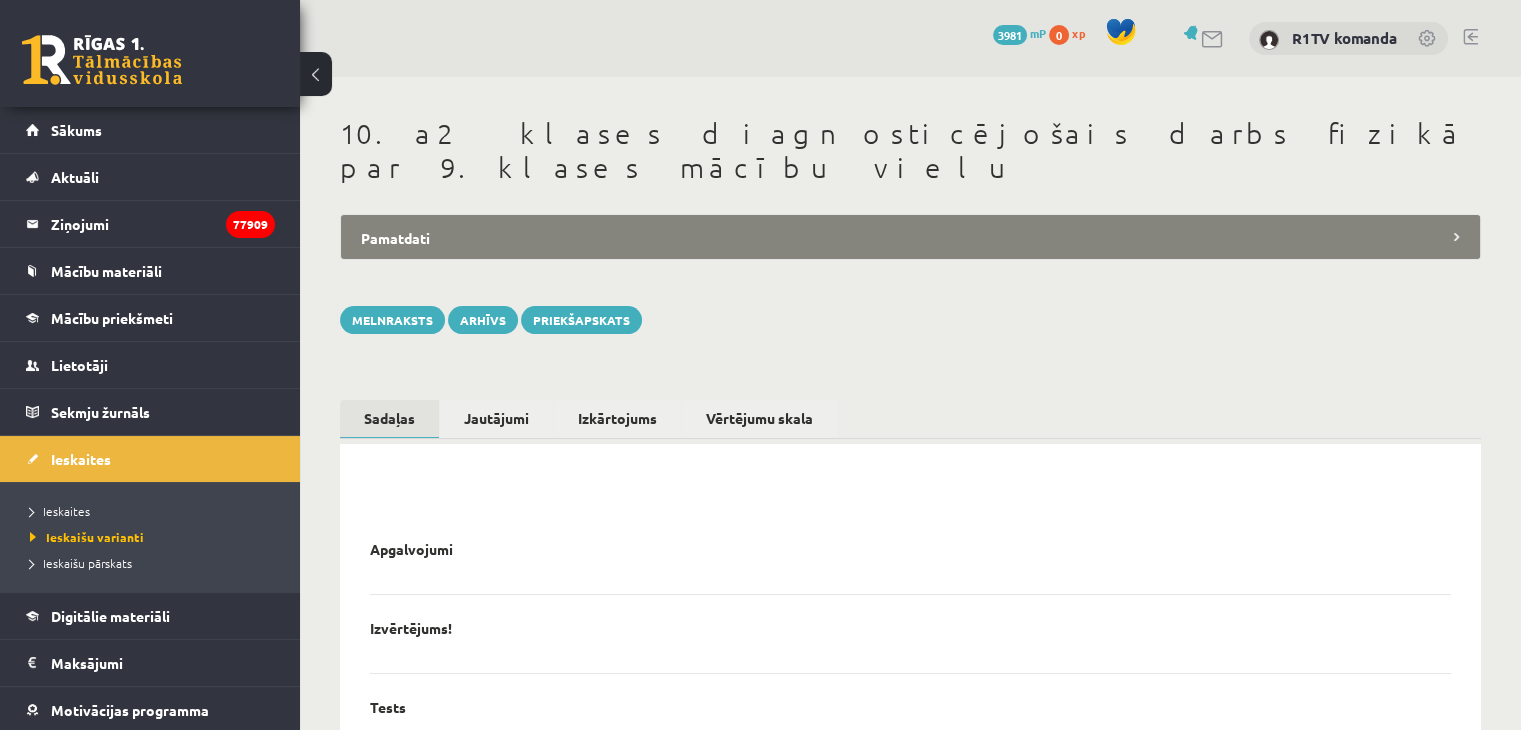 scroll, scrollTop: 0, scrollLeft: 0, axis: both 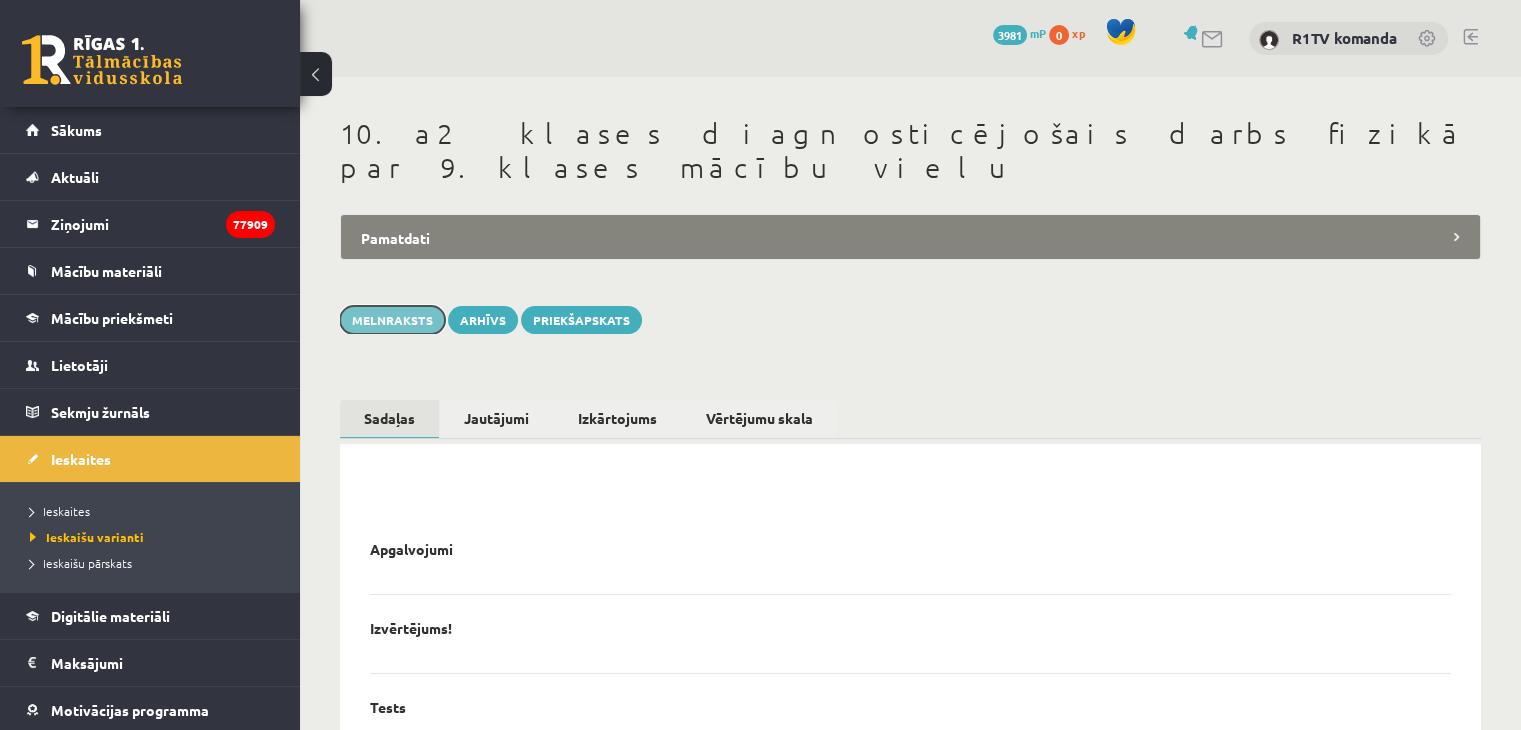click on "Melnraksts" at bounding box center (392, 320) 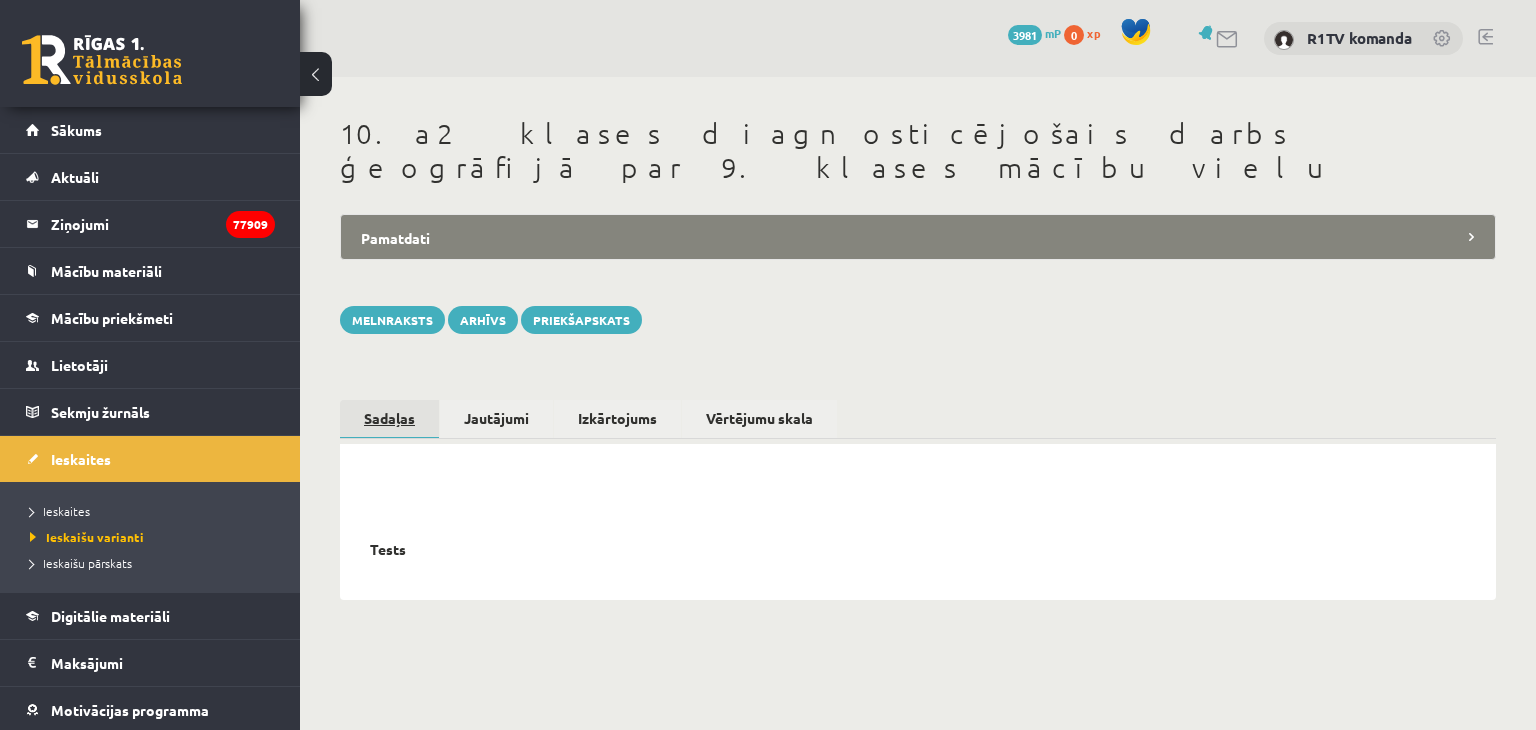 scroll, scrollTop: 0, scrollLeft: 0, axis: both 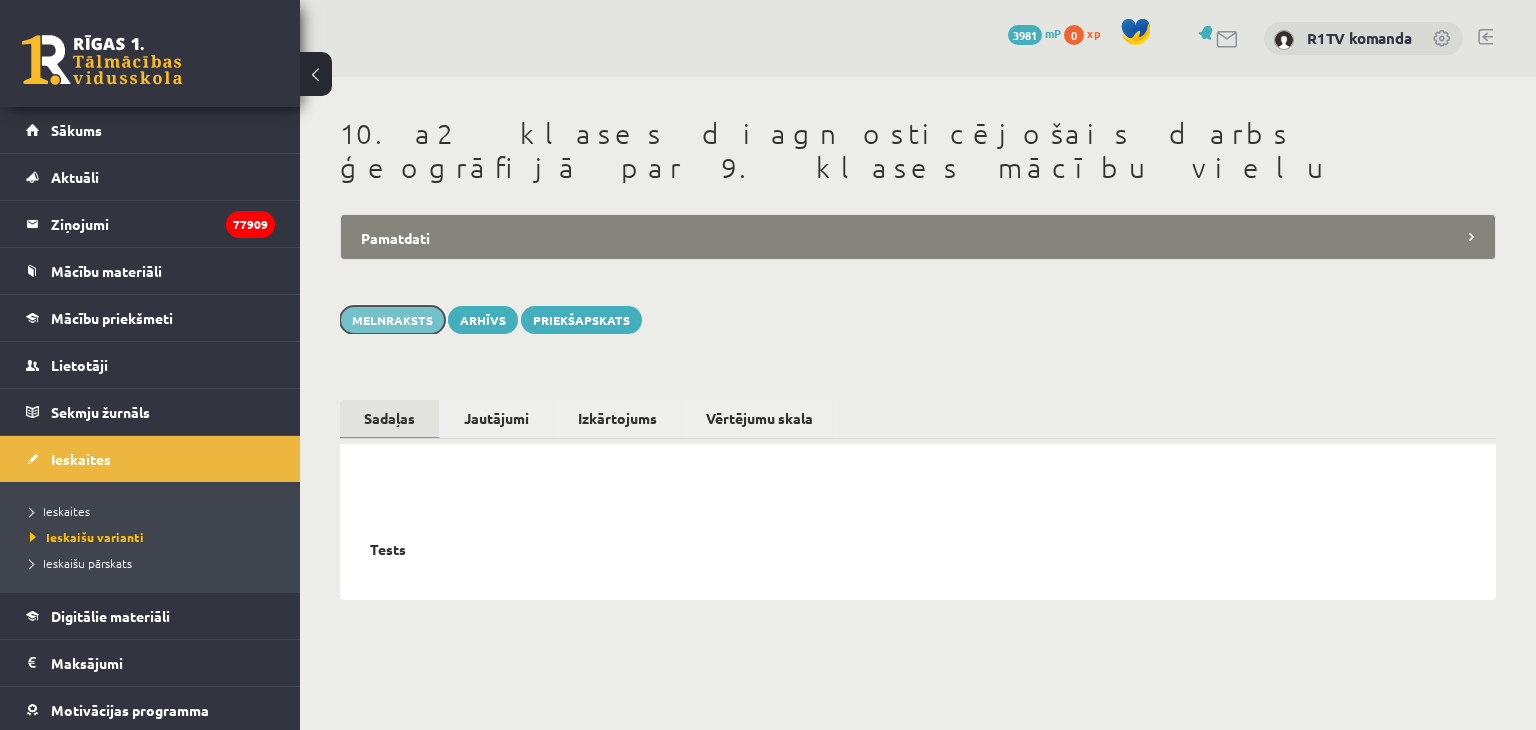 click on "Melnraksts" at bounding box center (392, 320) 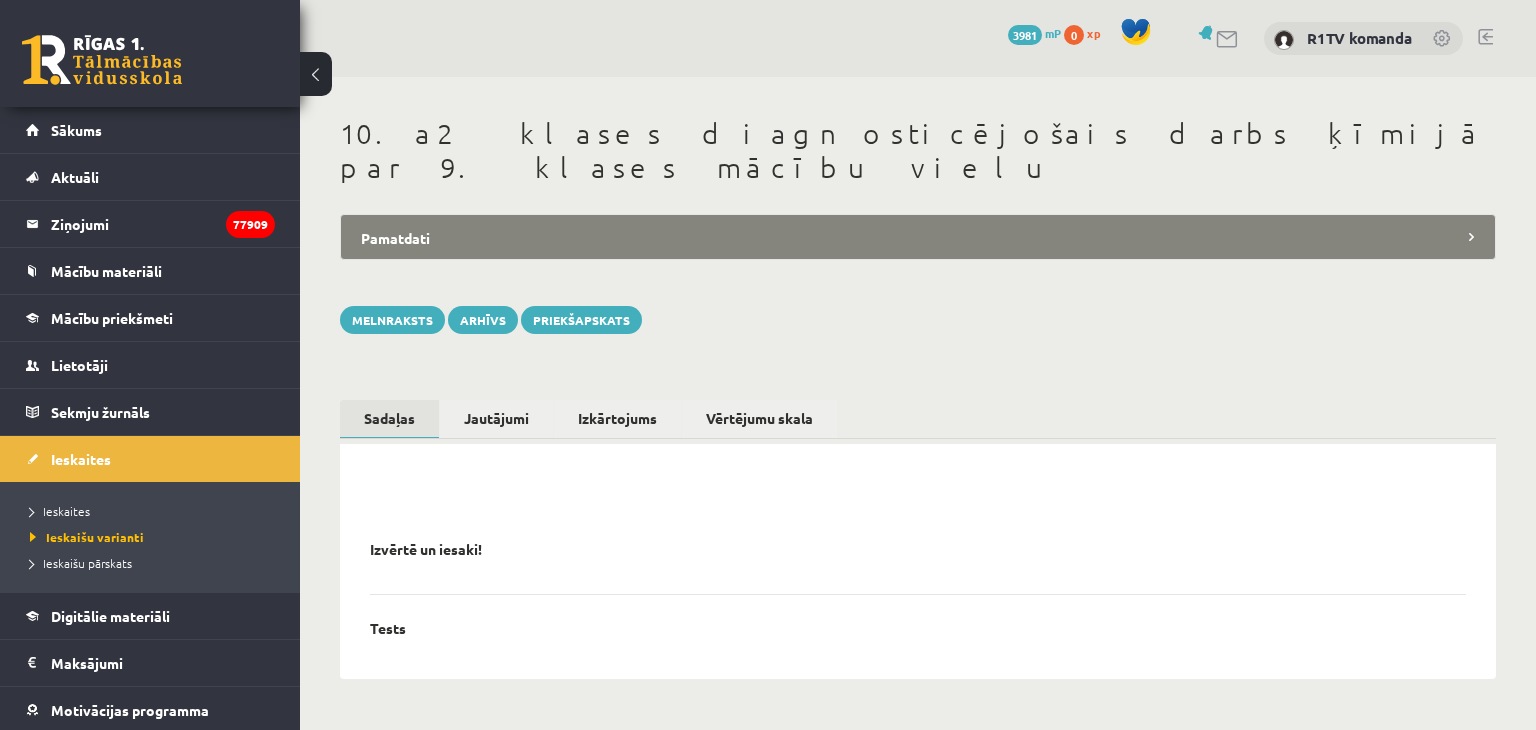 scroll, scrollTop: 0, scrollLeft: 0, axis: both 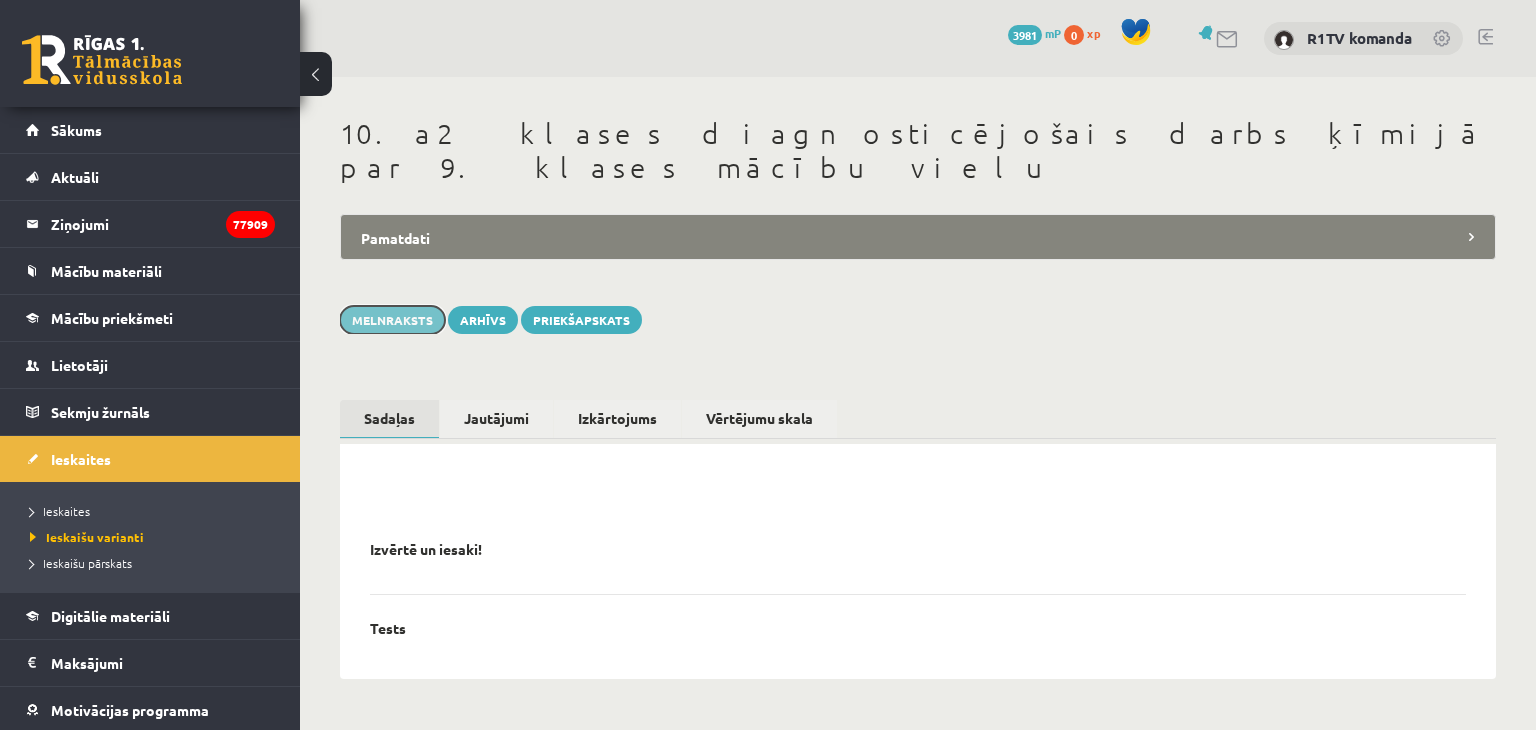 click on "Melnraksts" at bounding box center (392, 320) 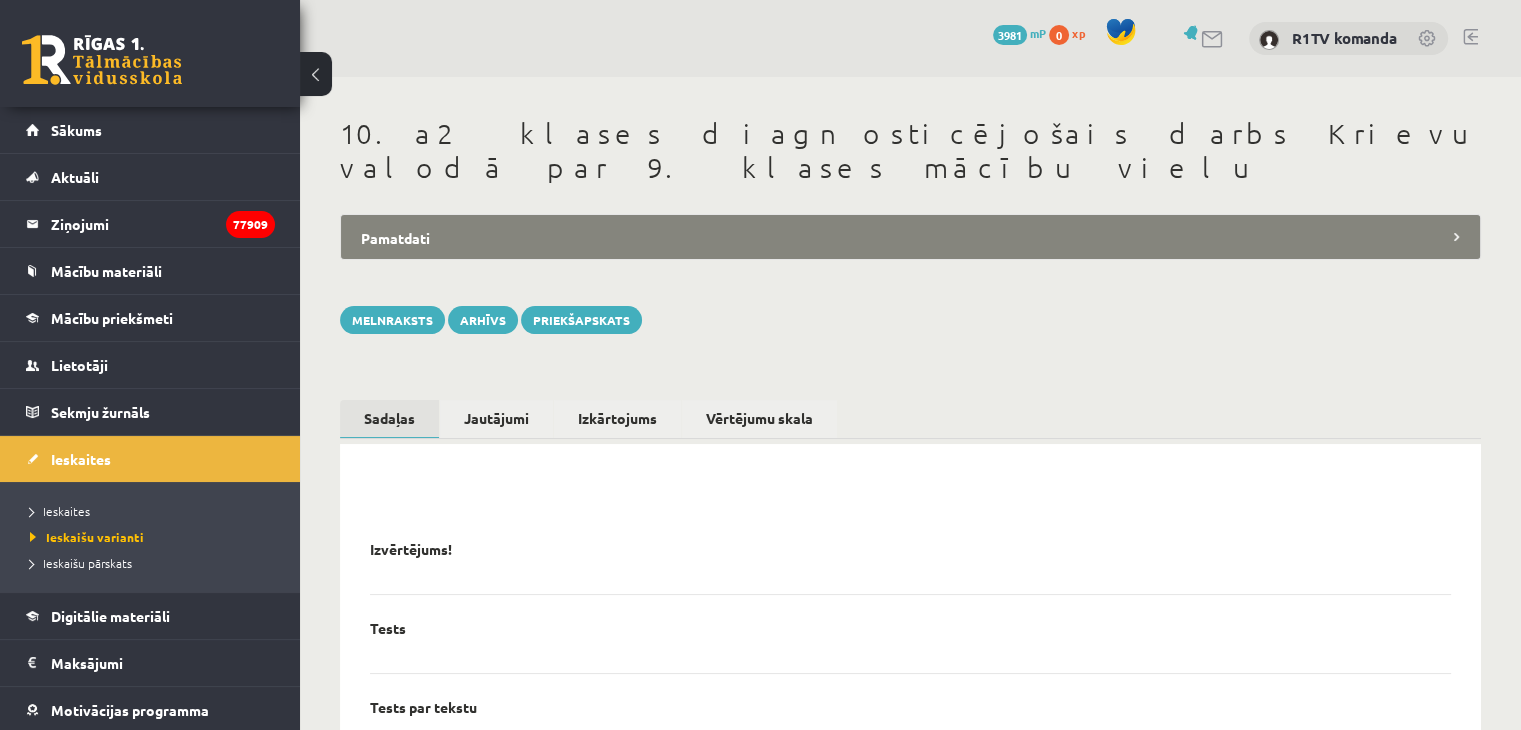 scroll, scrollTop: 0, scrollLeft: 0, axis: both 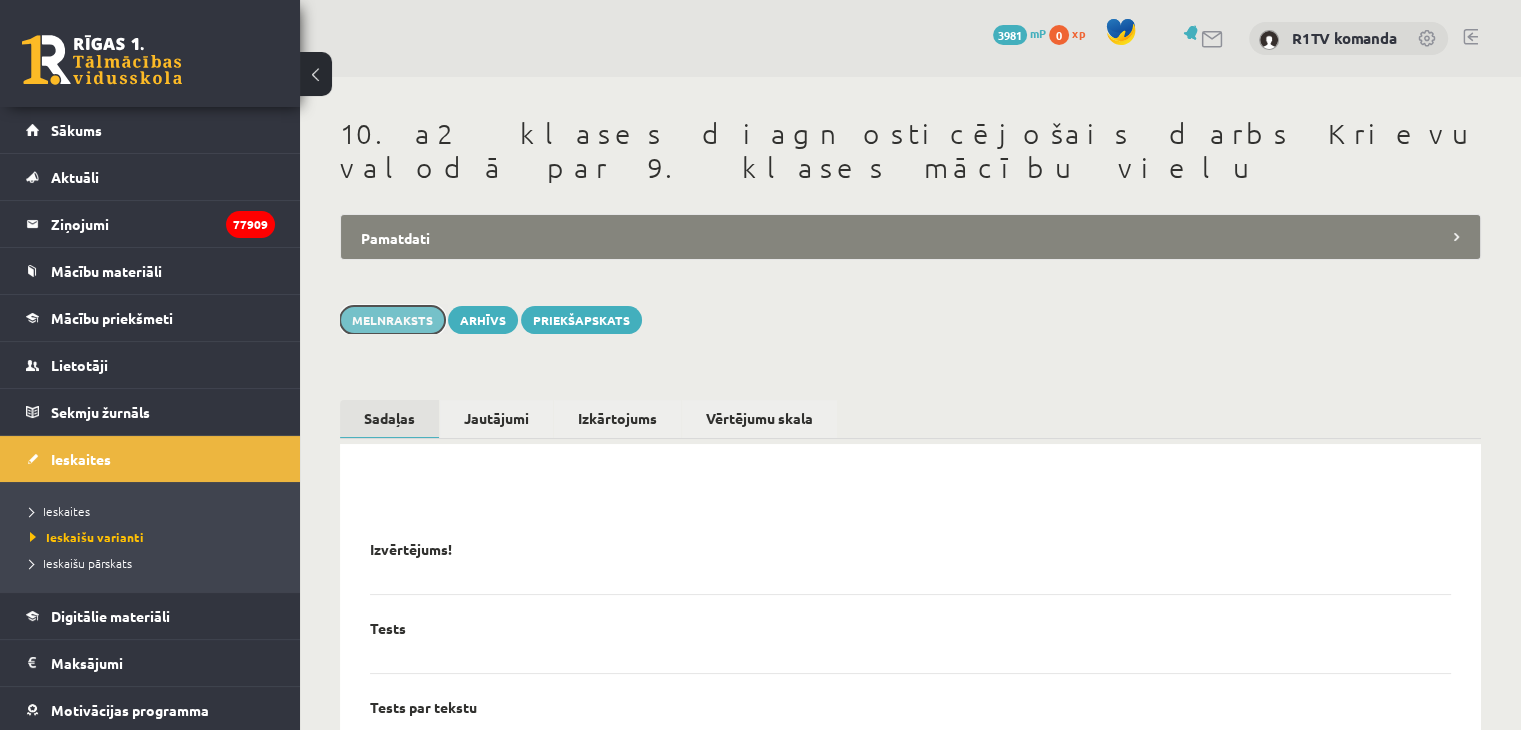 click on "Melnraksts" at bounding box center (392, 320) 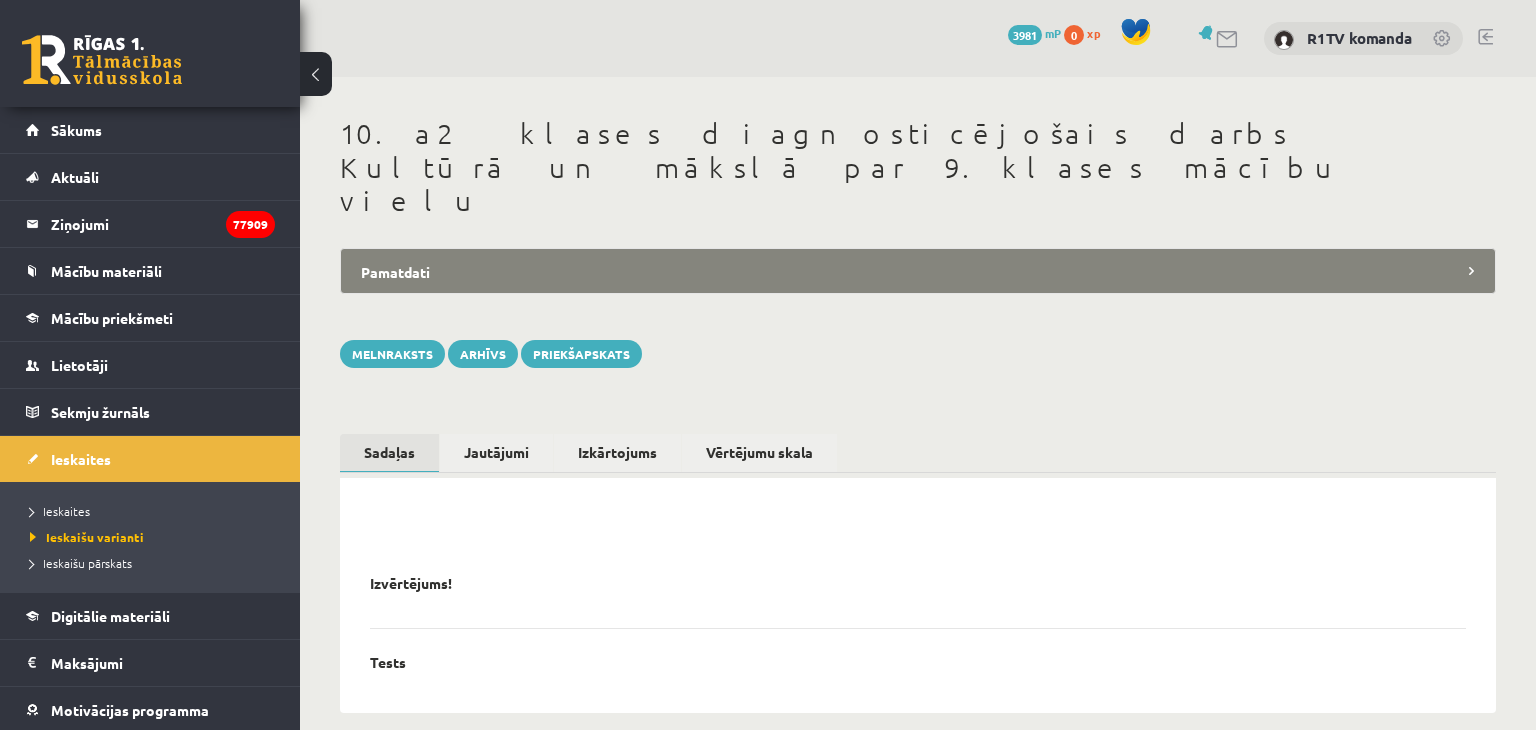 scroll, scrollTop: 0, scrollLeft: 0, axis: both 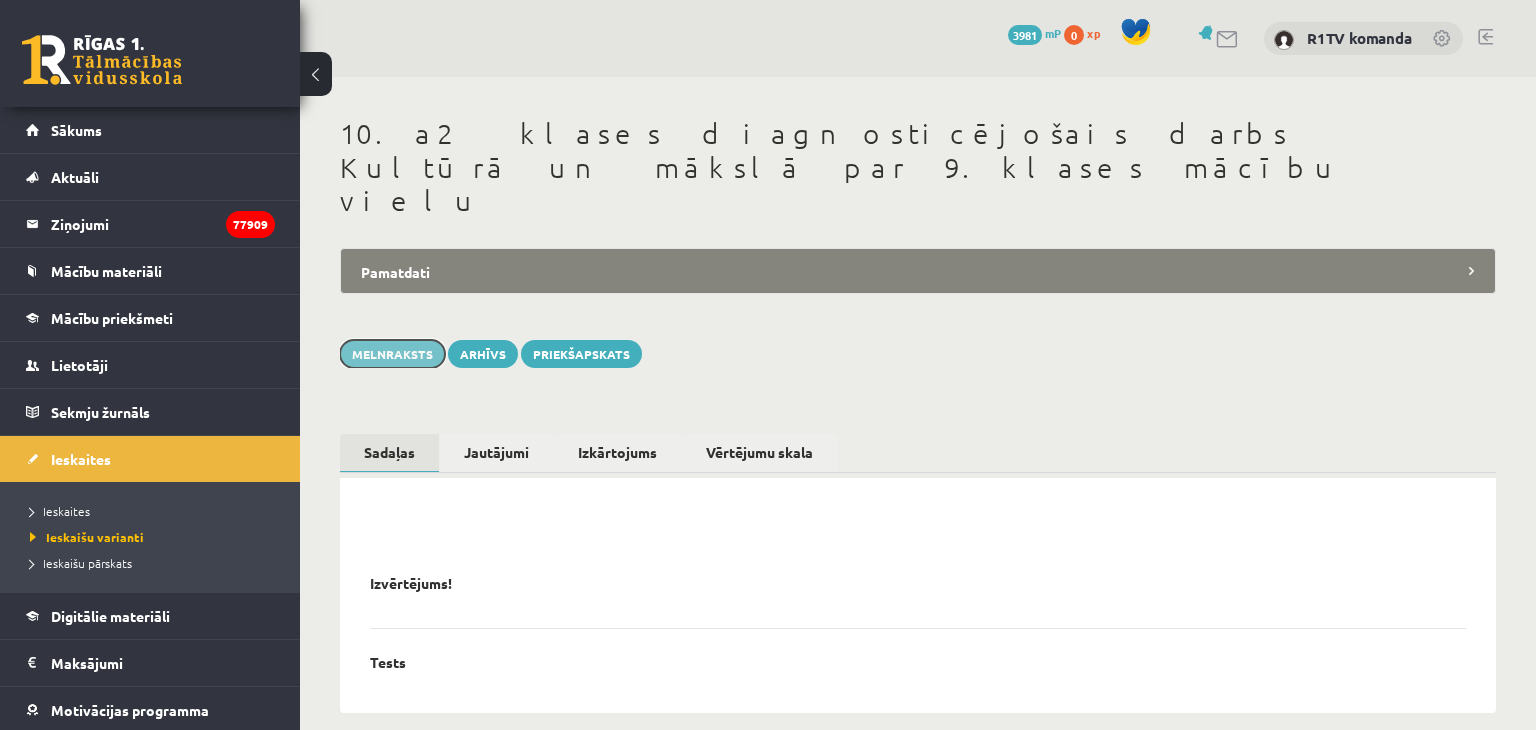 click on "Melnraksts" at bounding box center [392, 354] 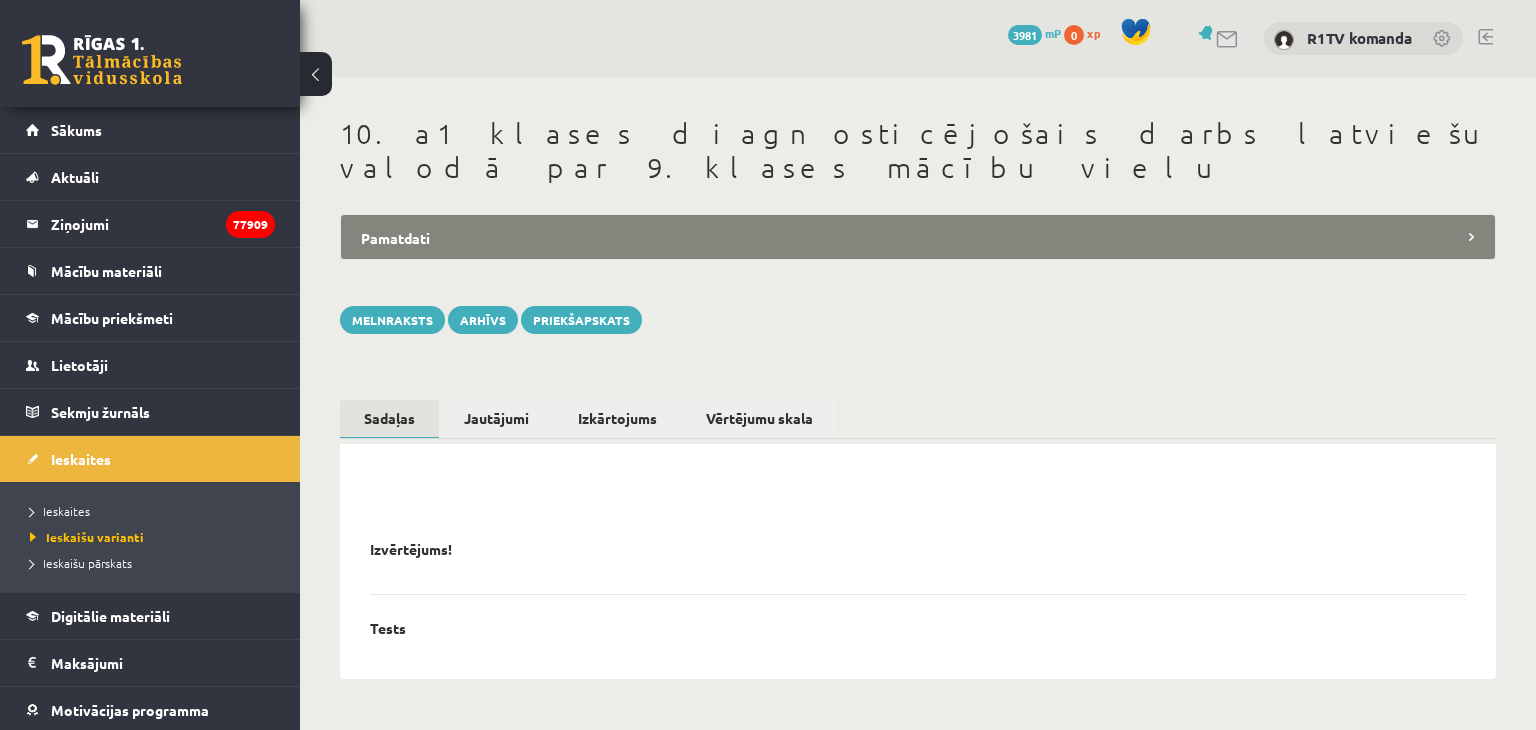 scroll, scrollTop: 0, scrollLeft: 0, axis: both 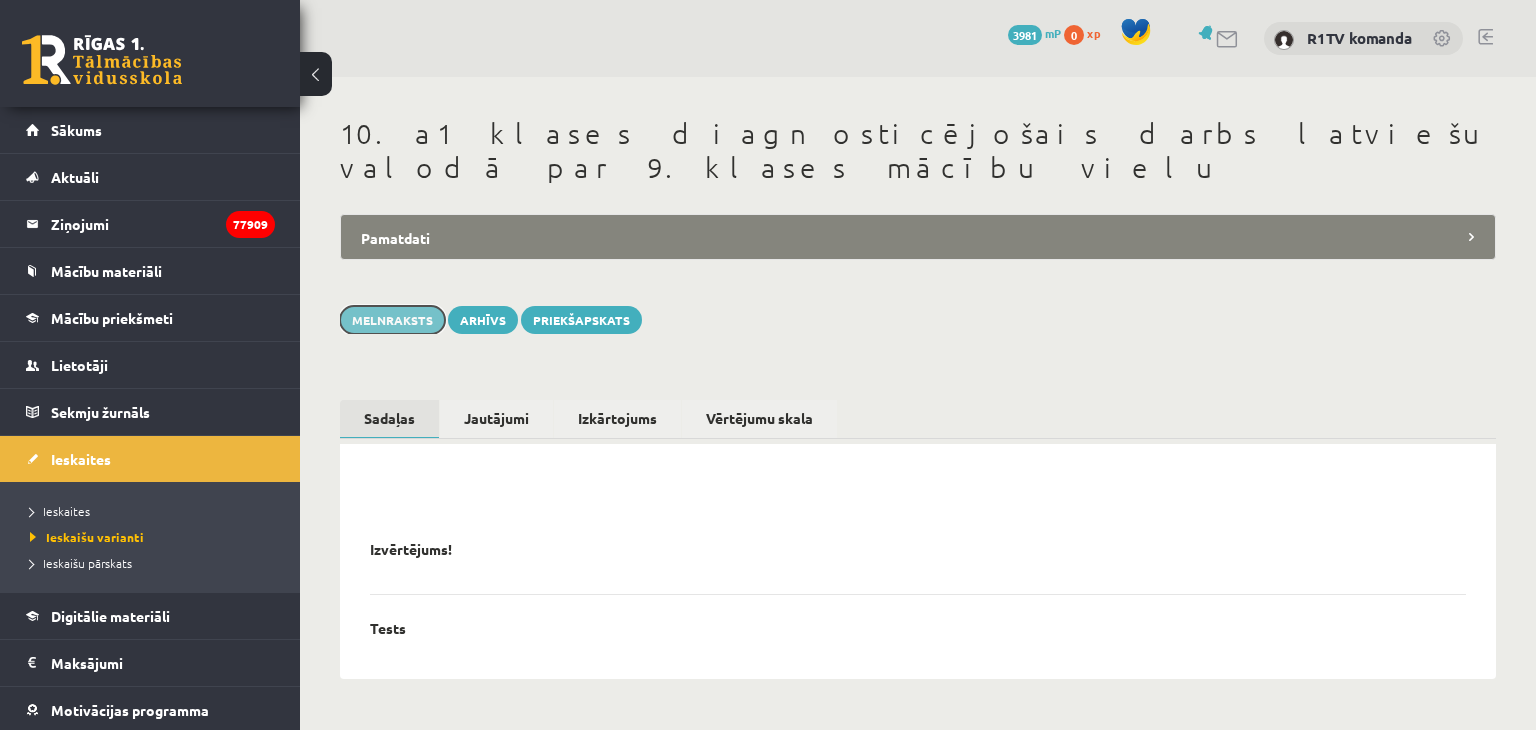 click on "Melnraksts" at bounding box center (392, 320) 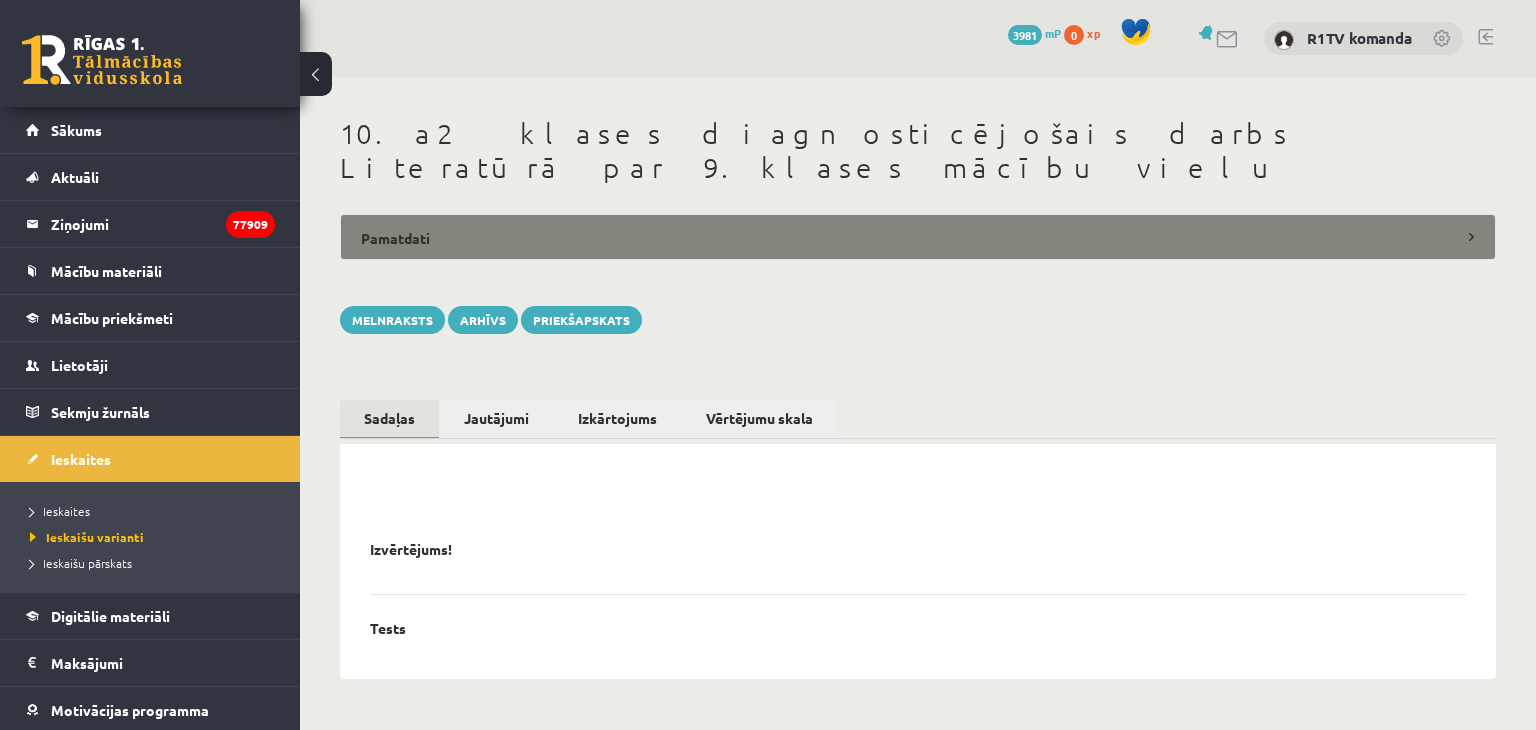 scroll, scrollTop: 0, scrollLeft: 0, axis: both 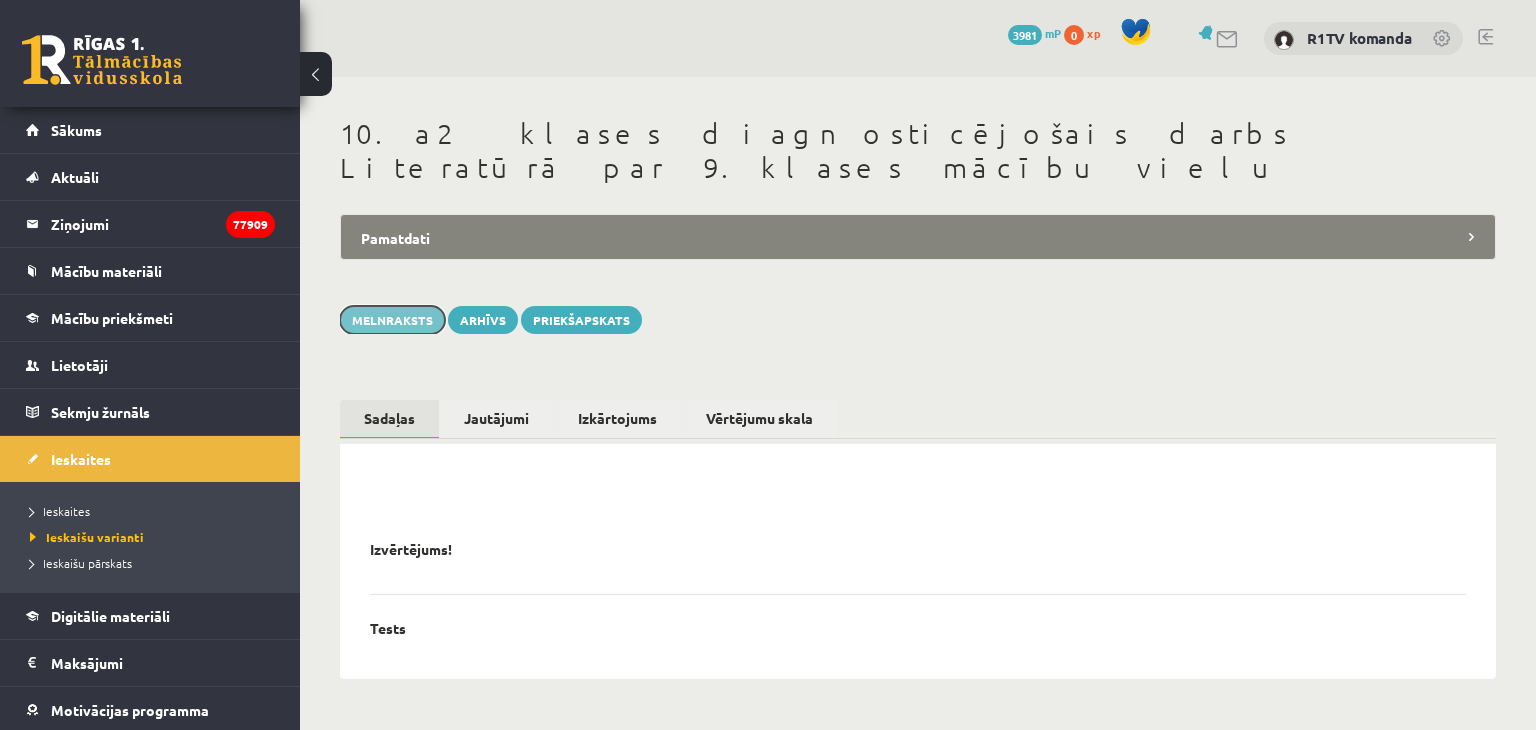 click on "Melnraksts" at bounding box center [392, 320] 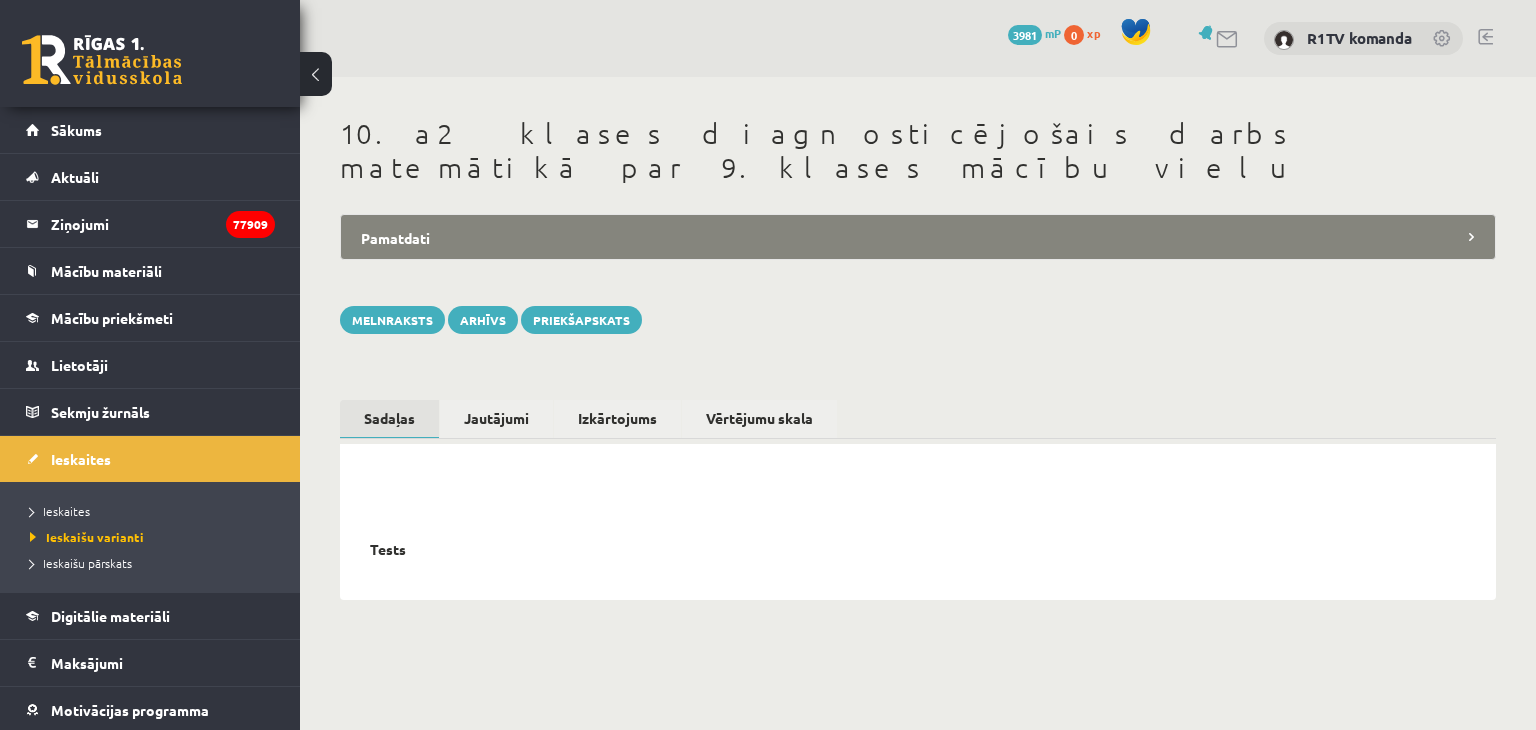 scroll, scrollTop: 0, scrollLeft: 0, axis: both 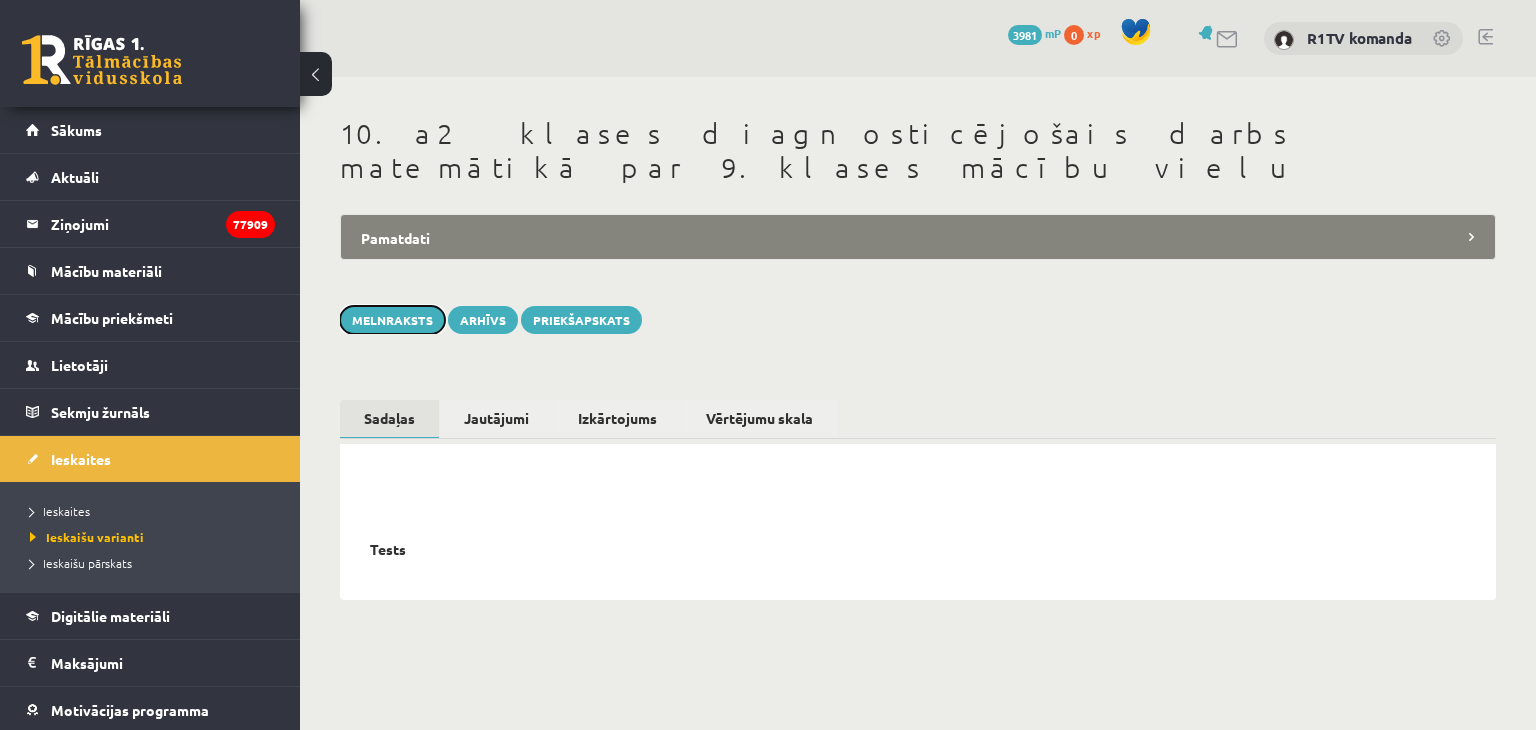 drag, startPoint x: 396, startPoint y: 285, endPoint x: 462, endPoint y: 271, distance: 67.46851 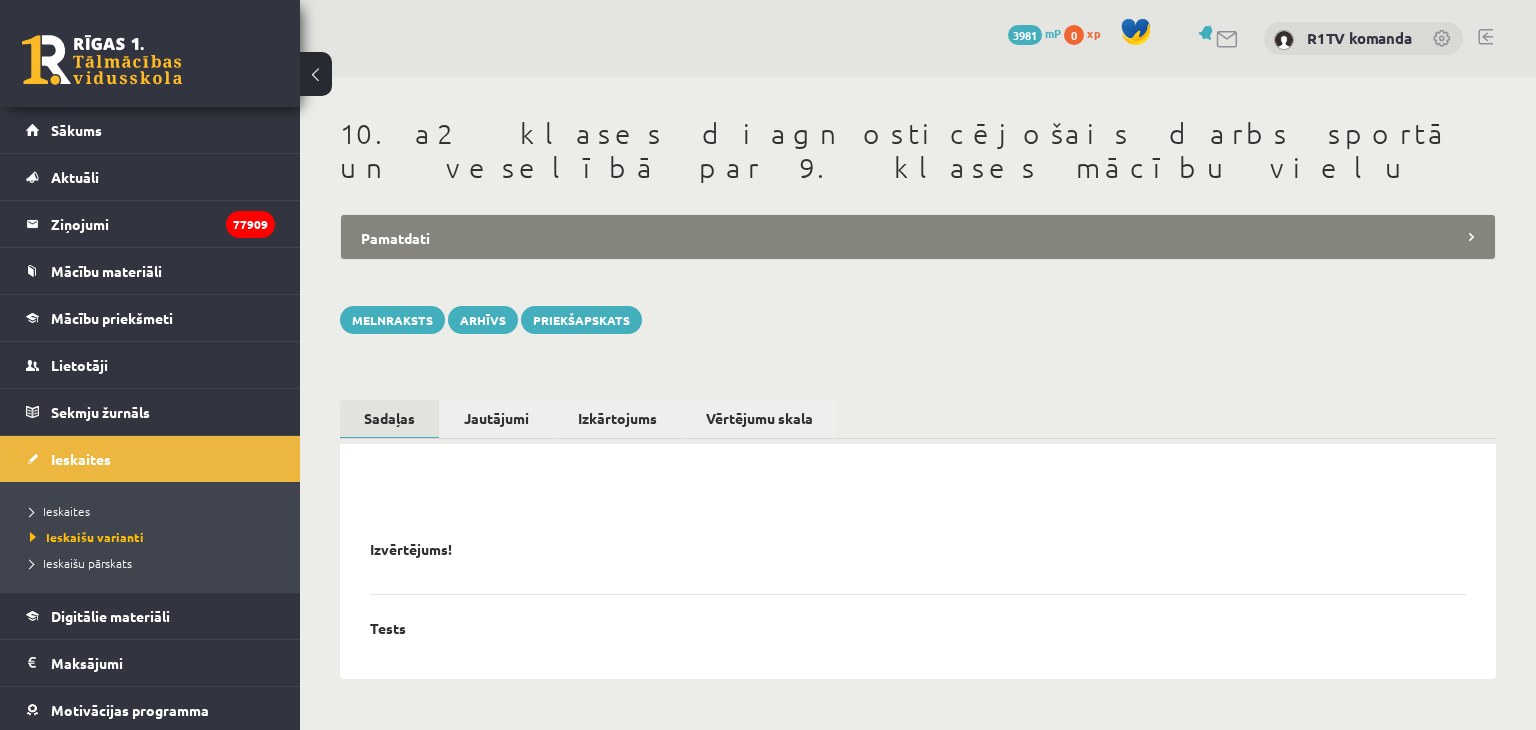 scroll, scrollTop: 0, scrollLeft: 0, axis: both 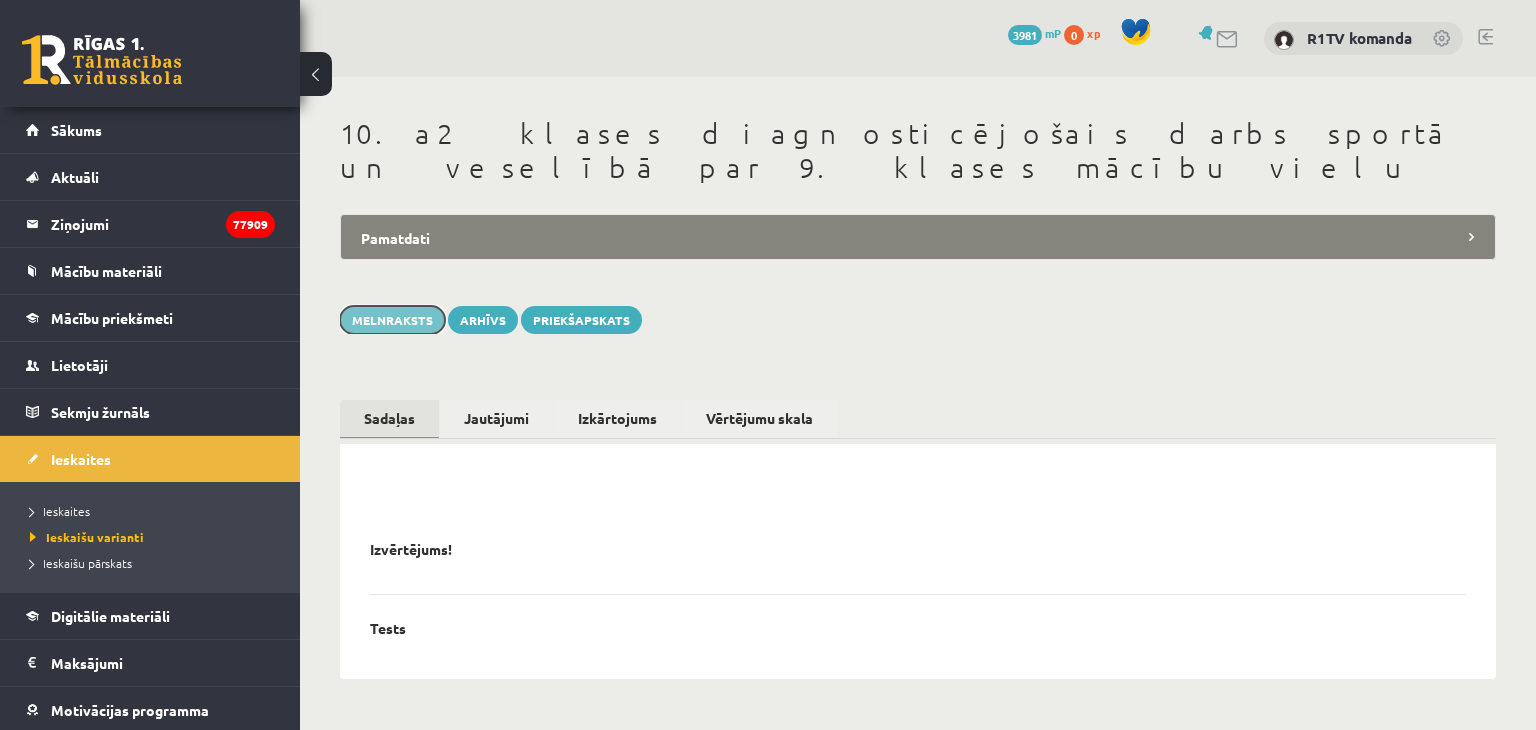 click on "Melnraksts" at bounding box center [392, 320] 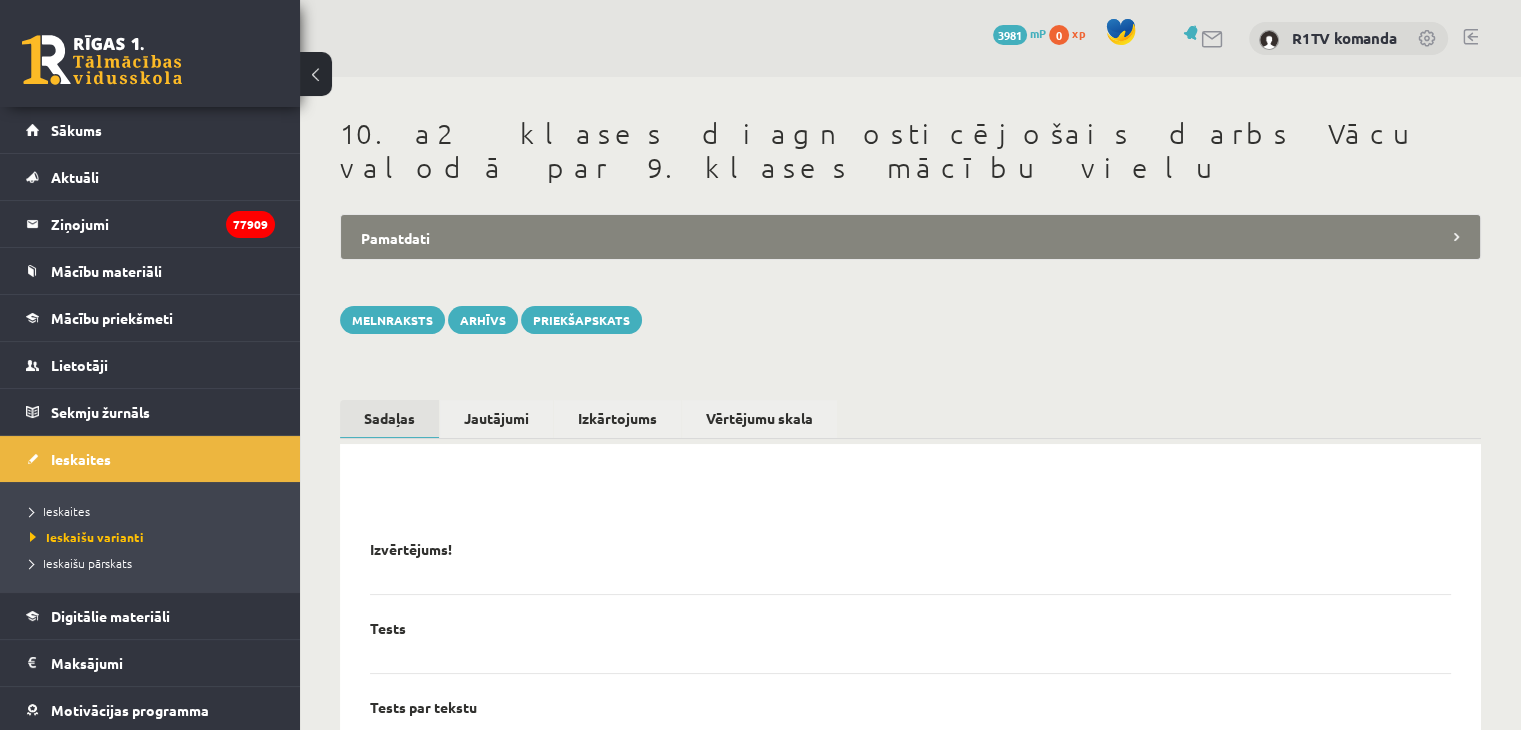 scroll, scrollTop: 0, scrollLeft: 0, axis: both 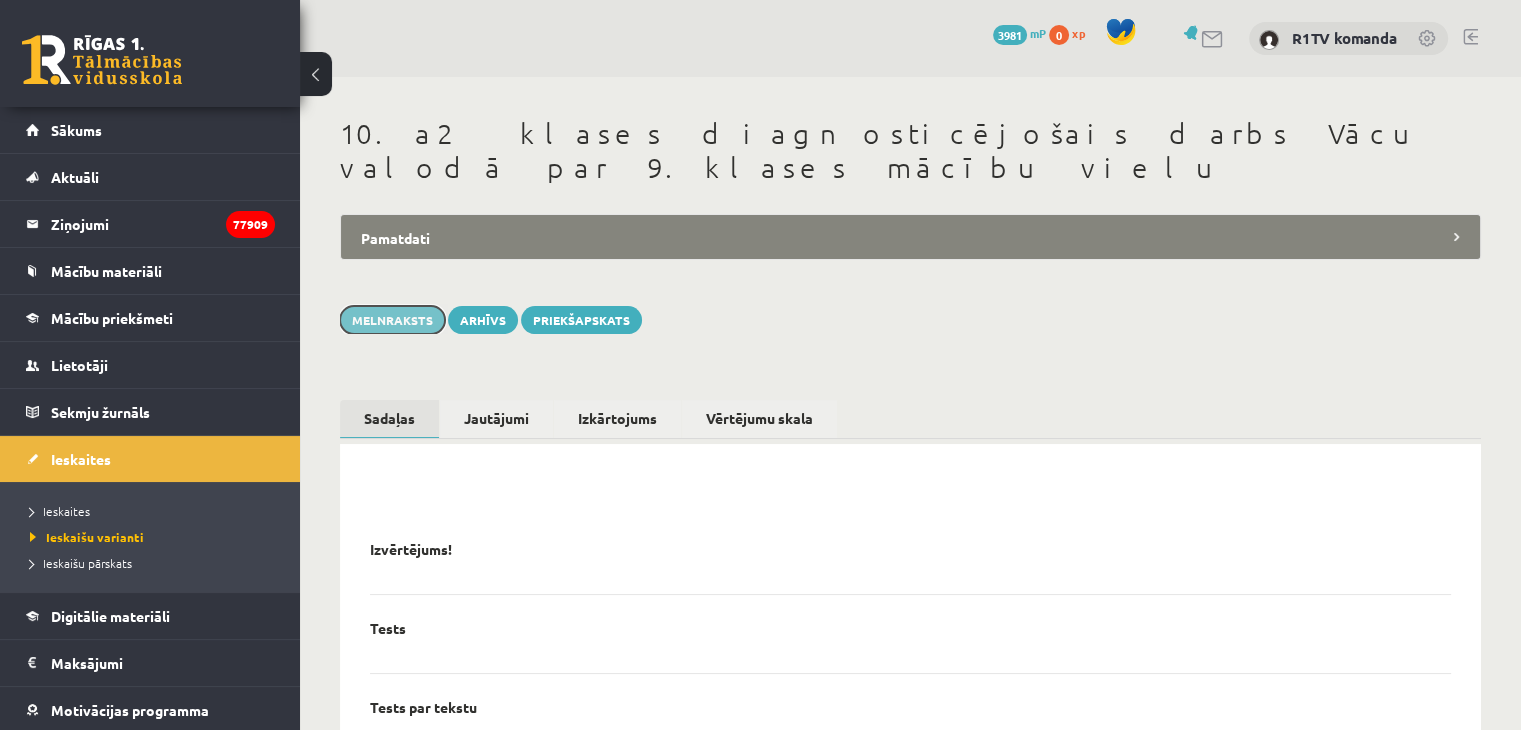 click on "Melnraksts" at bounding box center (392, 320) 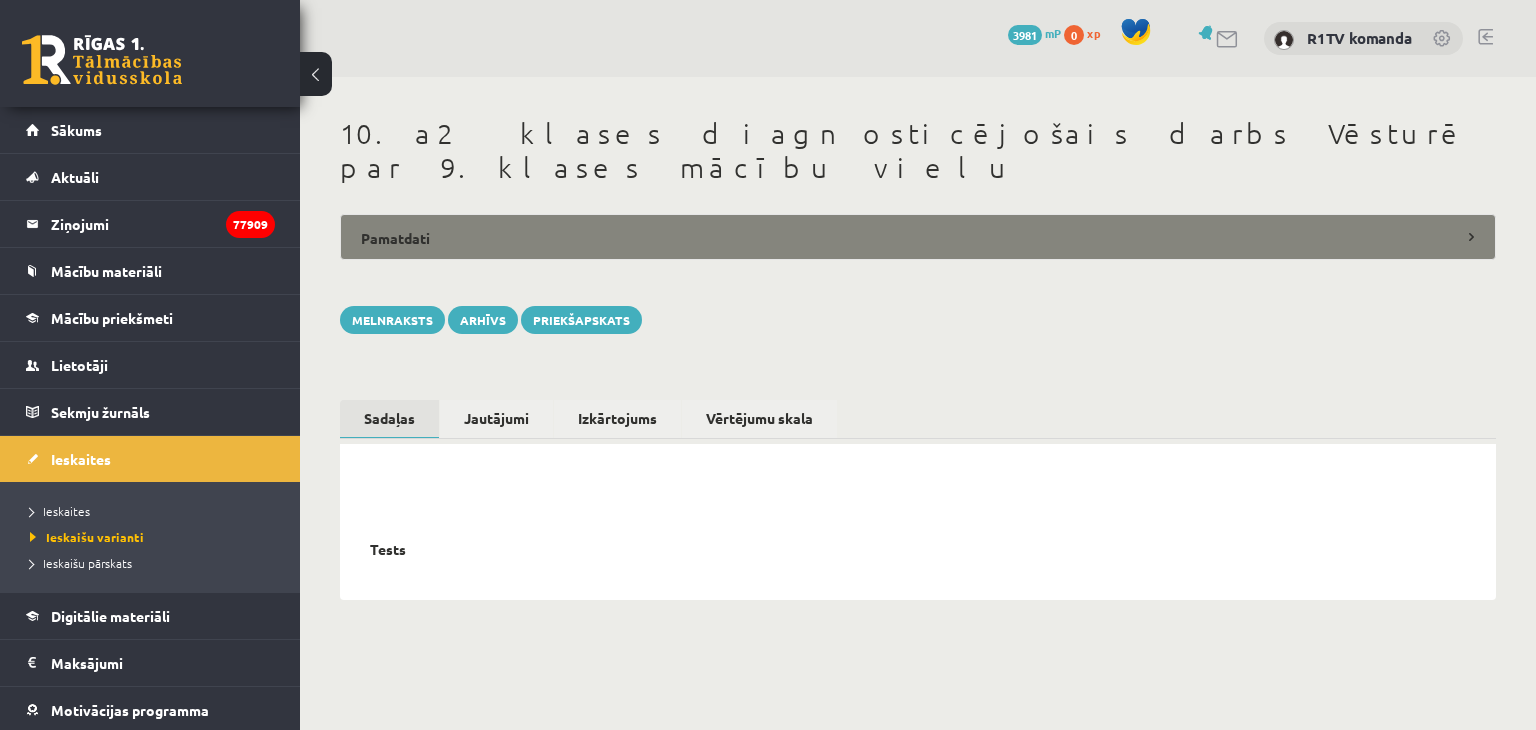 scroll, scrollTop: 0, scrollLeft: 0, axis: both 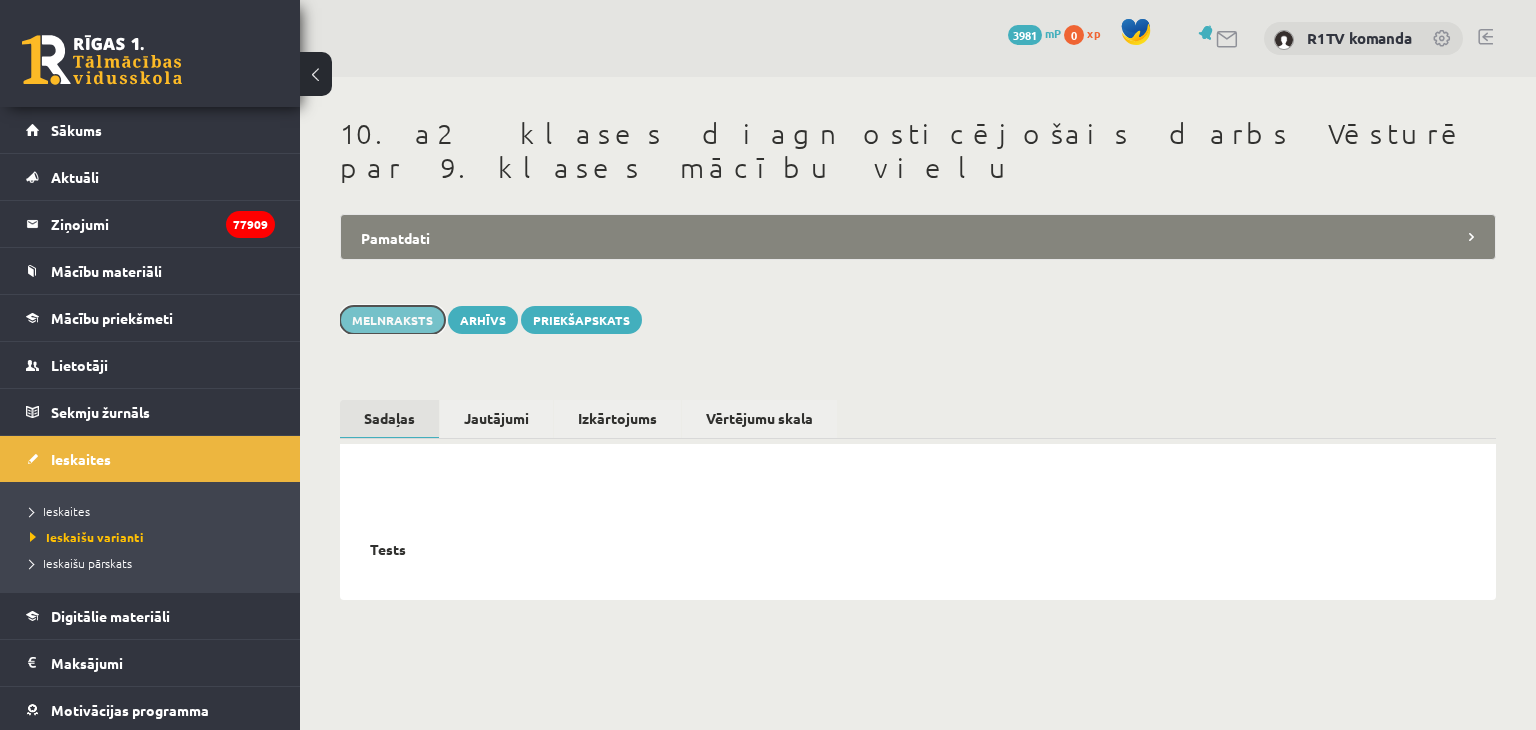 drag, startPoint x: 409, startPoint y: 288, endPoint x: 424, endPoint y: 282, distance: 16.155495 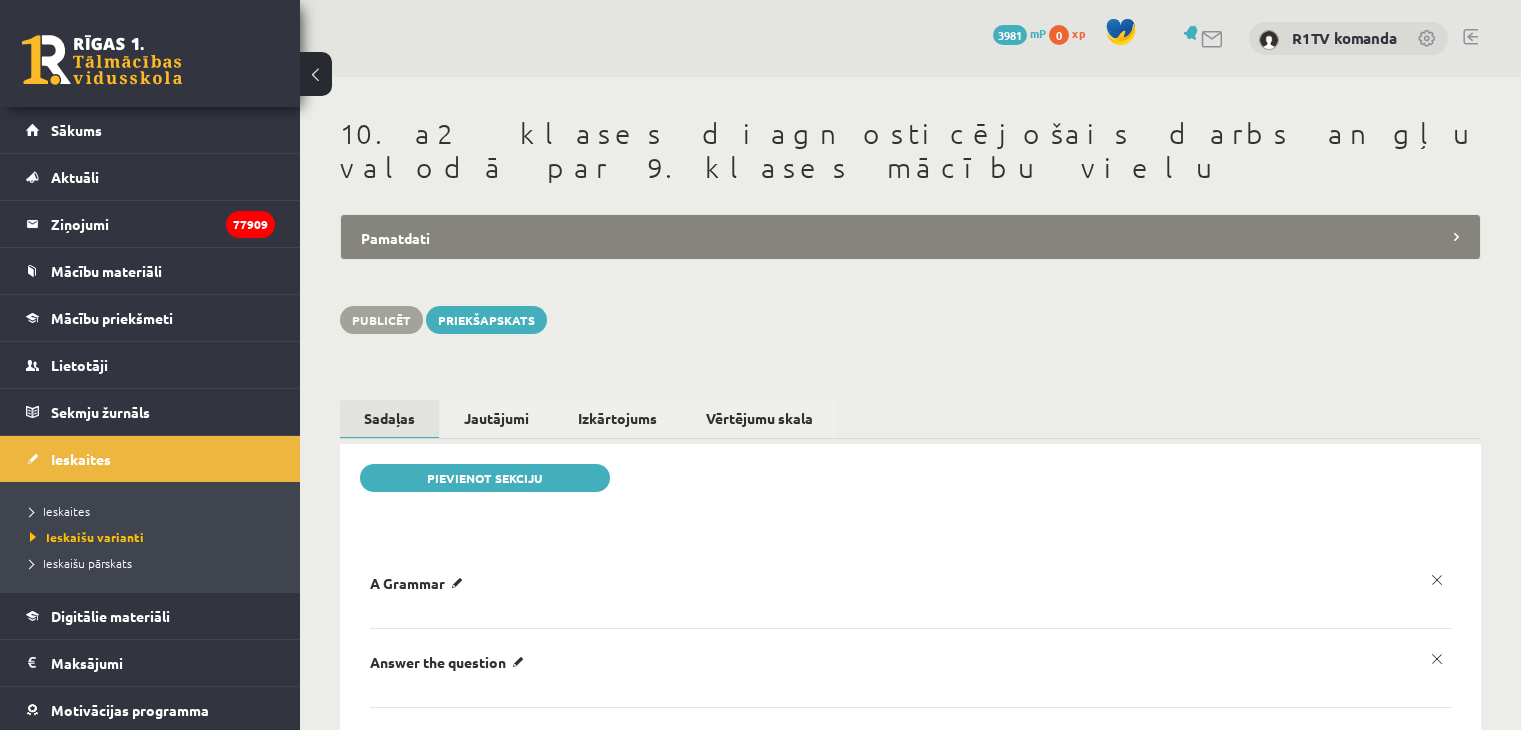 click on "Pamatdati" at bounding box center [910, 237] 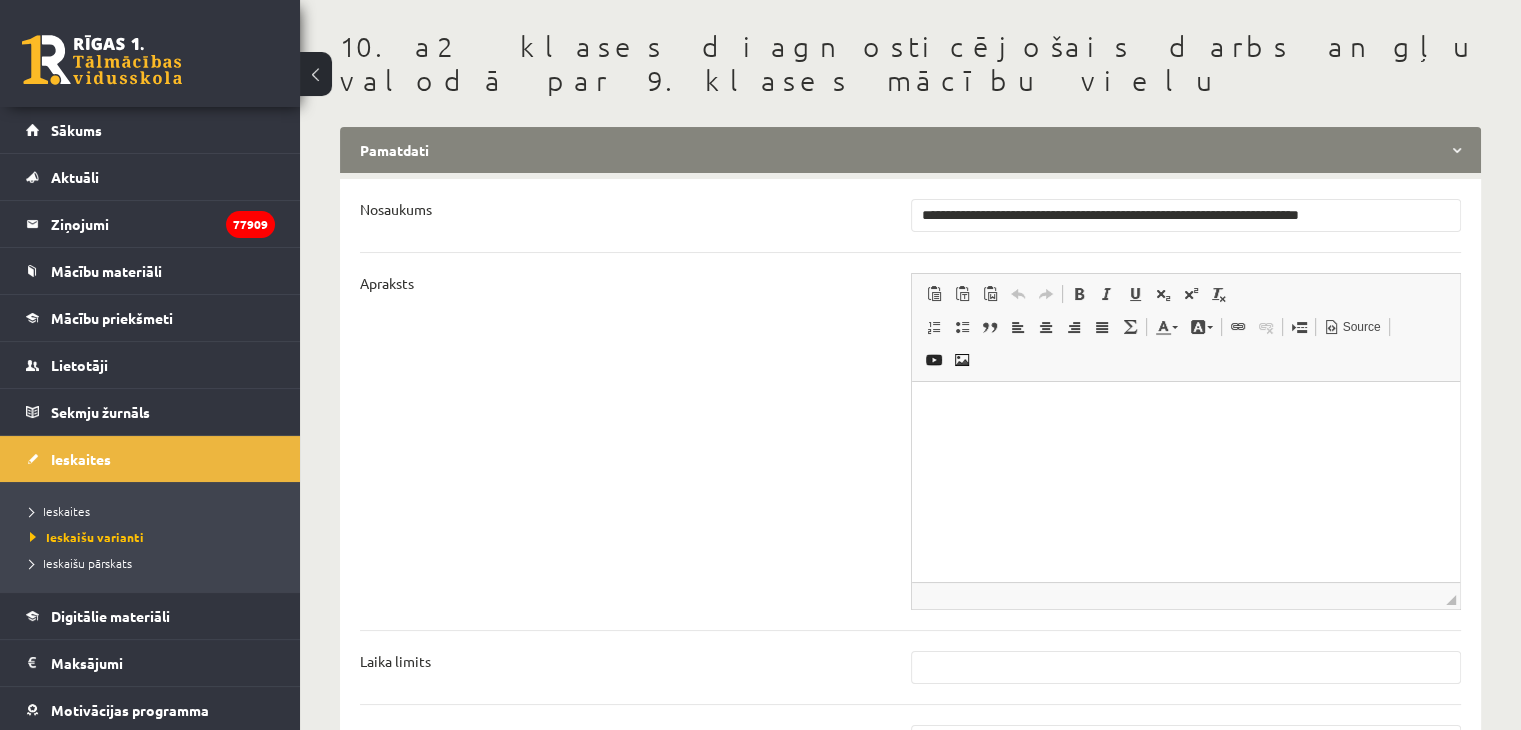 scroll, scrollTop: 400, scrollLeft: 0, axis: vertical 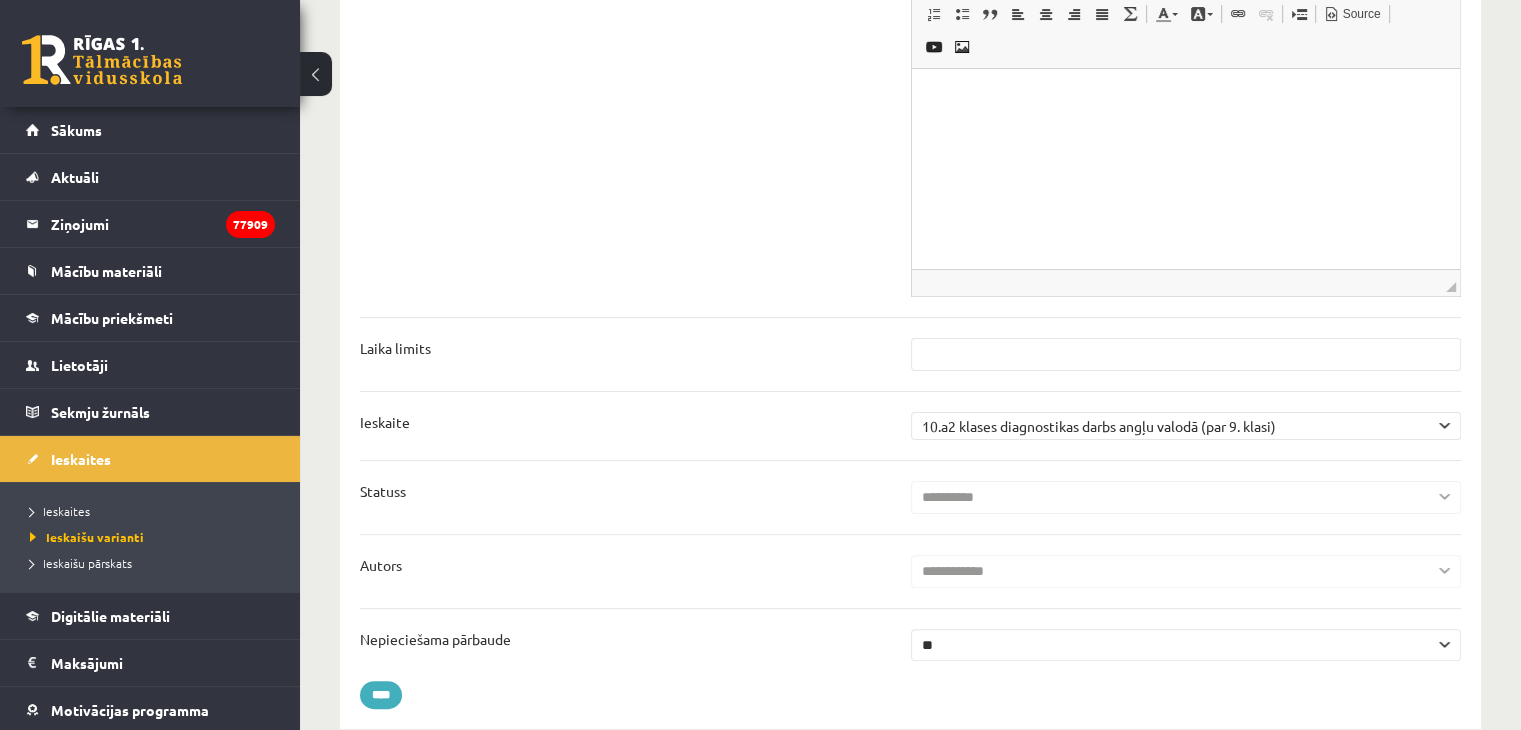 click on "**
**" at bounding box center [1186, 645] 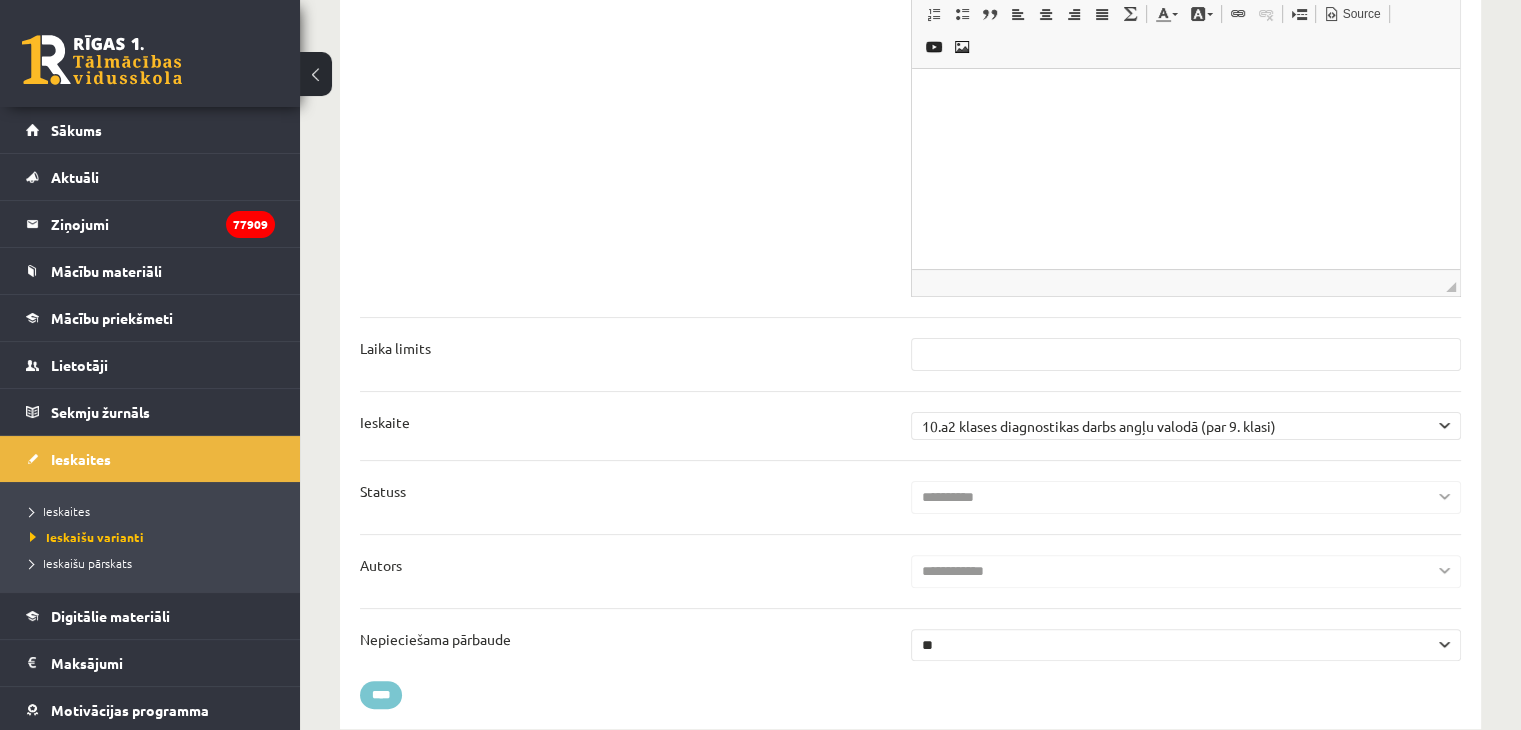 click on "****" at bounding box center [381, 695] 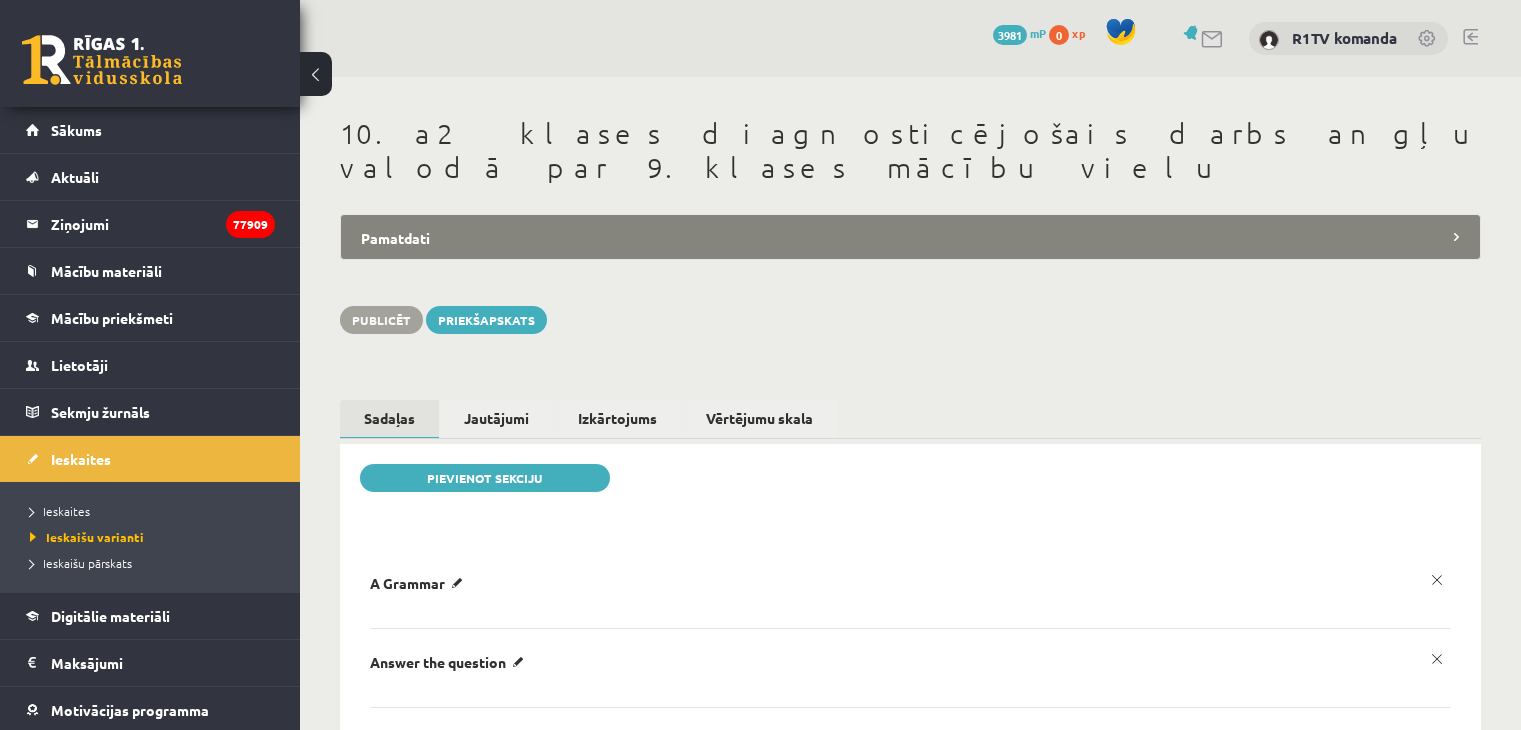 scroll, scrollTop: 0, scrollLeft: 0, axis: both 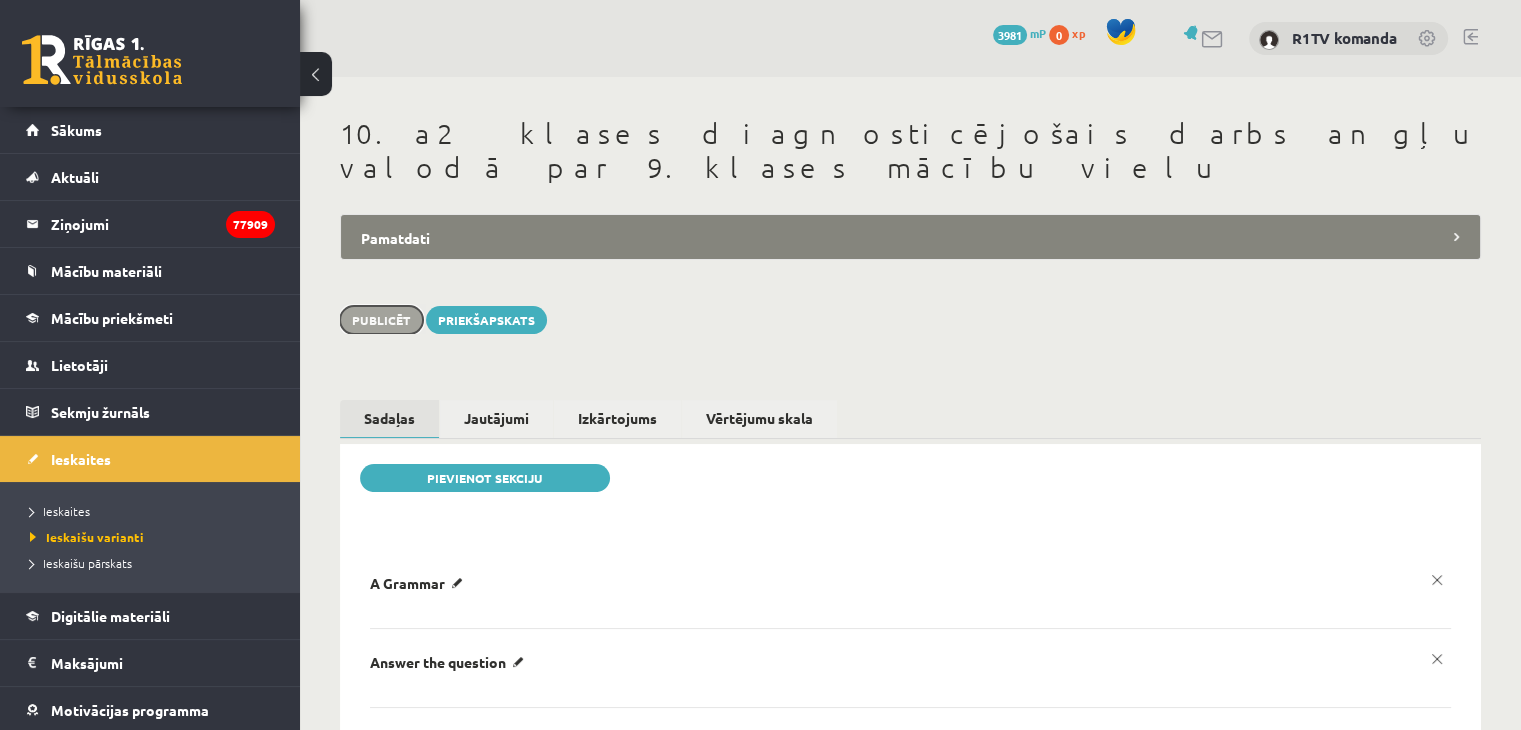 click on "Publicēt" at bounding box center [381, 320] 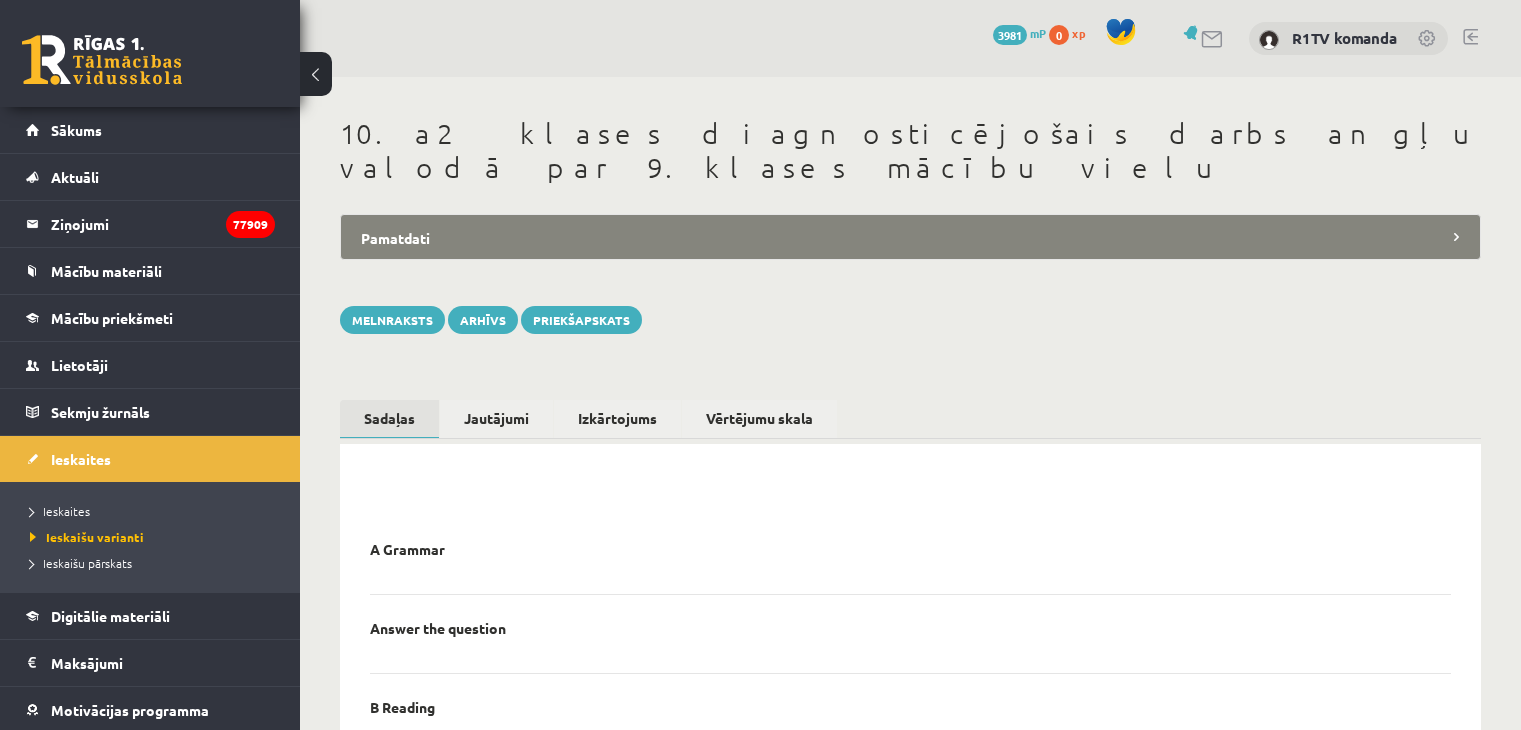 scroll, scrollTop: 0, scrollLeft: 0, axis: both 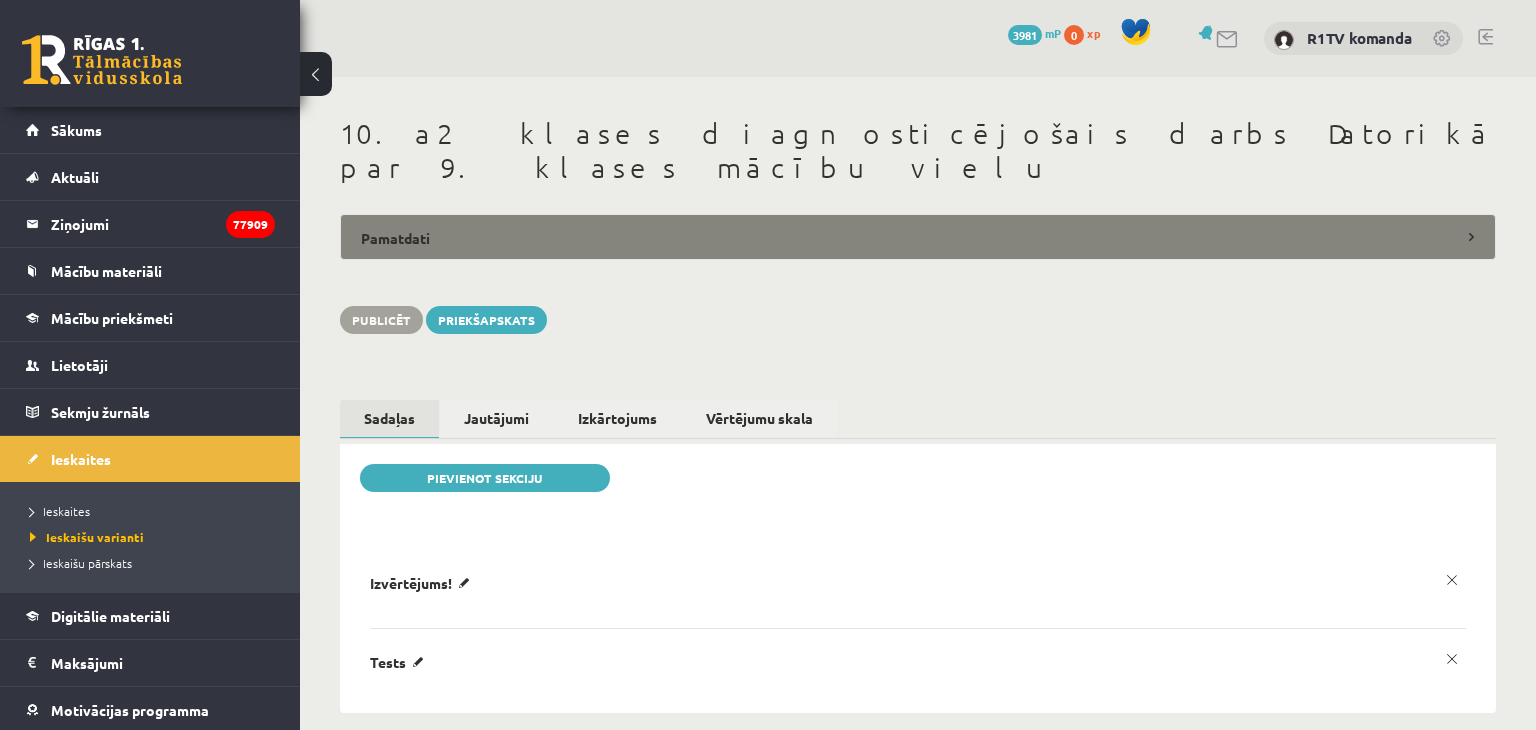 click on "Pamatdati" at bounding box center (918, 237) 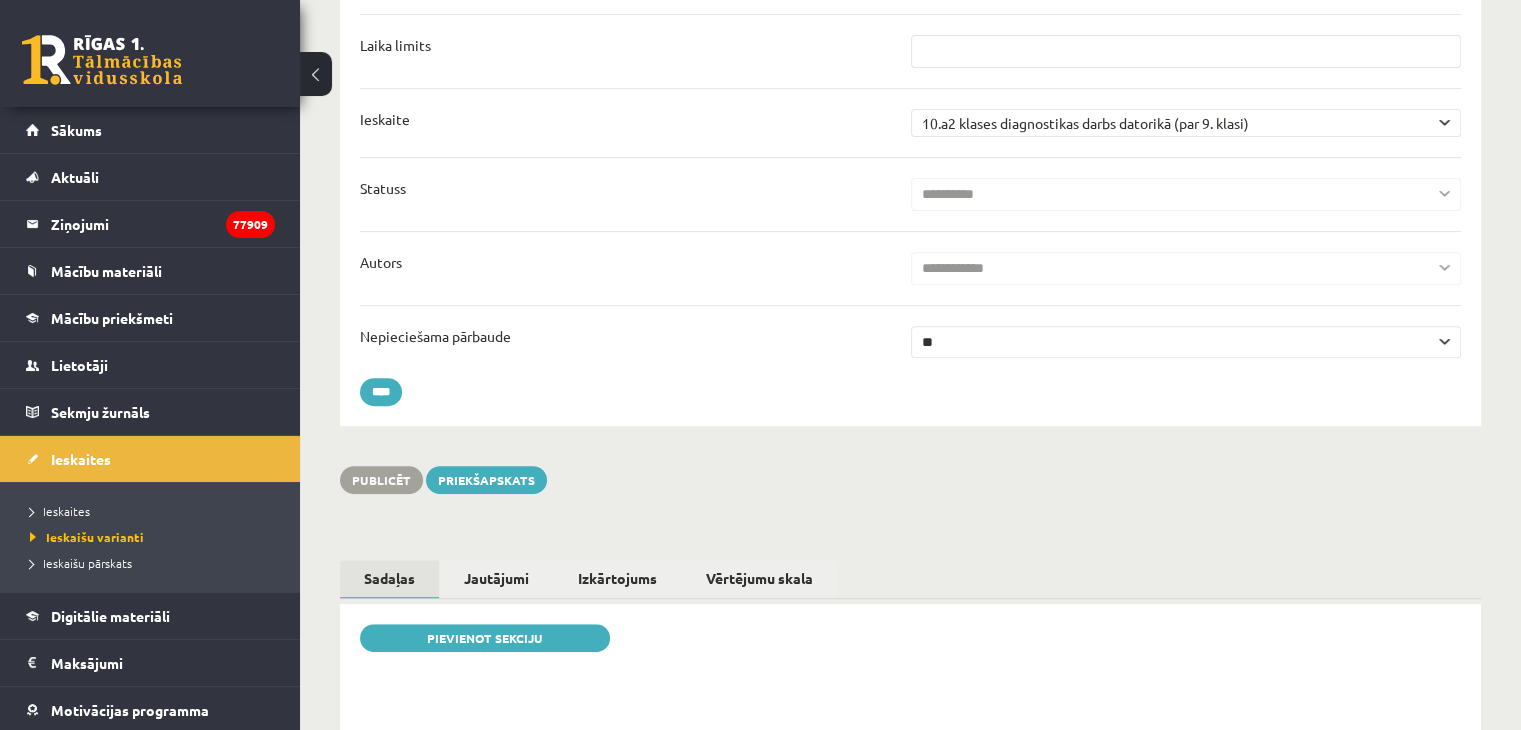 scroll, scrollTop: 0, scrollLeft: 0, axis: both 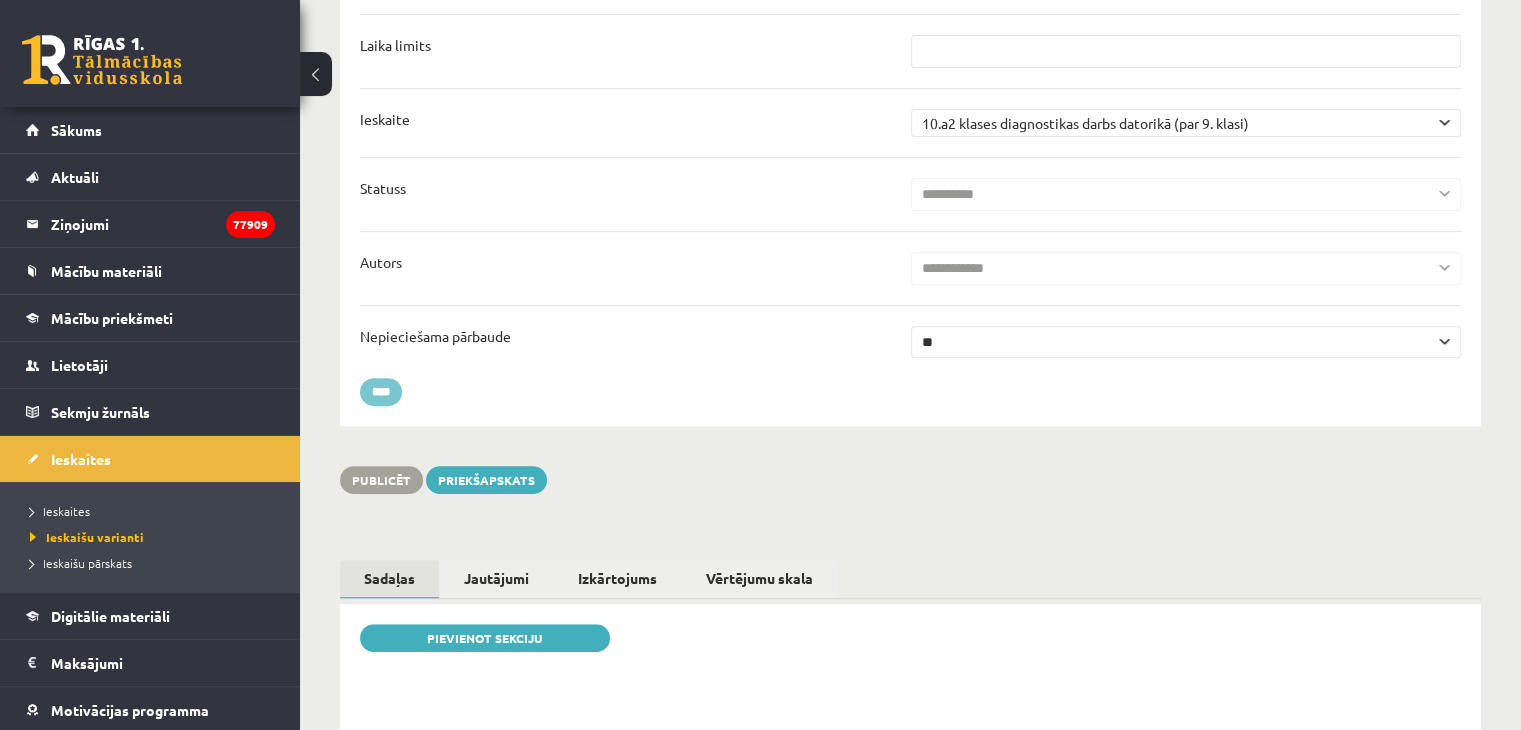 click on "****" at bounding box center [381, 392] 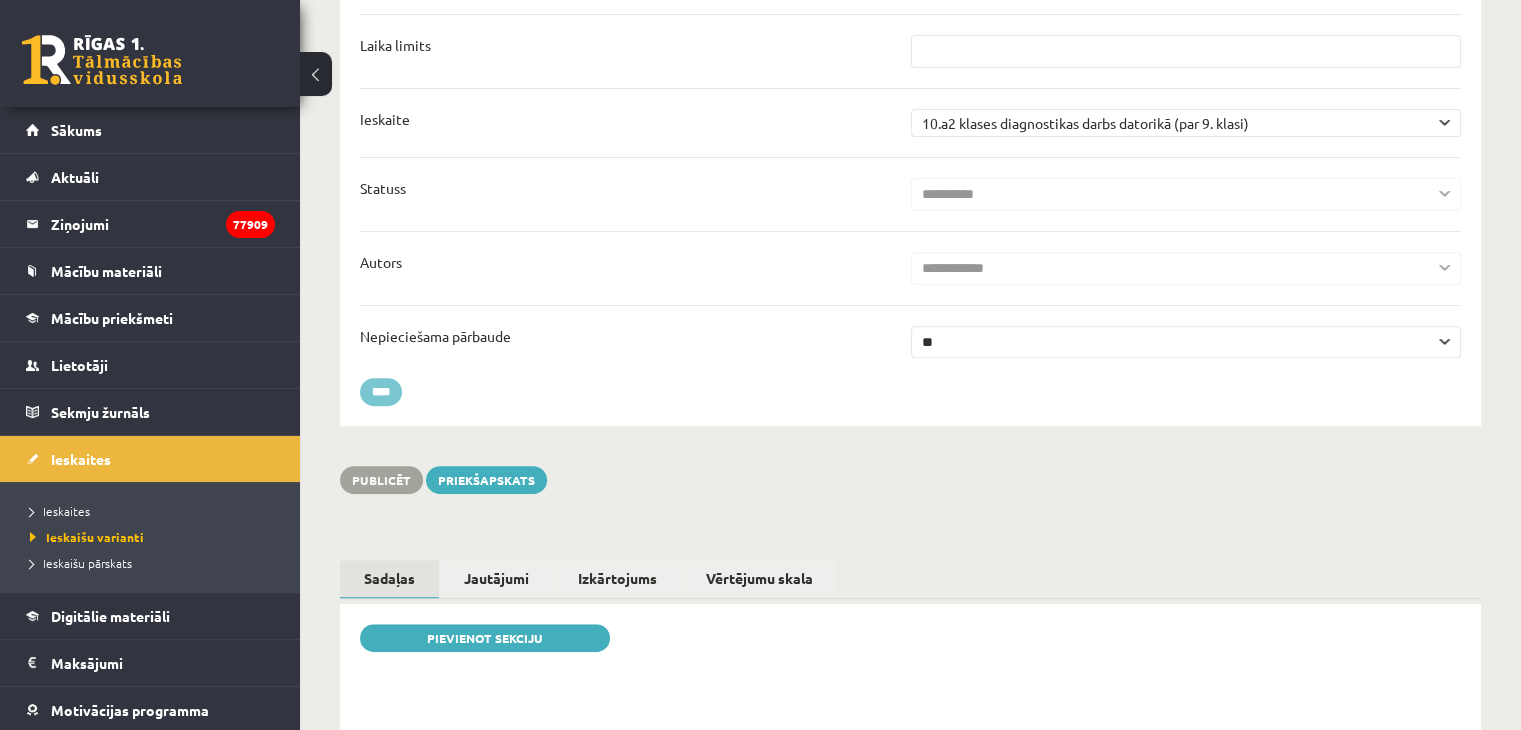 type on "********" 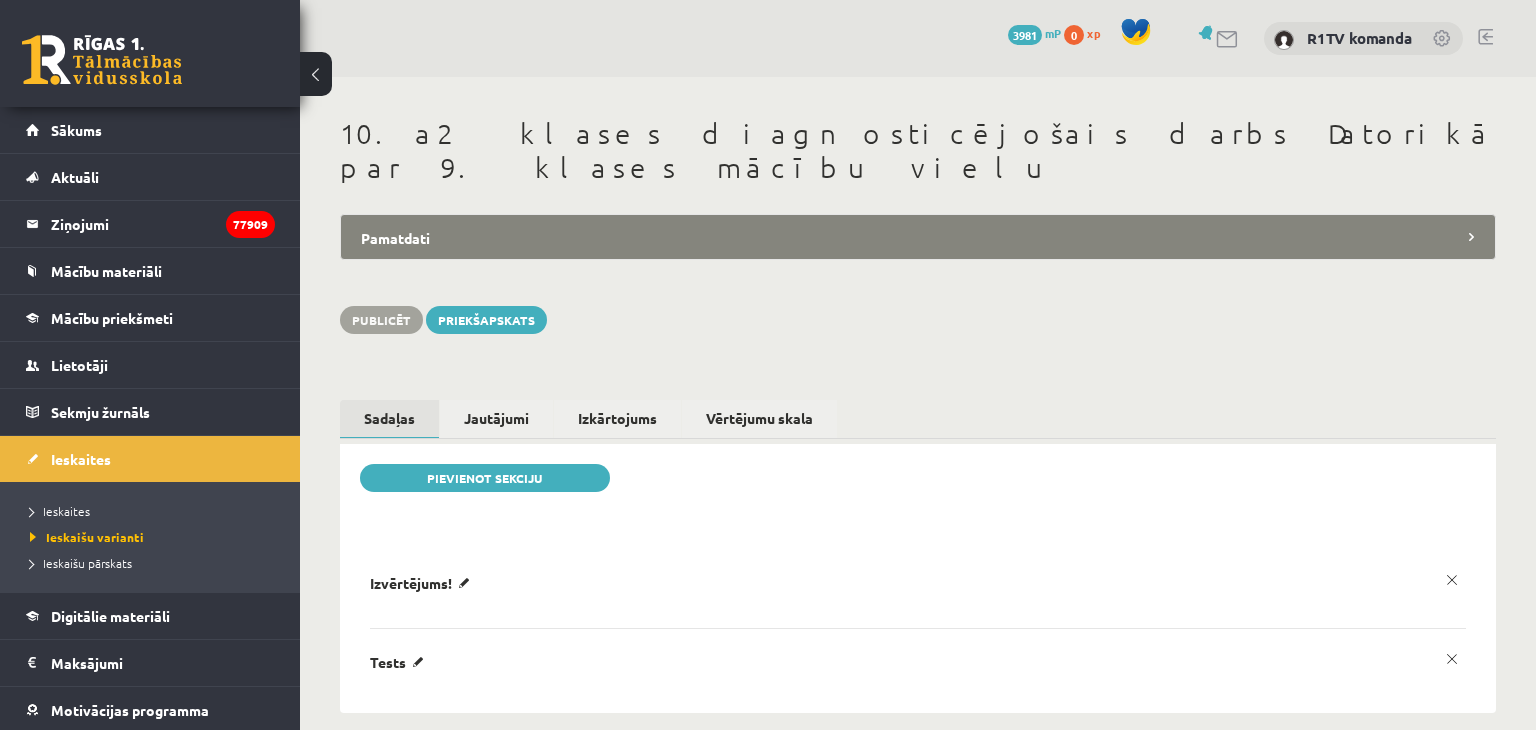 scroll, scrollTop: 0, scrollLeft: 0, axis: both 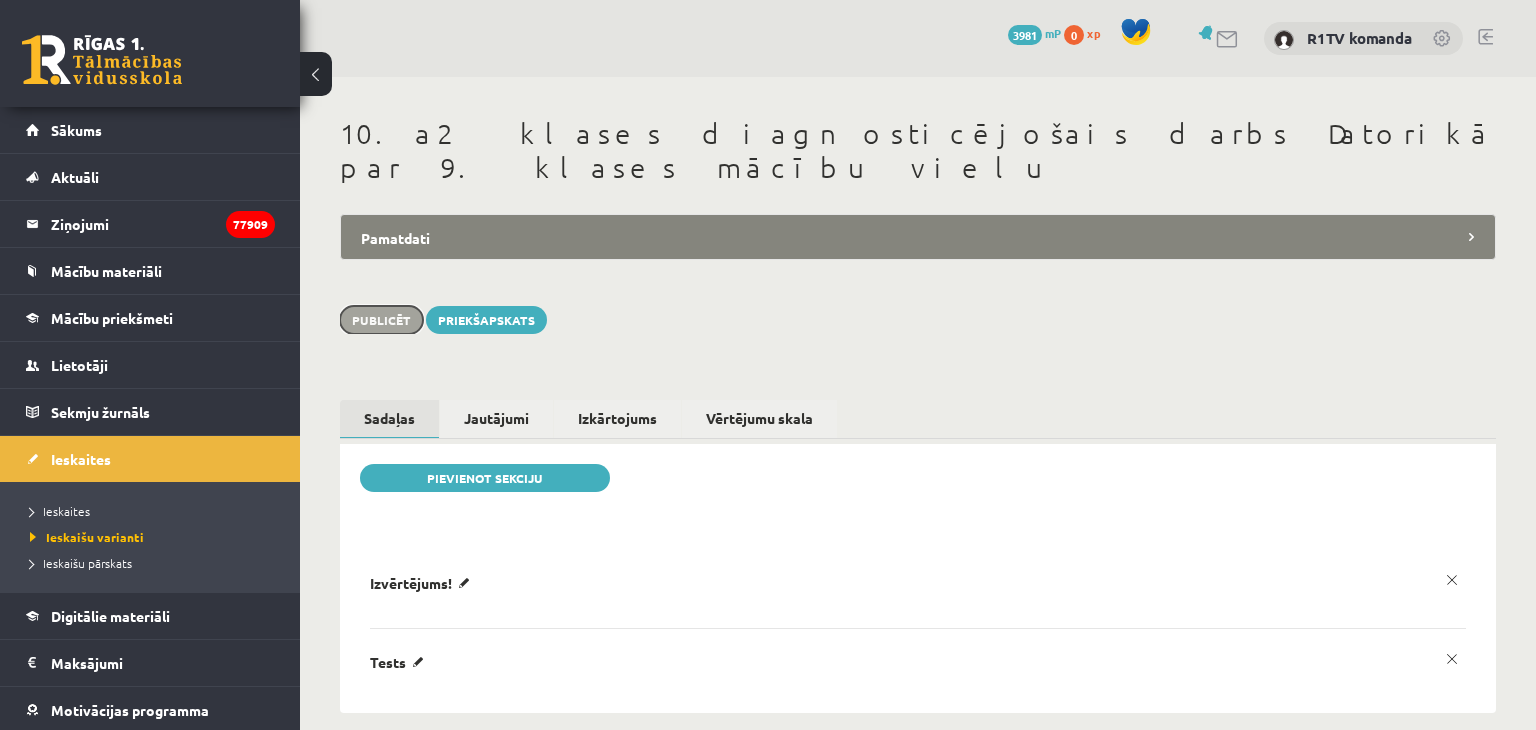 click on "Publicēt" at bounding box center [381, 320] 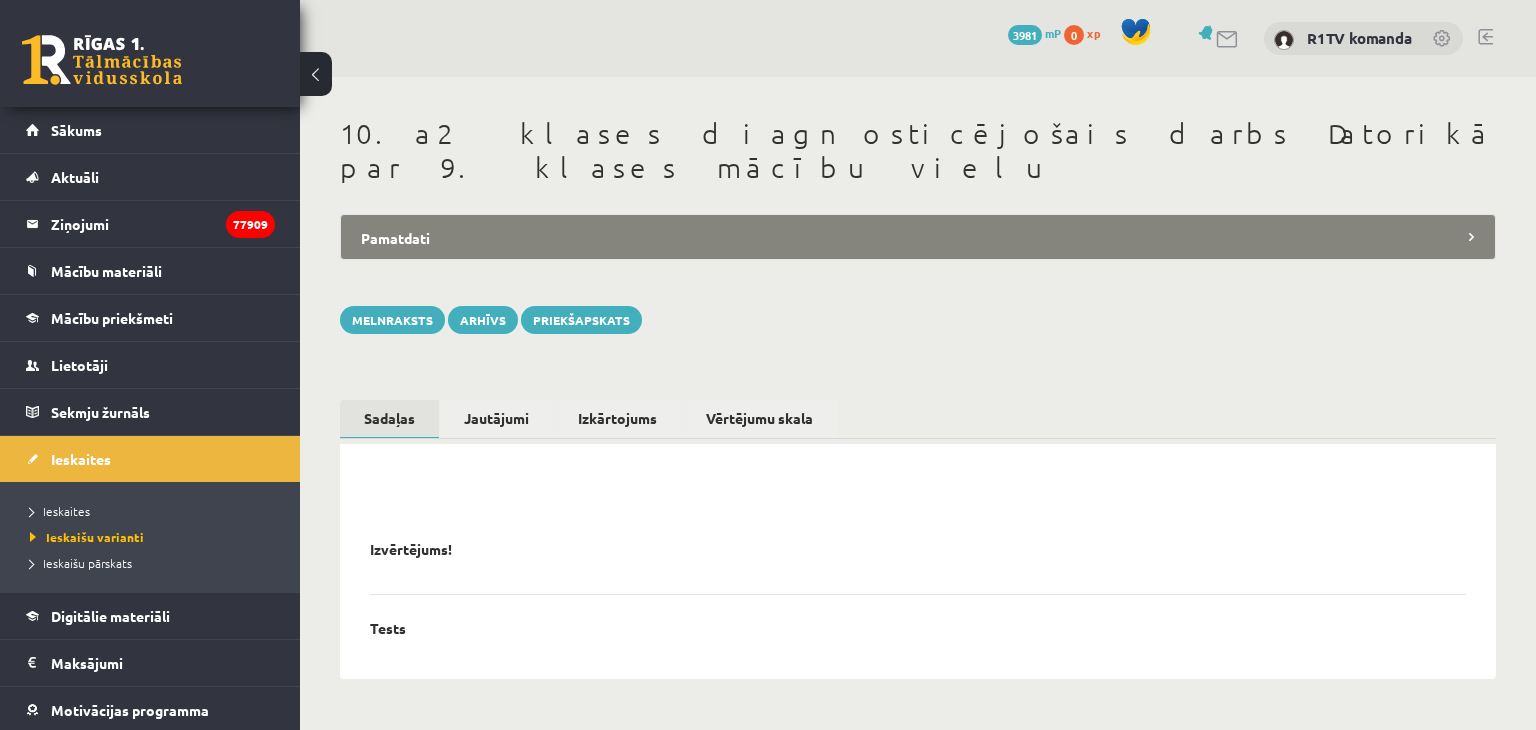 scroll, scrollTop: 0, scrollLeft: 0, axis: both 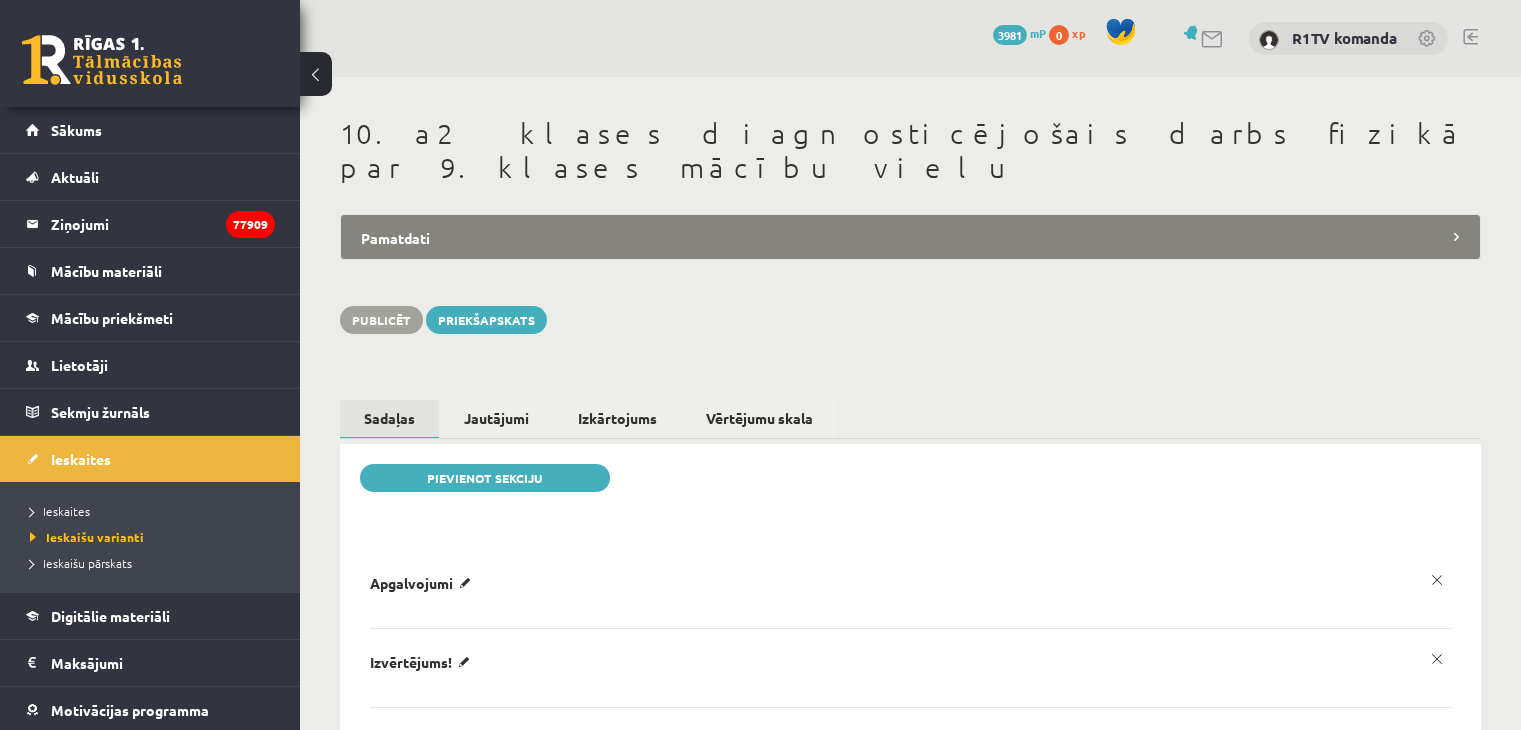 click on "Pamatdati" at bounding box center [910, 237] 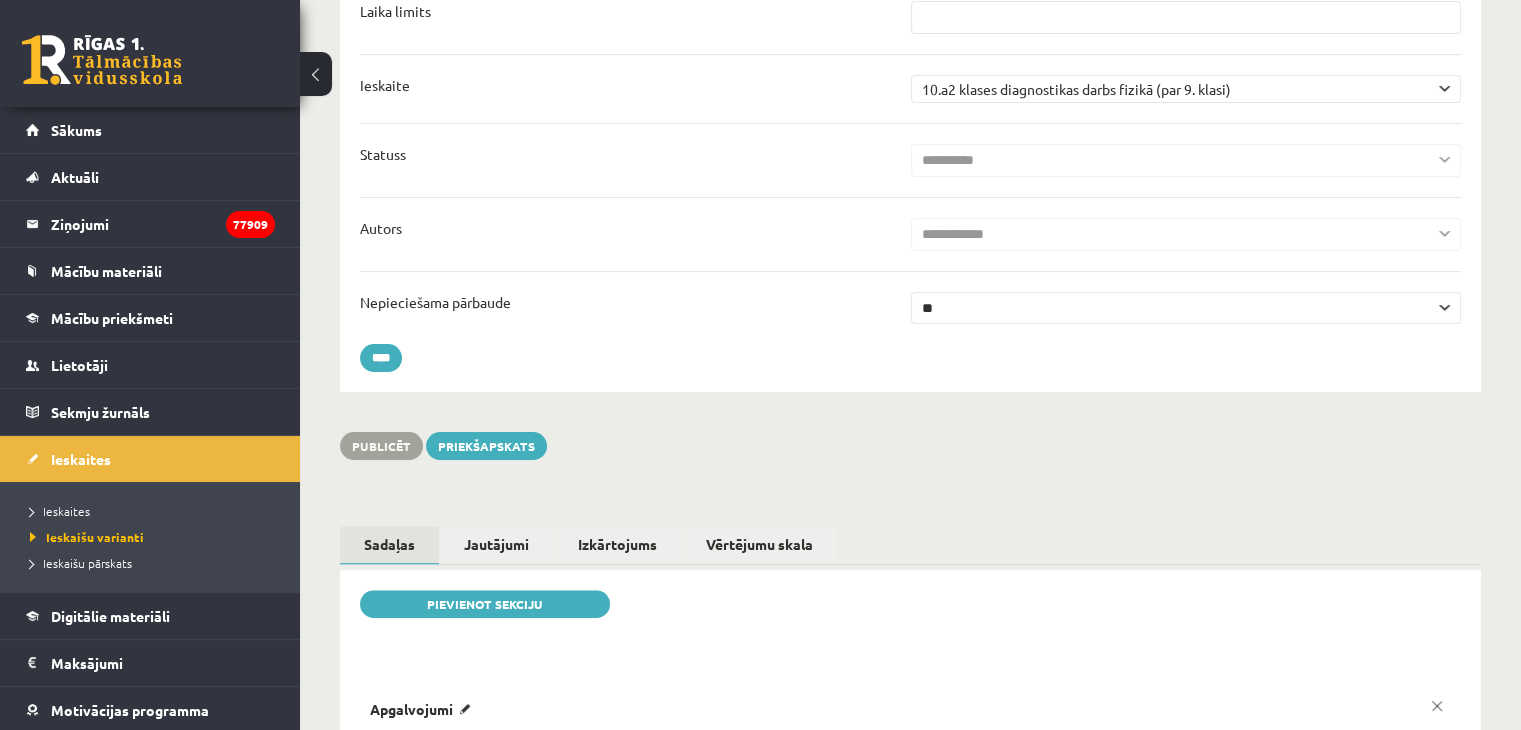 scroll, scrollTop: 703, scrollLeft: 0, axis: vertical 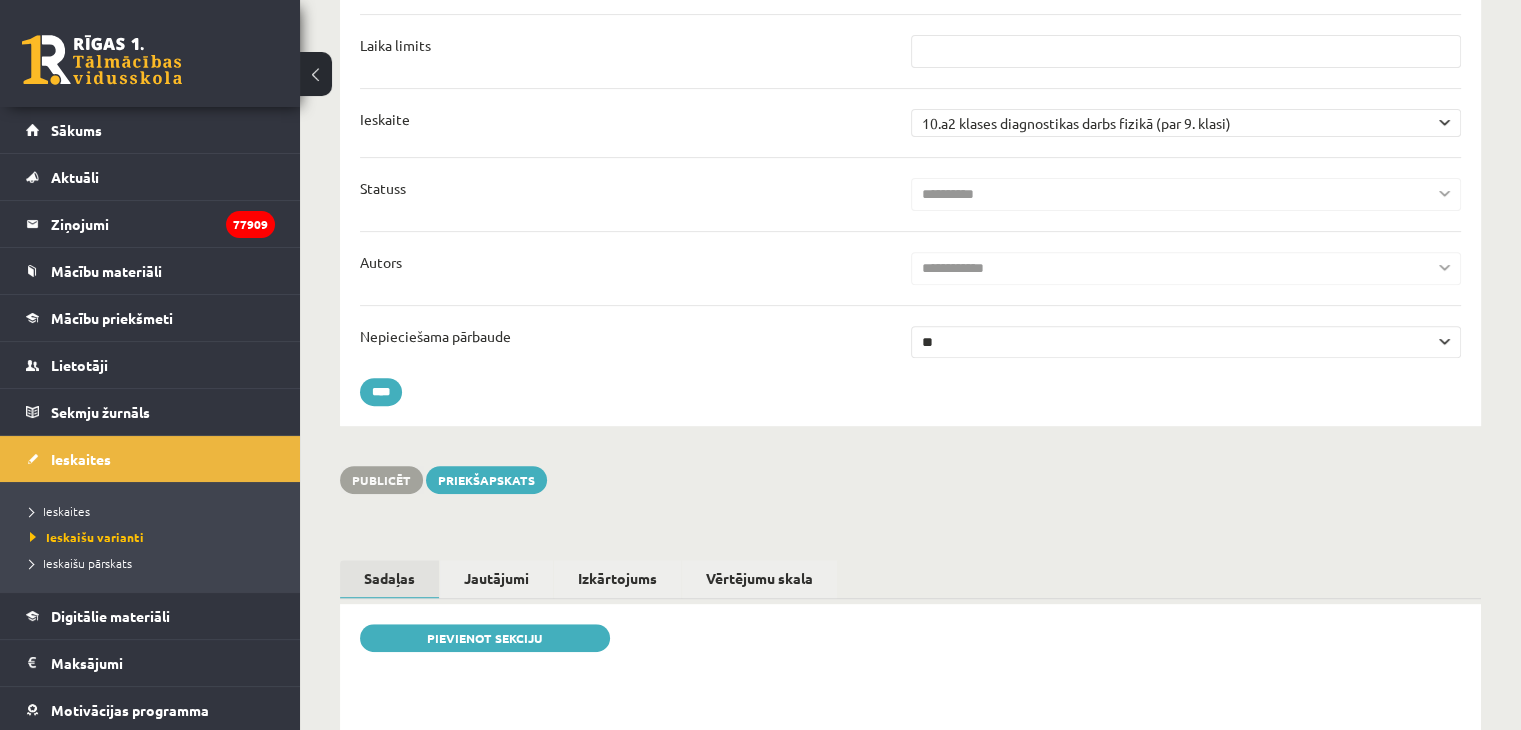 click on "**
**" at bounding box center (1186, 342) 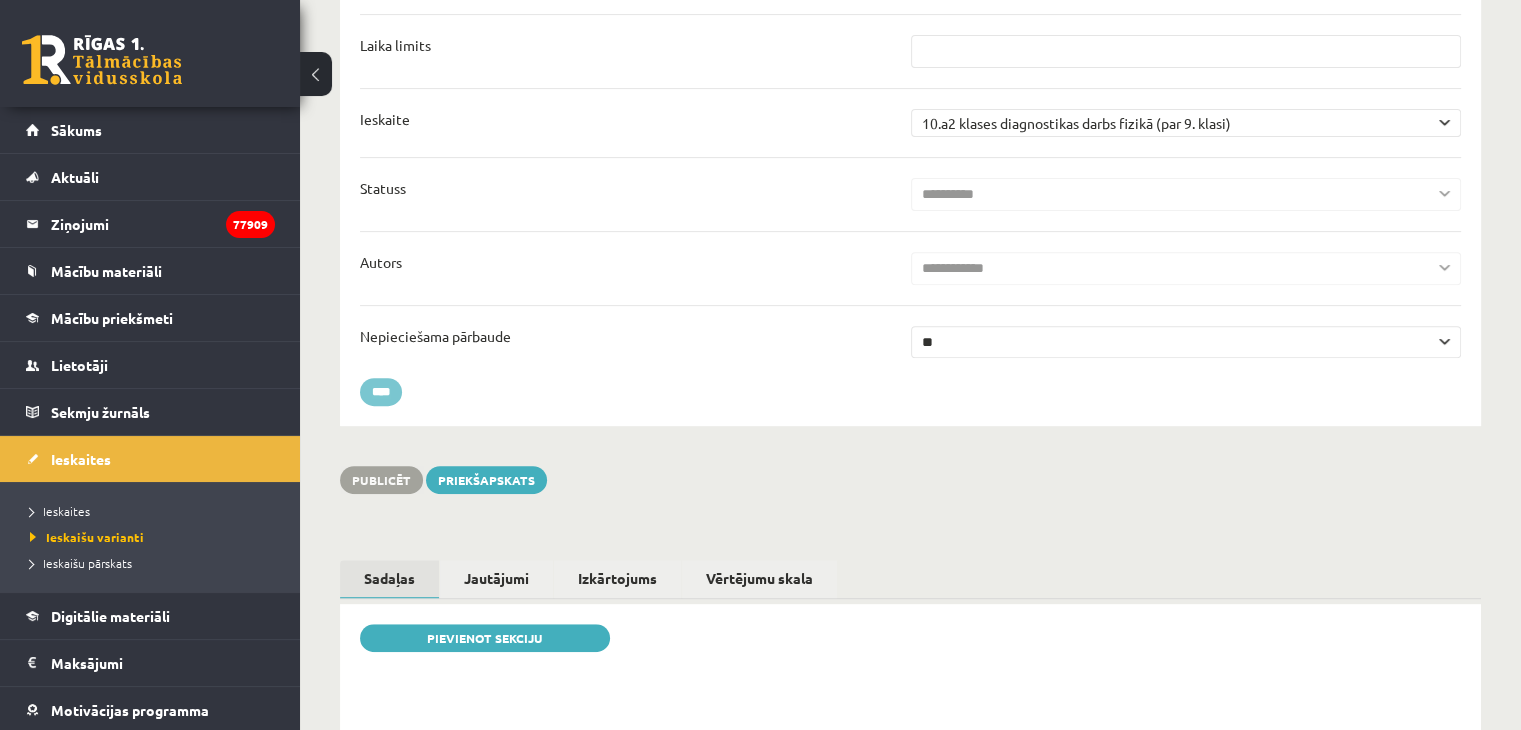 click on "****" at bounding box center (381, 392) 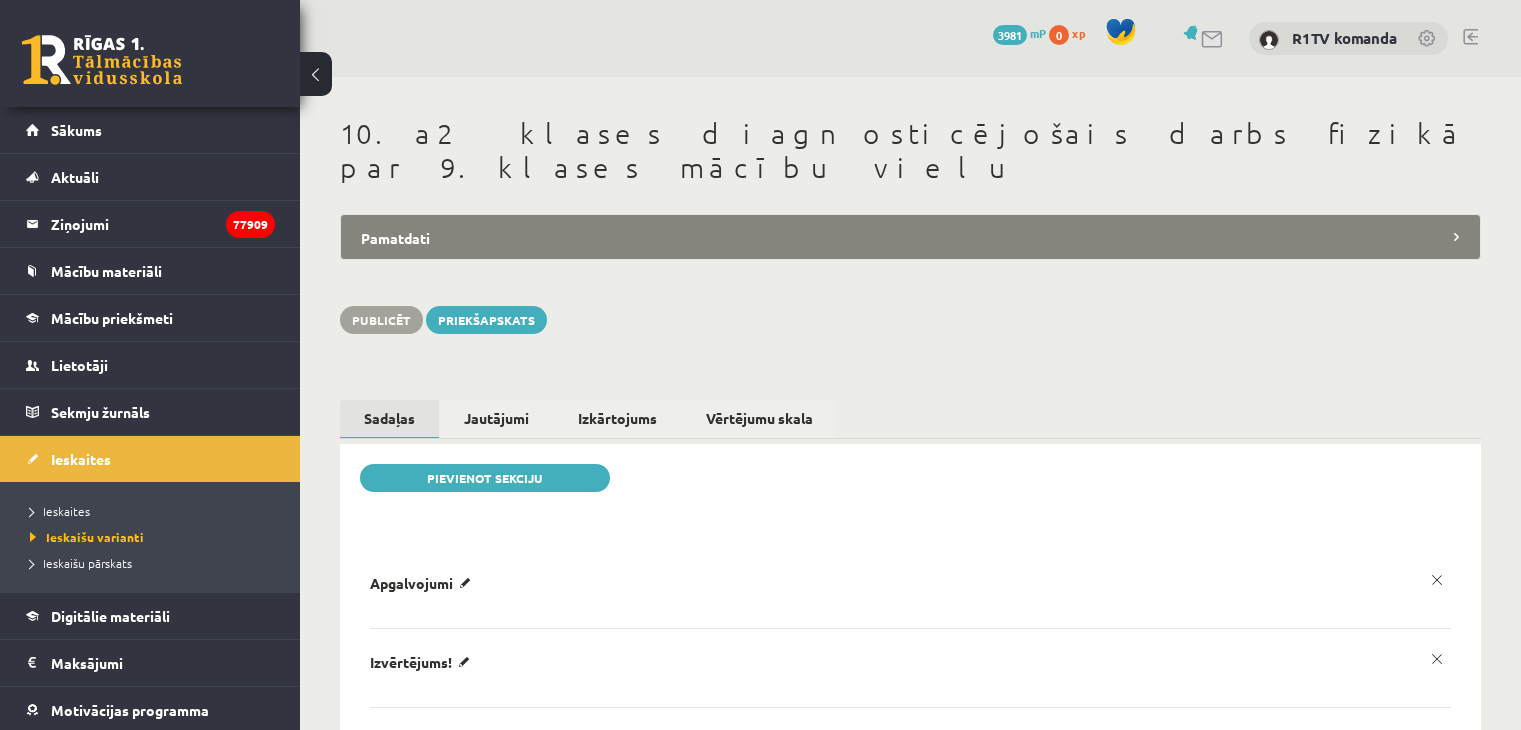 scroll, scrollTop: 0, scrollLeft: 0, axis: both 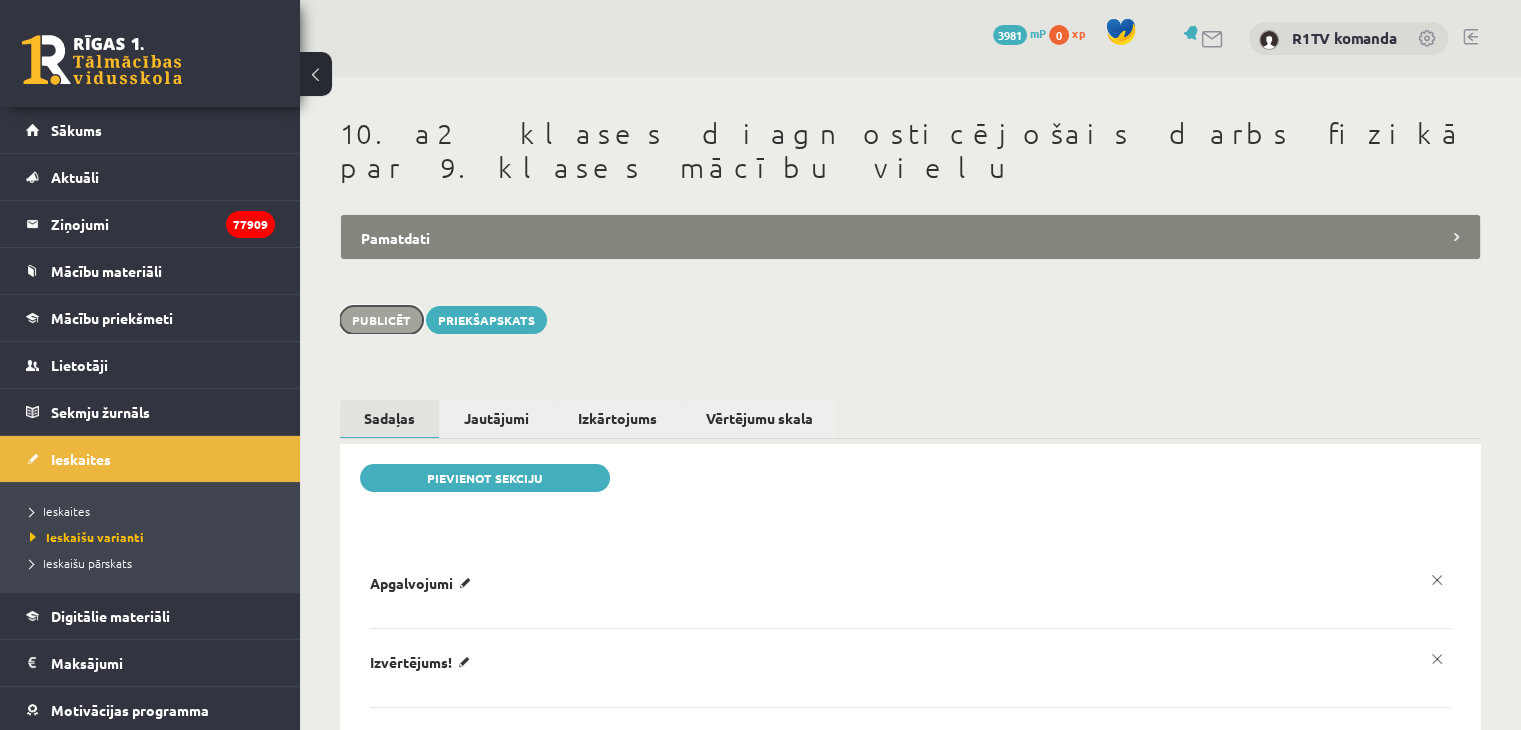 click on "Publicēt" at bounding box center [381, 320] 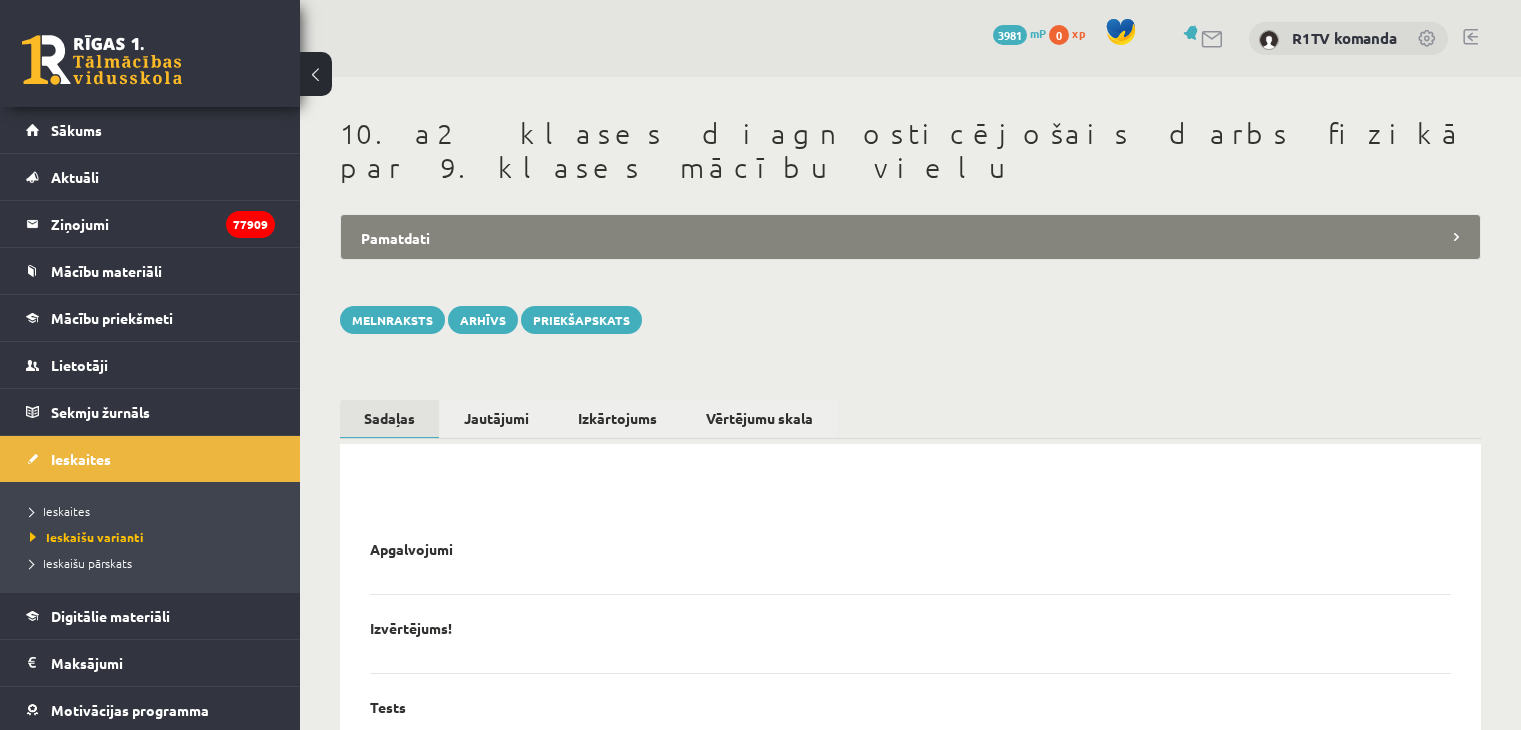 scroll, scrollTop: 0, scrollLeft: 0, axis: both 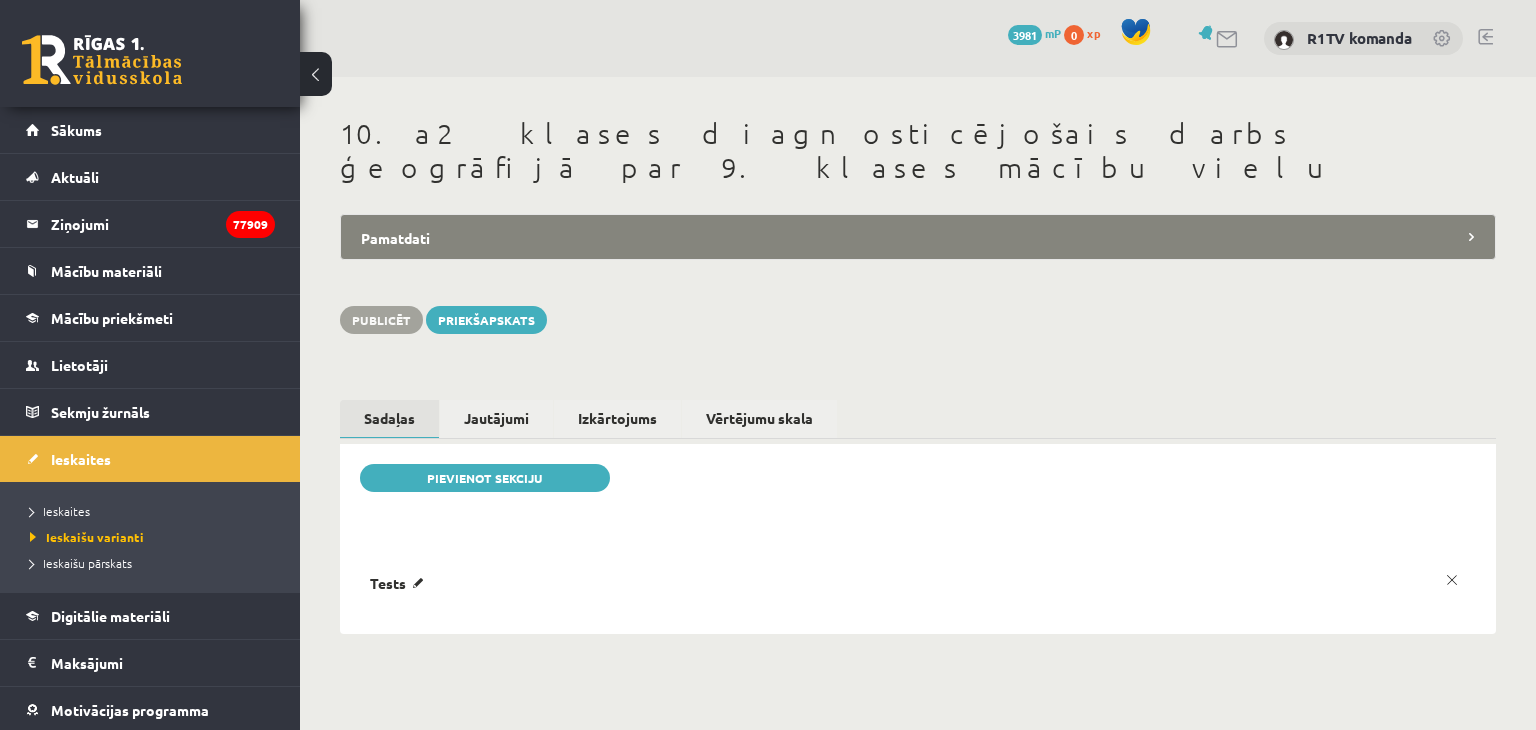 click on "Pamatdati" at bounding box center [918, 237] 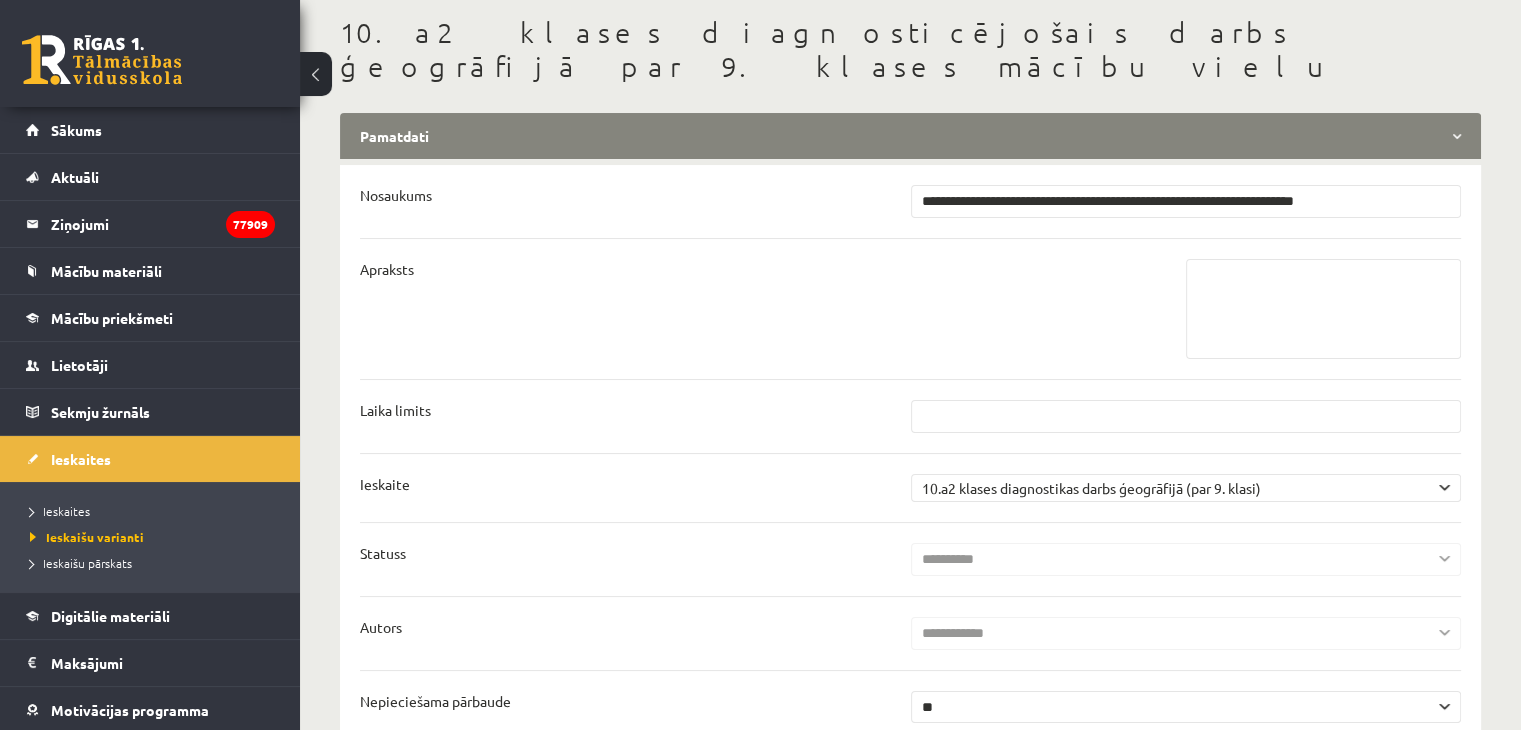 scroll, scrollTop: 400, scrollLeft: 0, axis: vertical 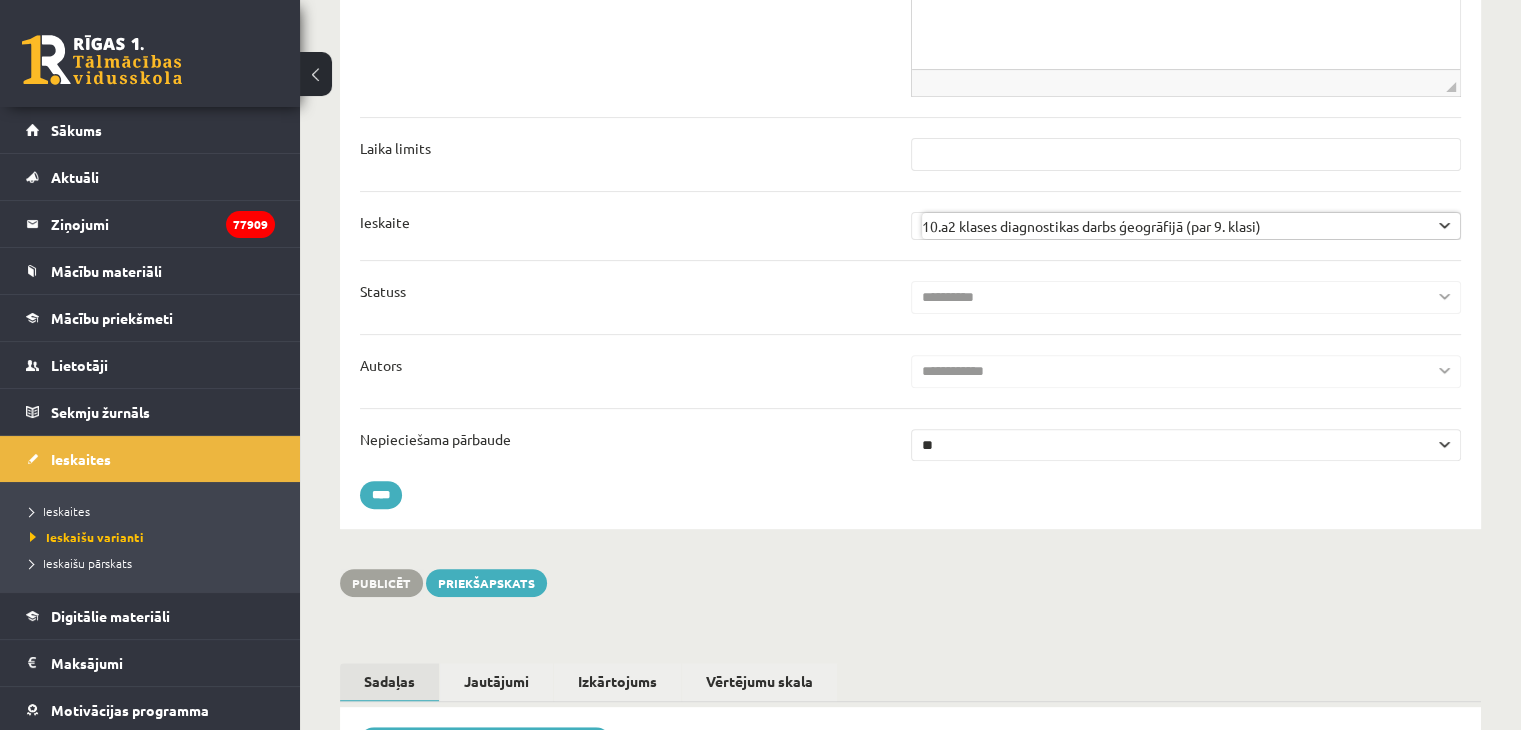drag, startPoint x: 956, startPoint y: 376, endPoint x: 953, endPoint y: 389, distance: 13.341664 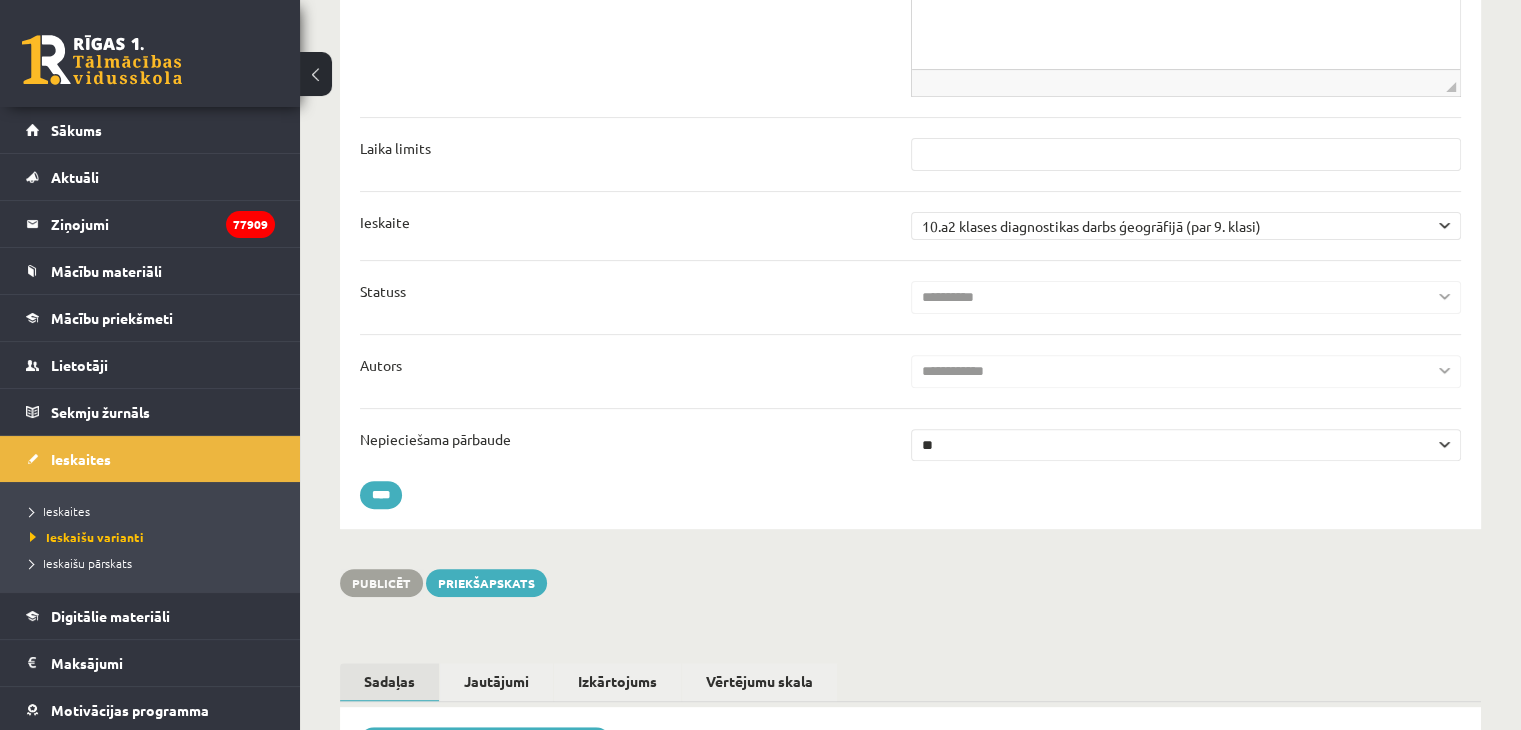 select on "*****" 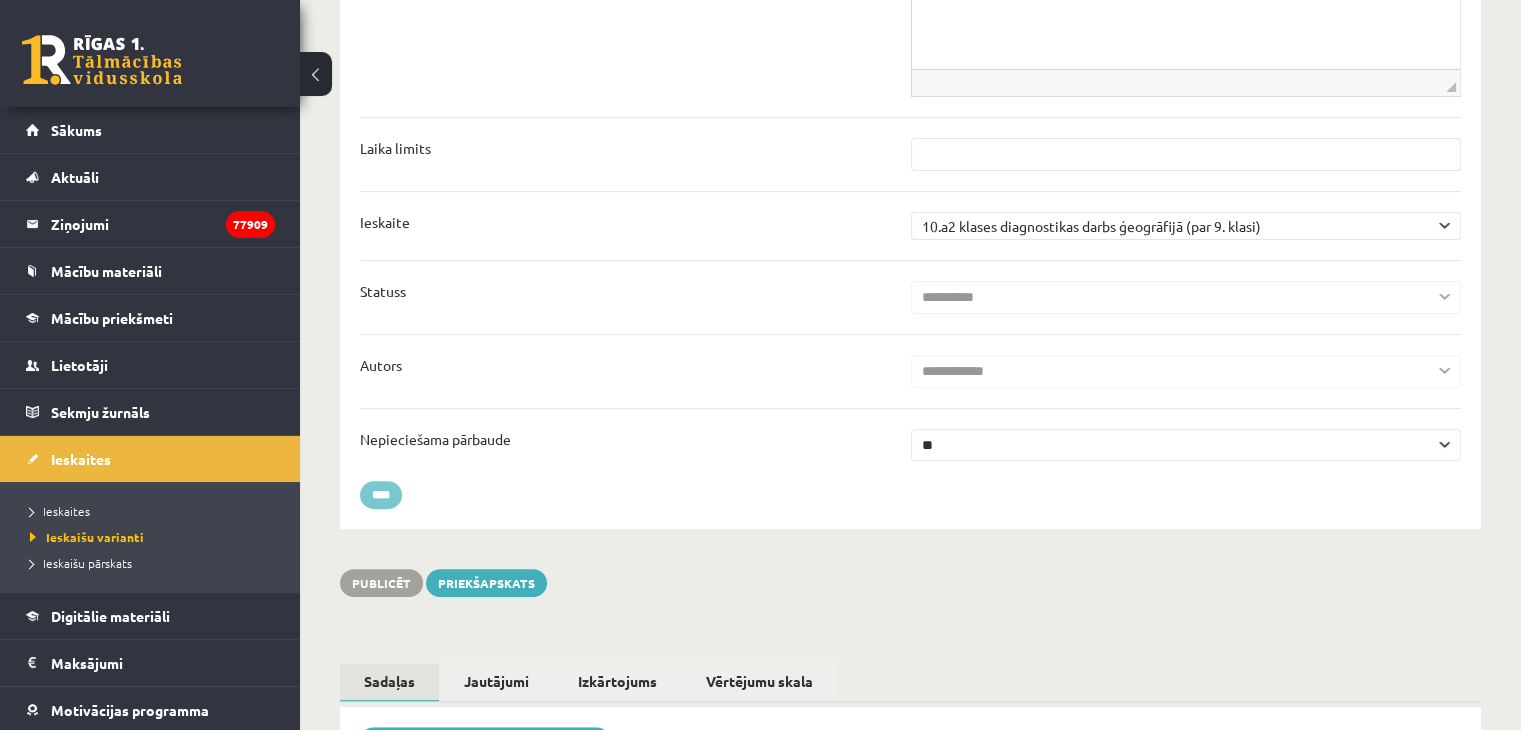 click on "****" at bounding box center (381, 495) 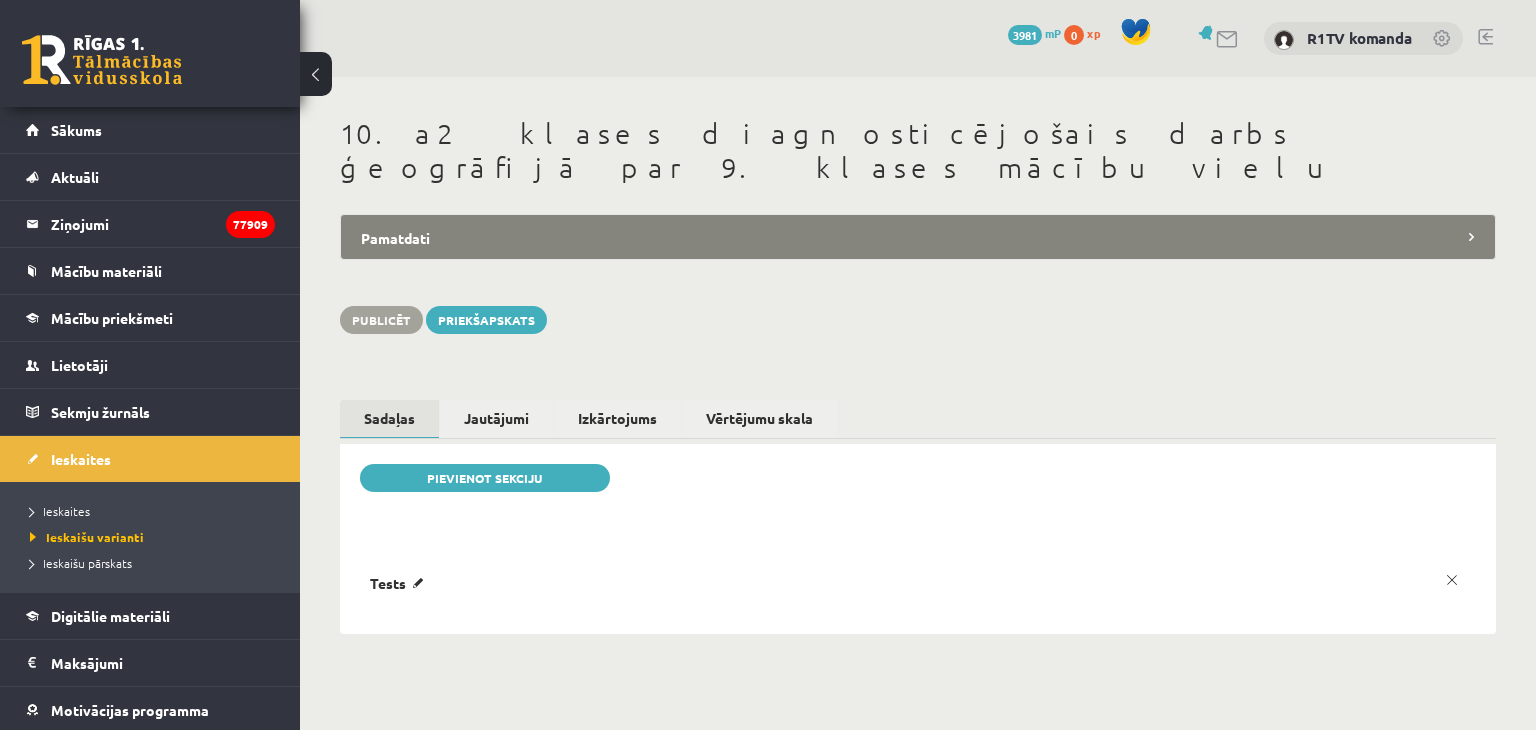 scroll, scrollTop: 0, scrollLeft: 0, axis: both 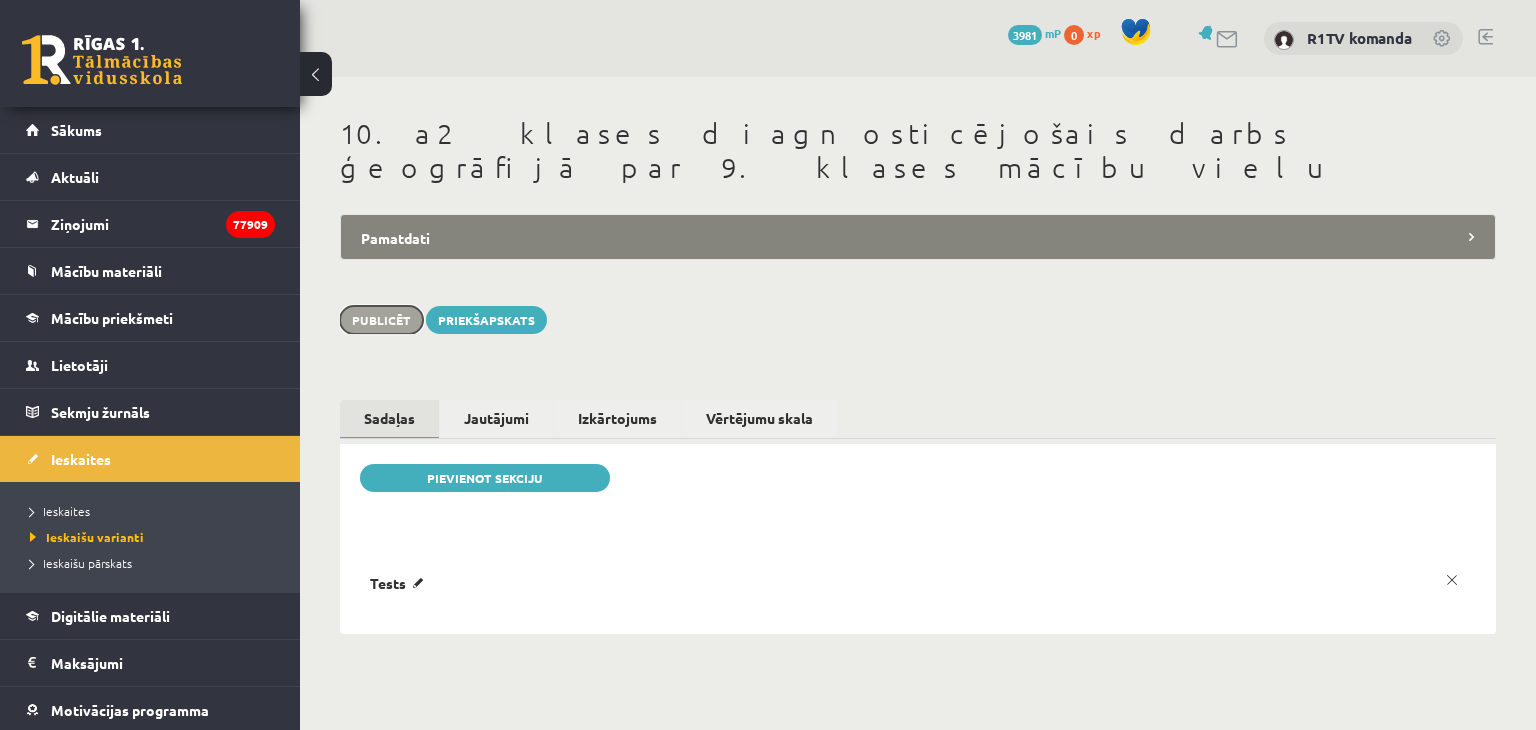 click on "Publicēt" at bounding box center (381, 320) 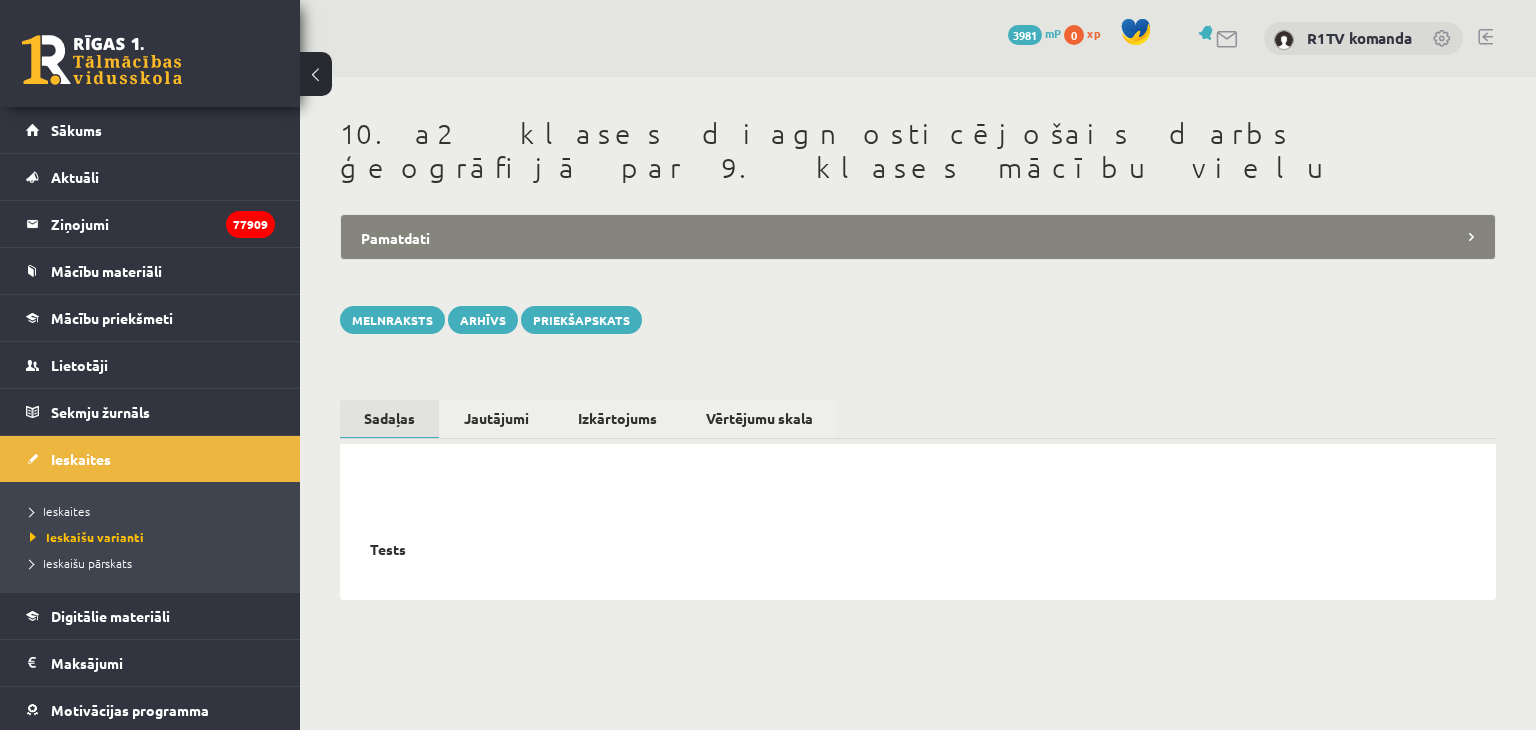 scroll, scrollTop: 0, scrollLeft: 0, axis: both 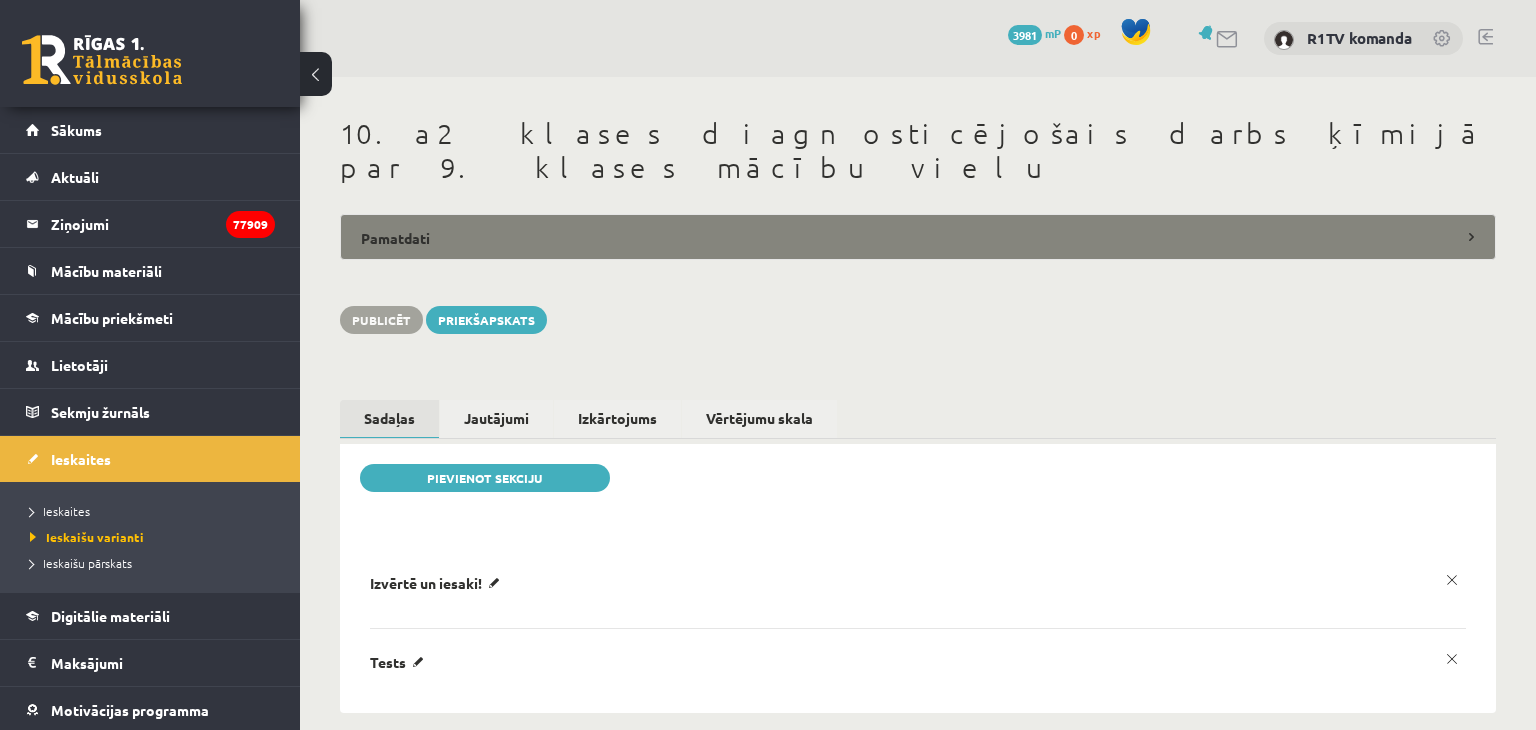 click on "Pamatdati" at bounding box center (918, 237) 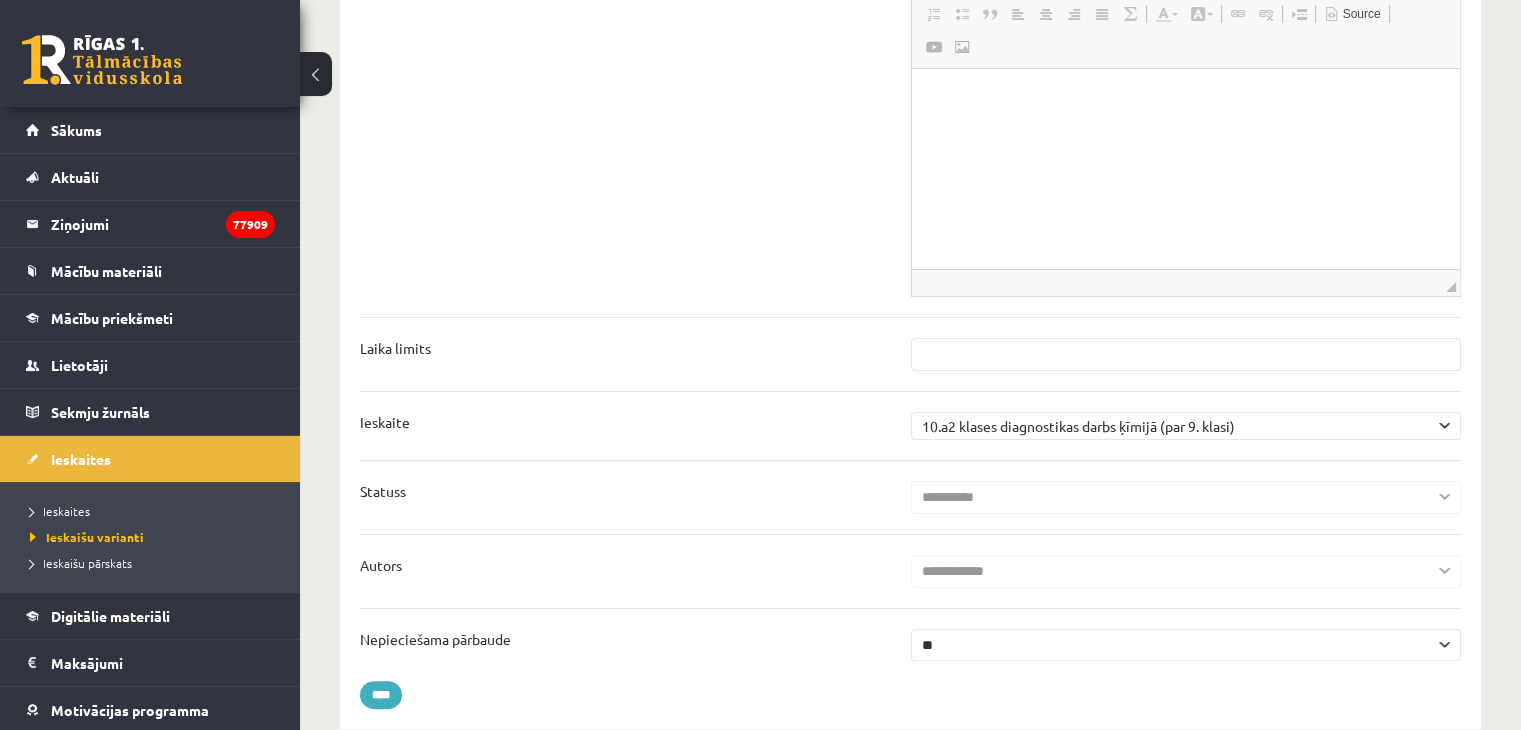scroll, scrollTop: 0, scrollLeft: 0, axis: both 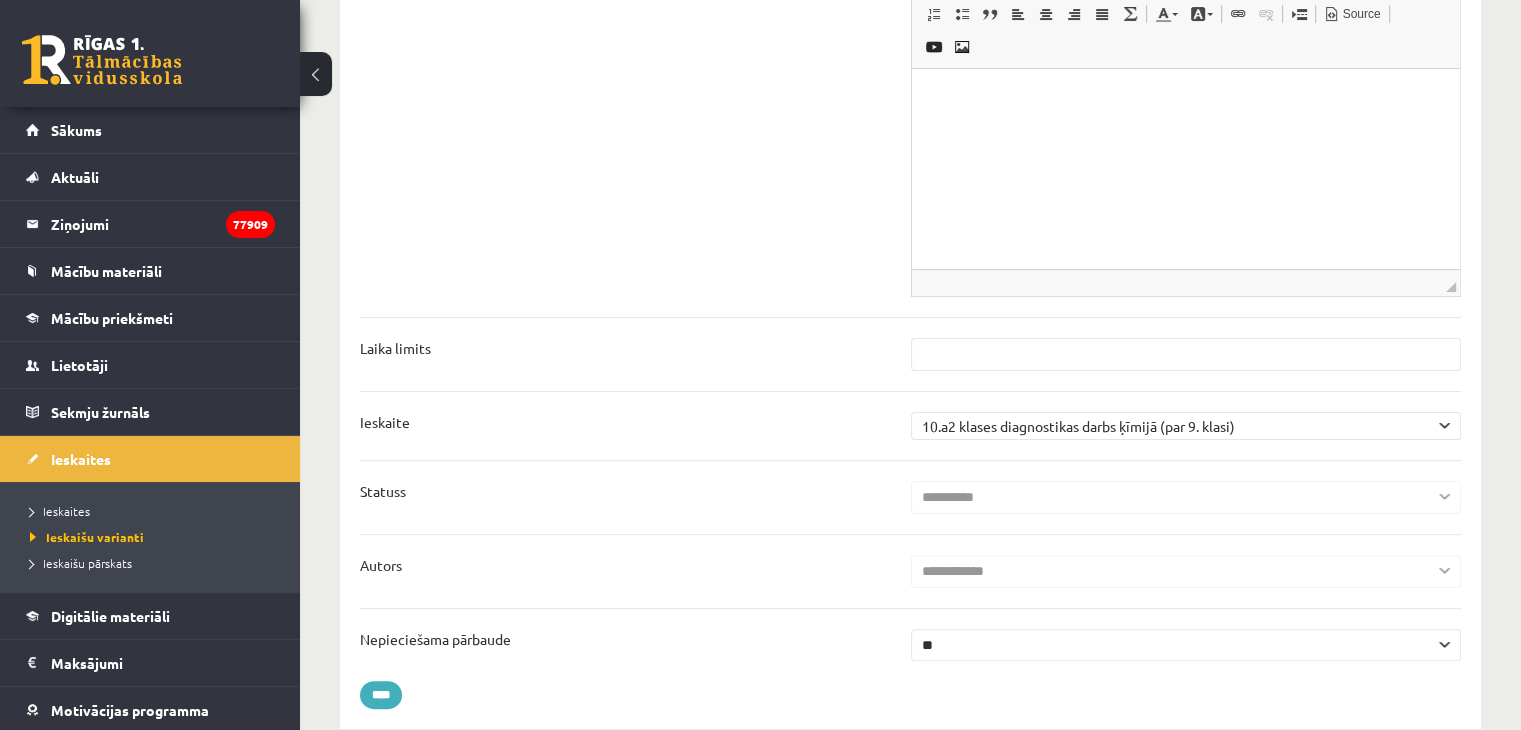 click on "**
**" at bounding box center [1186, 645] 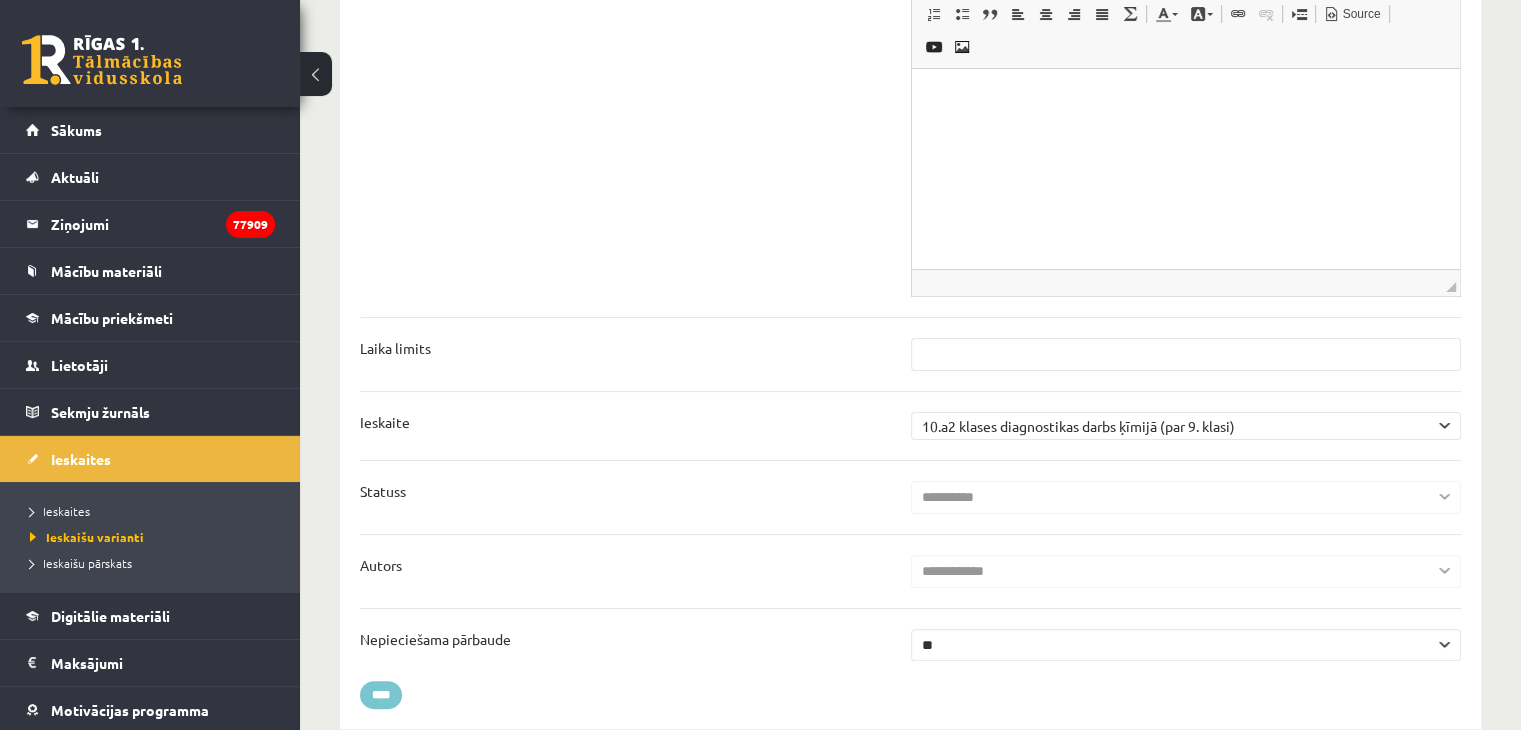 click on "****" at bounding box center [381, 695] 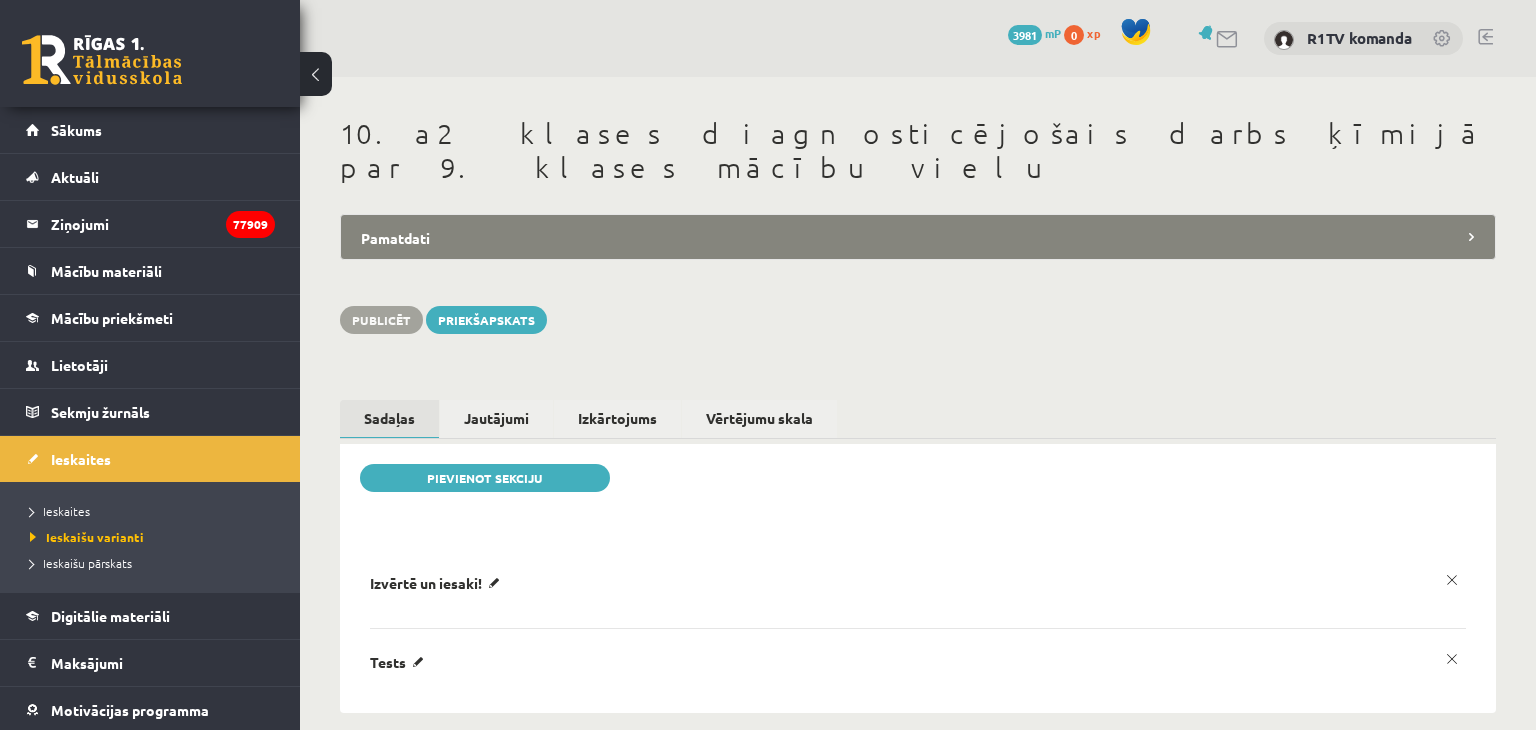 scroll, scrollTop: 0, scrollLeft: 0, axis: both 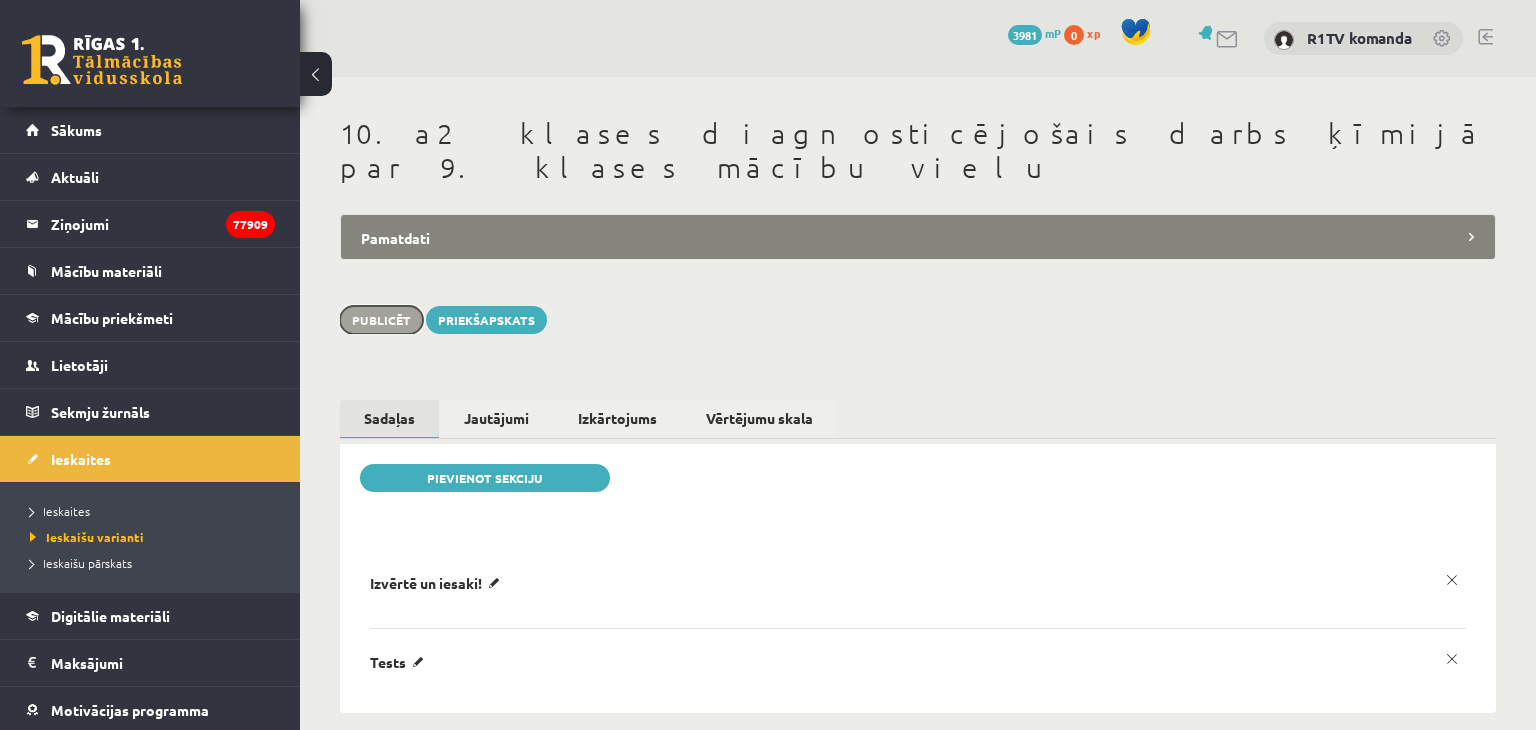 click on "Publicēt" at bounding box center [381, 320] 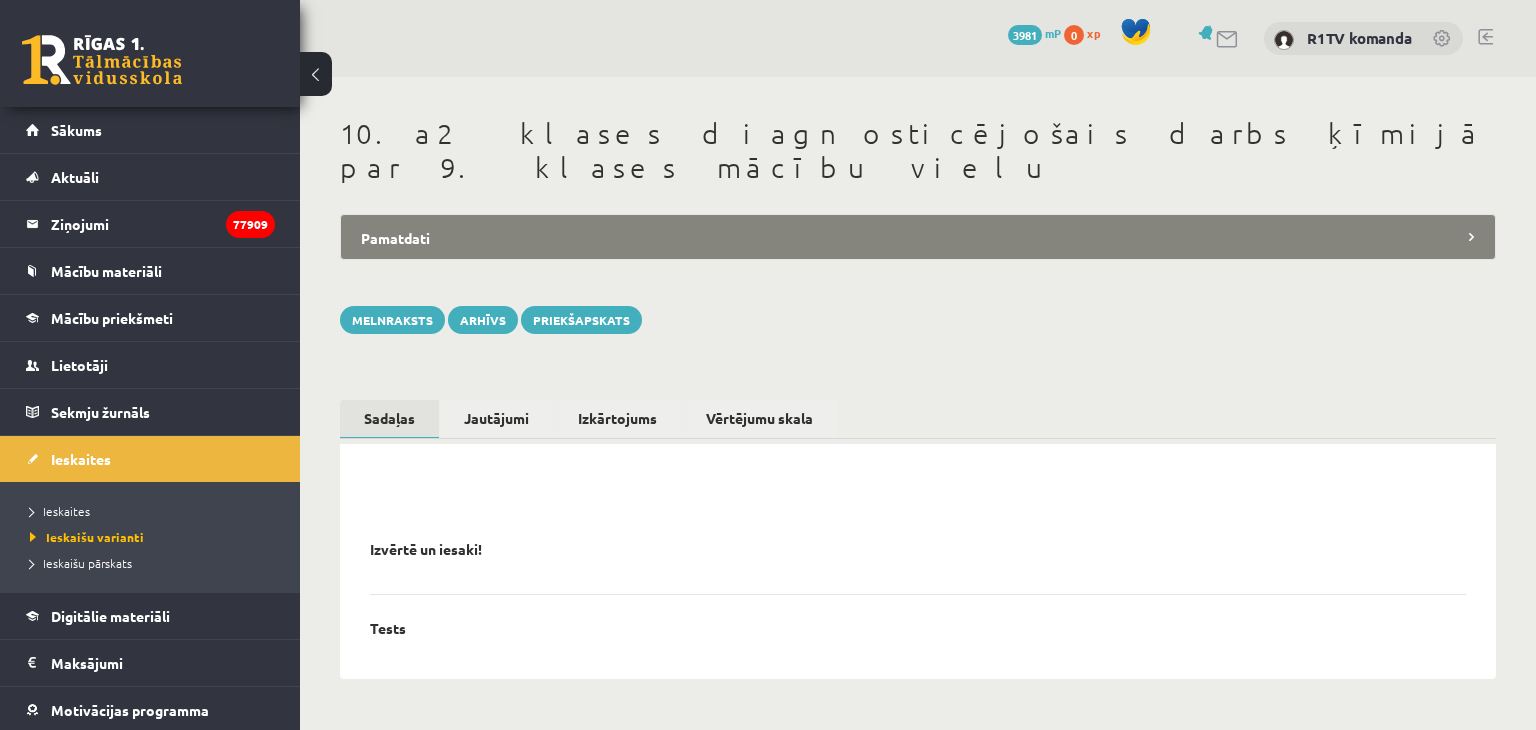 scroll, scrollTop: 0, scrollLeft: 0, axis: both 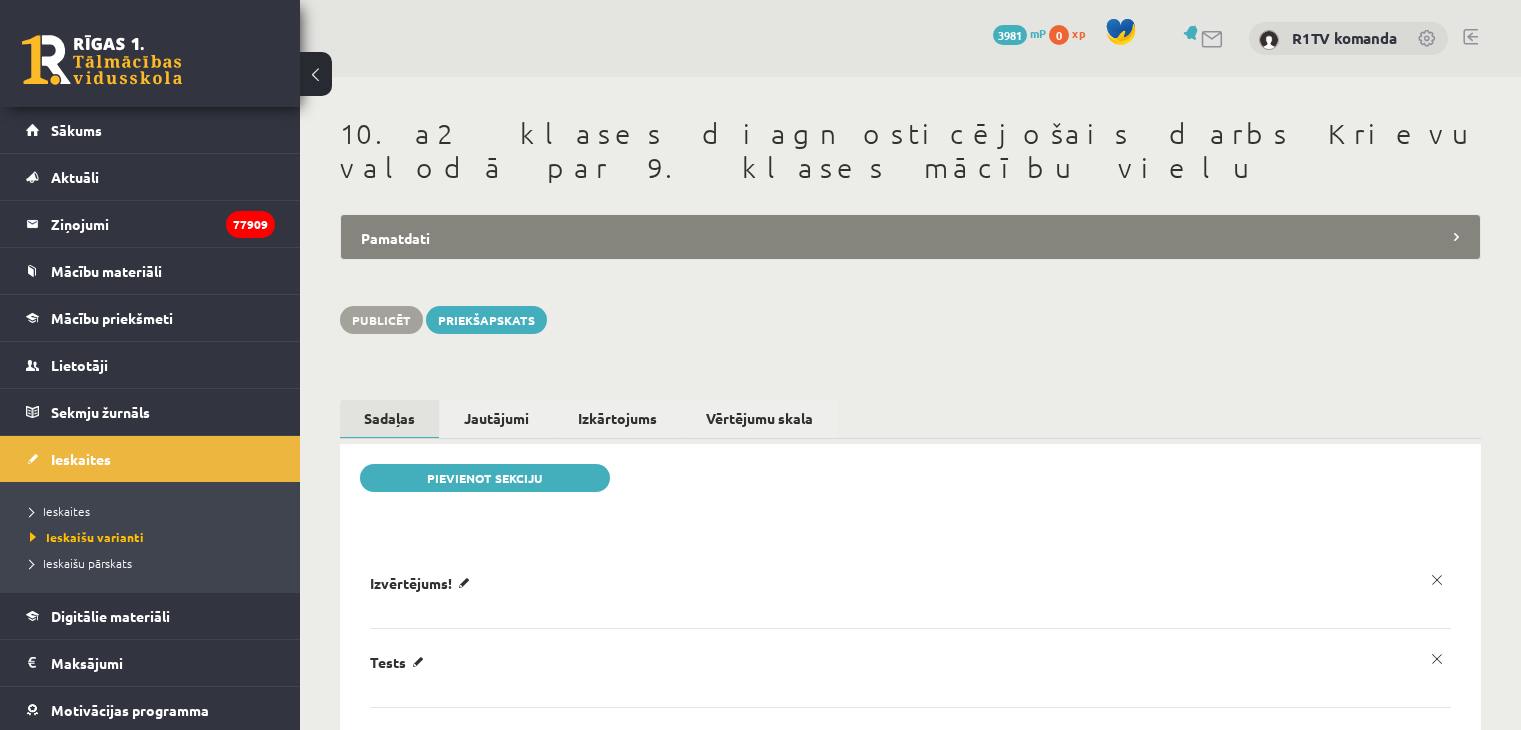 click on "Pamatdati" at bounding box center (910, 237) 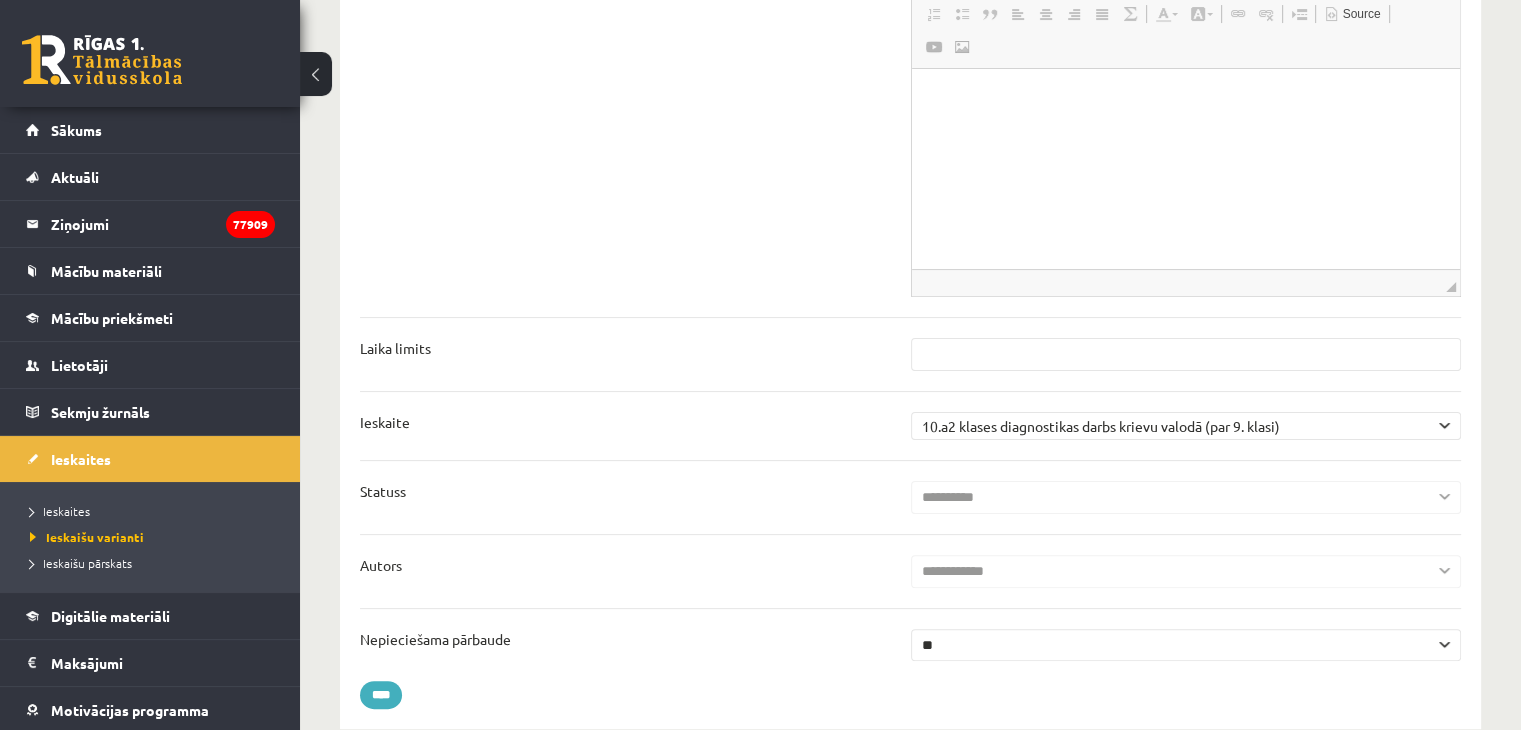 scroll, scrollTop: 0, scrollLeft: 0, axis: both 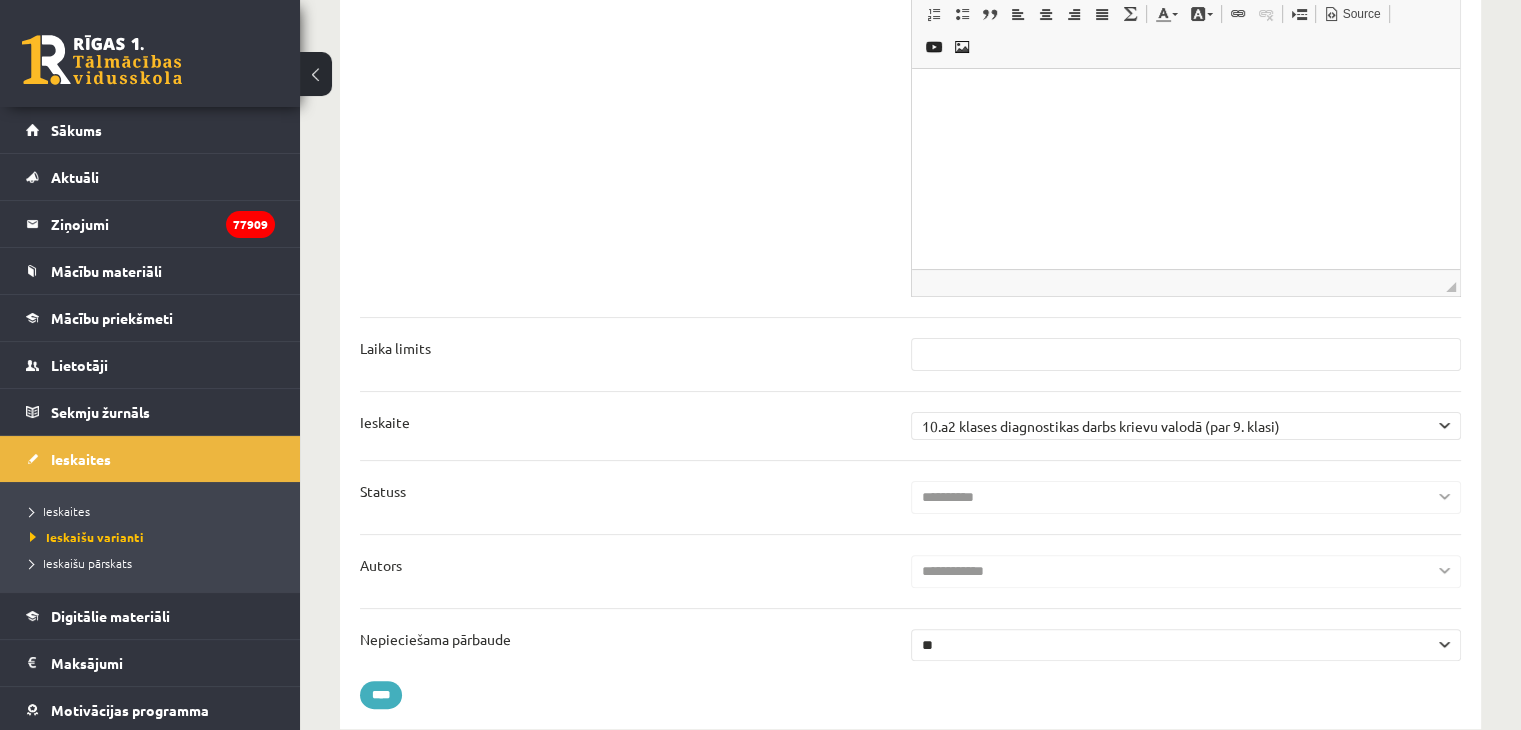 click on "**
**" at bounding box center [1186, 645] 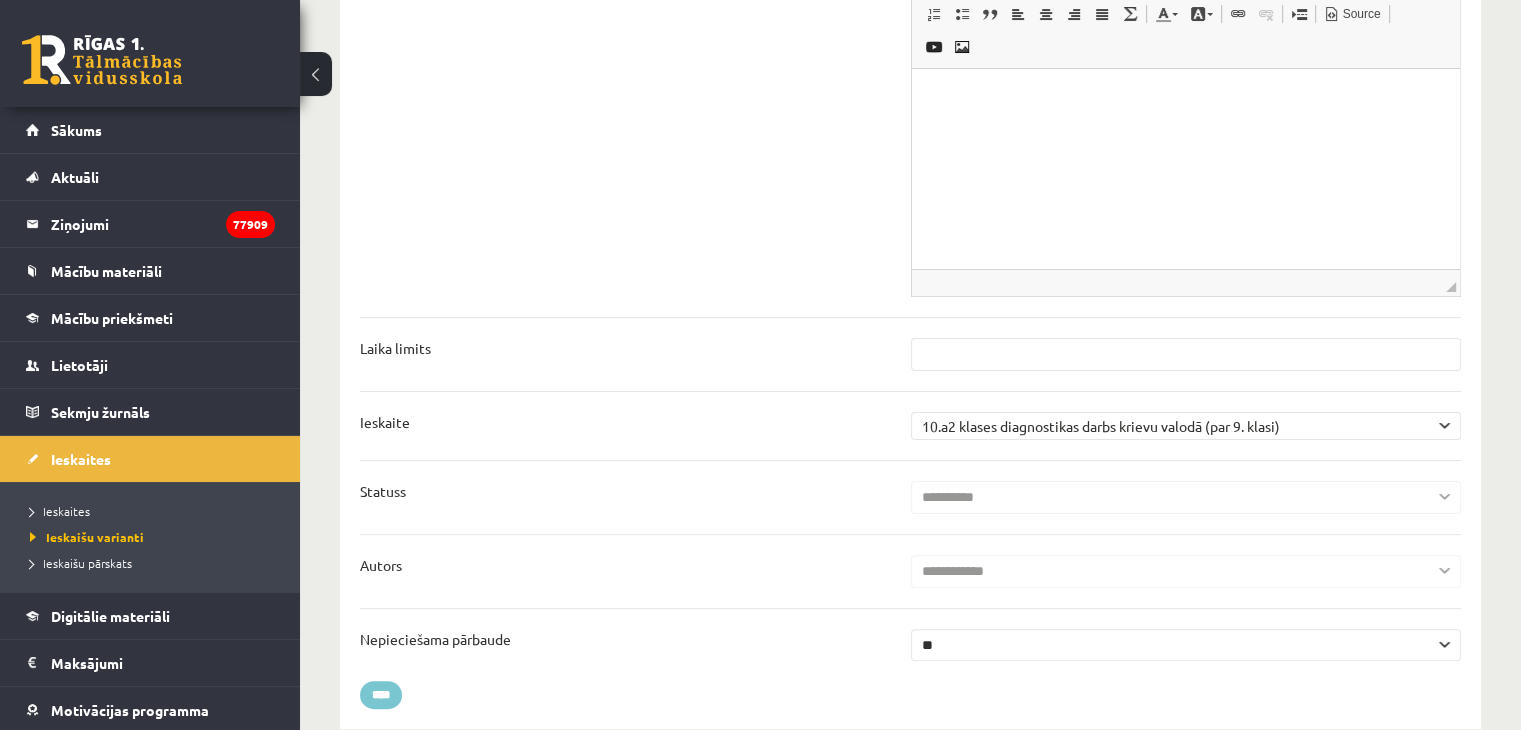 click on "****" at bounding box center [381, 695] 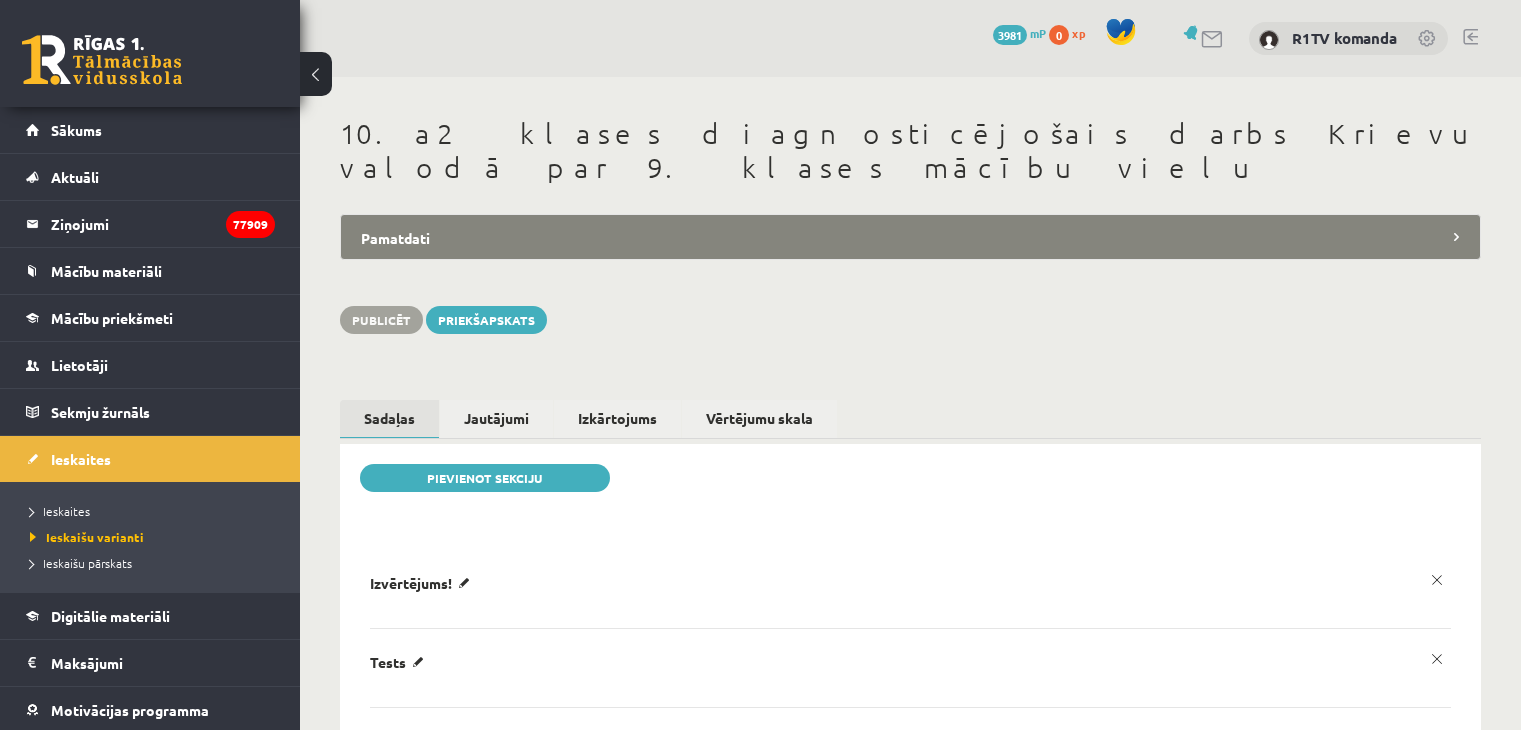scroll, scrollTop: 0, scrollLeft: 0, axis: both 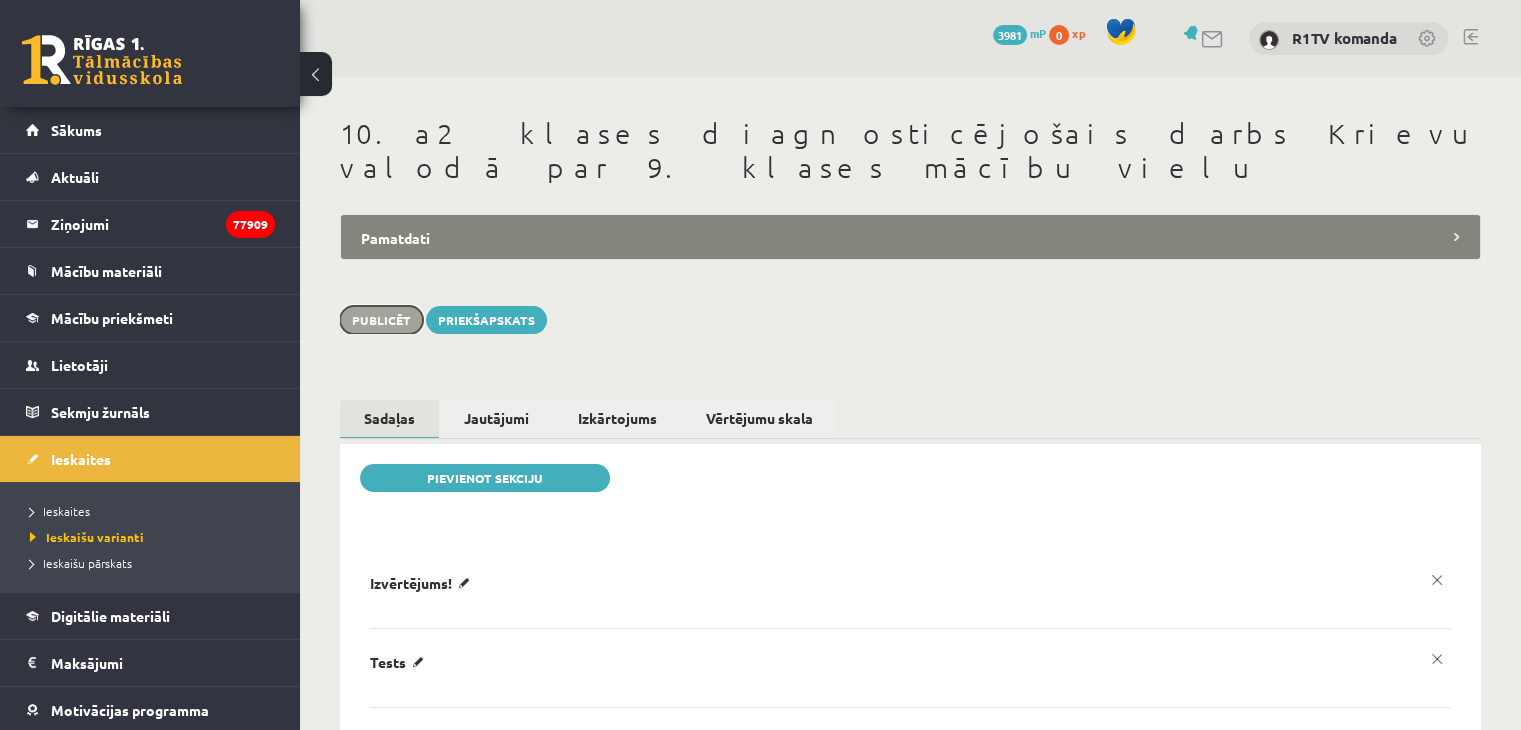 click on "Publicēt" at bounding box center (381, 320) 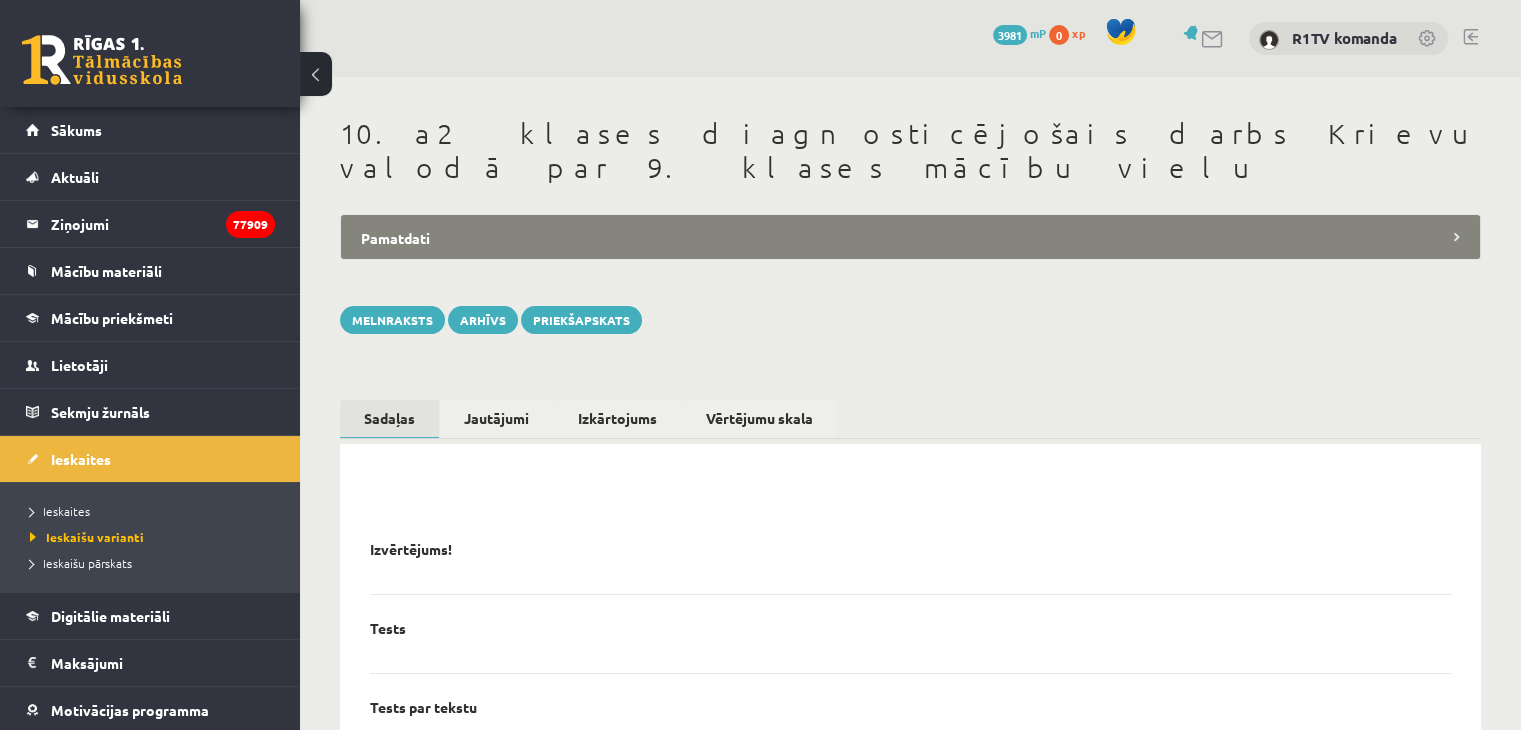 scroll, scrollTop: 0, scrollLeft: 0, axis: both 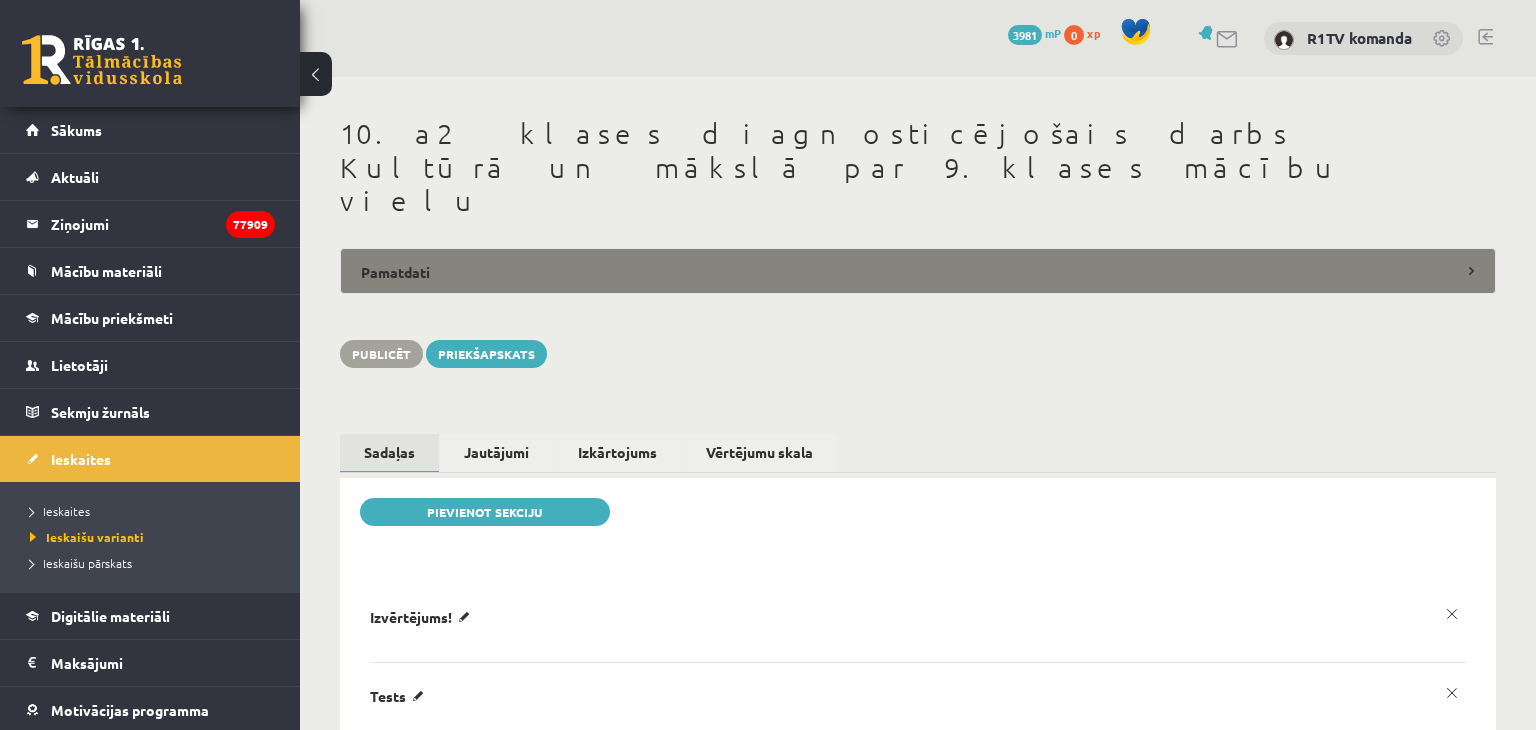 click on "Pamatdati" at bounding box center (918, 271) 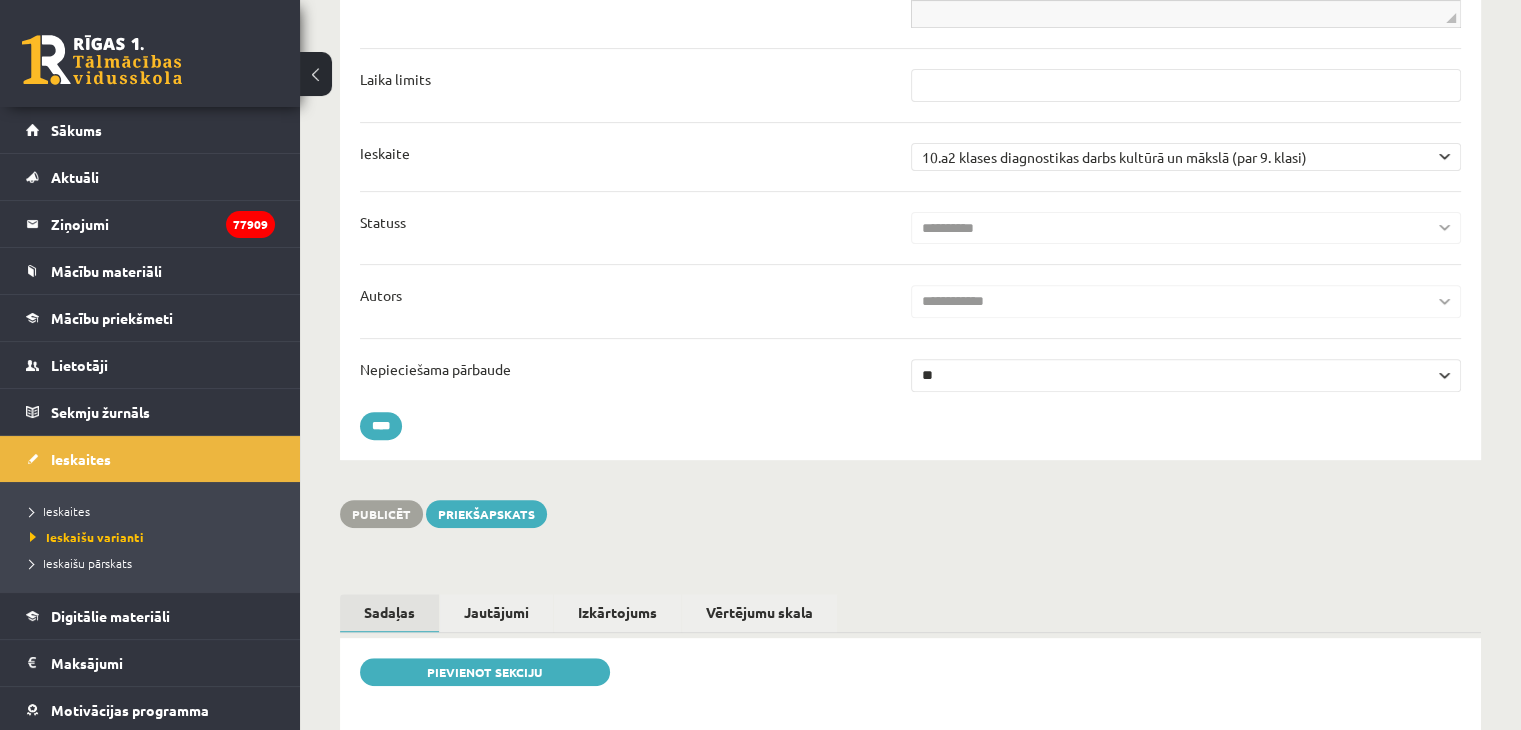 scroll, scrollTop: 0, scrollLeft: 0, axis: both 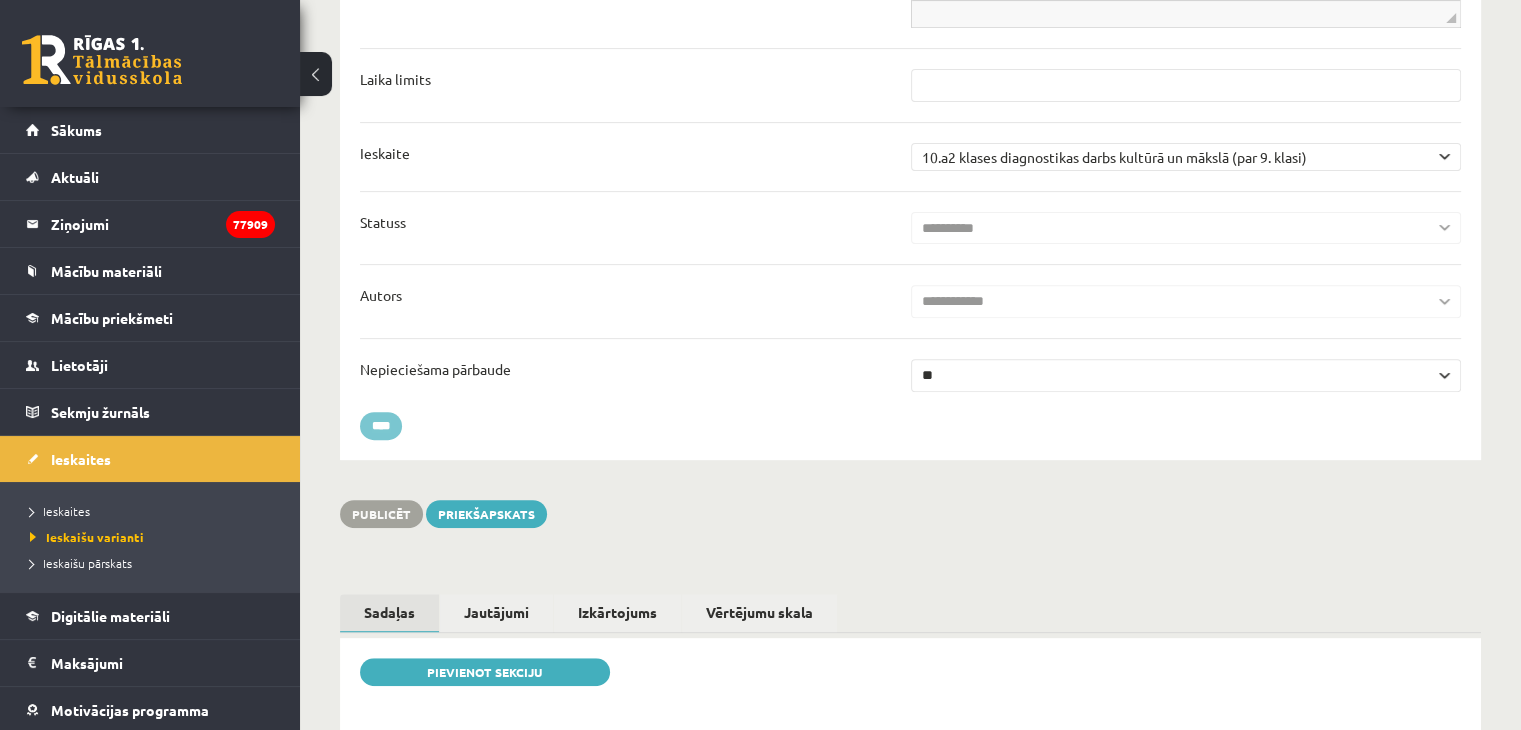 click on "****" at bounding box center (381, 426) 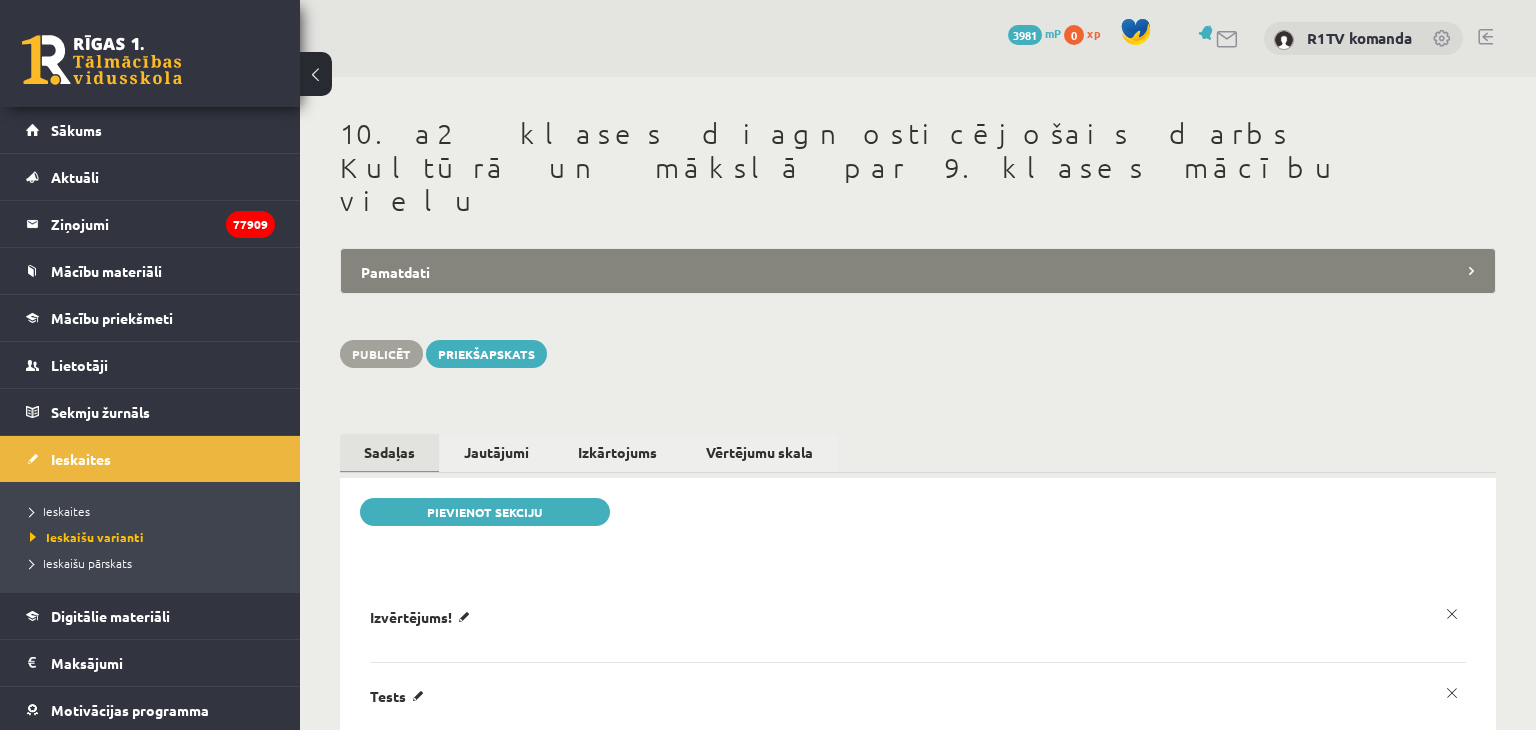 scroll, scrollTop: 0, scrollLeft: 0, axis: both 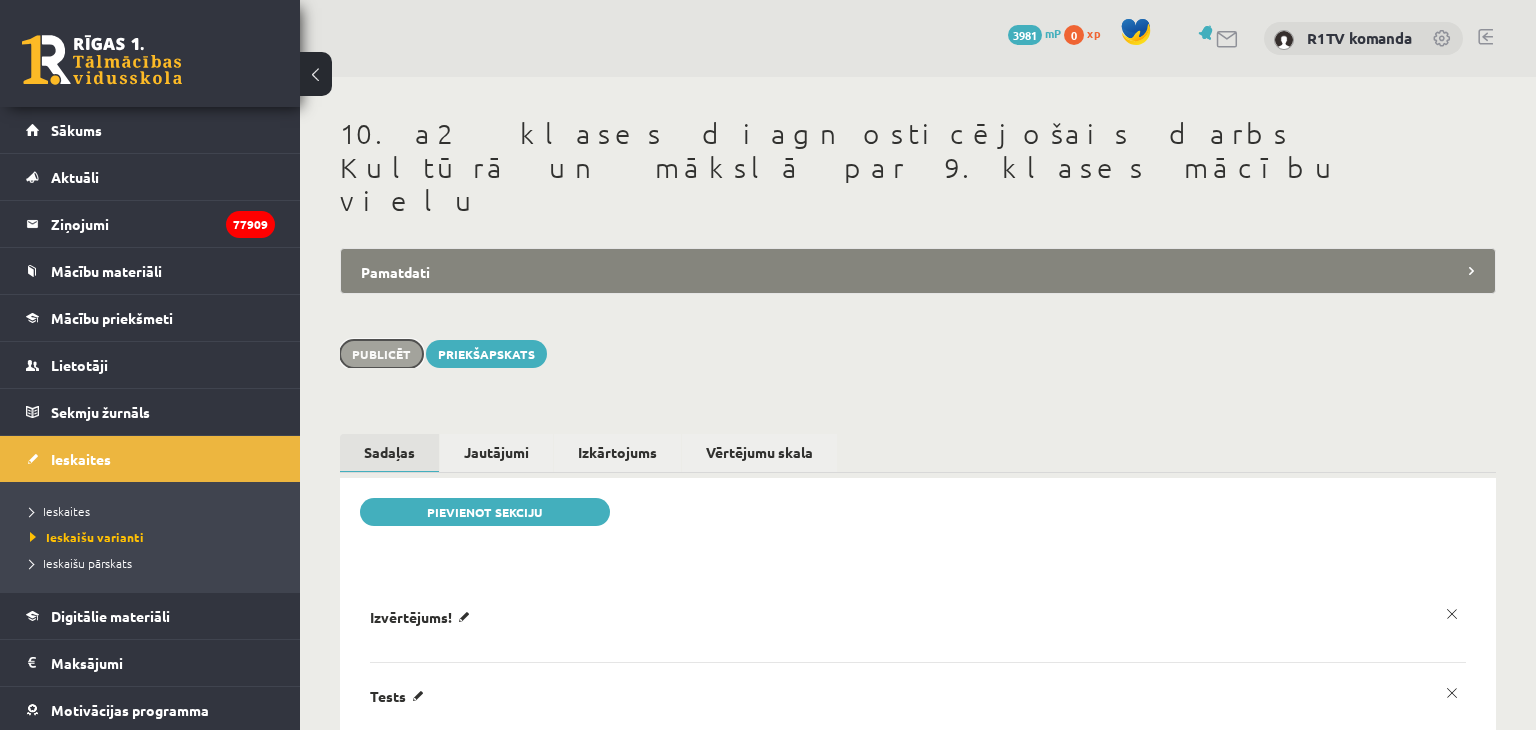 click on "Publicēt" at bounding box center [381, 354] 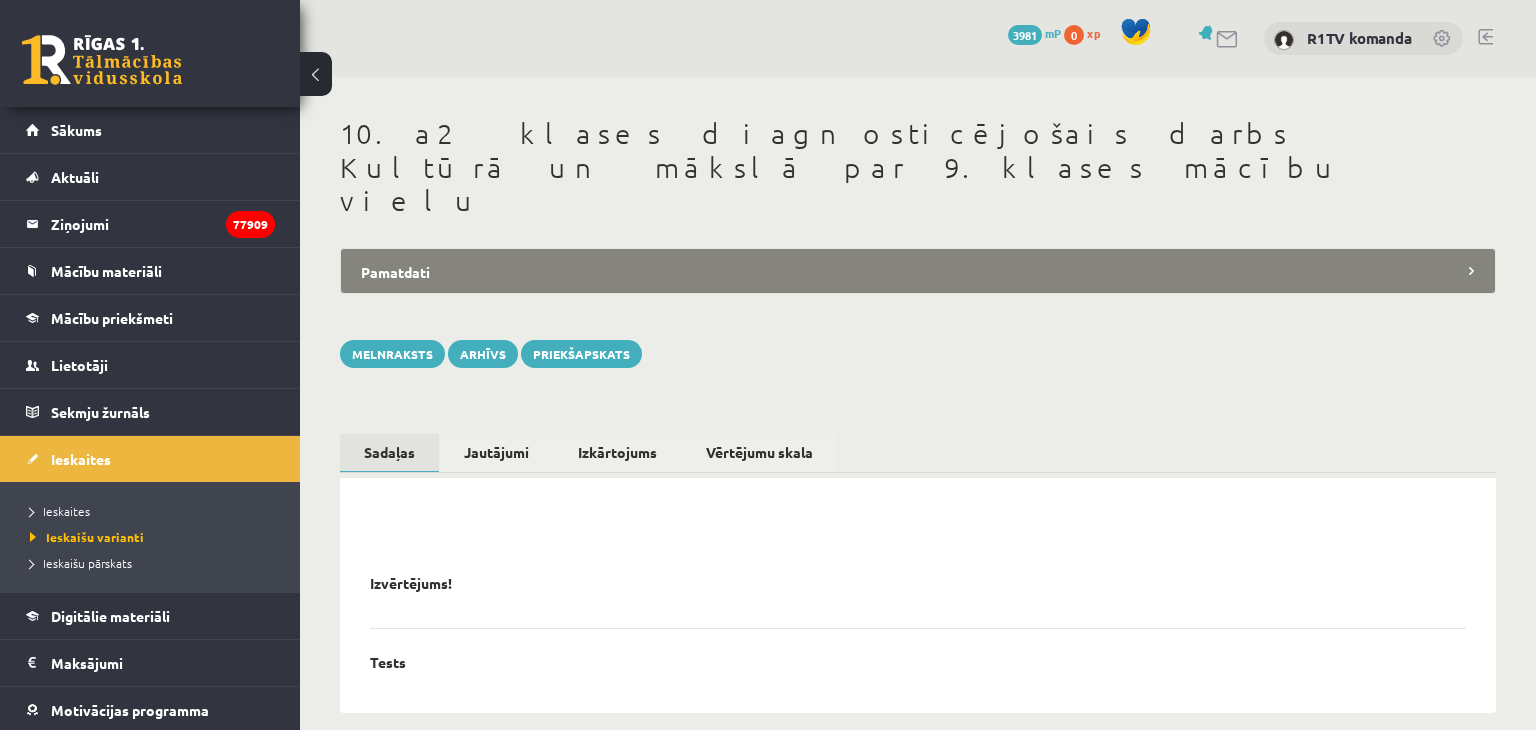 scroll, scrollTop: 0, scrollLeft: 0, axis: both 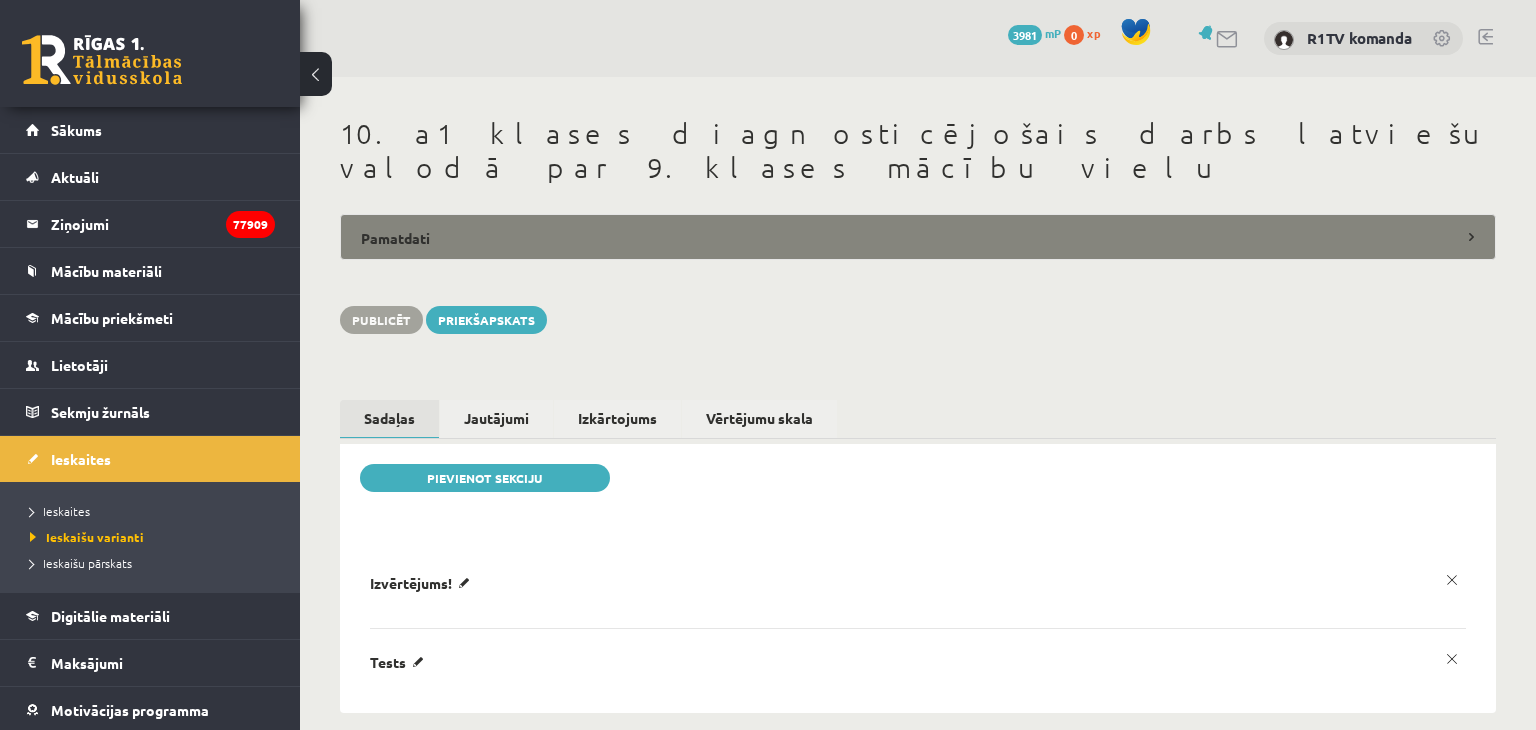 drag, startPoint x: 0, startPoint y: 0, endPoint x: 481, endPoint y: 189, distance: 516.79974 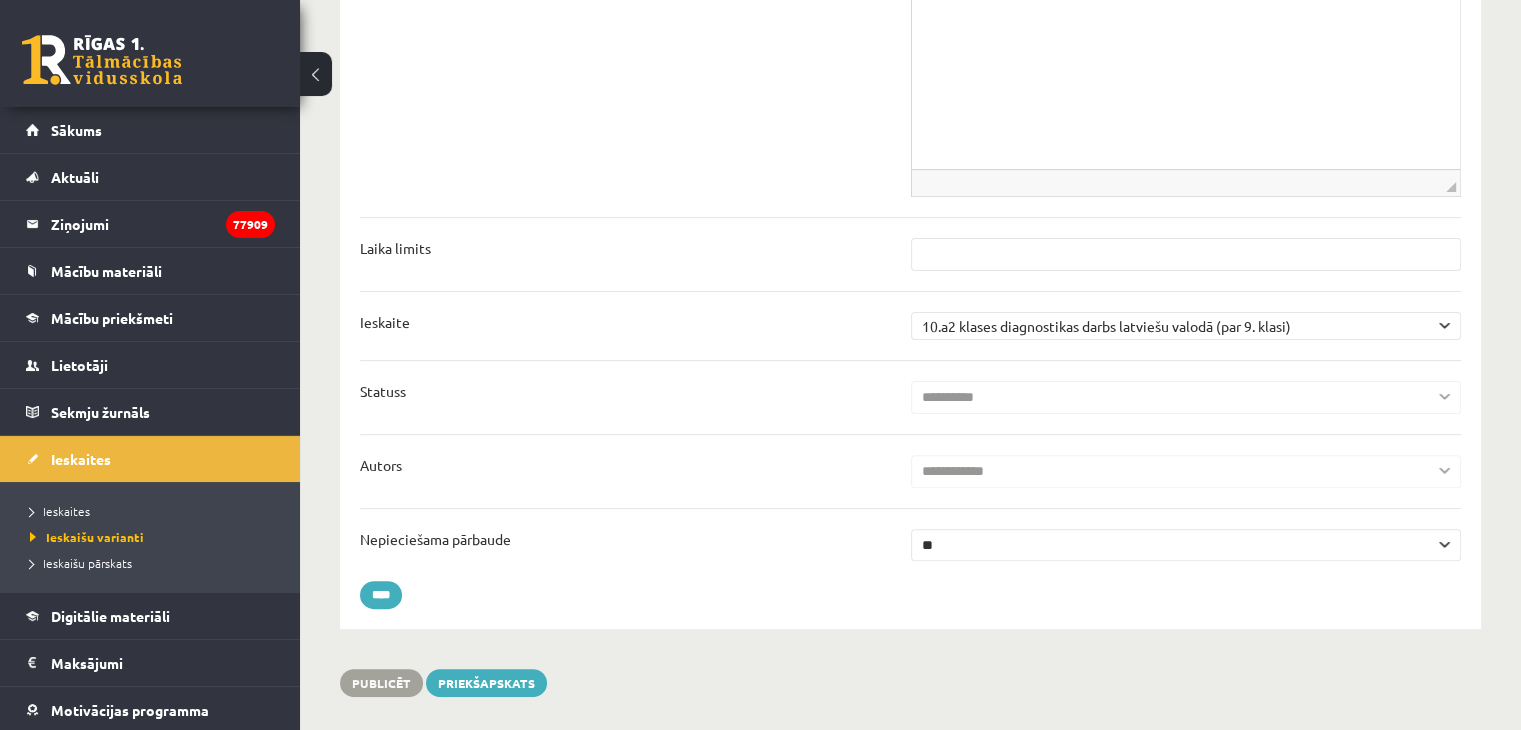 scroll, scrollTop: 0, scrollLeft: 0, axis: both 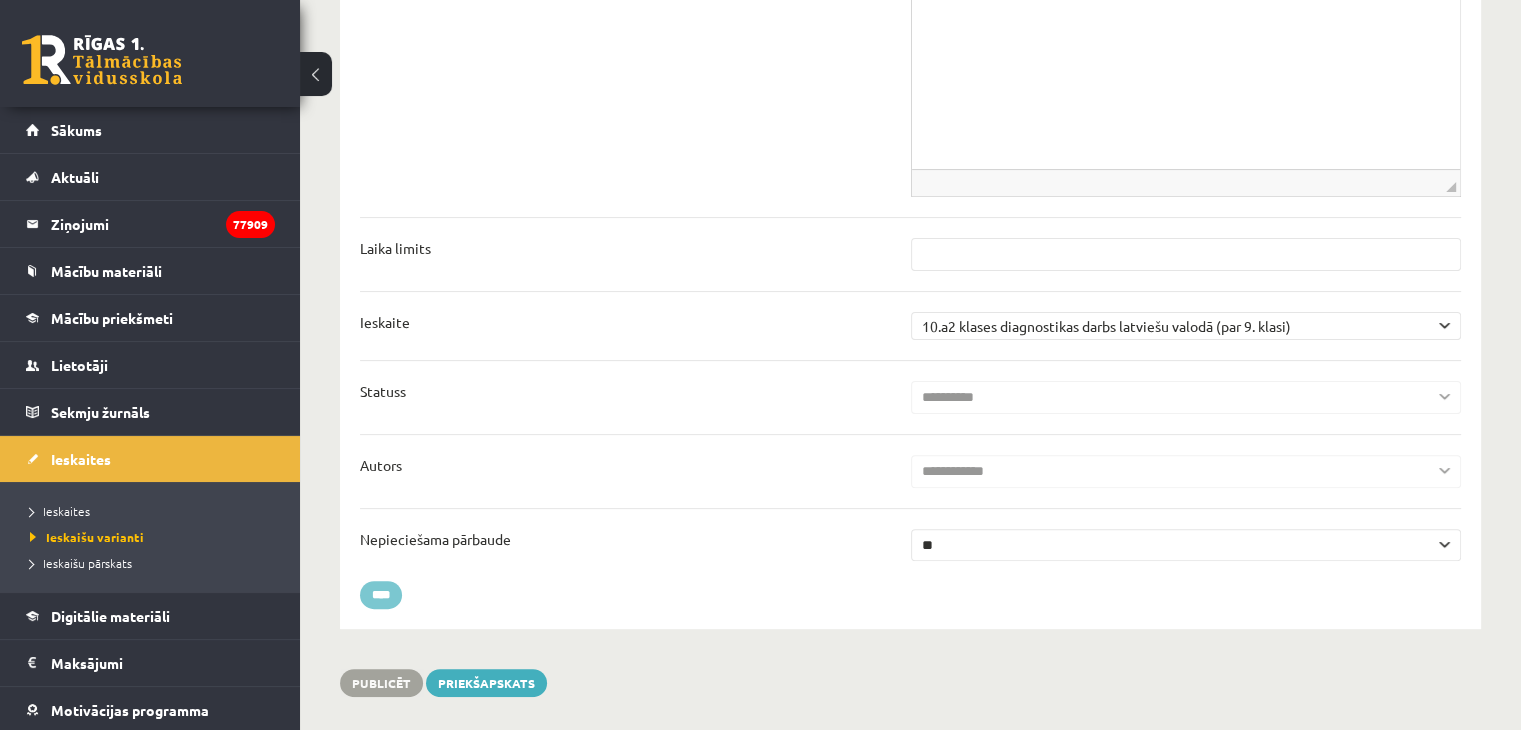 click on "****" at bounding box center (381, 595) 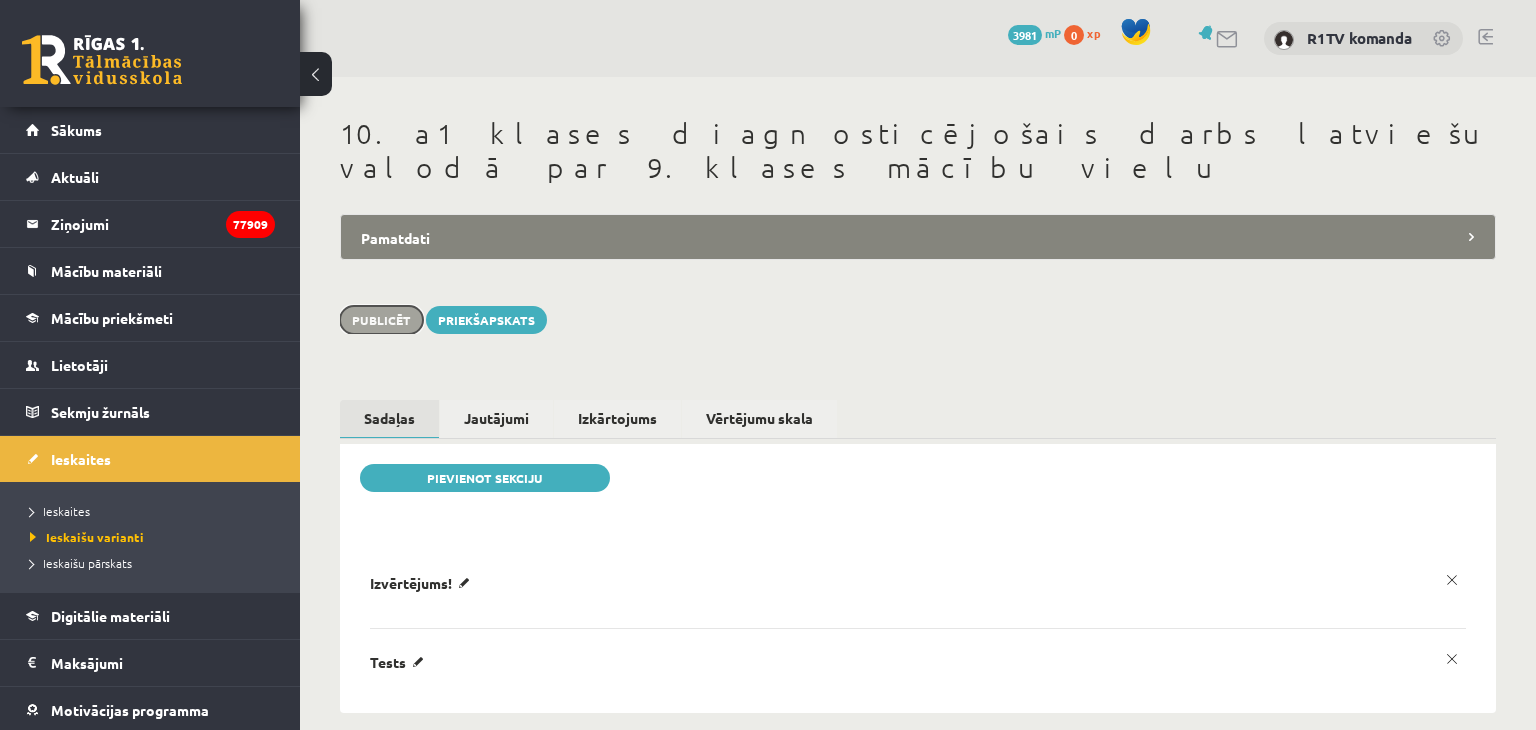 scroll, scrollTop: 0, scrollLeft: 0, axis: both 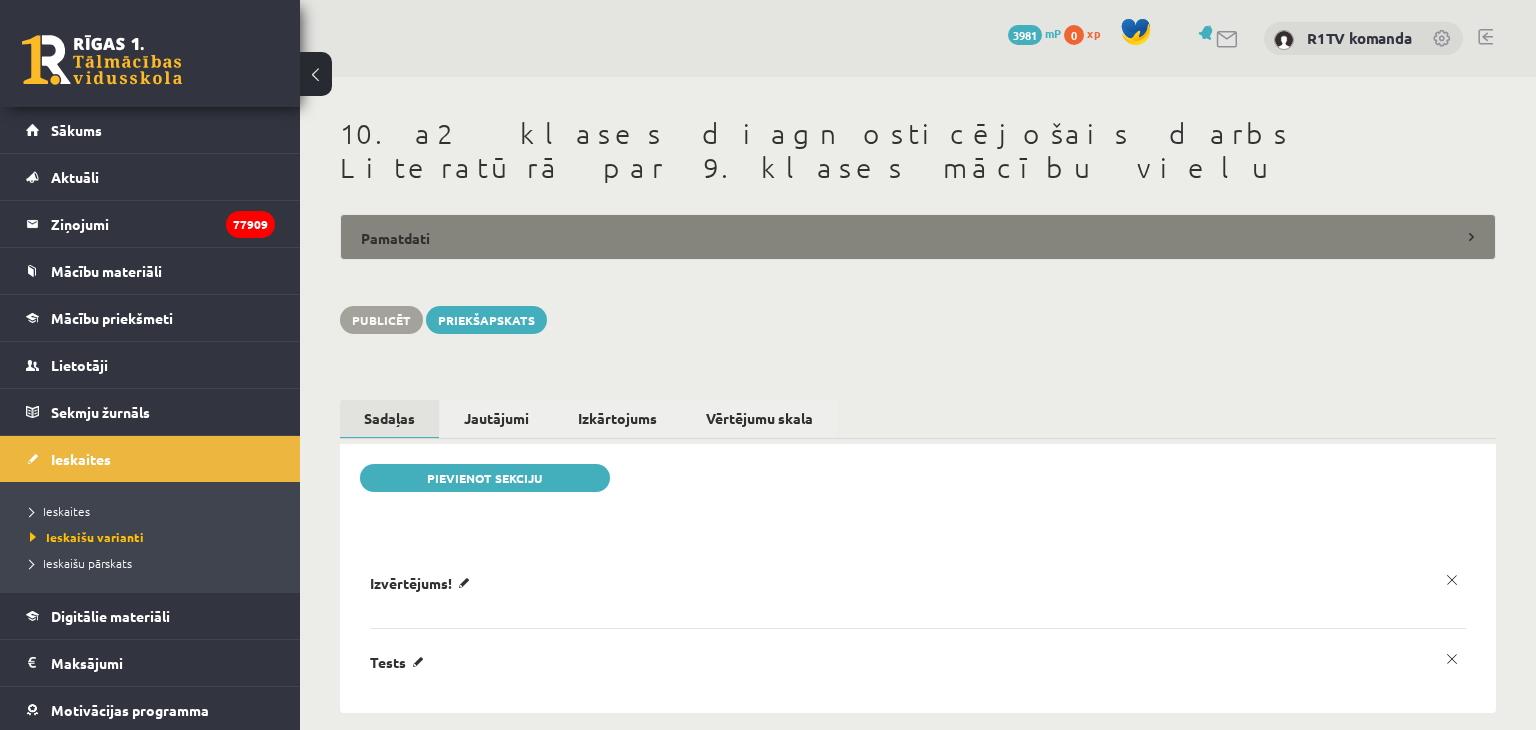 click on "Pamatdati" at bounding box center [918, 237] 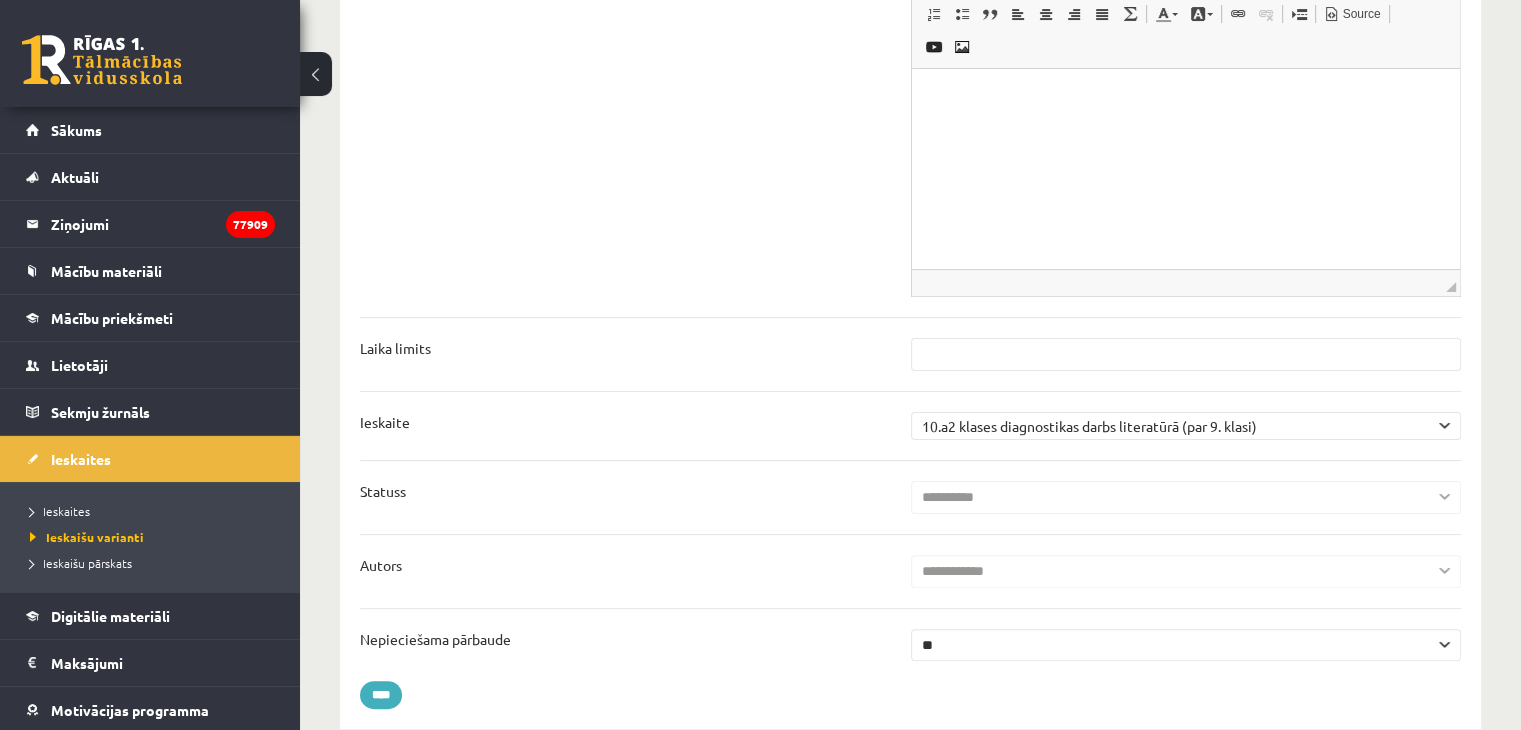 scroll, scrollTop: 0, scrollLeft: 0, axis: both 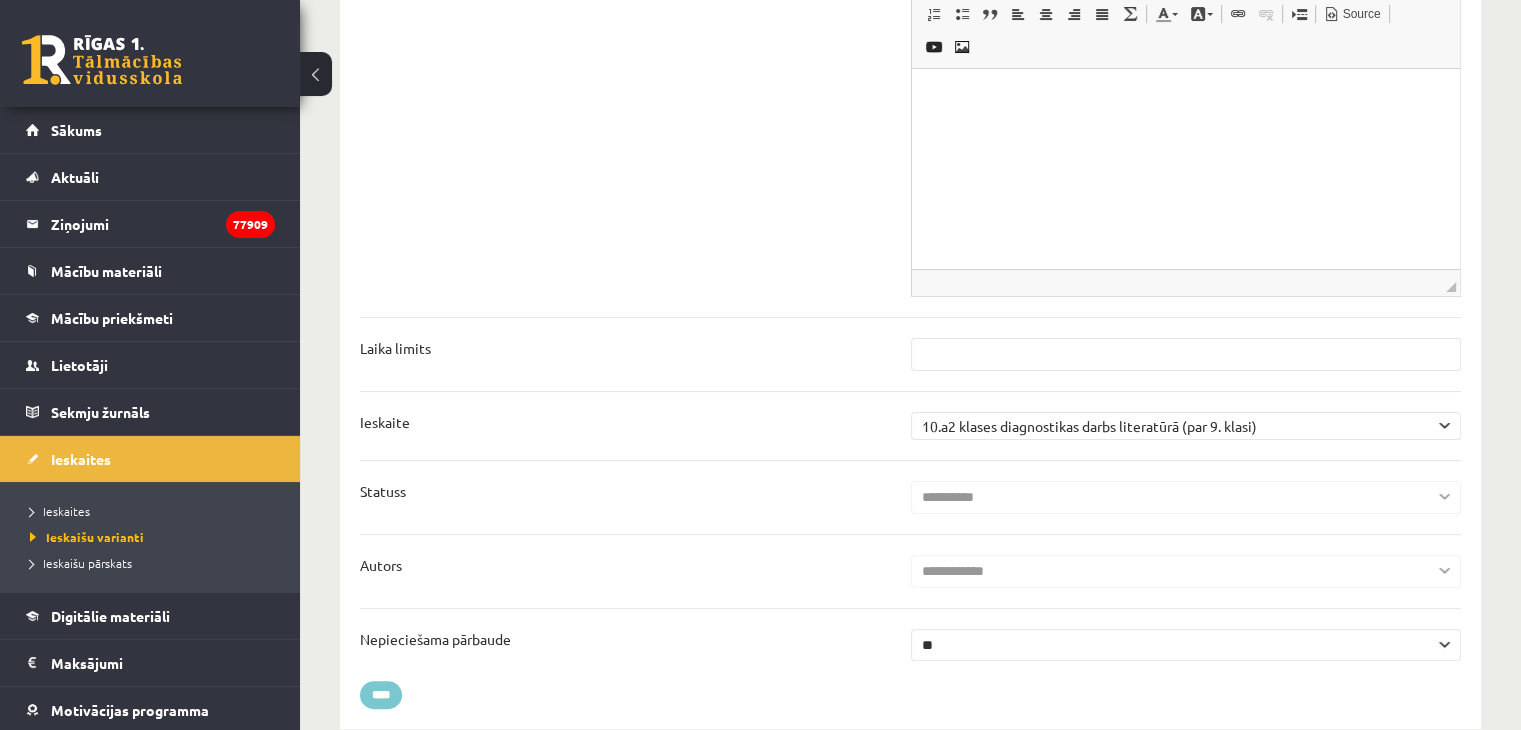 click on "****" at bounding box center [381, 695] 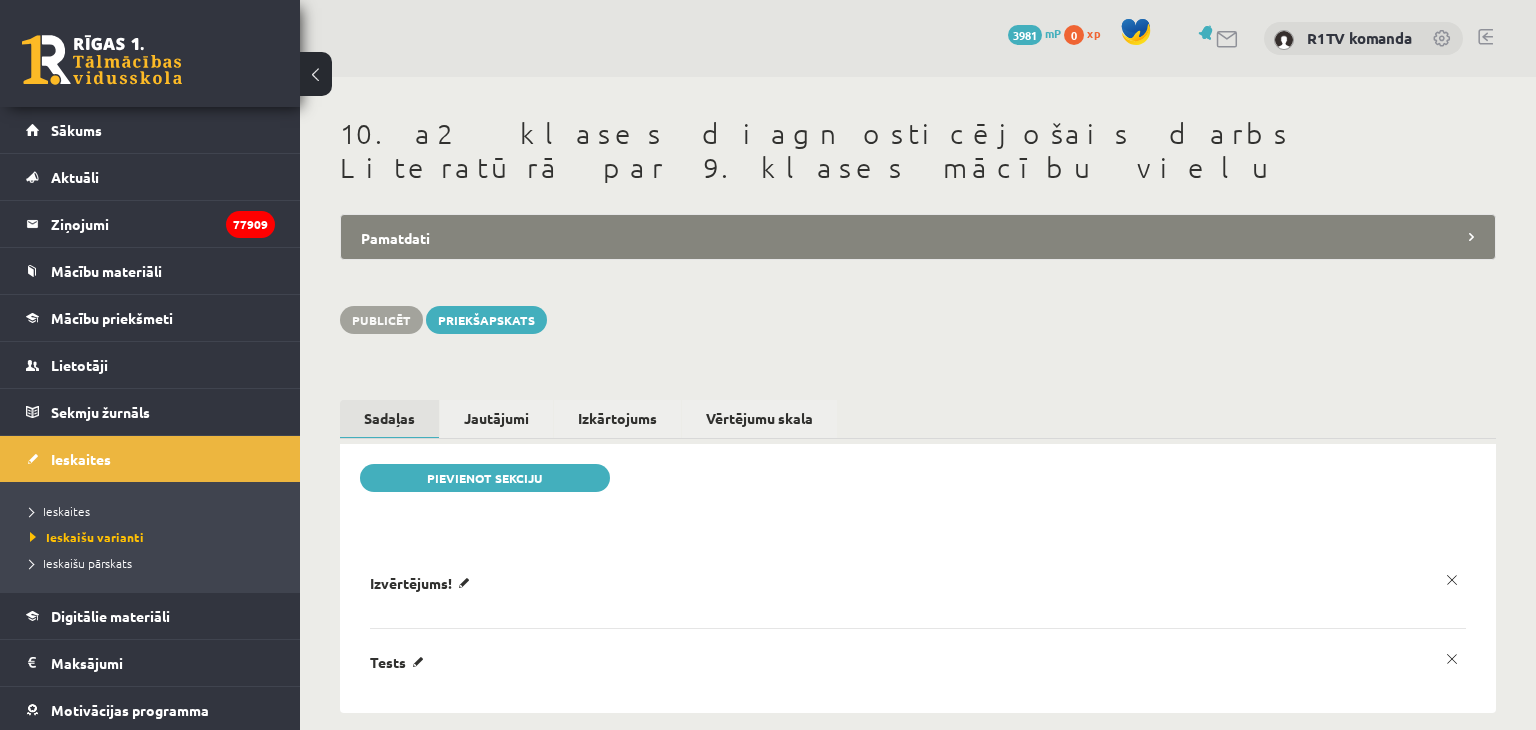 scroll, scrollTop: 0, scrollLeft: 0, axis: both 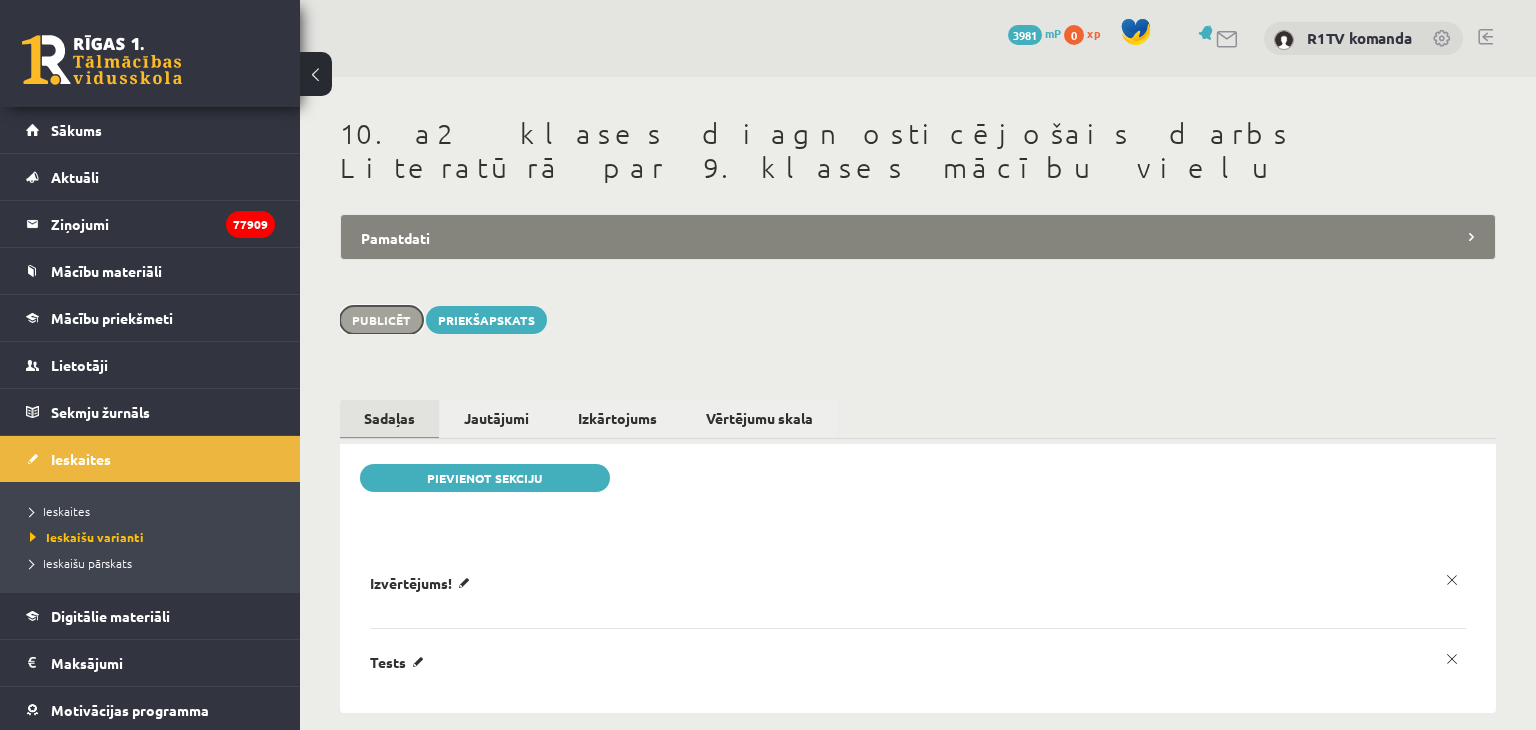 click on "Publicēt" at bounding box center [381, 320] 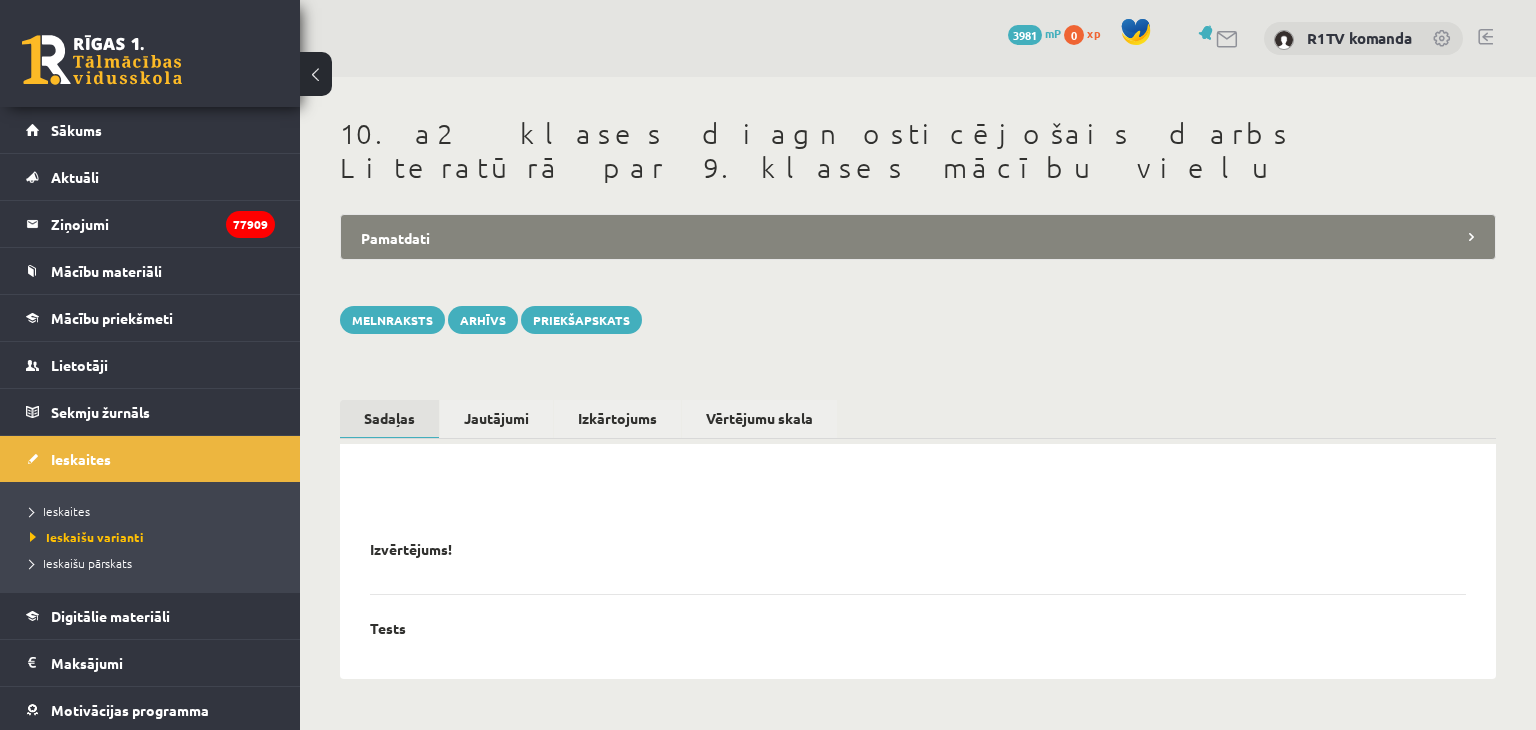 scroll, scrollTop: 0, scrollLeft: 0, axis: both 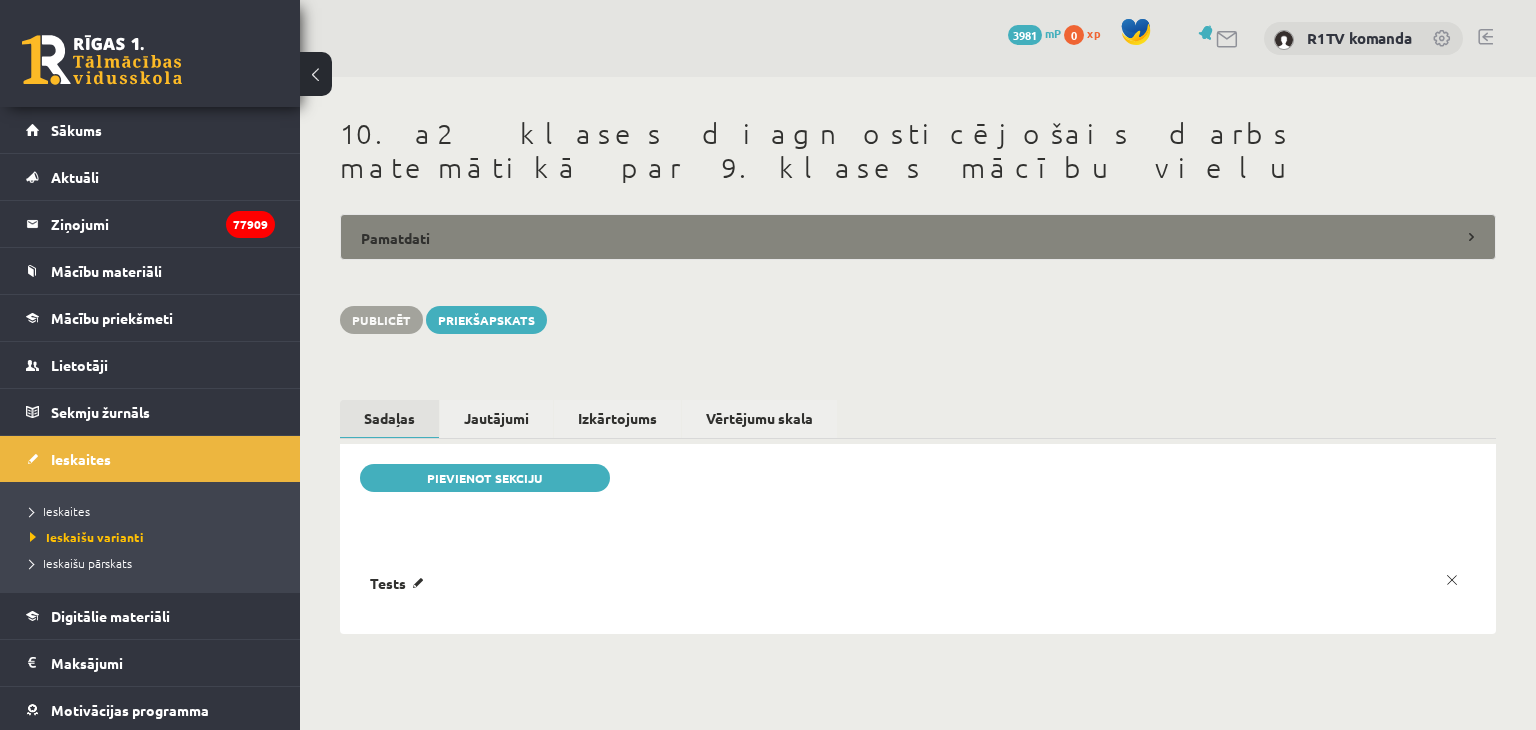 drag, startPoint x: 0, startPoint y: 0, endPoint x: 568, endPoint y: 198, distance: 601.5214 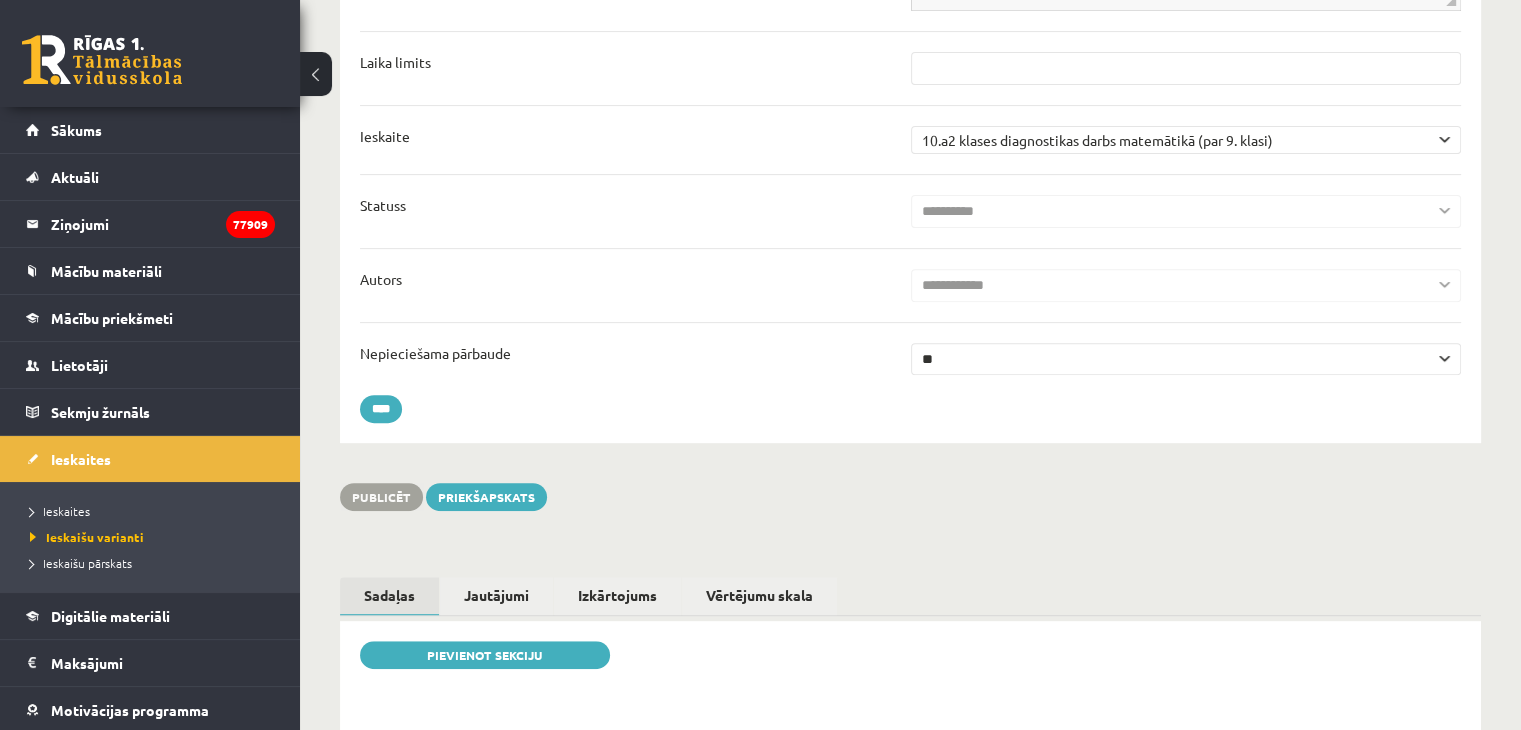 scroll, scrollTop: 700, scrollLeft: 0, axis: vertical 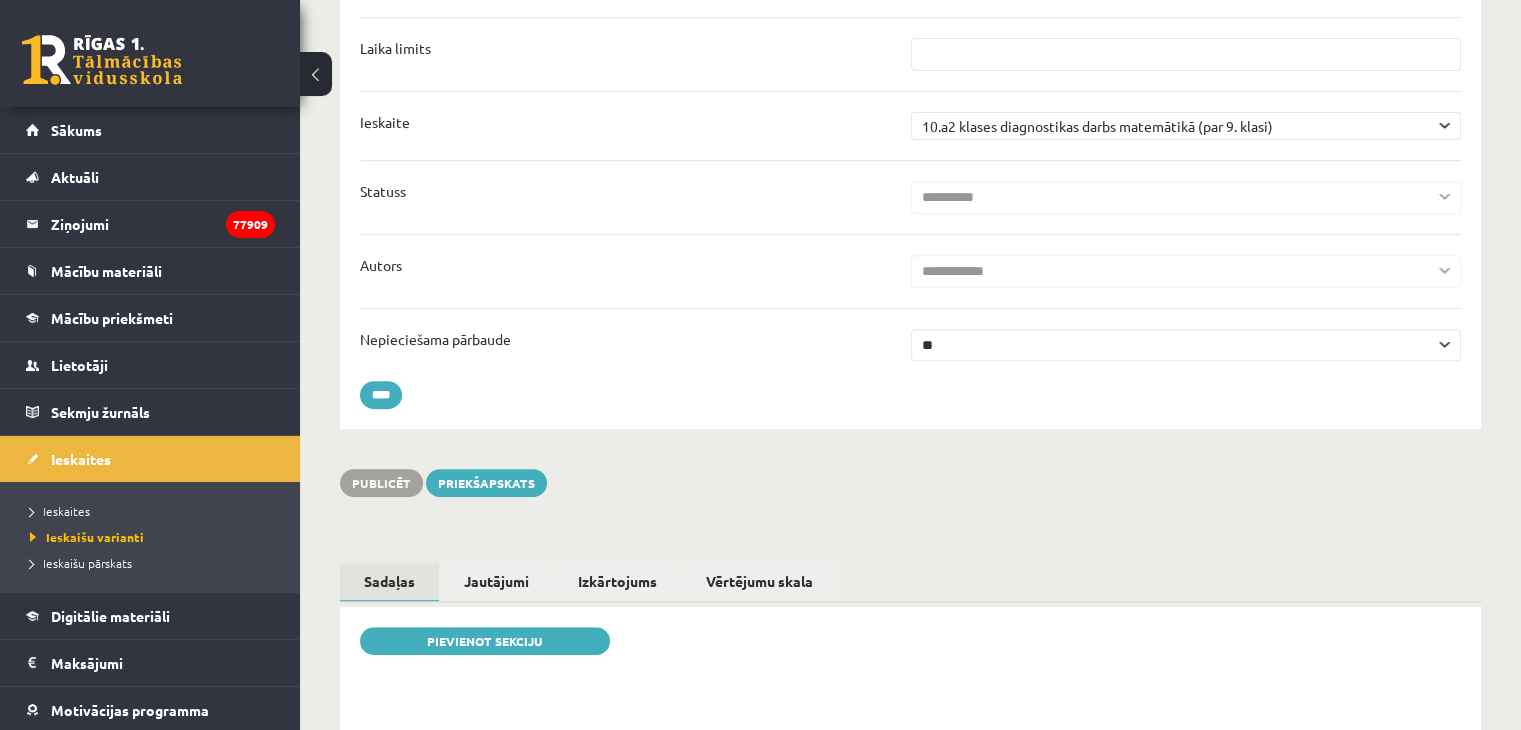 click on "**
**" at bounding box center [1186, 345] 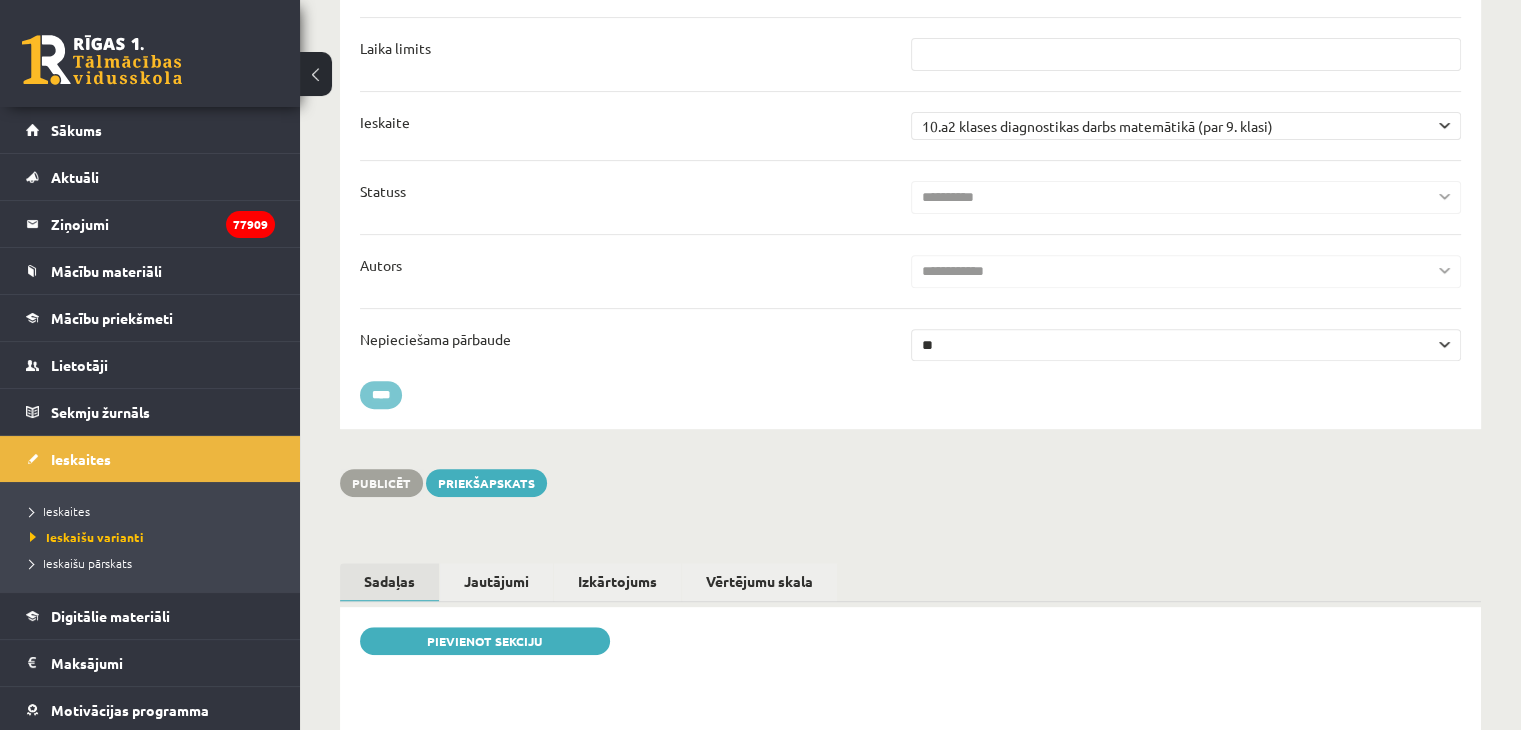 click on "****" at bounding box center [381, 395] 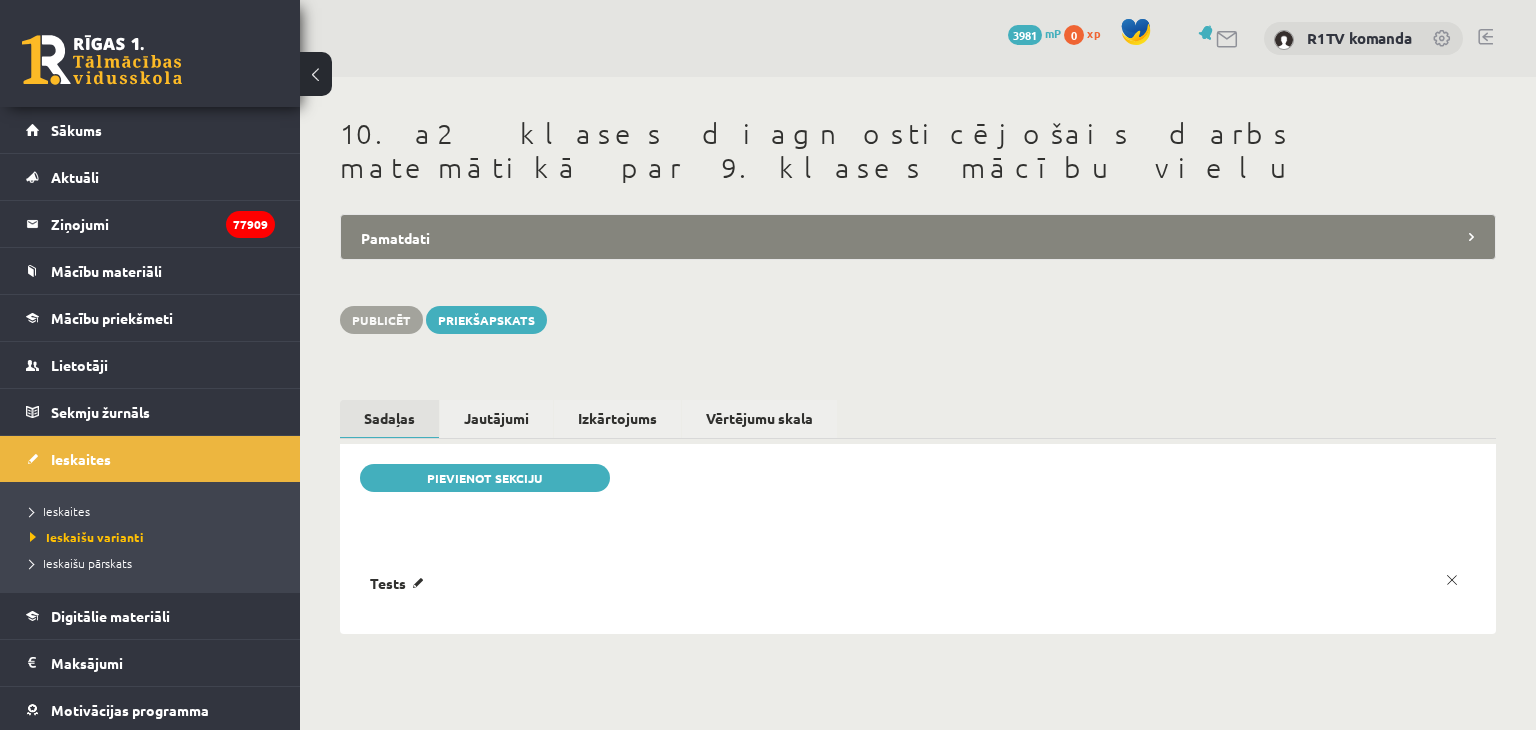 scroll, scrollTop: 0, scrollLeft: 0, axis: both 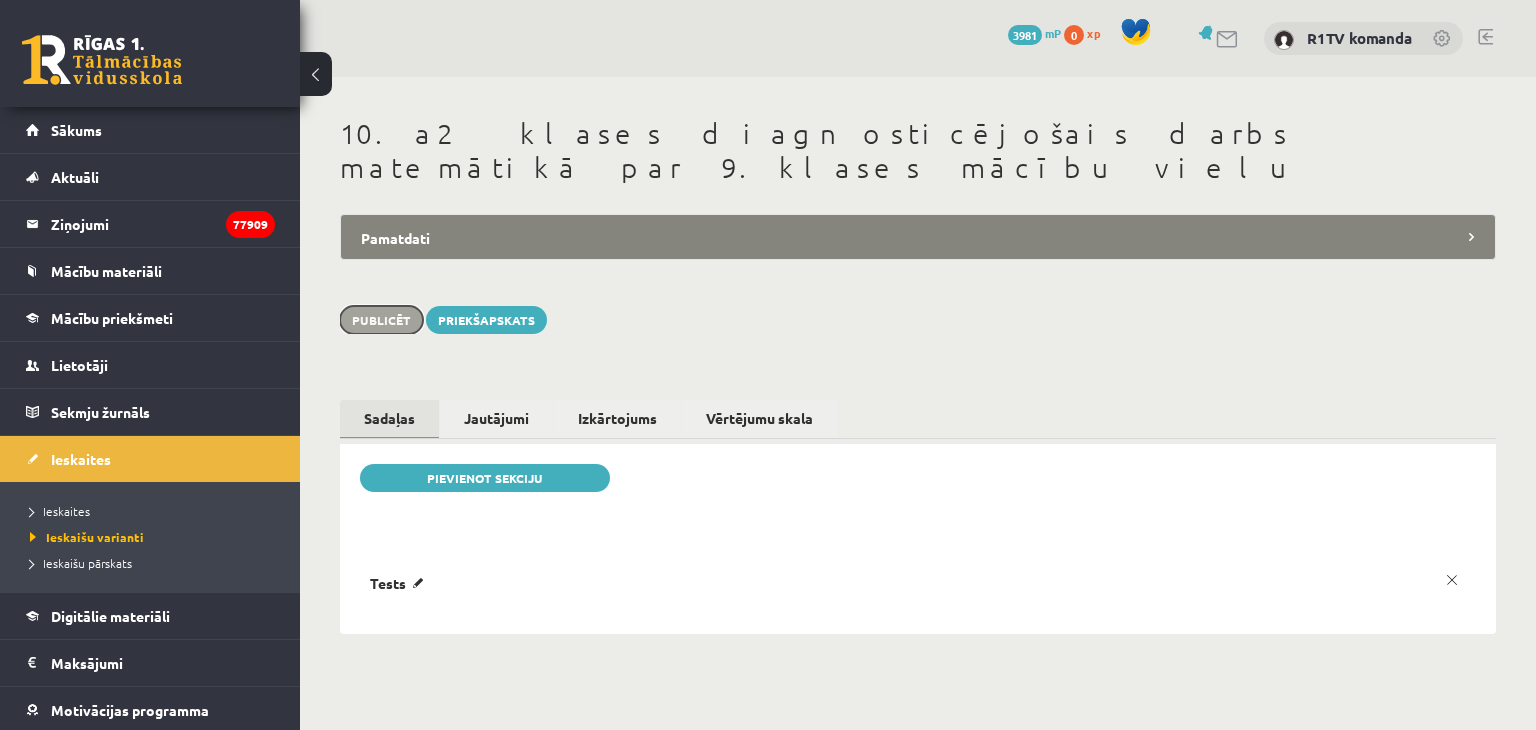 drag, startPoint x: 388, startPoint y: 285, endPoint x: 396, endPoint y: 277, distance: 11.313708 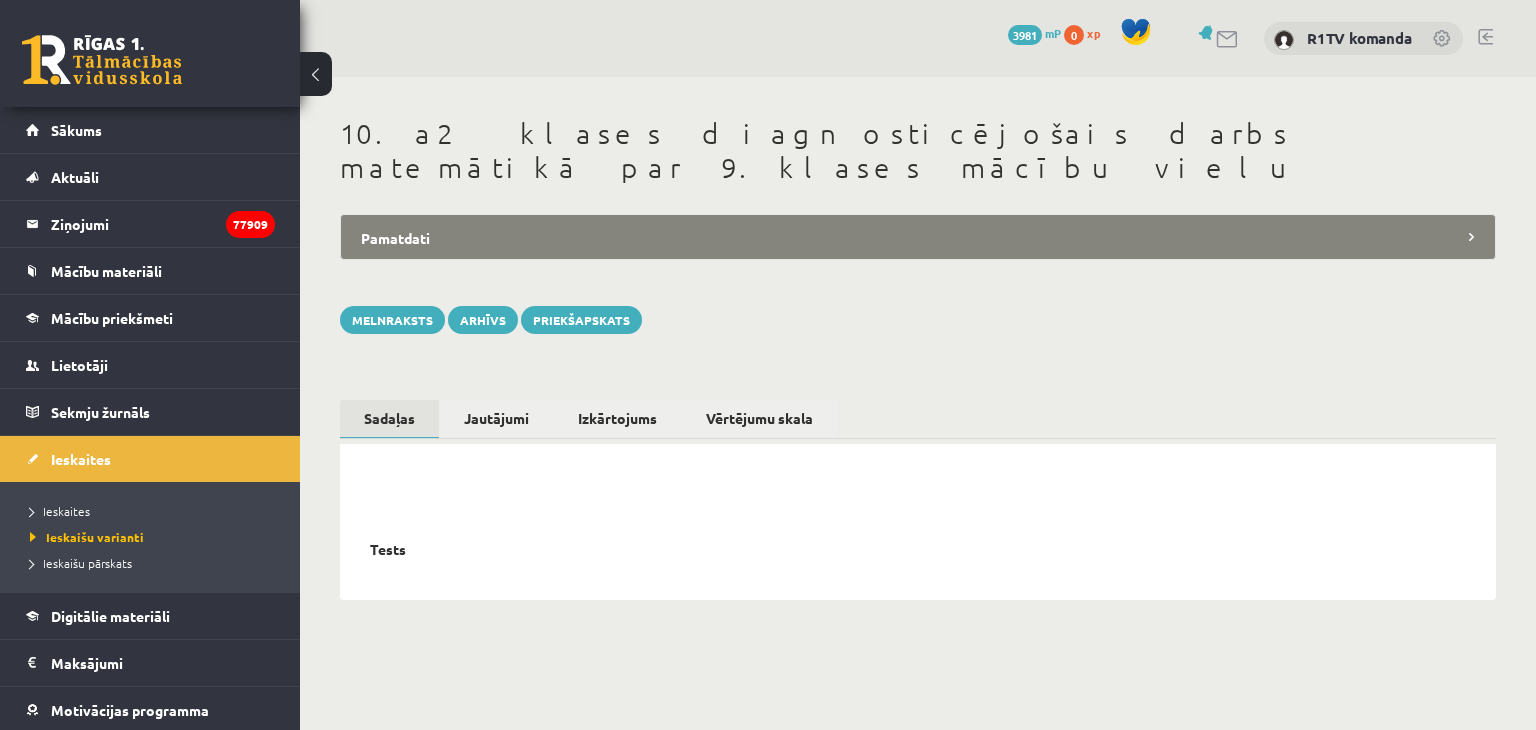 scroll, scrollTop: 0, scrollLeft: 0, axis: both 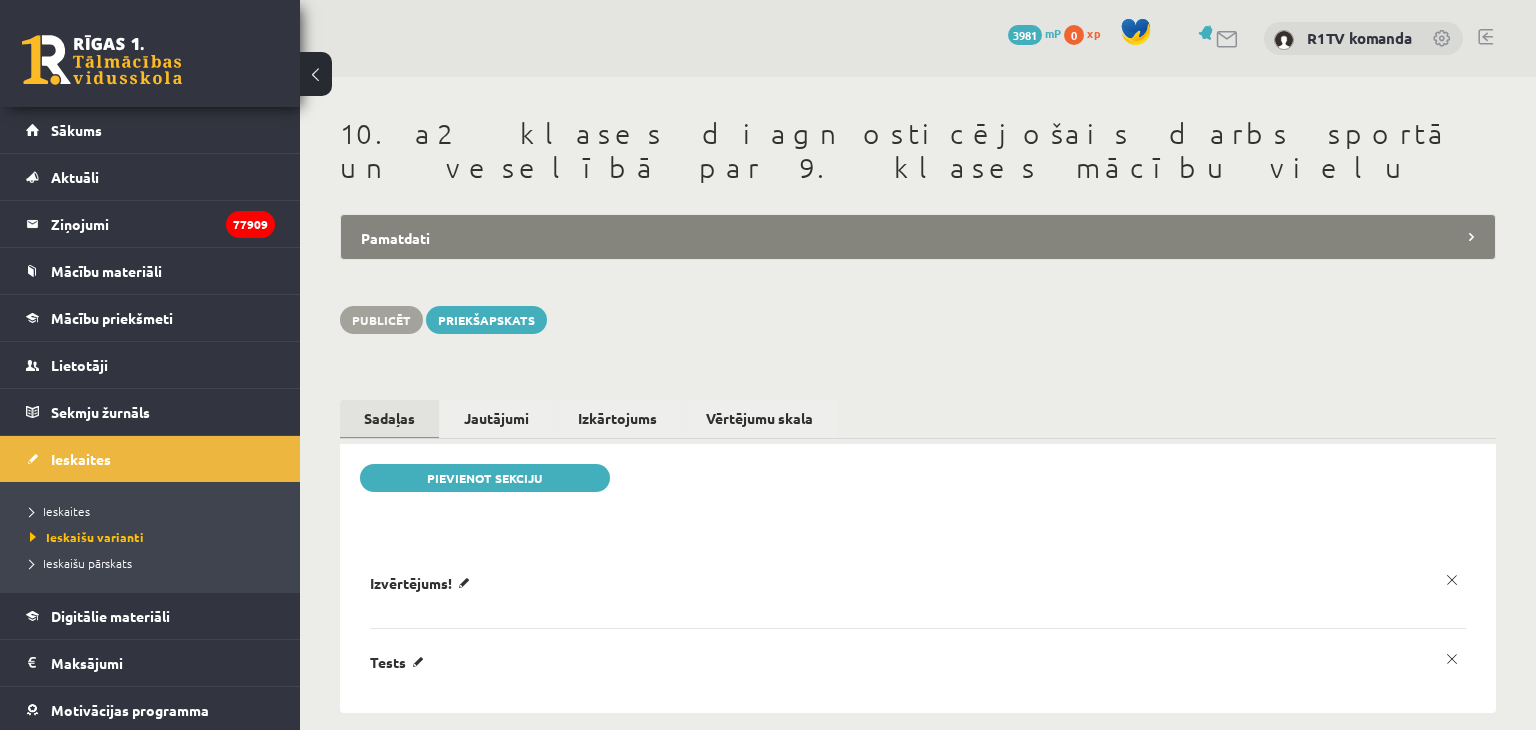 click on "Pamatdati" at bounding box center [918, 237] 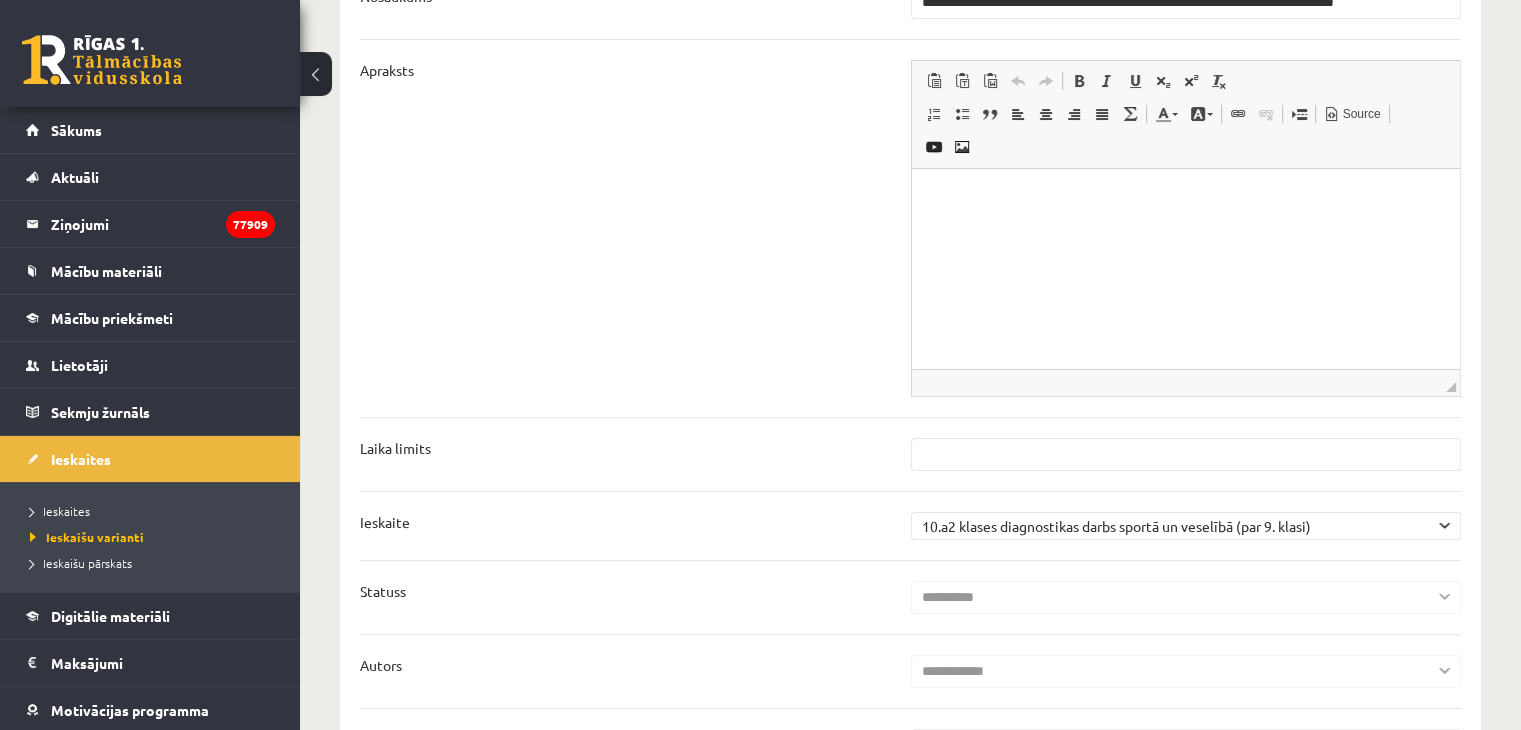 scroll, scrollTop: 500, scrollLeft: 0, axis: vertical 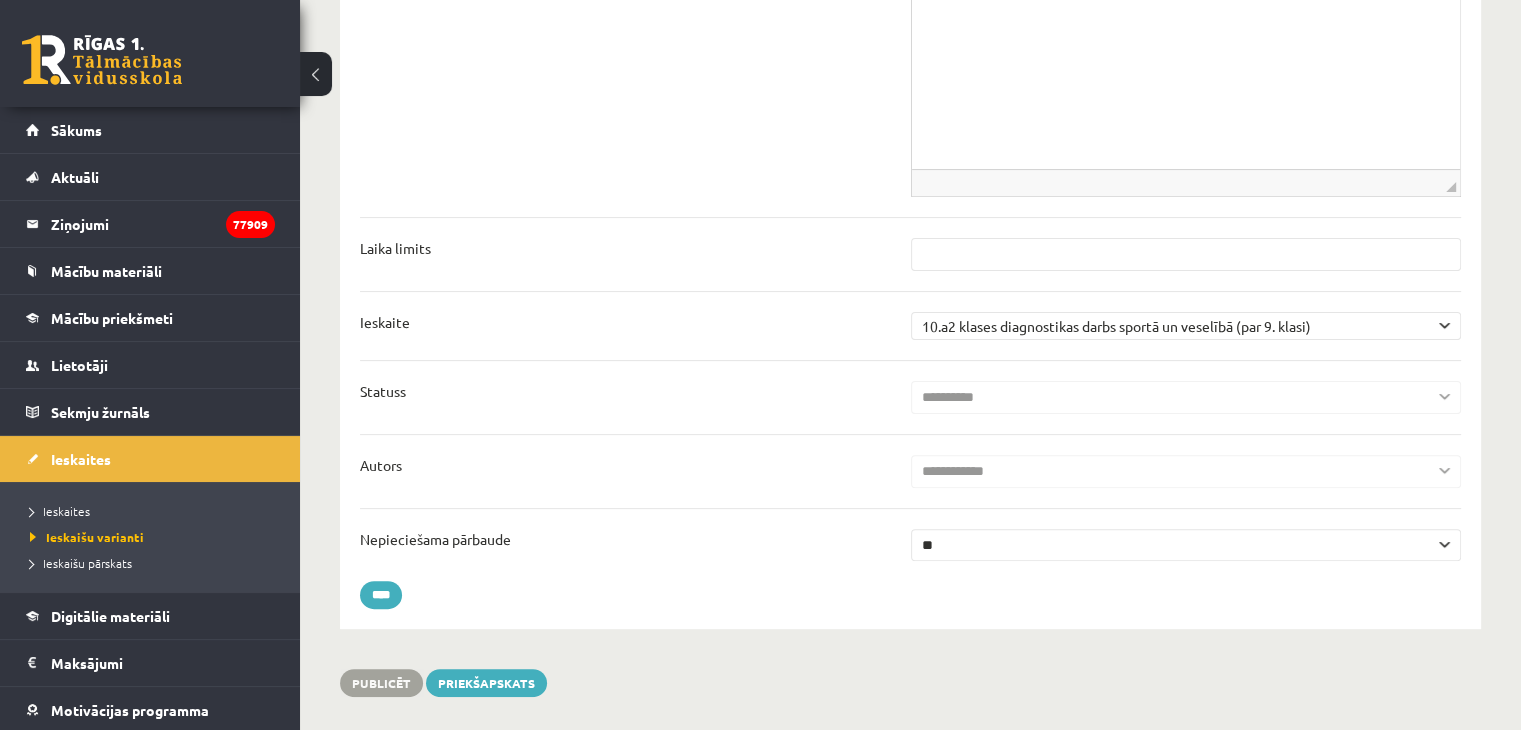 drag, startPoint x: 944, startPoint y: 475, endPoint x: 950, endPoint y: 485, distance: 11.661903 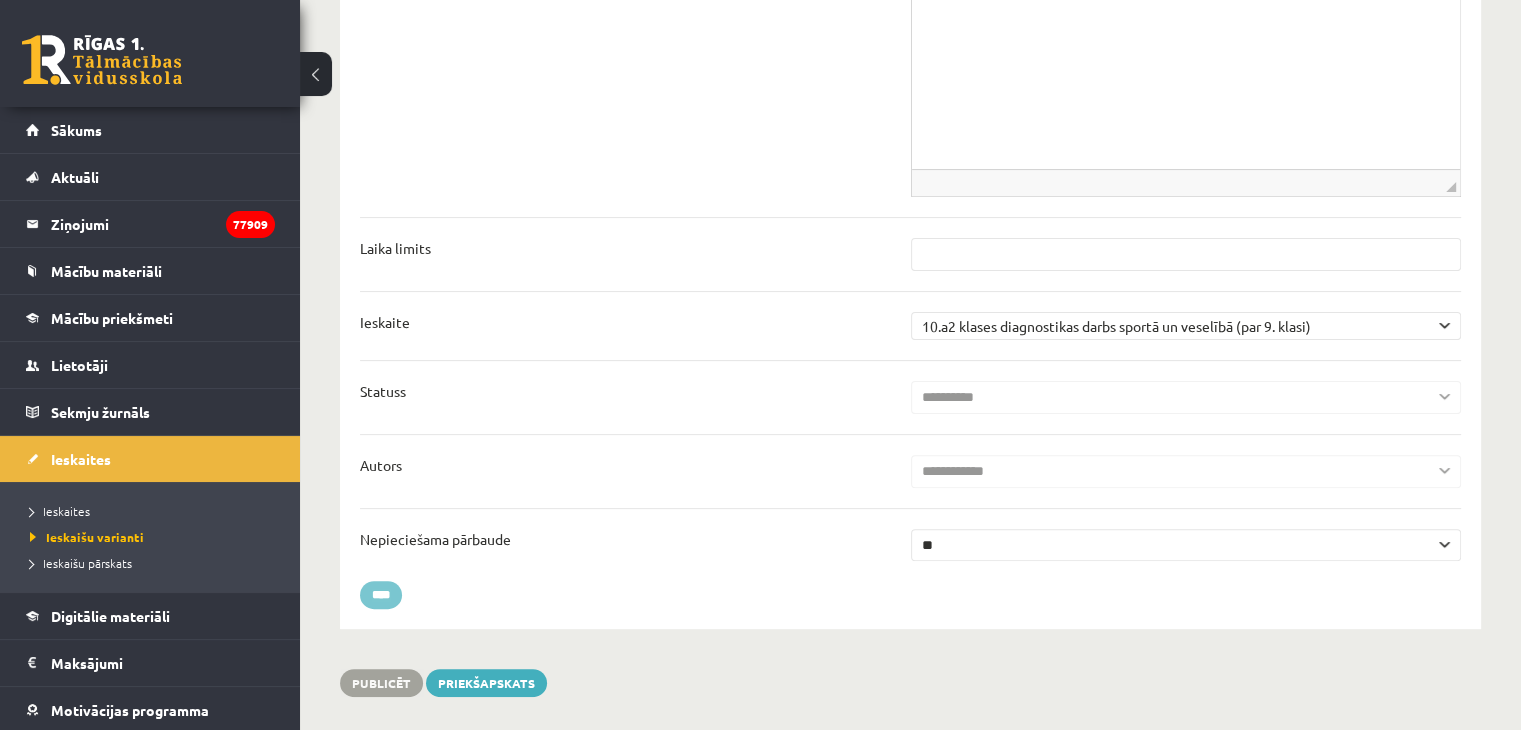 click on "****" at bounding box center [381, 595] 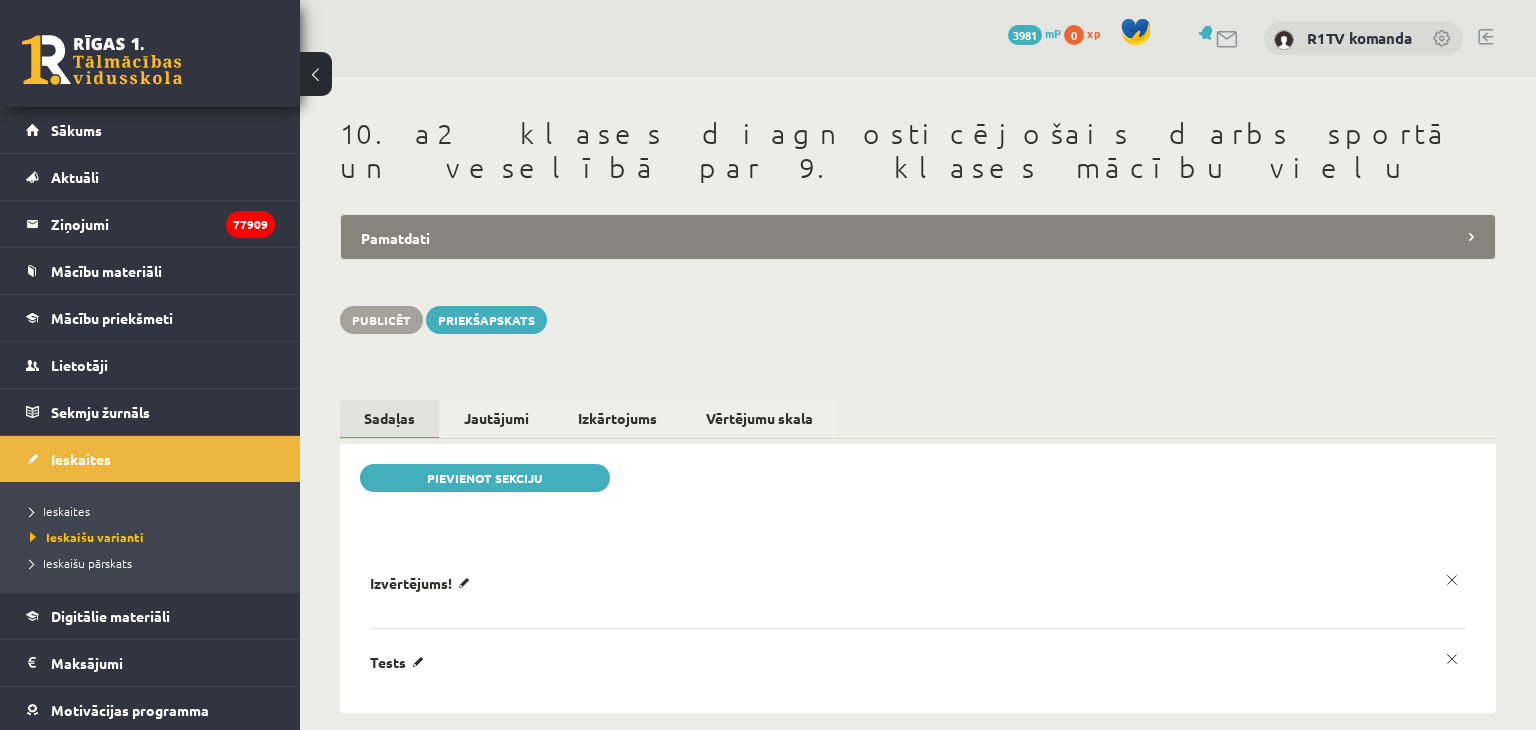scroll, scrollTop: 0, scrollLeft: 0, axis: both 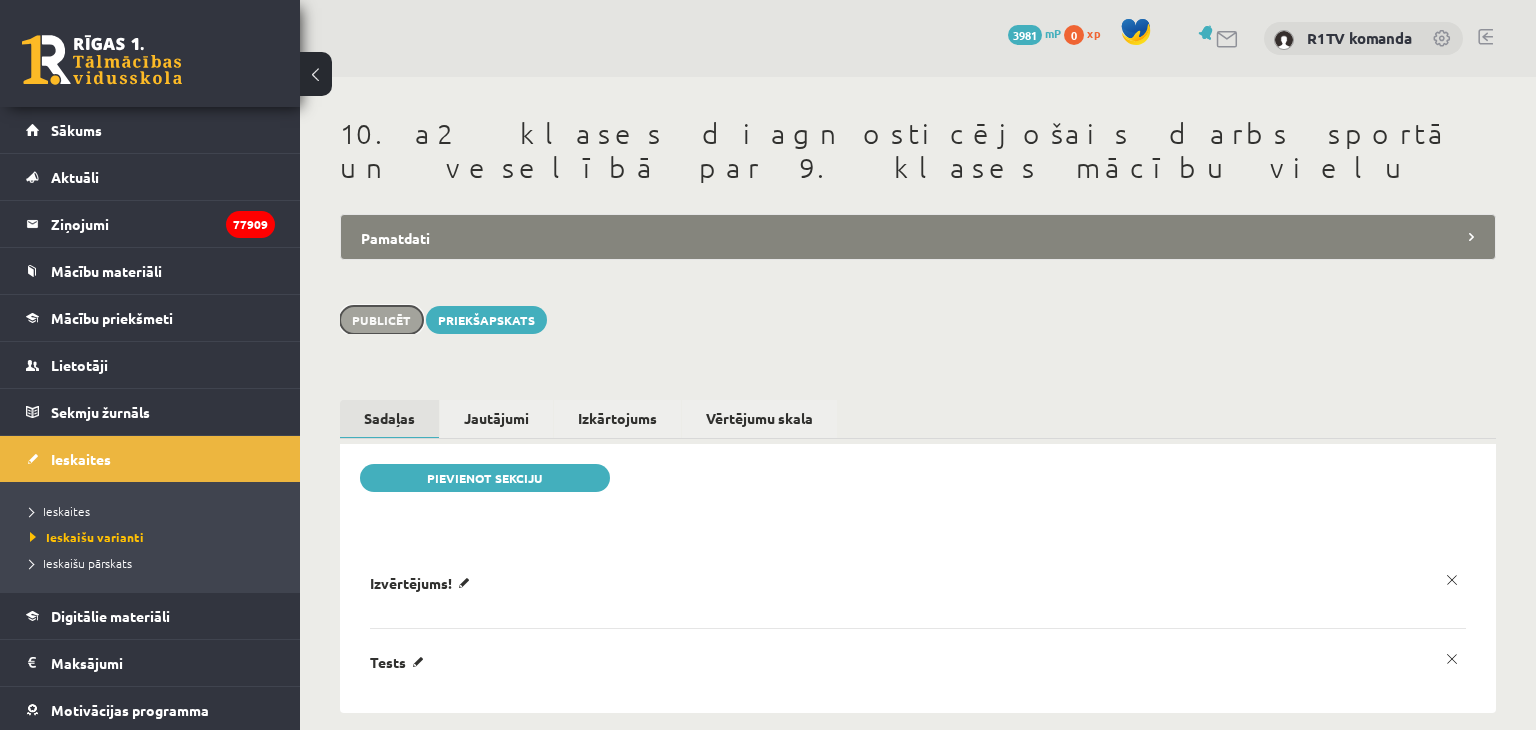 drag, startPoint x: 379, startPoint y: 286, endPoint x: 382, endPoint y: 231, distance: 55.081757 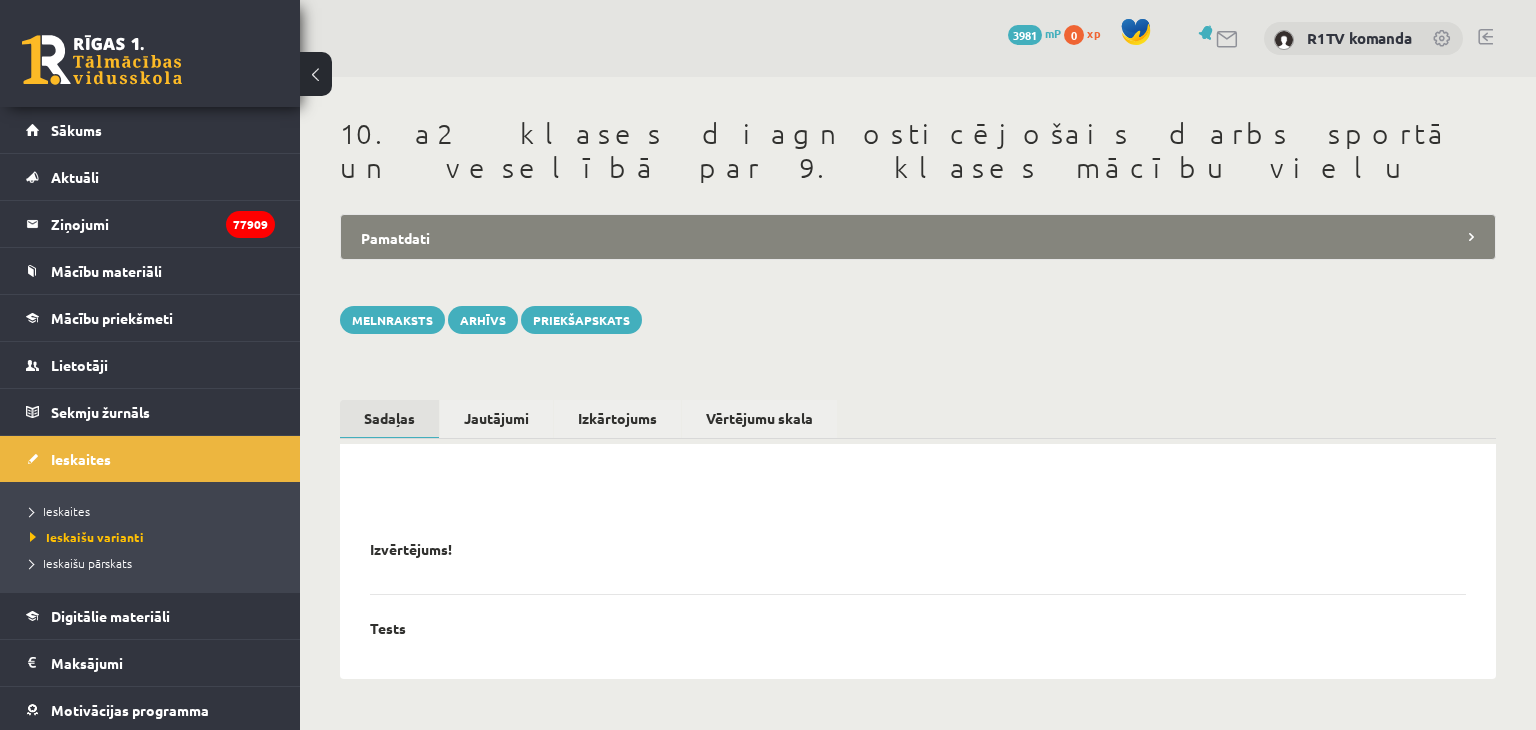 scroll, scrollTop: 0, scrollLeft: 0, axis: both 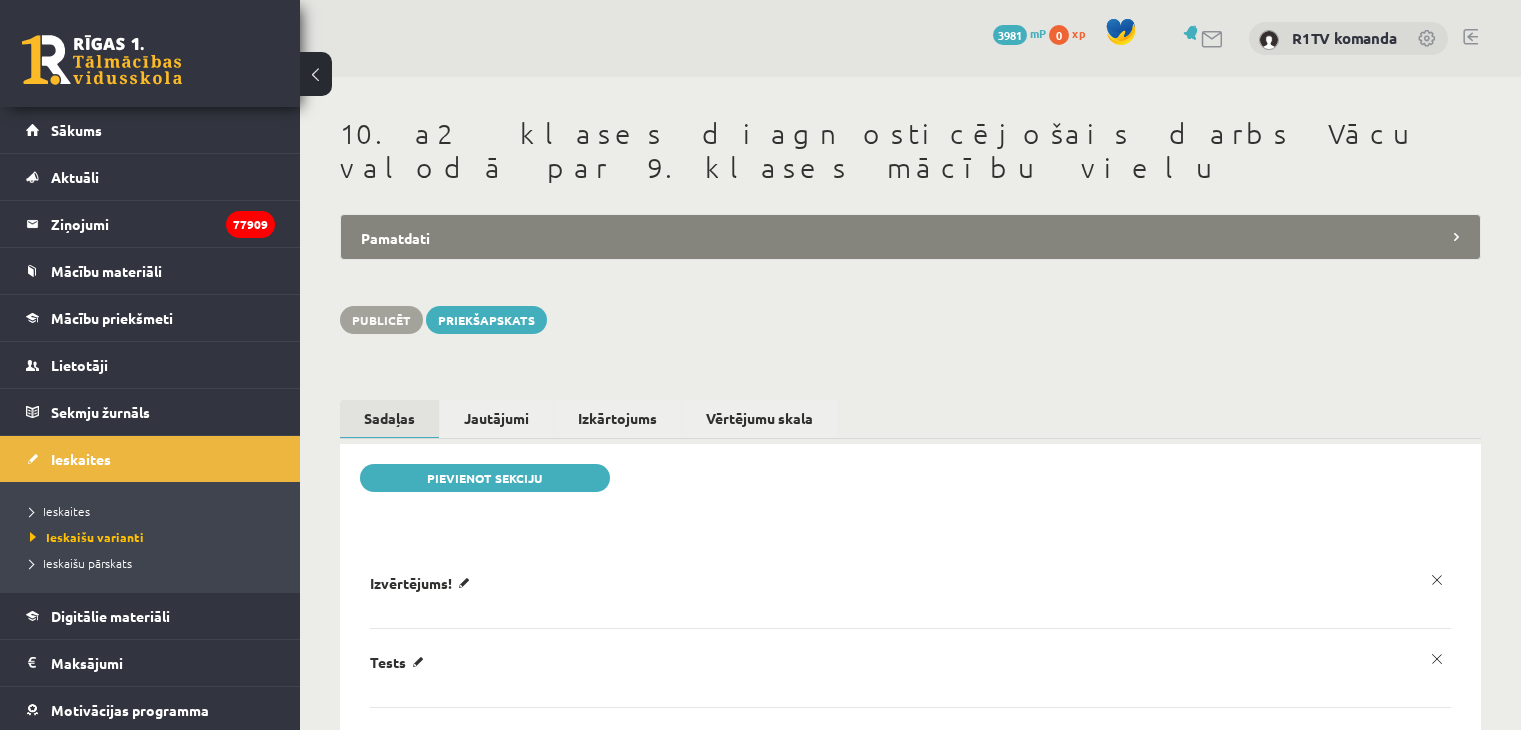 click on "Pamatdati" at bounding box center (910, 237) 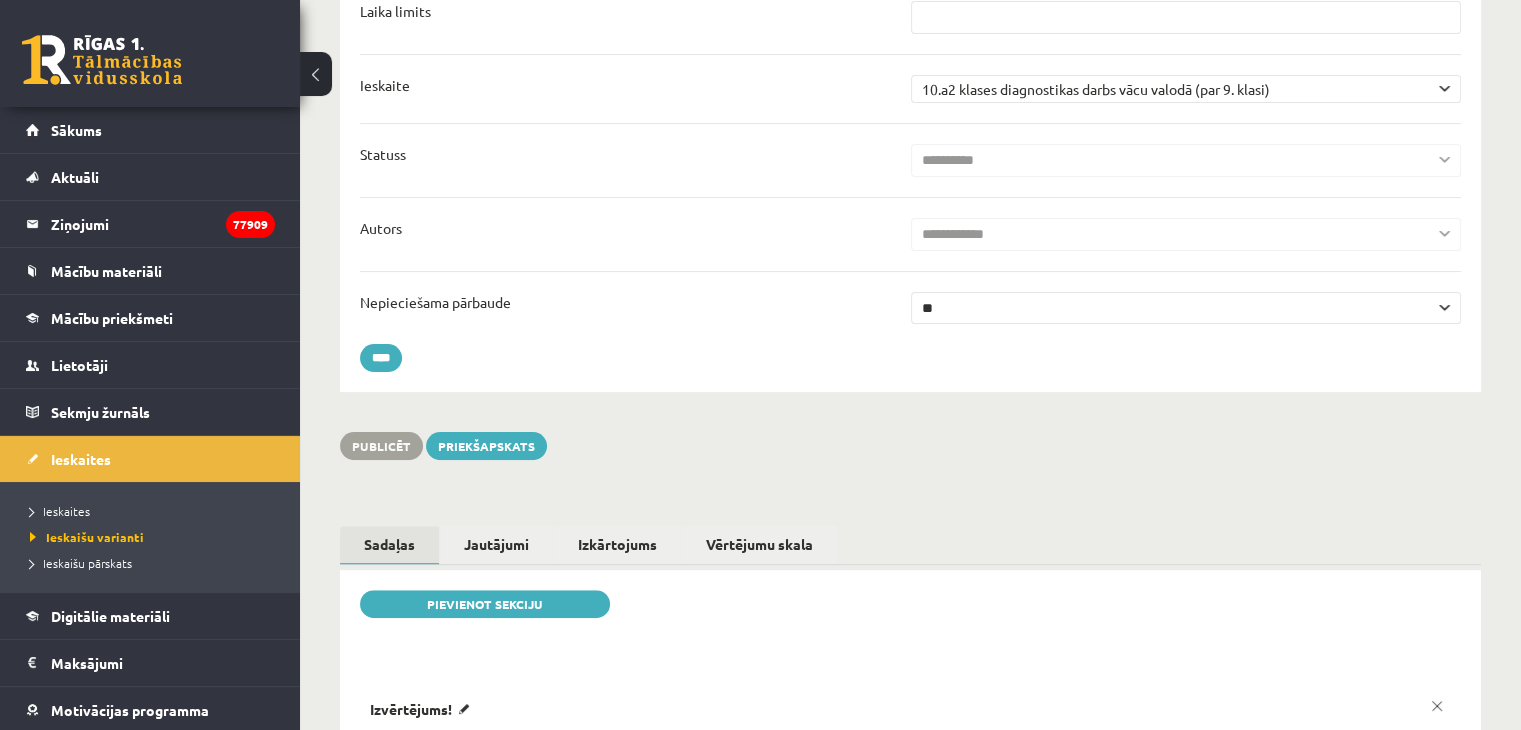 scroll, scrollTop: 703, scrollLeft: 0, axis: vertical 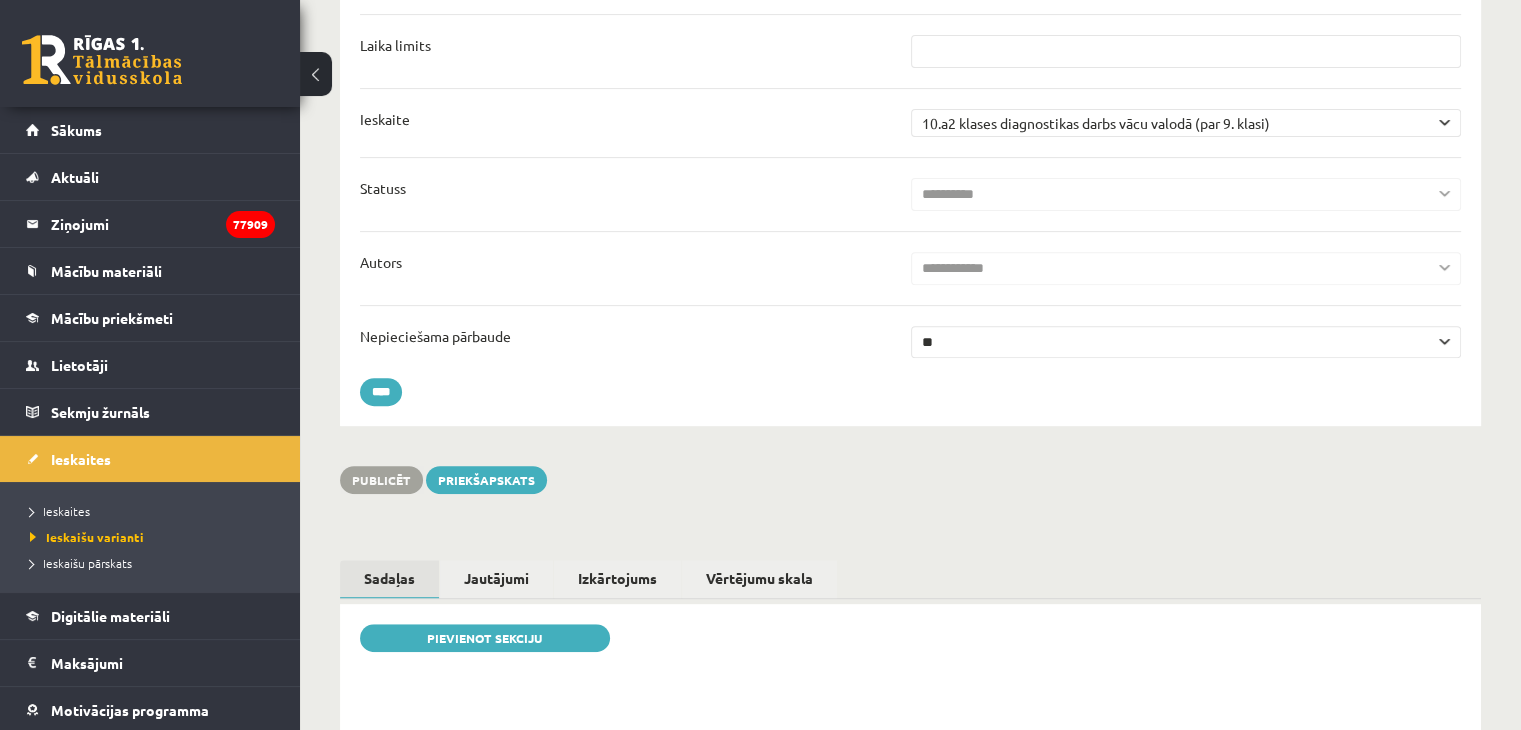 click on "**
**" at bounding box center [1186, 342] 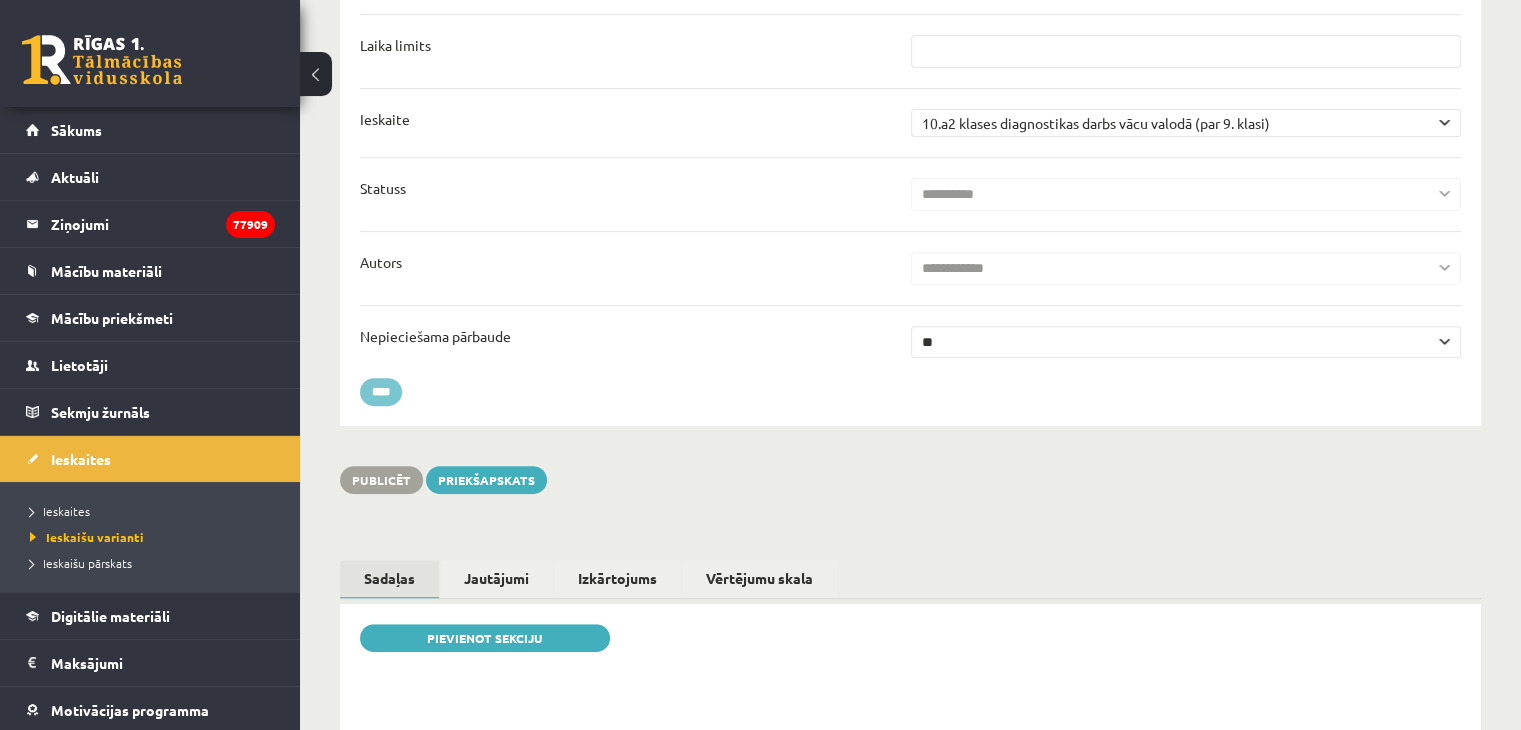 click on "****" at bounding box center (381, 392) 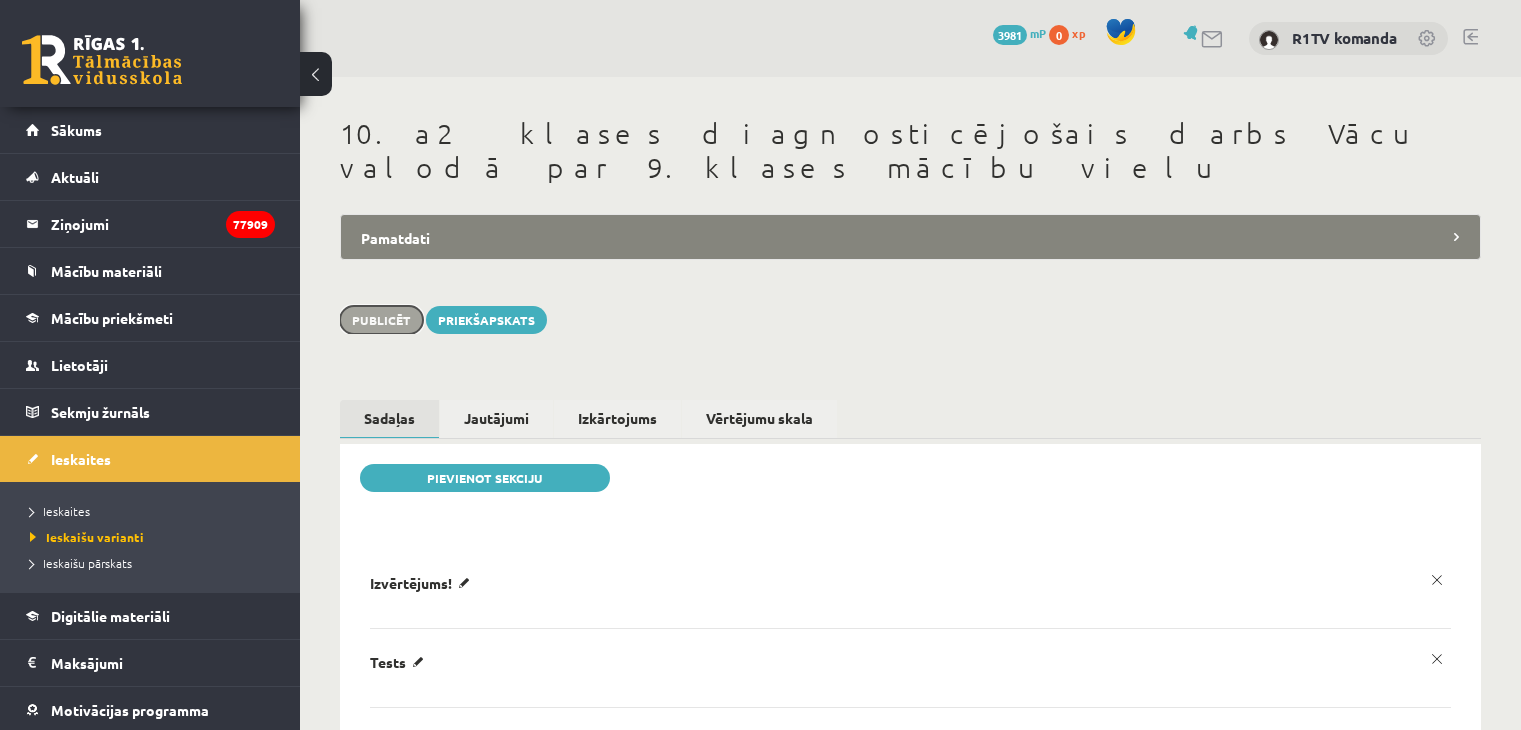 scroll, scrollTop: 0, scrollLeft: 0, axis: both 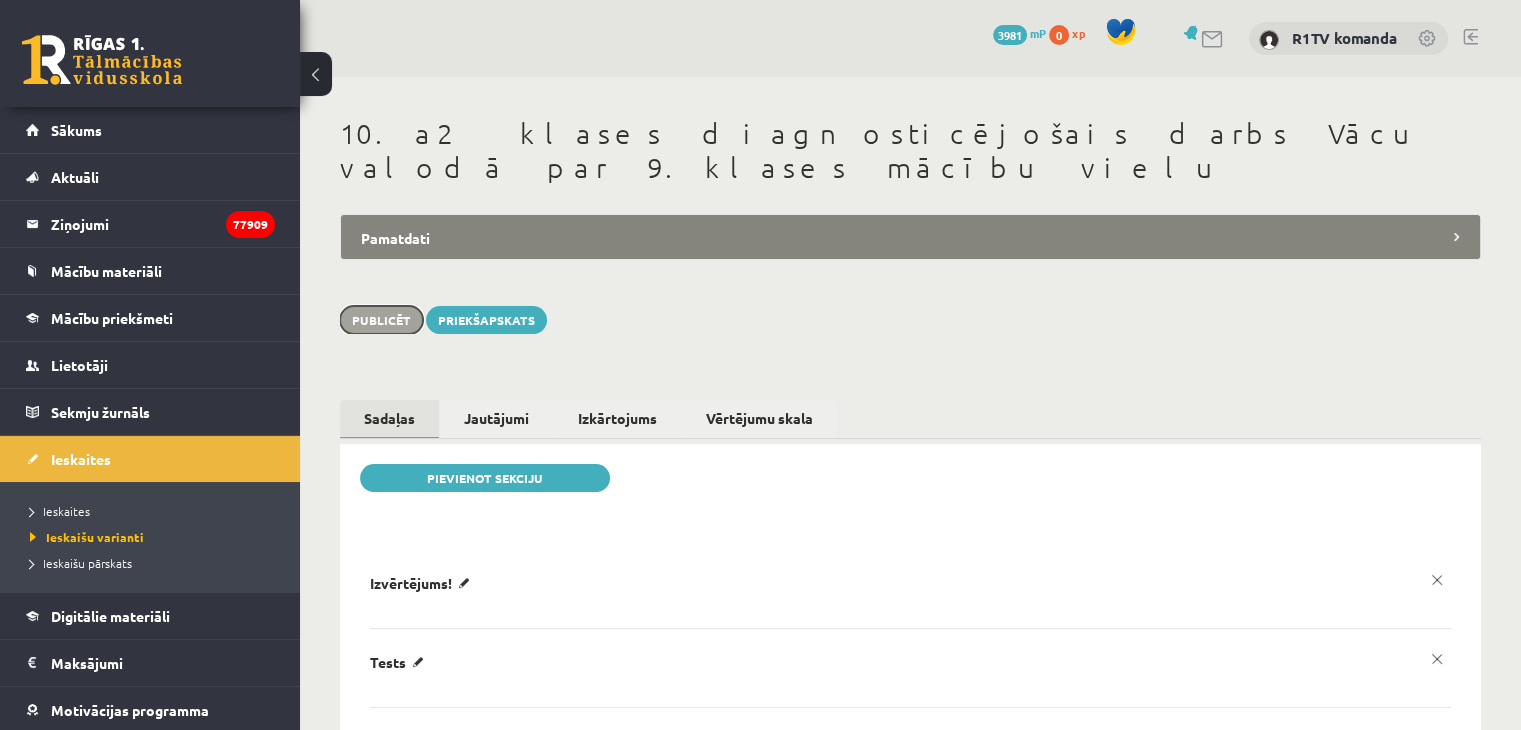 click on "Publicēt" at bounding box center [381, 320] 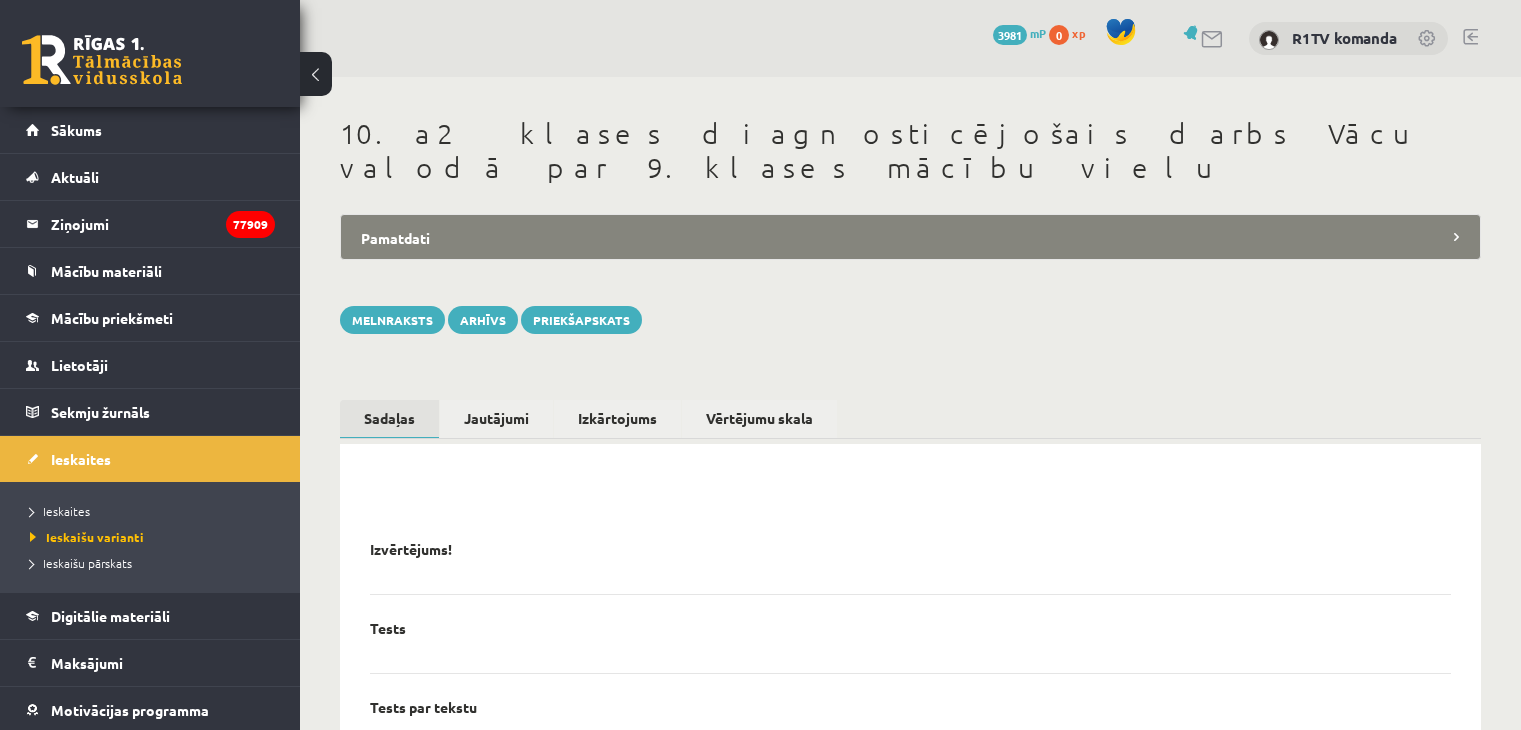 scroll, scrollTop: 0, scrollLeft: 0, axis: both 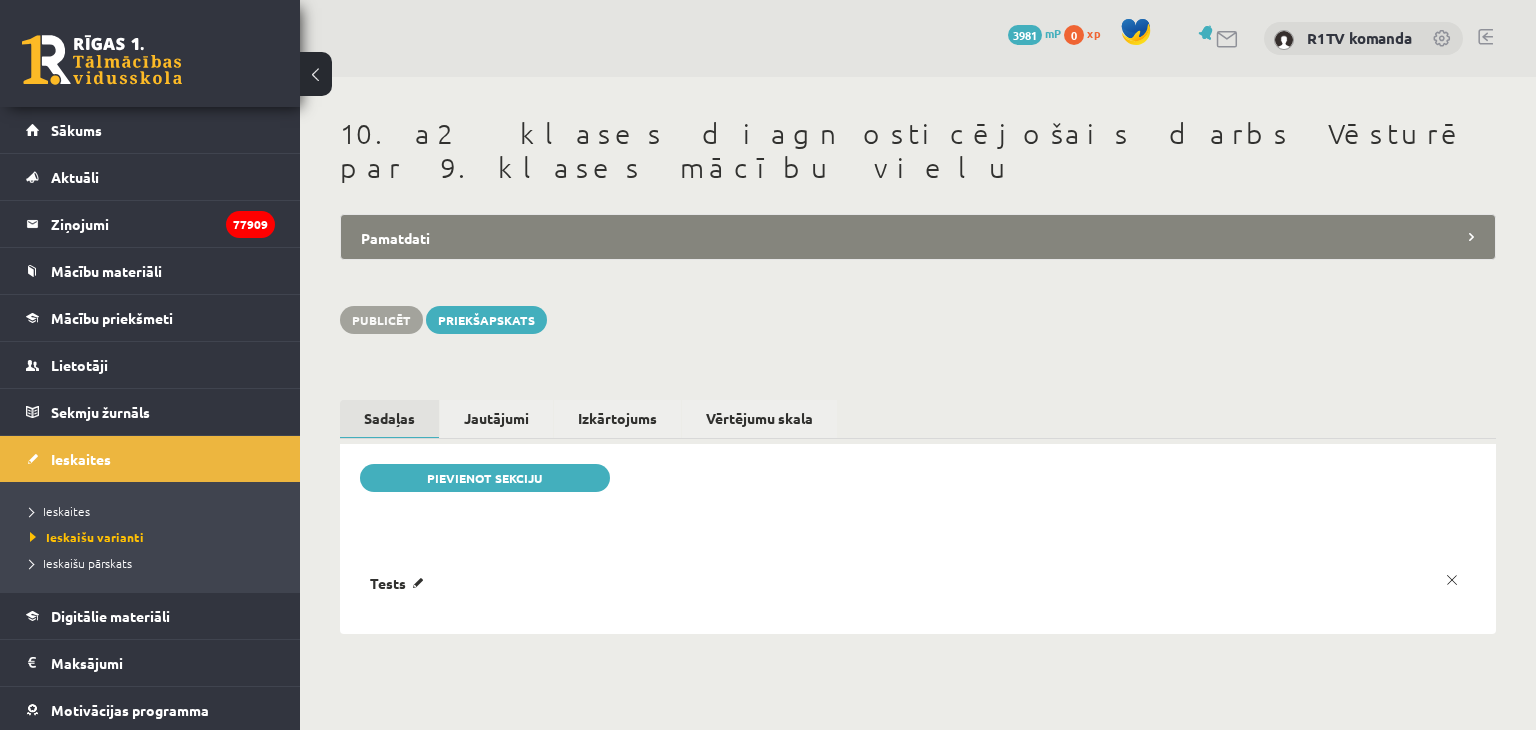 click on "Pamatdati" at bounding box center (918, 237) 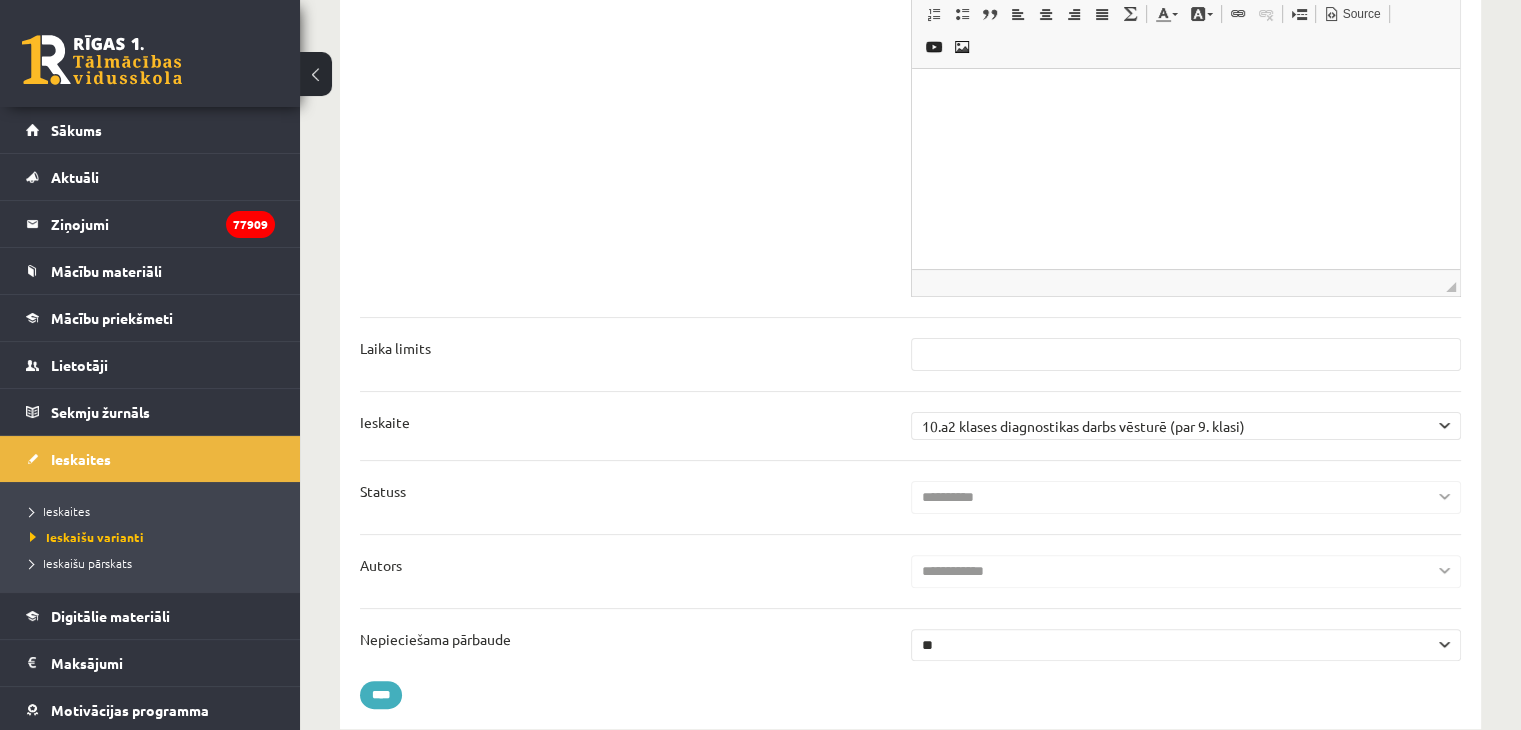 scroll, scrollTop: 0, scrollLeft: 0, axis: both 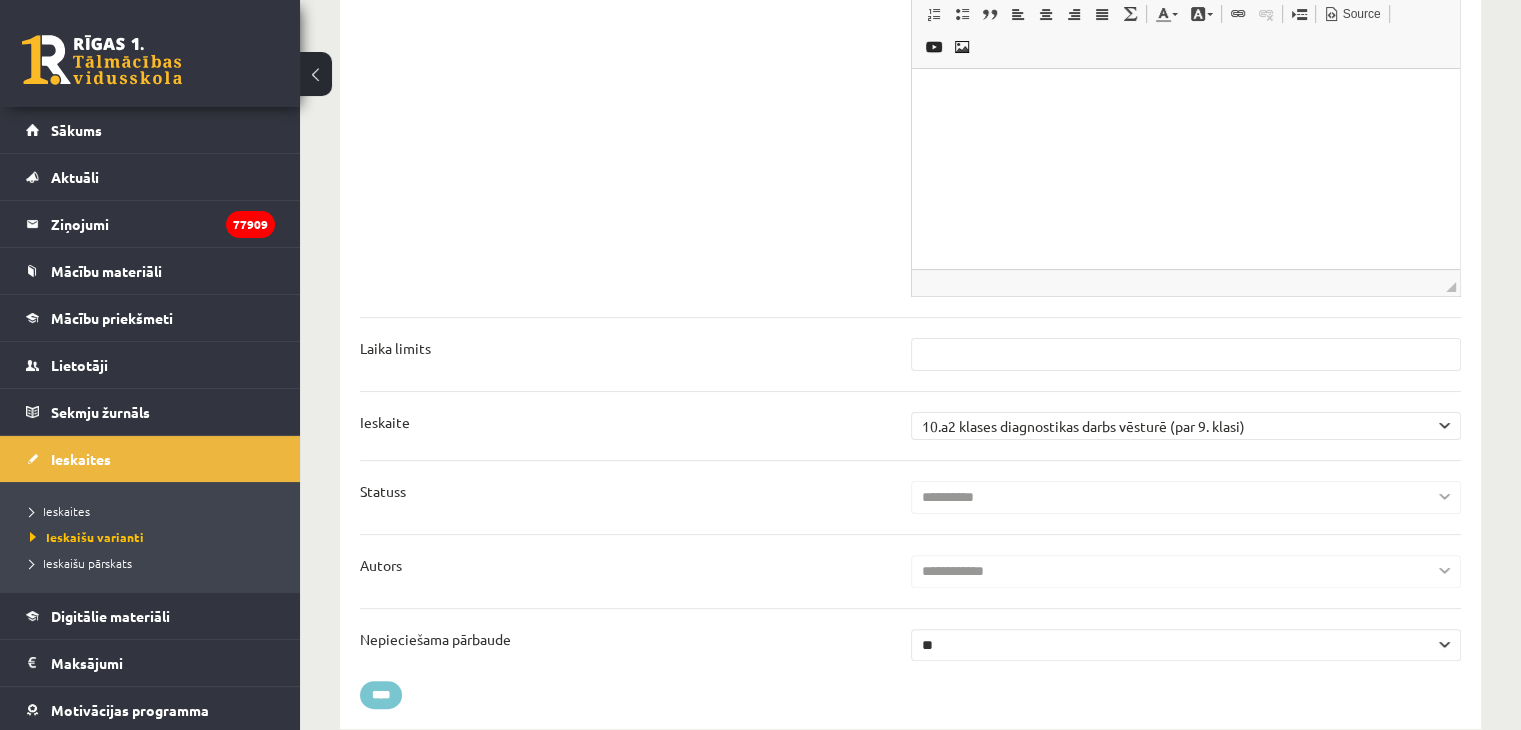 drag, startPoint x: 404, startPoint y: 620, endPoint x: 432, endPoint y: 617, distance: 28.160255 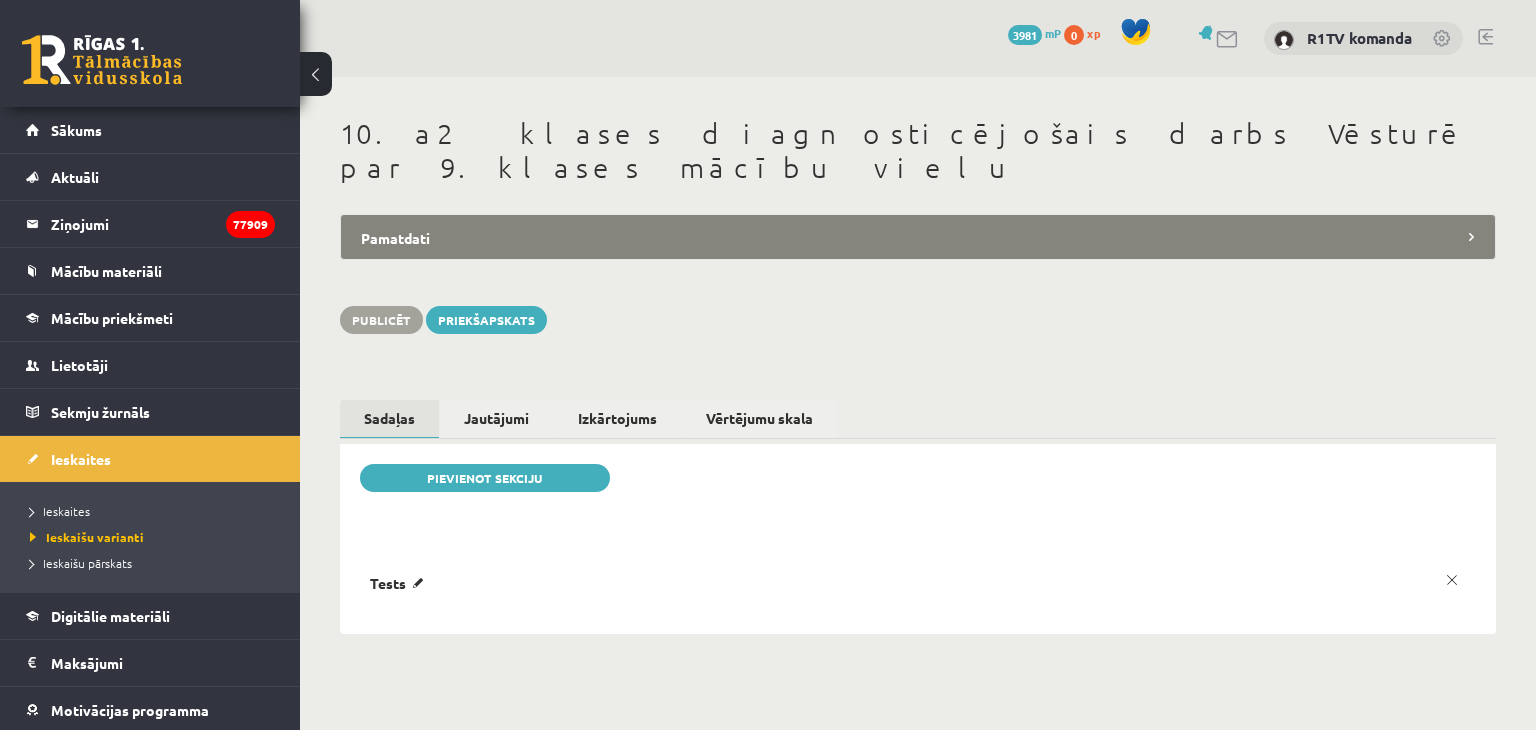 scroll, scrollTop: 0, scrollLeft: 0, axis: both 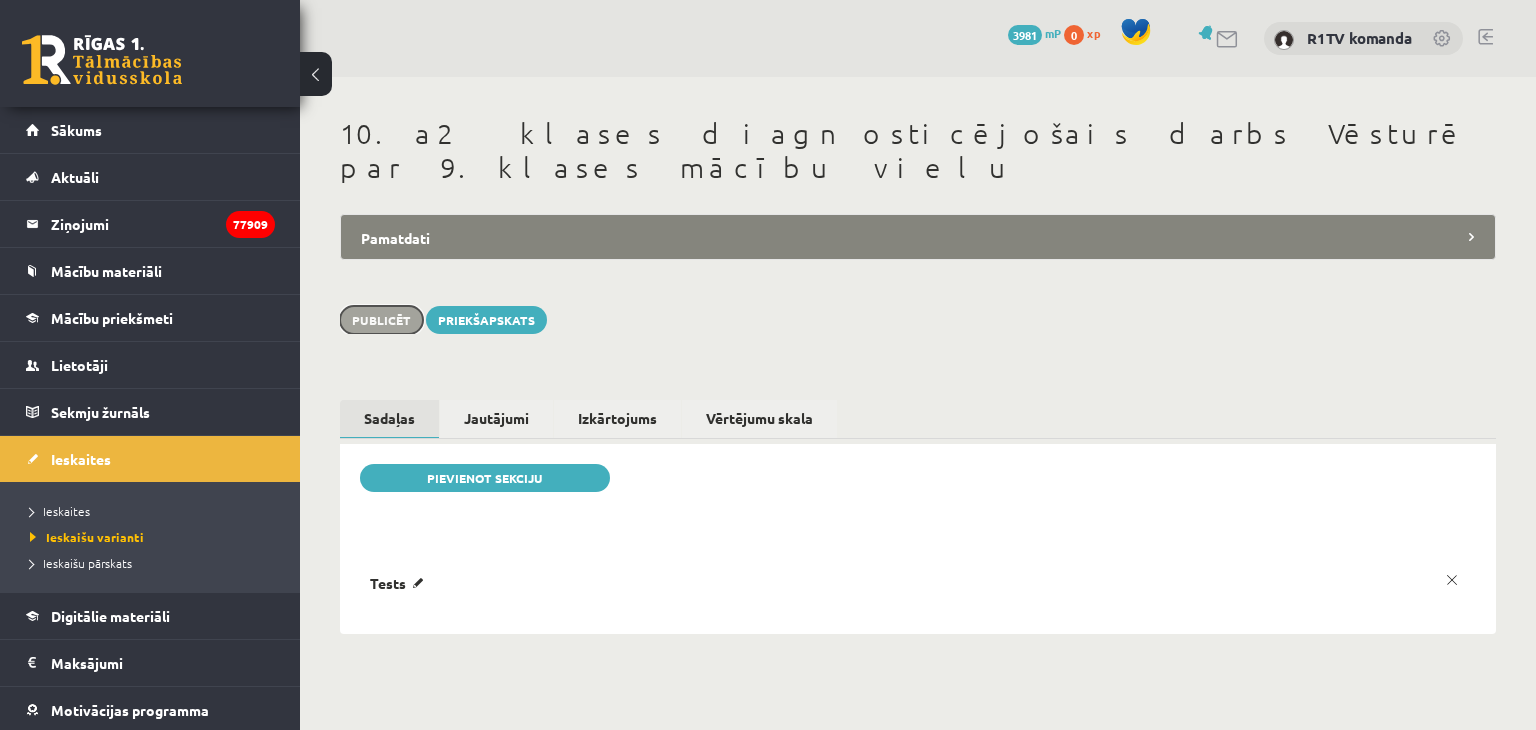 click on "Publicēt" at bounding box center [381, 320] 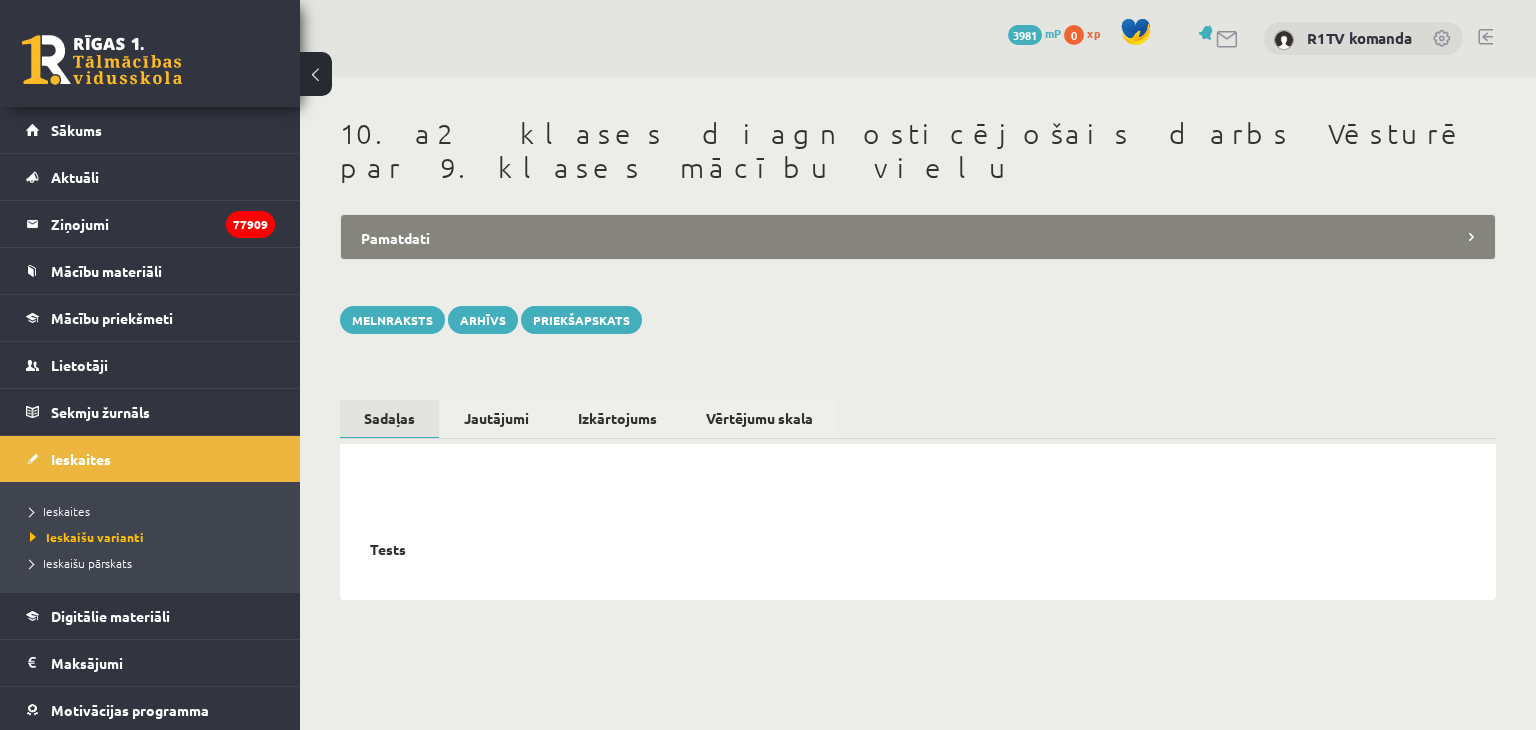 scroll, scrollTop: 0, scrollLeft: 0, axis: both 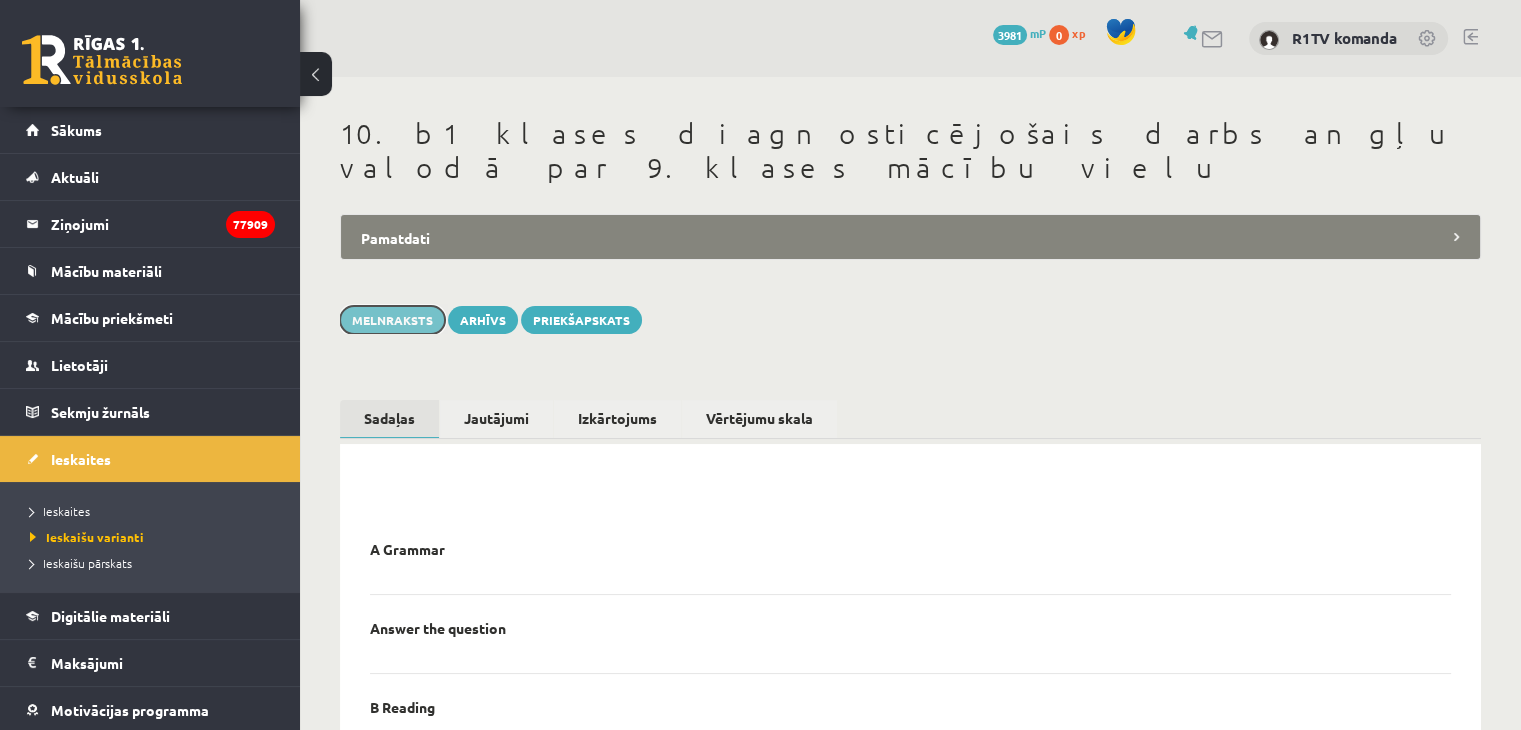 click on "Melnraksts" at bounding box center [392, 320] 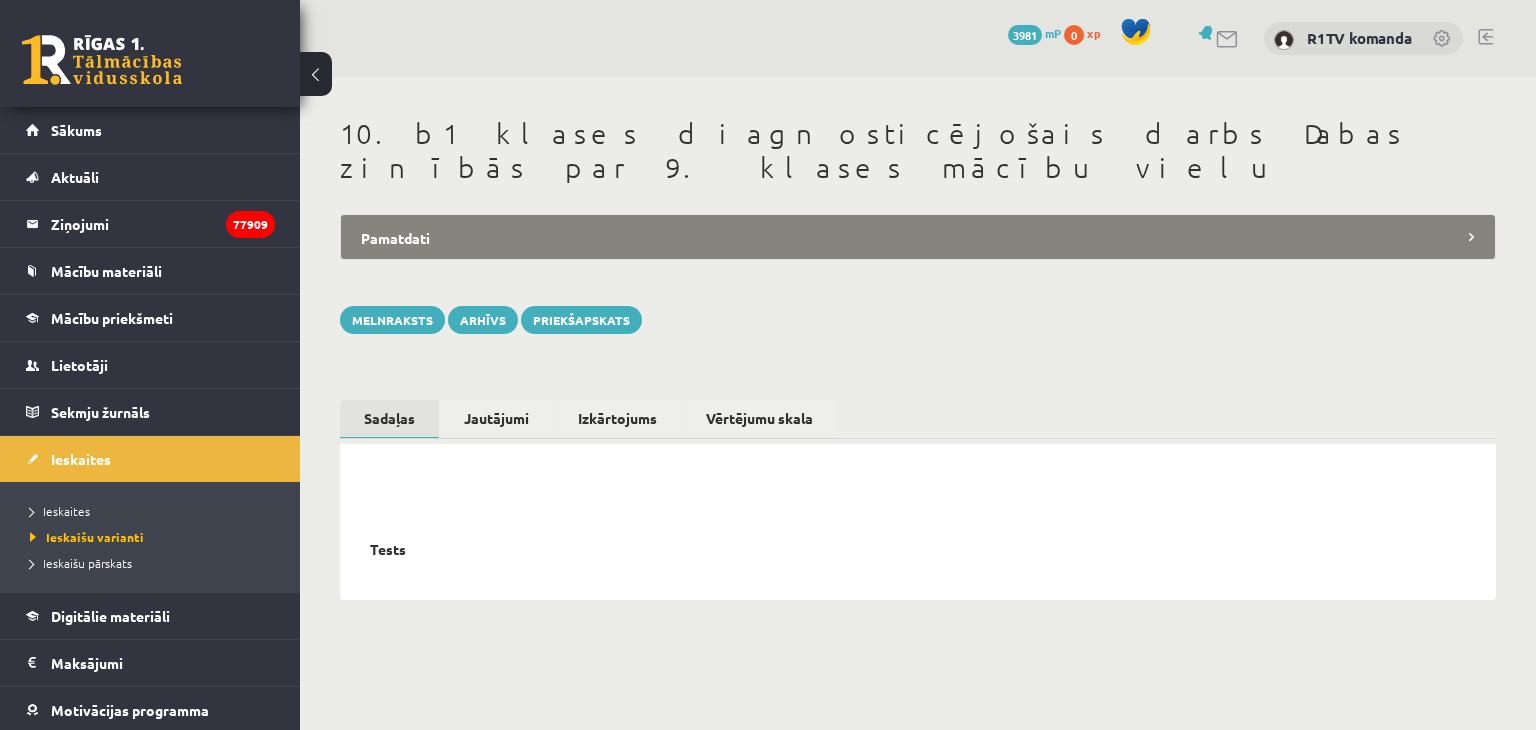 scroll, scrollTop: 0, scrollLeft: 0, axis: both 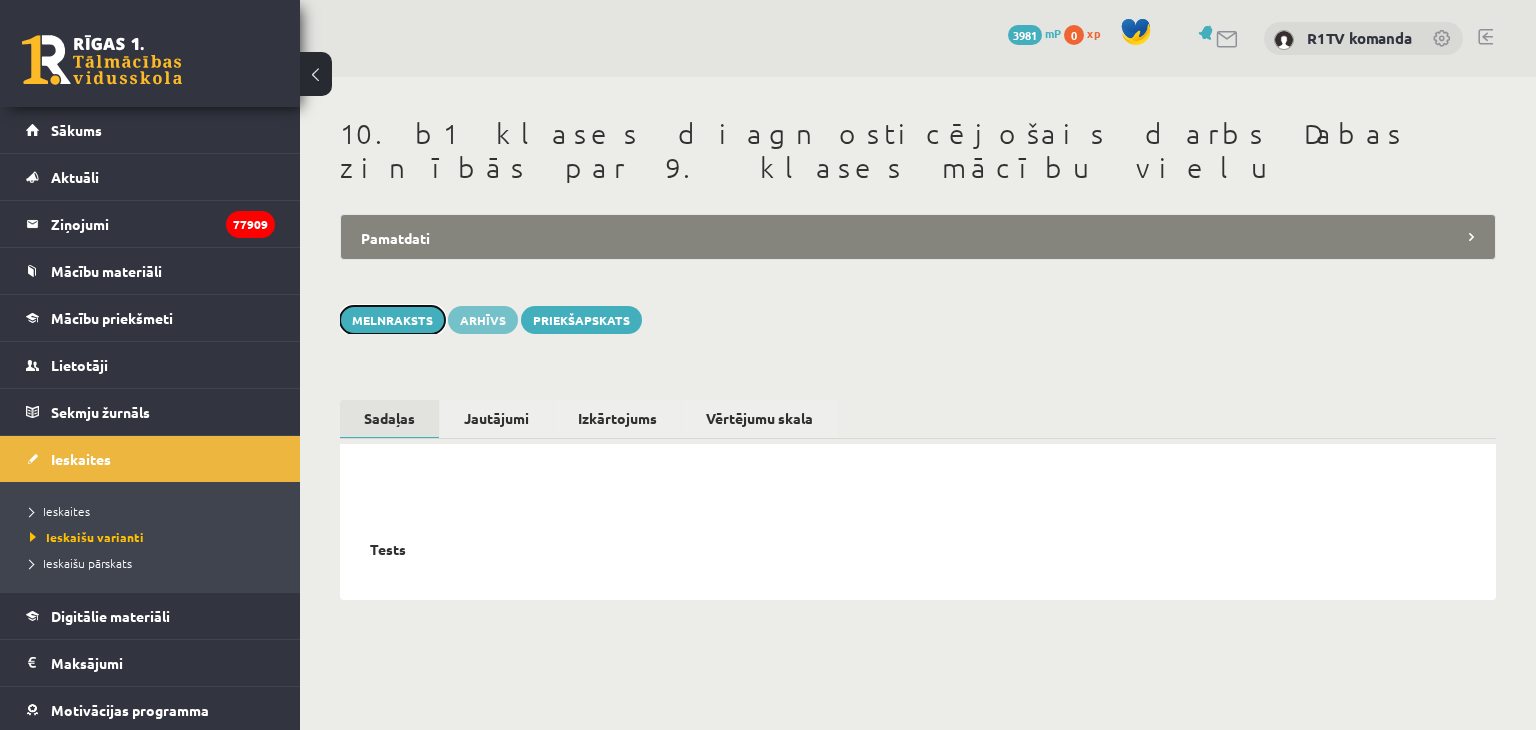 drag, startPoint x: 423, startPoint y: 286, endPoint x: 477, endPoint y: 287, distance: 54.00926 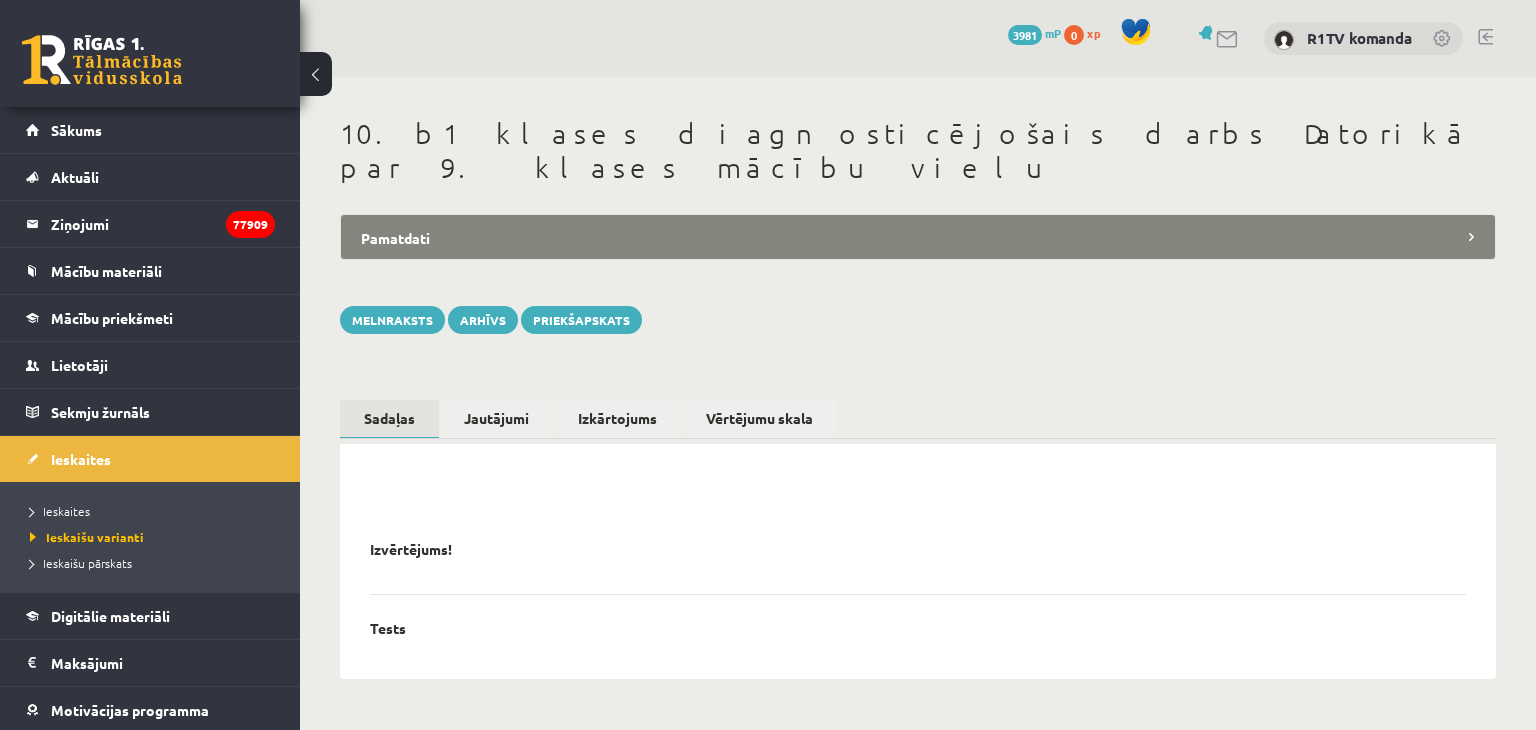 scroll, scrollTop: 0, scrollLeft: 0, axis: both 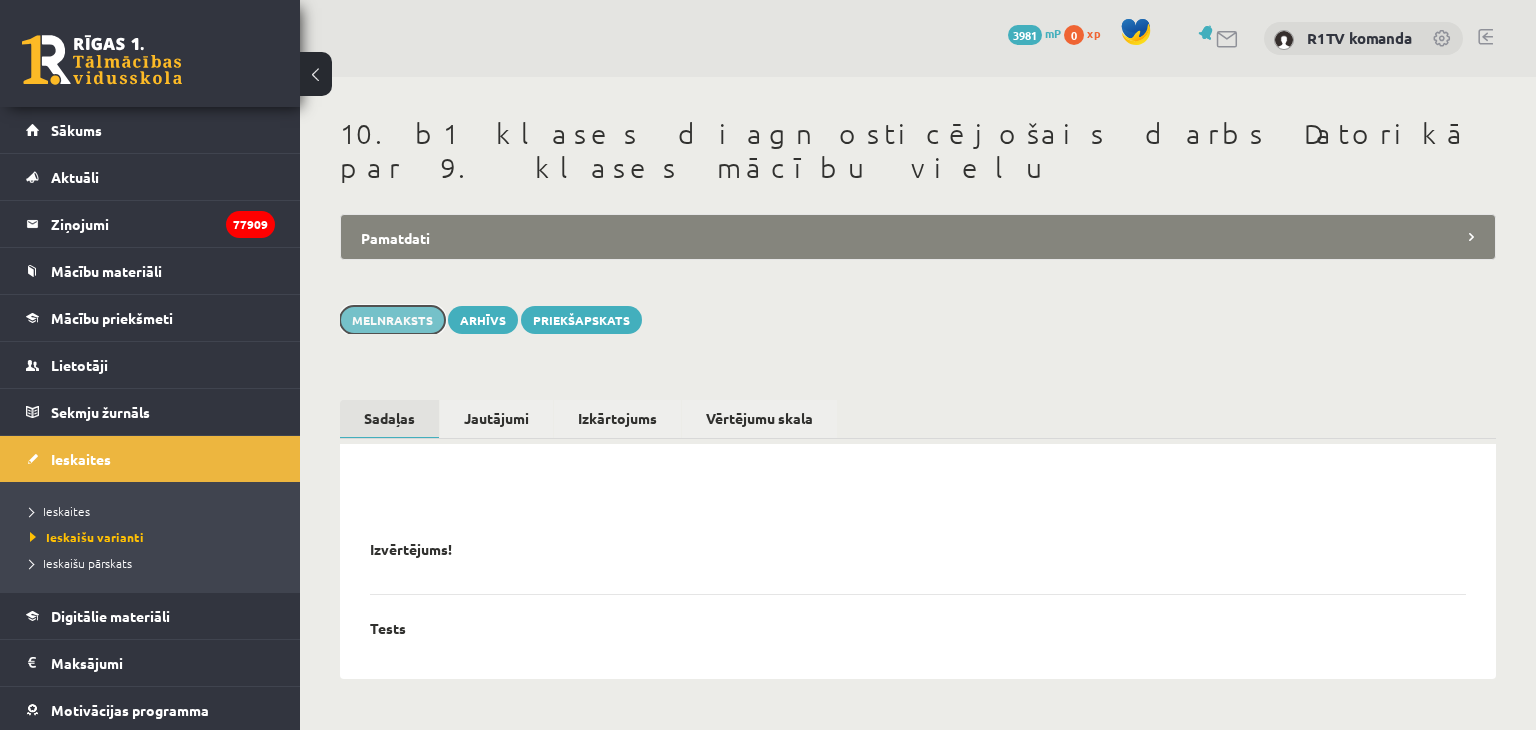 click on "Melnraksts" at bounding box center (392, 320) 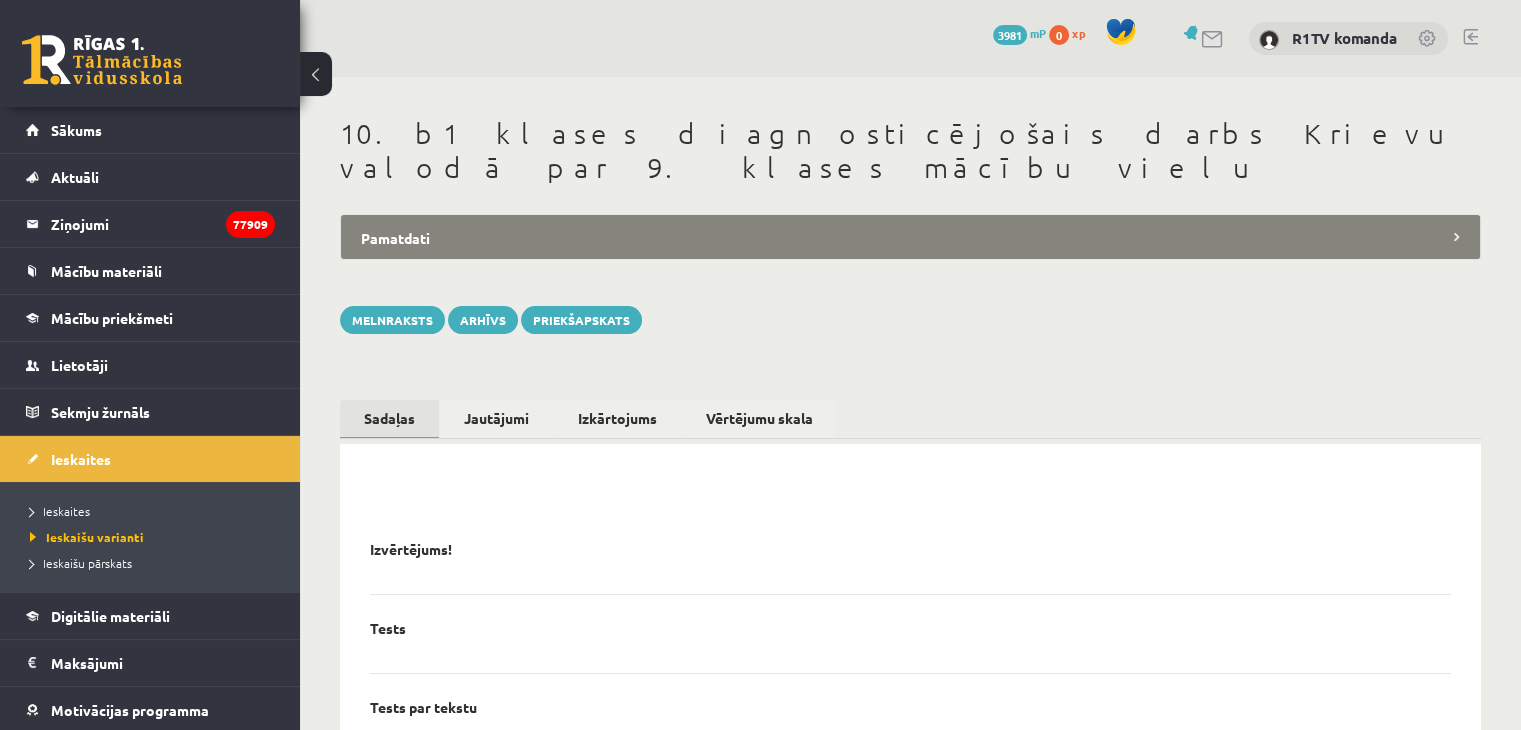 scroll, scrollTop: 0, scrollLeft: 0, axis: both 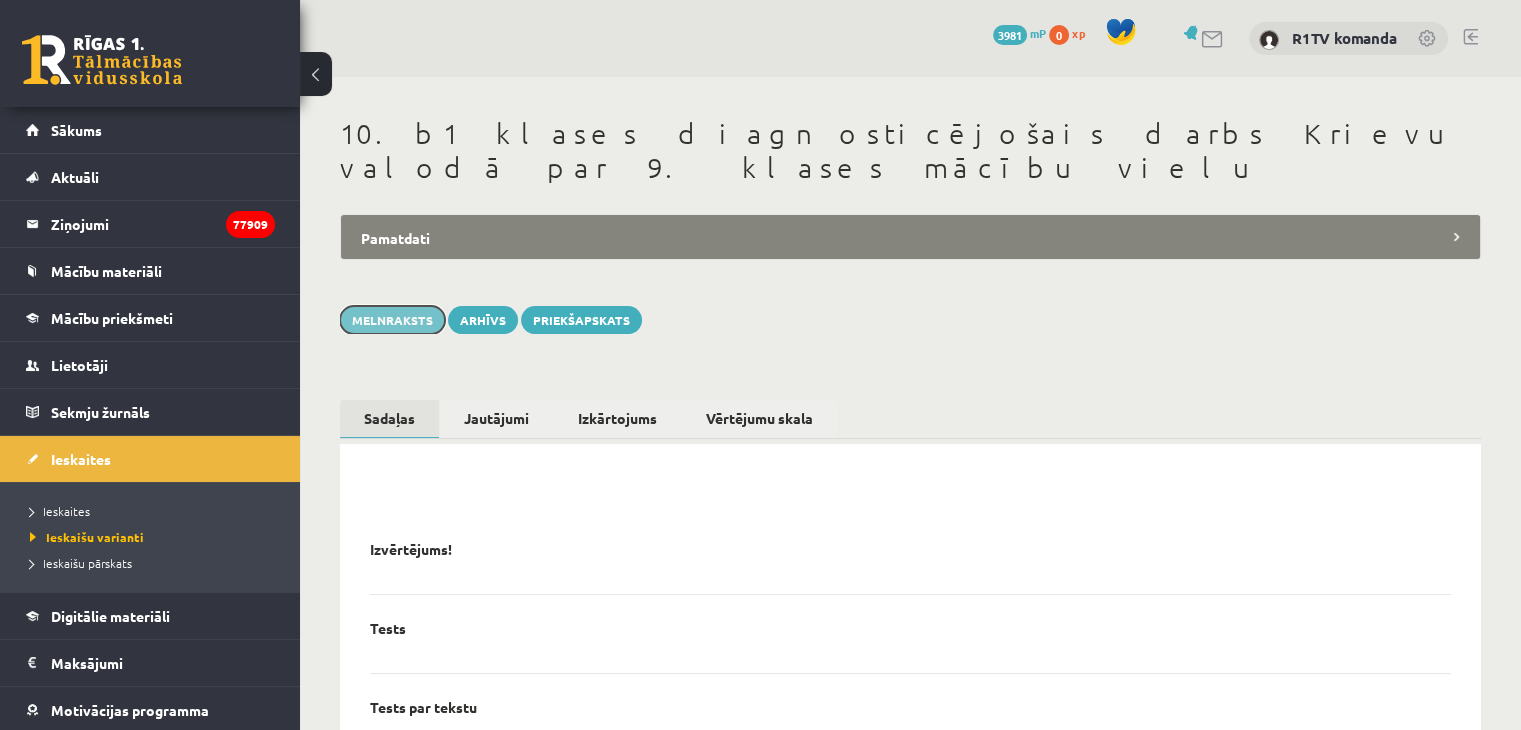 click on "Melnraksts" at bounding box center (392, 320) 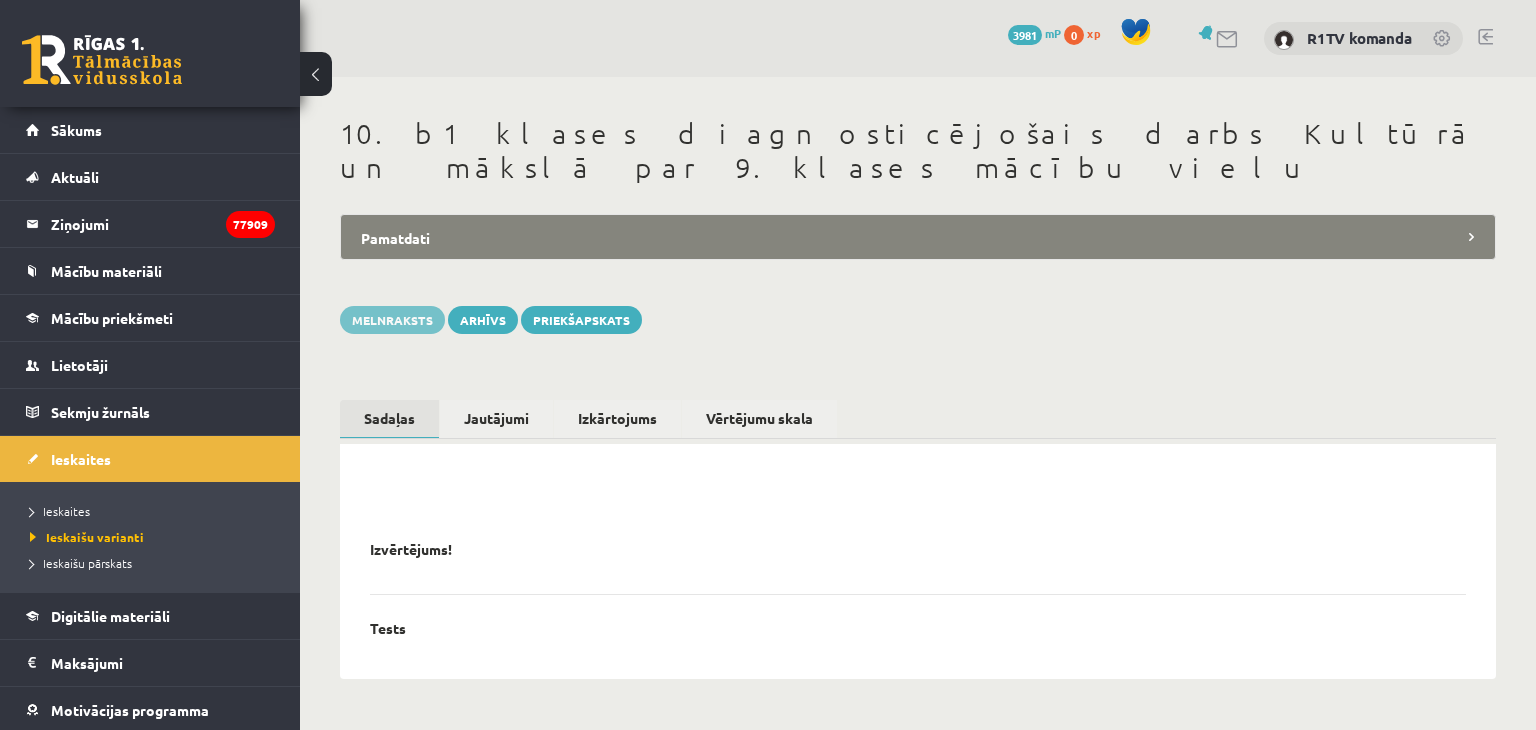scroll, scrollTop: 0, scrollLeft: 0, axis: both 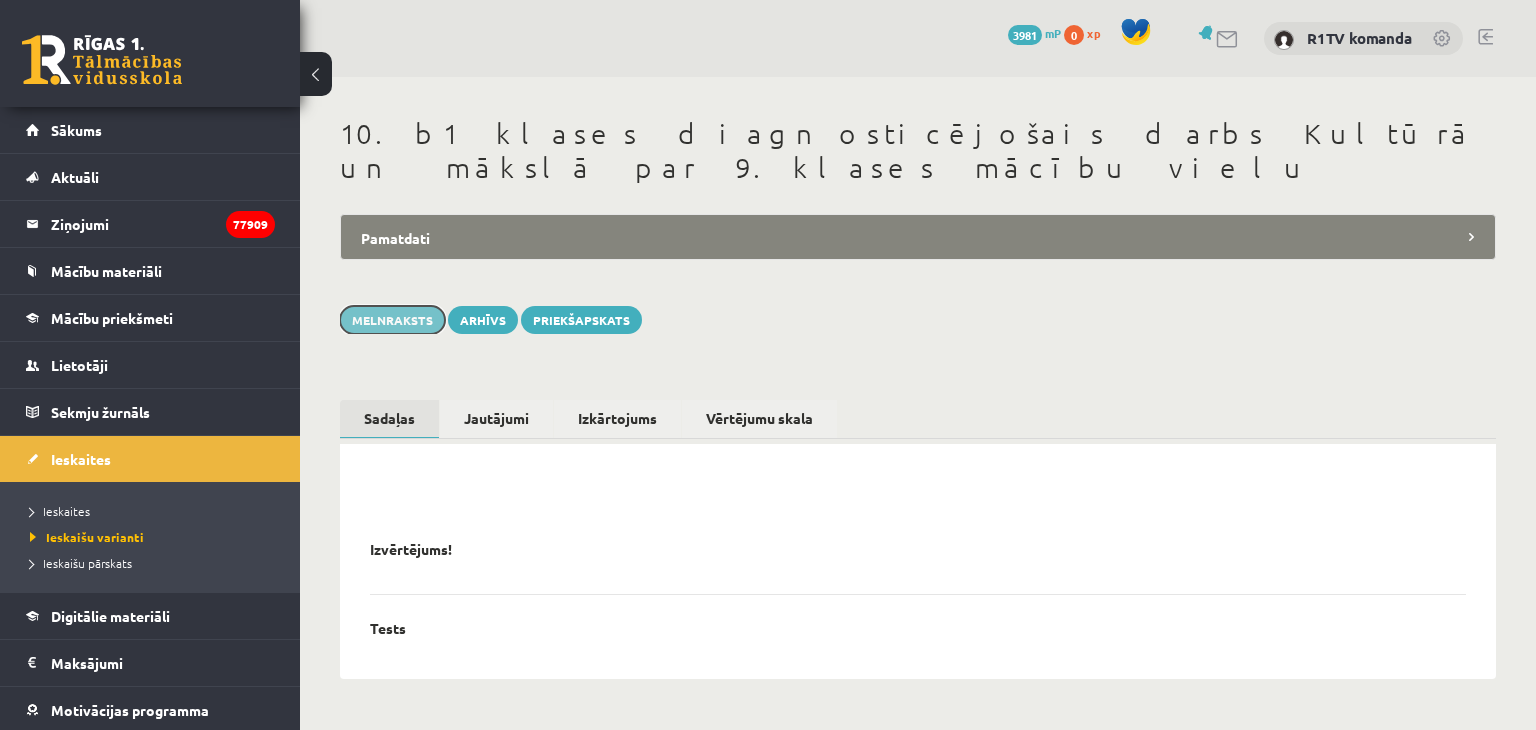 click on "Melnraksts" at bounding box center [392, 320] 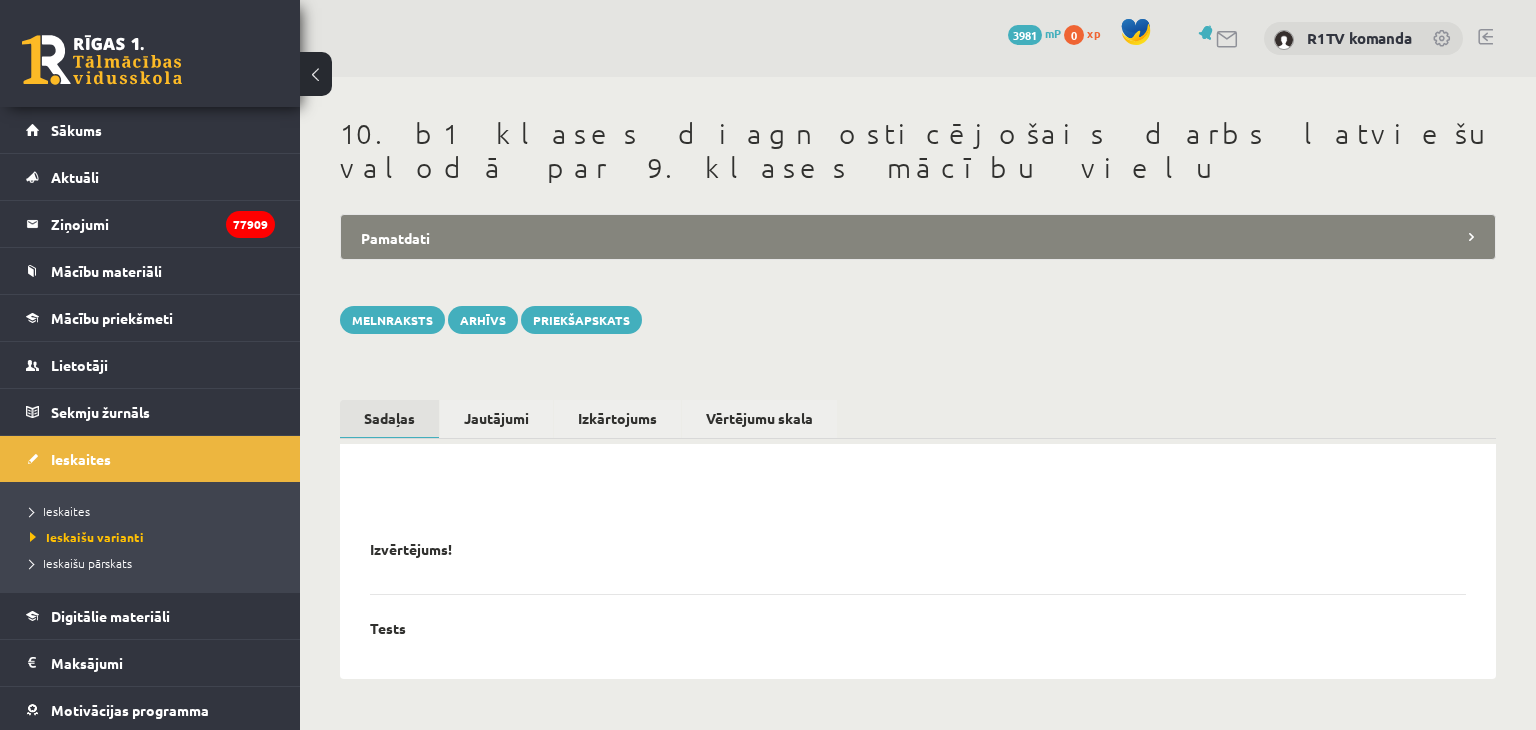 scroll, scrollTop: 0, scrollLeft: 0, axis: both 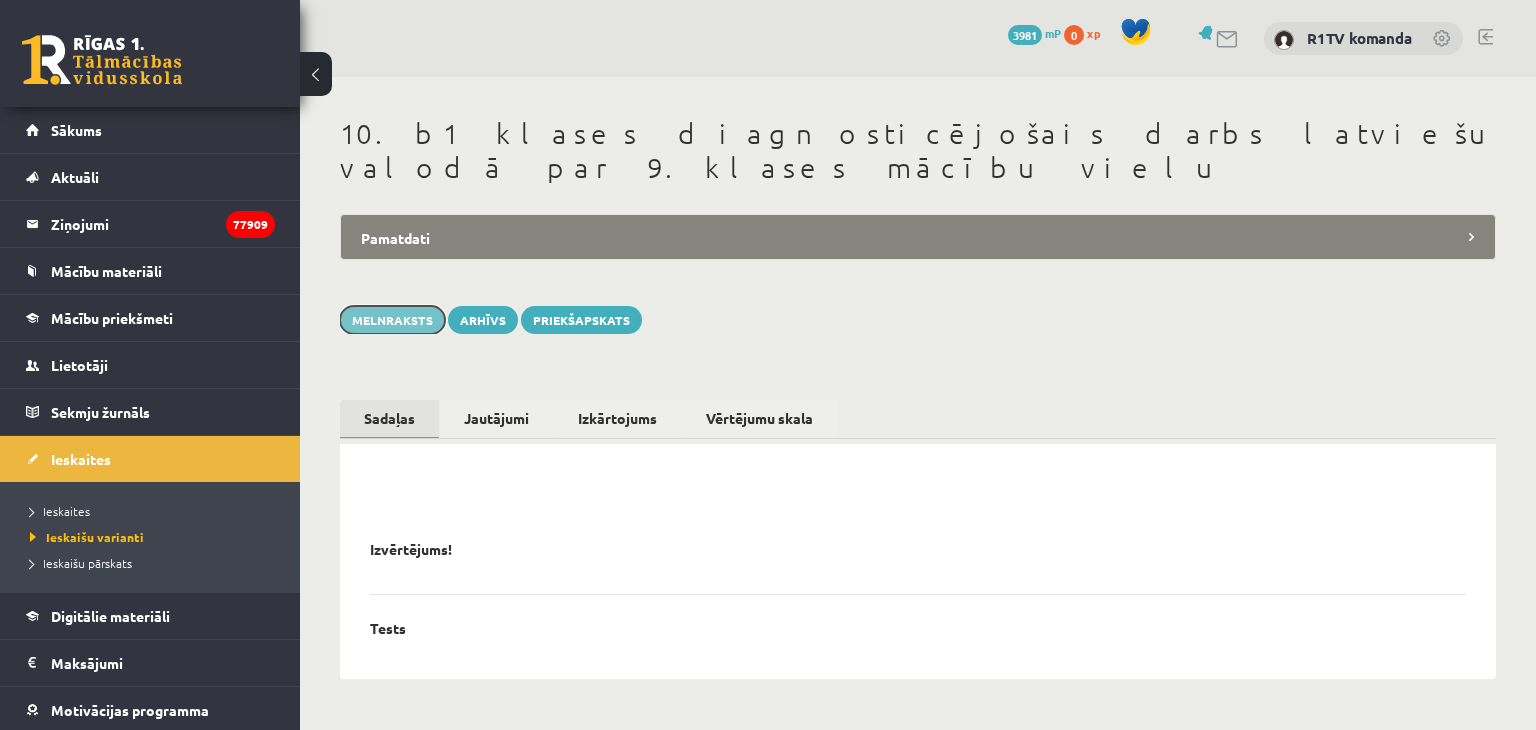 click on "Melnraksts" at bounding box center [392, 320] 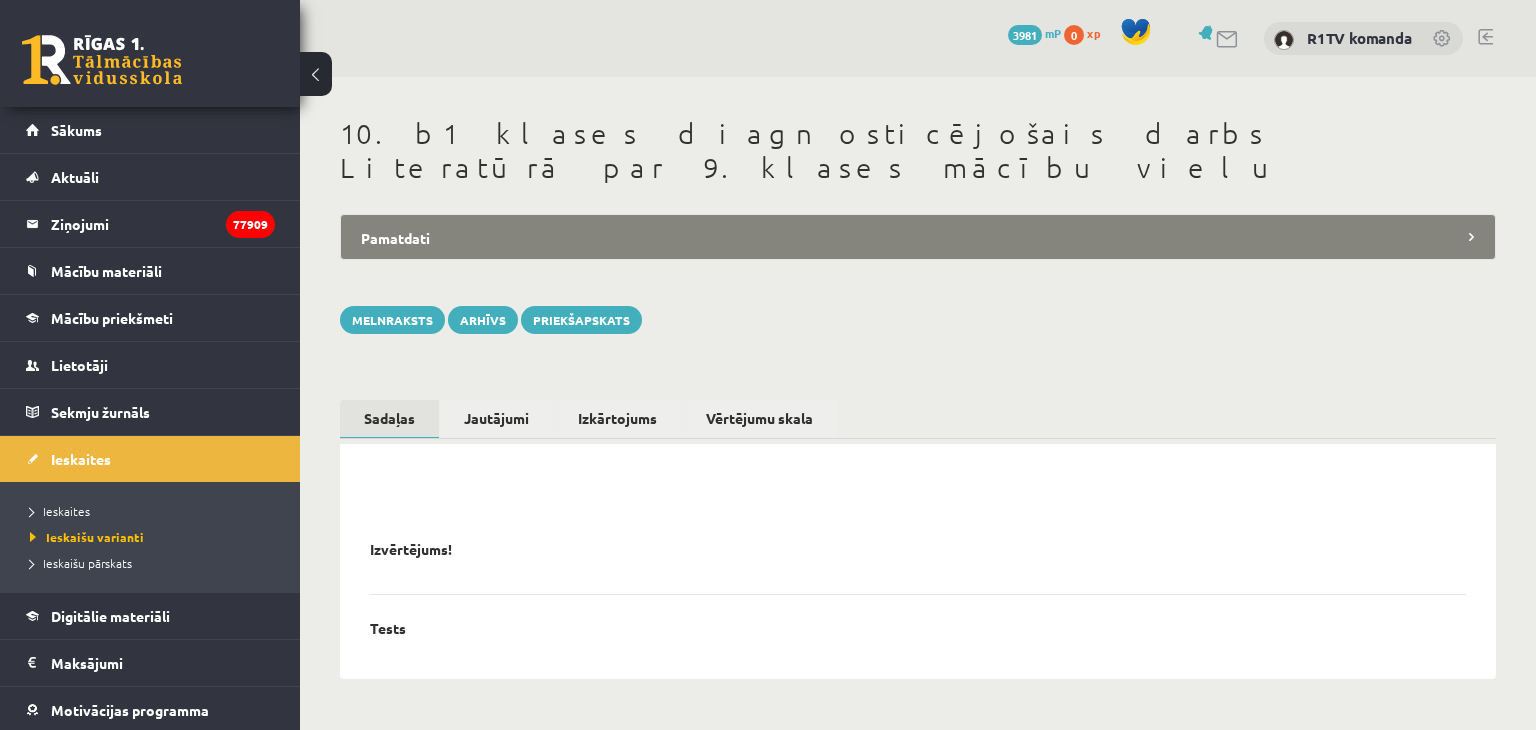 scroll, scrollTop: 0, scrollLeft: 0, axis: both 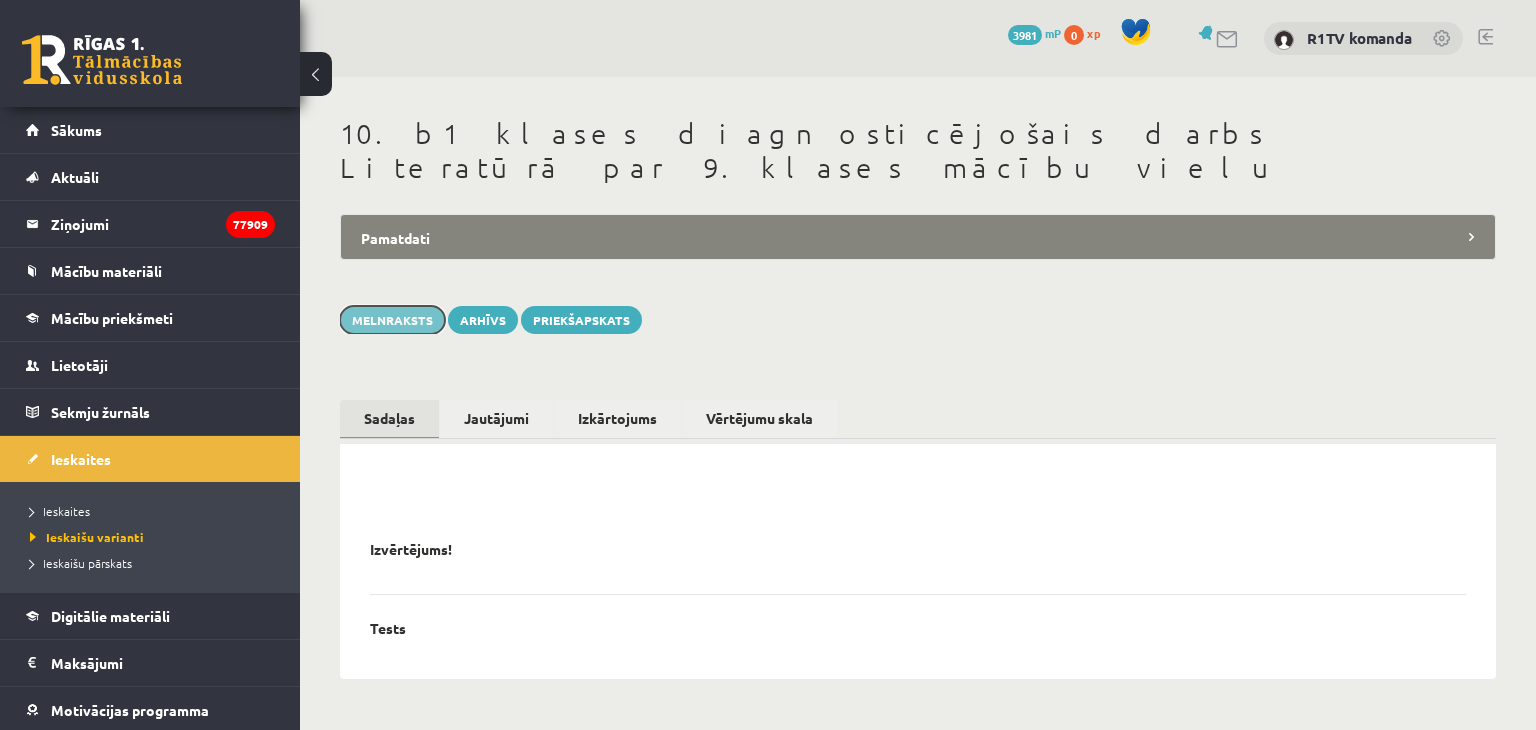 click on "Melnraksts" at bounding box center (392, 320) 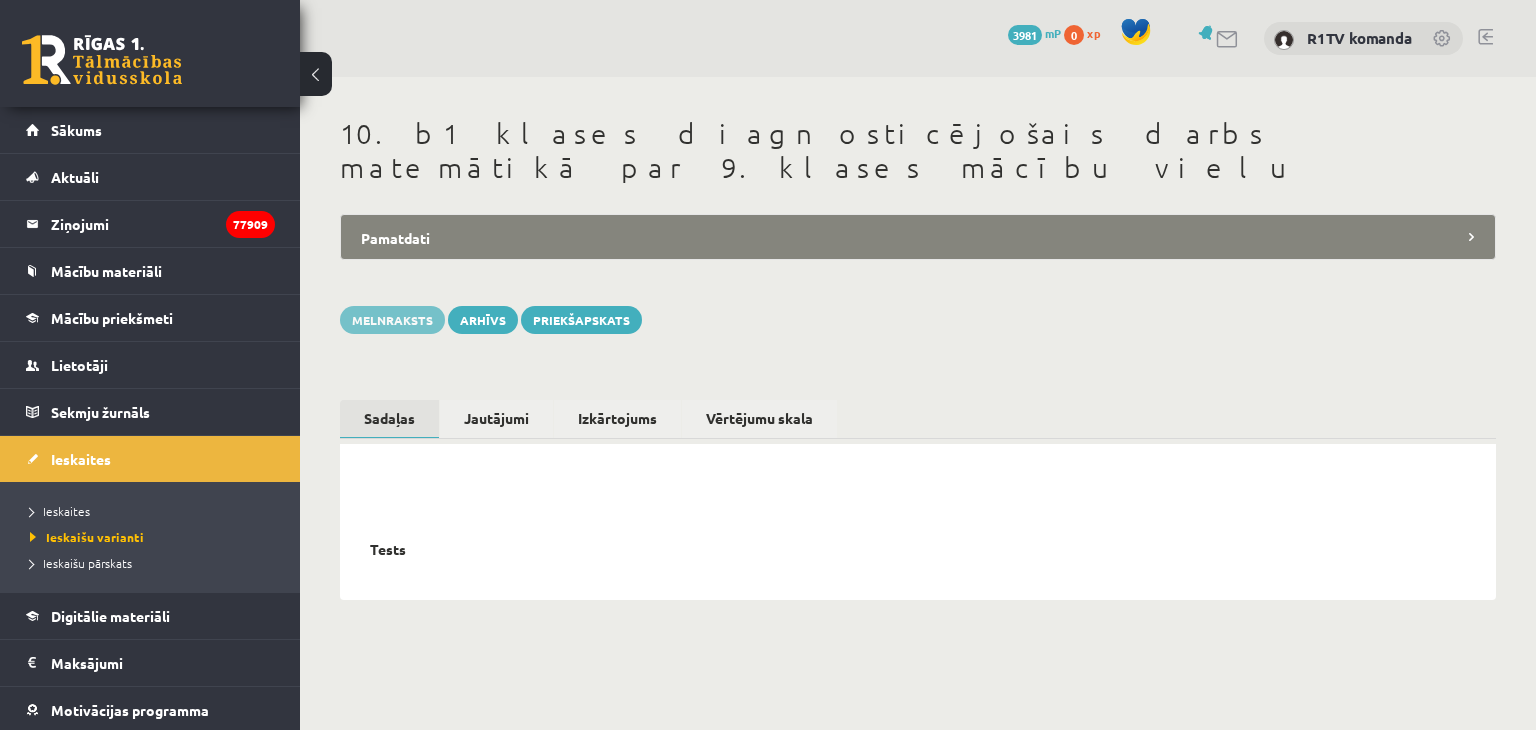 scroll, scrollTop: 0, scrollLeft: 0, axis: both 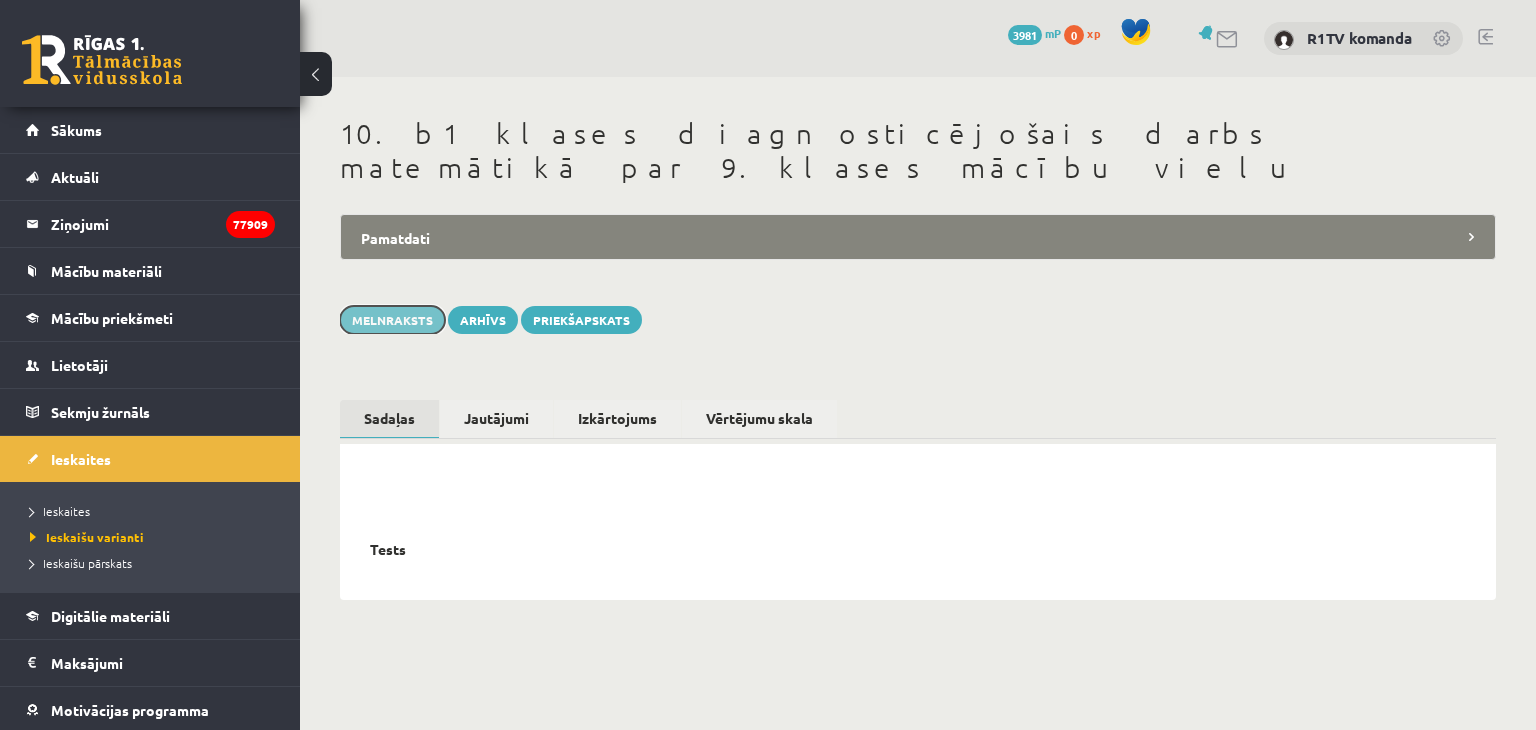 click on "Melnraksts" at bounding box center (392, 320) 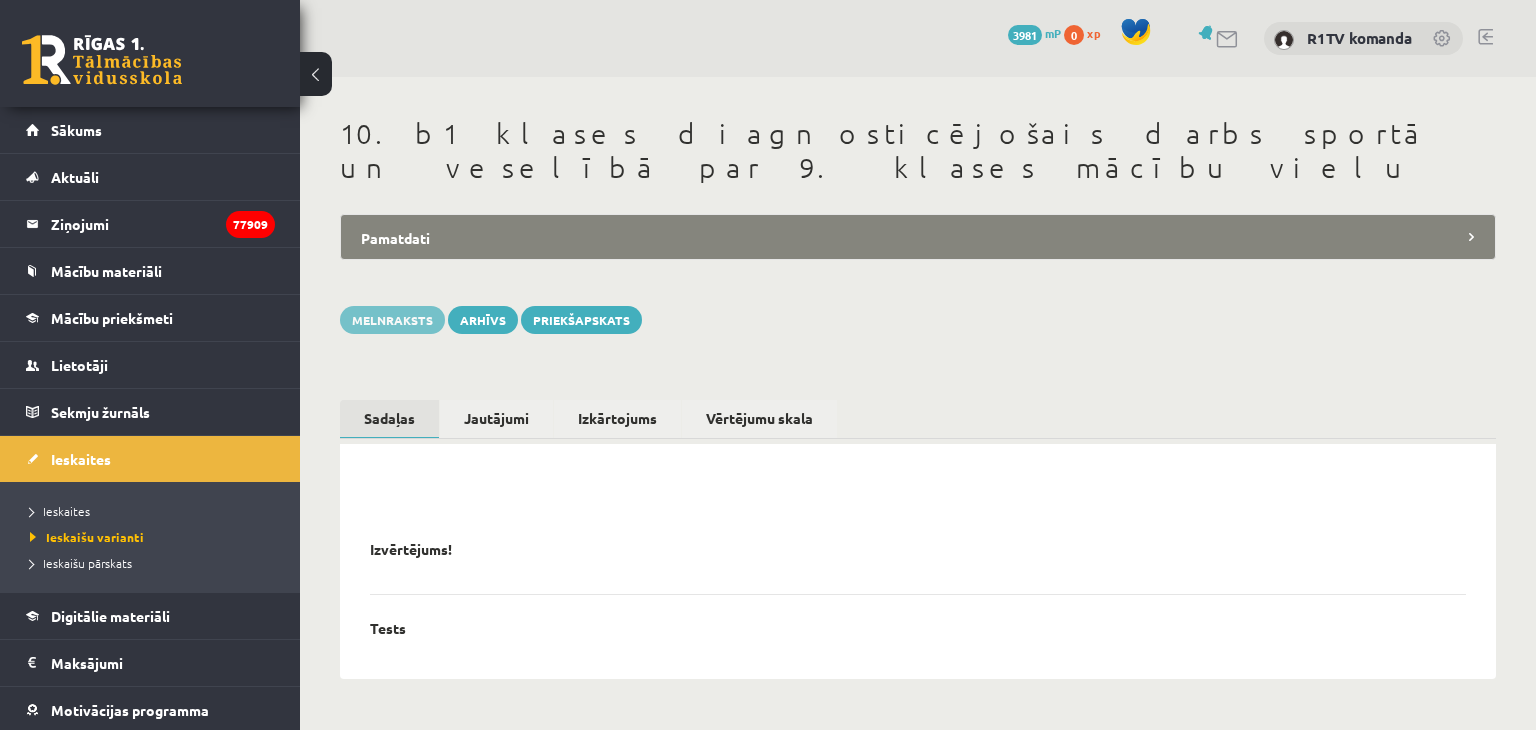 scroll, scrollTop: 0, scrollLeft: 0, axis: both 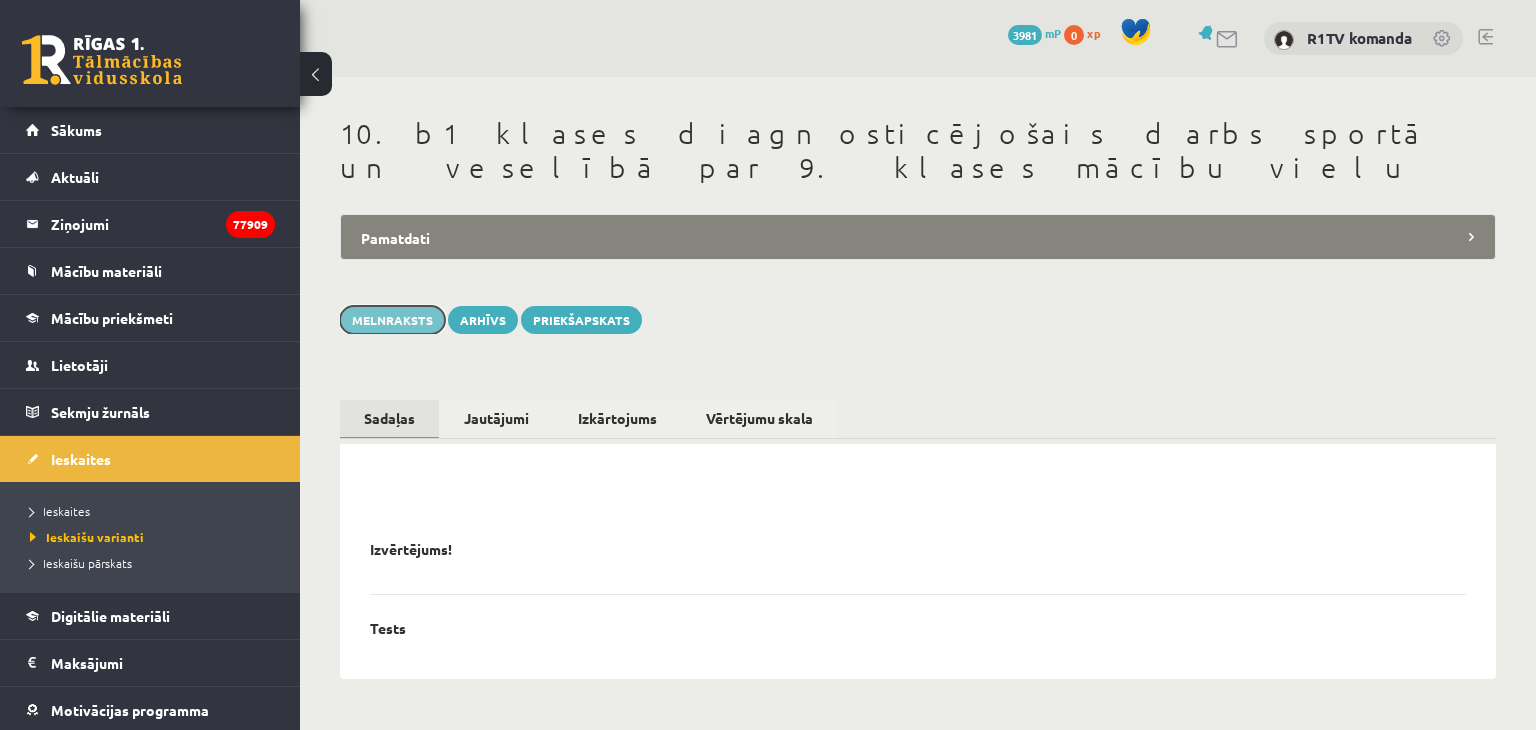 click on "Melnraksts" at bounding box center [392, 320] 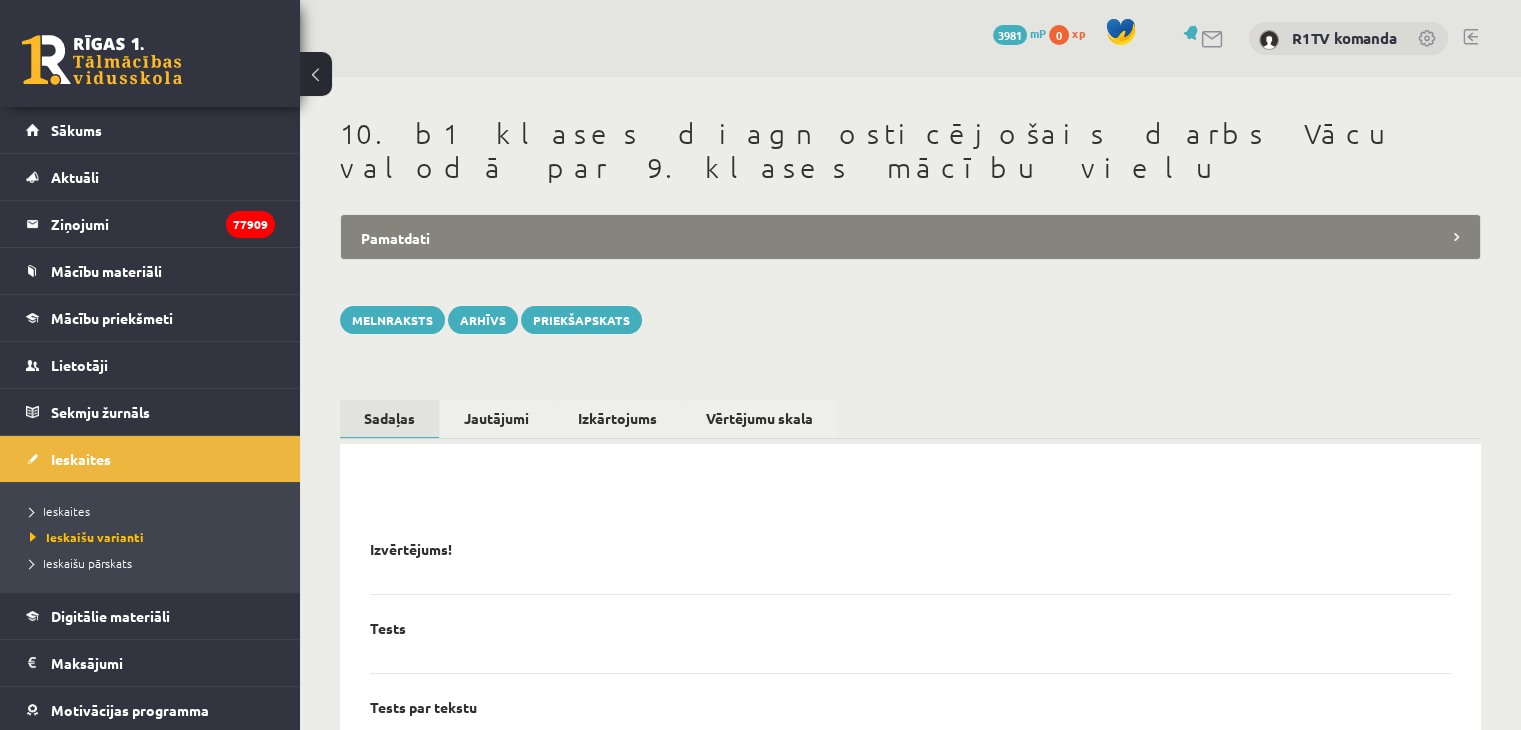 scroll, scrollTop: 0, scrollLeft: 0, axis: both 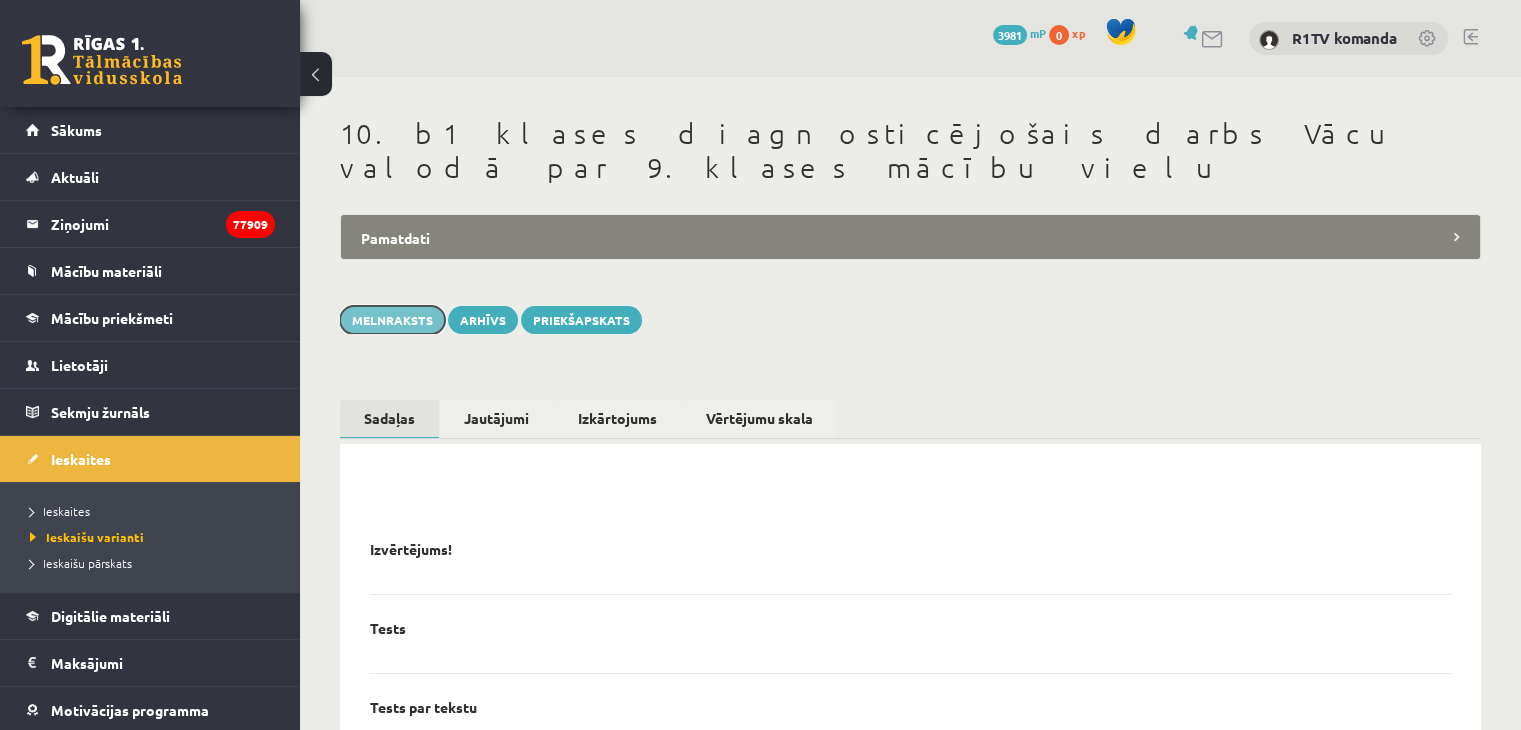 click on "Melnraksts" at bounding box center (392, 320) 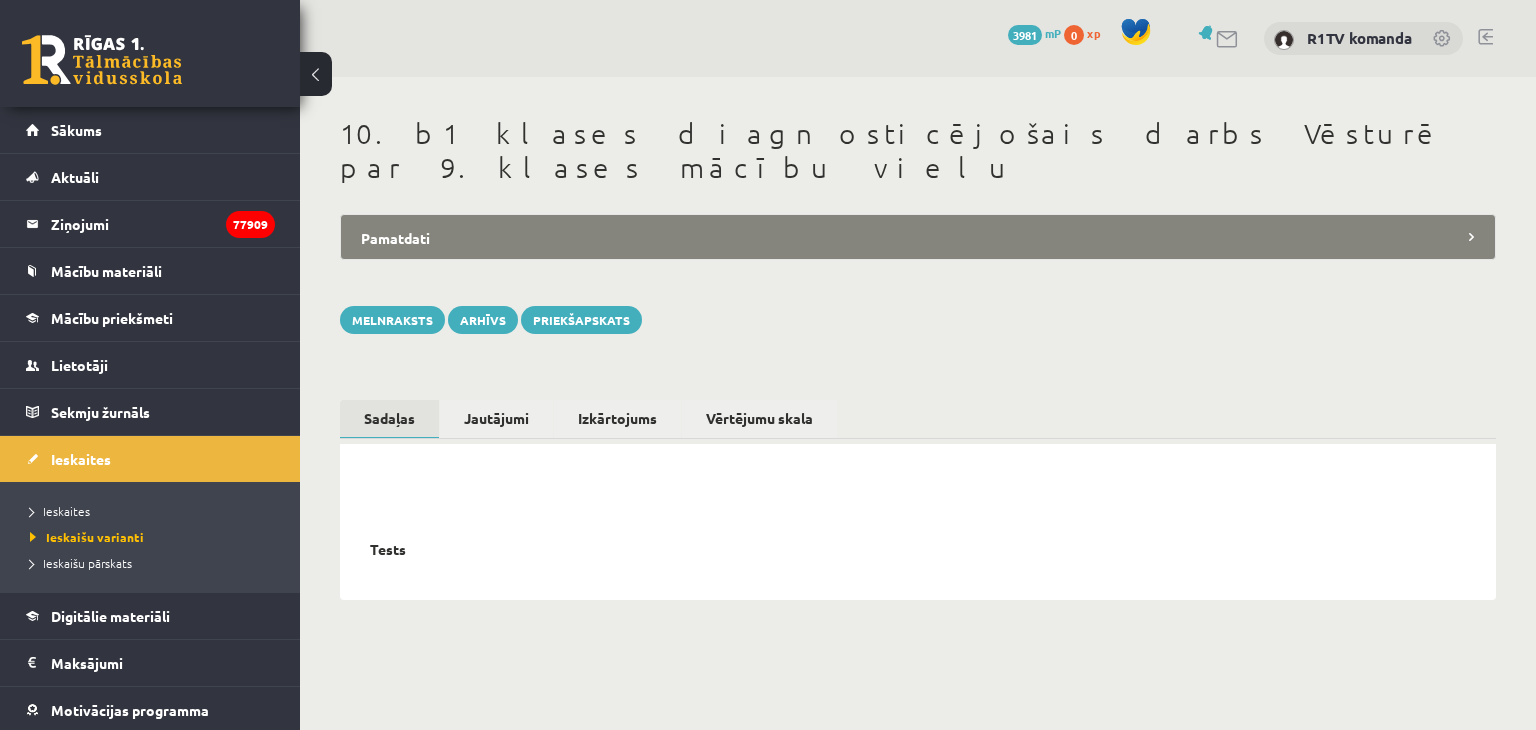 scroll, scrollTop: 0, scrollLeft: 0, axis: both 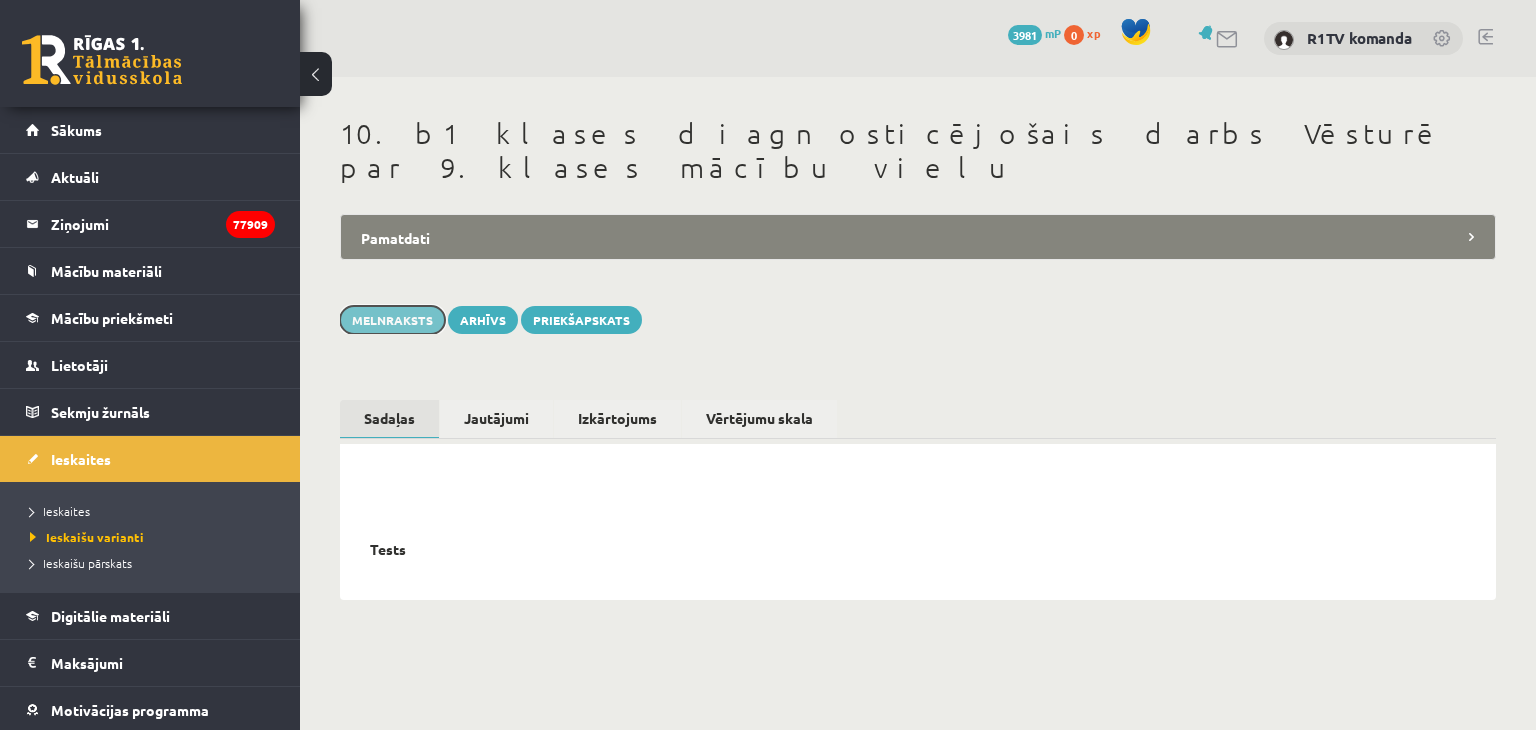 click on "Melnraksts" at bounding box center (392, 320) 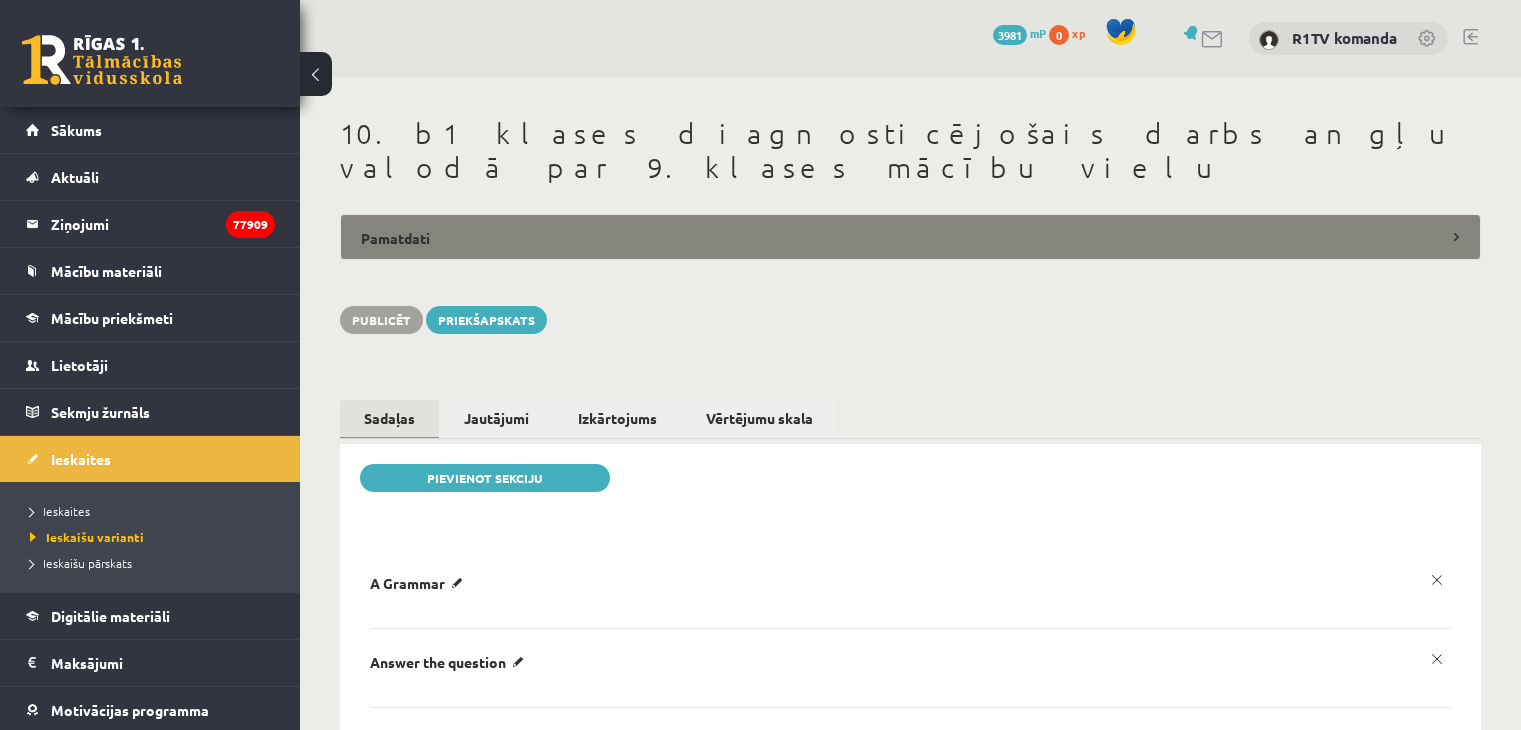 scroll, scrollTop: 0, scrollLeft: 0, axis: both 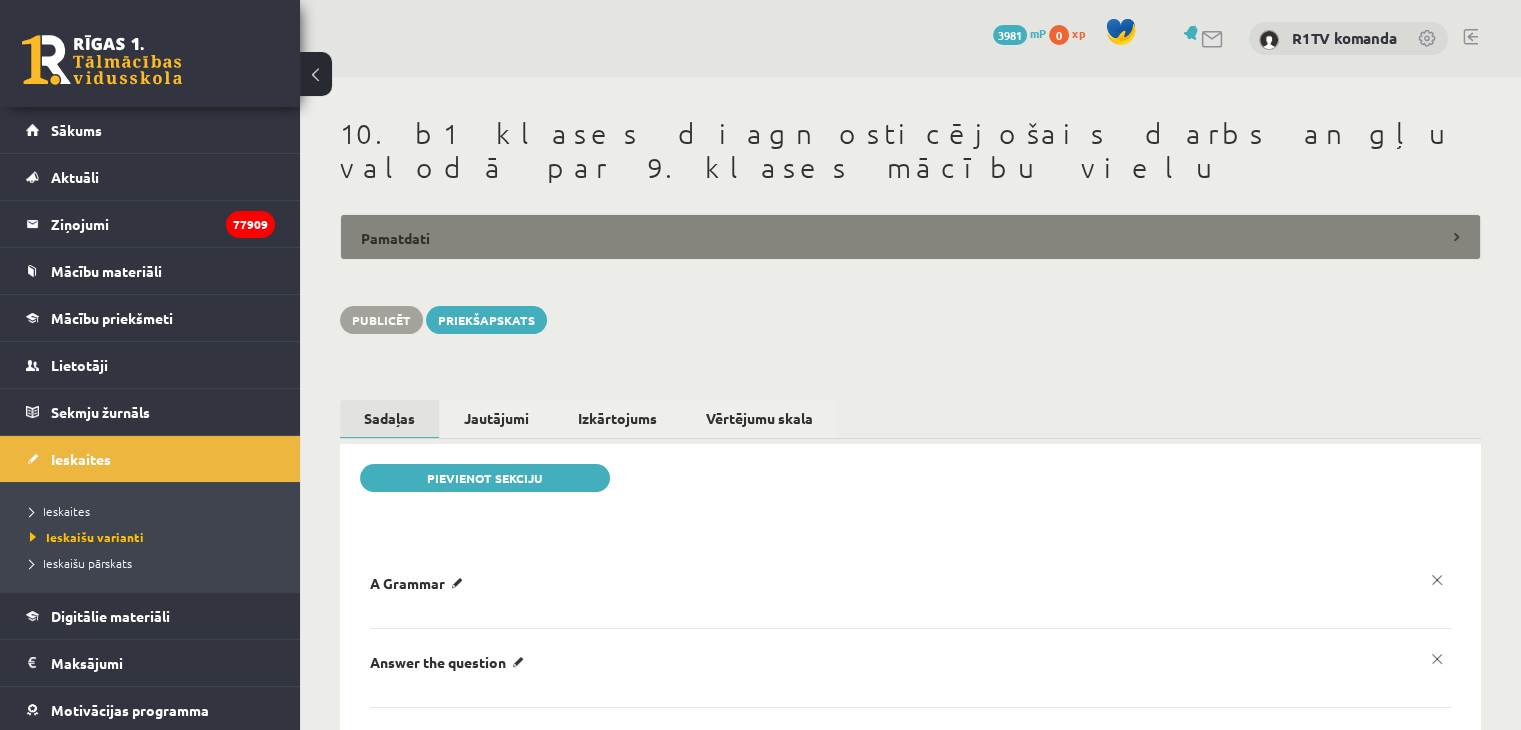click on "Pamatdati" at bounding box center [910, 237] 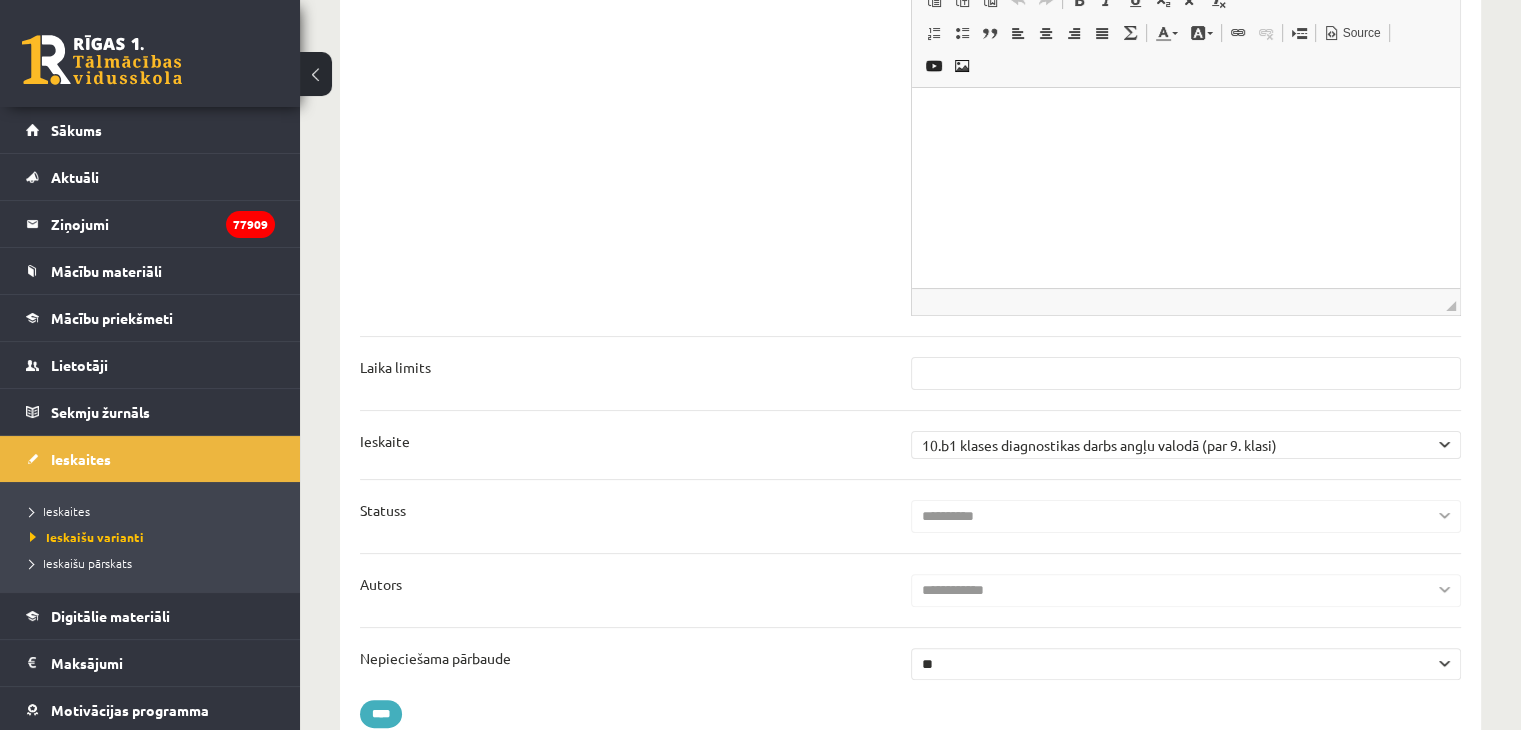 scroll, scrollTop: 500, scrollLeft: 0, axis: vertical 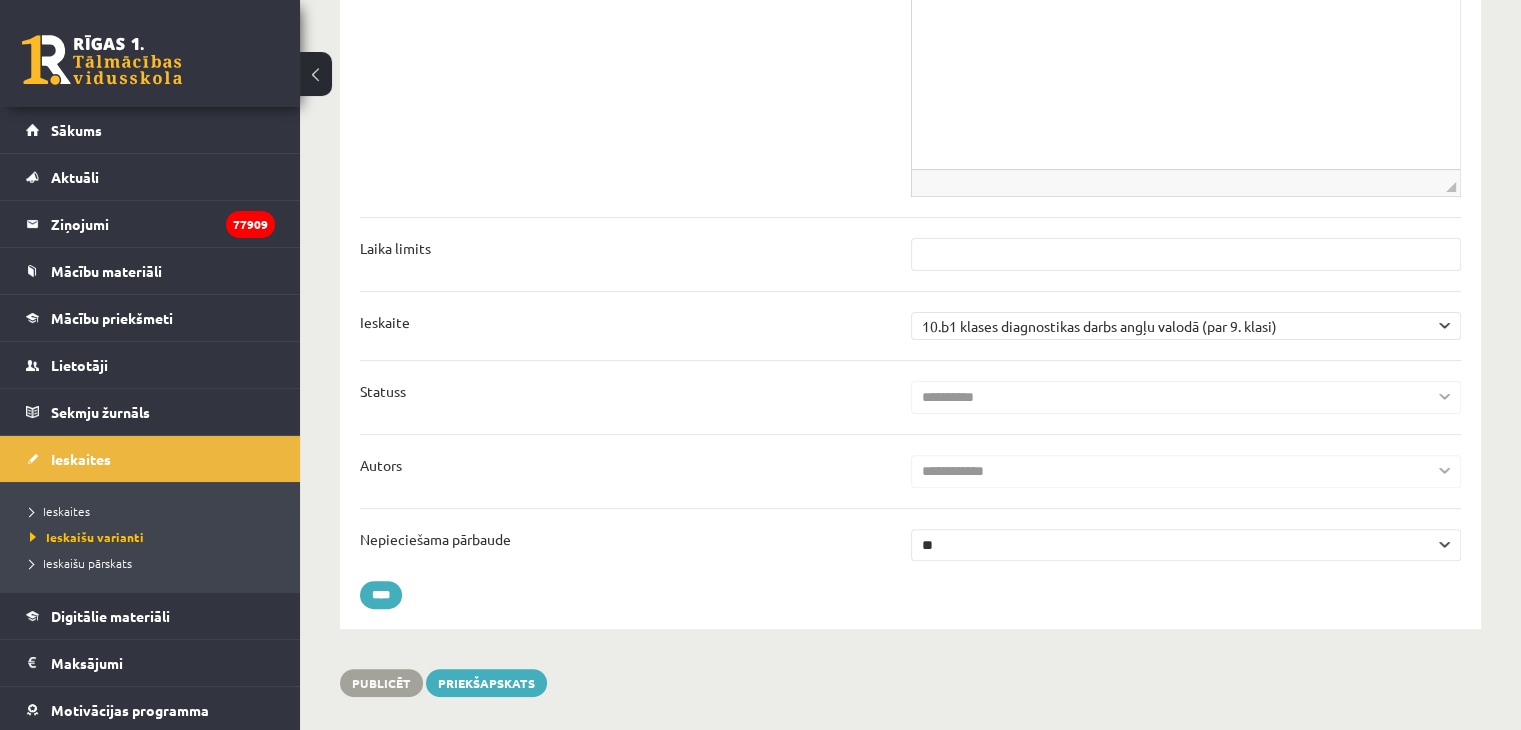 drag, startPoint x: 972, startPoint y: 477, endPoint x: 972, endPoint y: 488, distance: 11 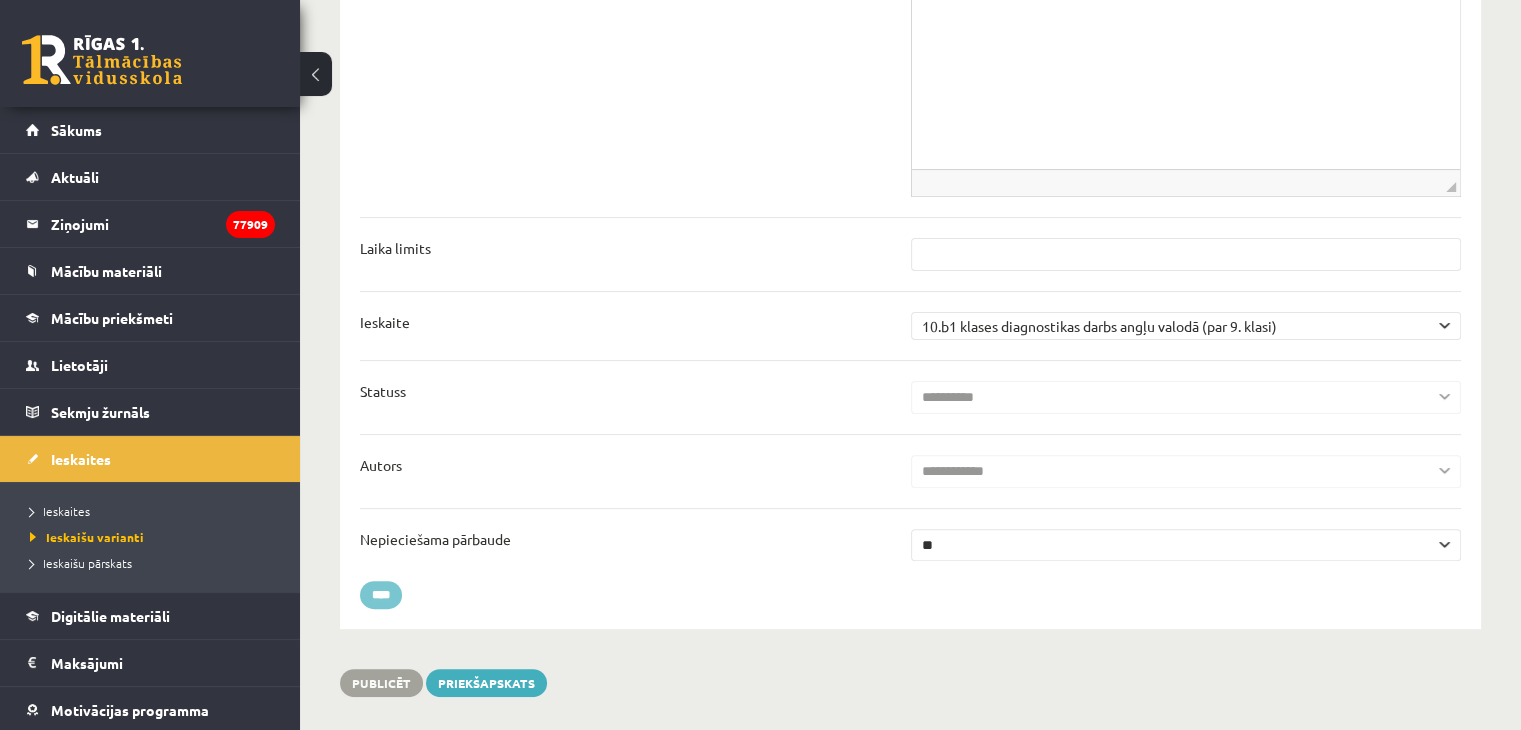 click on "****" at bounding box center [381, 595] 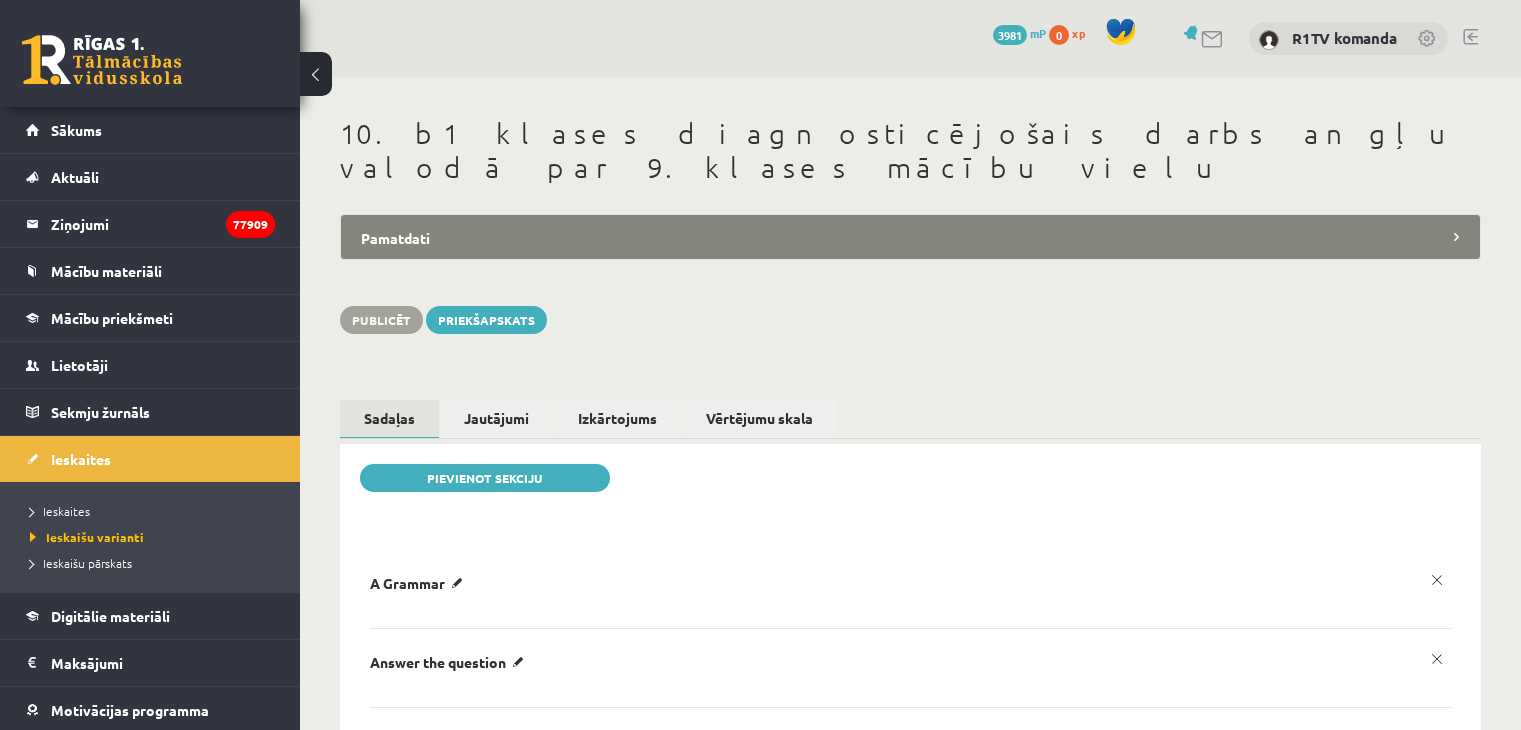 scroll, scrollTop: 0, scrollLeft: 0, axis: both 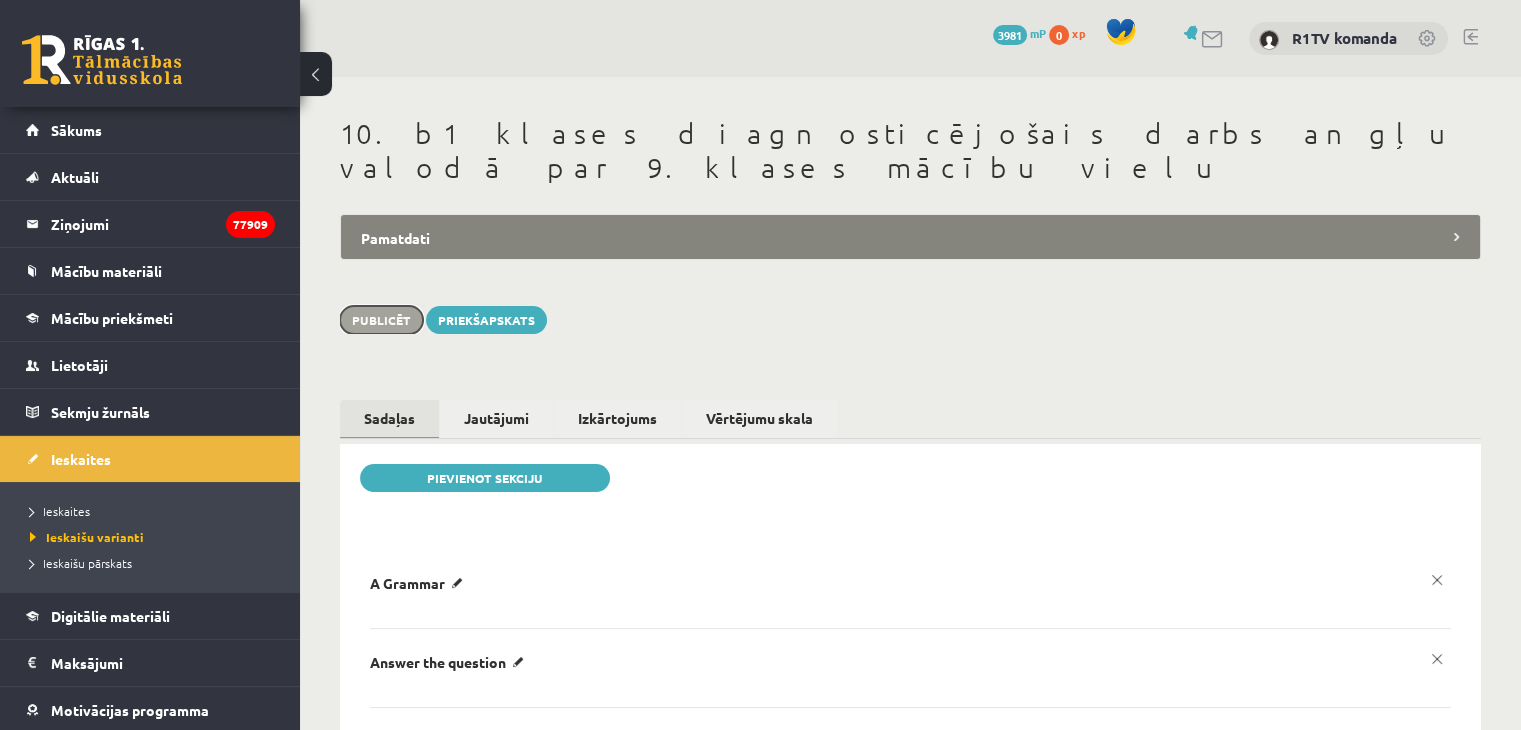 click on "Publicēt" at bounding box center (381, 320) 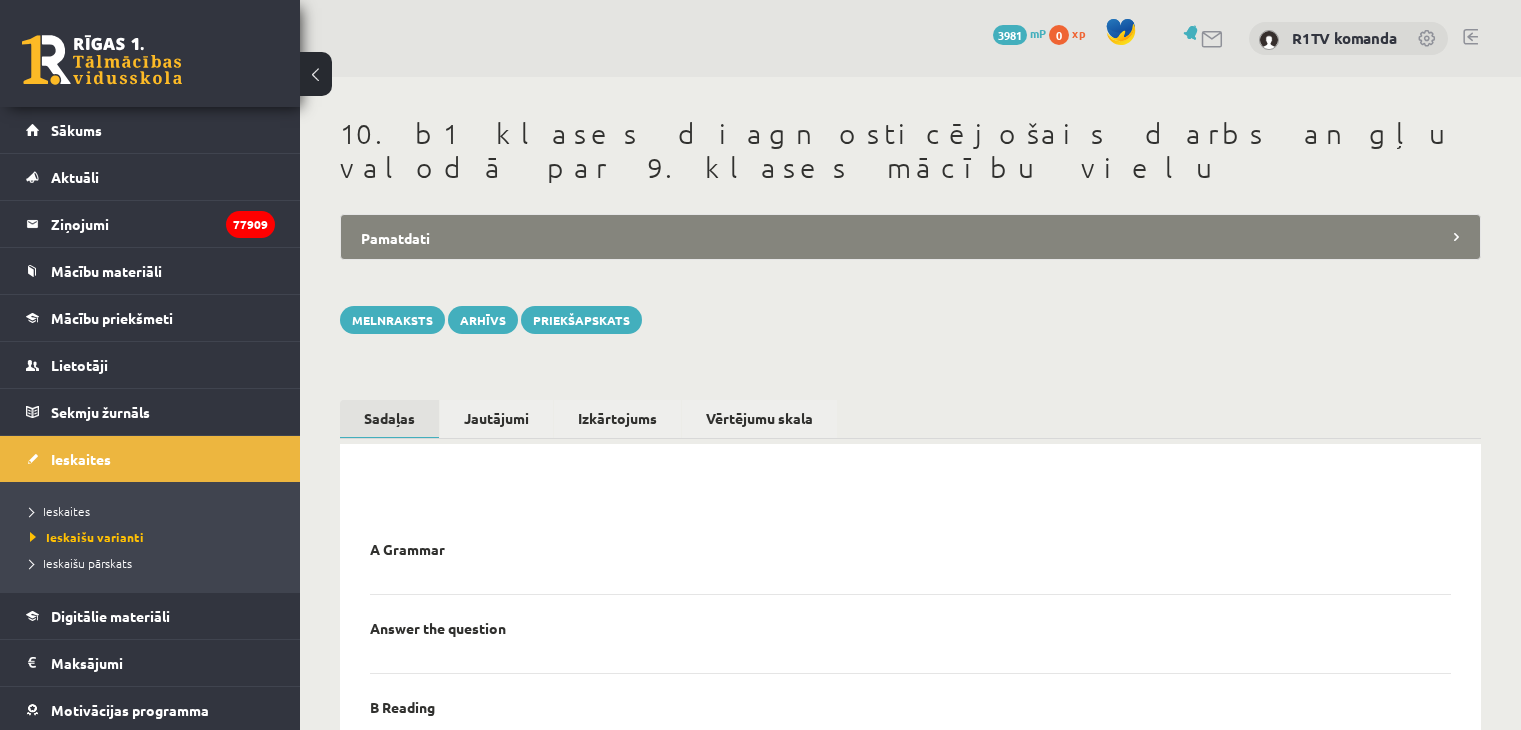 scroll, scrollTop: 0, scrollLeft: 0, axis: both 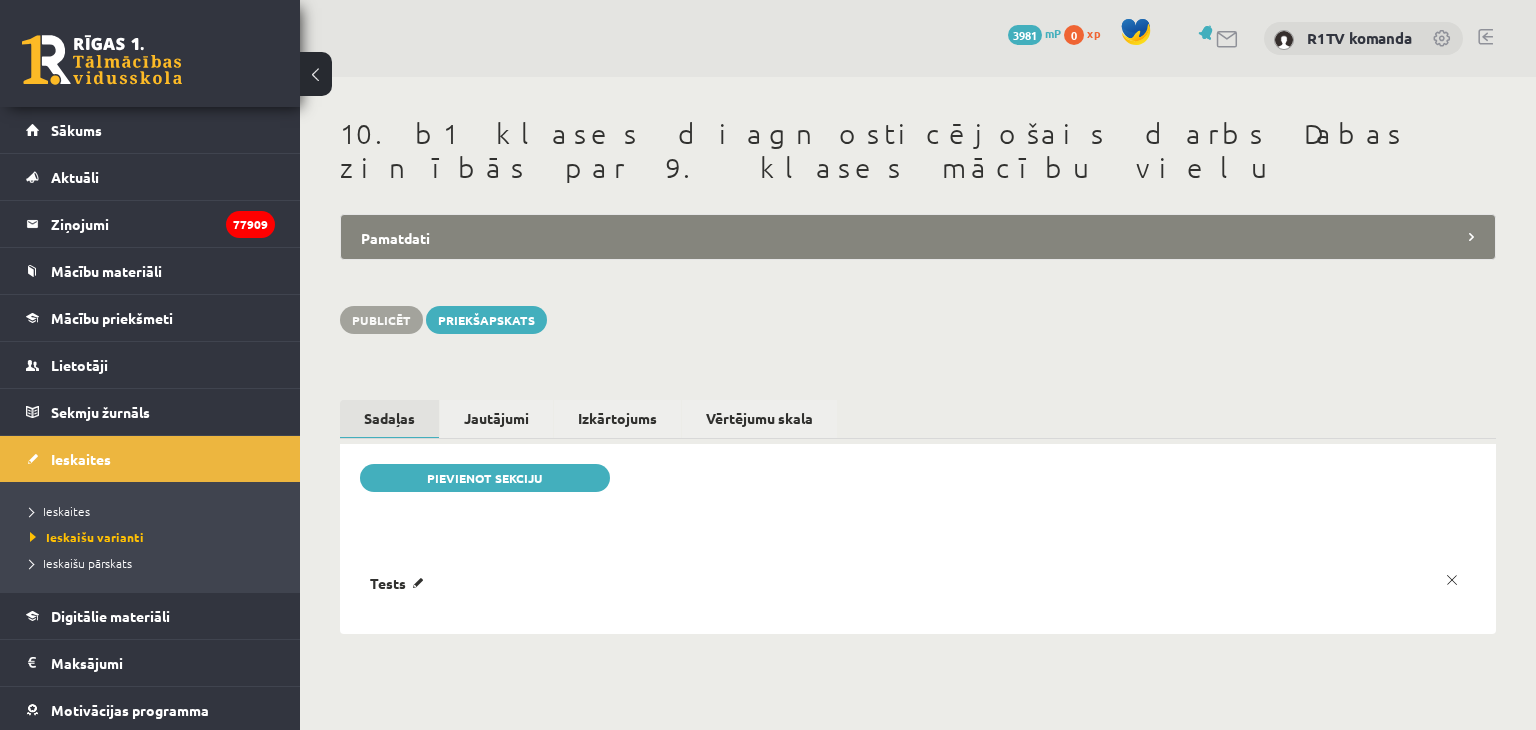 drag, startPoint x: 0, startPoint y: 0, endPoint x: 600, endPoint y: 205, distance: 634.05444 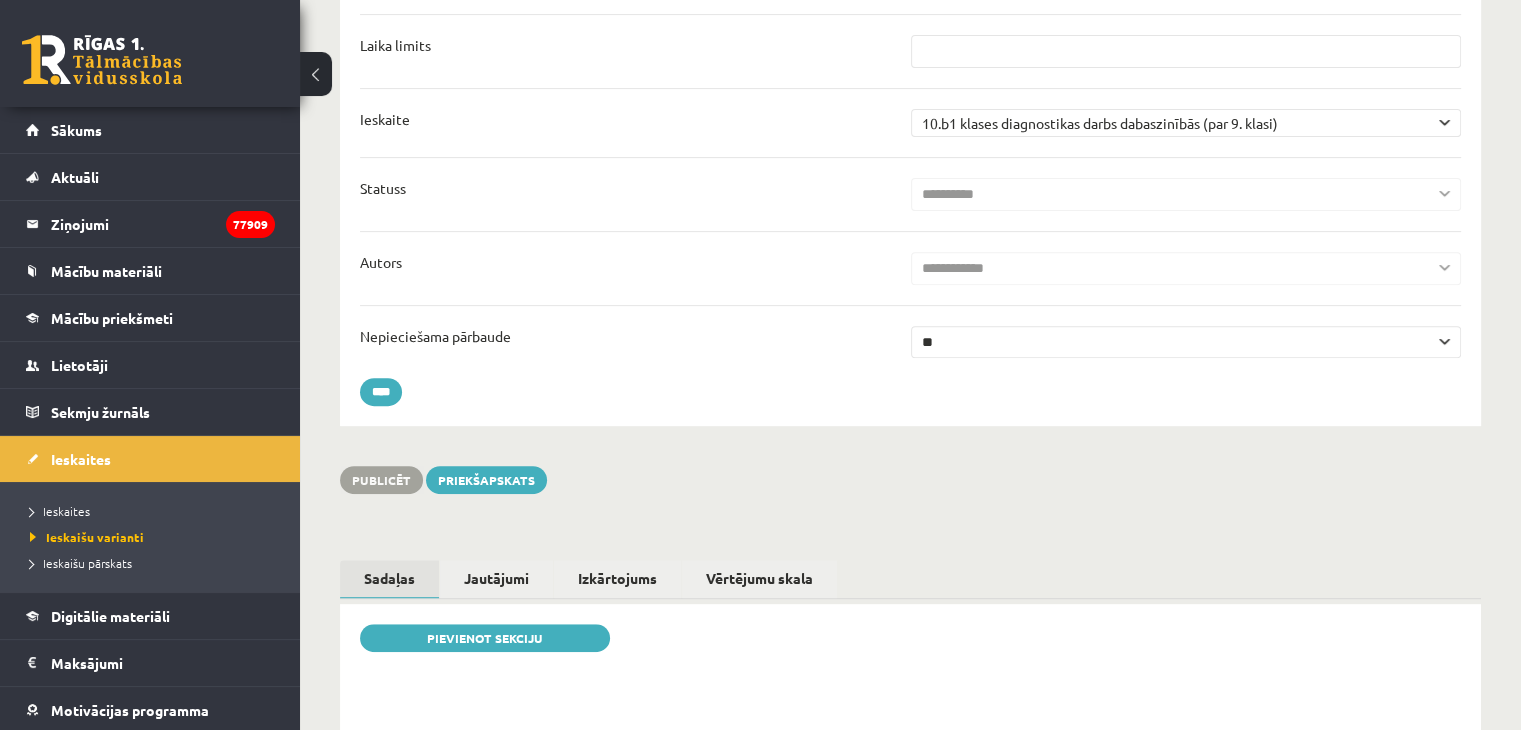 scroll, scrollTop: 0, scrollLeft: 0, axis: both 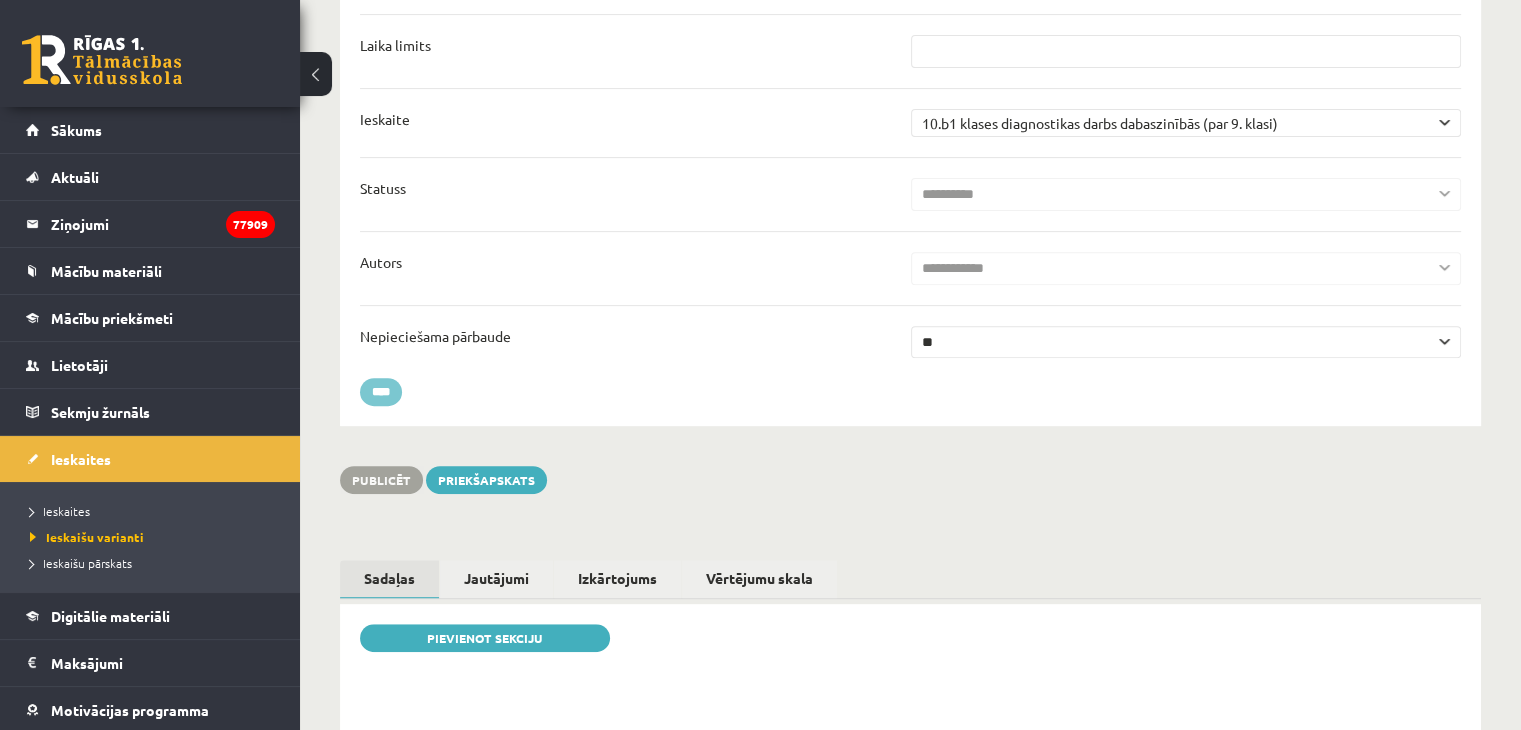 click on "****" at bounding box center (381, 392) 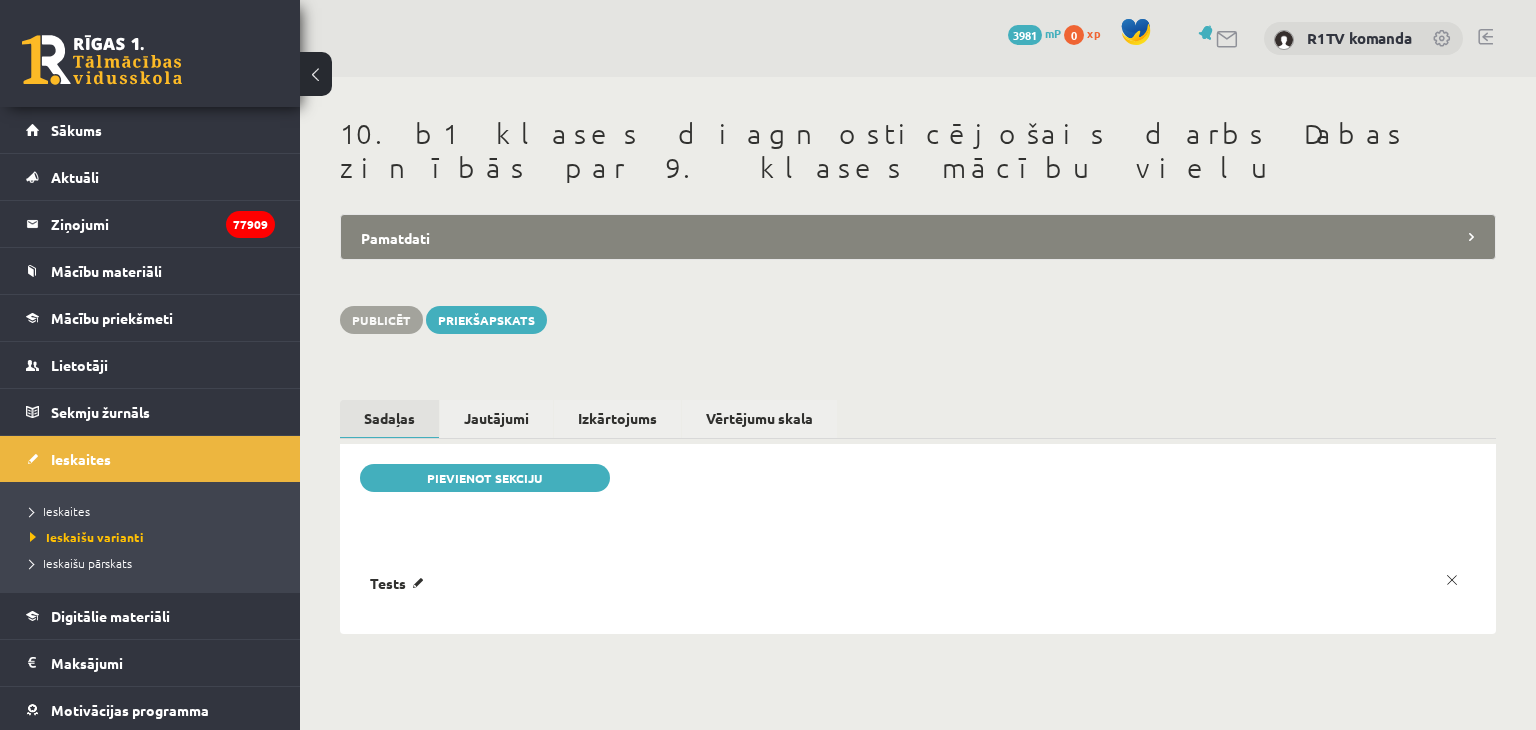 scroll, scrollTop: 0, scrollLeft: 0, axis: both 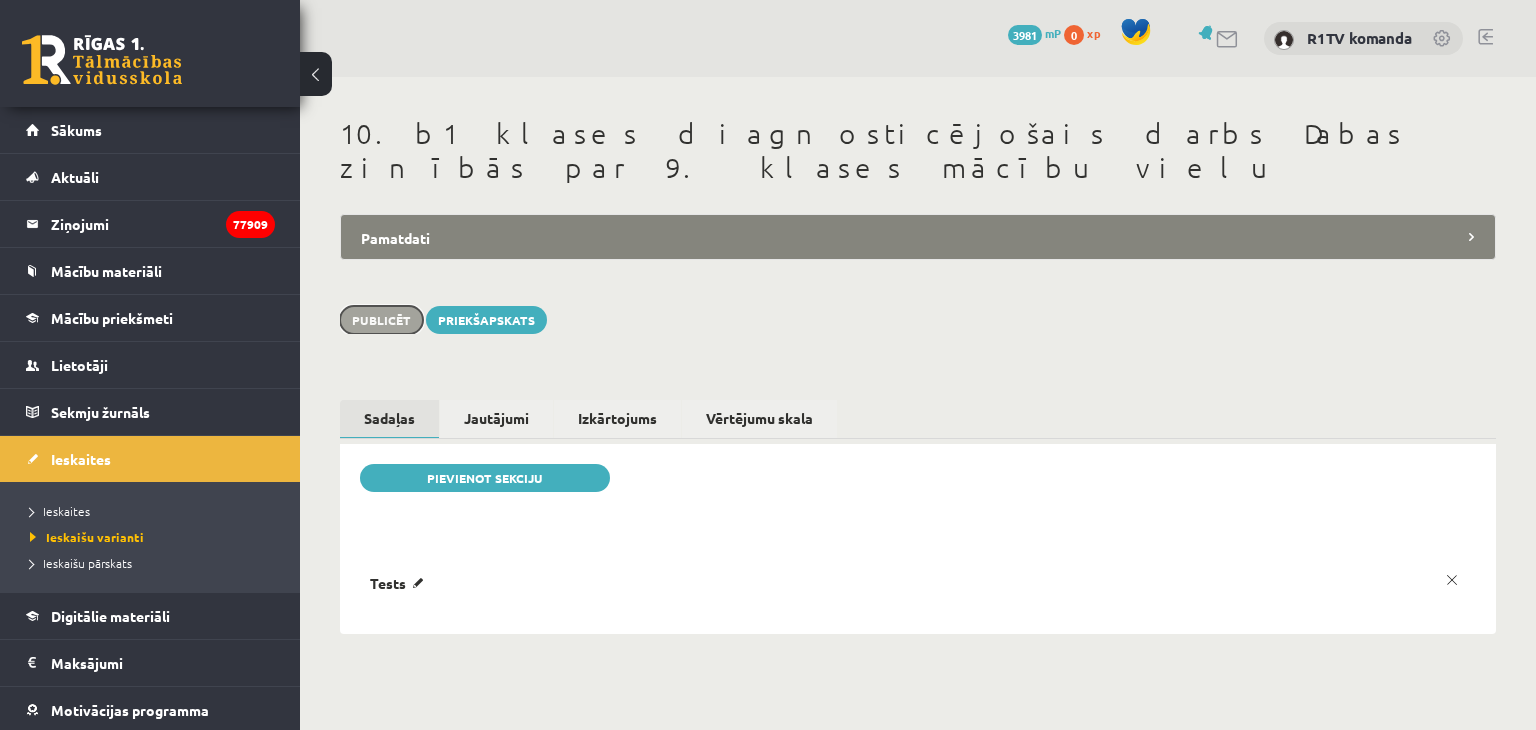click on "Publicēt" at bounding box center (381, 320) 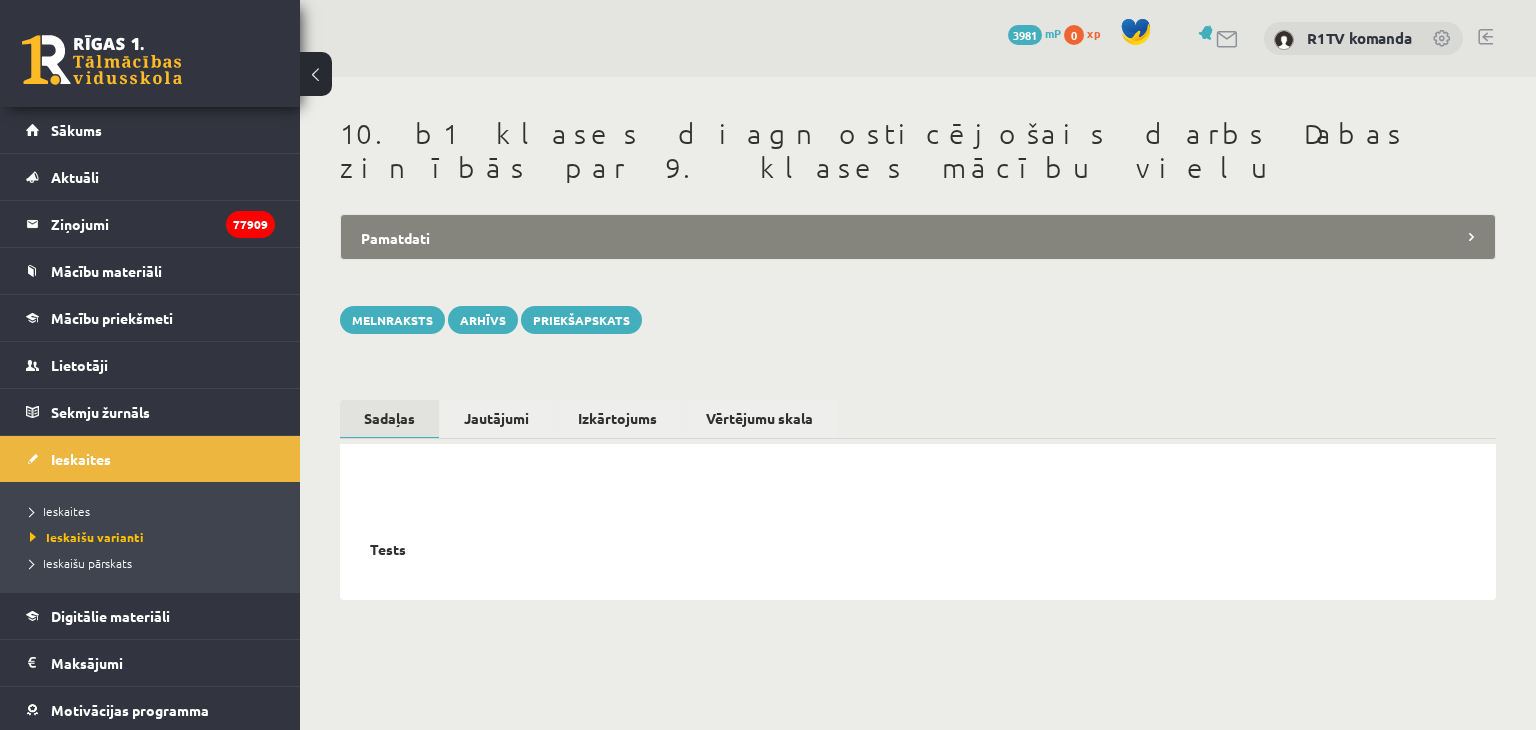 scroll, scrollTop: 0, scrollLeft: 0, axis: both 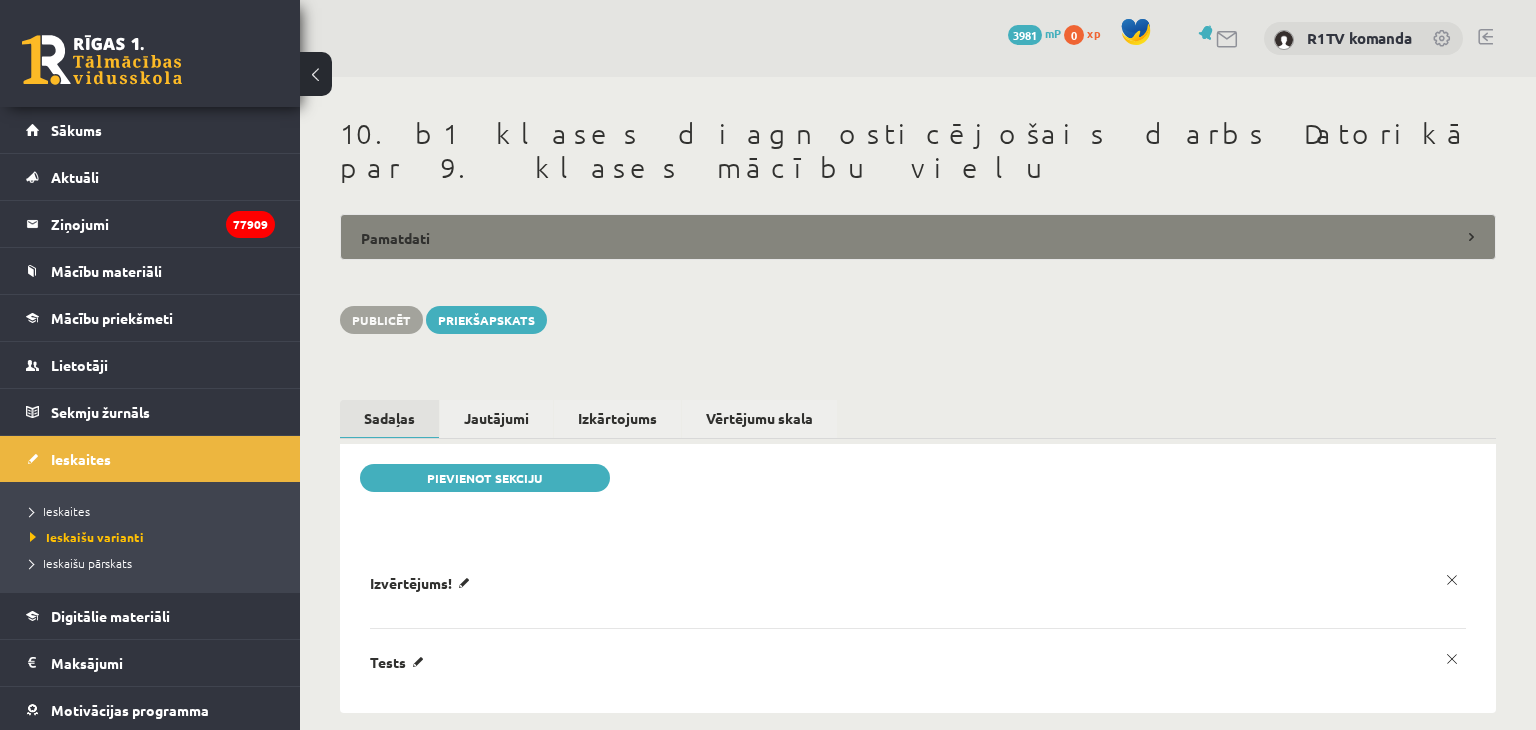 click on "Pamatdati" at bounding box center [918, 237] 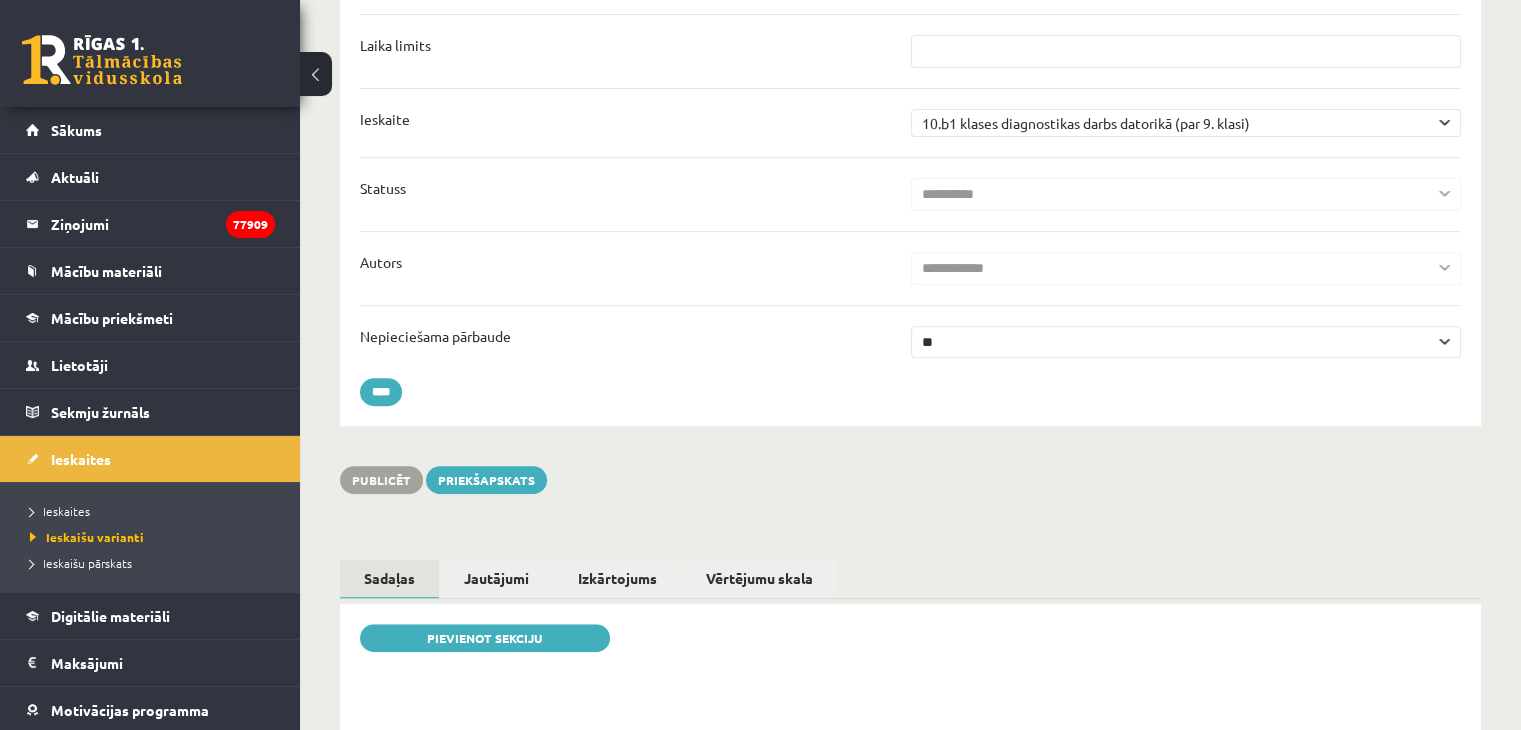 scroll, scrollTop: 0, scrollLeft: 0, axis: both 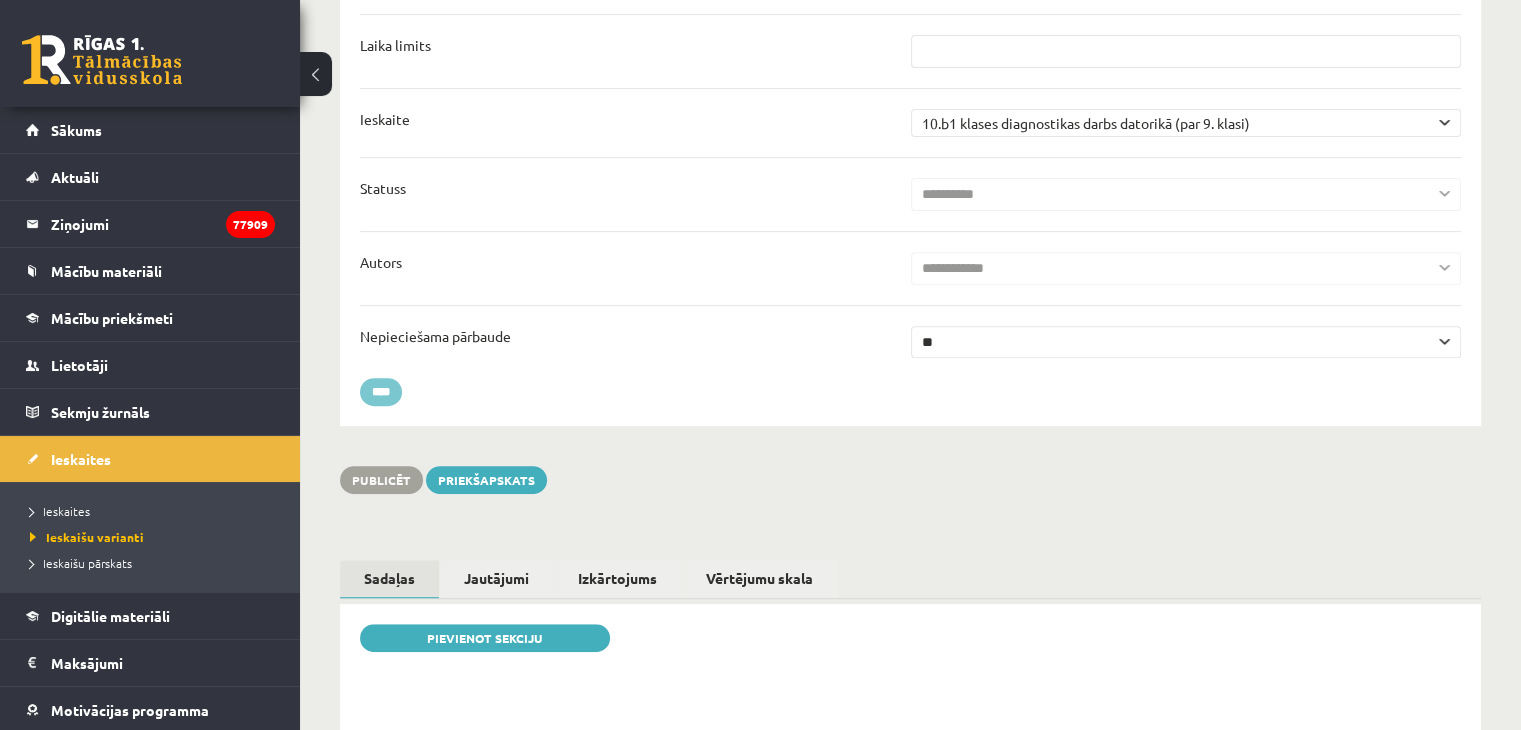 click on "****" at bounding box center [381, 392] 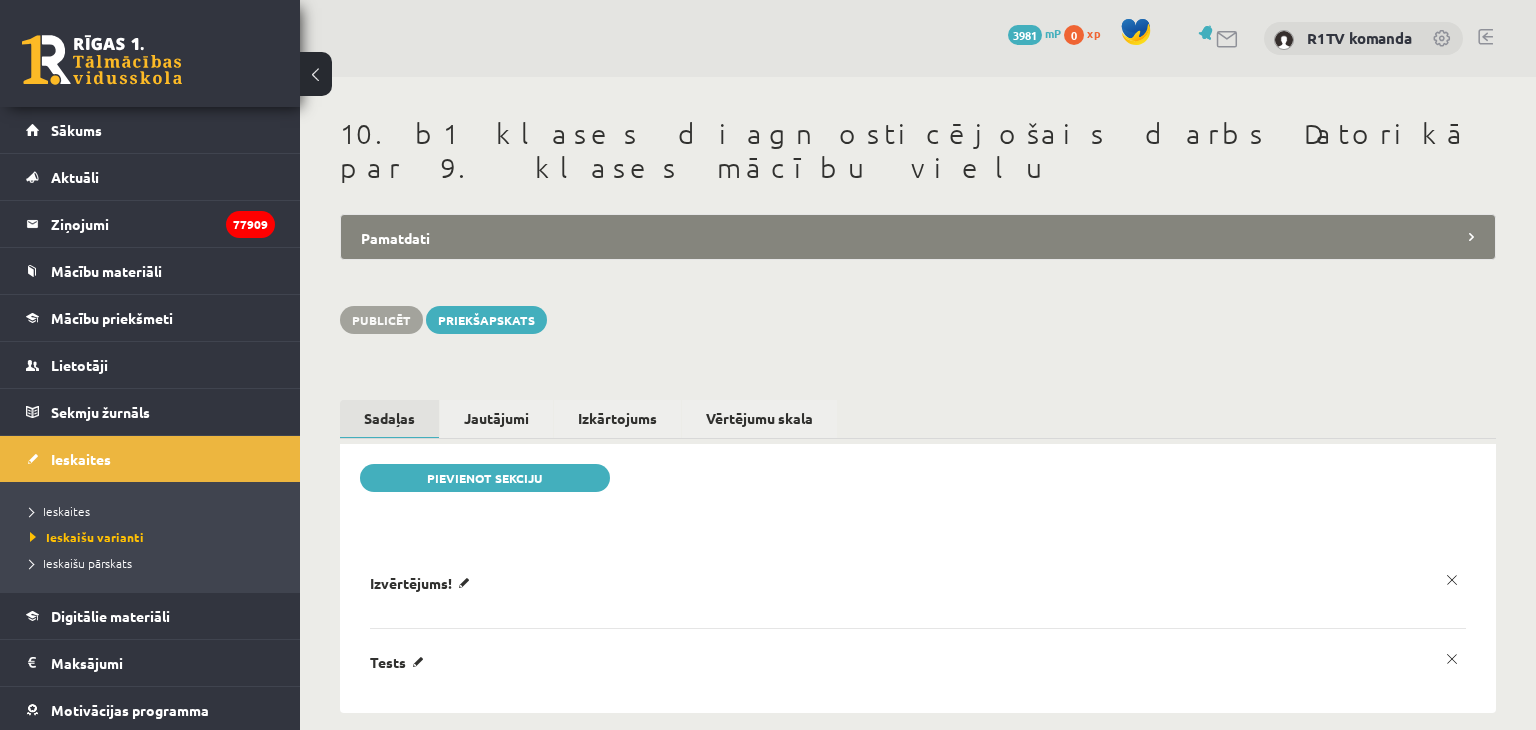 scroll, scrollTop: 0, scrollLeft: 0, axis: both 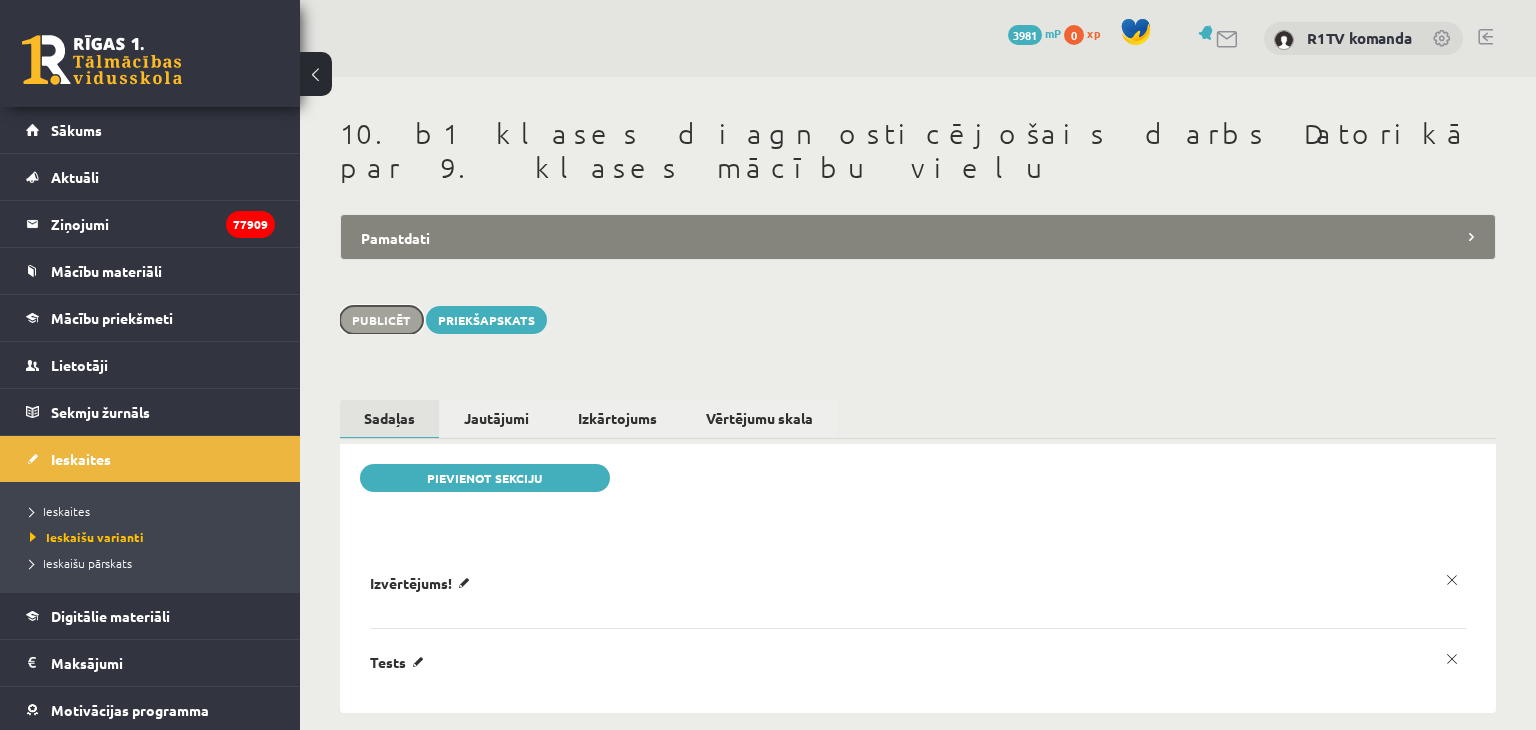 click on "Publicēt" at bounding box center (381, 320) 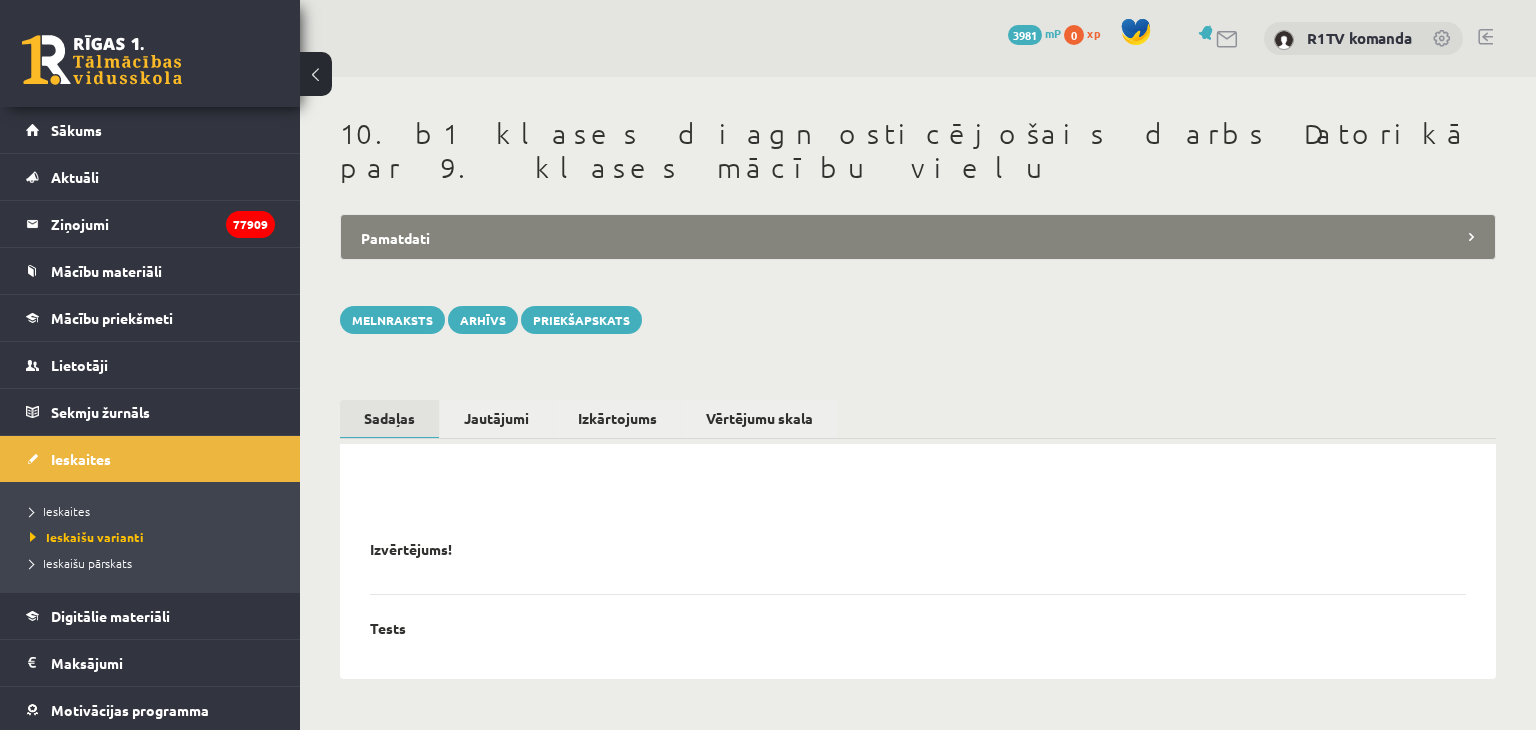 scroll, scrollTop: 0, scrollLeft: 0, axis: both 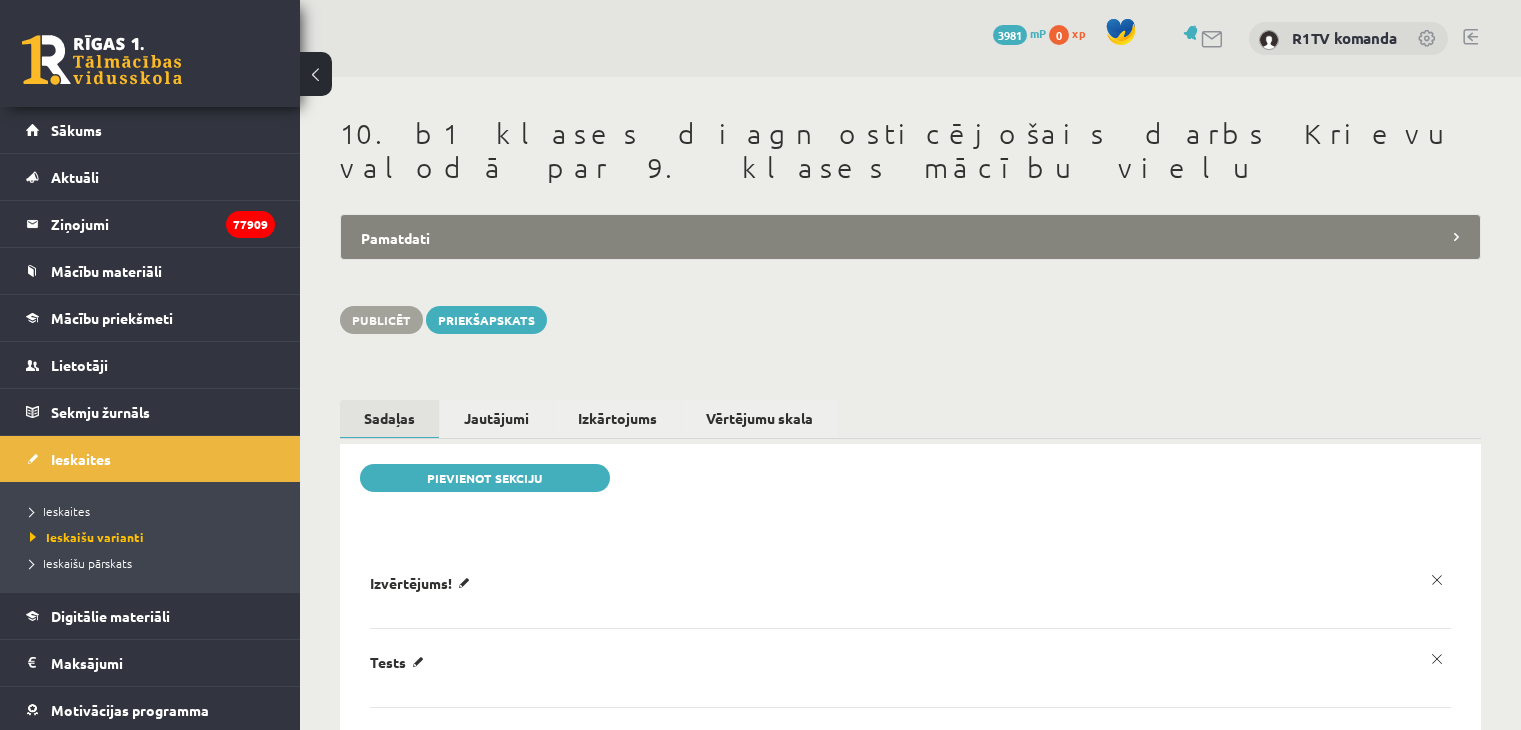 click on "Pamatdati" at bounding box center [910, 237] 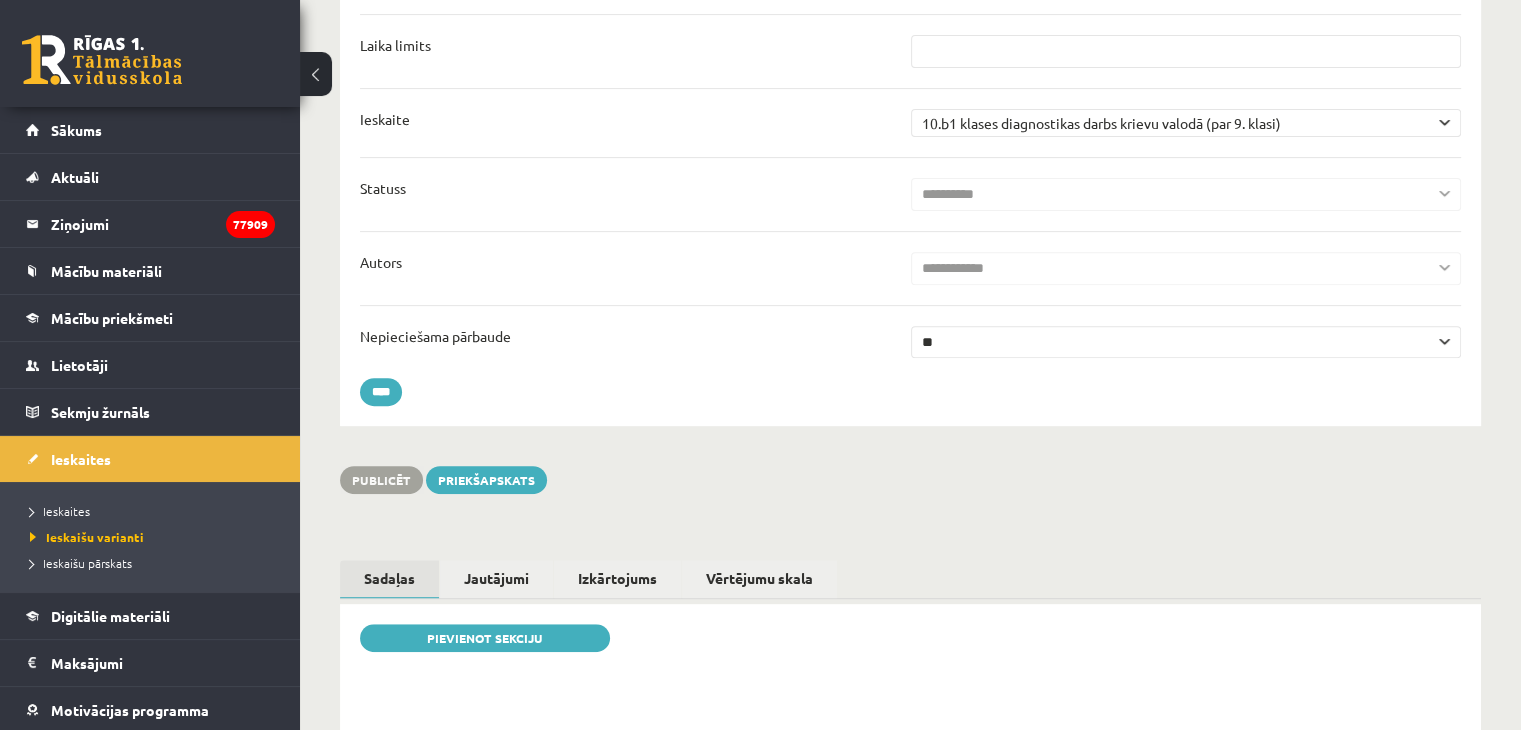 scroll, scrollTop: 0, scrollLeft: 0, axis: both 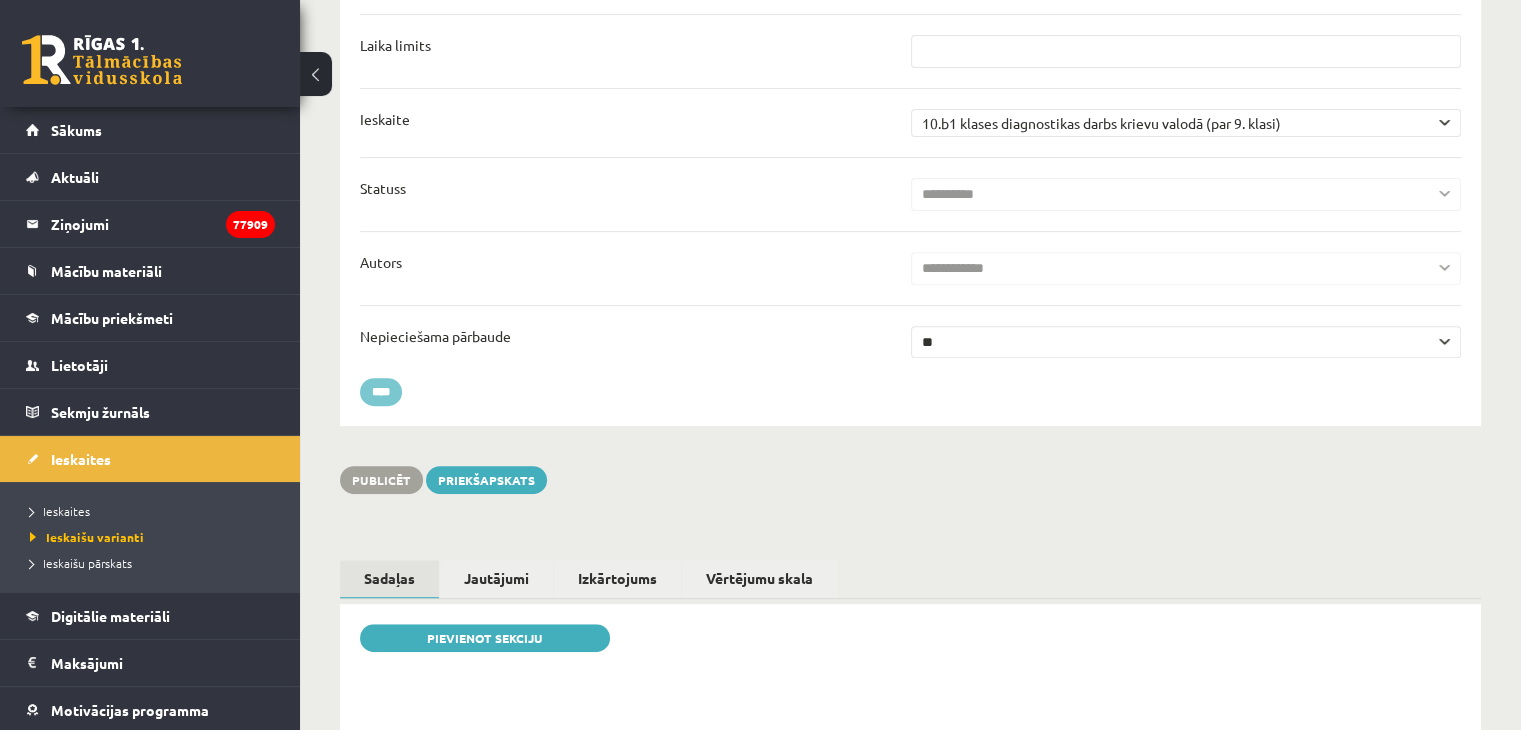 click on "****" at bounding box center (381, 392) 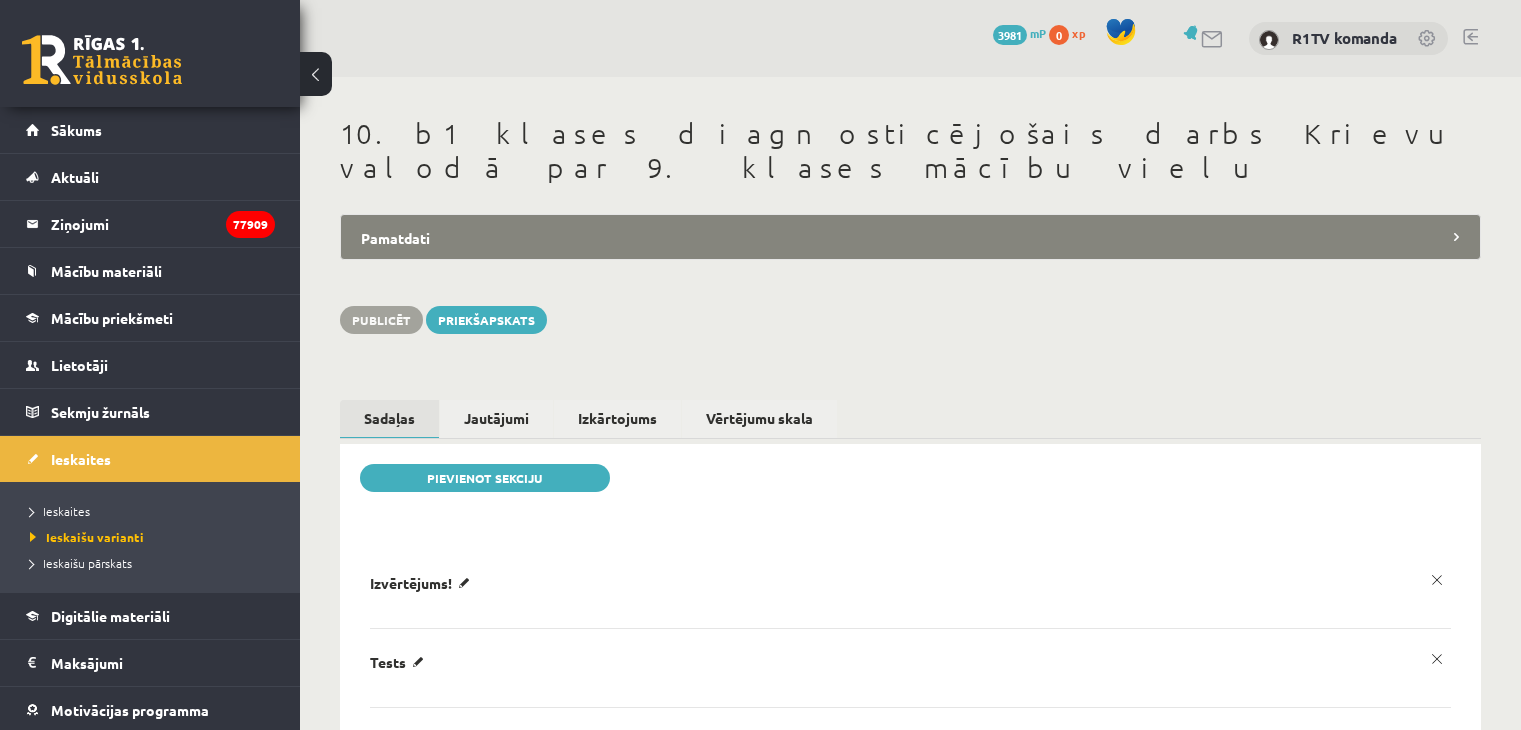 scroll, scrollTop: 0, scrollLeft: 0, axis: both 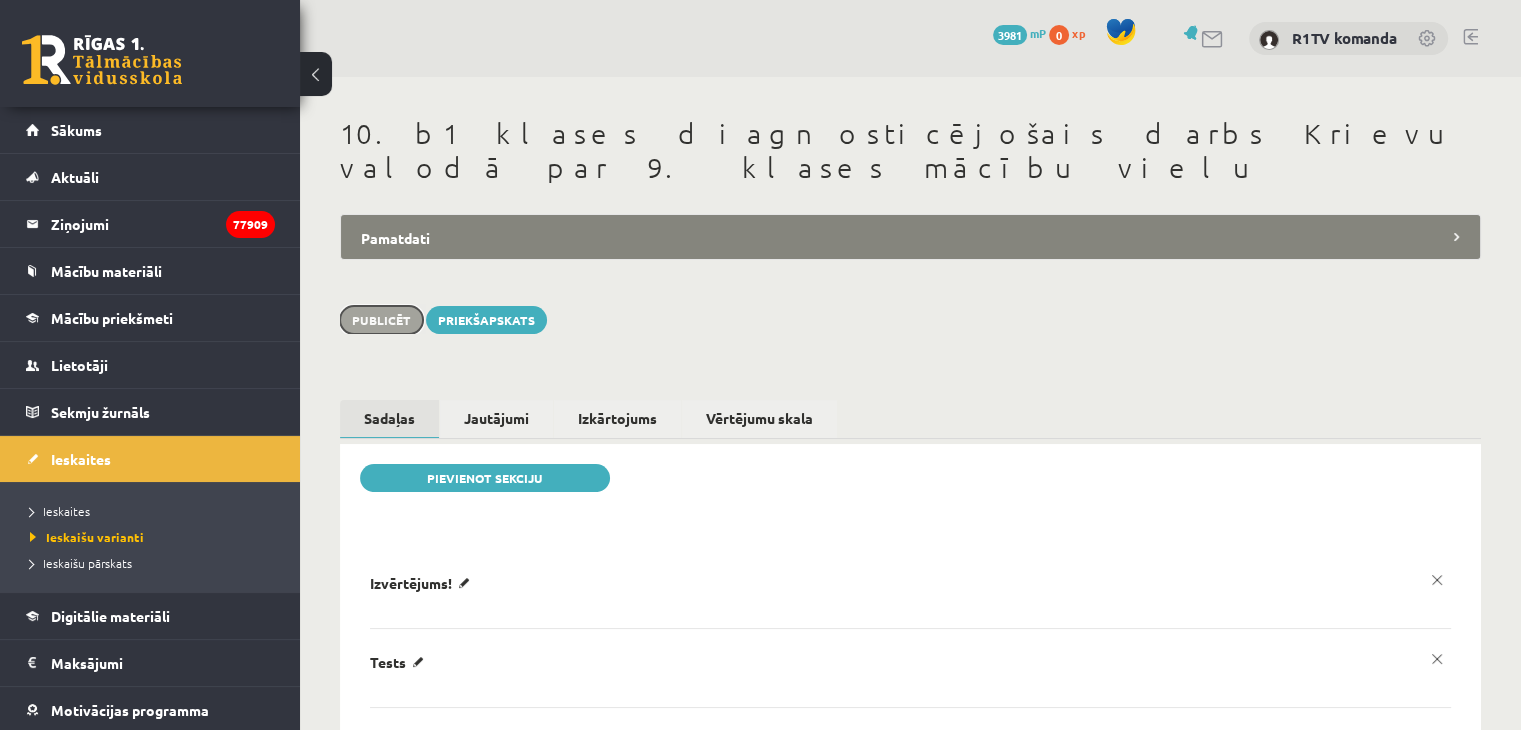 click on "Publicēt" at bounding box center (381, 320) 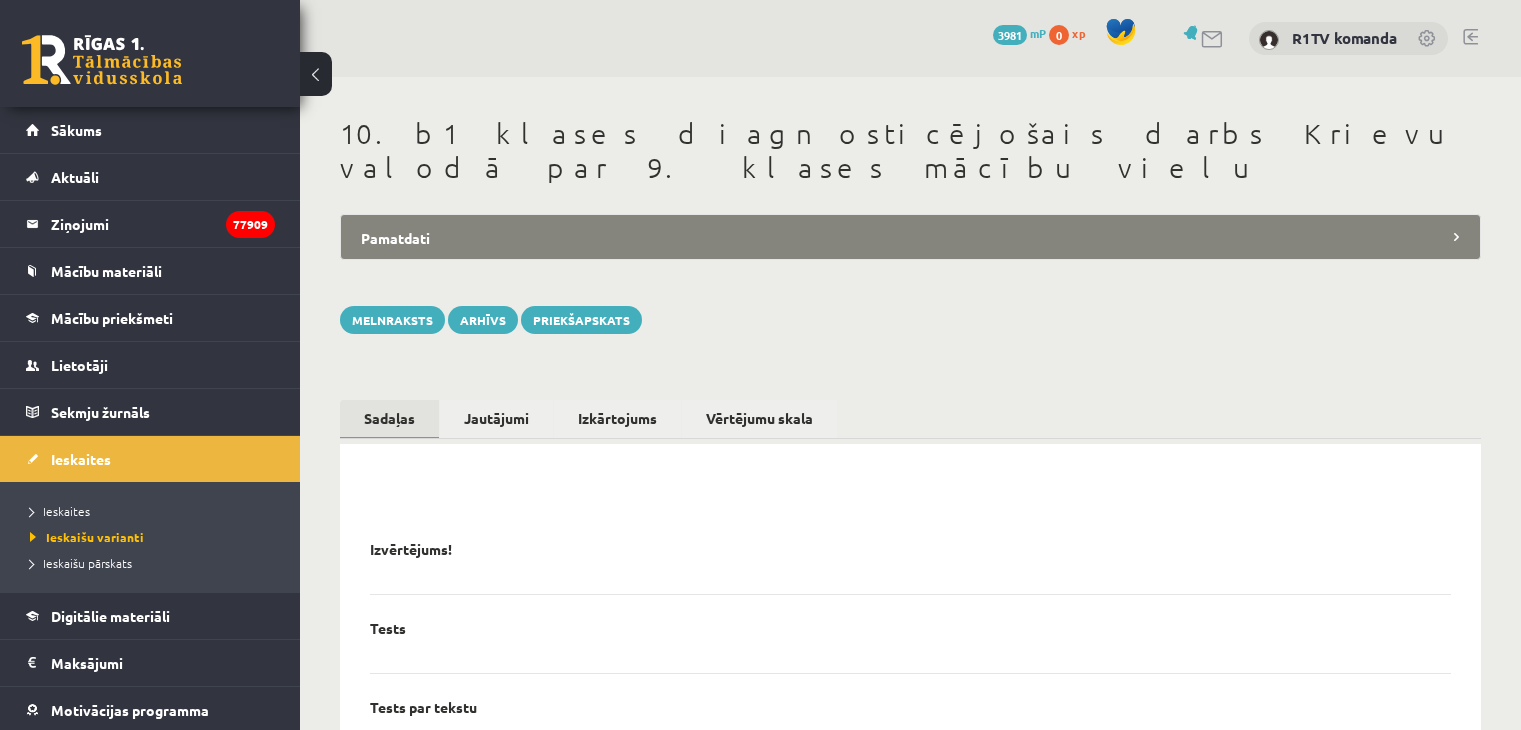 scroll, scrollTop: 0, scrollLeft: 0, axis: both 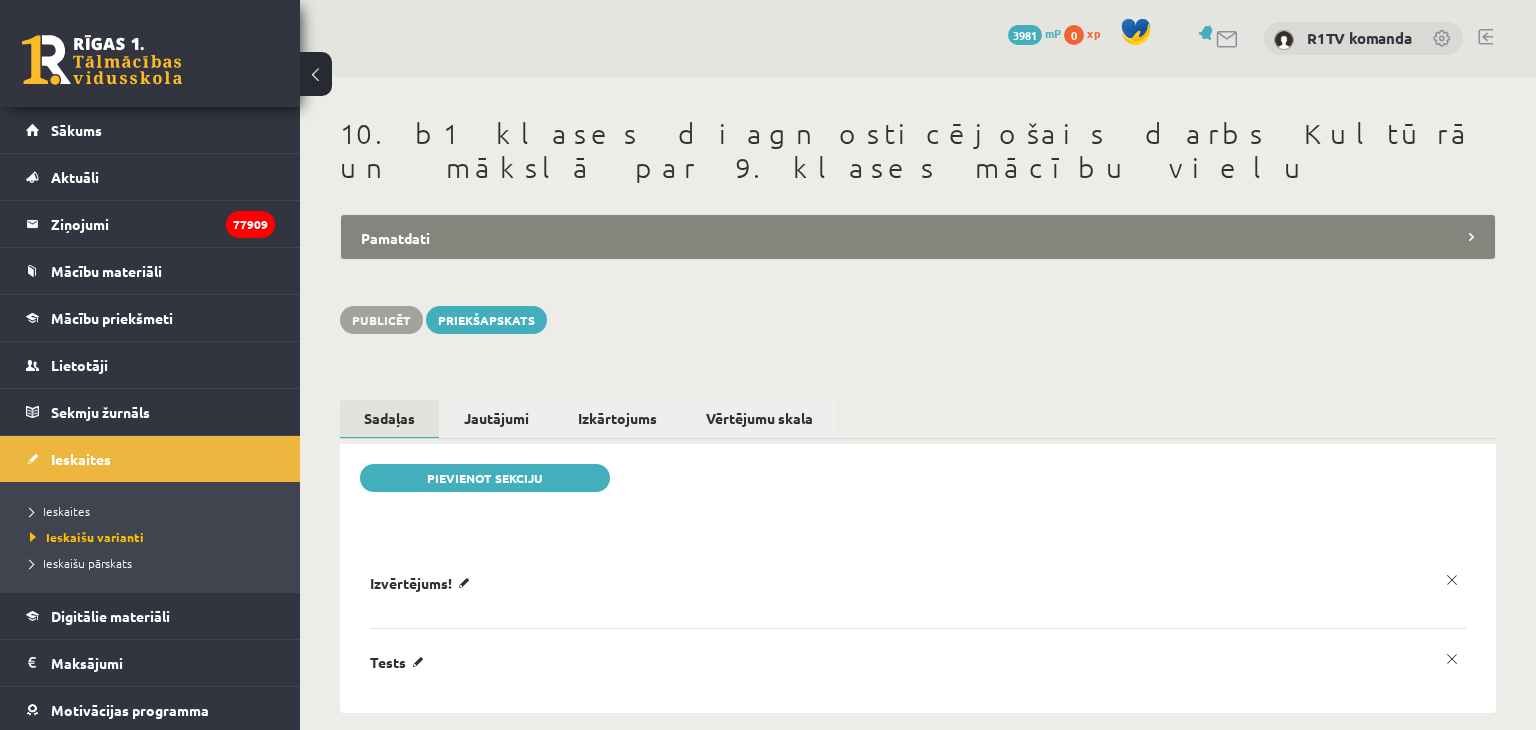 click on "Pamatdati" at bounding box center [918, 237] 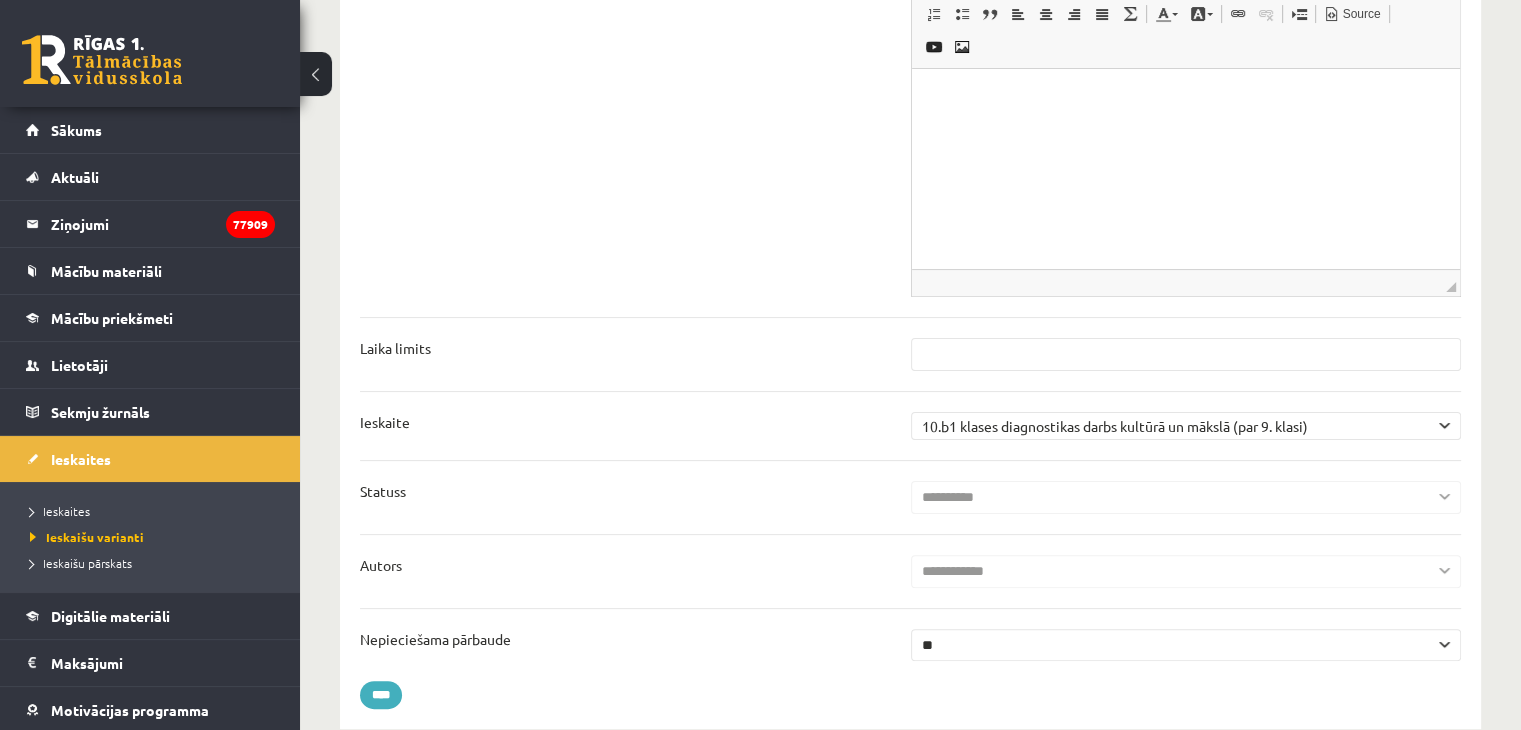 scroll, scrollTop: 0, scrollLeft: 0, axis: both 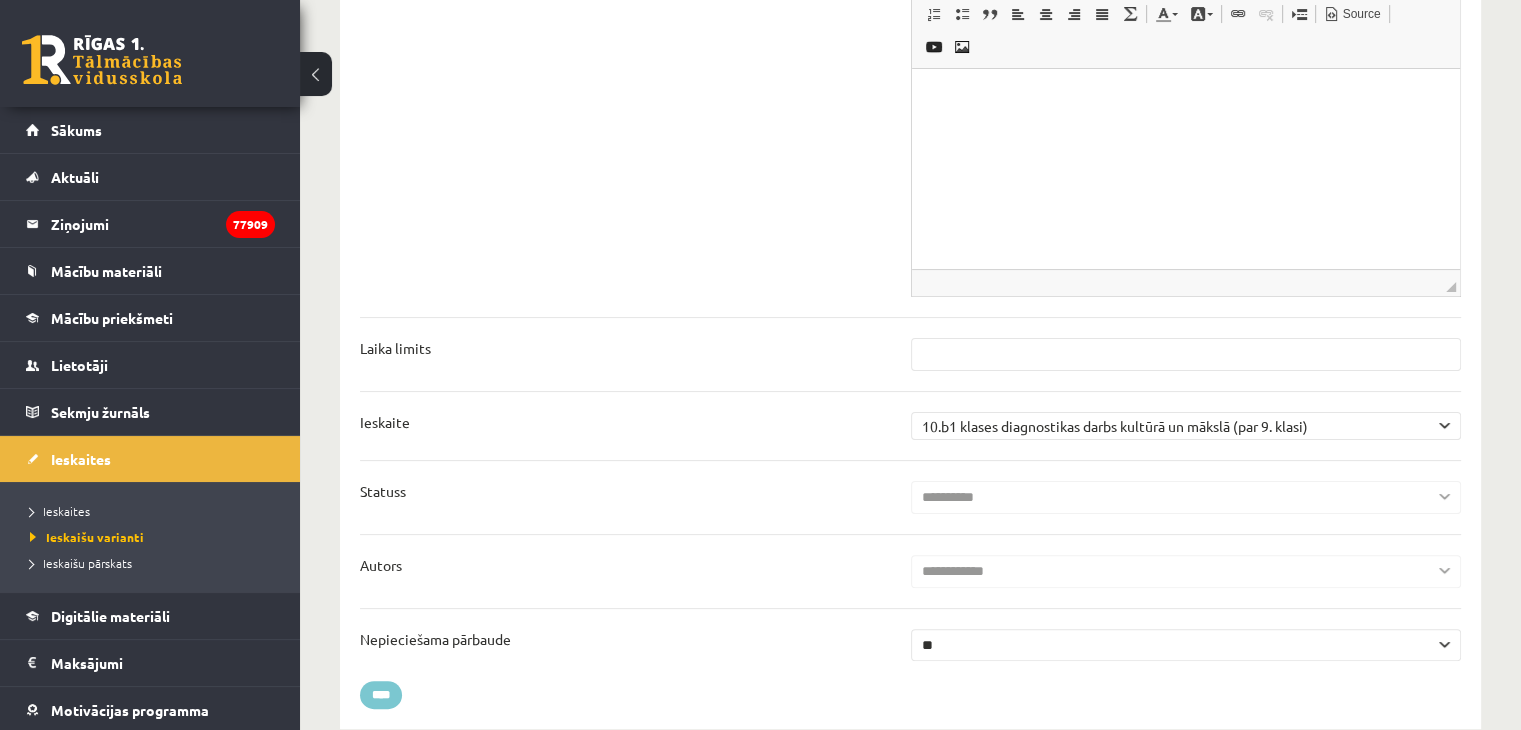 click on "****" at bounding box center (381, 695) 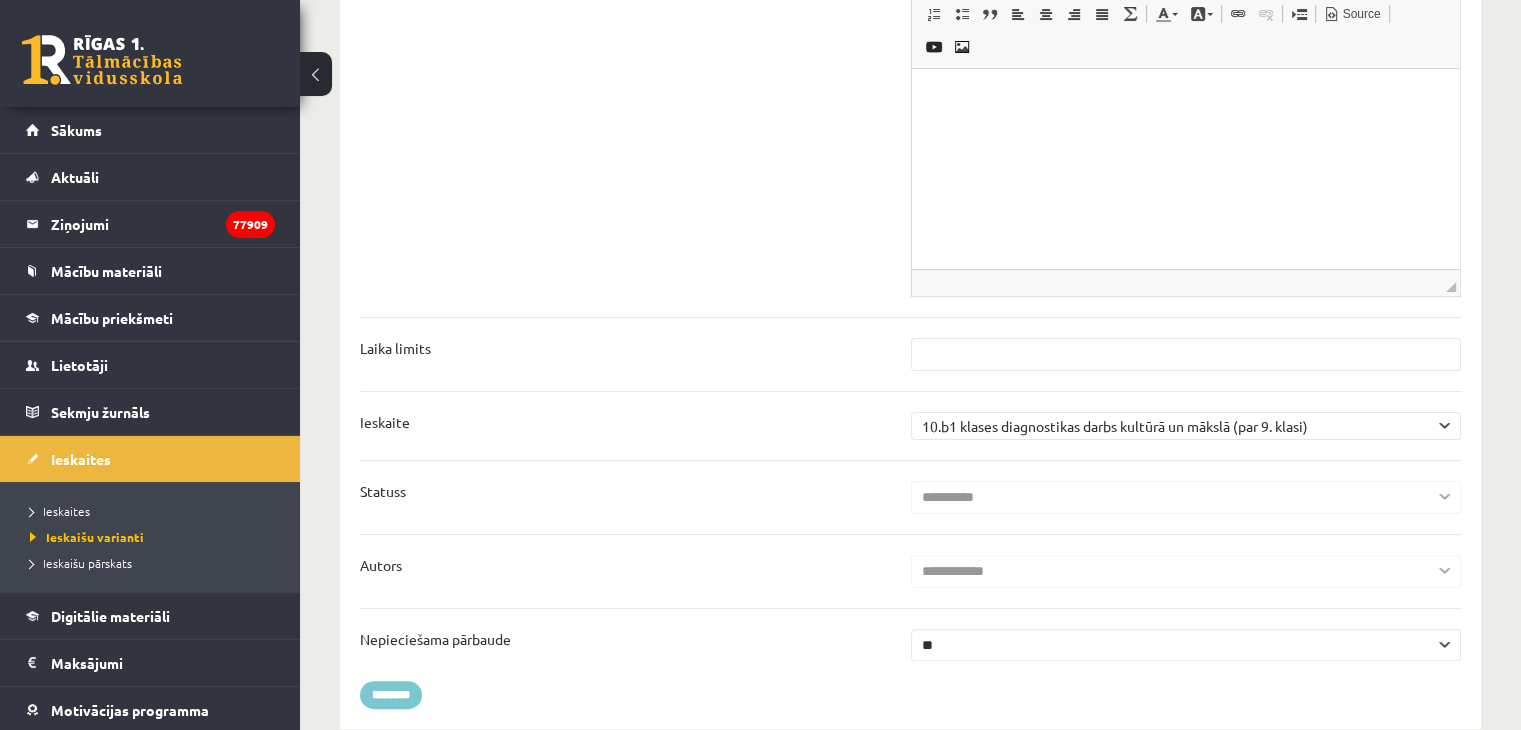 type on "********" 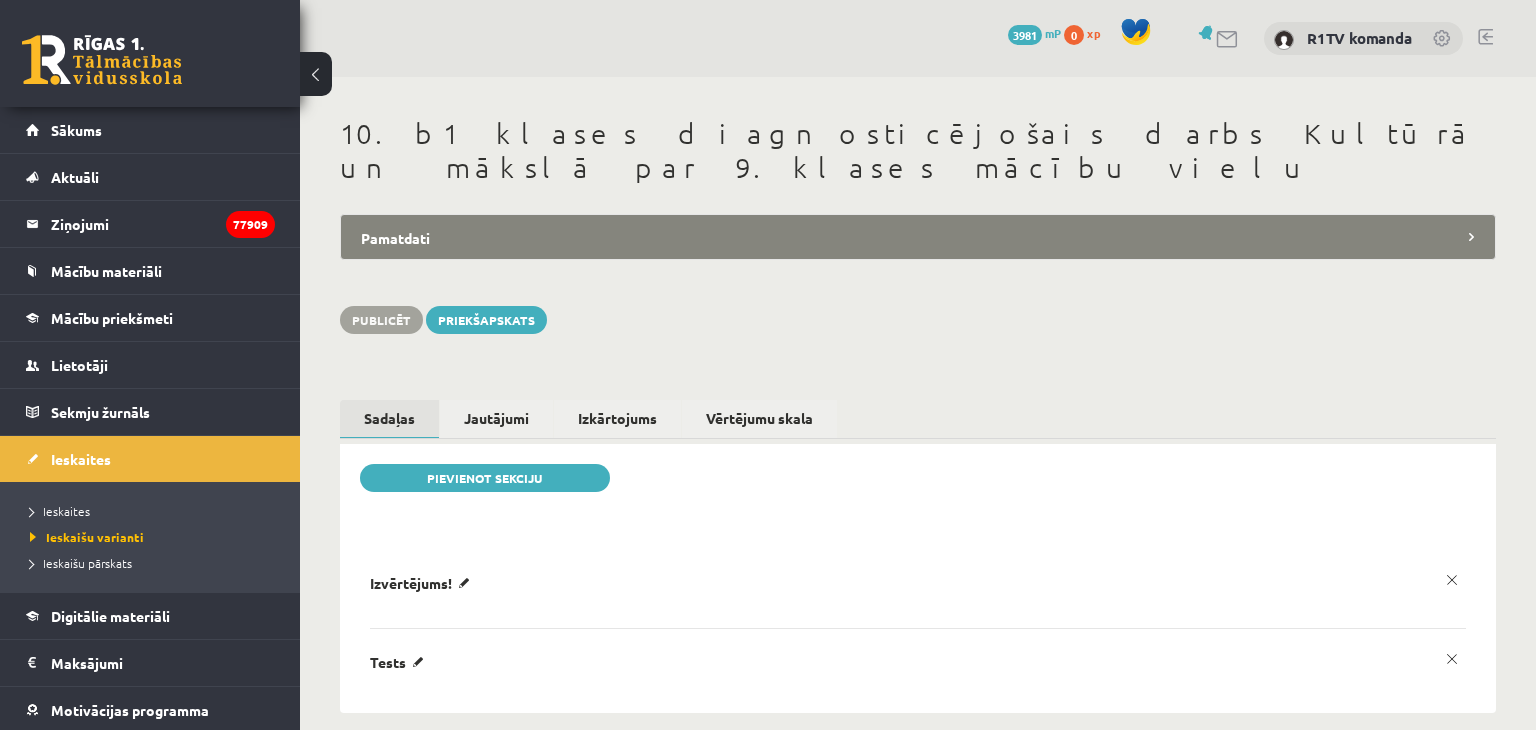 scroll, scrollTop: 0, scrollLeft: 0, axis: both 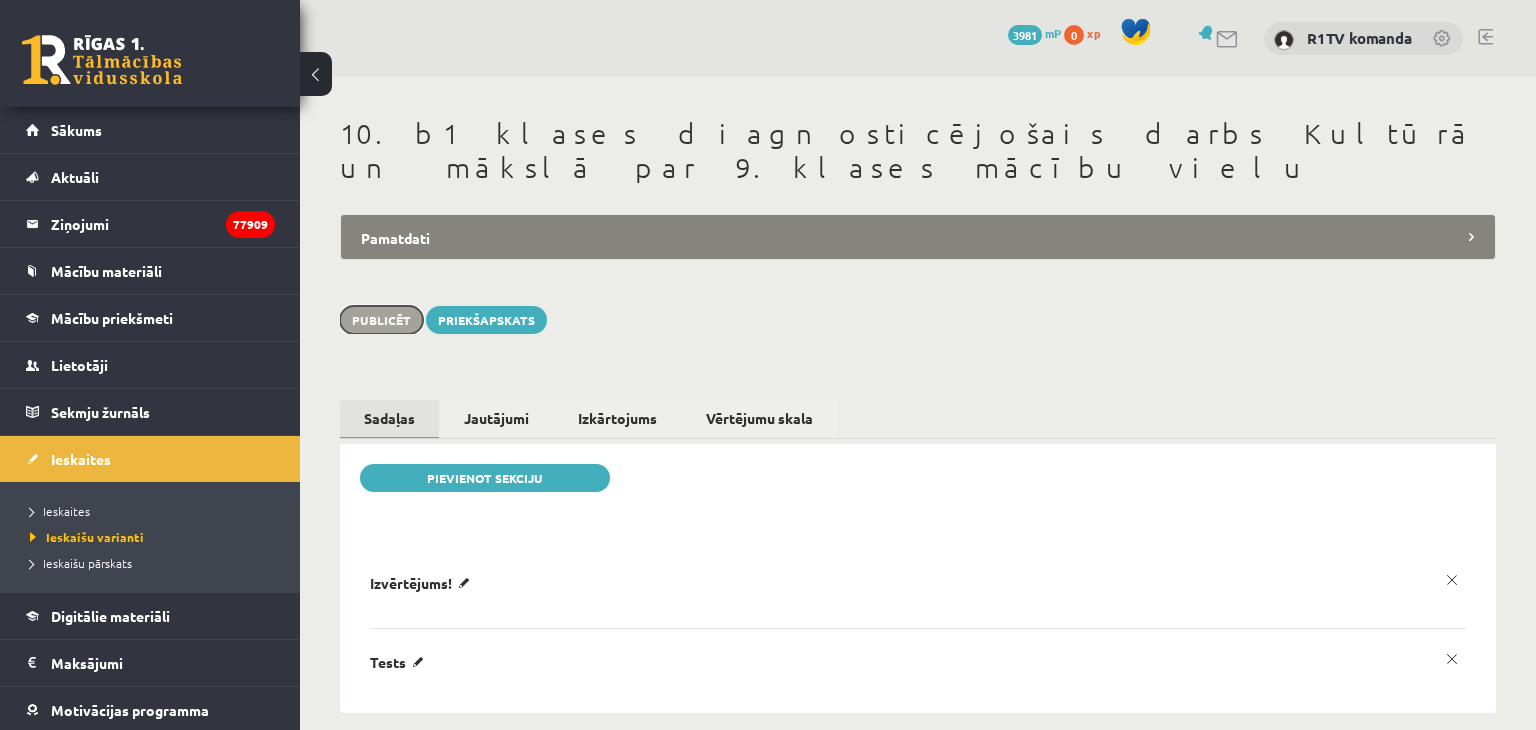 click on "Publicēt" at bounding box center (381, 320) 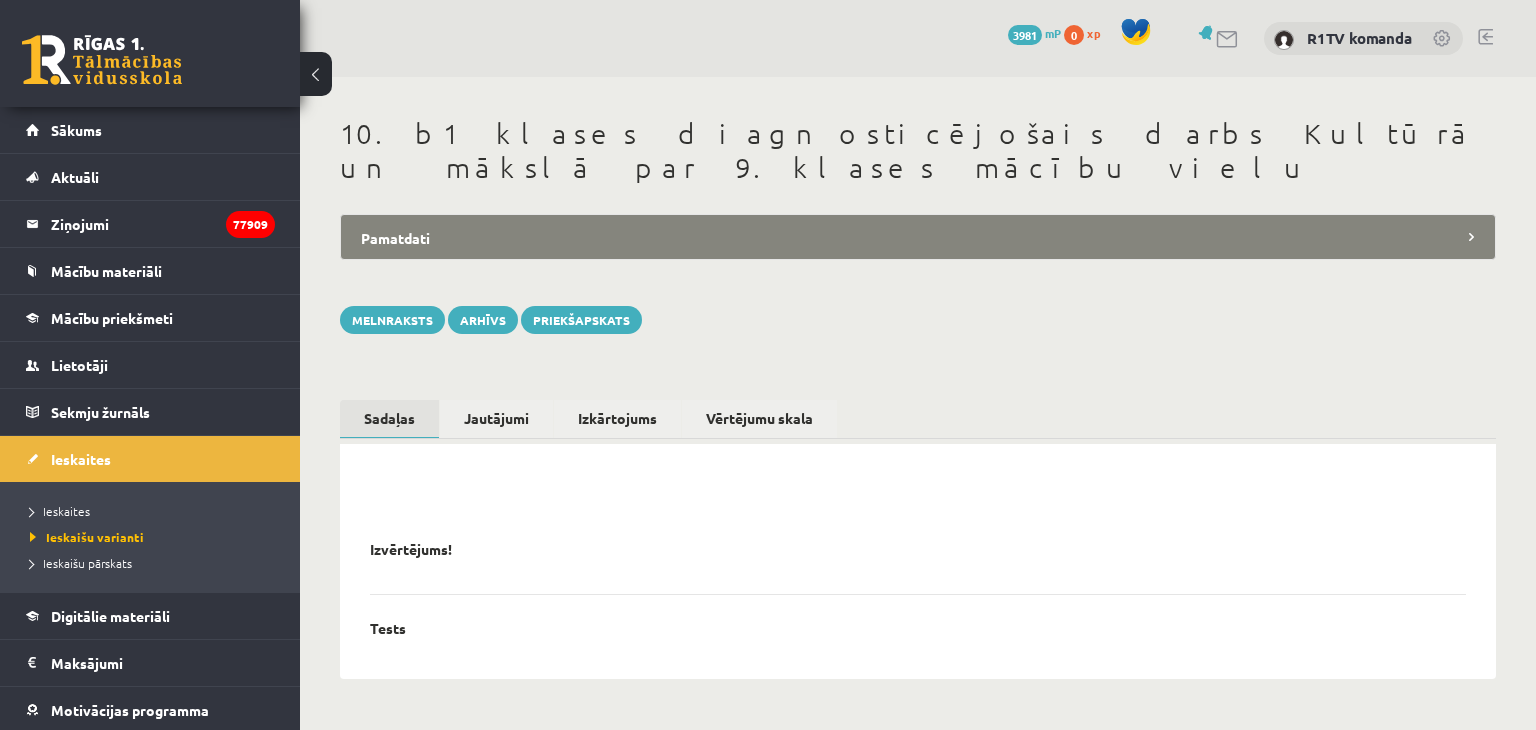 scroll, scrollTop: 0, scrollLeft: 0, axis: both 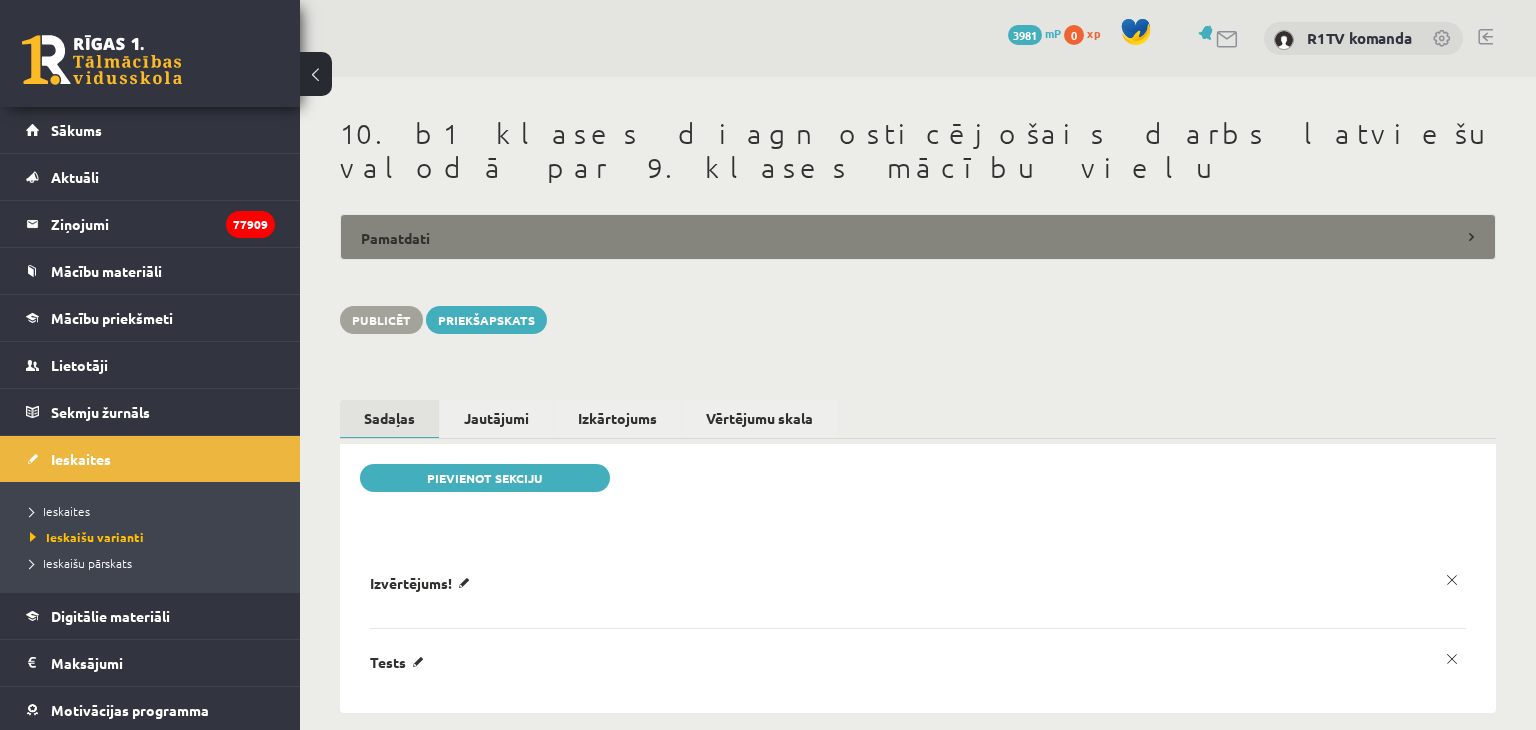 click on "Pamatdati" at bounding box center [918, 237] 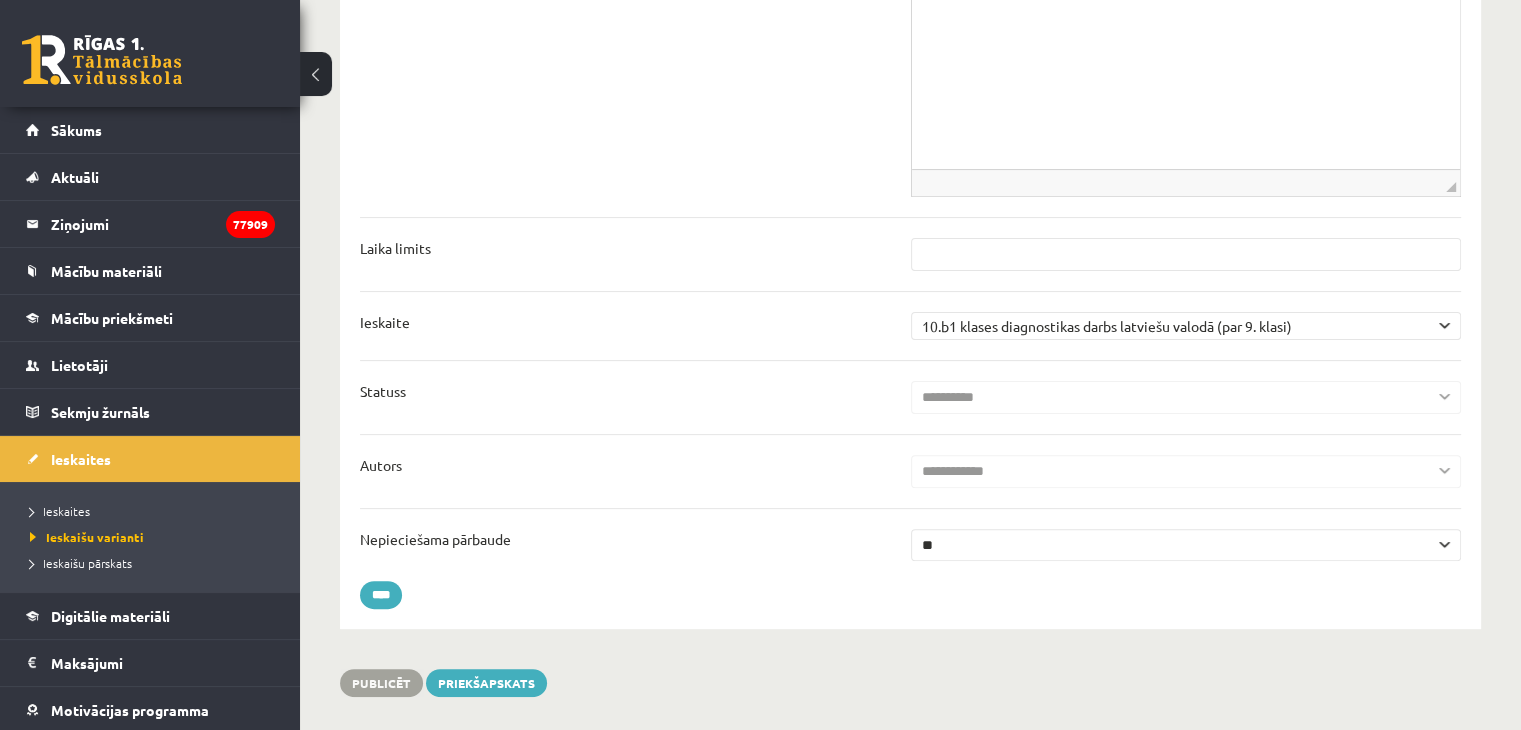 scroll, scrollTop: 0, scrollLeft: 0, axis: both 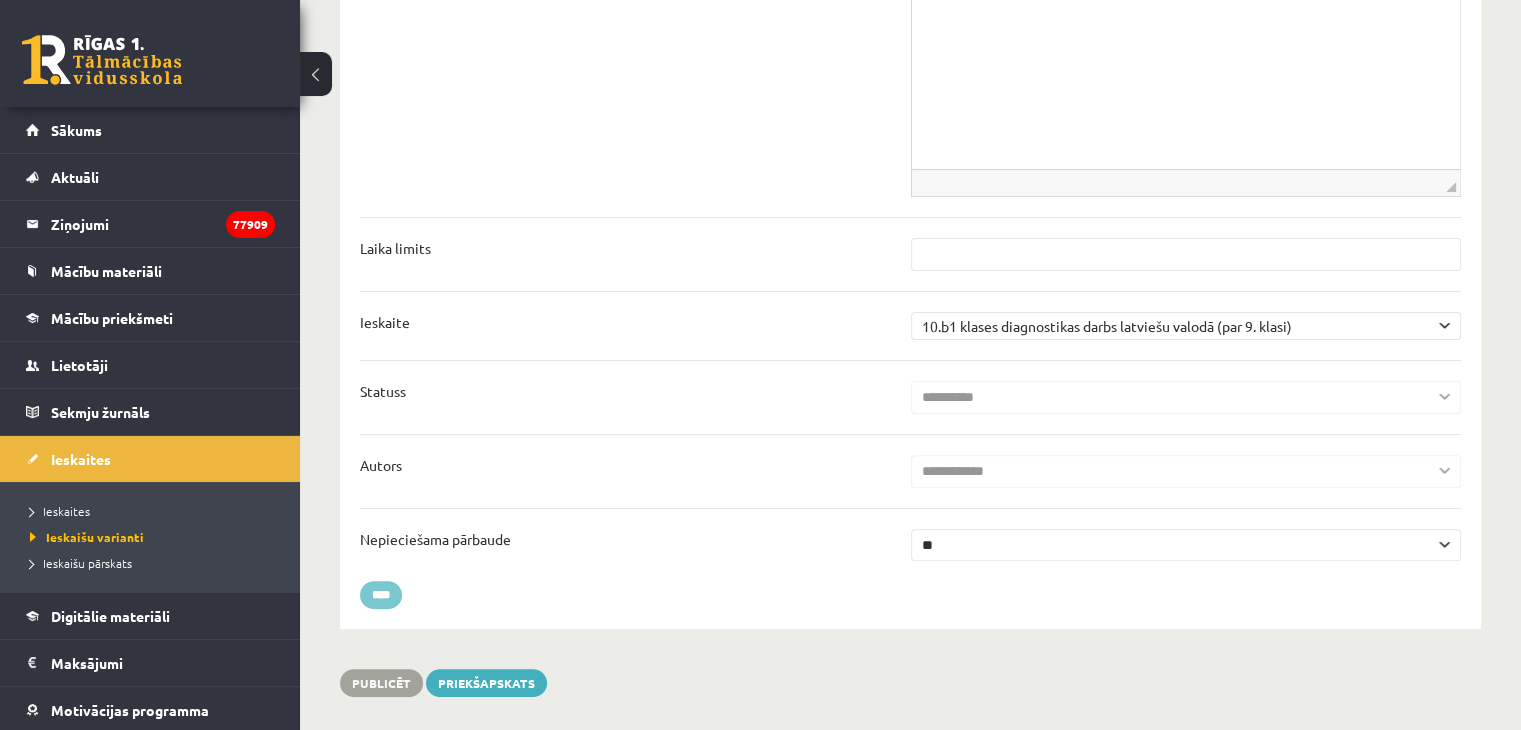 click on "****" at bounding box center [381, 595] 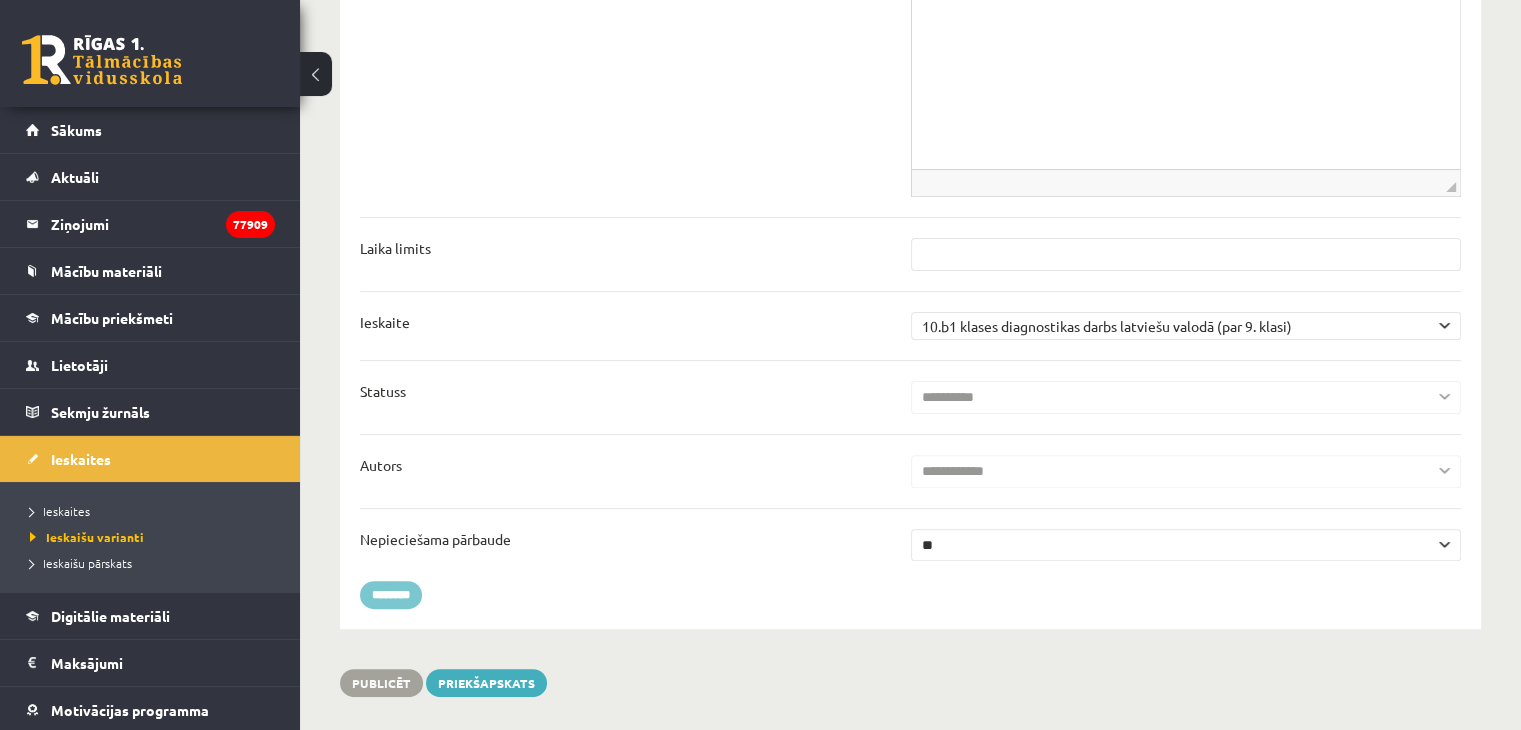 type on "********" 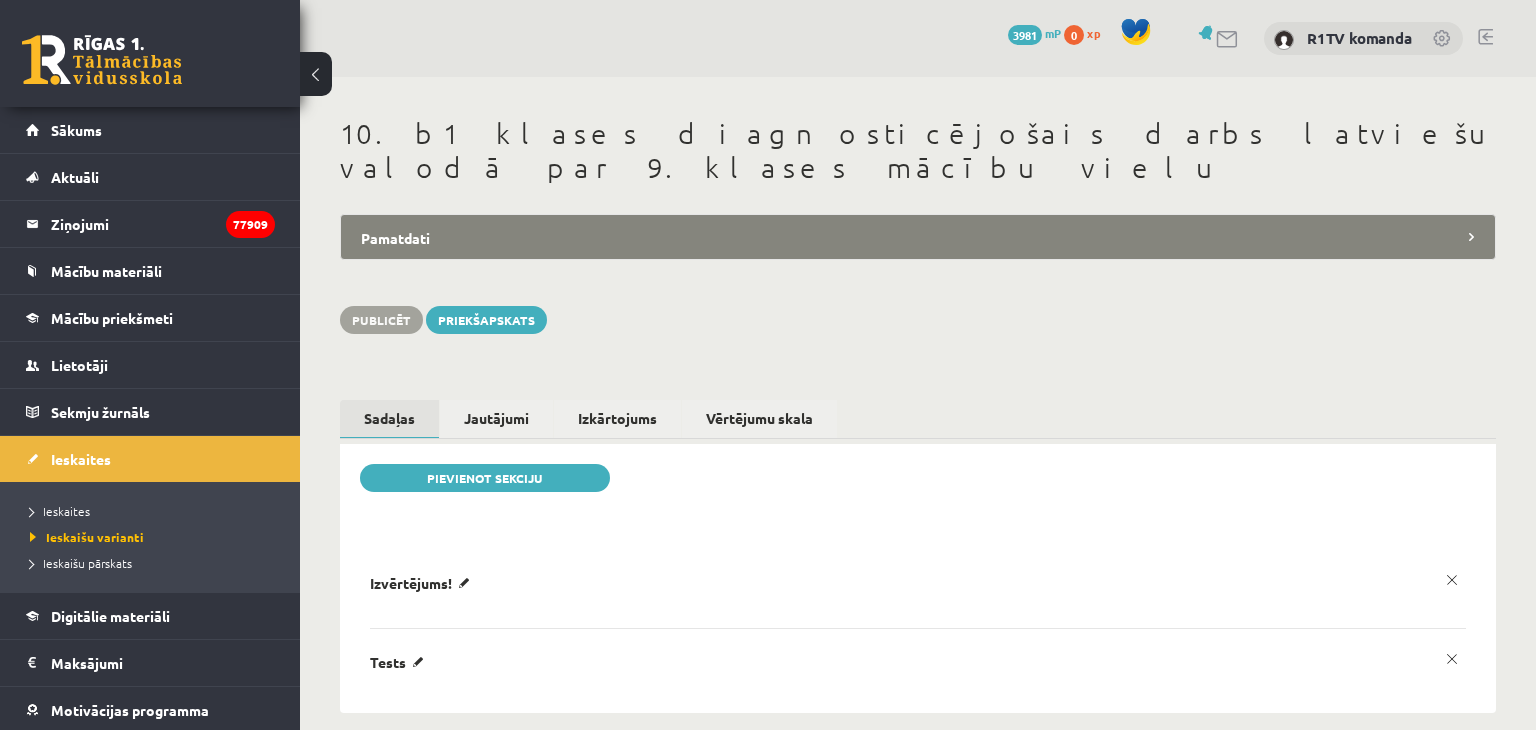 scroll, scrollTop: 0, scrollLeft: 0, axis: both 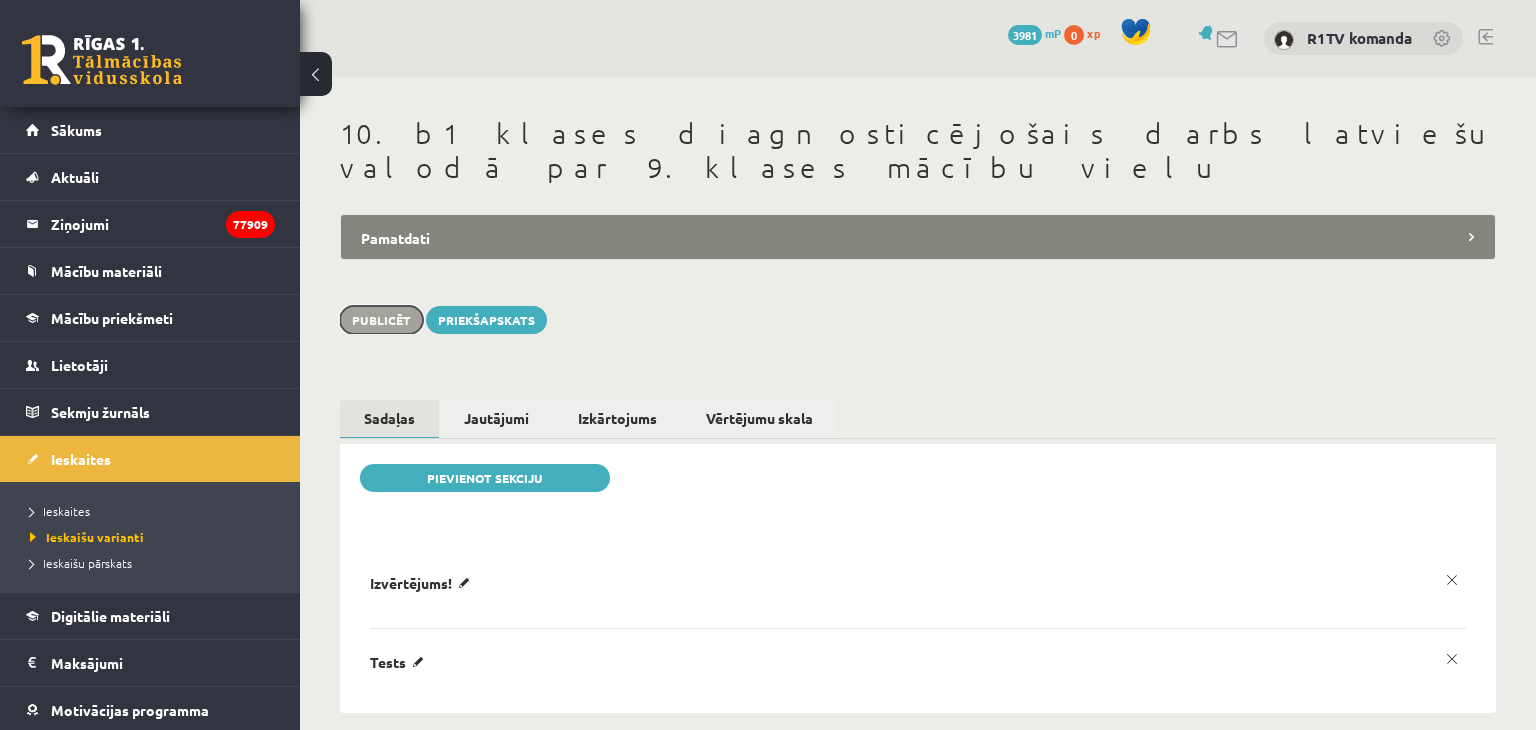 click on "Publicēt" at bounding box center [381, 320] 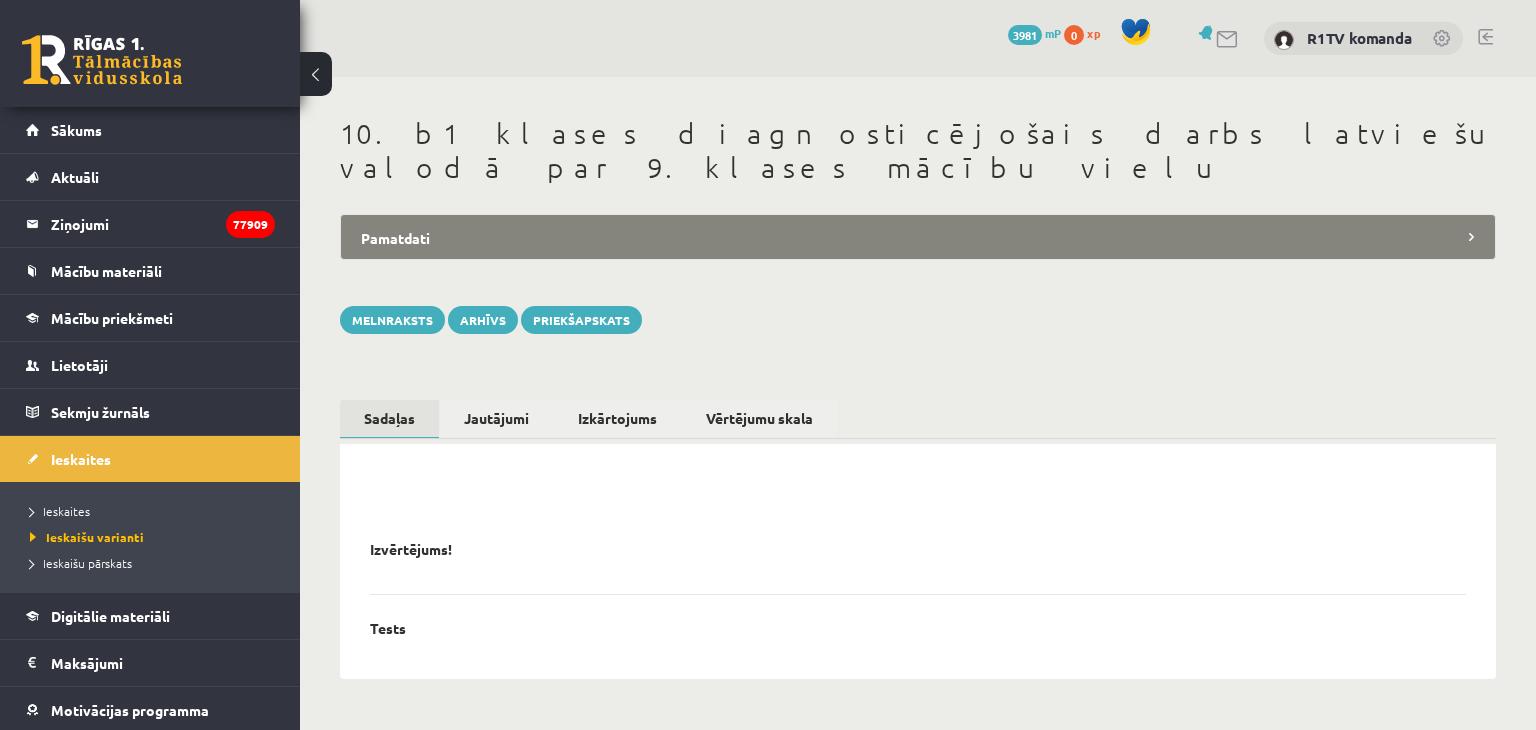 scroll, scrollTop: 0, scrollLeft: 0, axis: both 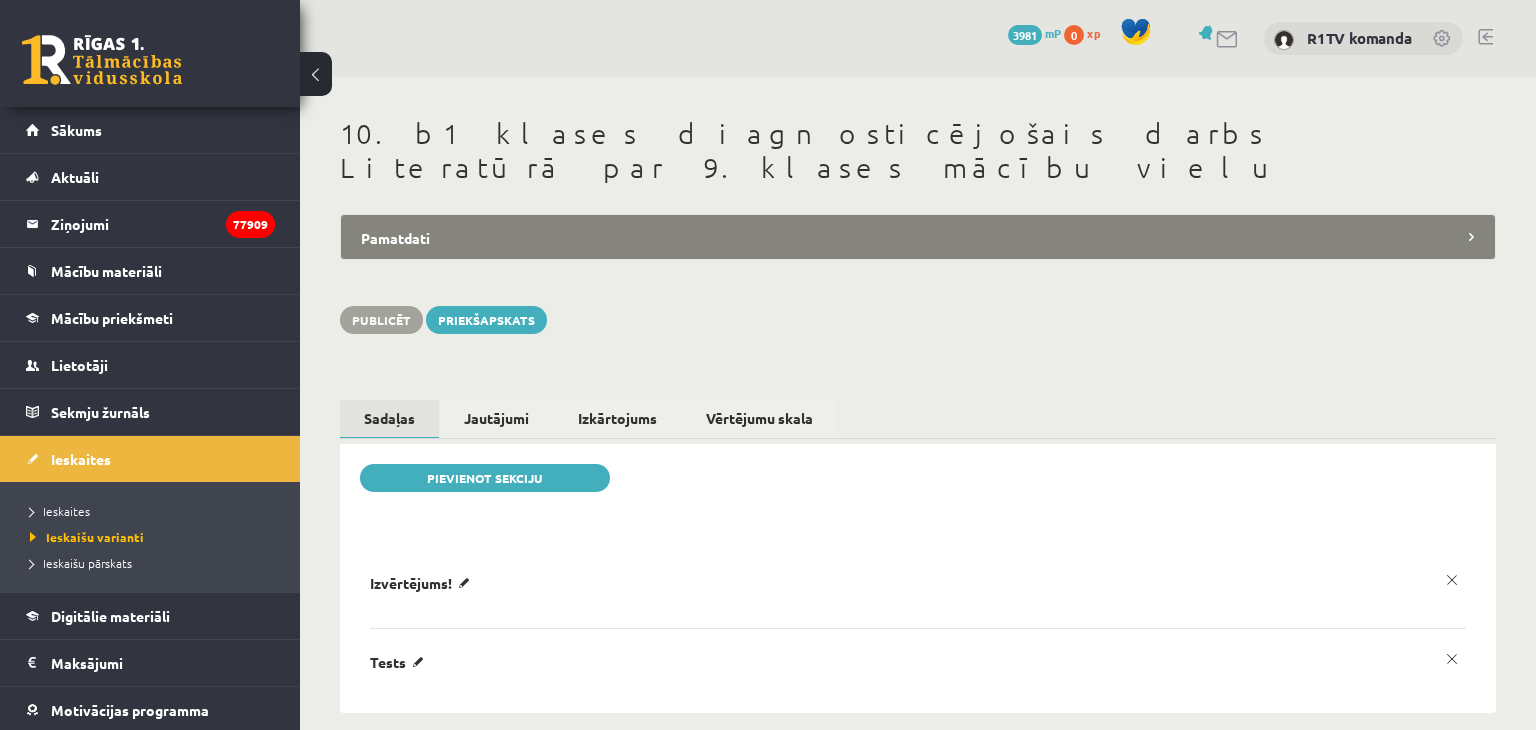 click on "Pamatdati" at bounding box center [918, 237] 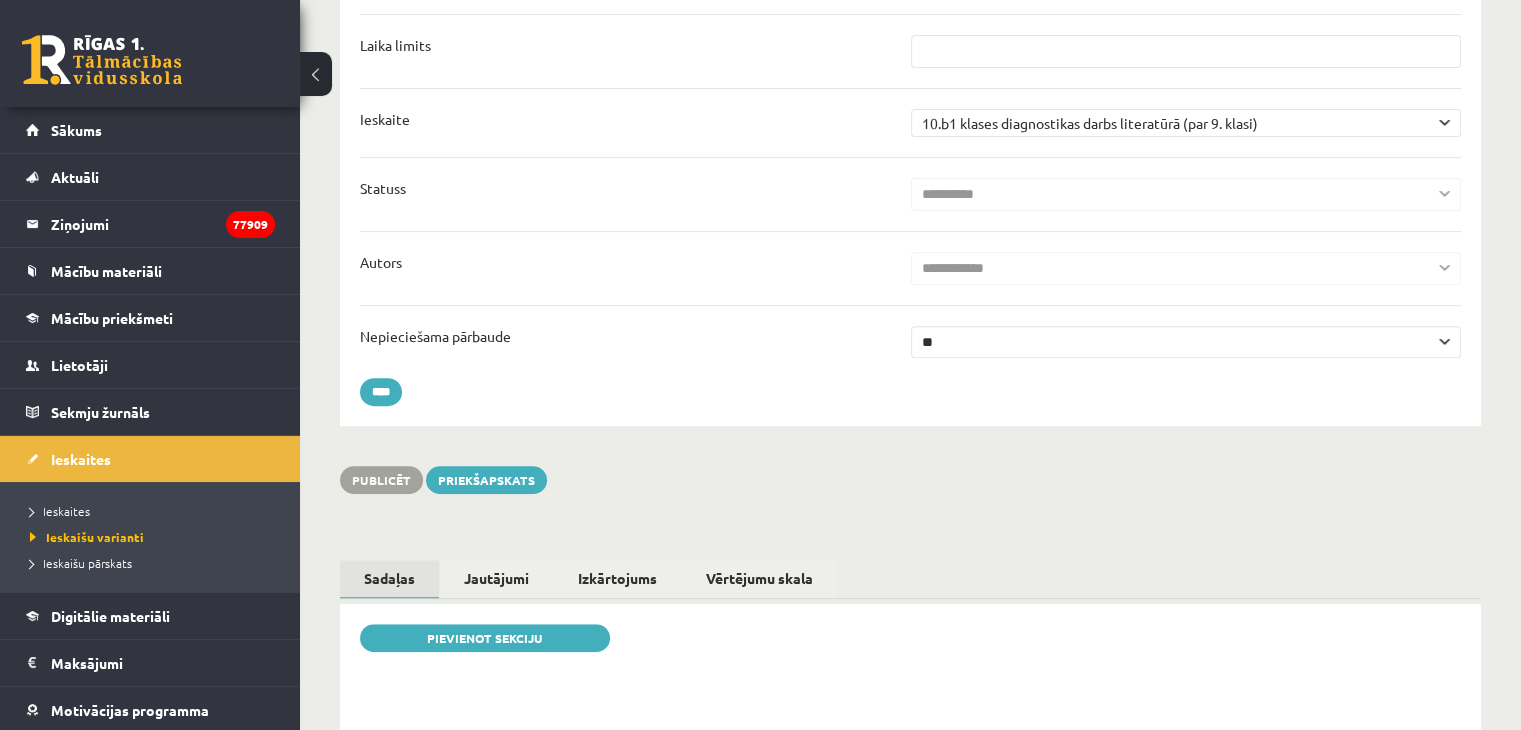 scroll, scrollTop: 0, scrollLeft: 0, axis: both 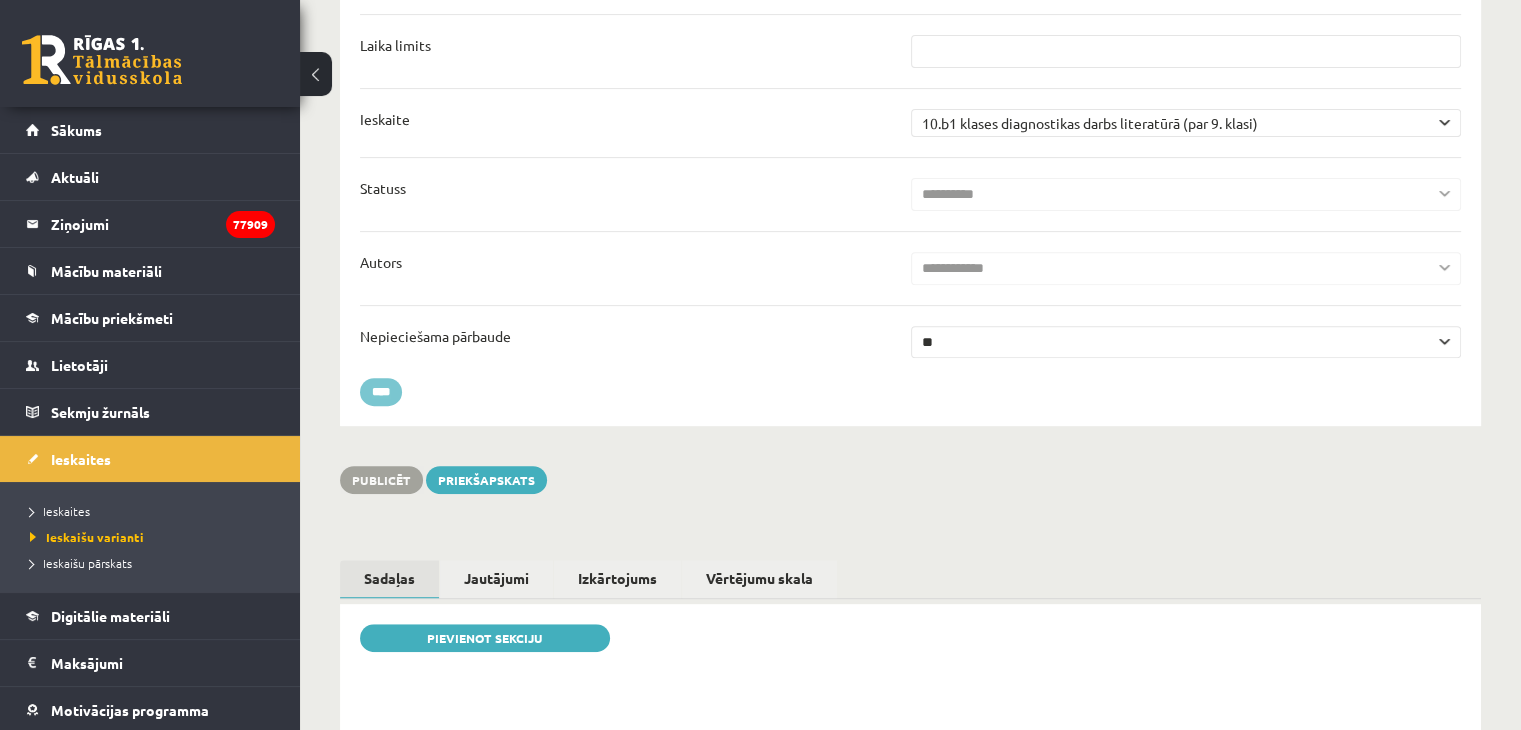 click on "****" at bounding box center [381, 392] 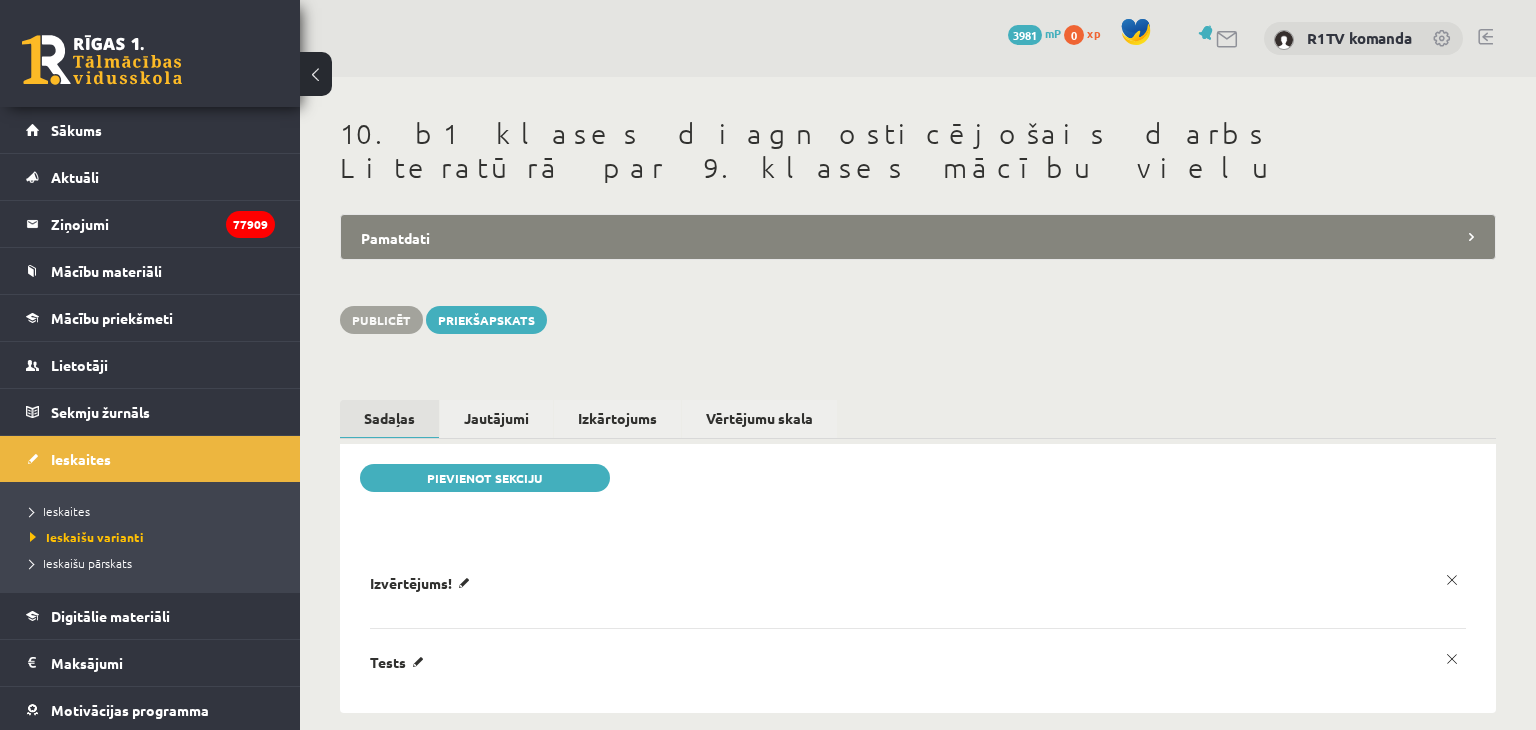 scroll, scrollTop: 0, scrollLeft: 0, axis: both 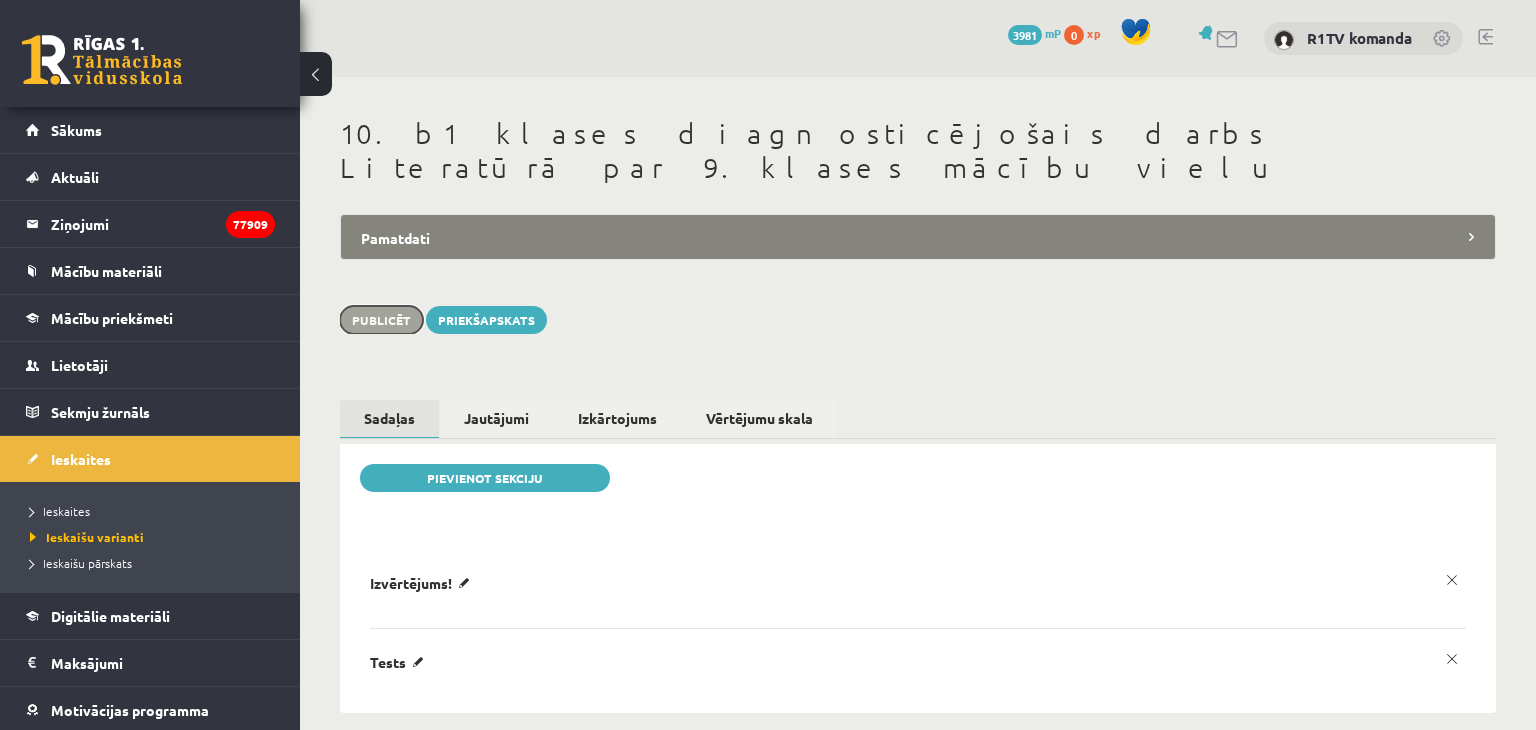 click on "Publicēt" at bounding box center (381, 320) 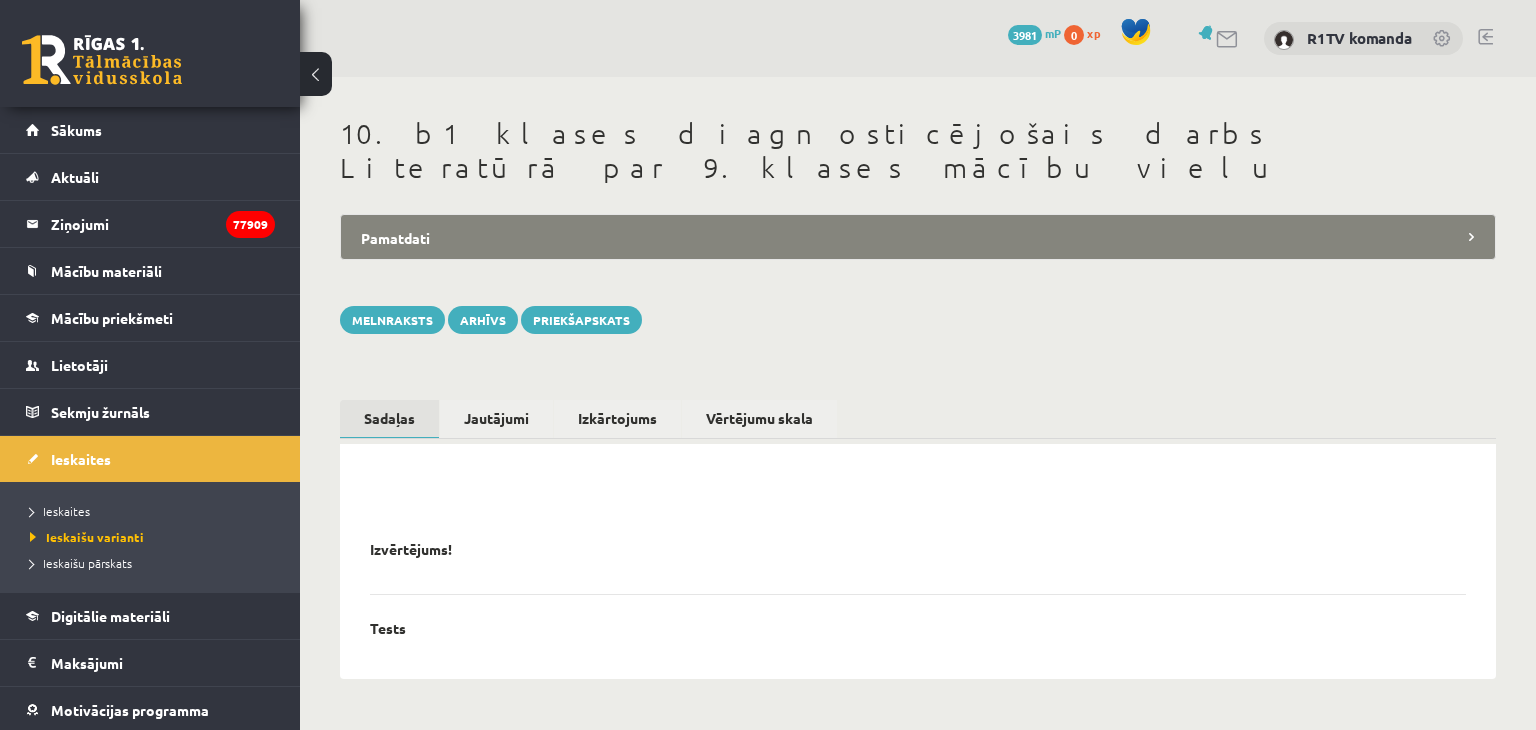 scroll, scrollTop: 0, scrollLeft: 0, axis: both 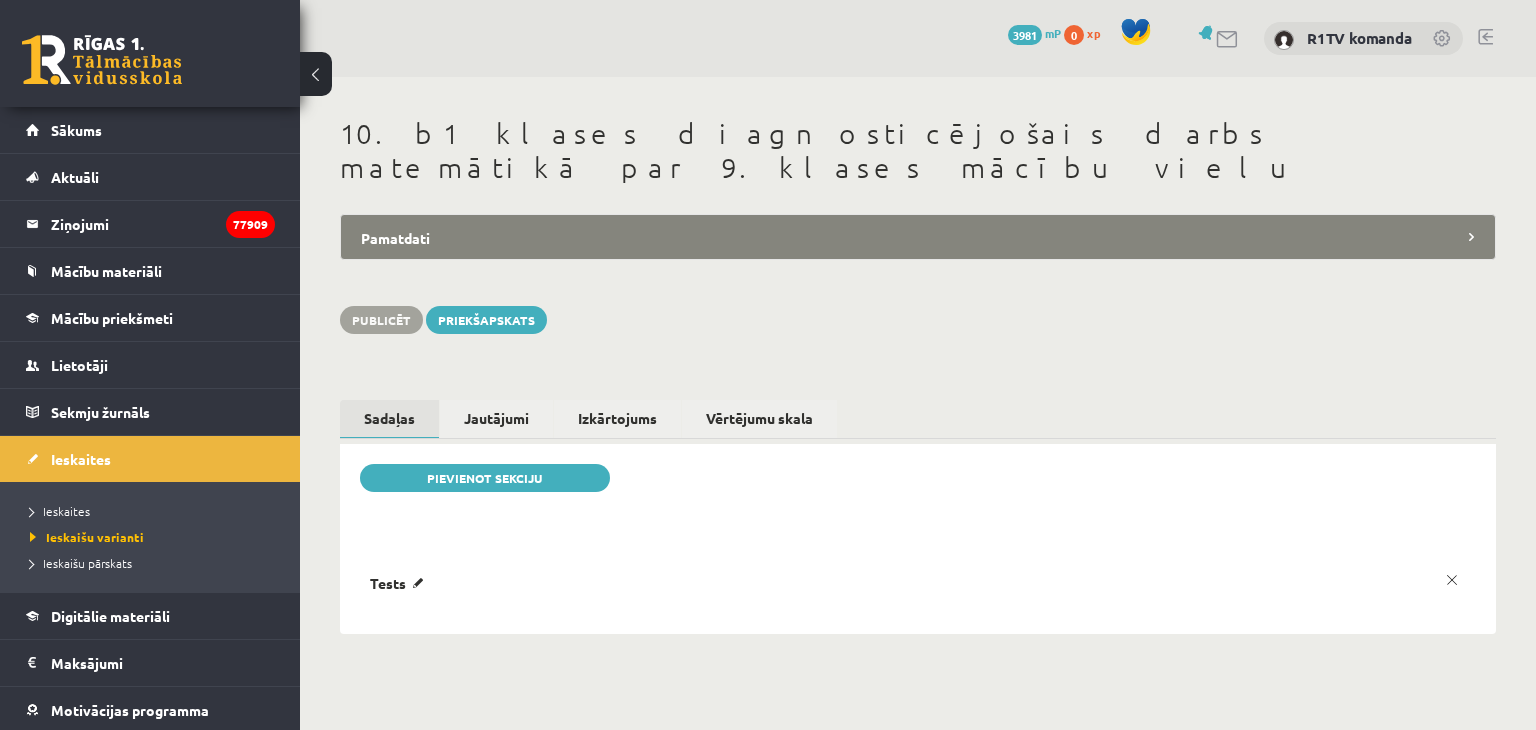 click on "Pamatdati" at bounding box center (918, 237) 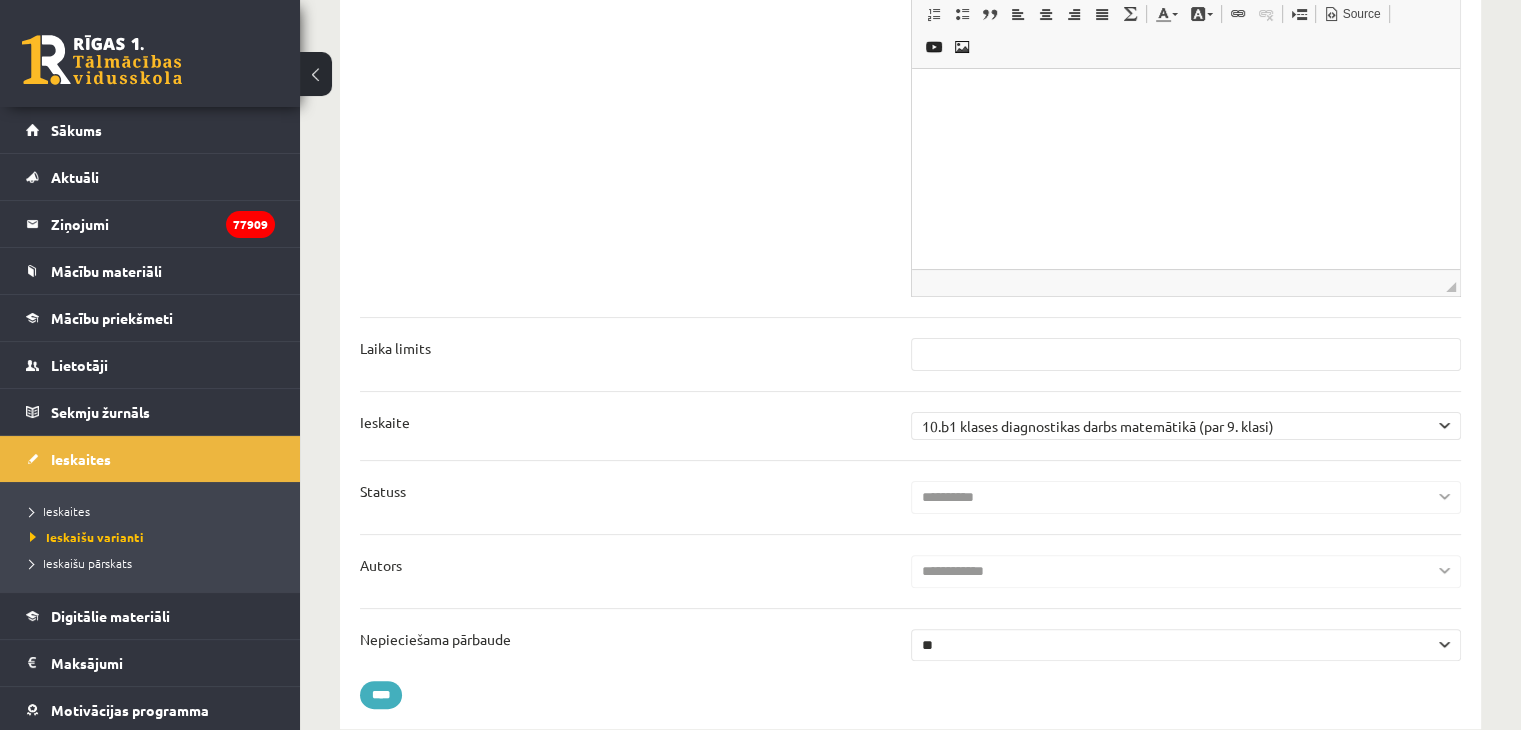 scroll, scrollTop: 0, scrollLeft: 0, axis: both 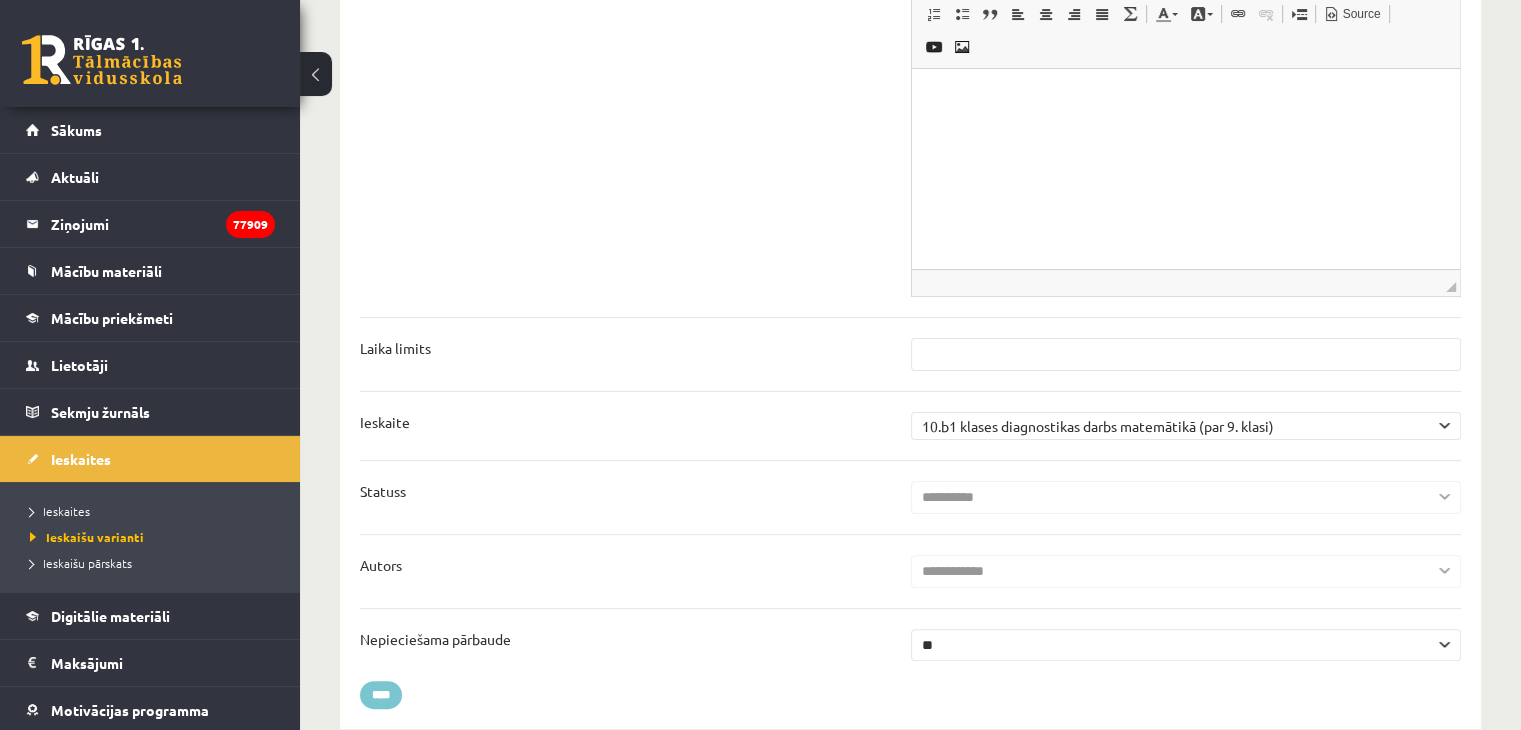 click on "****" at bounding box center (381, 695) 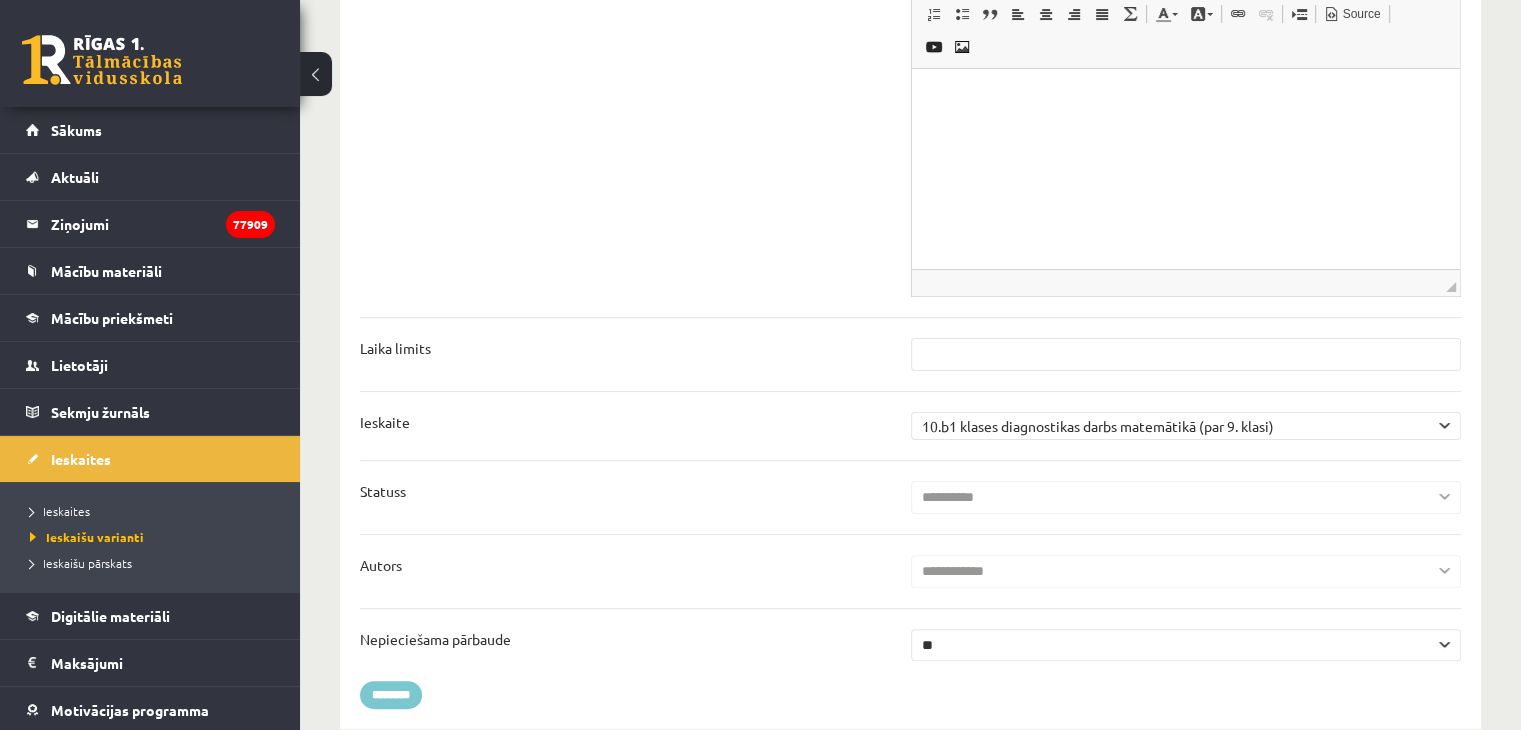 type on "********" 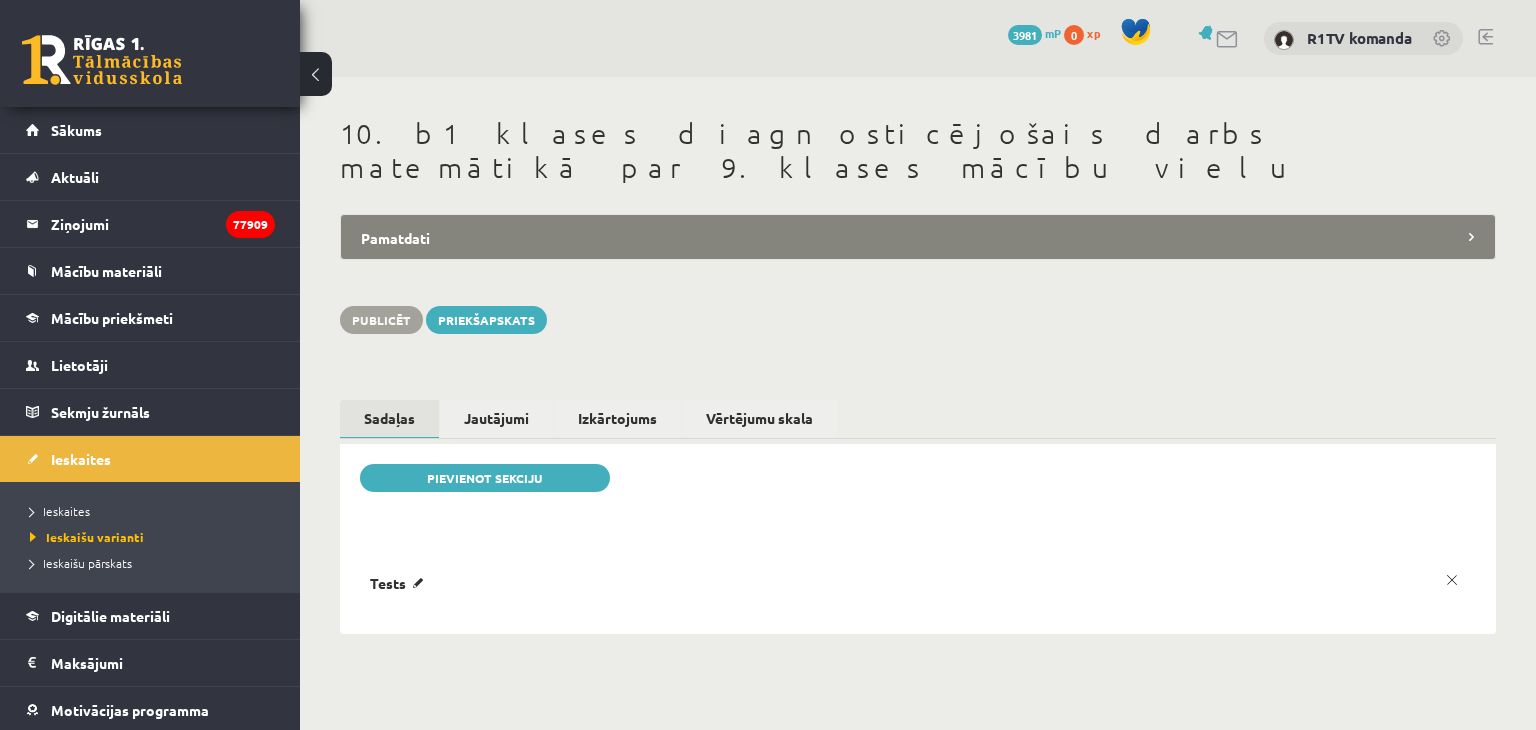 scroll, scrollTop: 0, scrollLeft: 0, axis: both 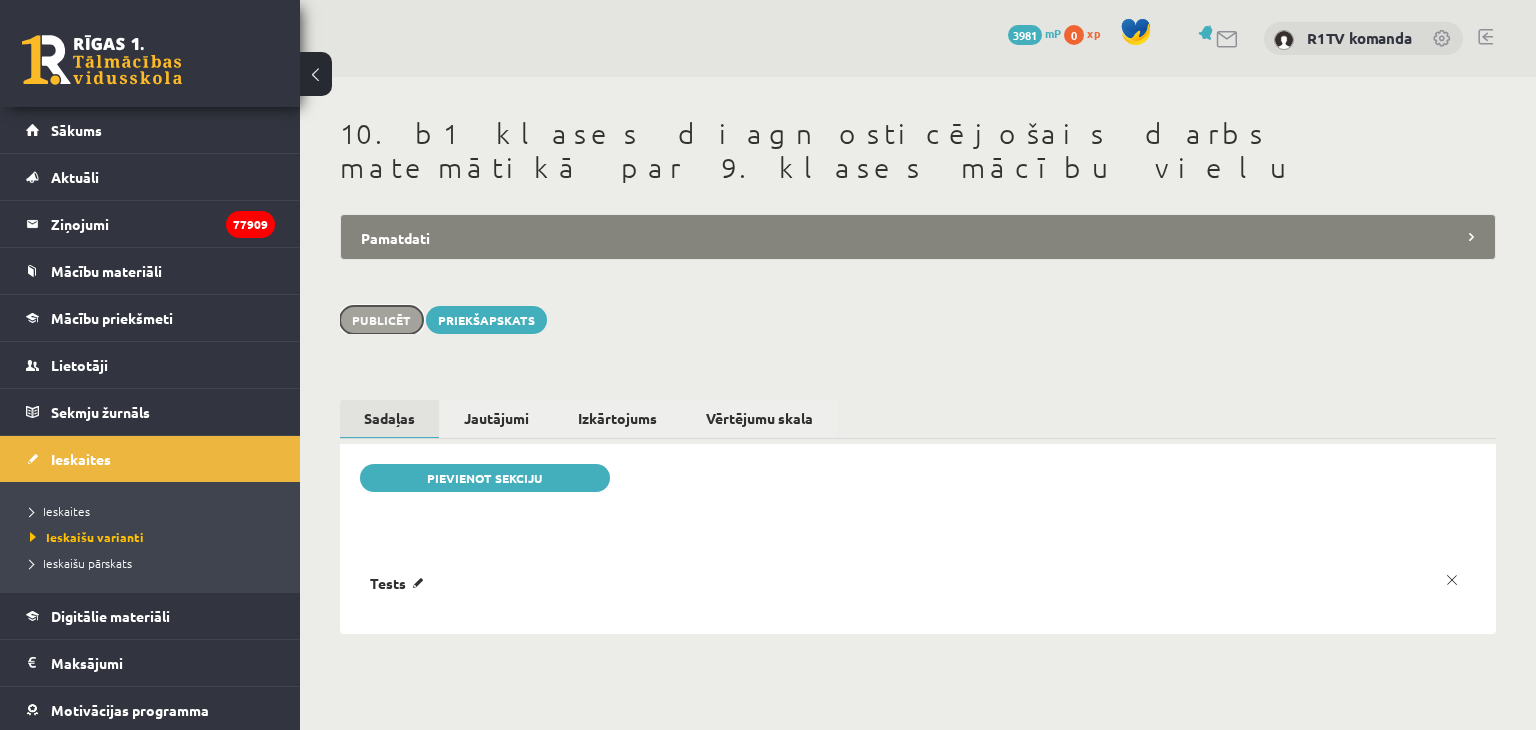 click on "Publicēt" at bounding box center (381, 320) 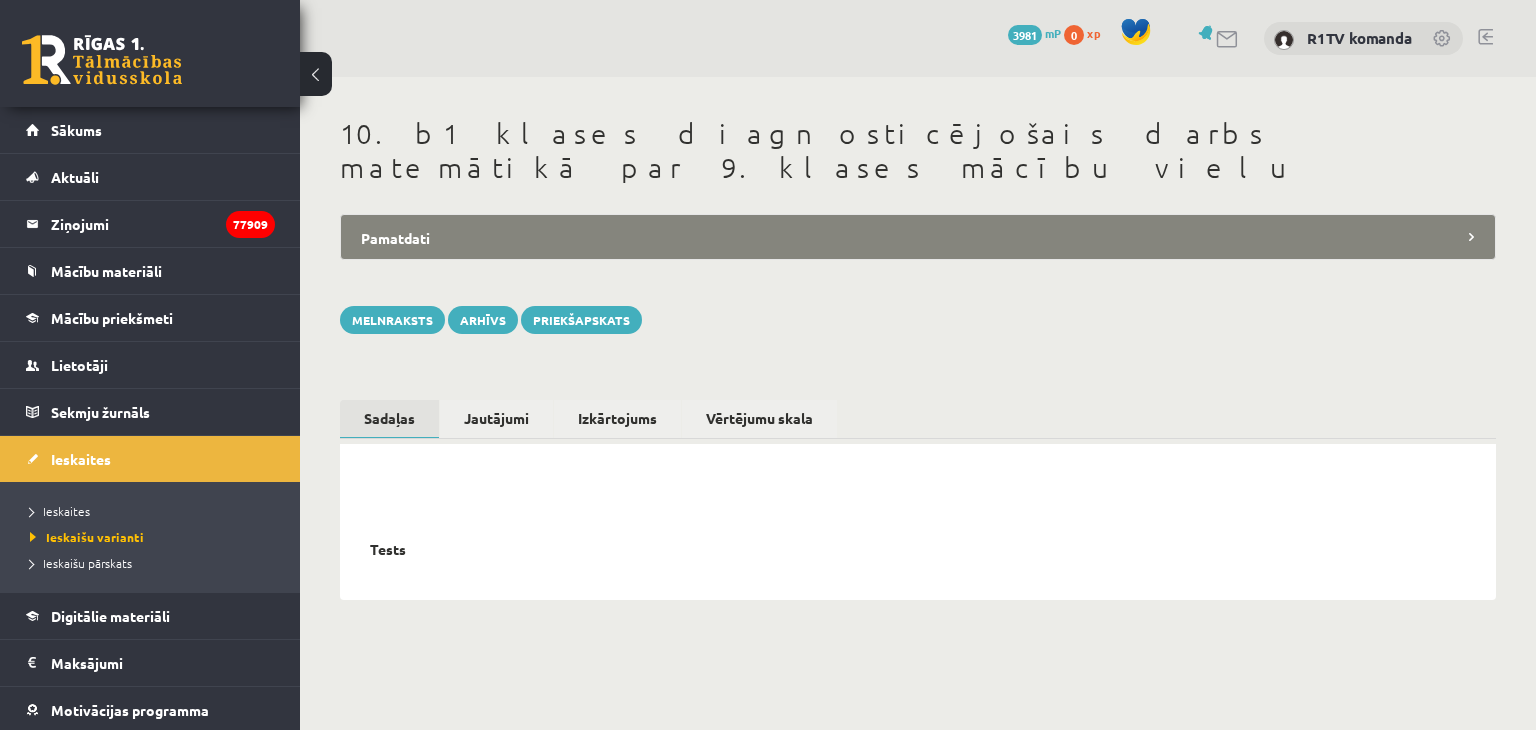 scroll, scrollTop: 0, scrollLeft: 0, axis: both 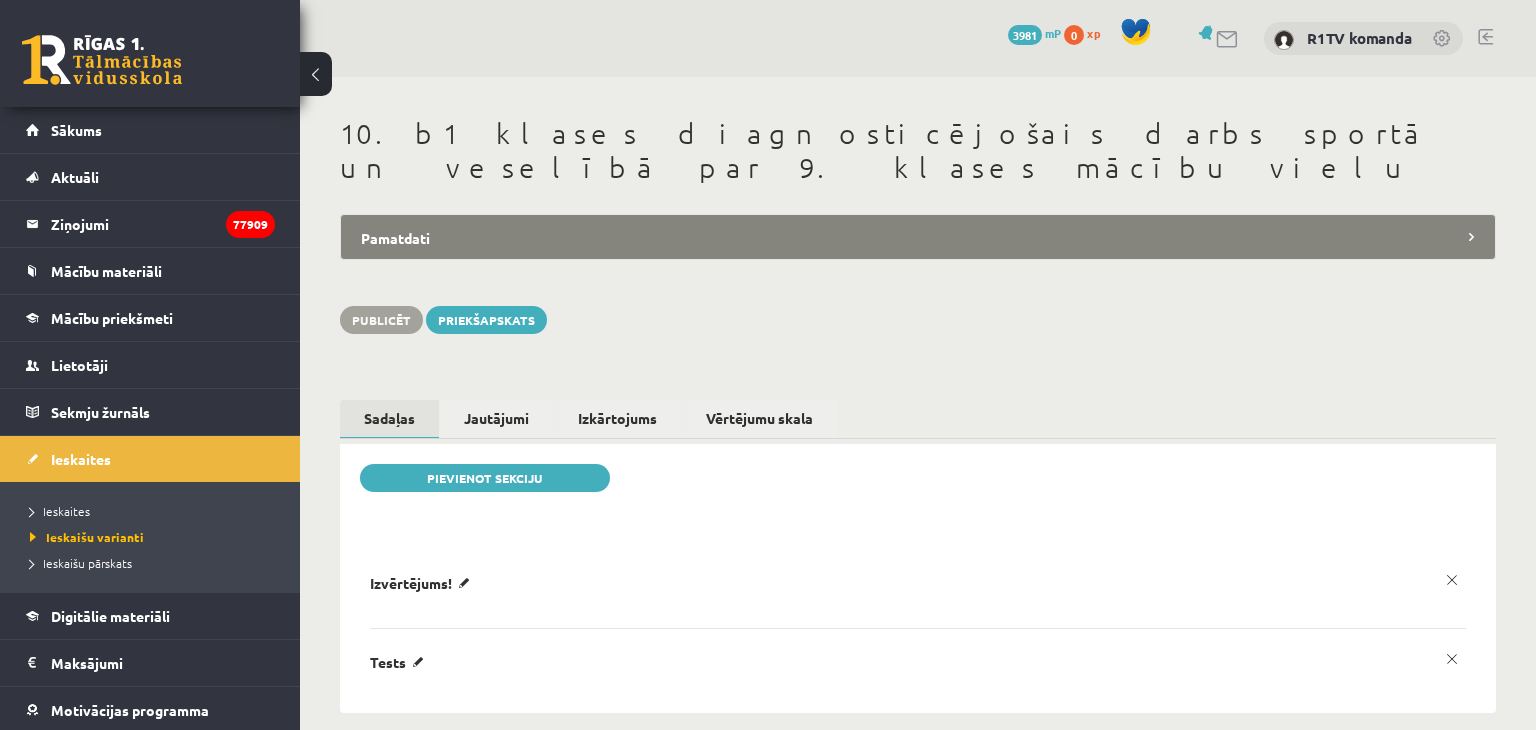 click on "Pamatdati" at bounding box center [918, 237] 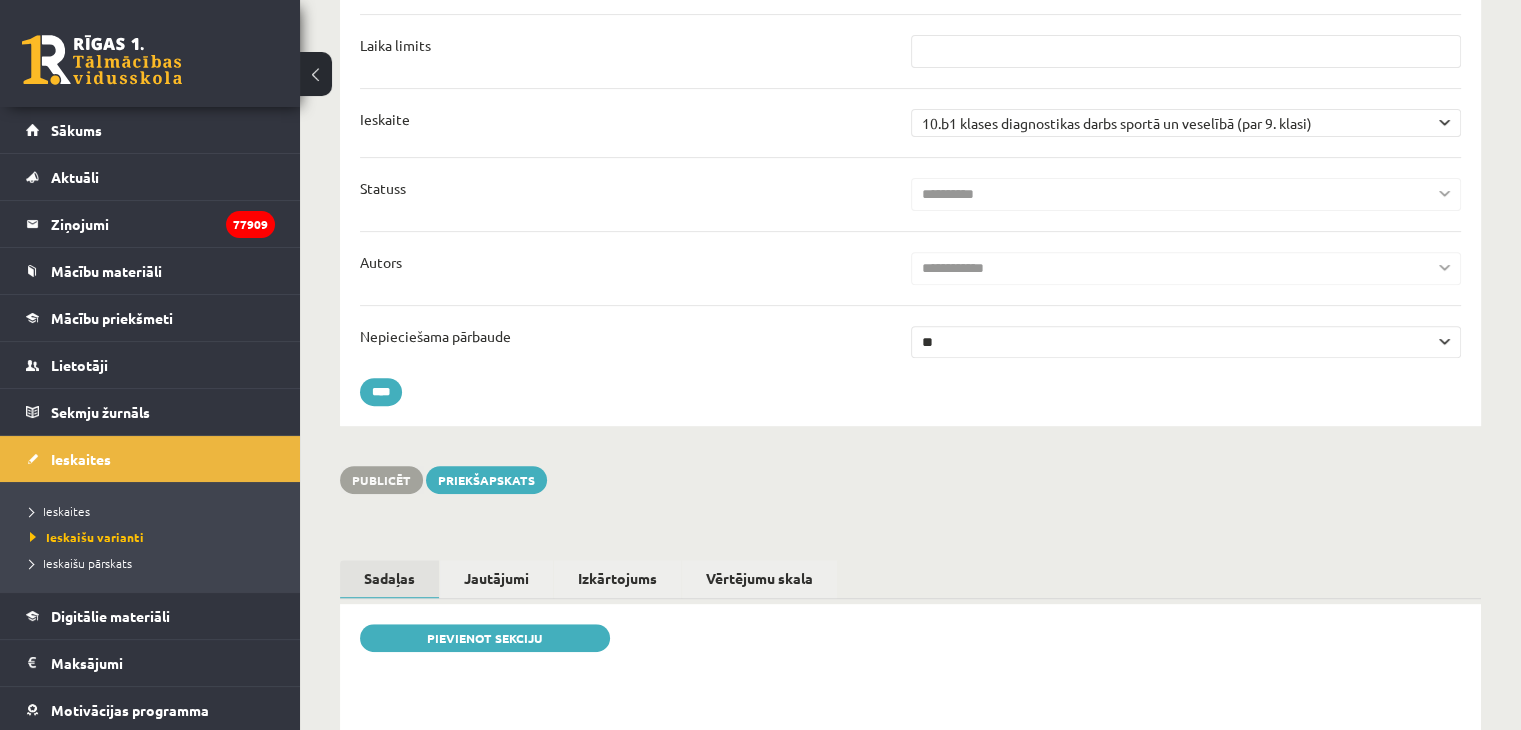 scroll, scrollTop: 0, scrollLeft: 0, axis: both 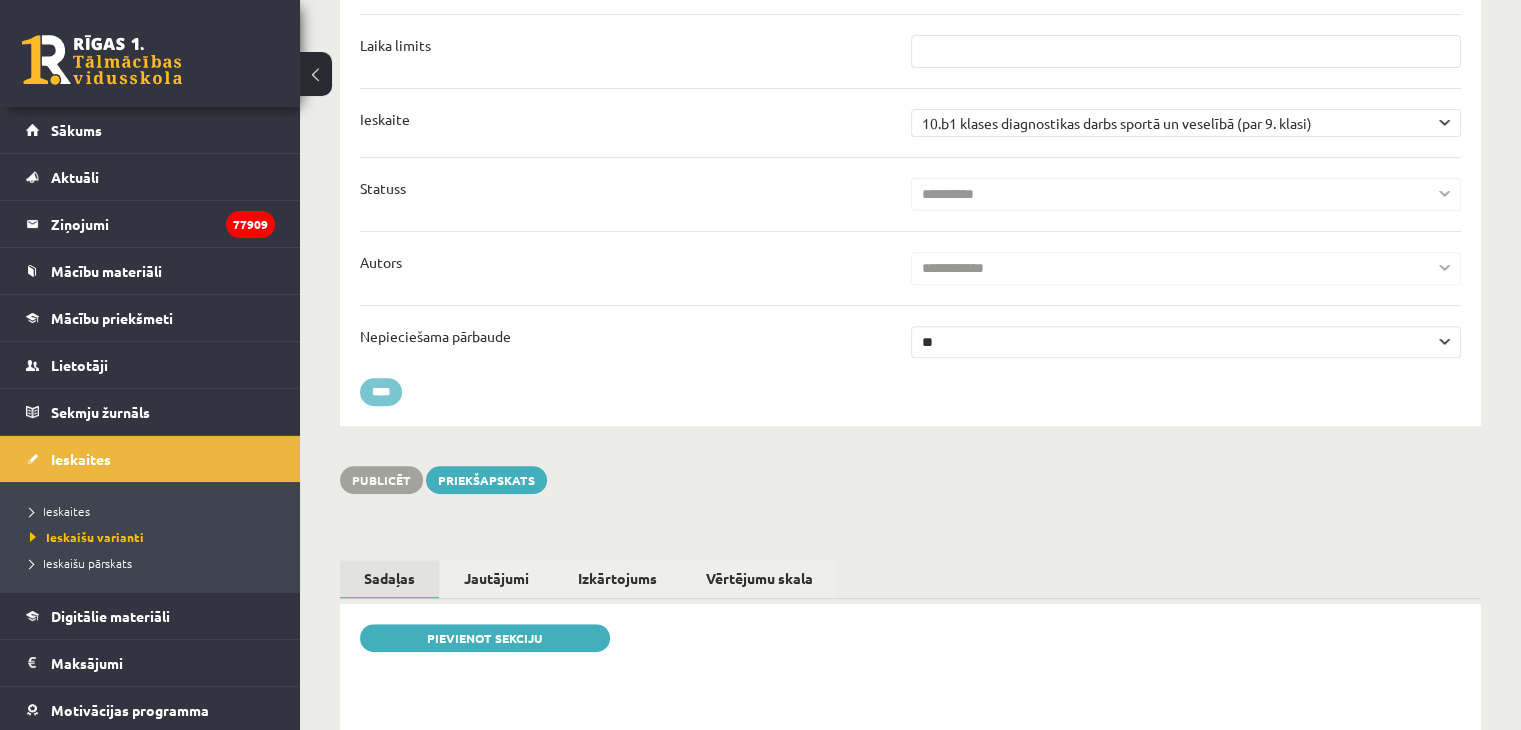 click on "****" at bounding box center (381, 392) 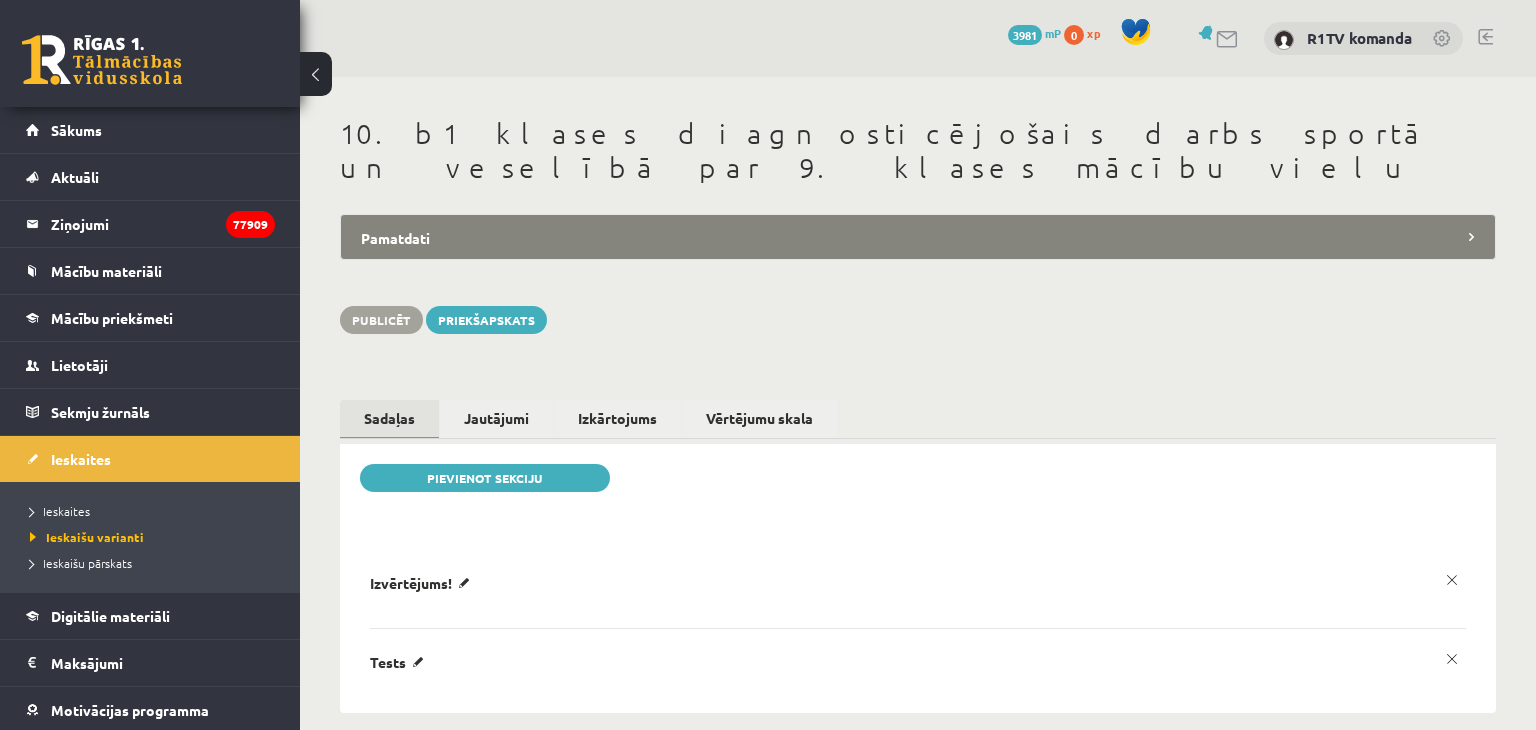 scroll, scrollTop: 0, scrollLeft: 0, axis: both 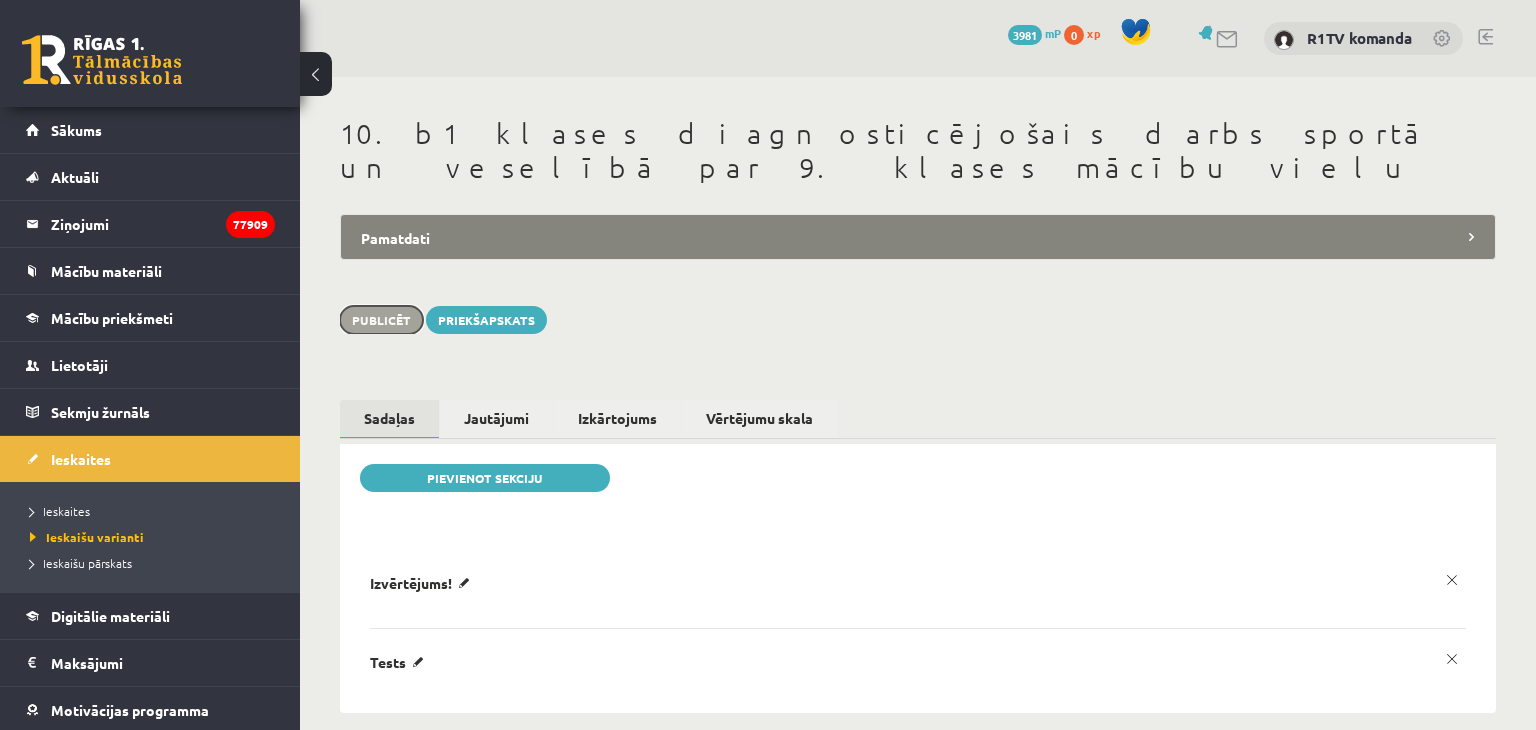 click on "Publicēt" at bounding box center [381, 320] 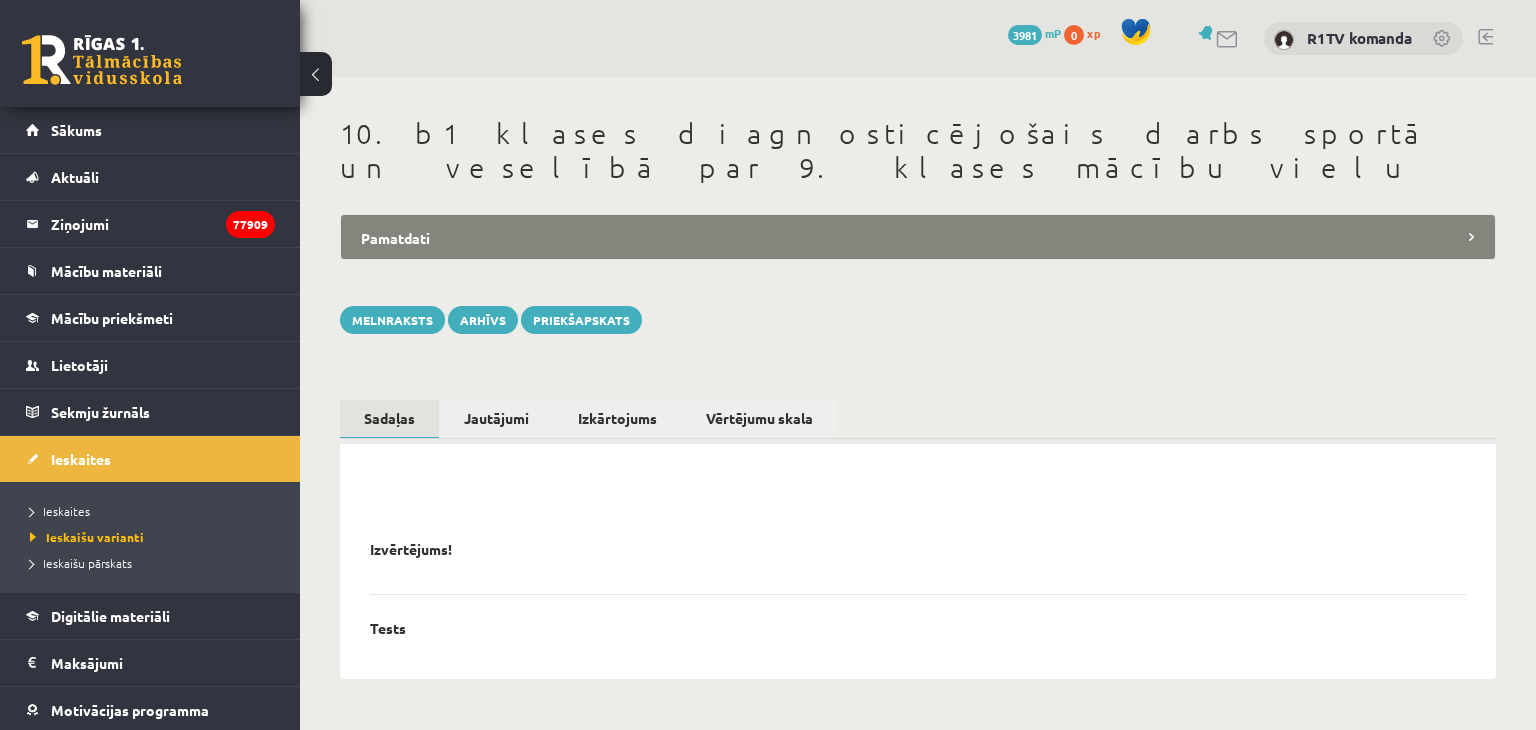 scroll, scrollTop: 0, scrollLeft: 0, axis: both 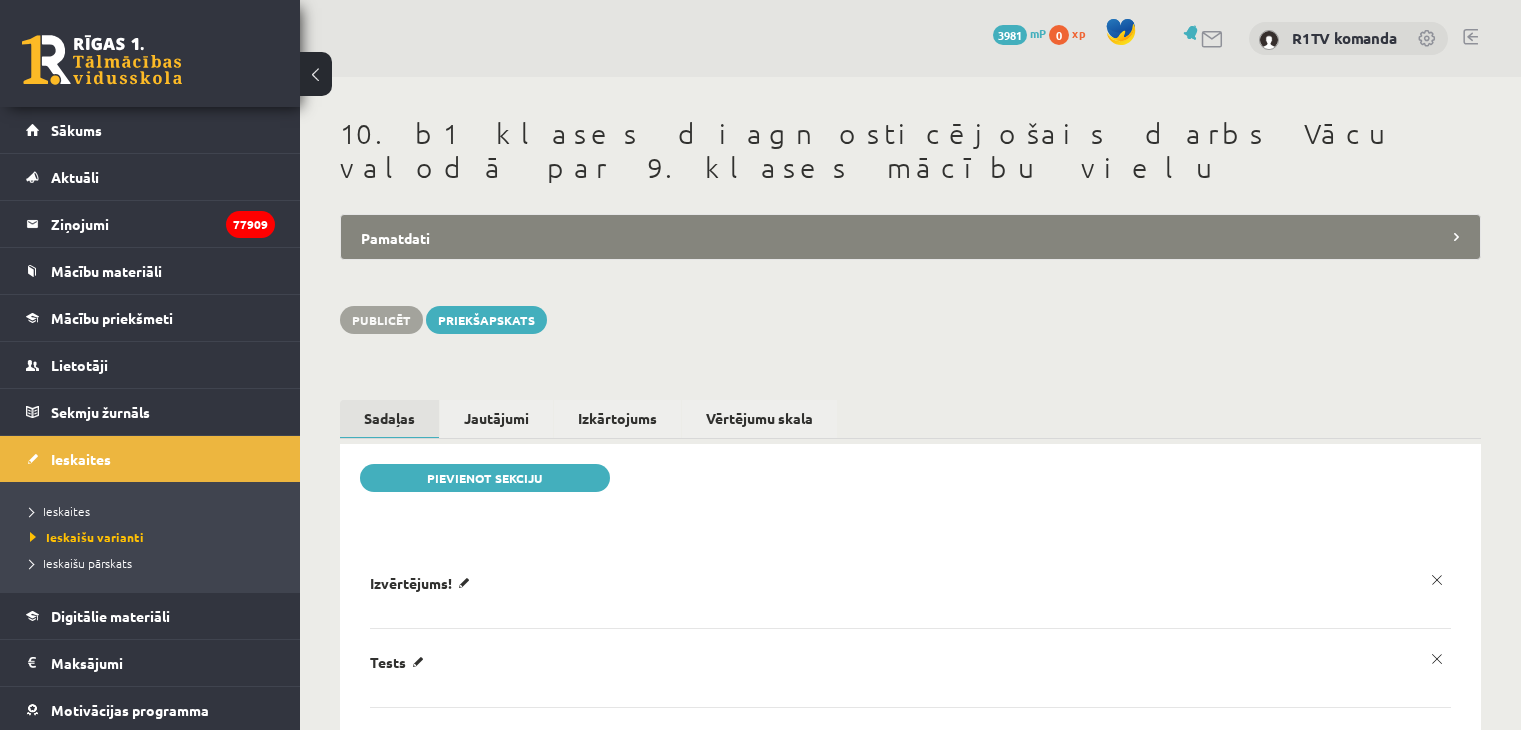 click on "Pamatdati" at bounding box center [910, 237] 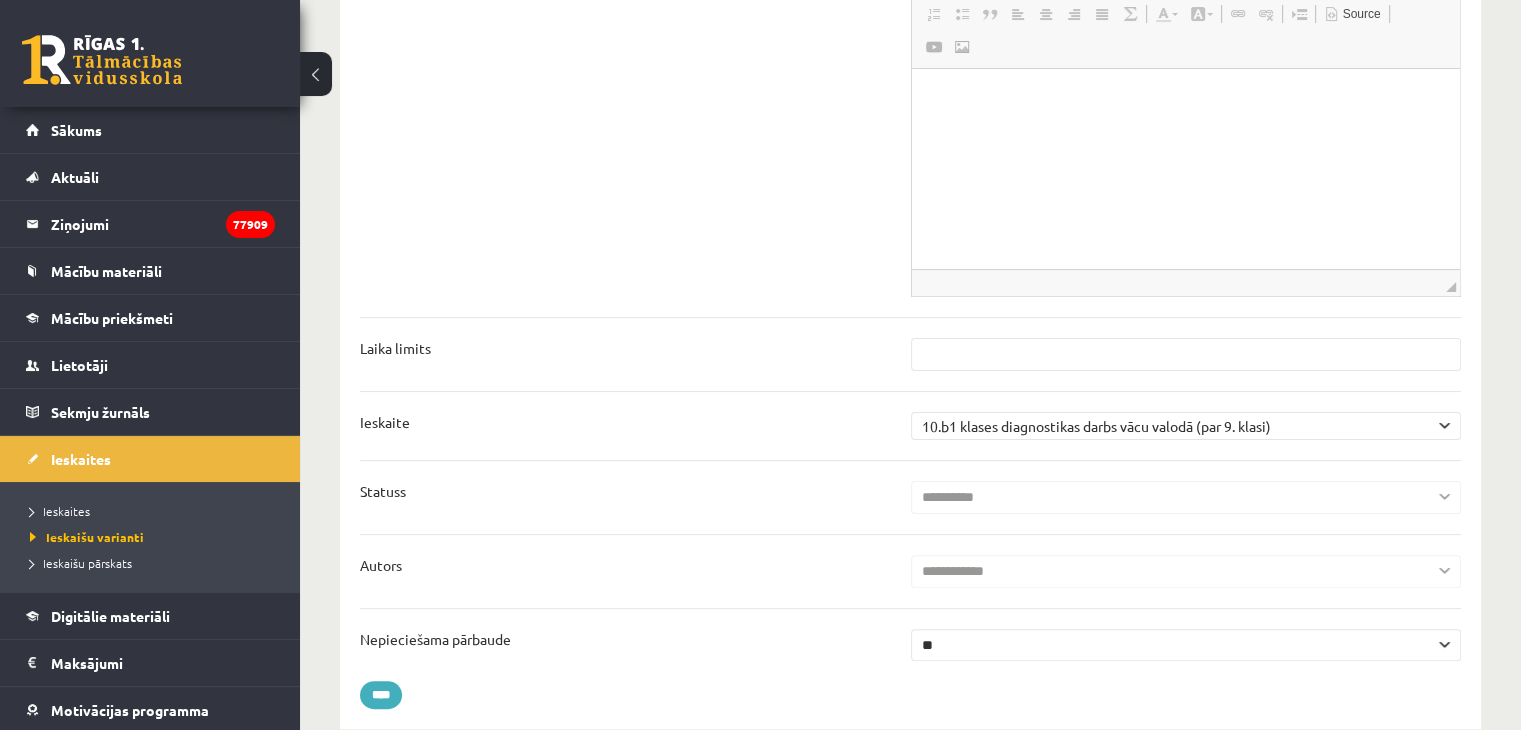 scroll, scrollTop: 0, scrollLeft: 0, axis: both 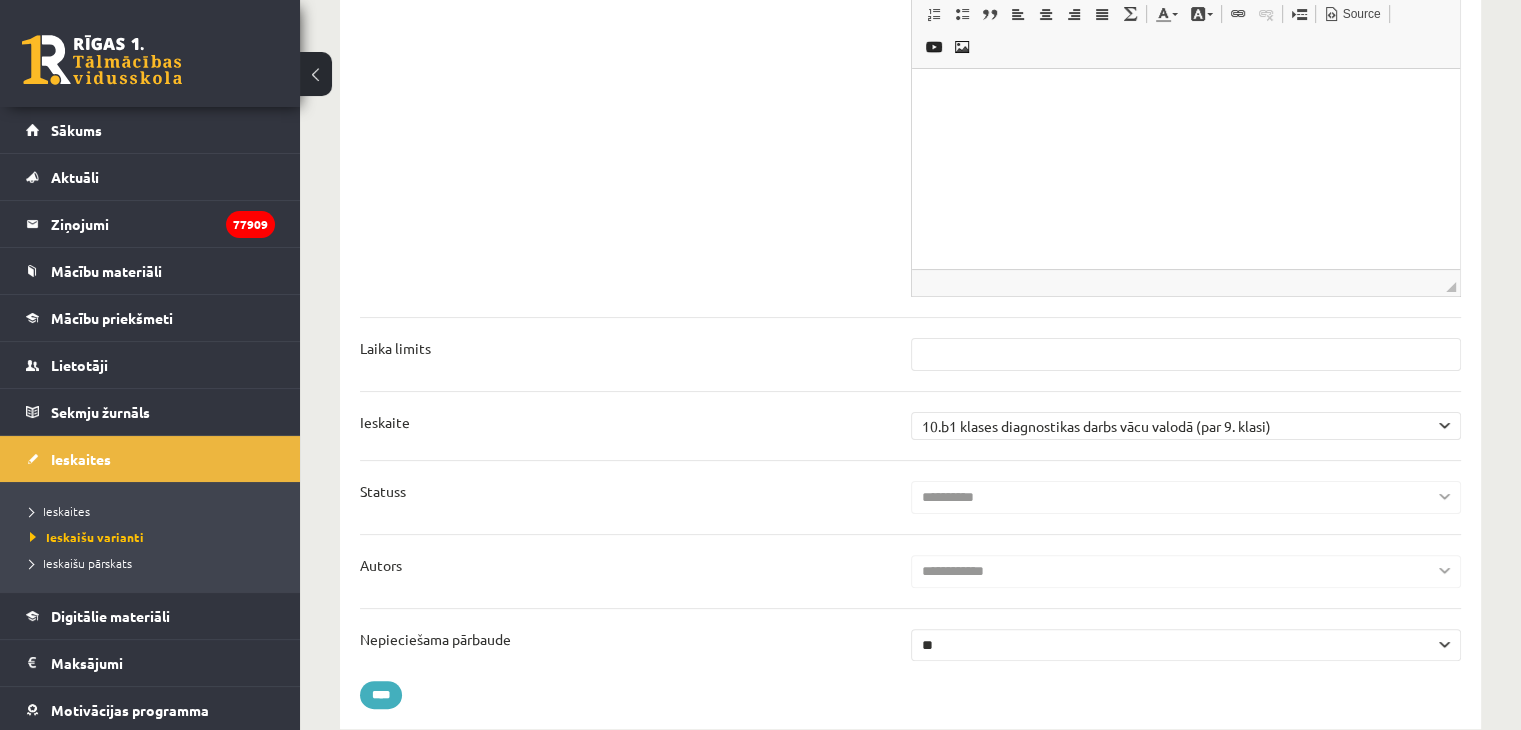 click on "**
**" at bounding box center (1186, 645) 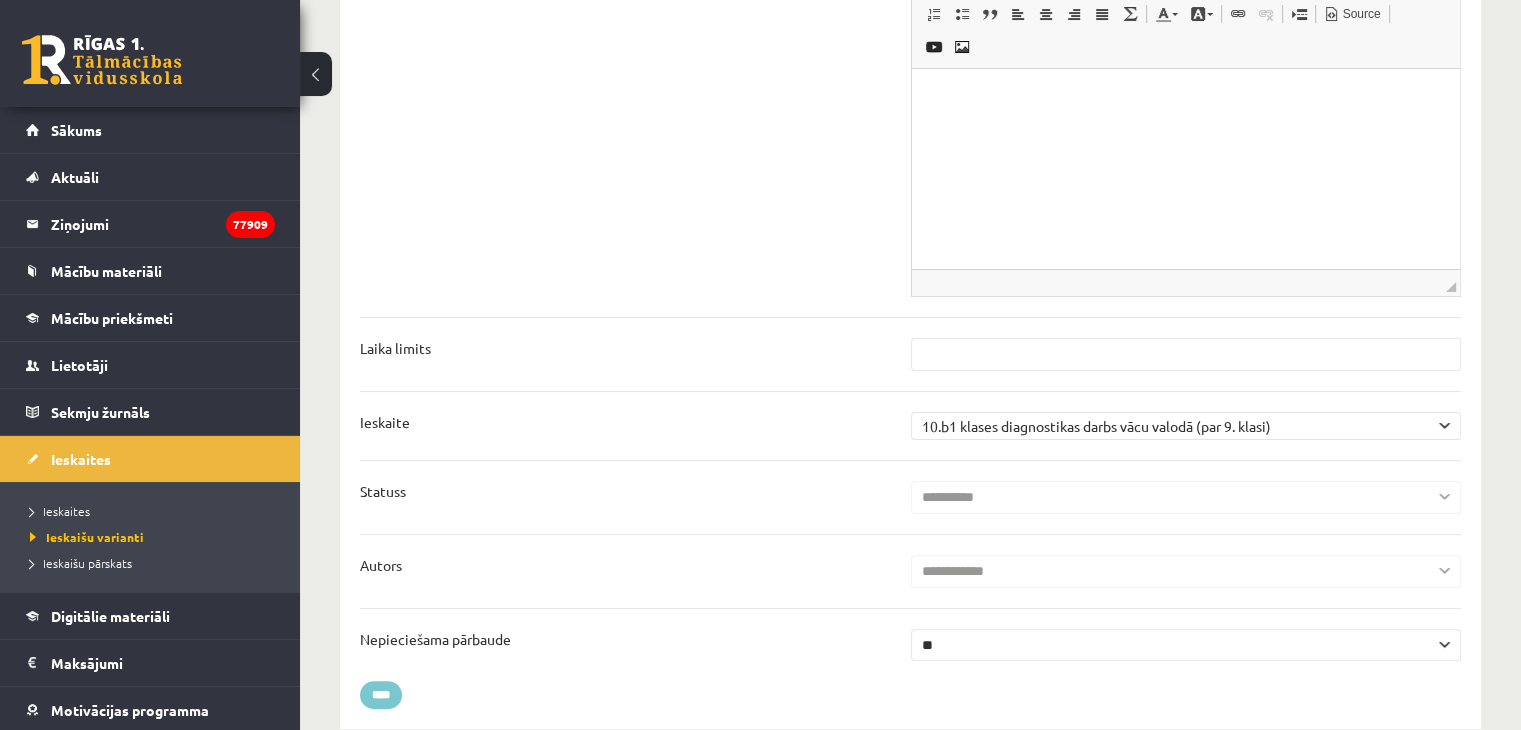 drag, startPoint x: 388, startPoint y: 621, endPoint x: 403, endPoint y: 625, distance: 15.524175 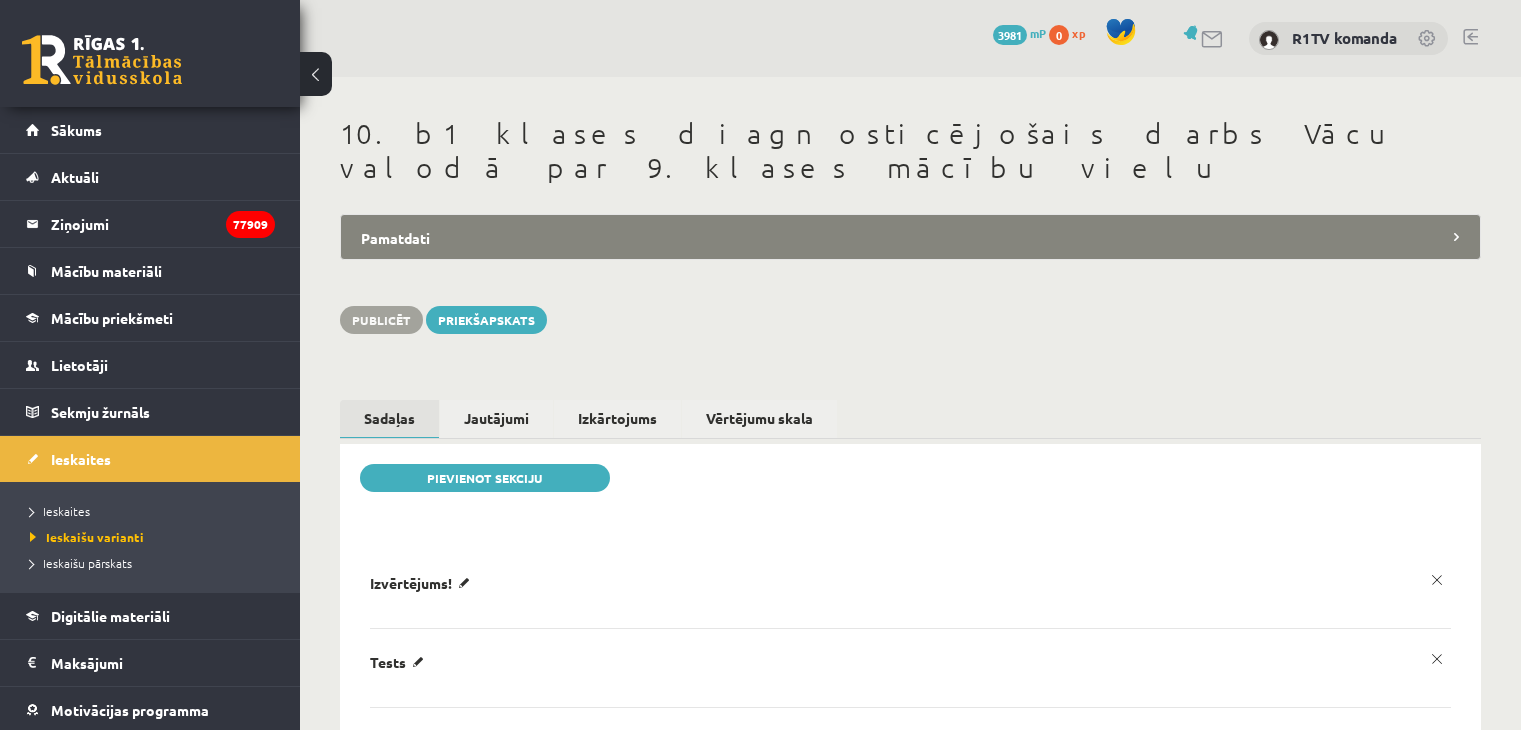 scroll, scrollTop: 0, scrollLeft: 0, axis: both 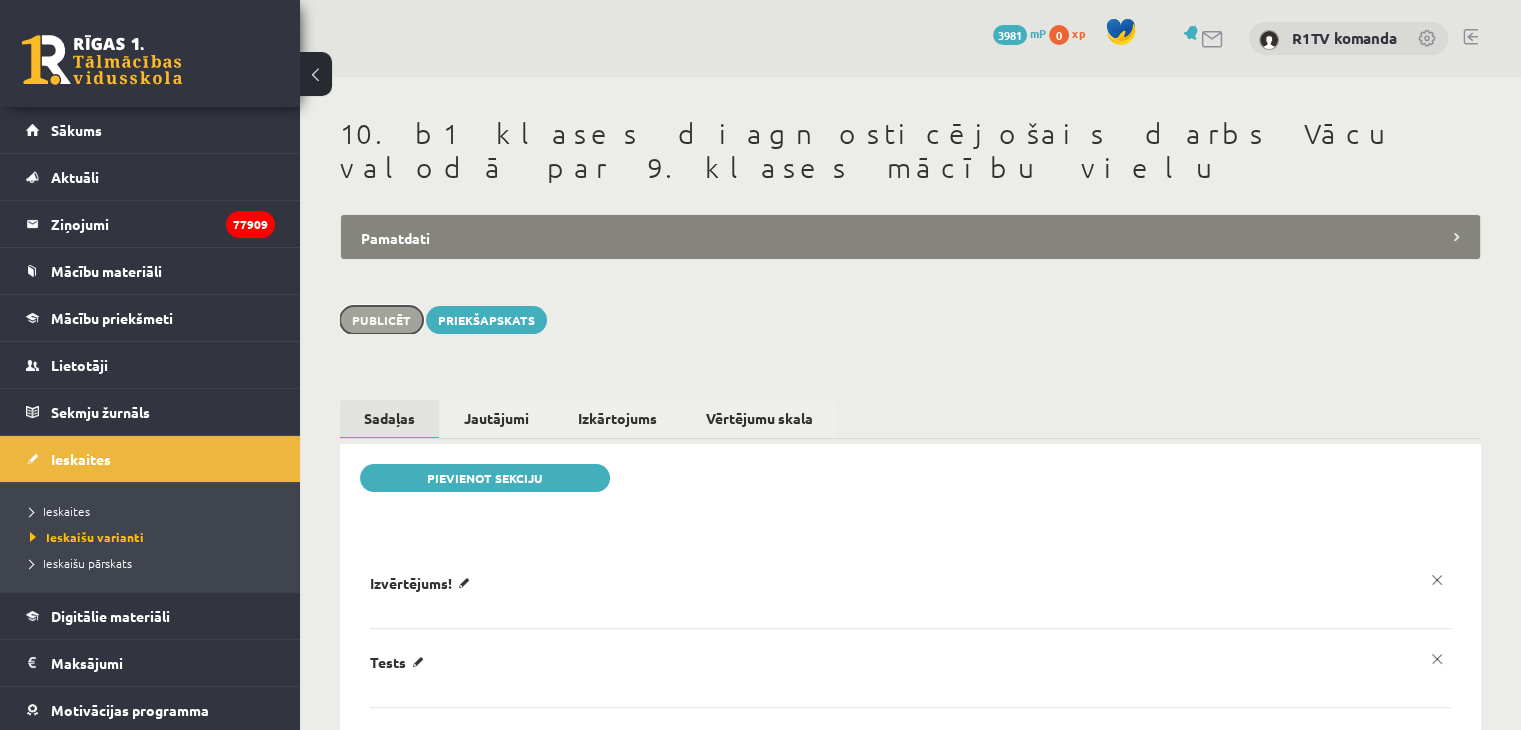 click on "Publicēt" at bounding box center (381, 320) 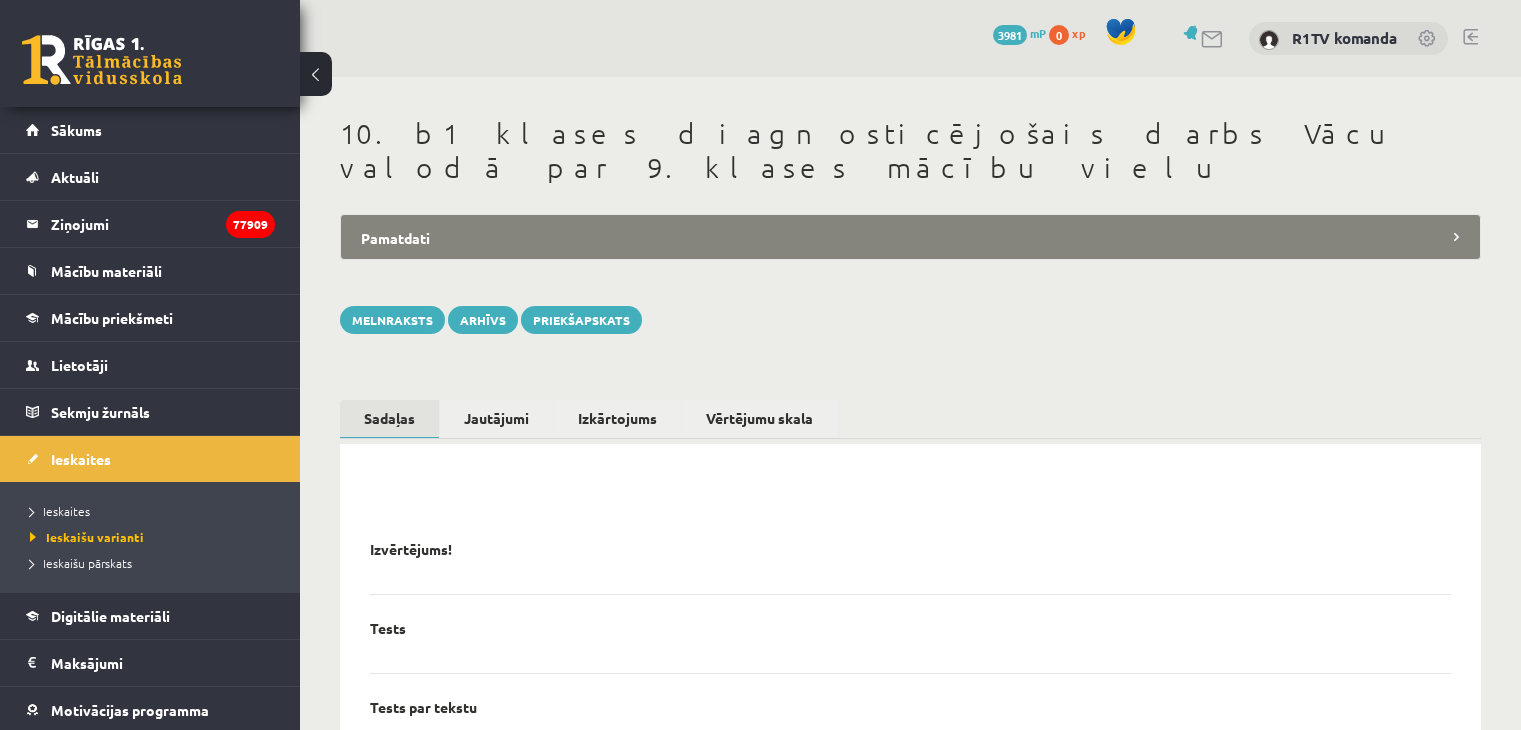 scroll, scrollTop: 0, scrollLeft: 0, axis: both 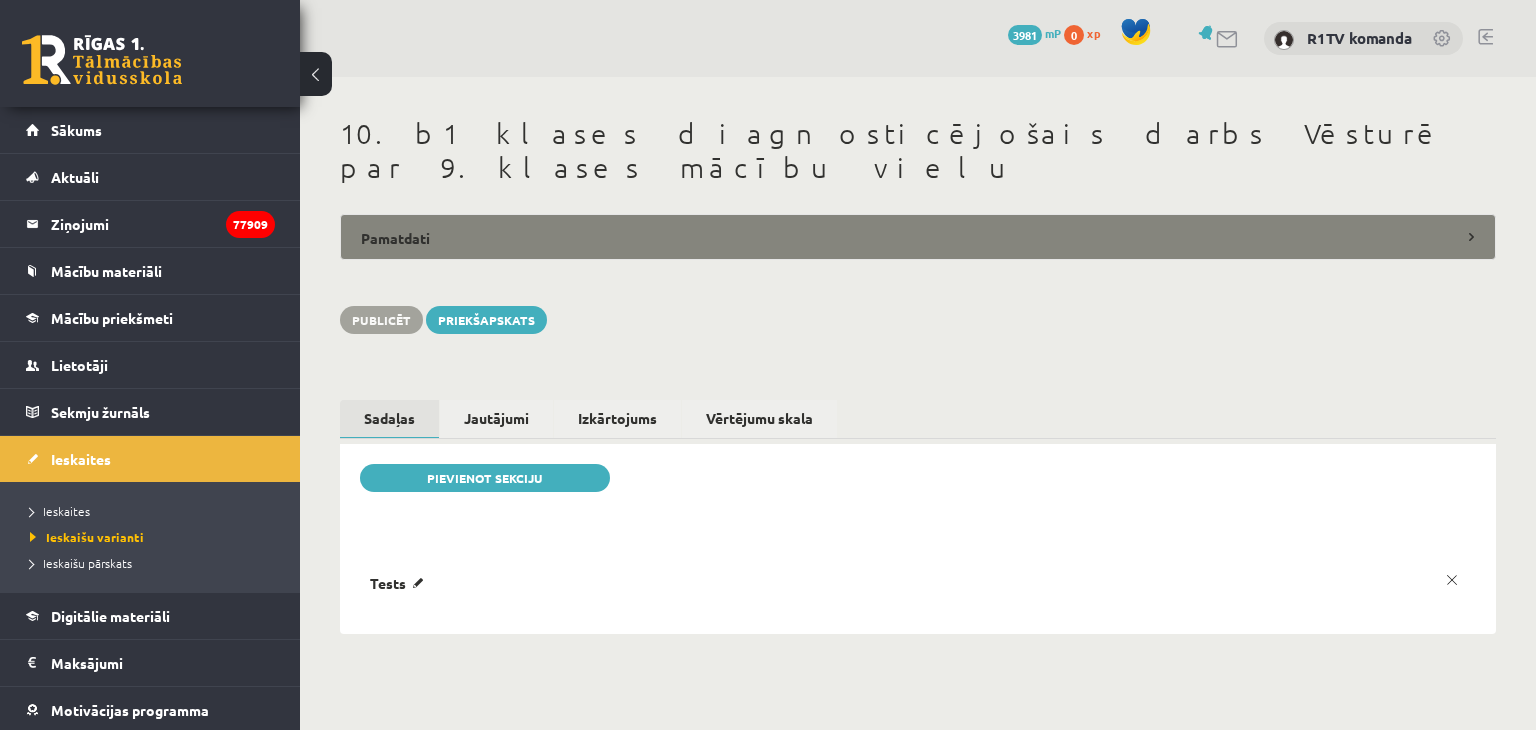 click on "Pamatdati" at bounding box center [918, 237] 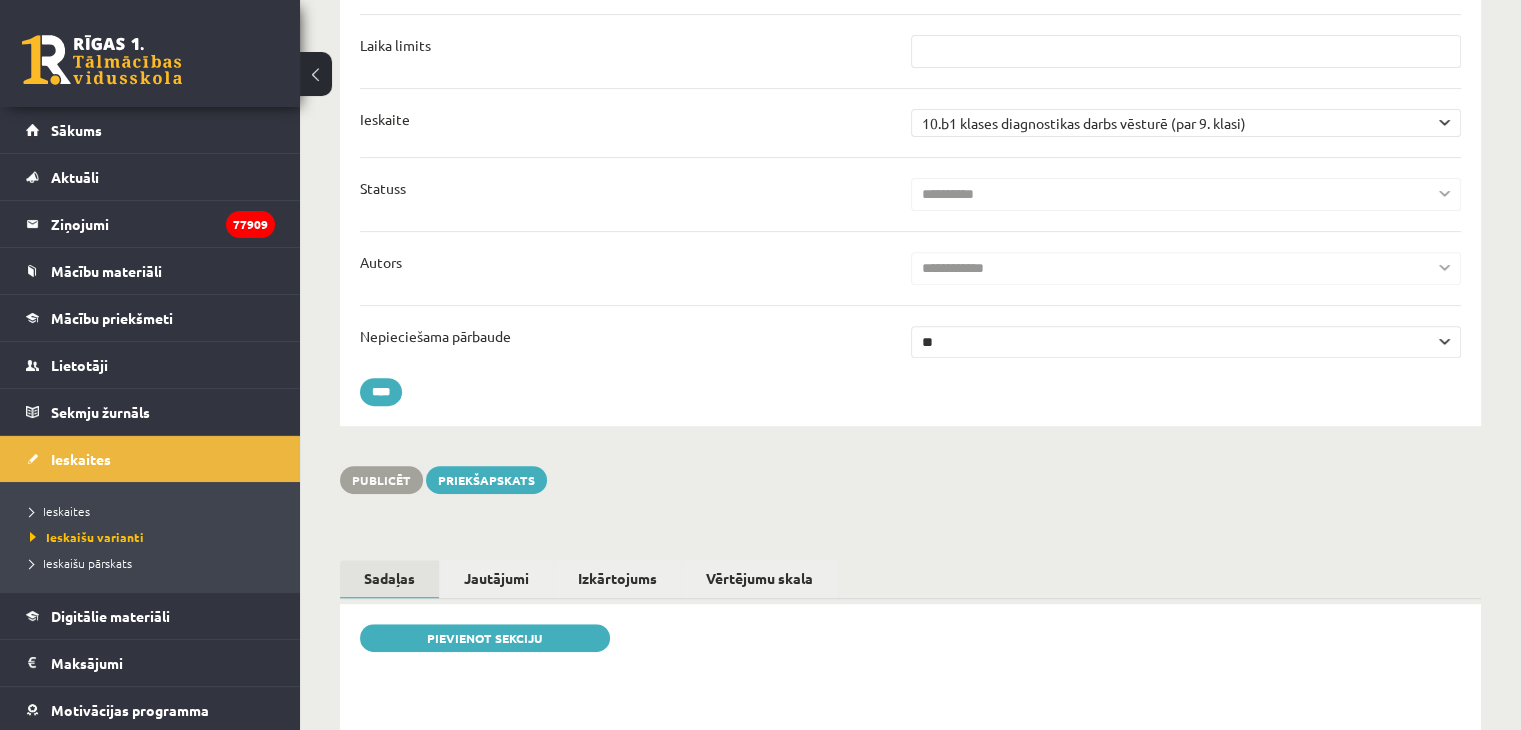 scroll, scrollTop: 0, scrollLeft: 0, axis: both 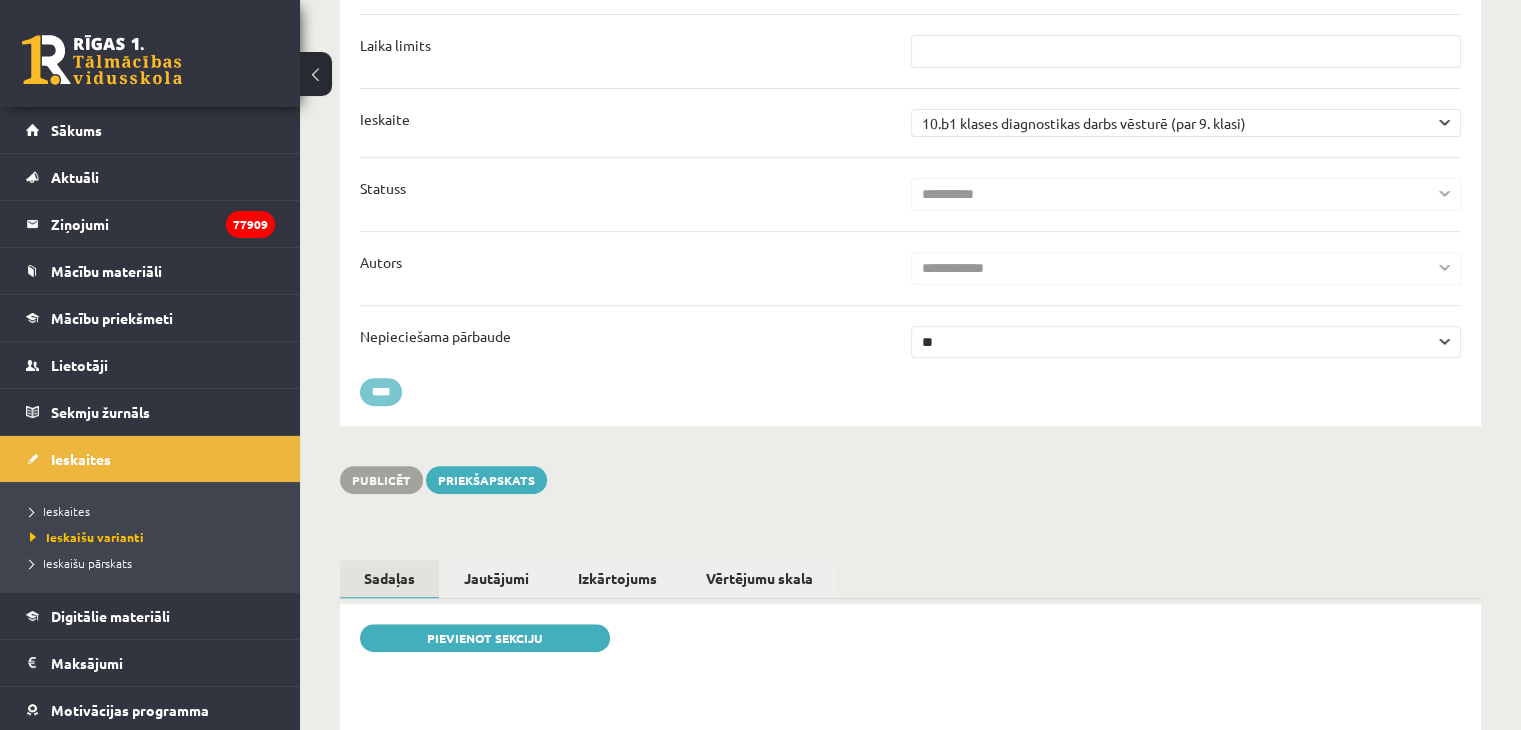 click on "****" at bounding box center (381, 392) 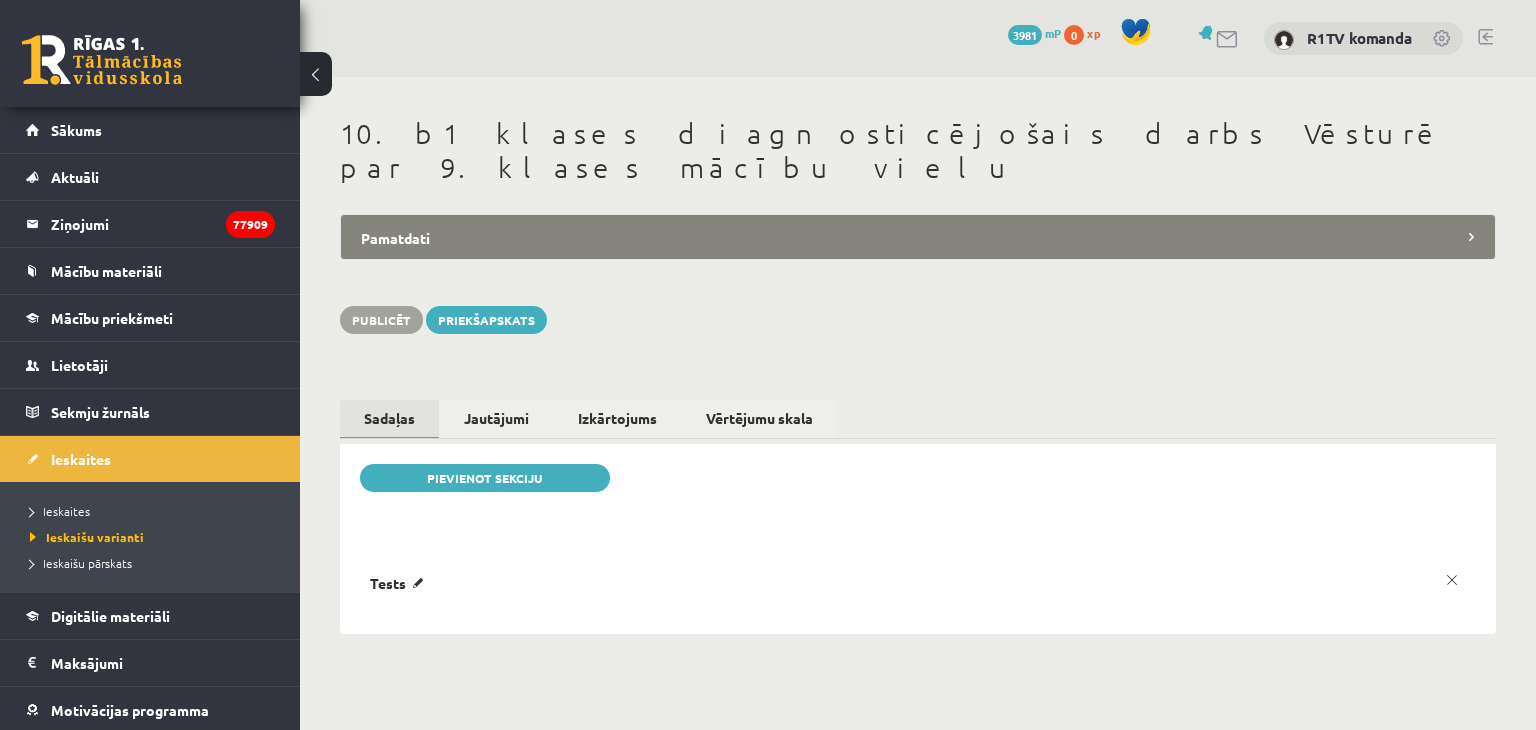 scroll, scrollTop: 0, scrollLeft: 0, axis: both 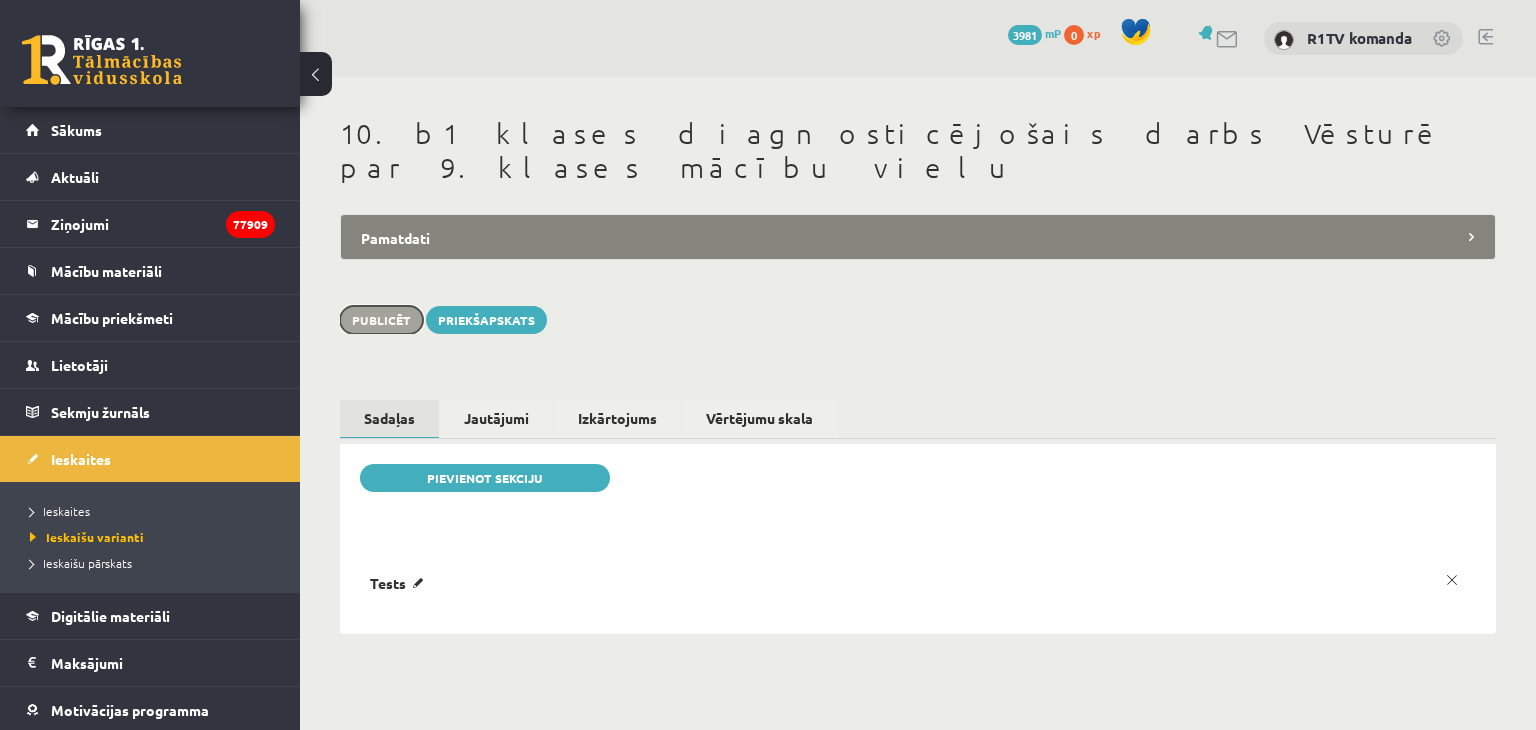 click on "Publicēt" at bounding box center (381, 320) 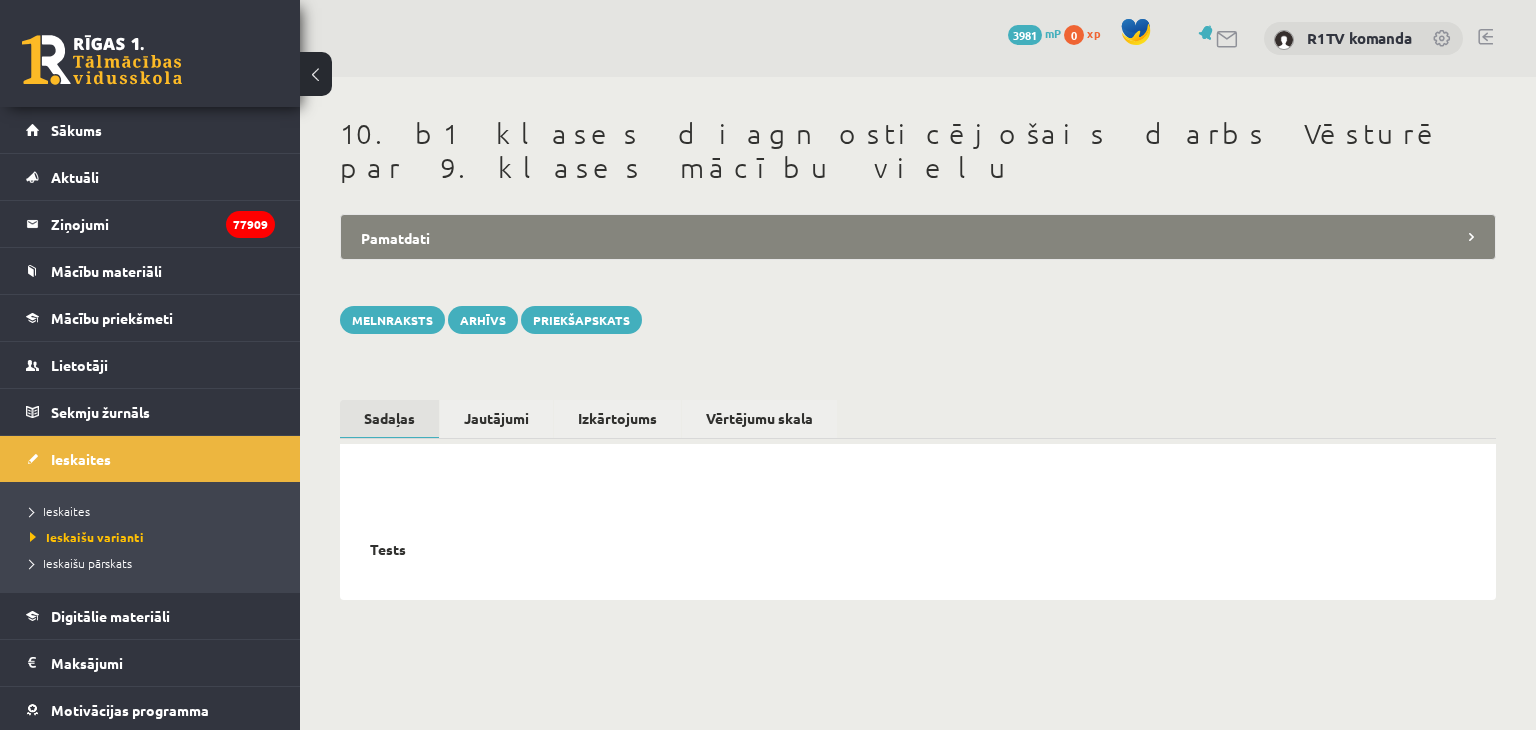 scroll, scrollTop: 0, scrollLeft: 0, axis: both 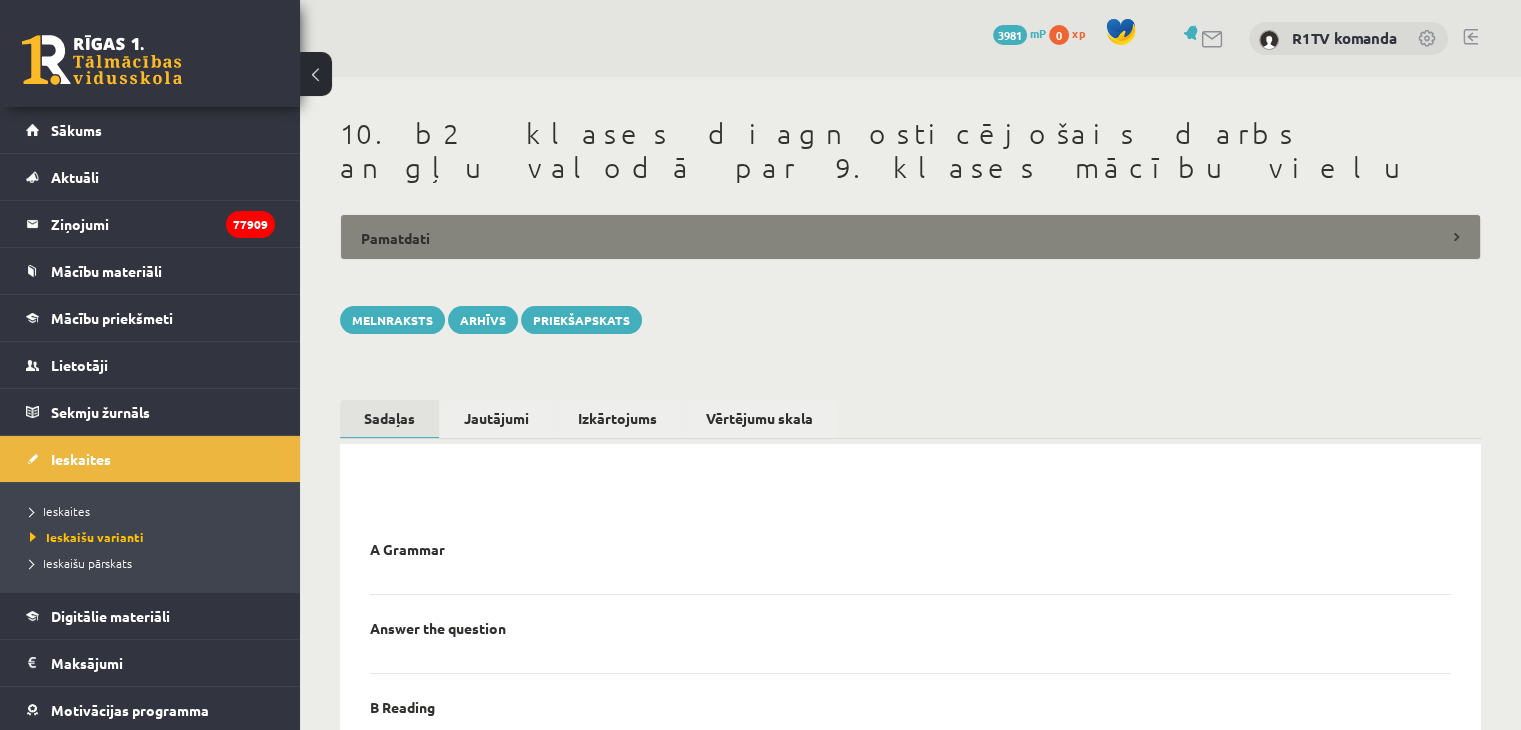 click on "Pamatdati" at bounding box center (910, 237) 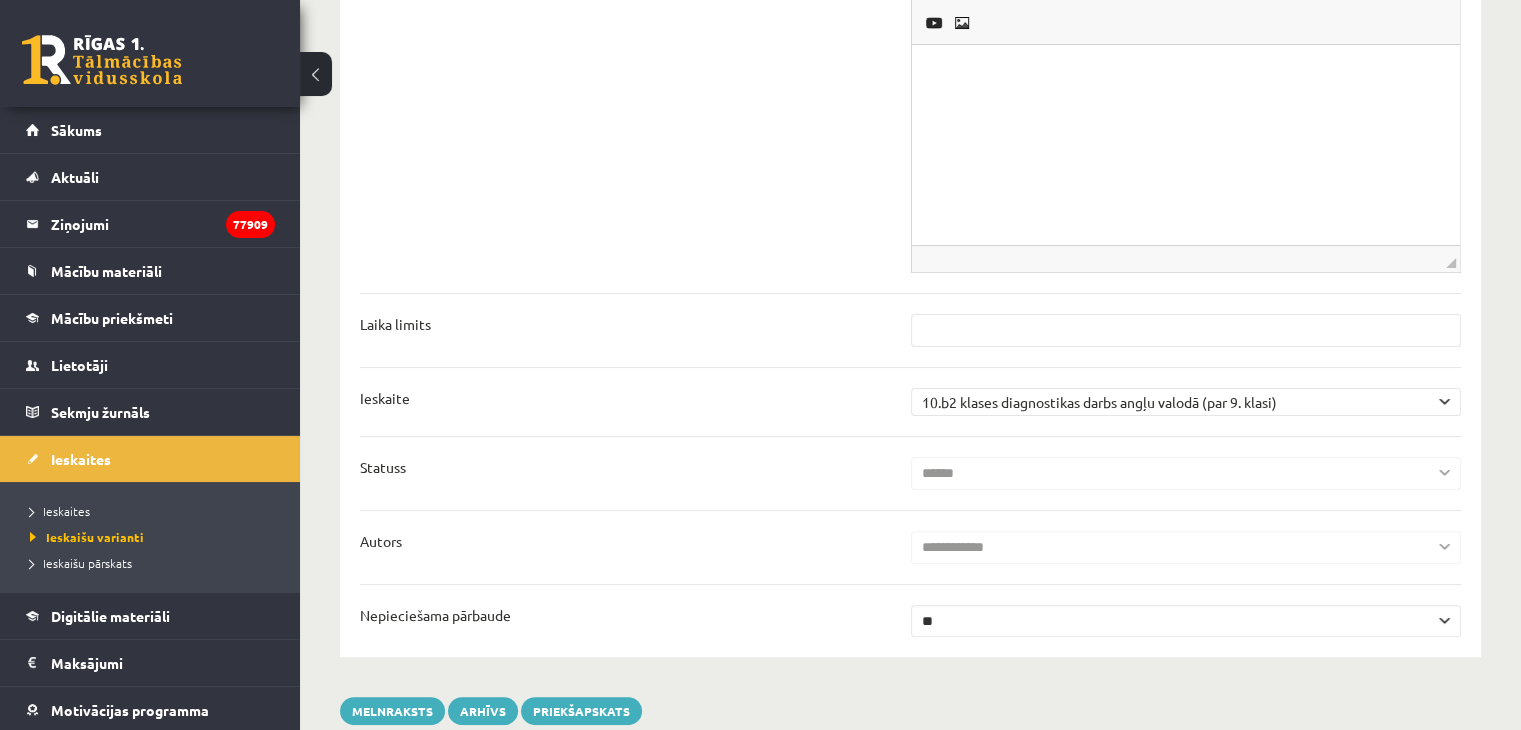 scroll, scrollTop: 600, scrollLeft: 0, axis: vertical 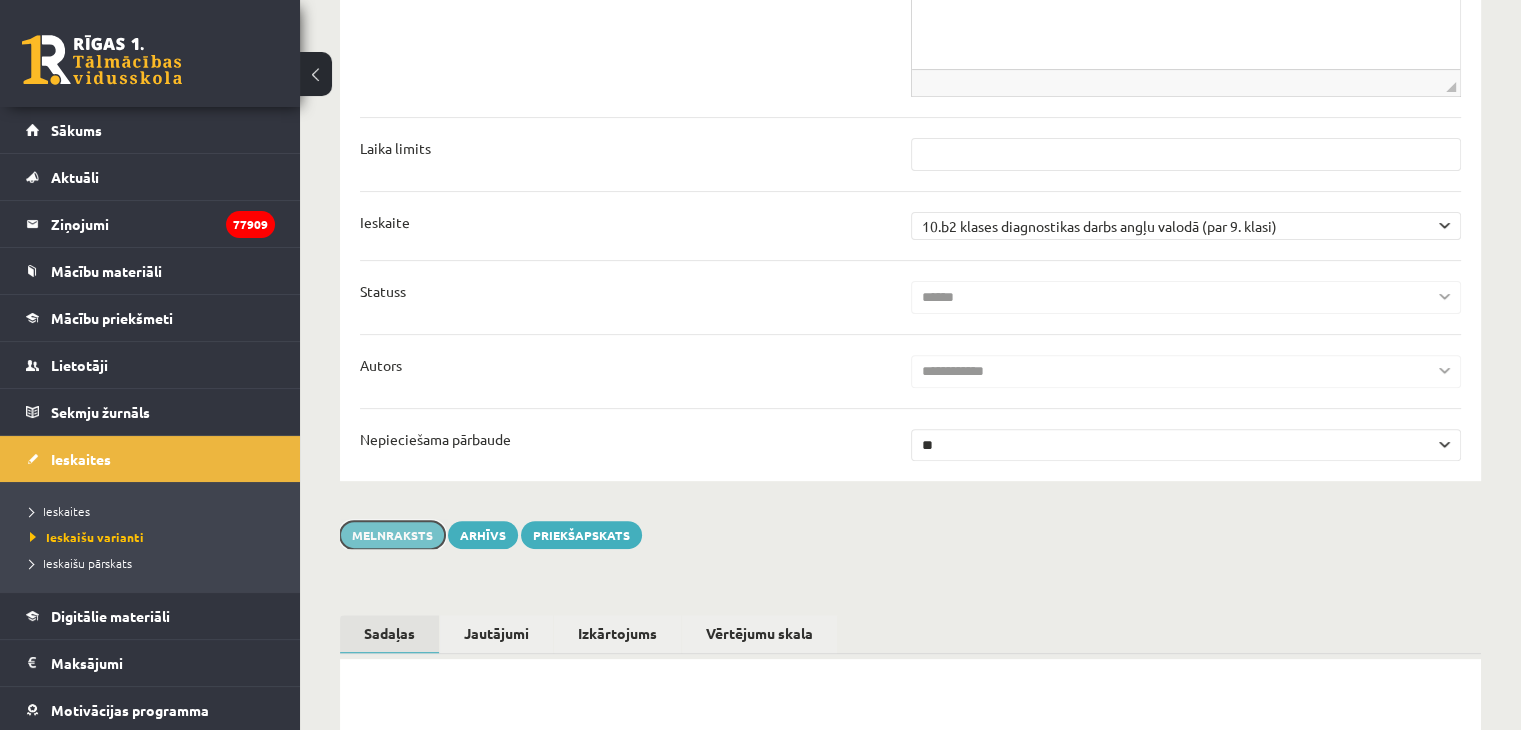click on "Melnraksts" at bounding box center [392, 535] 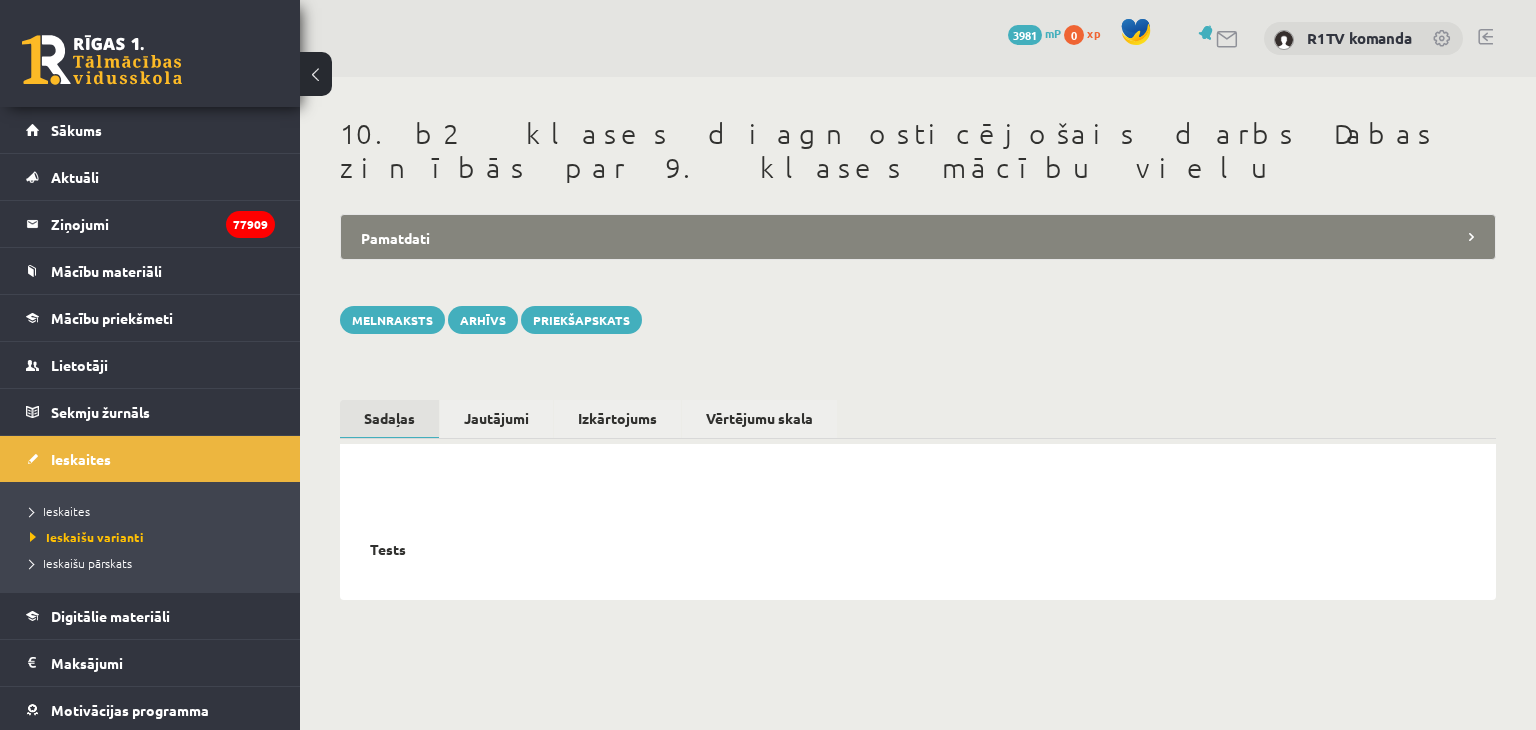 scroll, scrollTop: 0, scrollLeft: 0, axis: both 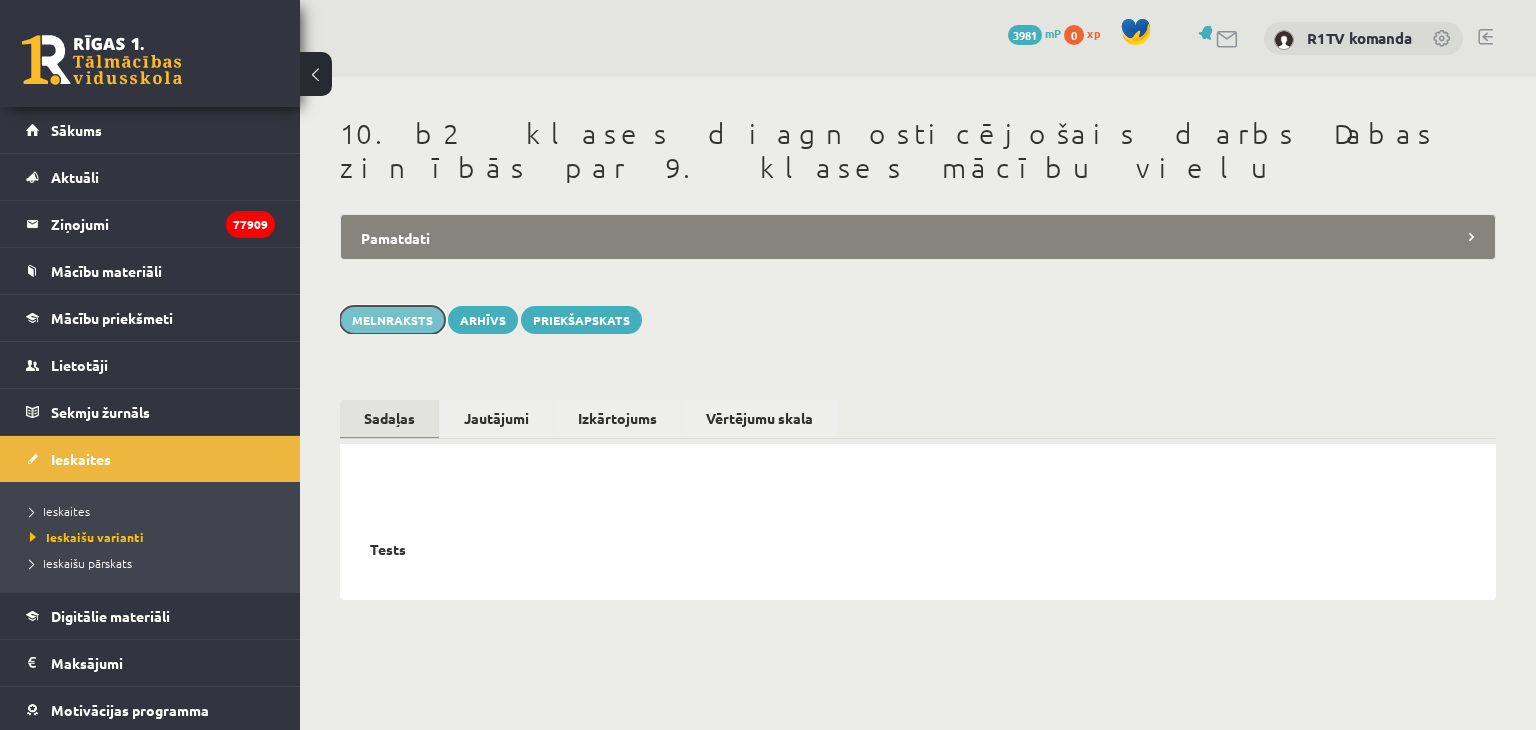 click on "Melnraksts" at bounding box center [392, 320] 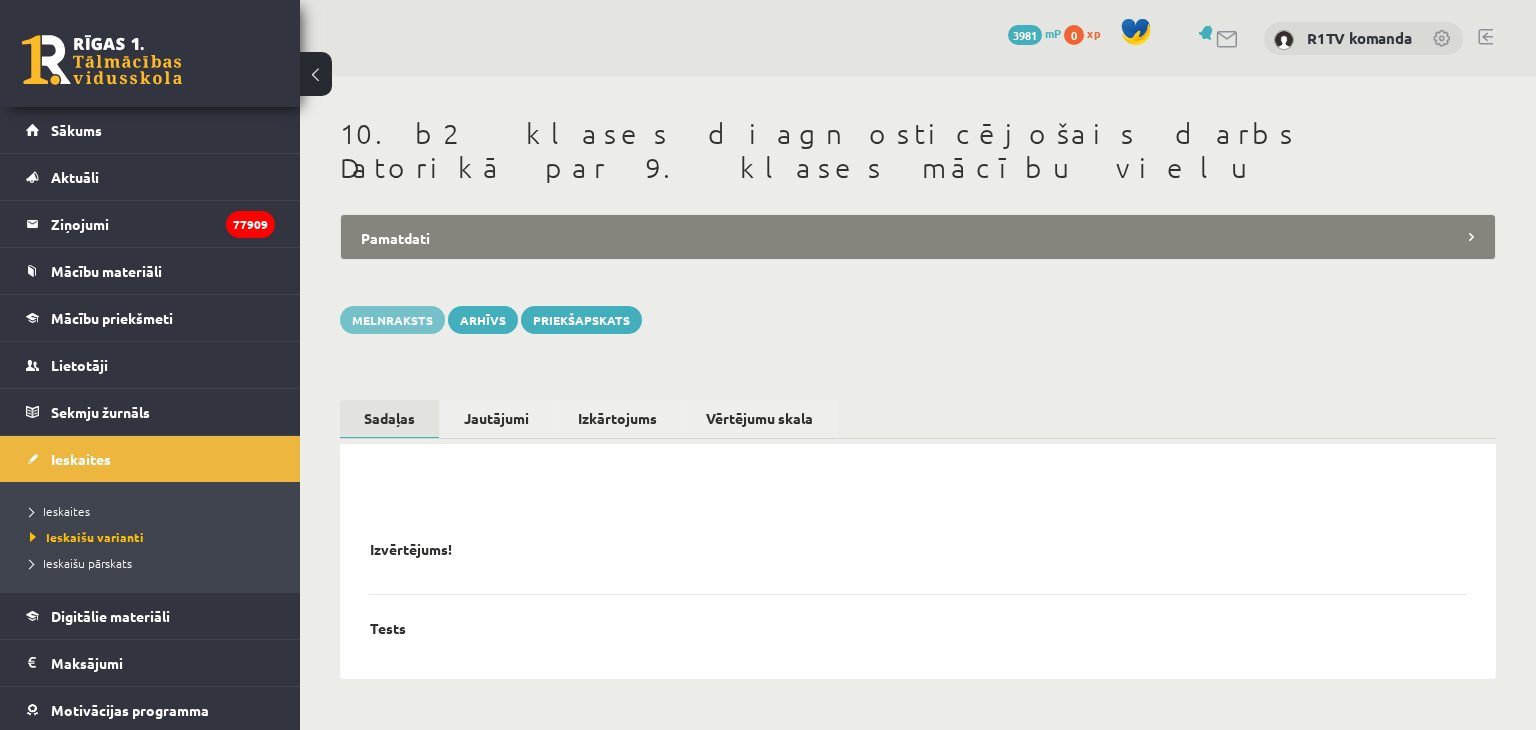 scroll, scrollTop: 0, scrollLeft: 0, axis: both 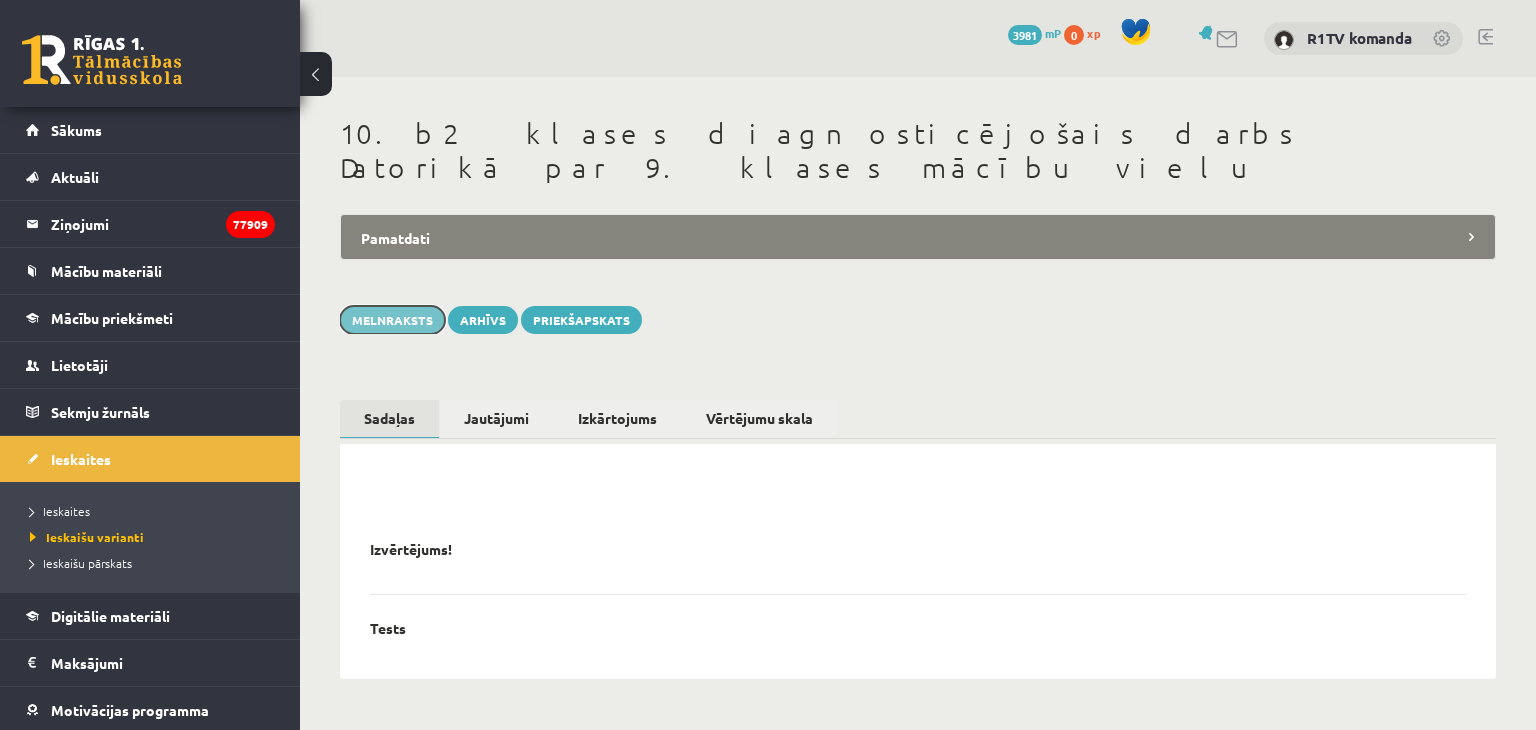 click on "Melnraksts" at bounding box center (392, 320) 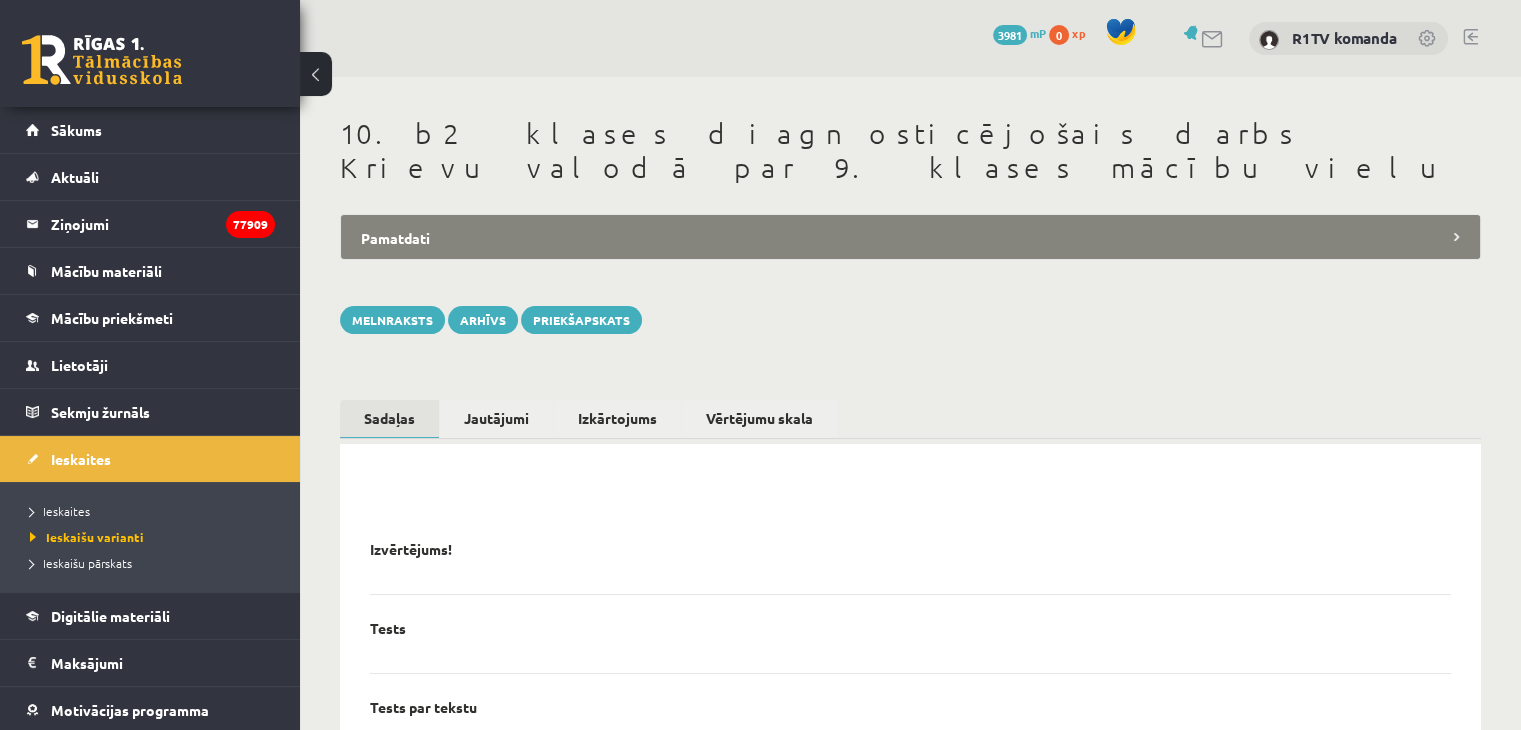 scroll, scrollTop: 0, scrollLeft: 0, axis: both 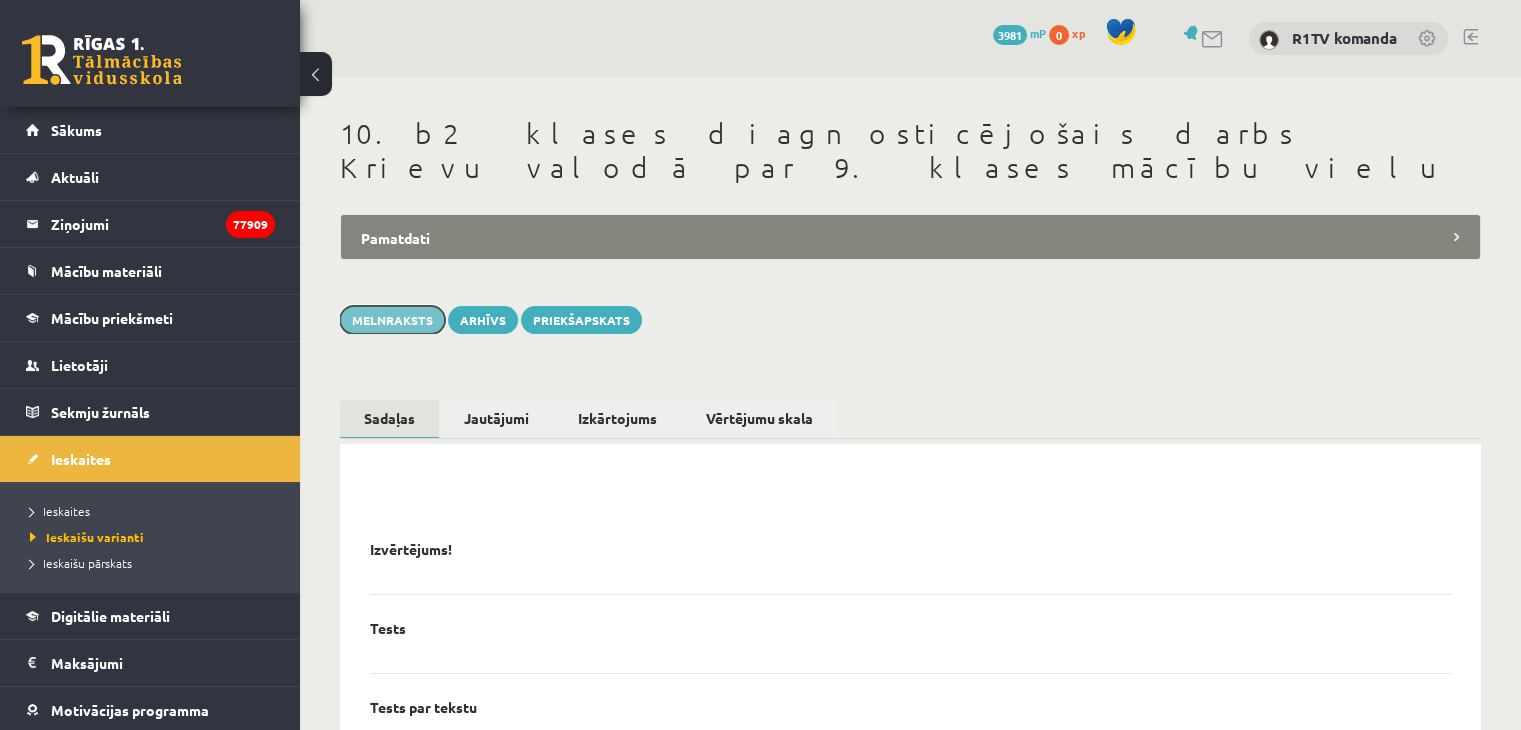 click on "Melnraksts" at bounding box center (392, 320) 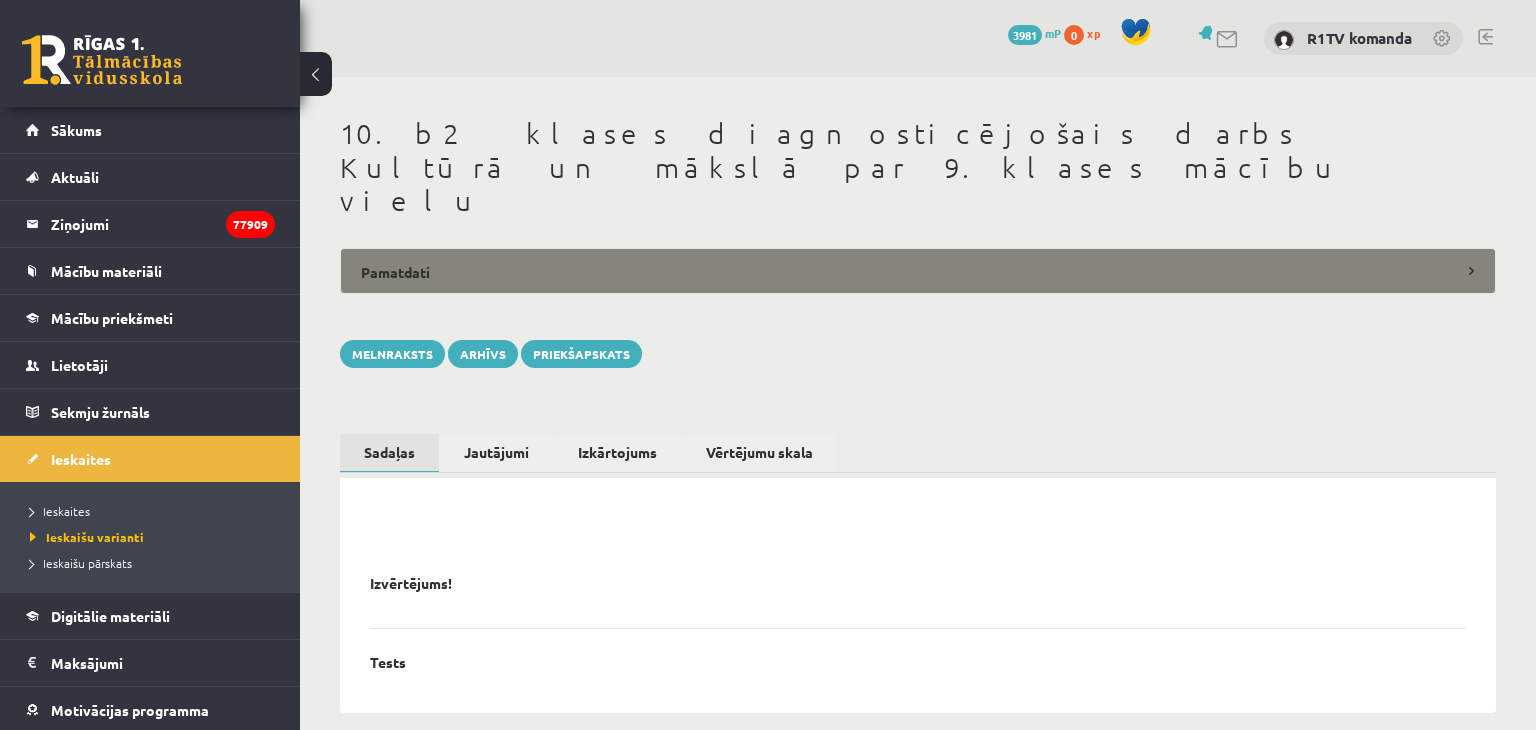 scroll, scrollTop: 0, scrollLeft: 0, axis: both 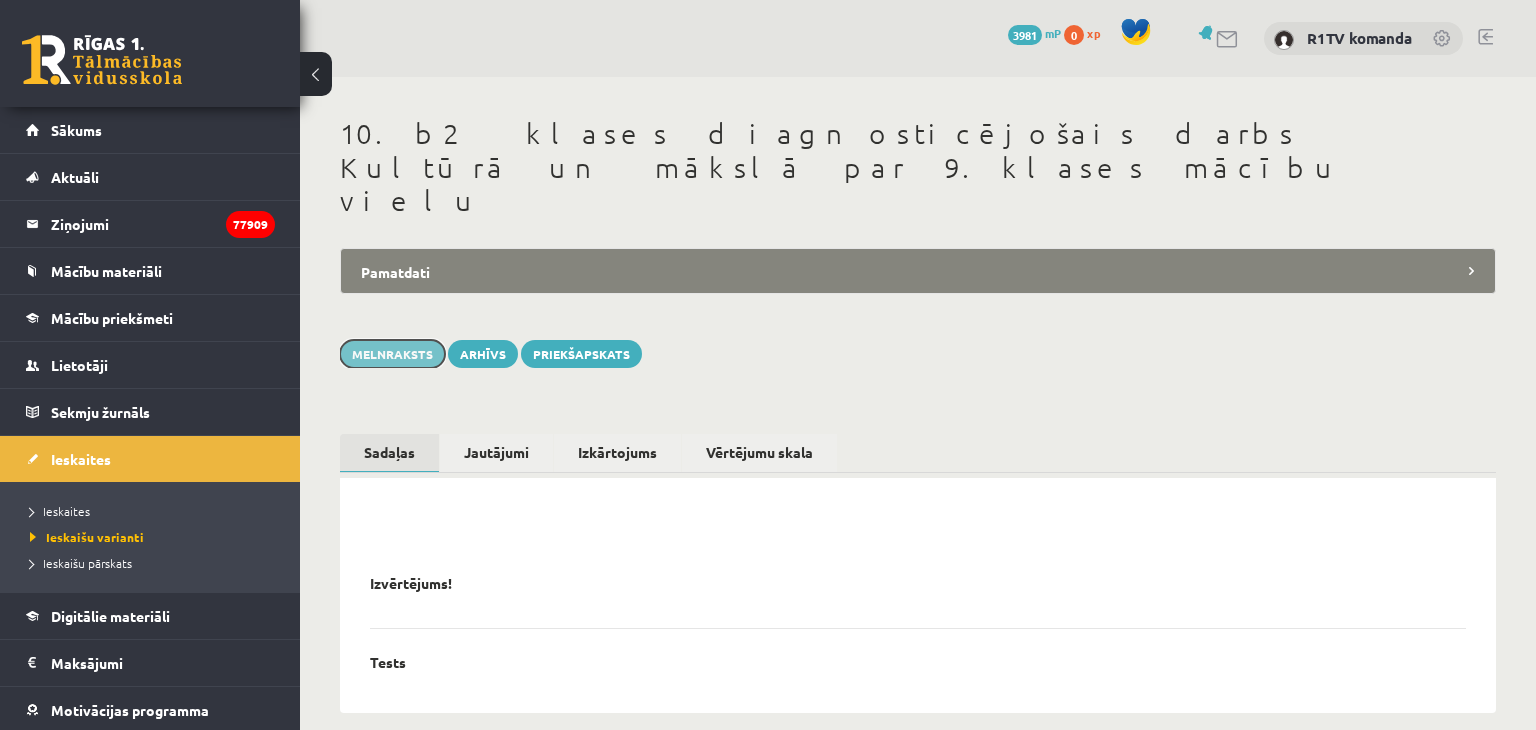 drag, startPoint x: 380, startPoint y: 285, endPoint x: 398, endPoint y: 282, distance: 18.248287 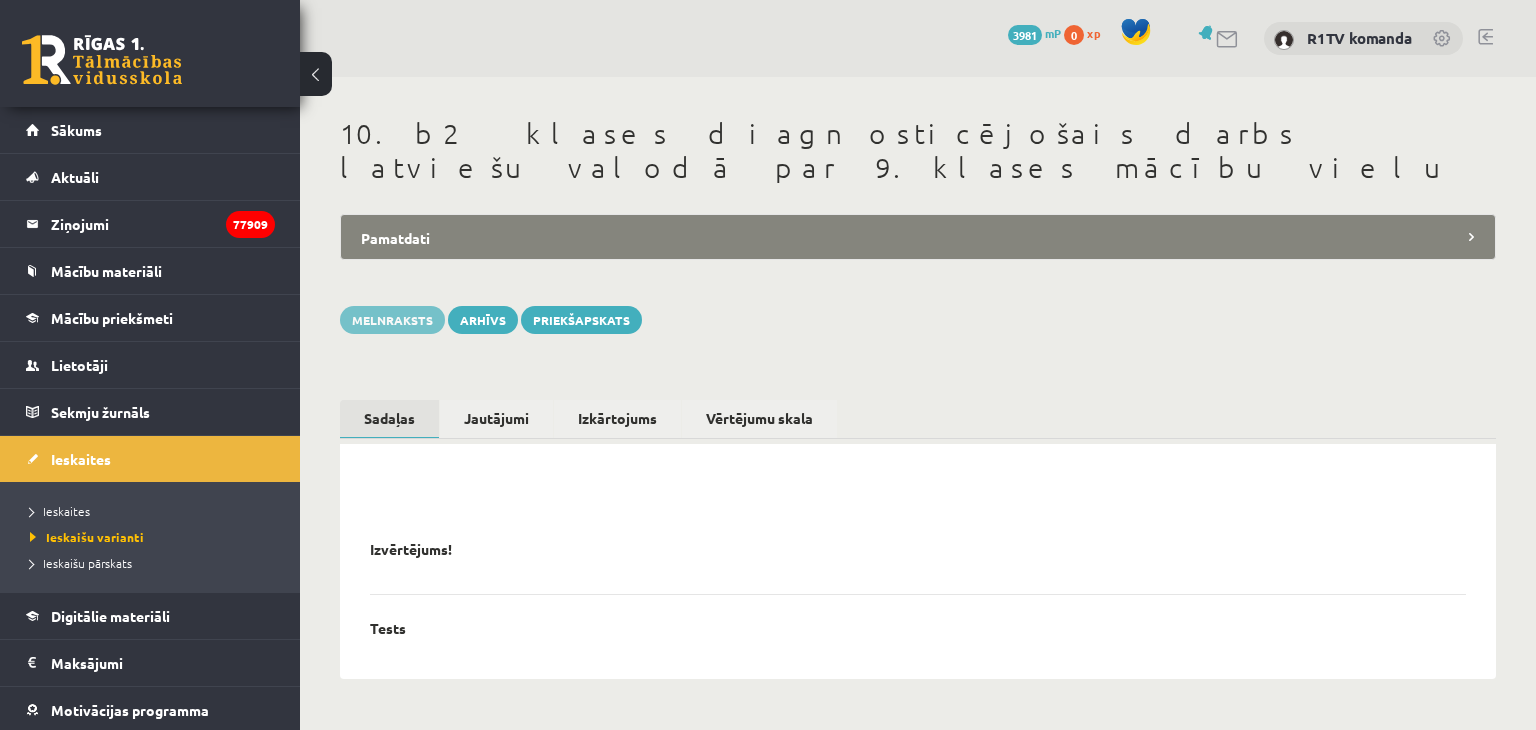scroll, scrollTop: 0, scrollLeft: 0, axis: both 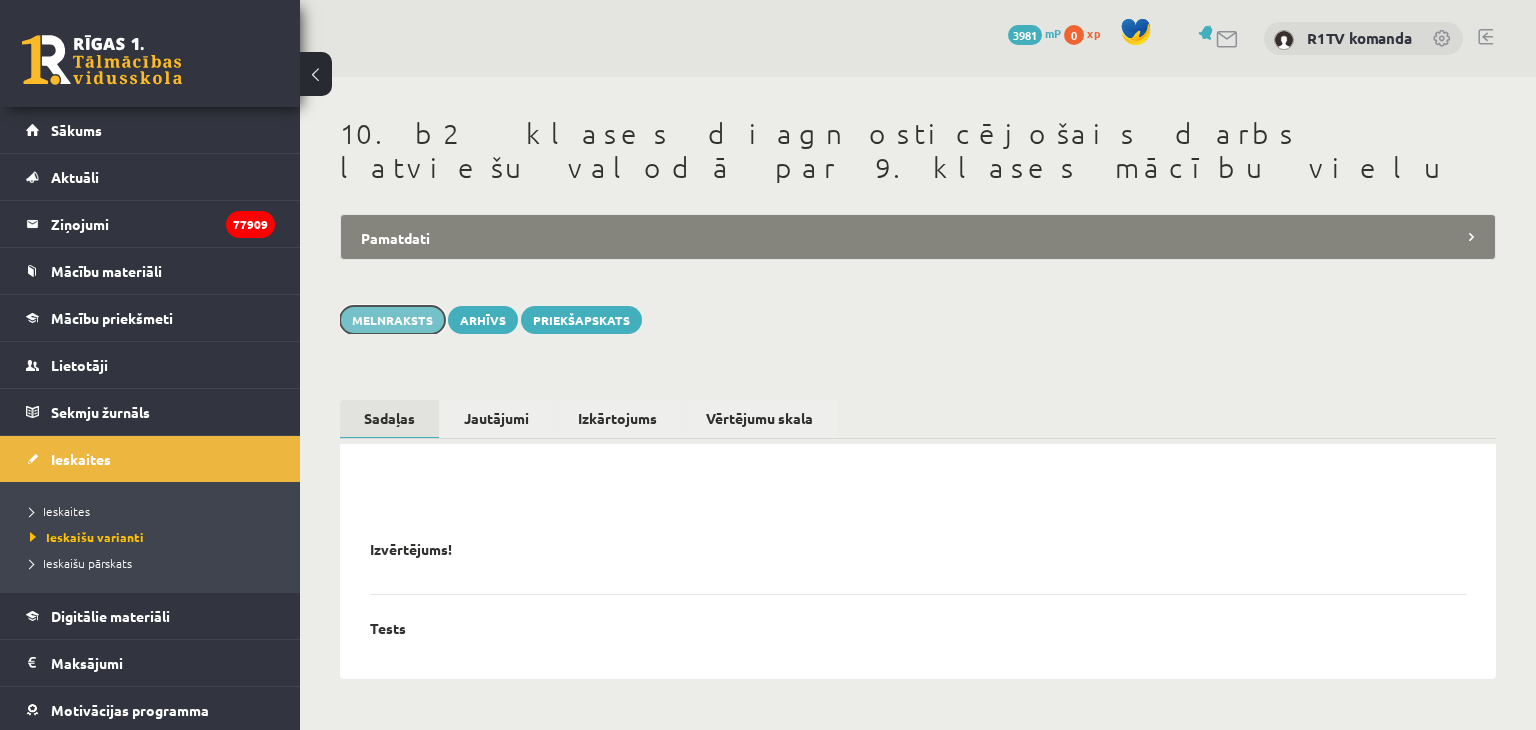 click on "Melnraksts" at bounding box center [392, 320] 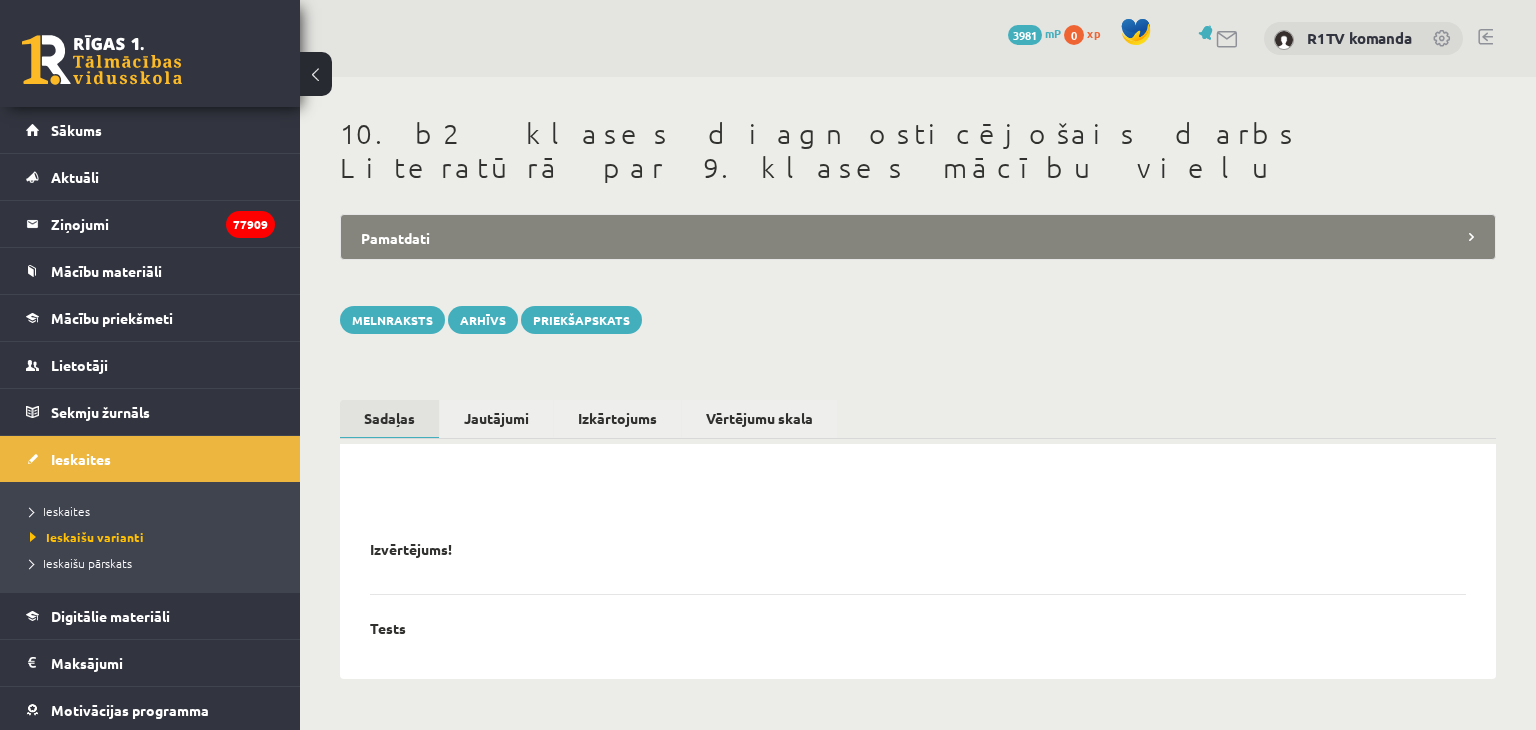 scroll, scrollTop: 0, scrollLeft: 0, axis: both 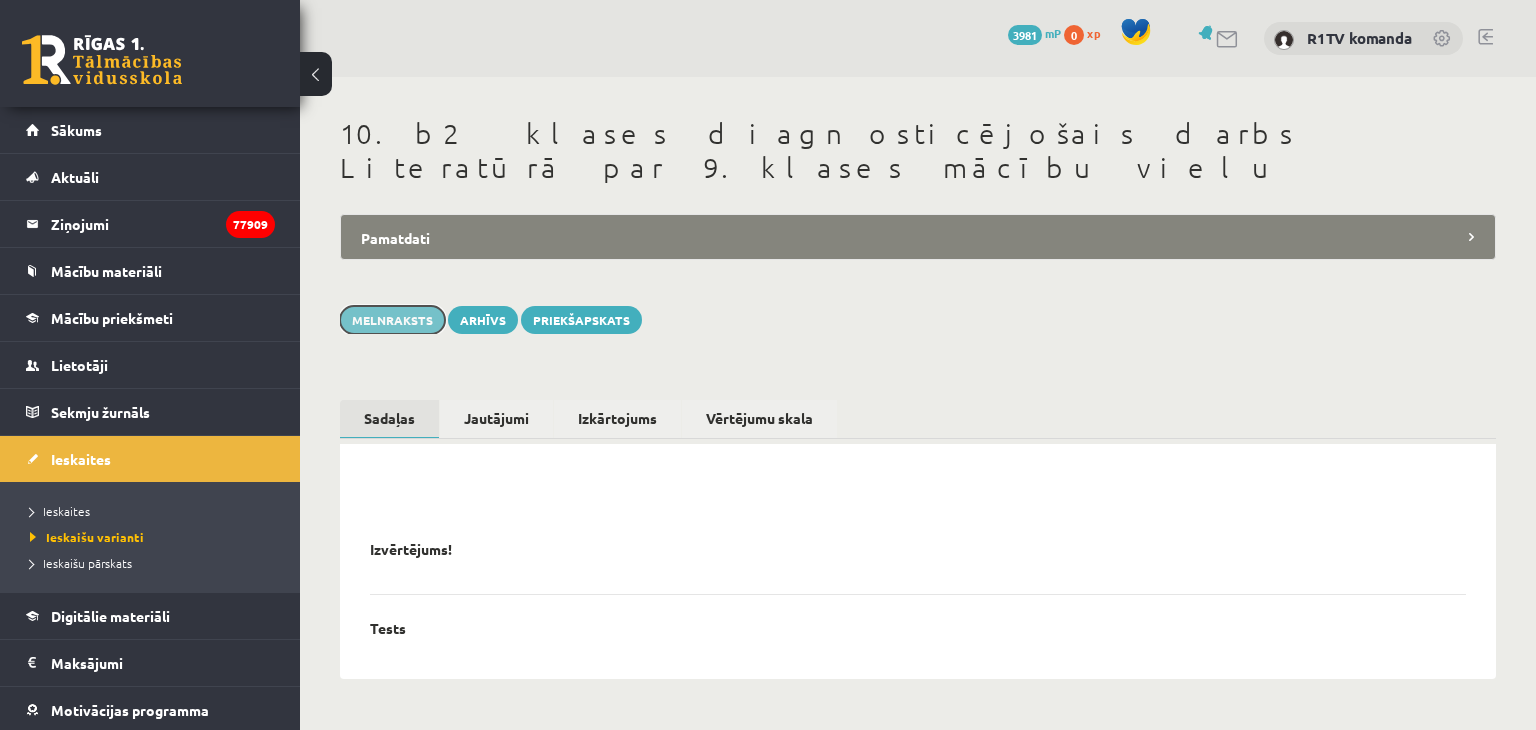 click on "Melnraksts" at bounding box center [392, 320] 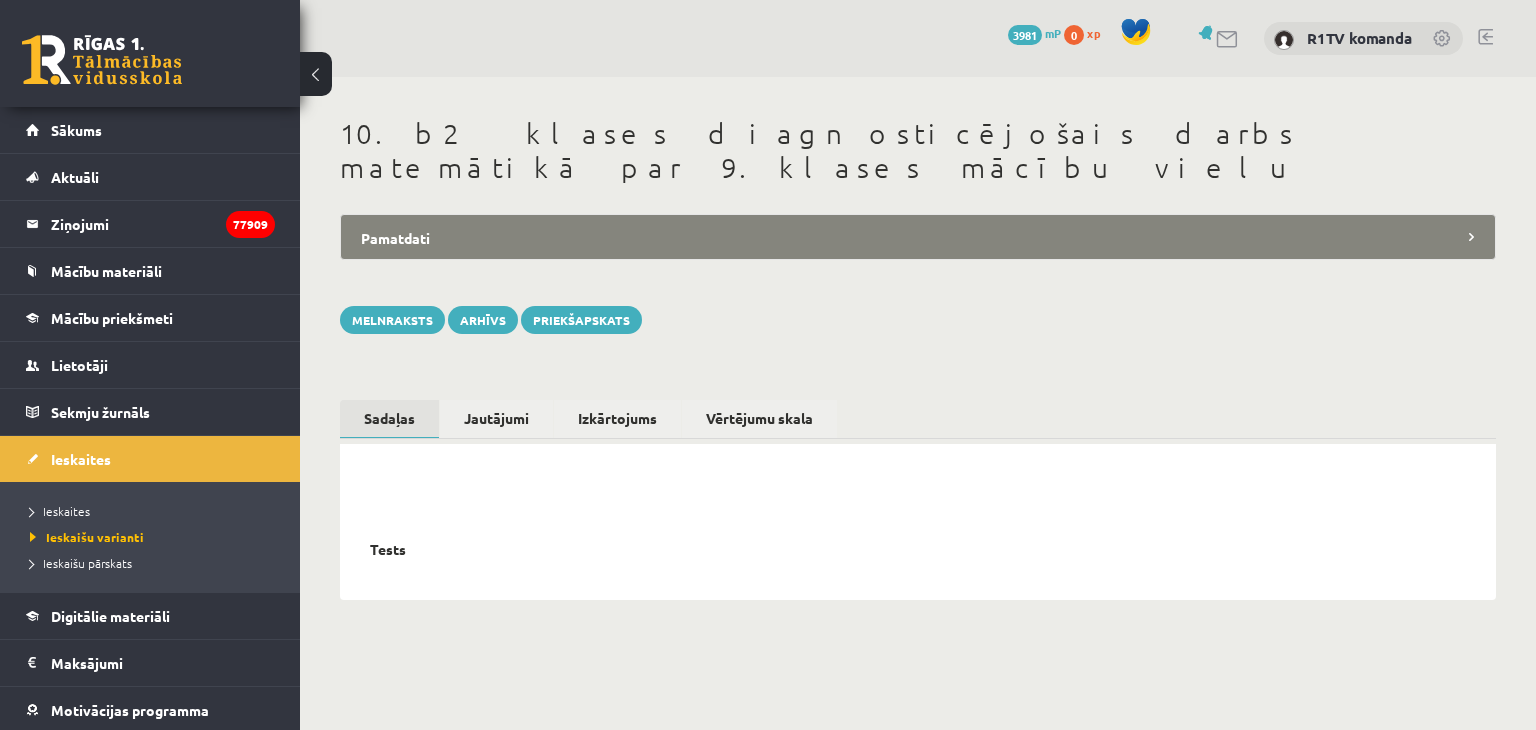 scroll, scrollTop: 0, scrollLeft: 0, axis: both 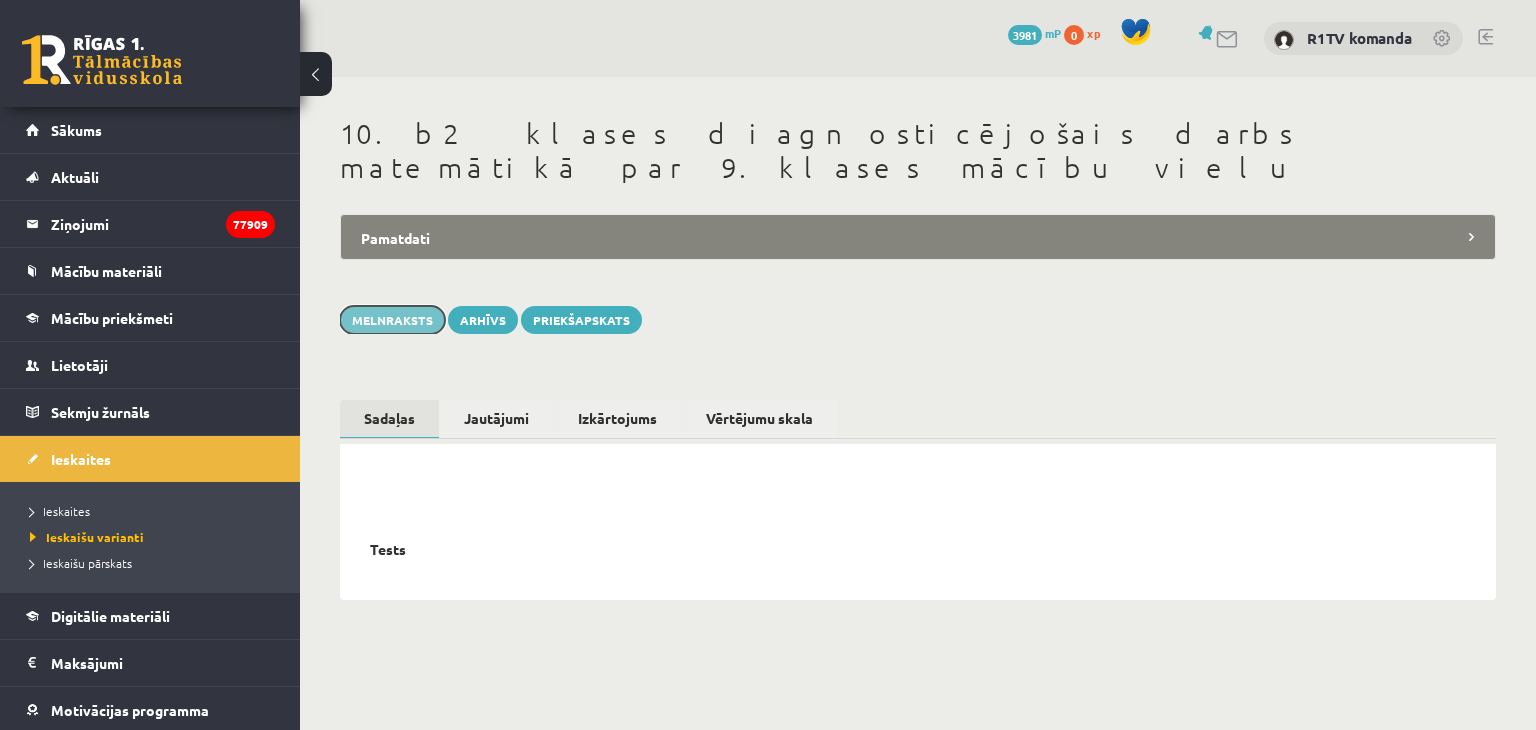 click on "Melnraksts" at bounding box center (392, 320) 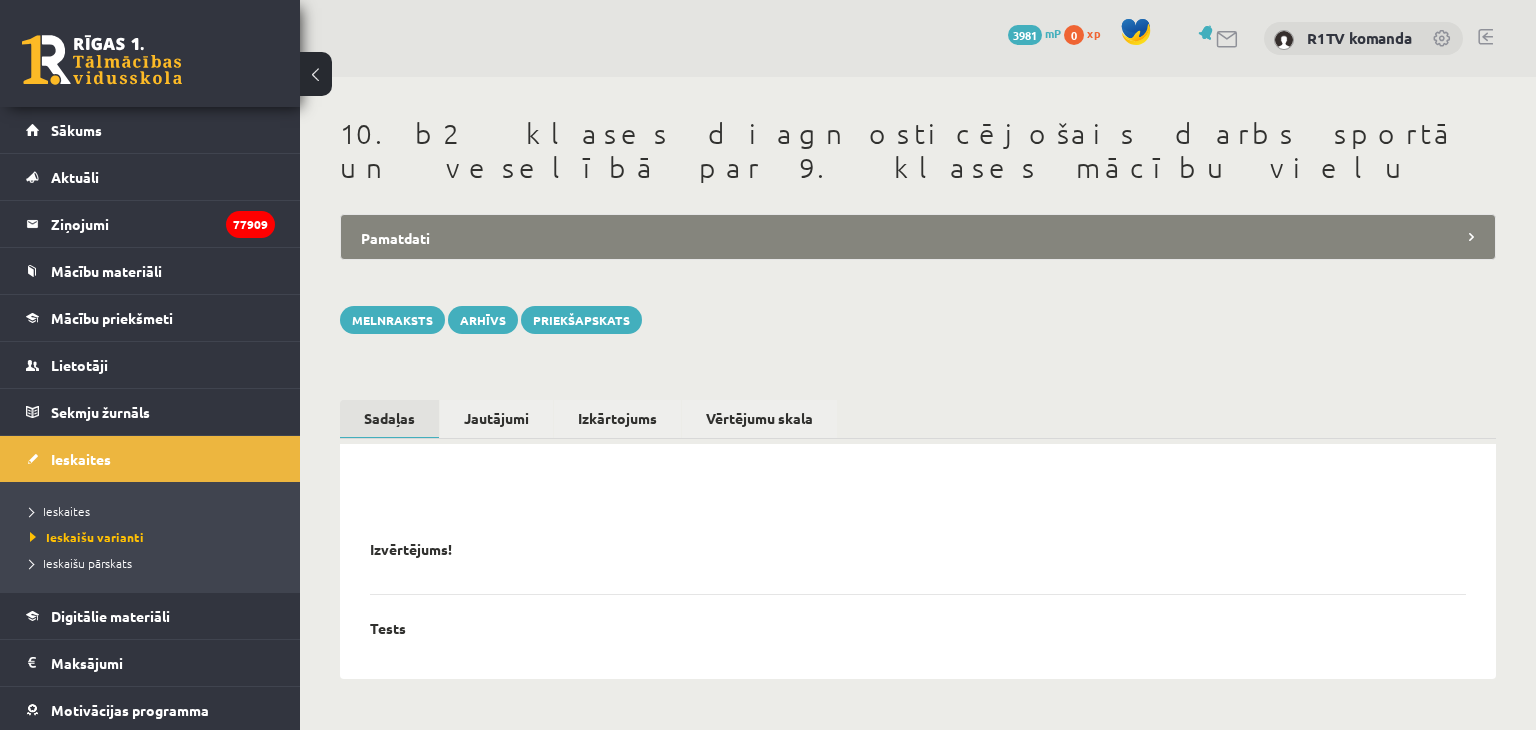scroll, scrollTop: 0, scrollLeft: 0, axis: both 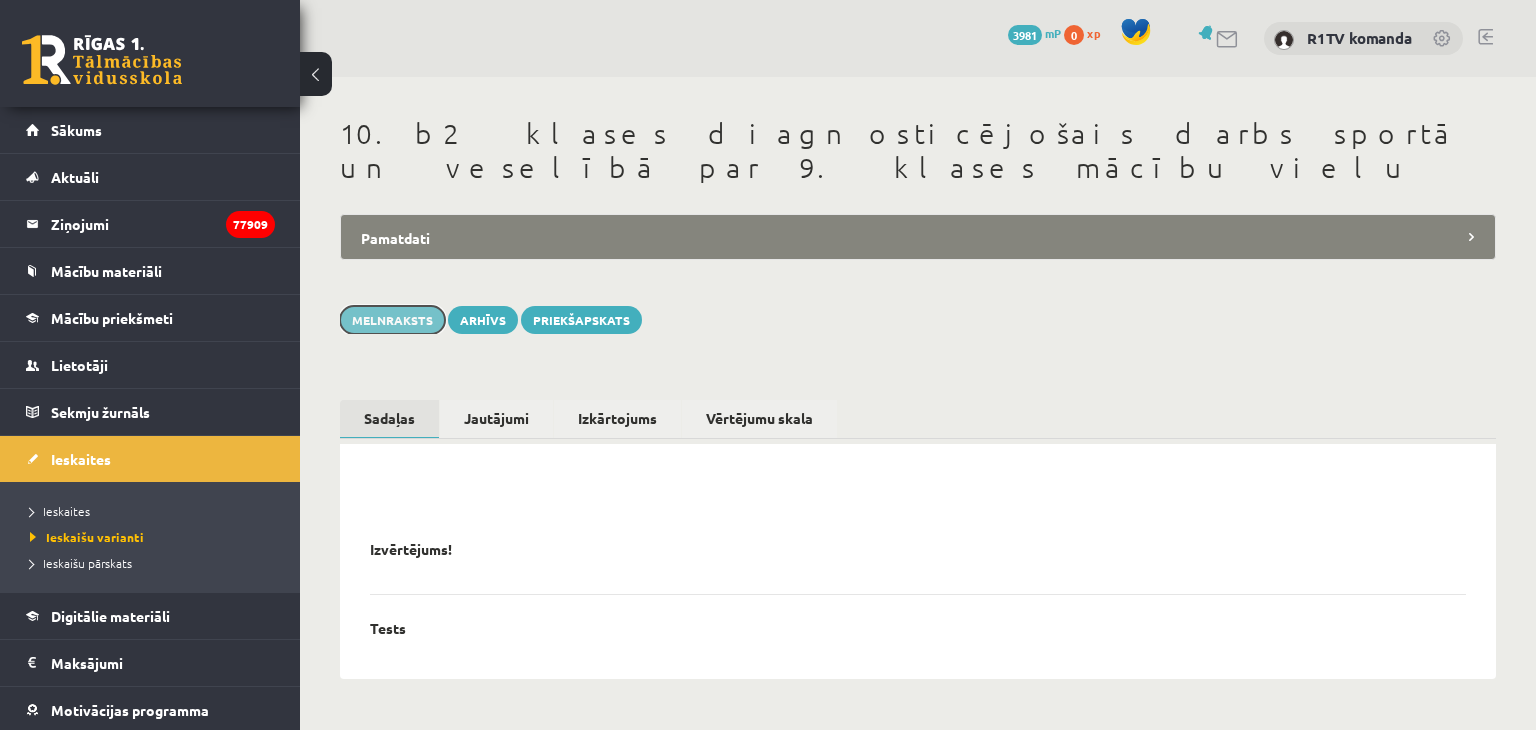 click on "Melnraksts" at bounding box center [392, 320] 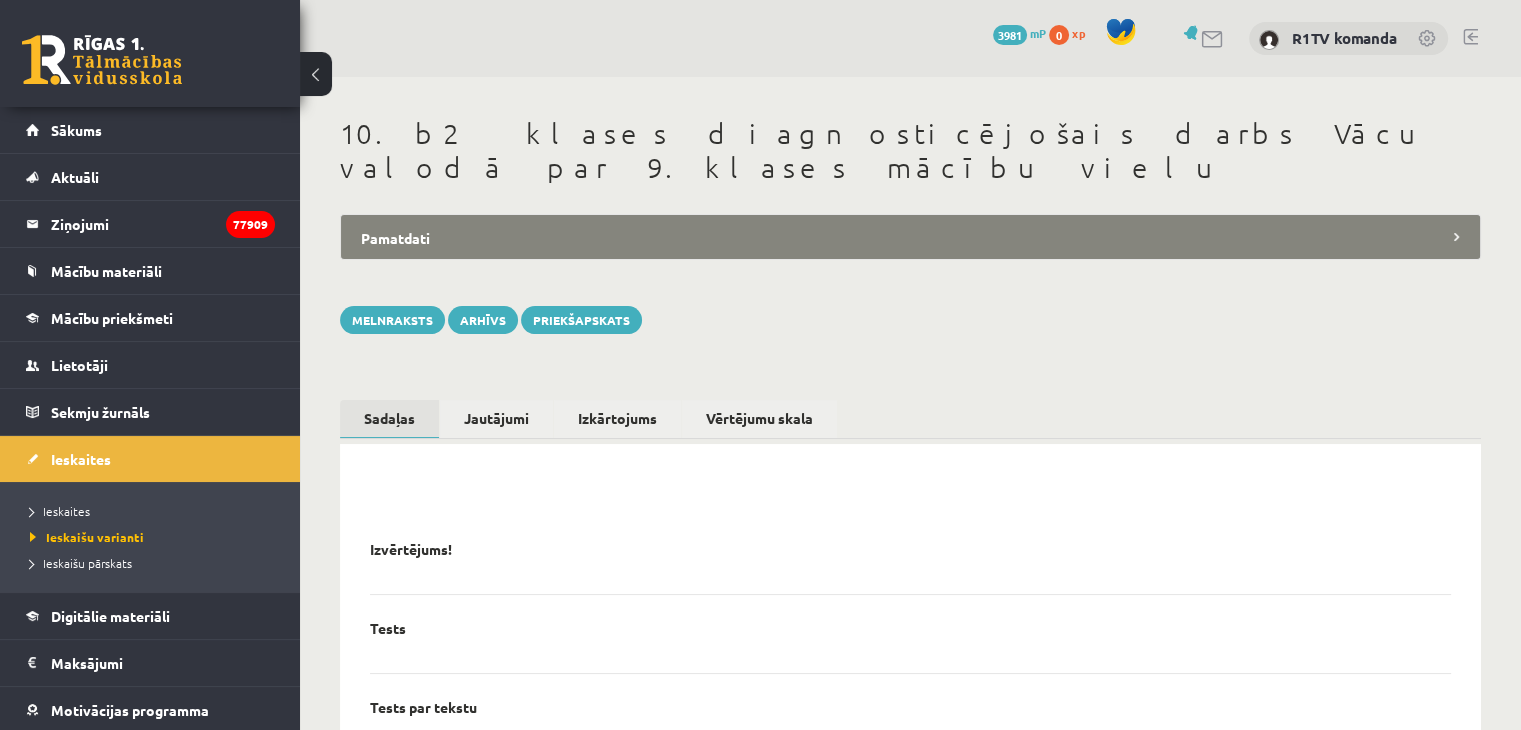 scroll, scrollTop: 0, scrollLeft: 0, axis: both 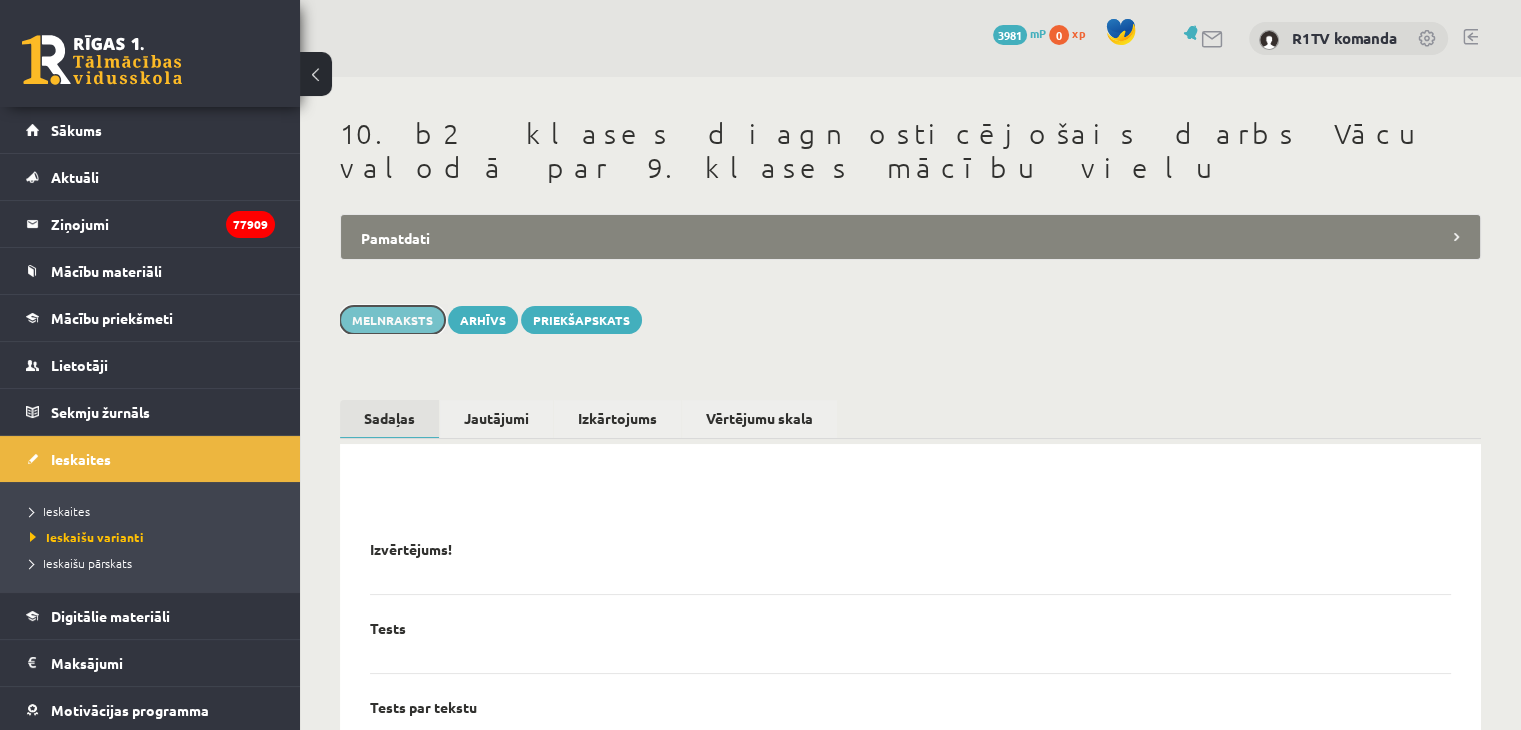 click on "Melnraksts" at bounding box center [392, 320] 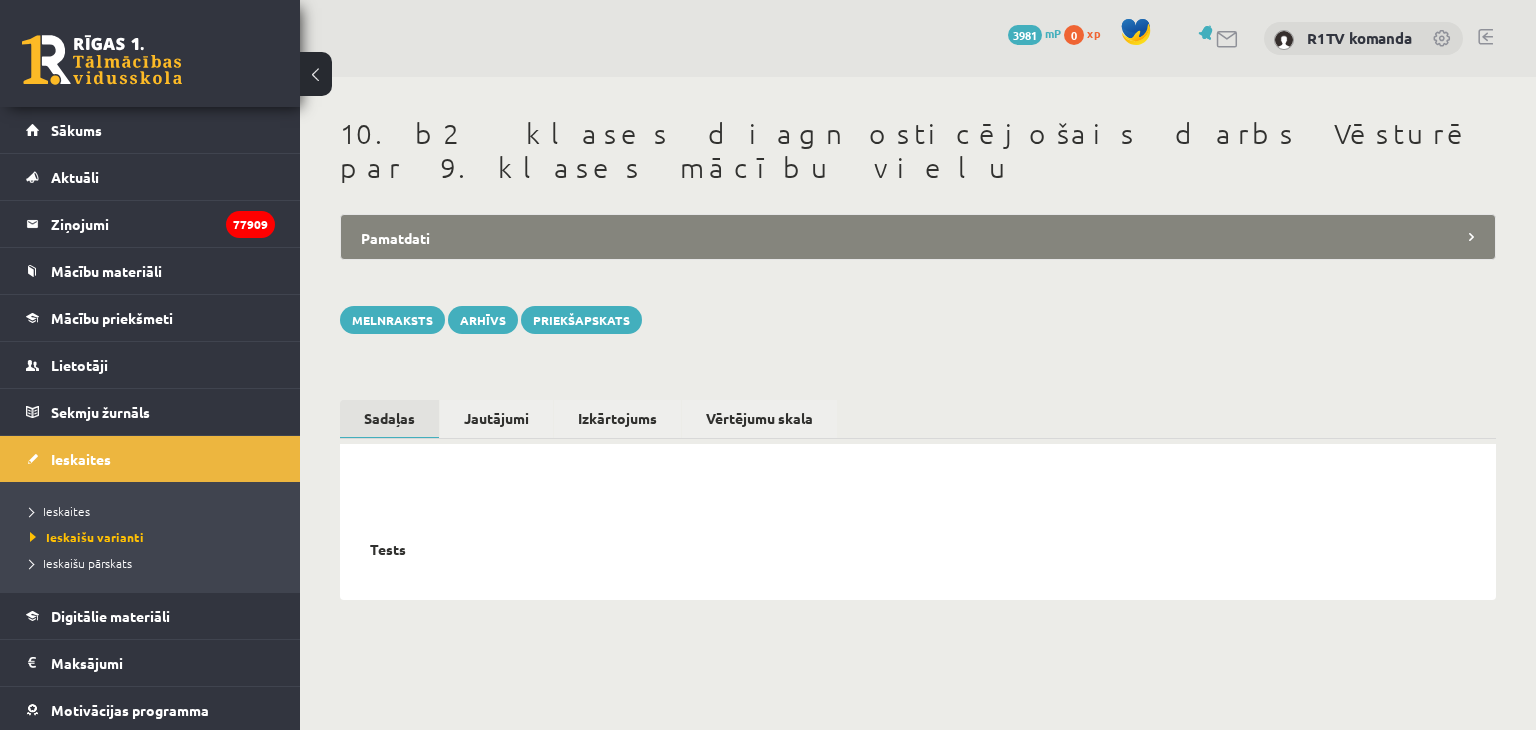 scroll, scrollTop: 0, scrollLeft: 0, axis: both 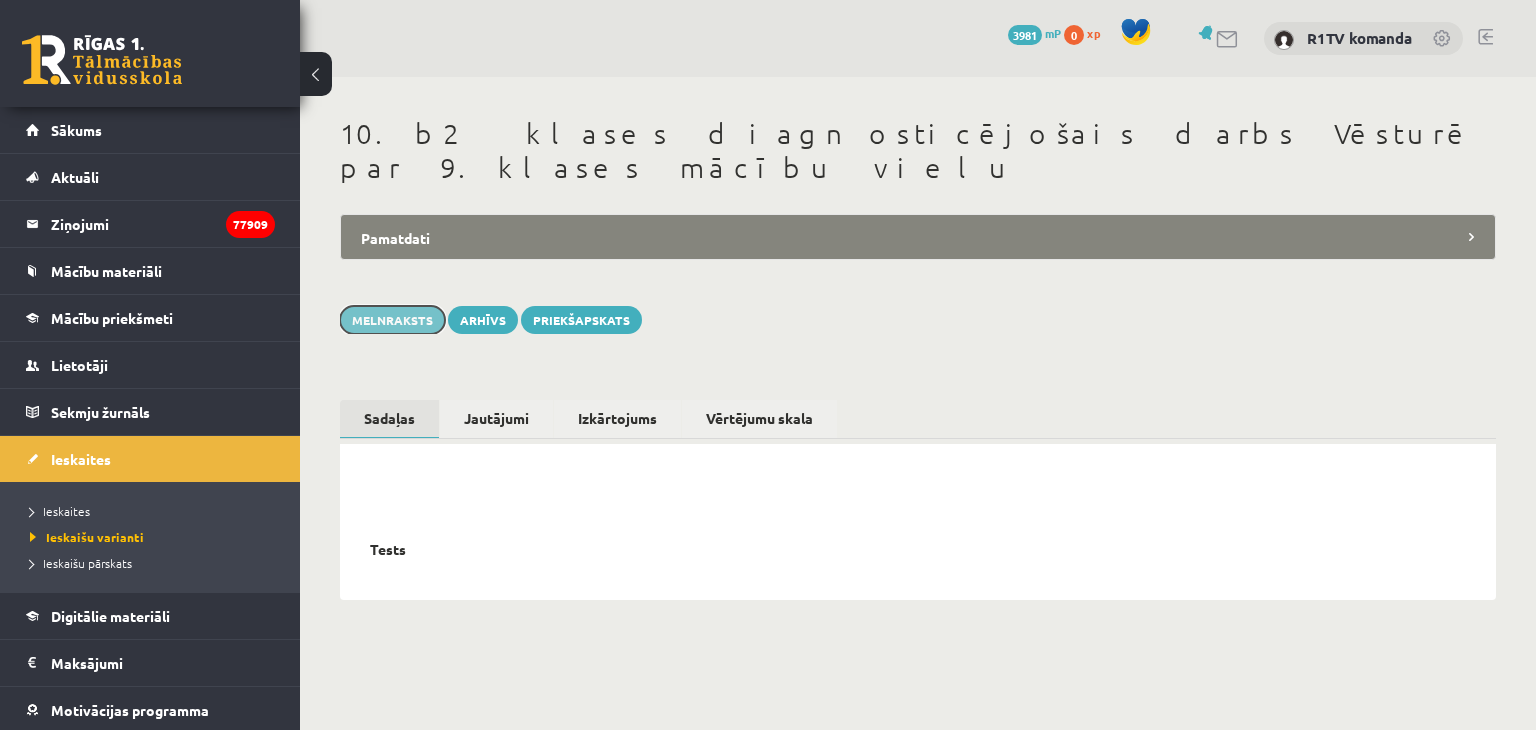 click on "Melnraksts" at bounding box center [392, 320] 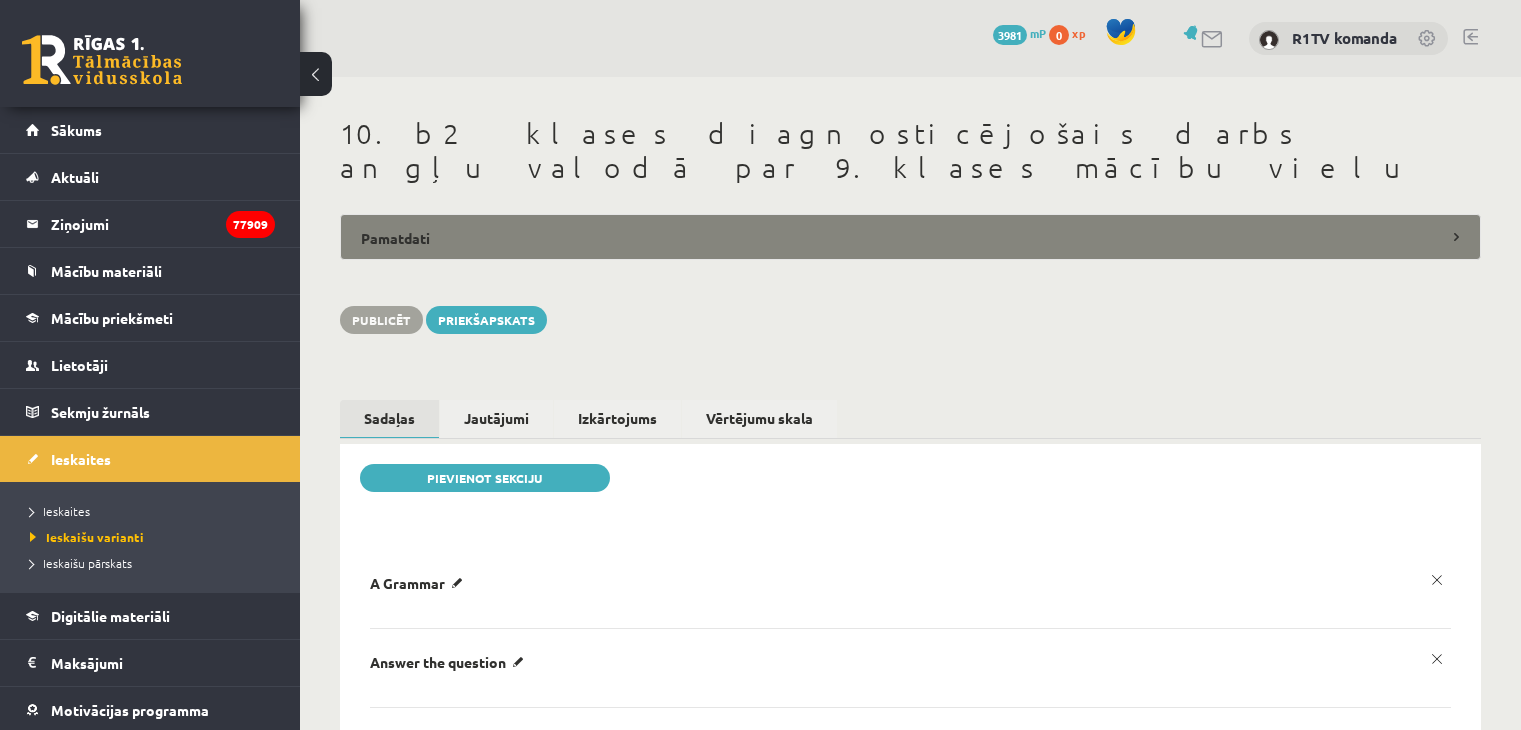 scroll, scrollTop: 0, scrollLeft: 0, axis: both 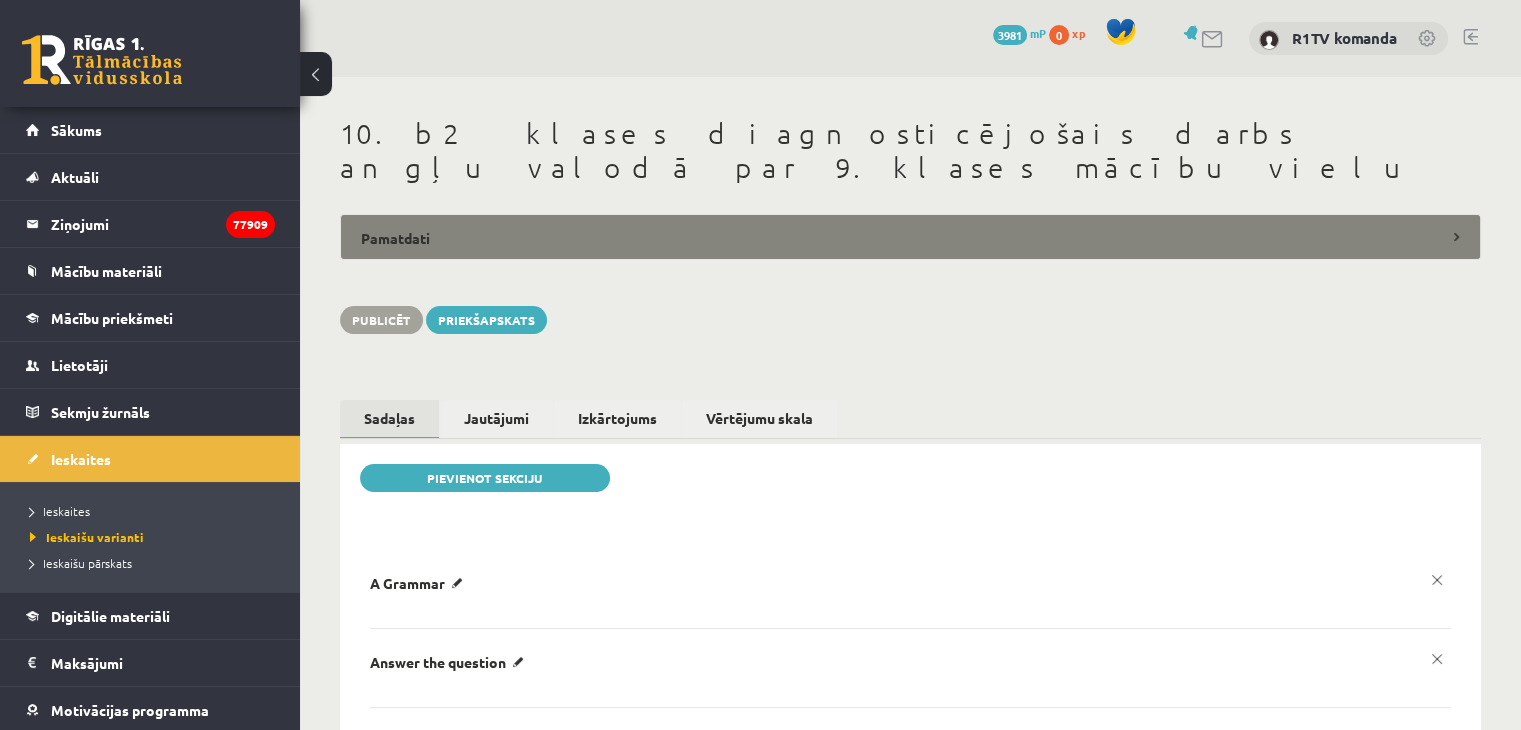 click on "Pamatdati" at bounding box center [910, 237] 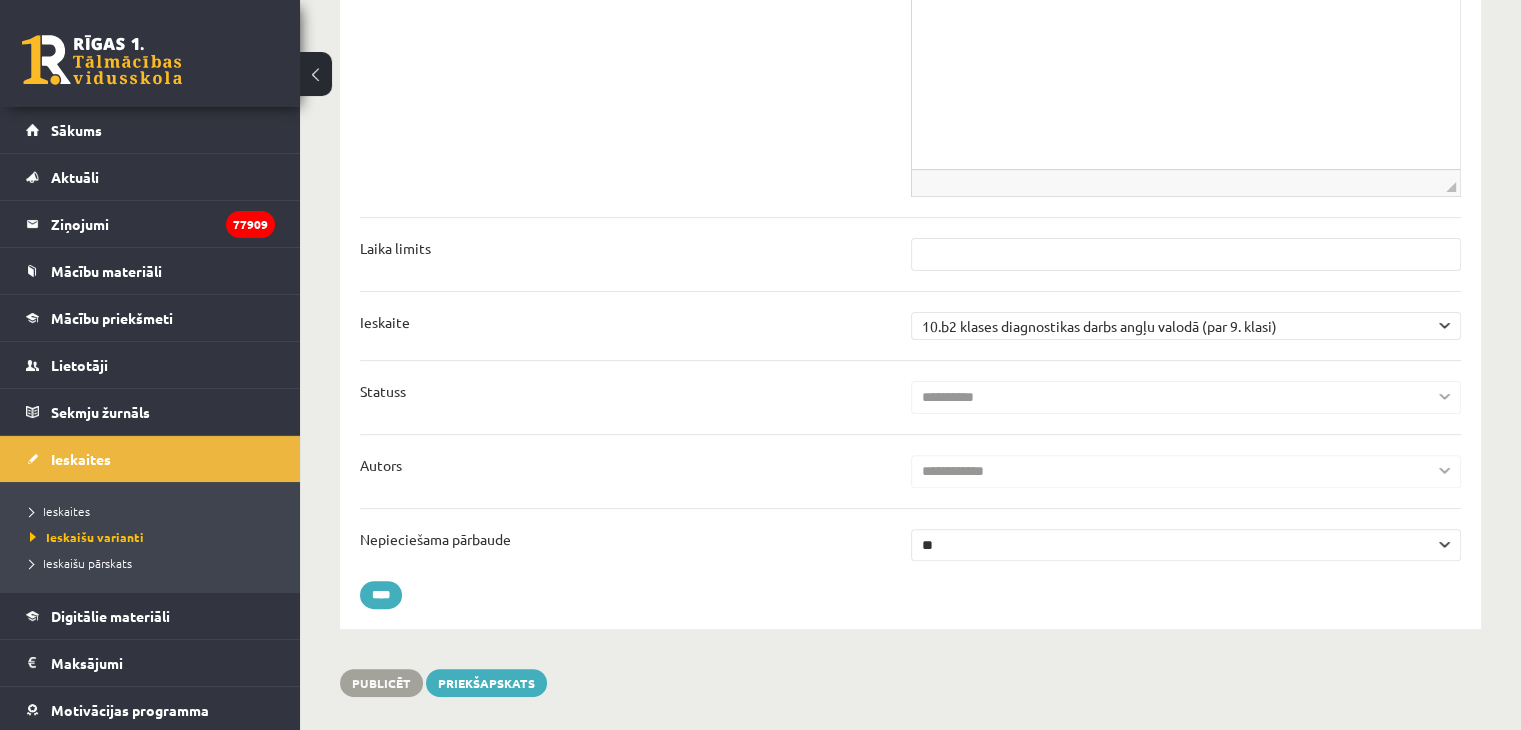 scroll, scrollTop: 0, scrollLeft: 0, axis: both 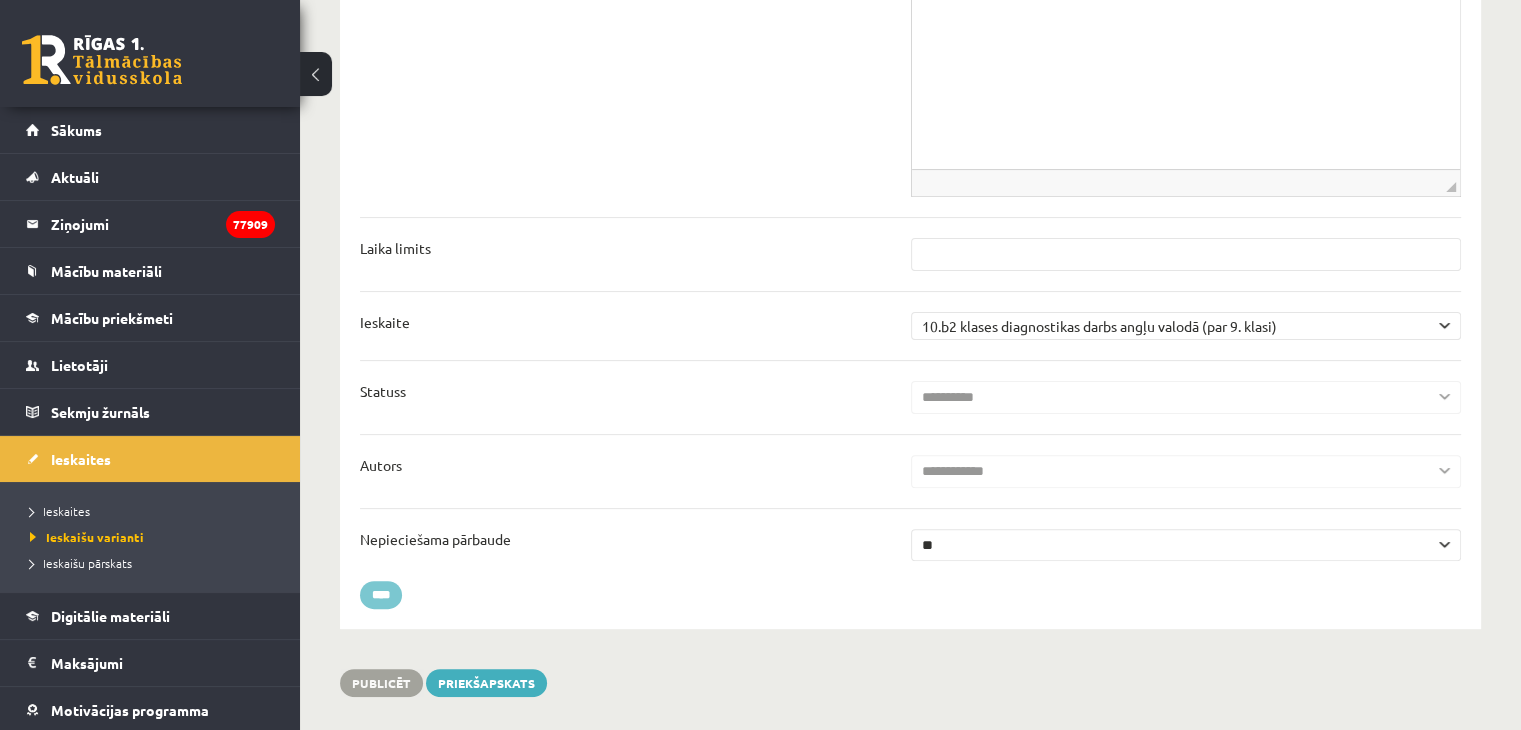 click on "****" at bounding box center [381, 595] 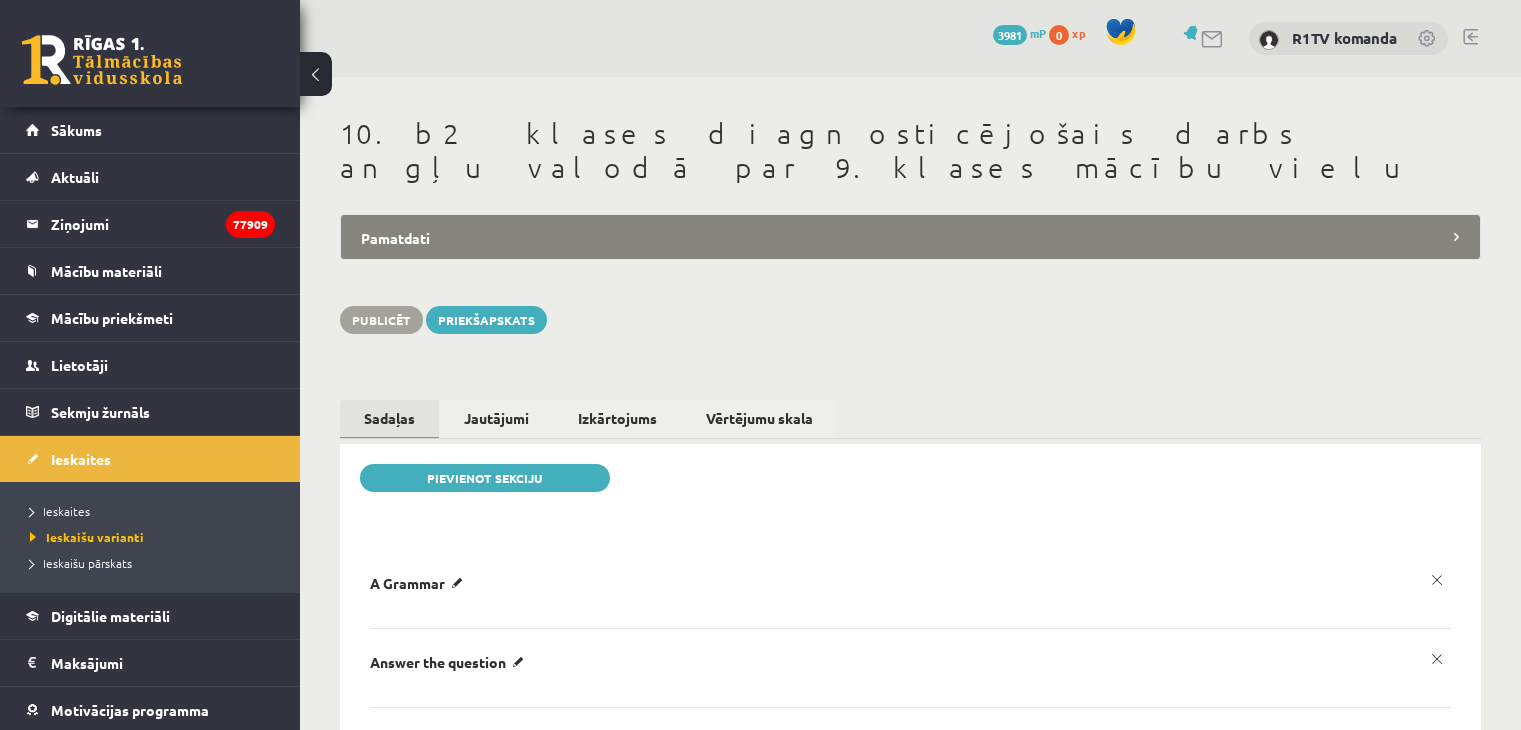 scroll, scrollTop: 0, scrollLeft: 0, axis: both 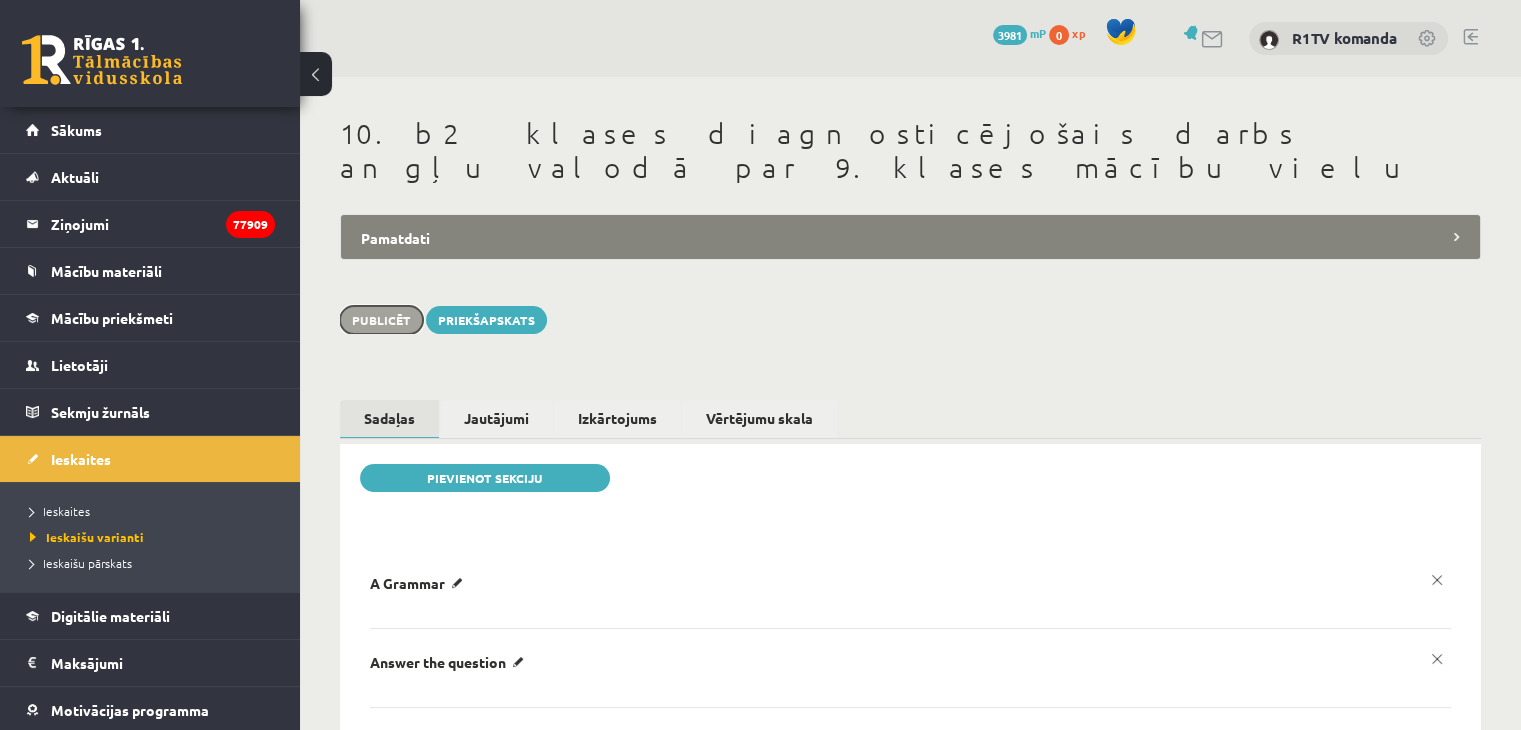 click on "Publicēt" at bounding box center [381, 320] 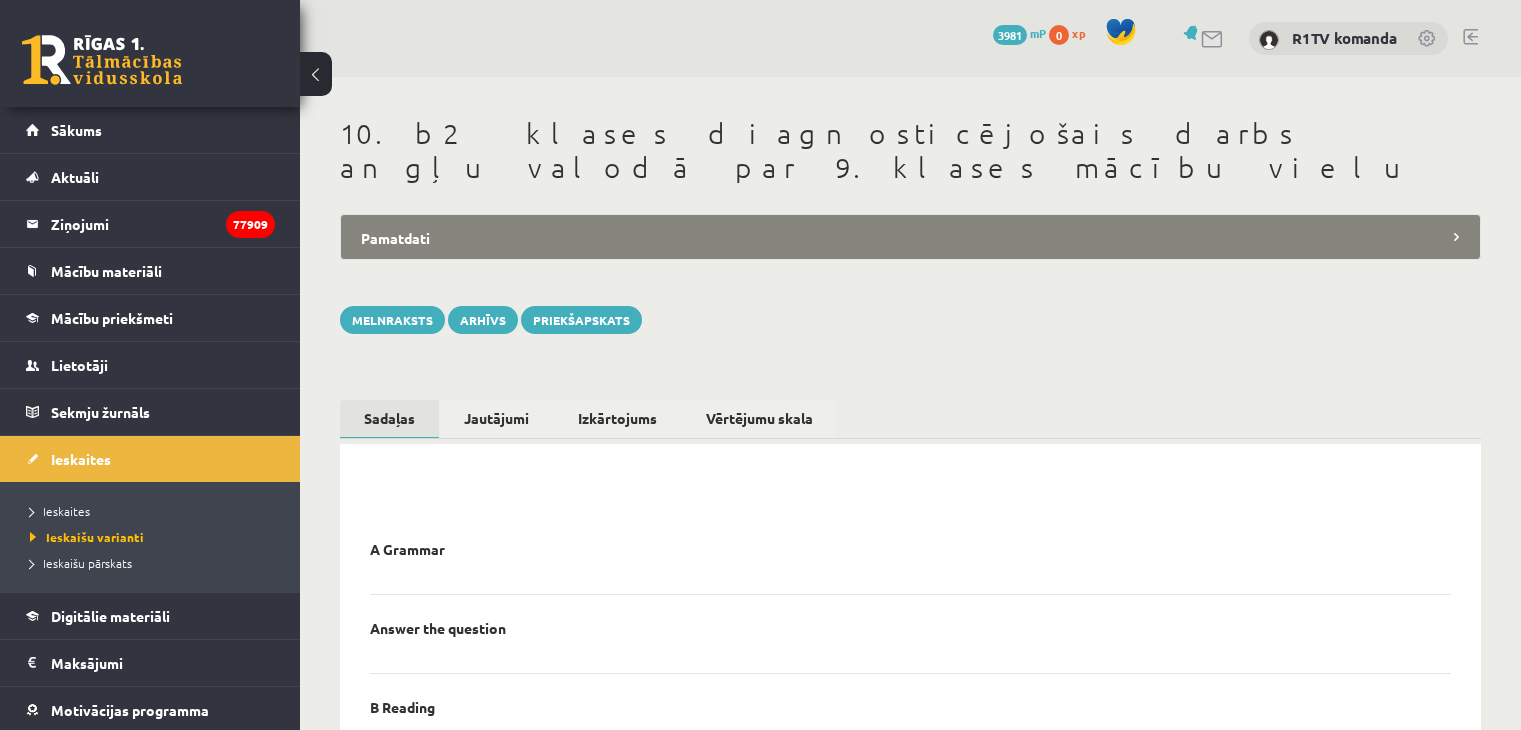scroll, scrollTop: 0, scrollLeft: 0, axis: both 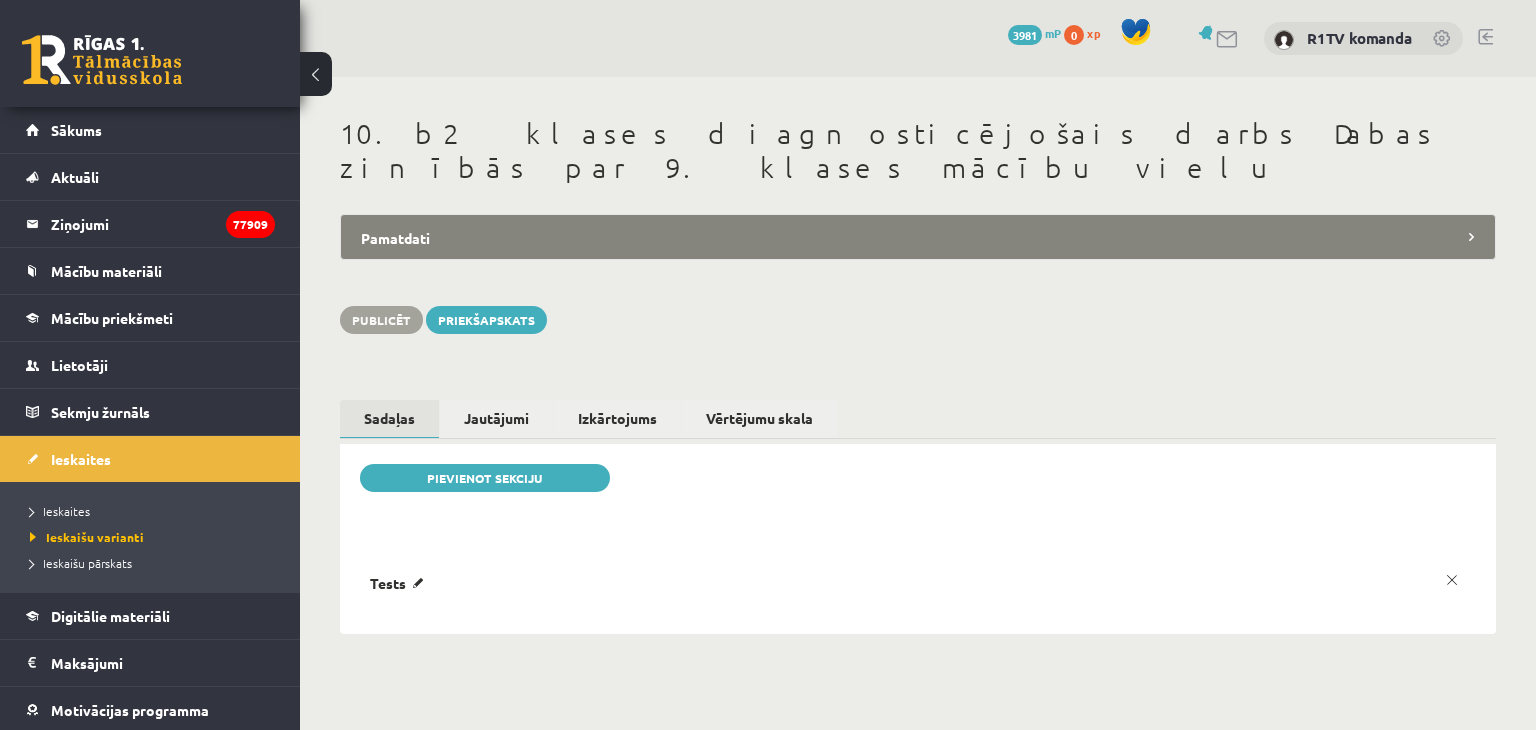 click on "Pamatdati" at bounding box center (918, 237) 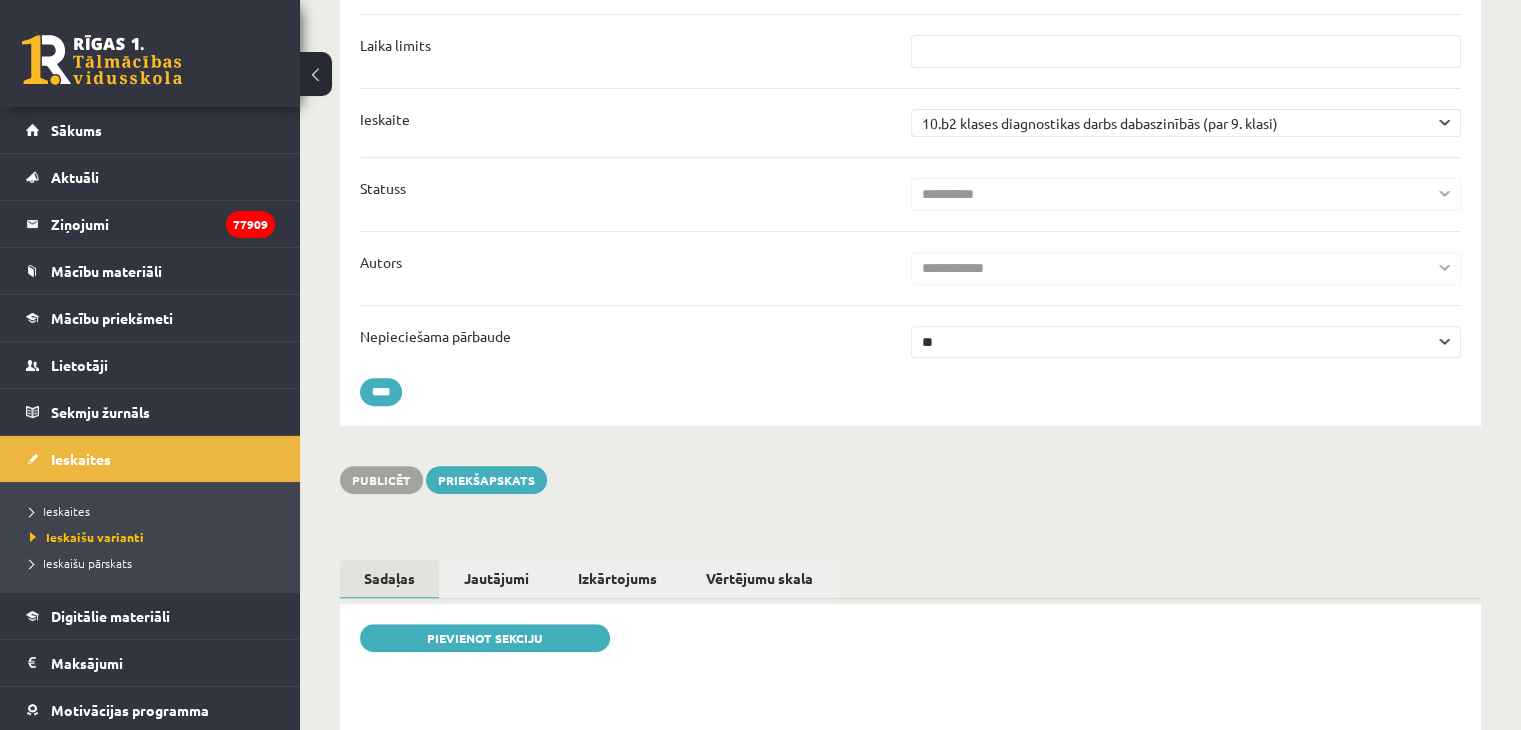 scroll, scrollTop: 0, scrollLeft: 0, axis: both 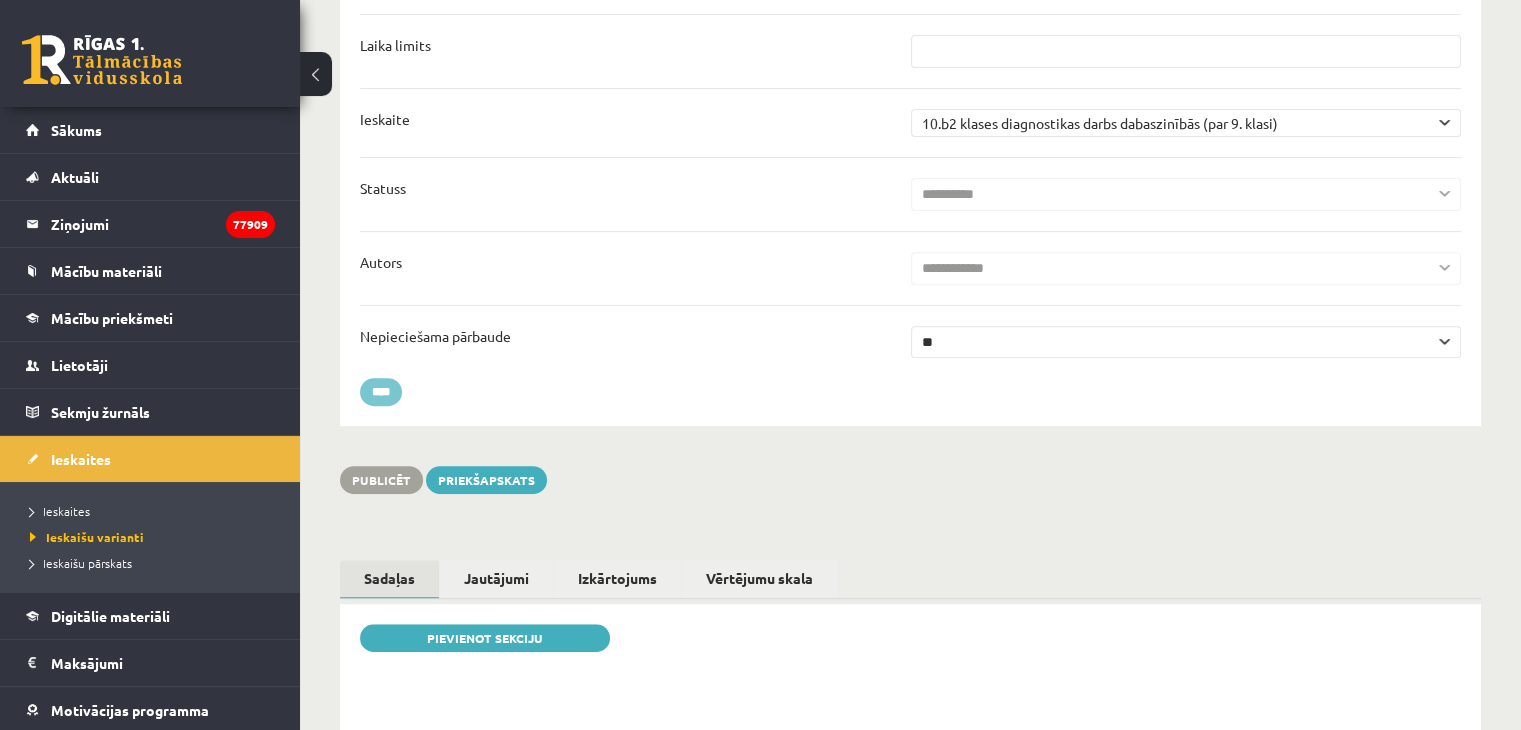 click on "****" at bounding box center [381, 392] 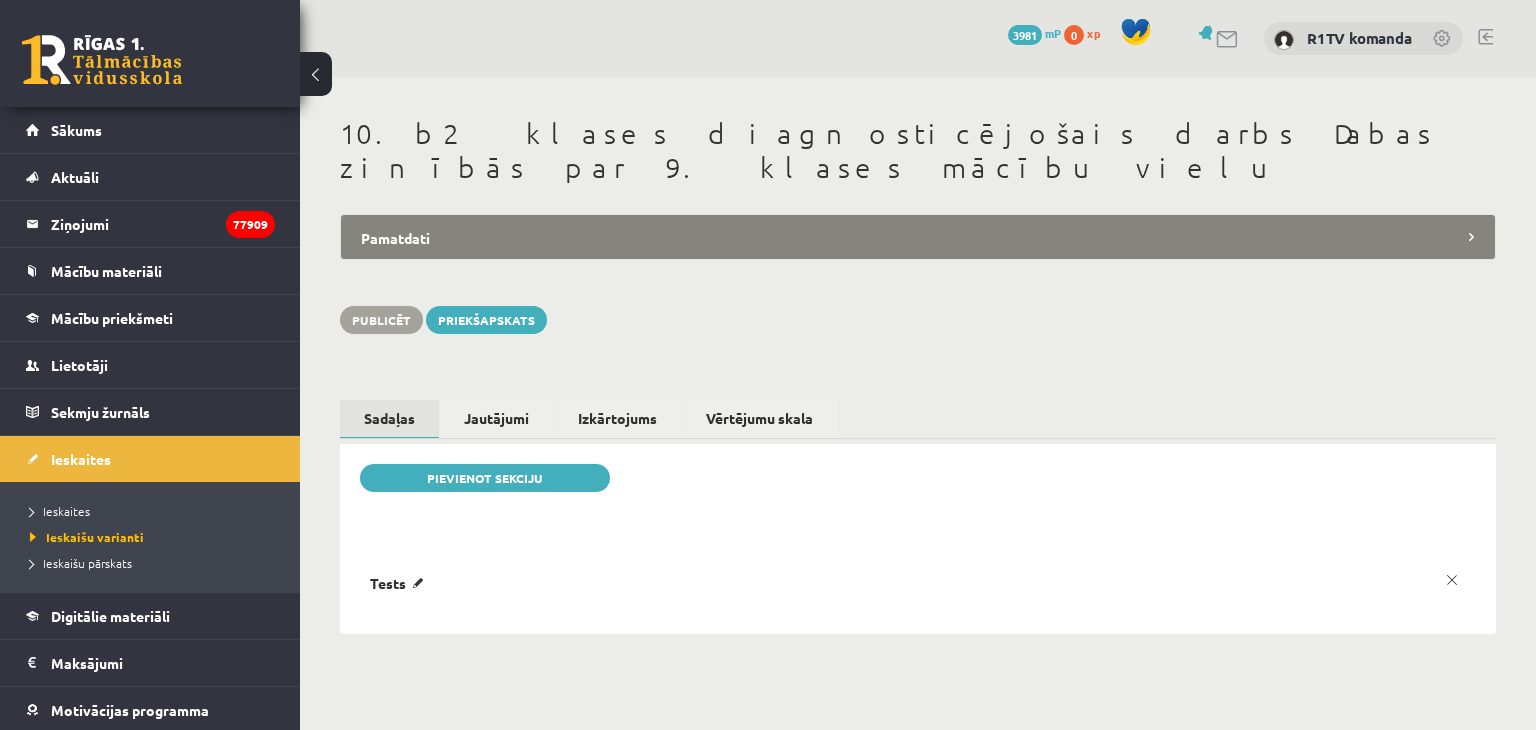 scroll, scrollTop: 0, scrollLeft: 0, axis: both 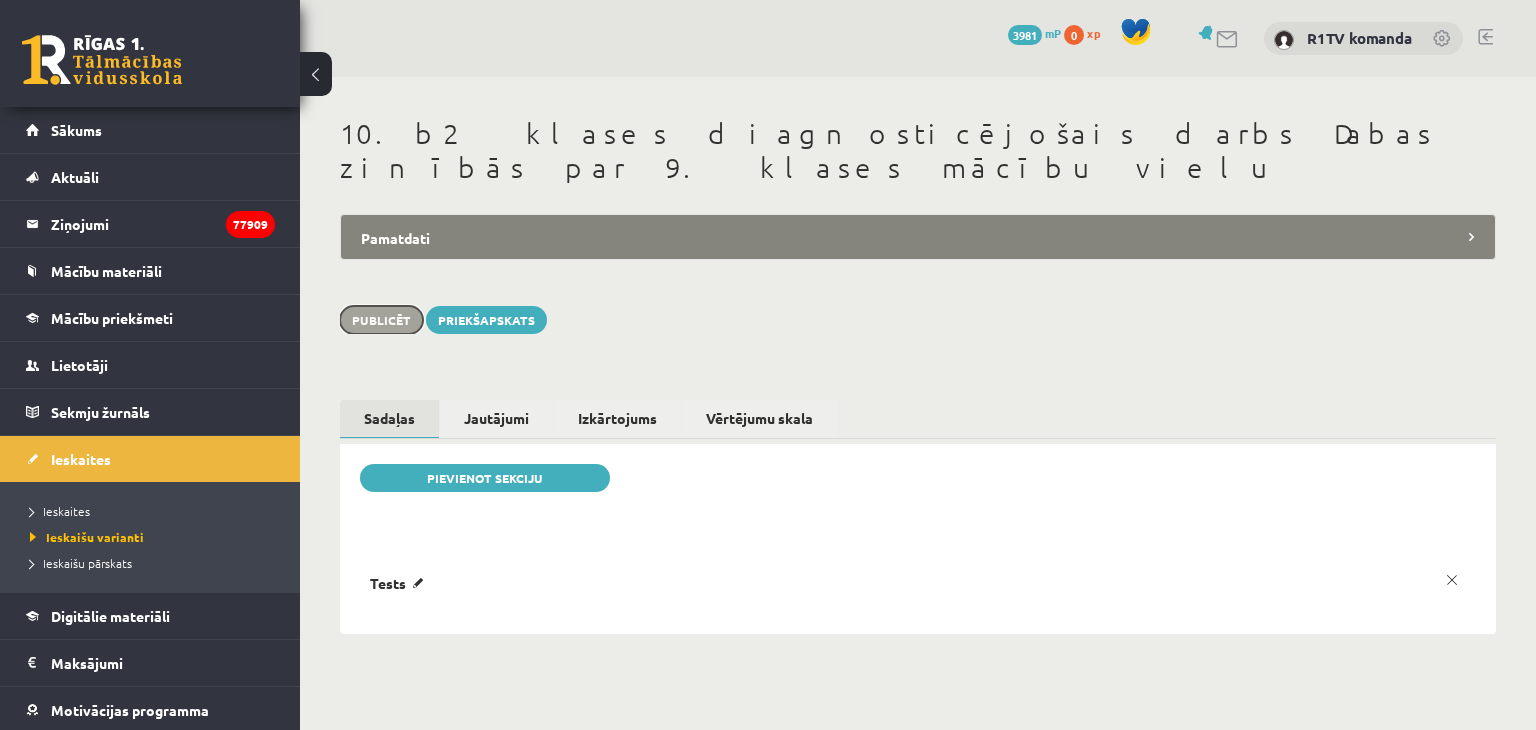 click on "Publicēt" at bounding box center [381, 320] 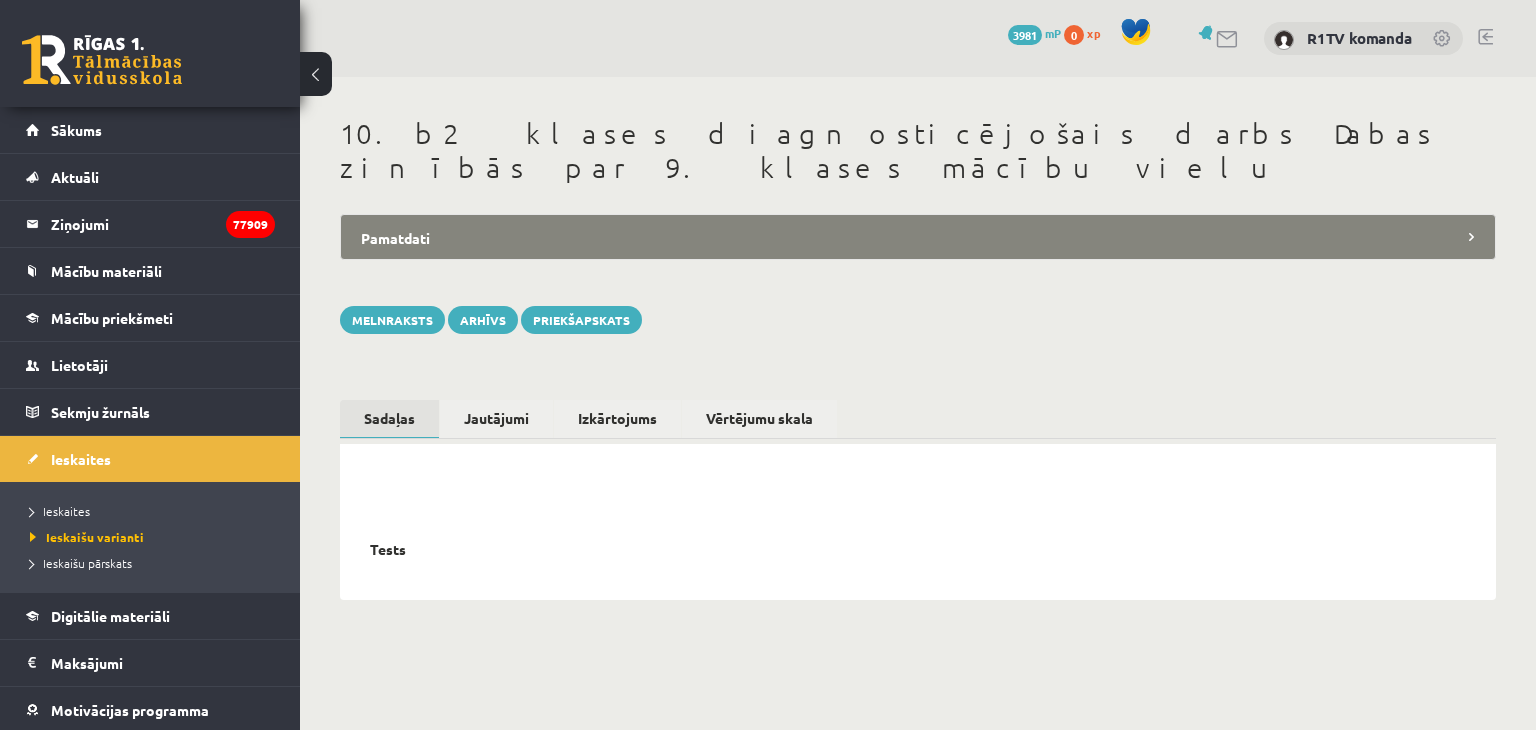 scroll, scrollTop: 0, scrollLeft: 0, axis: both 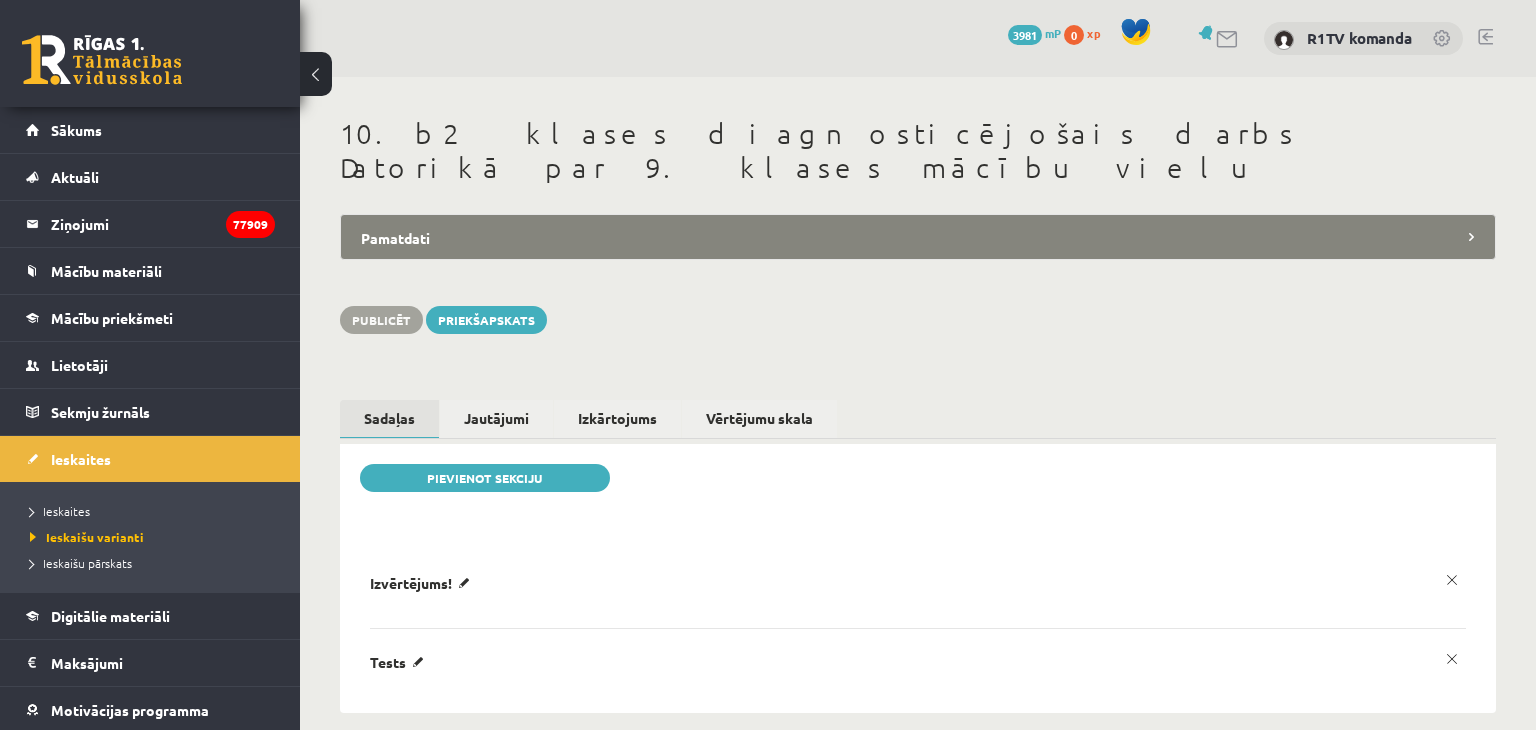 click on "Pamatdati" at bounding box center [918, 237] 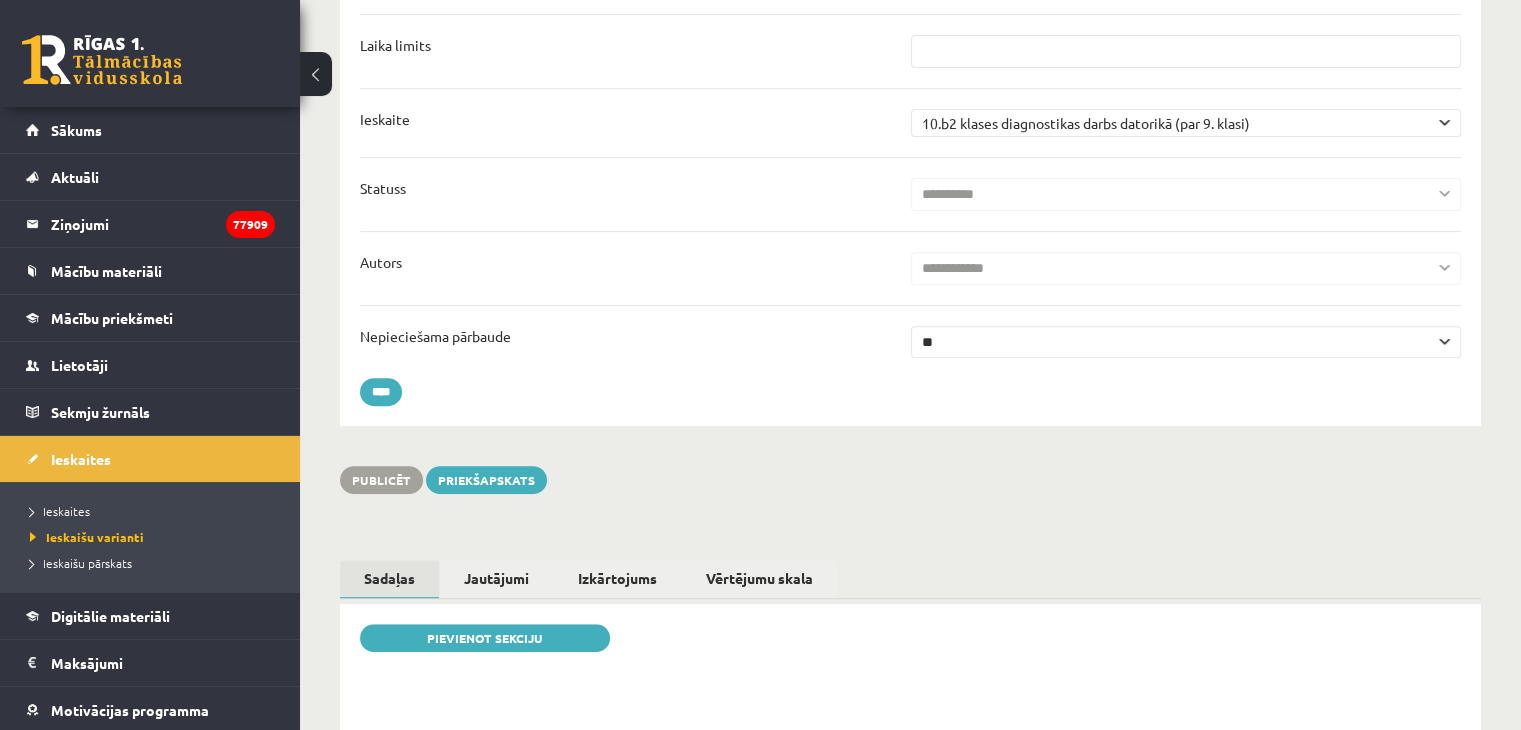 scroll, scrollTop: 0, scrollLeft: 0, axis: both 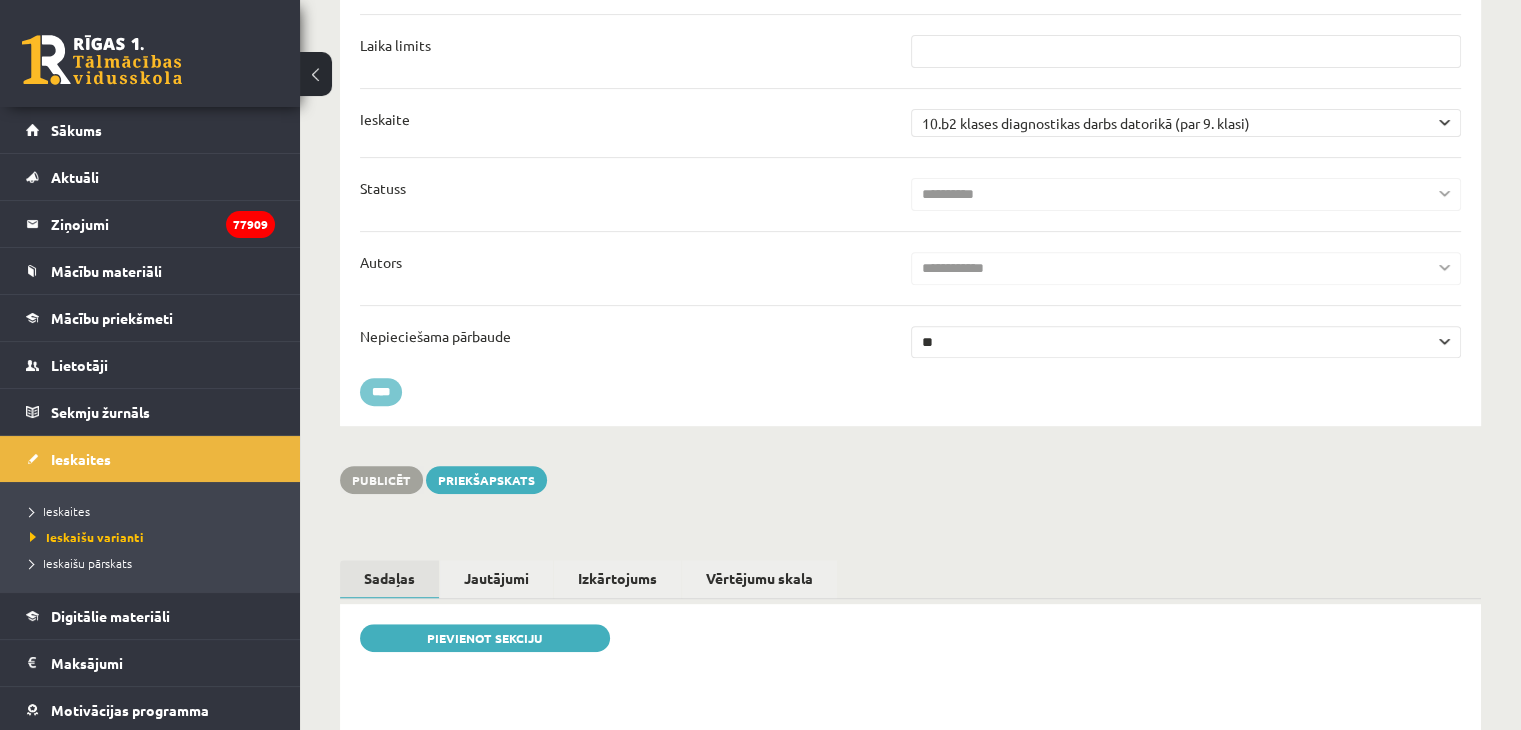 click on "****" at bounding box center (381, 392) 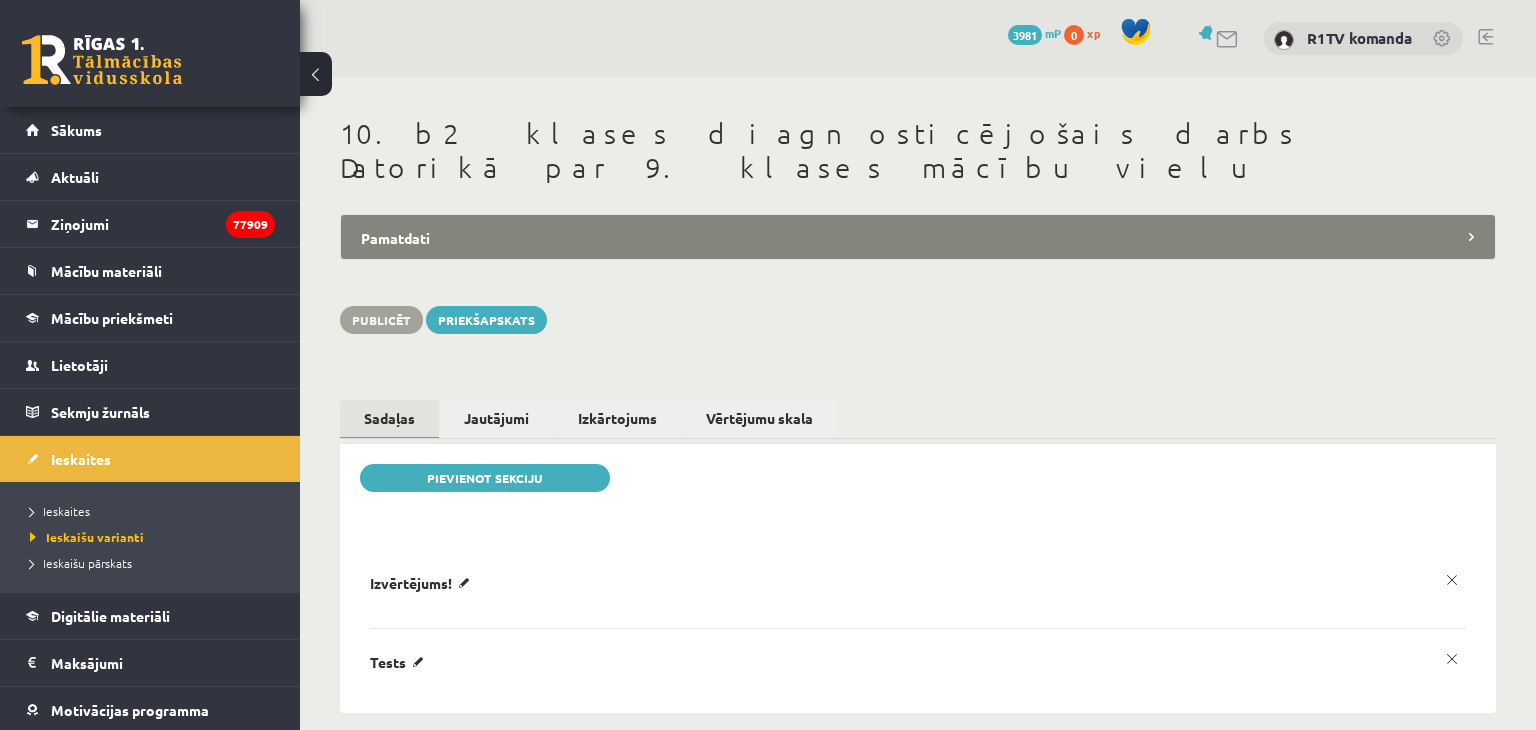 scroll, scrollTop: 0, scrollLeft: 0, axis: both 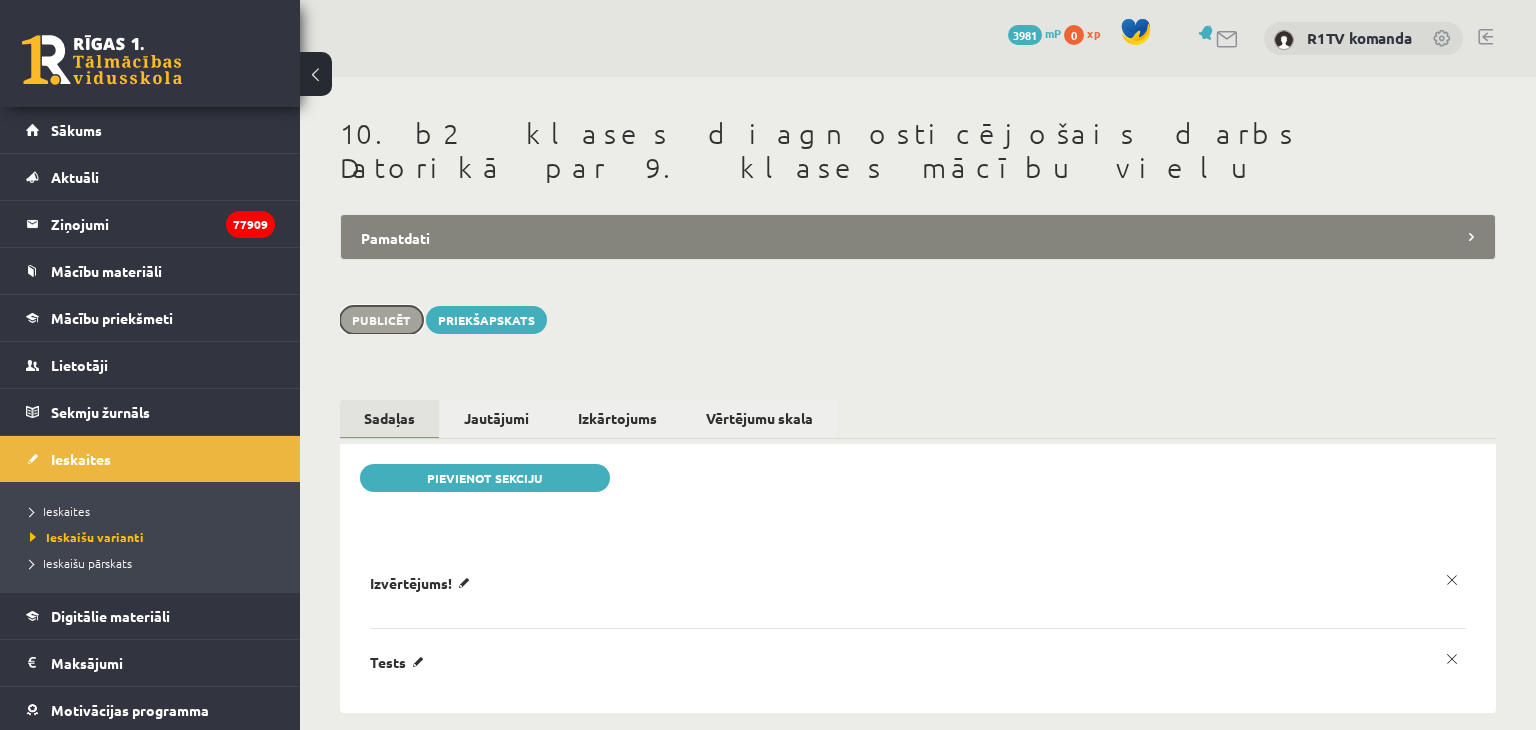 click on "Publicēt" at bounding box center (381, 320) 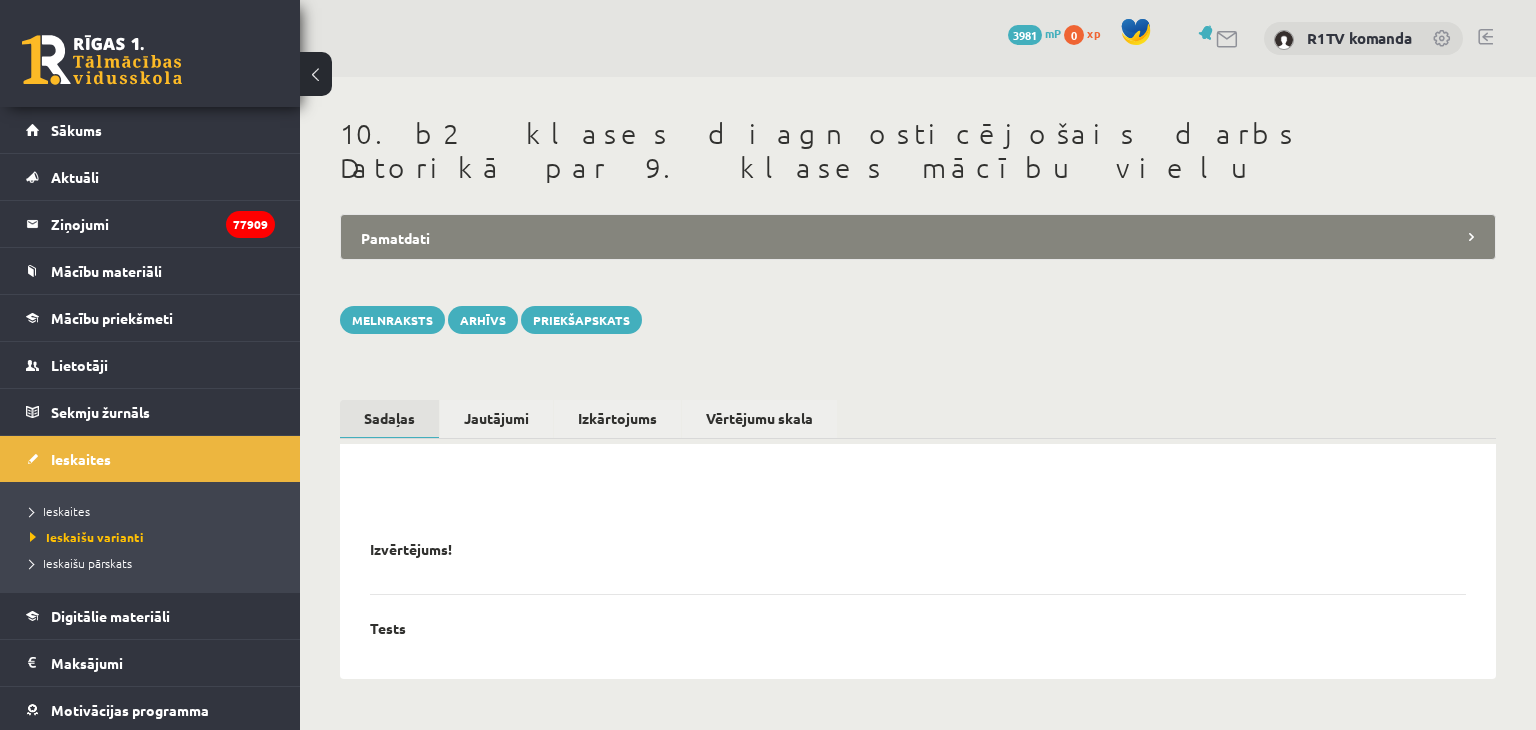 scroll, scrollTop: 0, scrollLeft: 0, axis: both 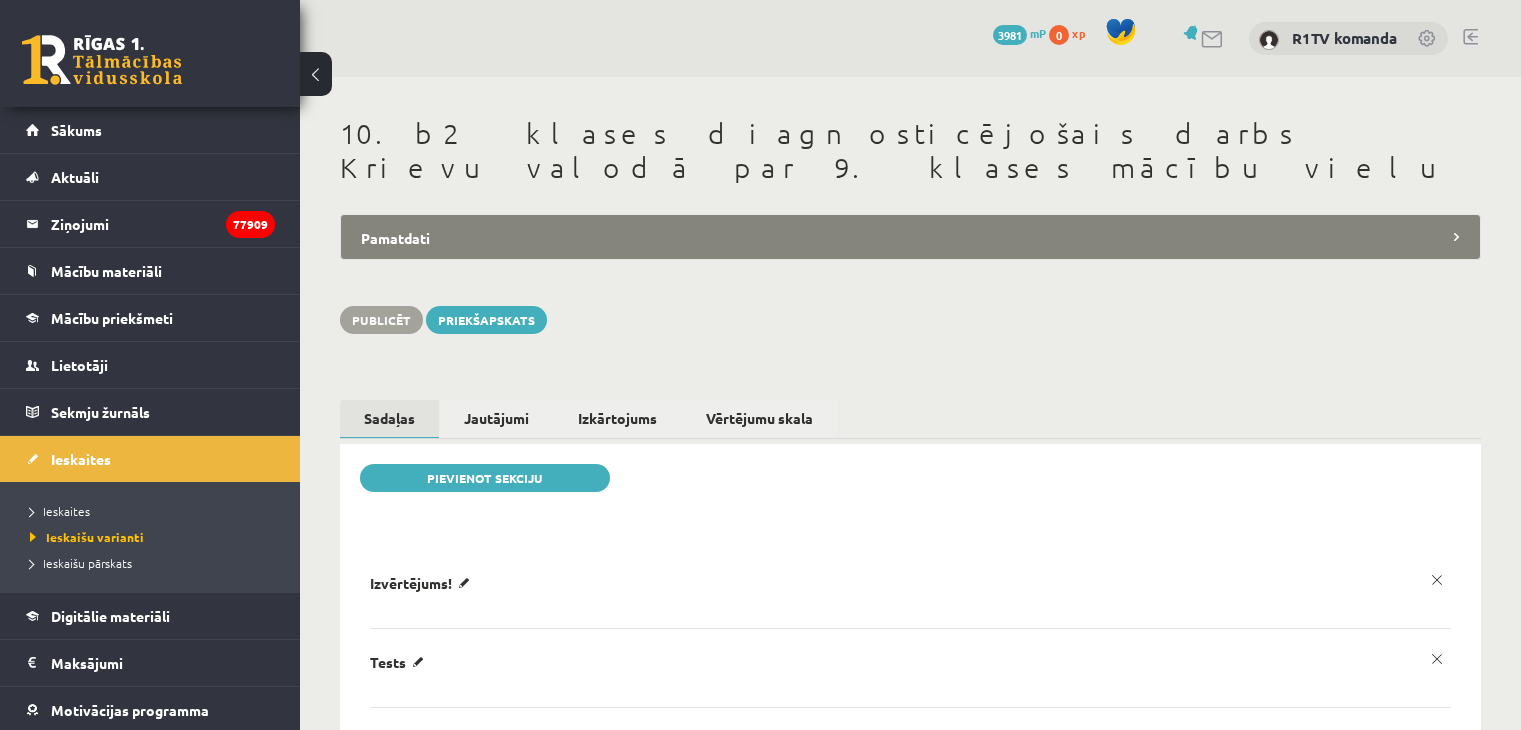 click on "Pamatdati" at bounding box center (910, 237) 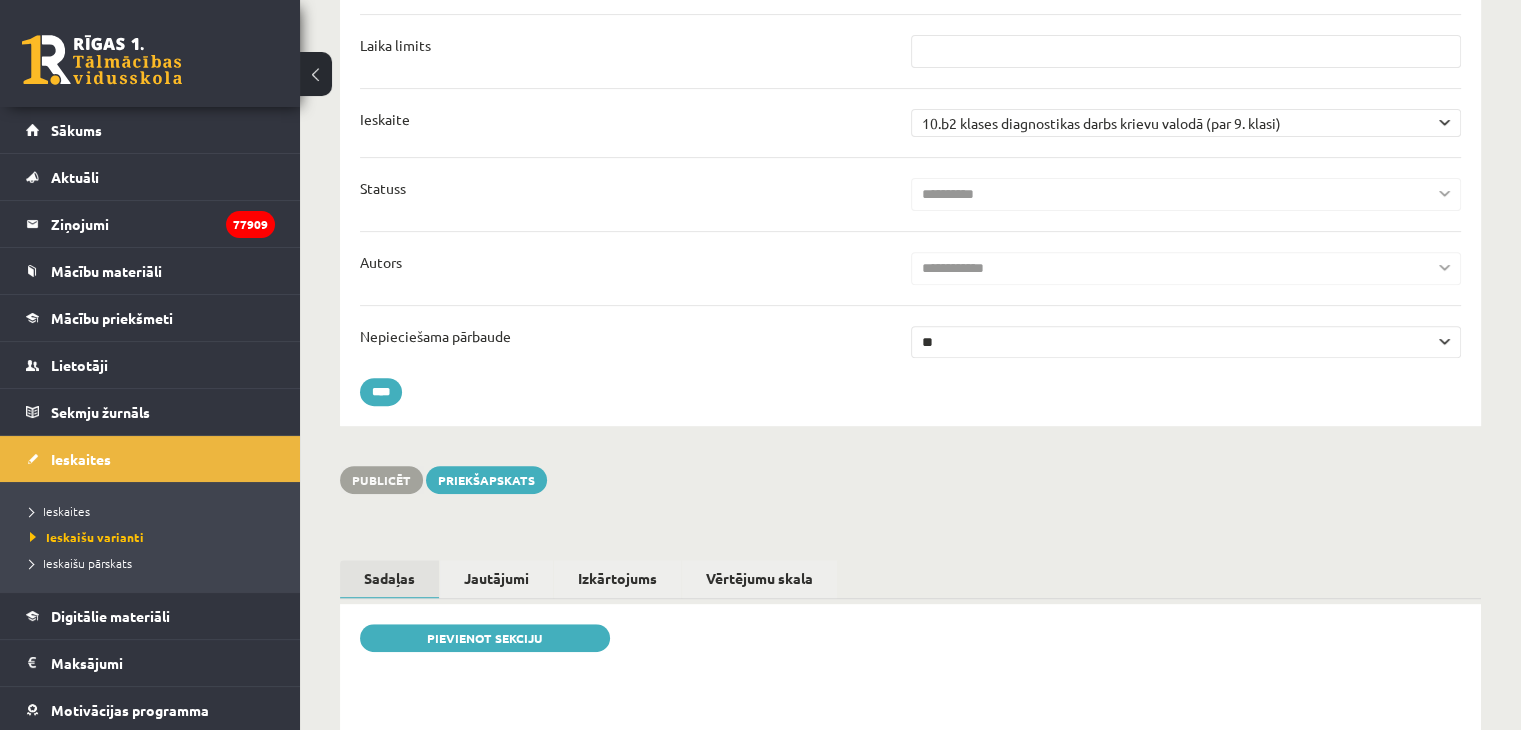 scroll, scrollTop: 0, scrollLeft: 0, axis: both 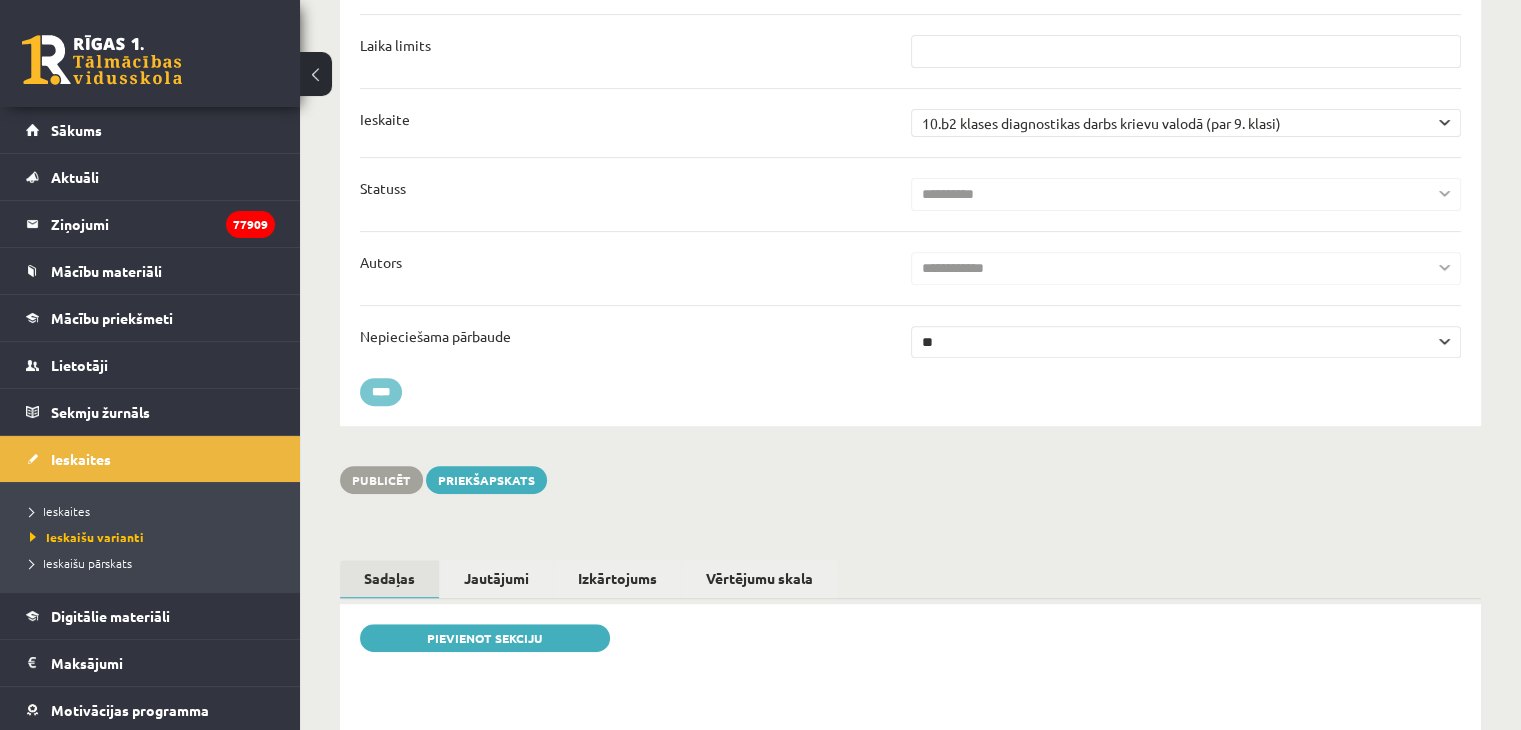 click on "****" at bounding box center [381, 392] 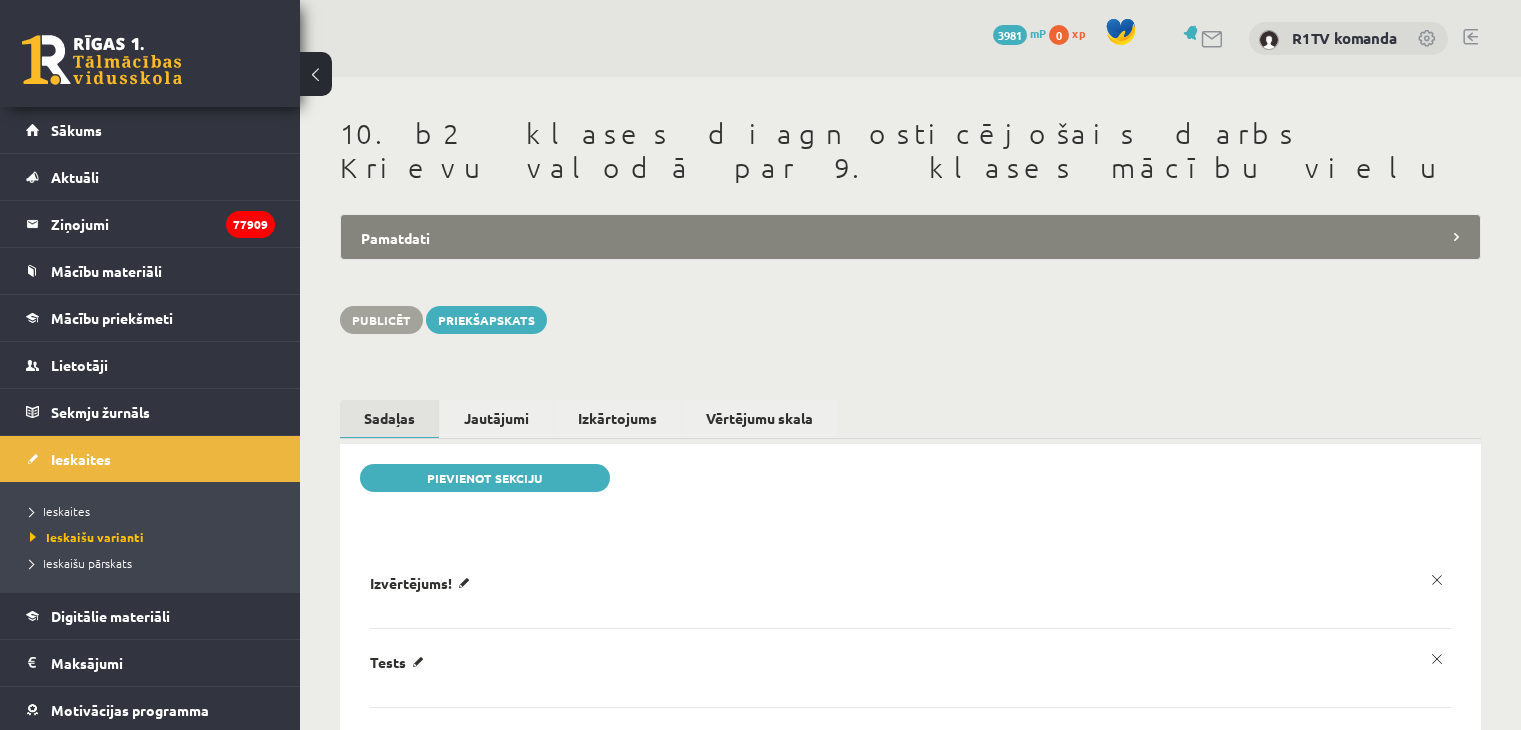 scroll, scrollTop: 0, scrollLeft: 0, axis: both 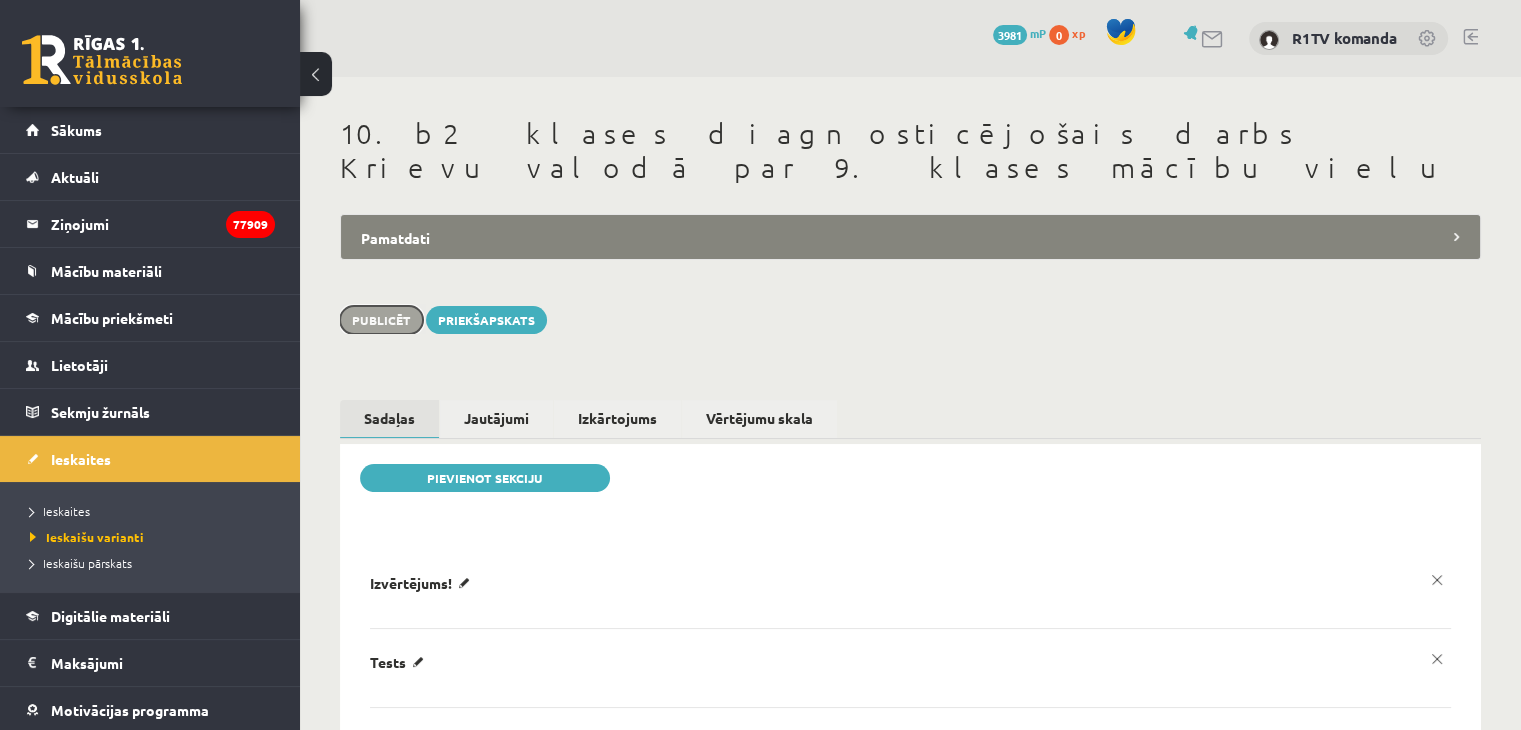 click on "Publicēt" at bounding box center [381, 320] 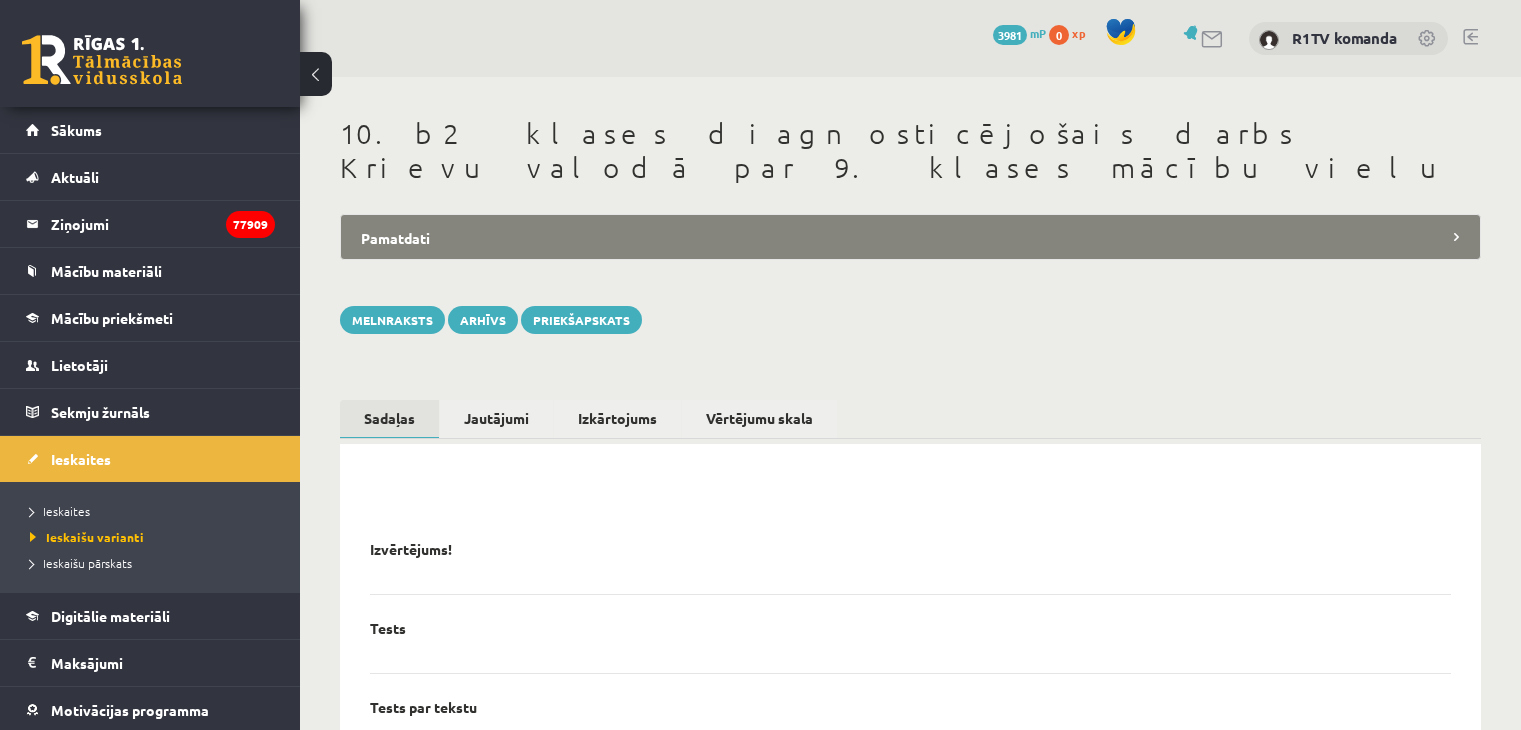 scroll, scrollTop: 0, scrollLeft: 0, axis: both 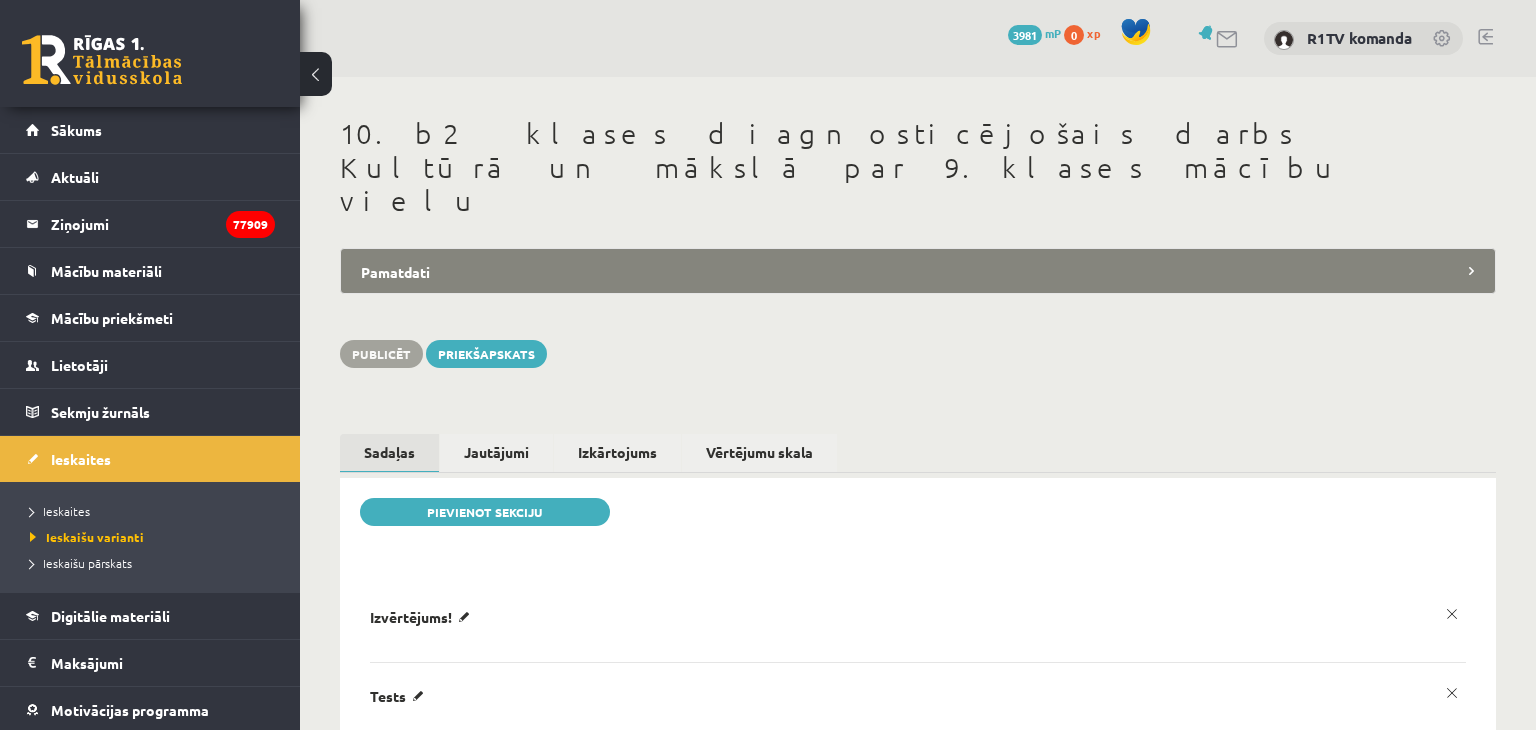 click on "Pamatdati" at bounding box center [918, 271] 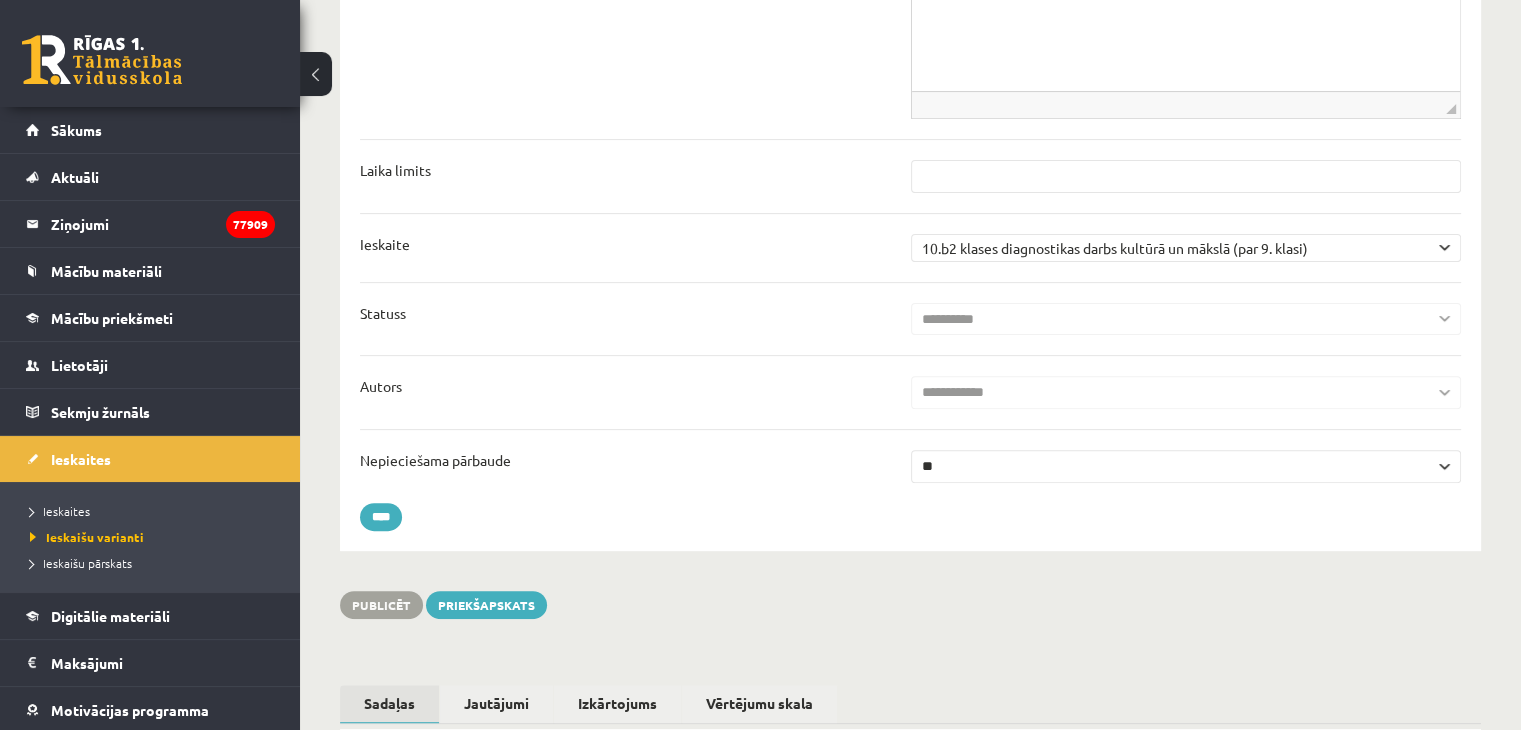 scroll, scrollTop: 0, scrollLeft: 0, axis: both 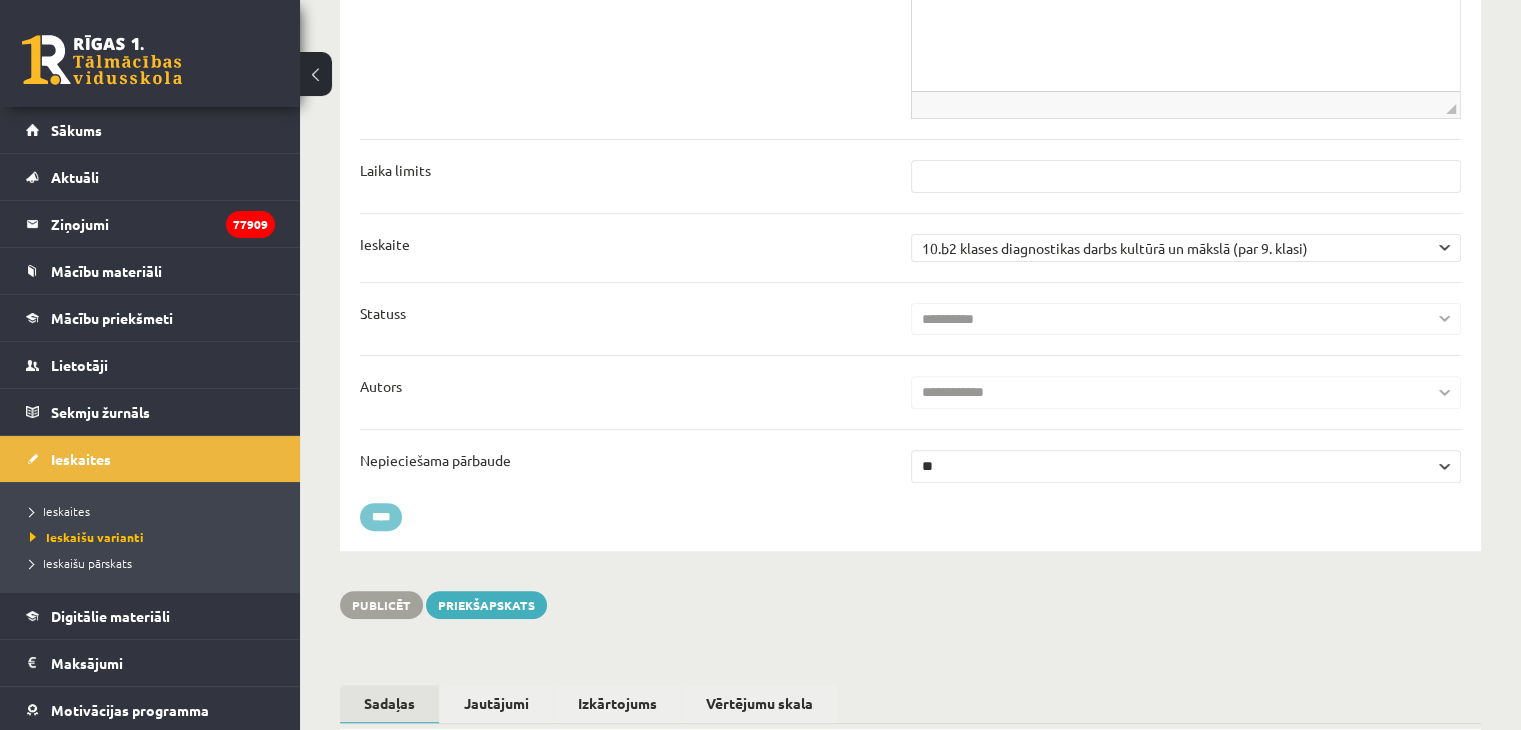 click on "****" at bounding box center (381, 517) 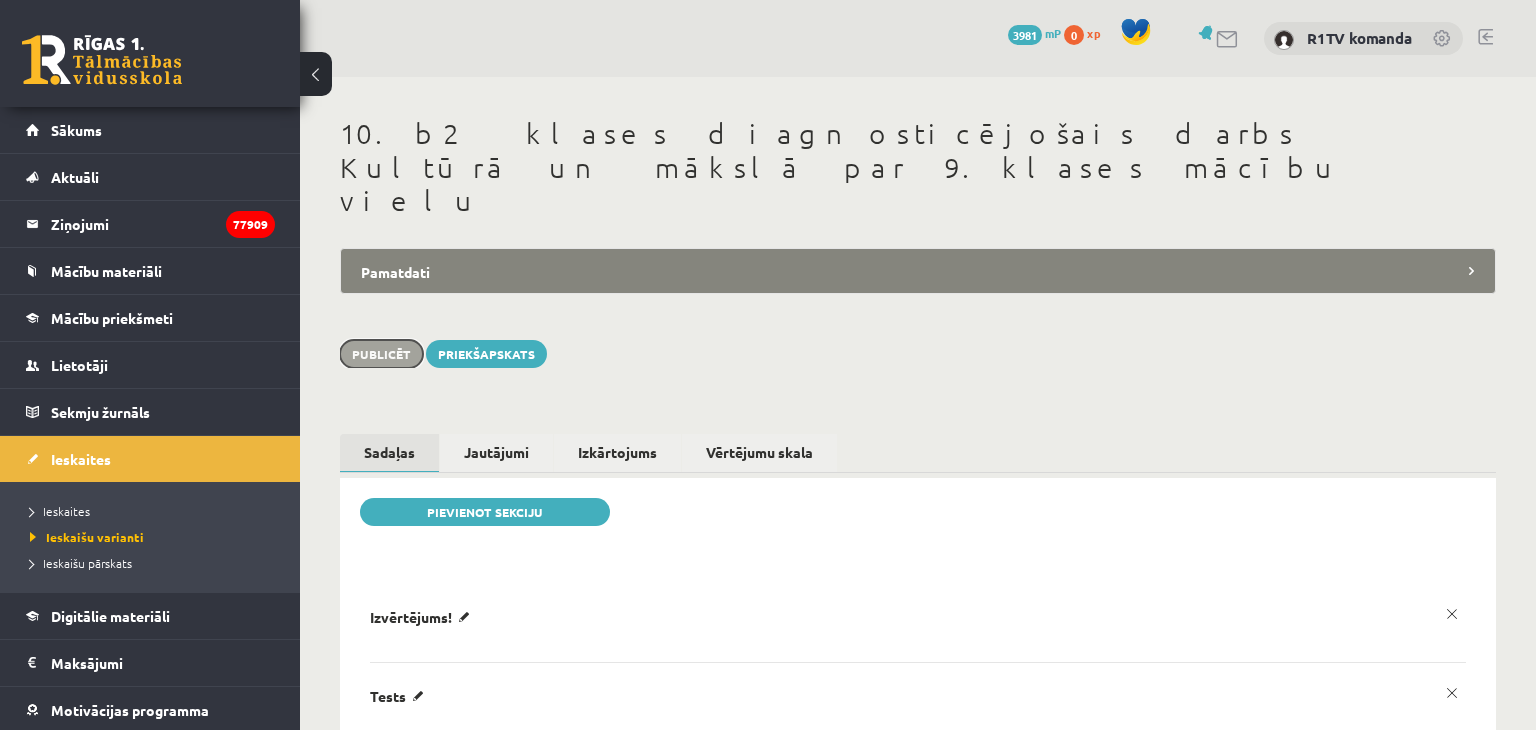 scroll, scrollTop: 0, scrollLeft: 0, axis: both 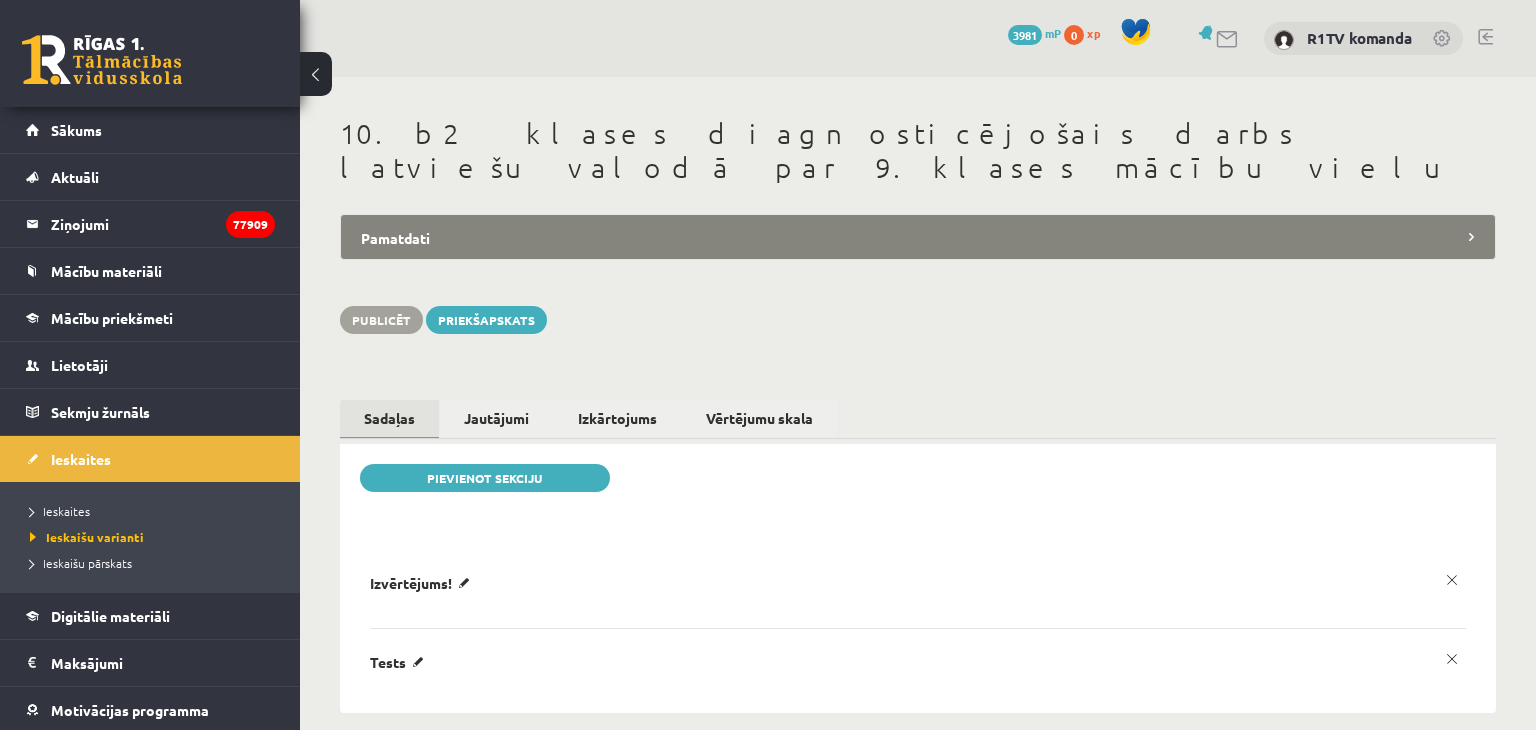 click on "Pamatdati" at bounding box center (918, 237) 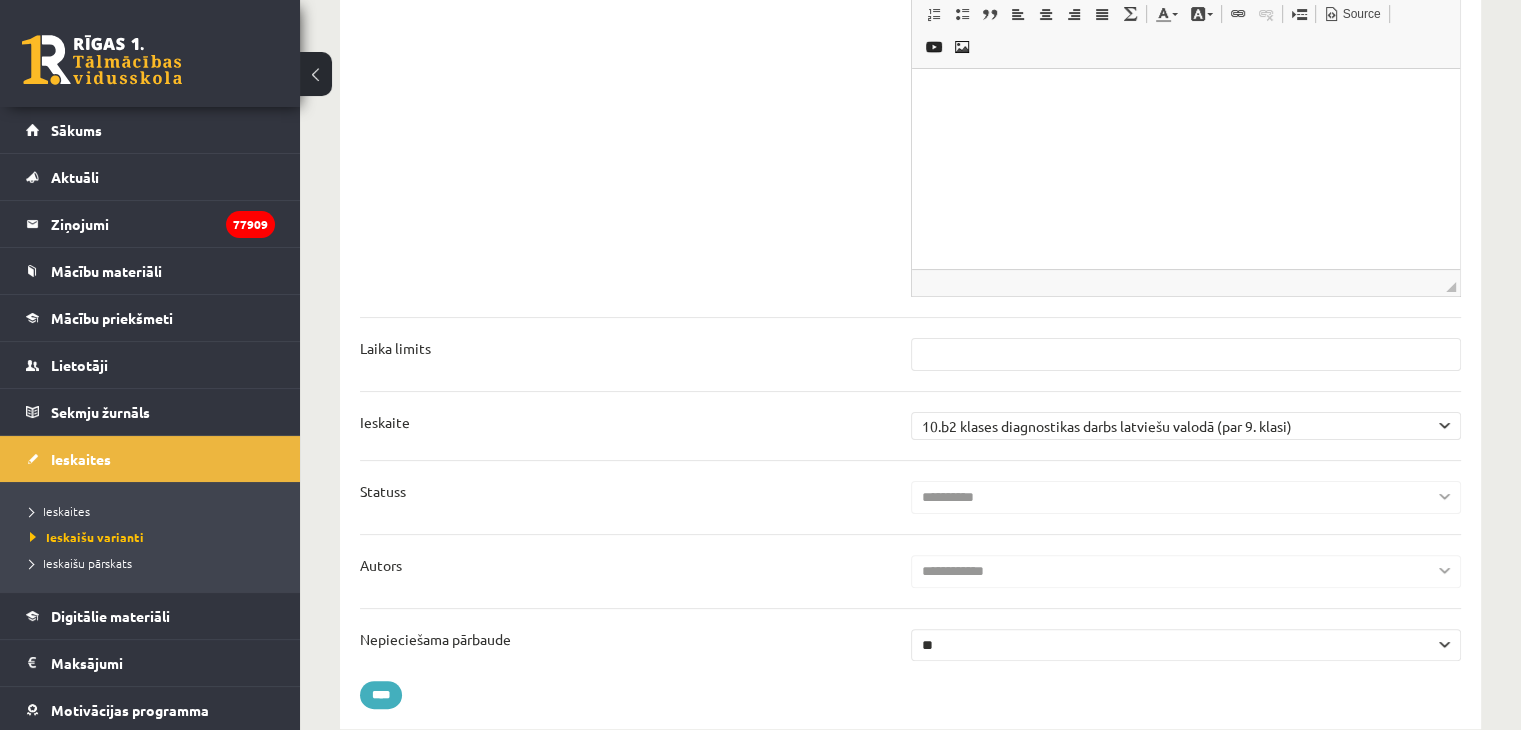 scroll, scrollTop: 0, scrollLeft: 0, axis: both 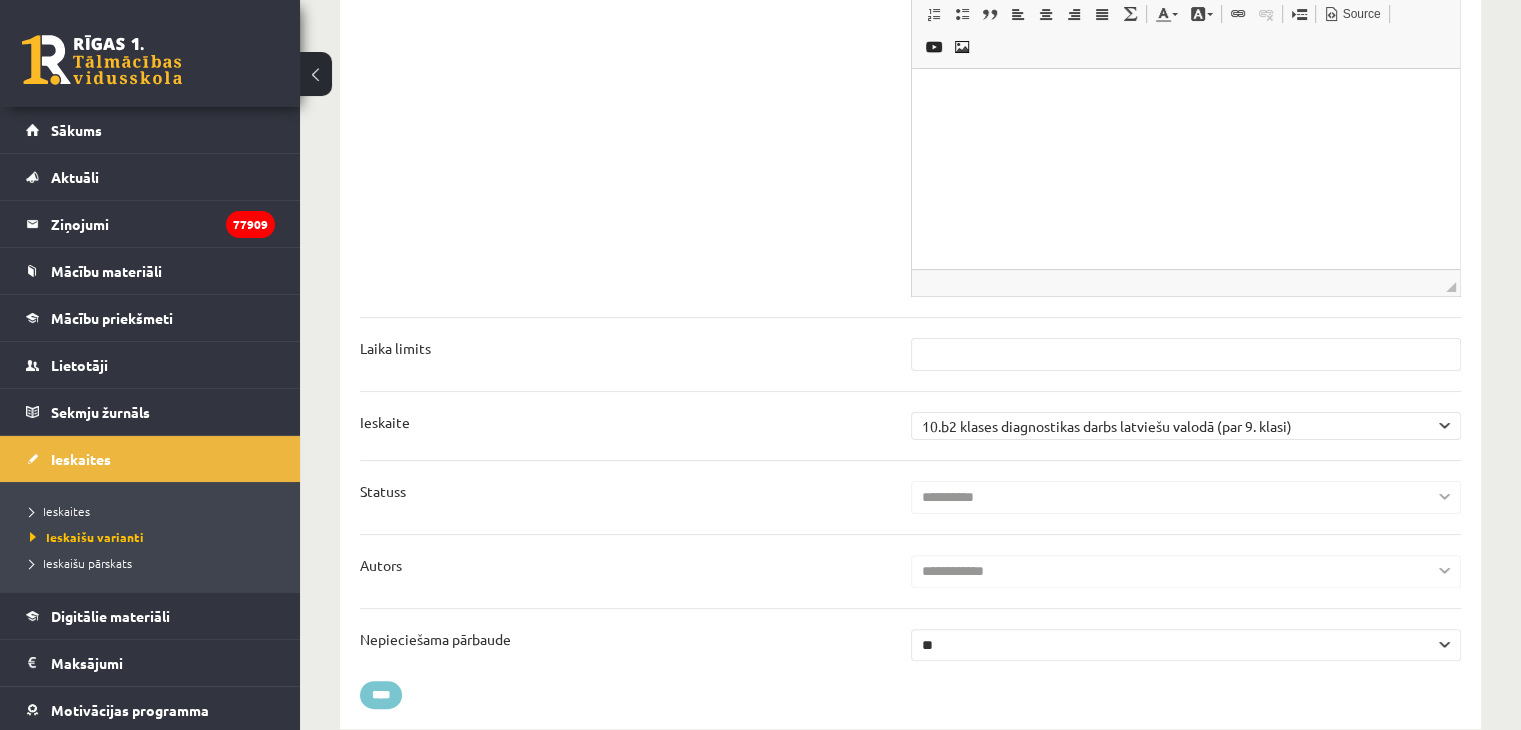 click on "****" at bounding box center [381, 695] 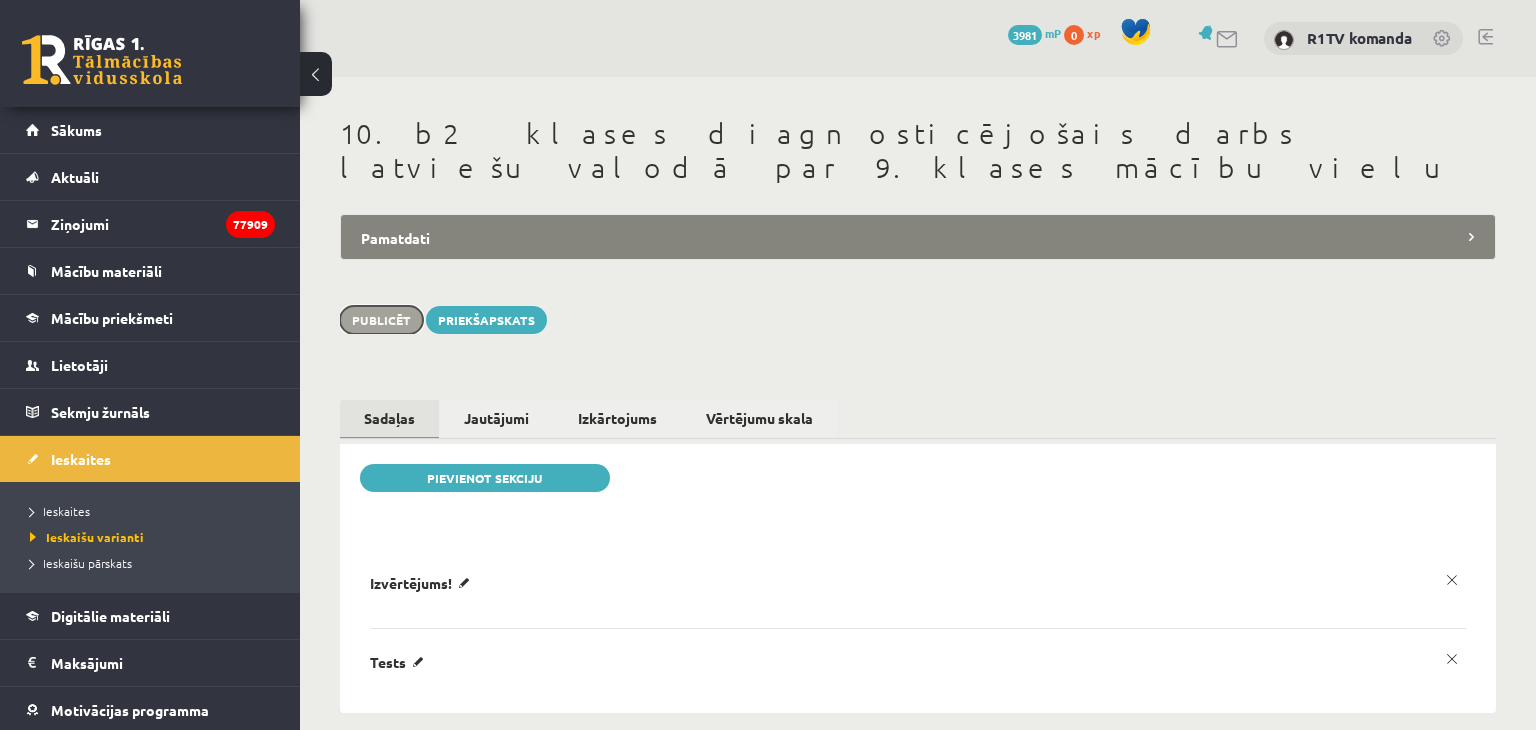 scroll, scrollTop: 0, scrollLeft: 0, axis: both 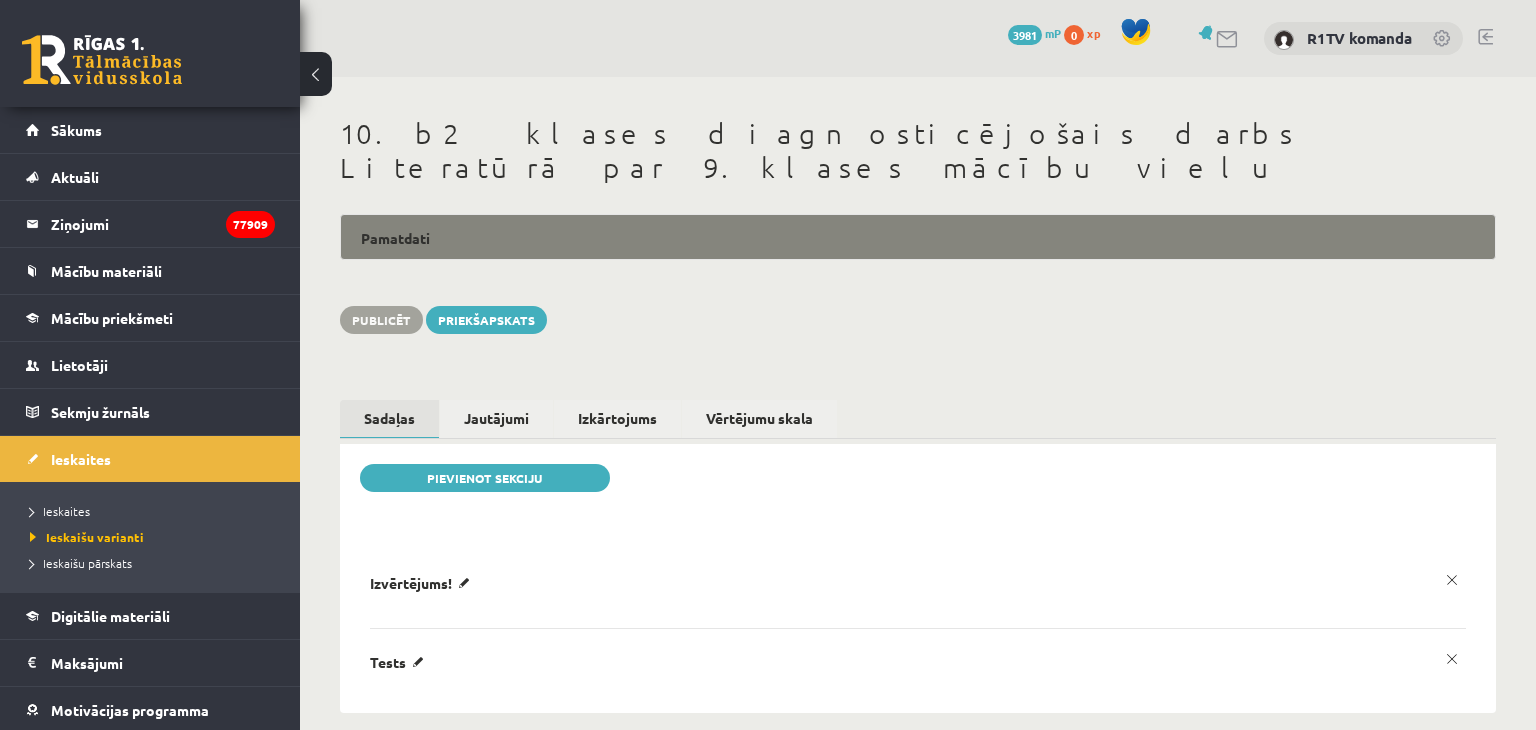 drag, startPoint x: 0, startPoint y: 0, endPoint x: 604, endPoint y: 224, distance: 644.1987 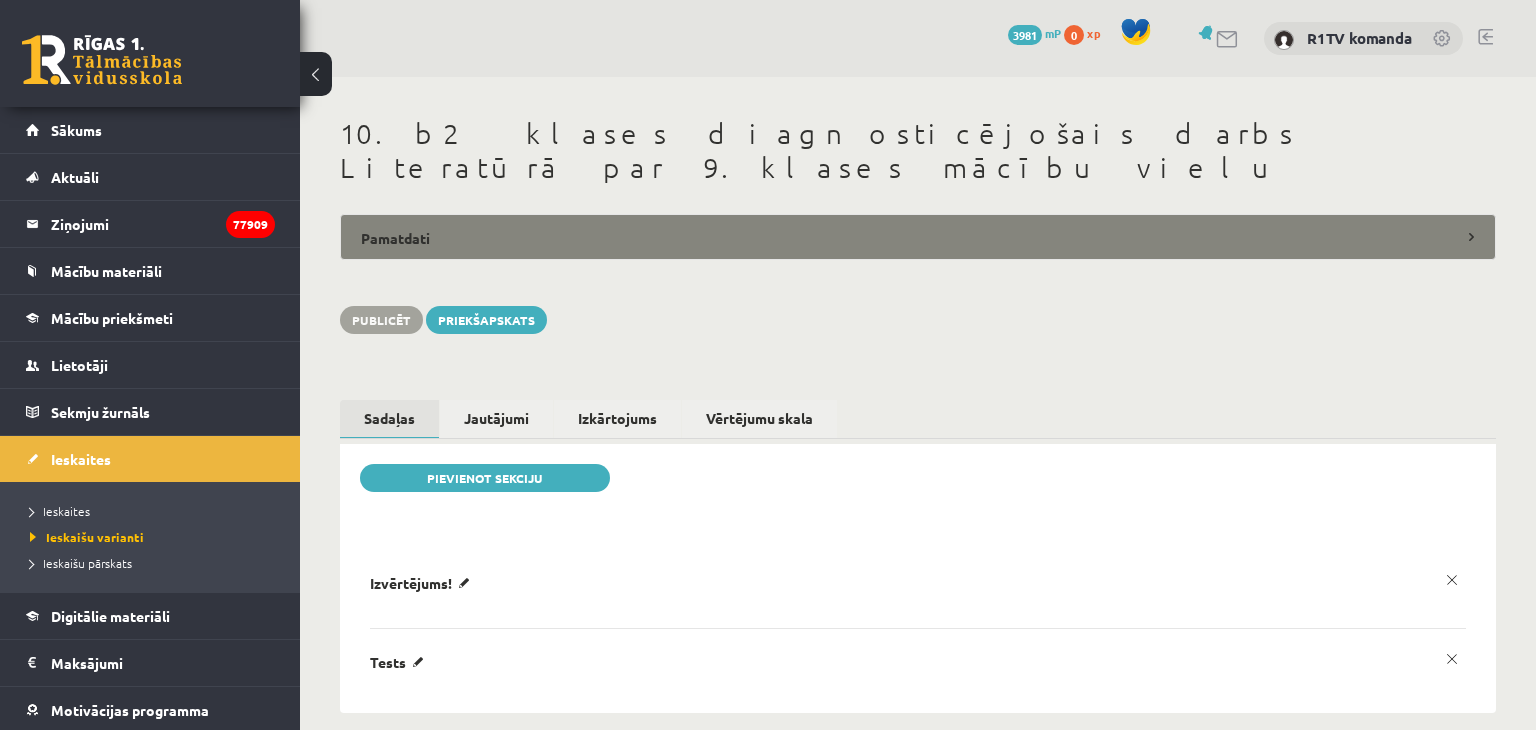 click on "Pamatdati" at bounding box center (918, 237) 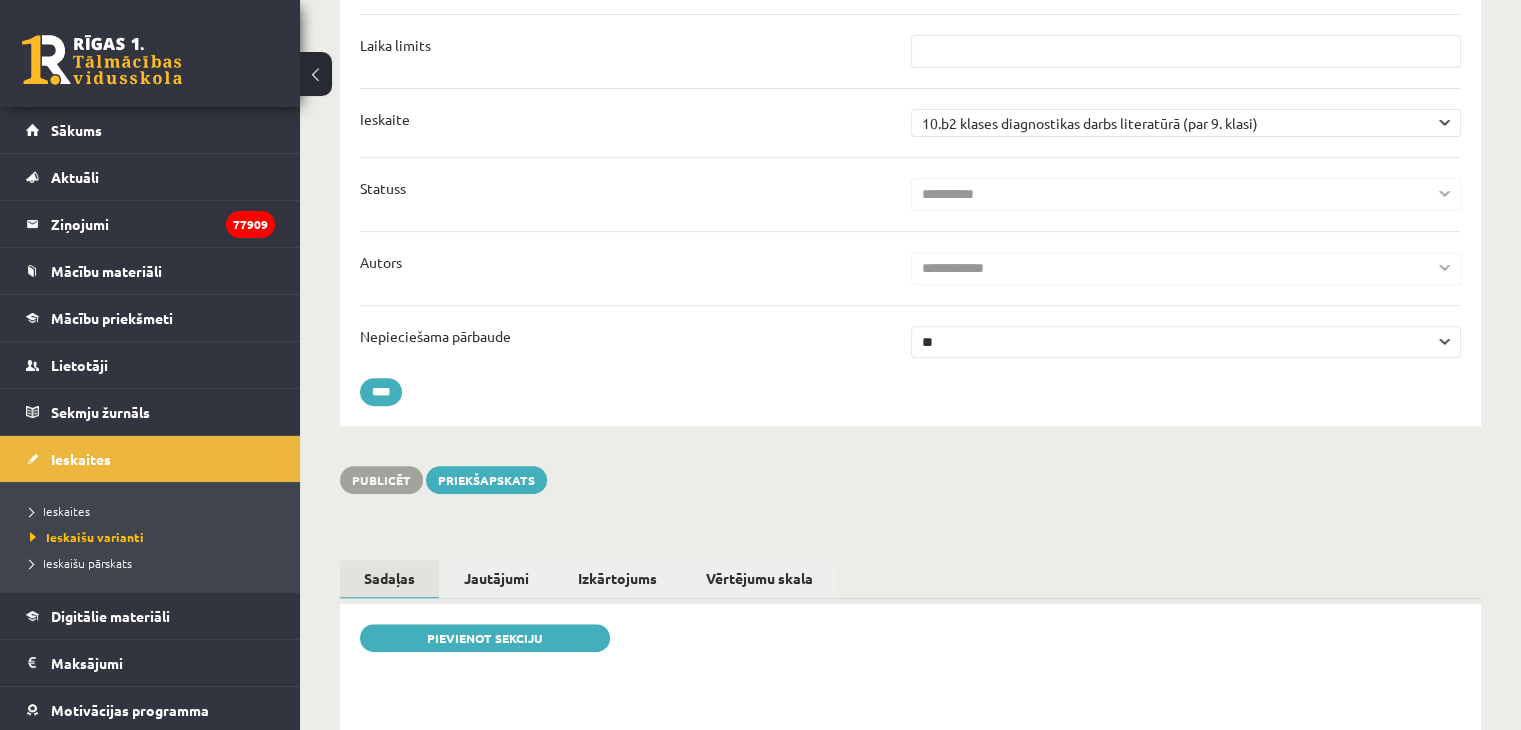 scroll, scrollTop: 0, scrollLeft: 0, axis: both 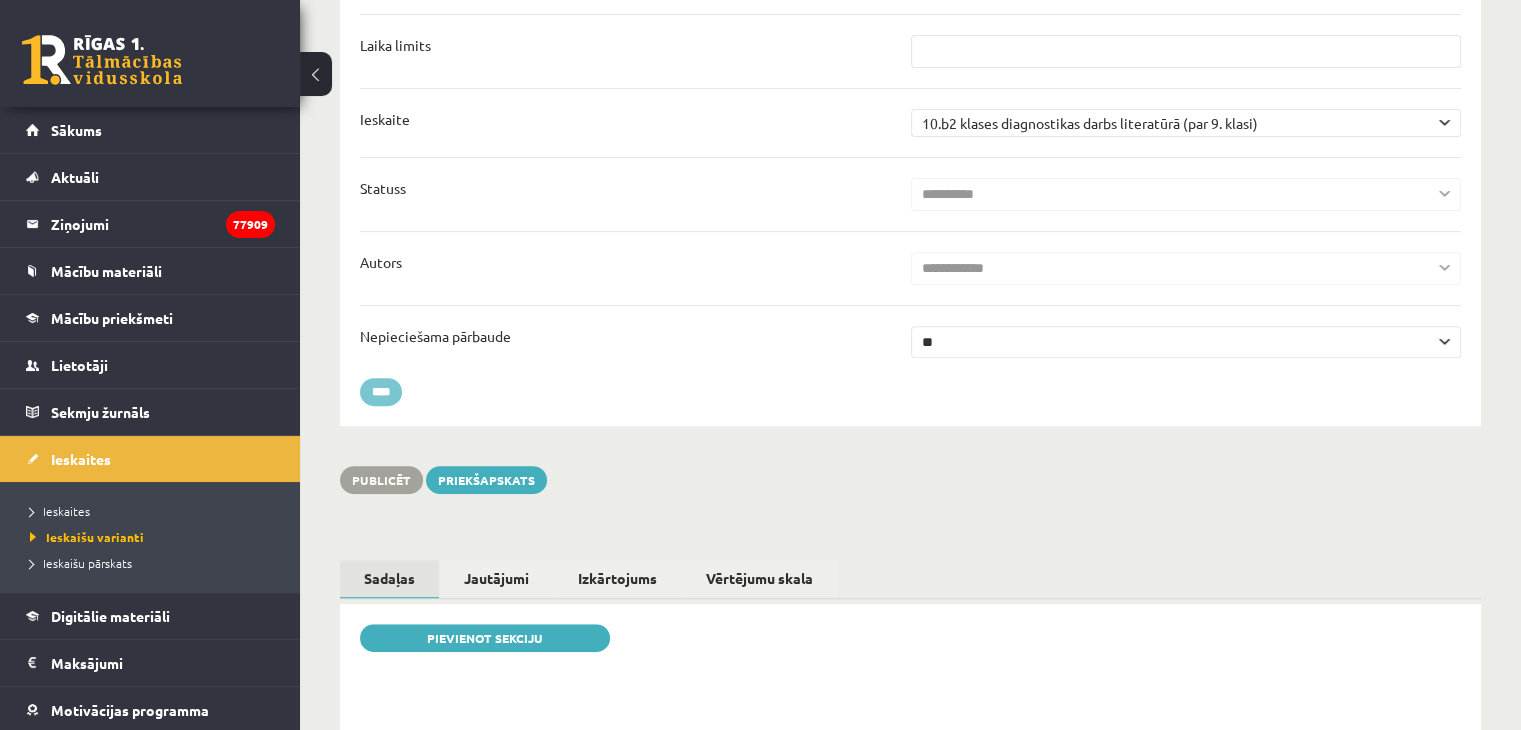 click on "****" at bounding box center (381, 392) 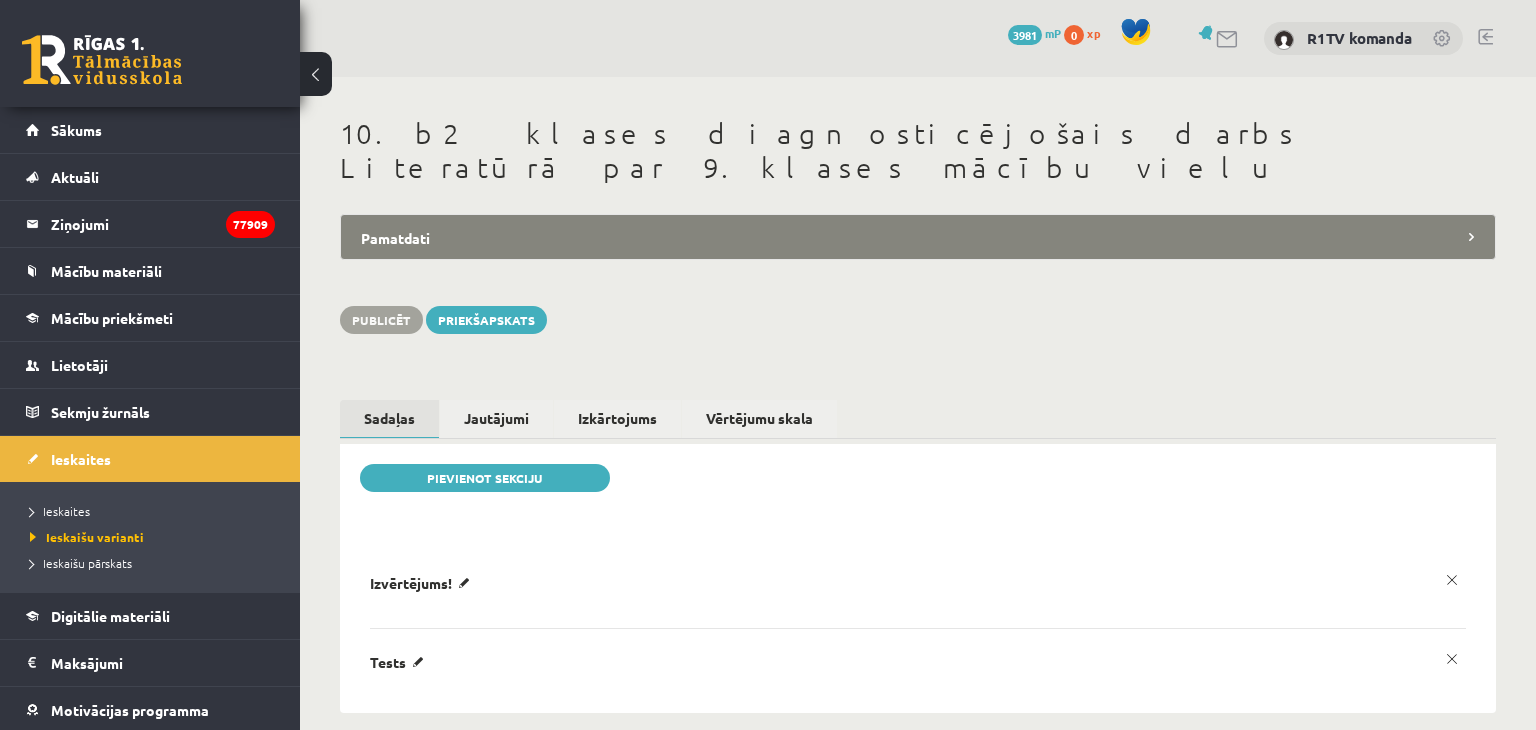scroll, scrollTop: 0, scrollLeft: 0, axis: both 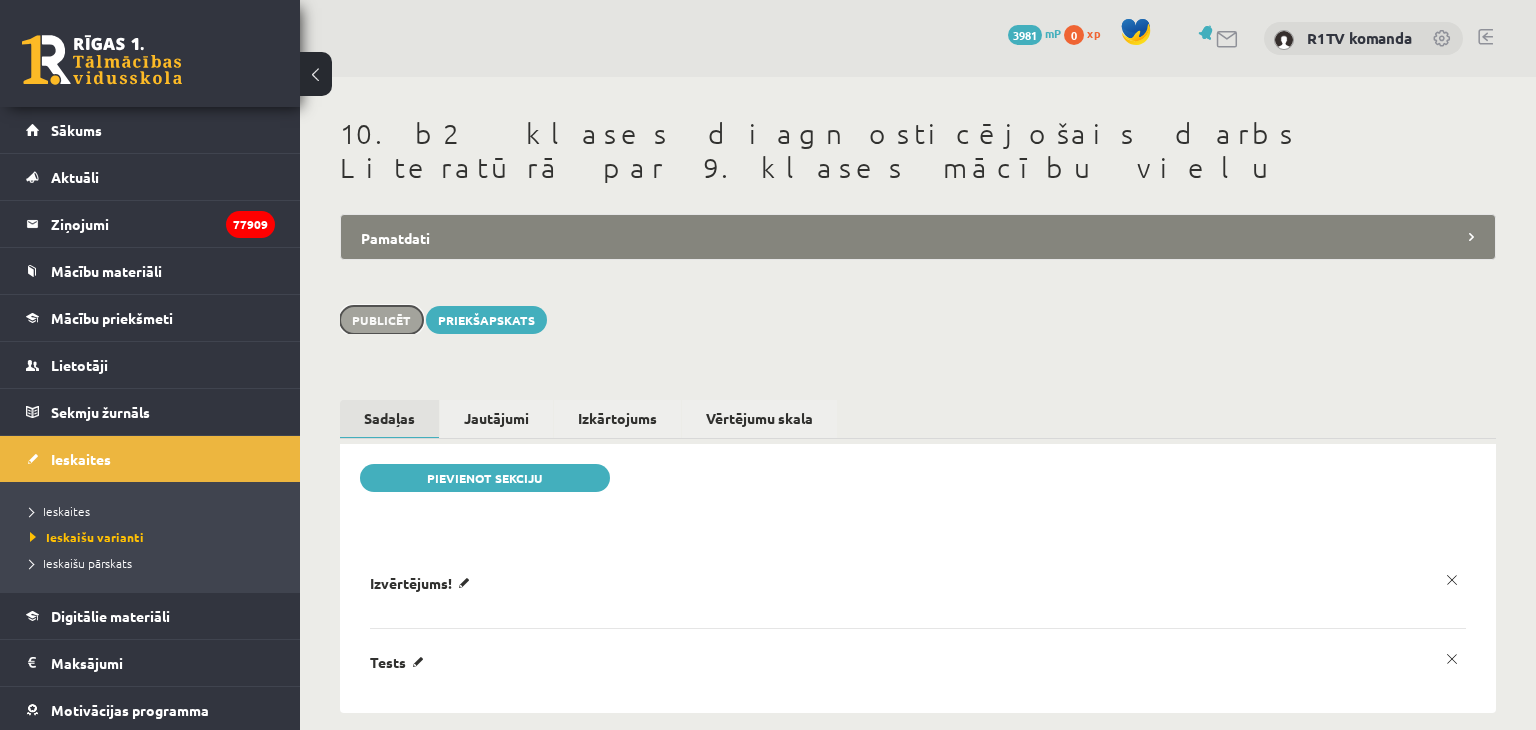 click on "Publicēt" at bounding box center [381, 320] 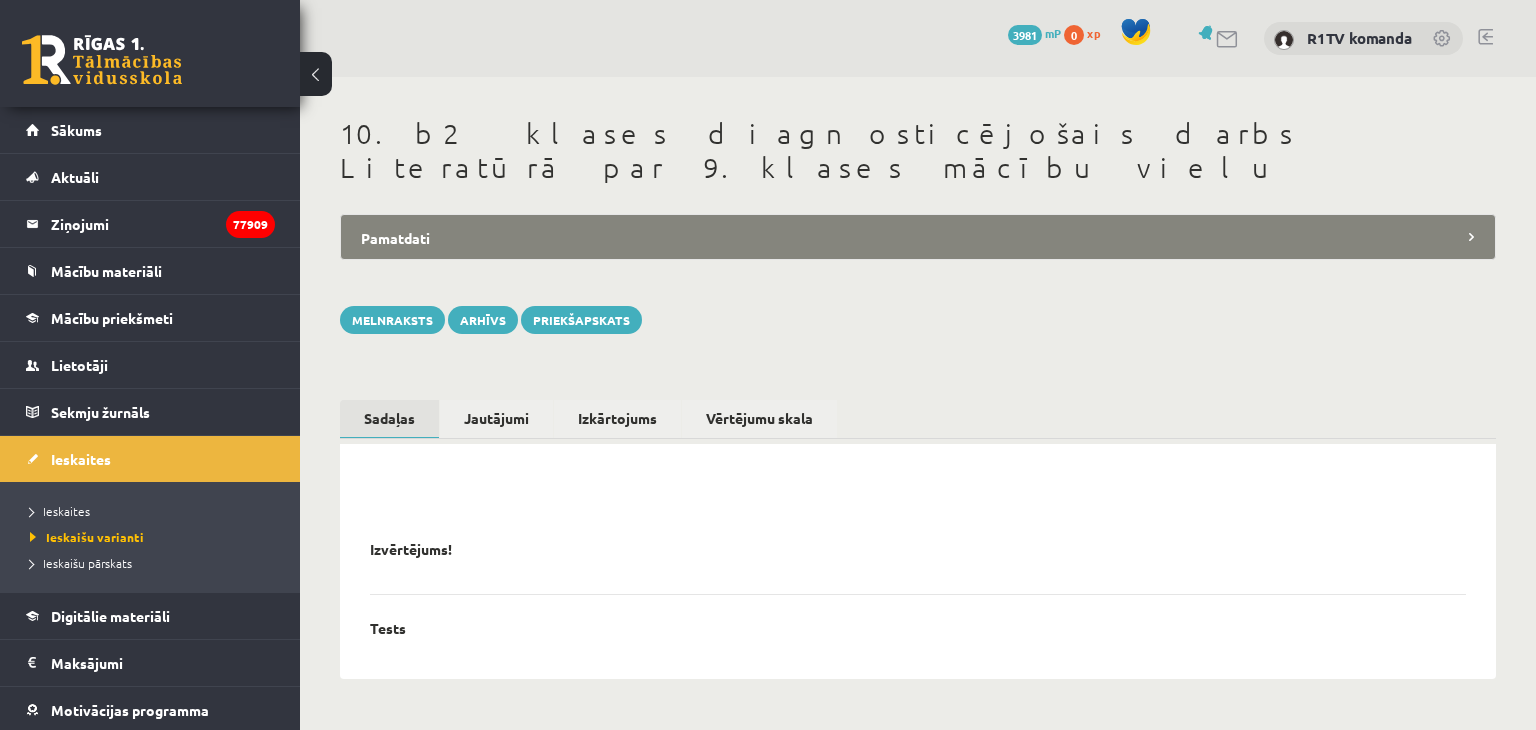 scroll, scrollTop: 0, scrollLeft: 0, axis: both 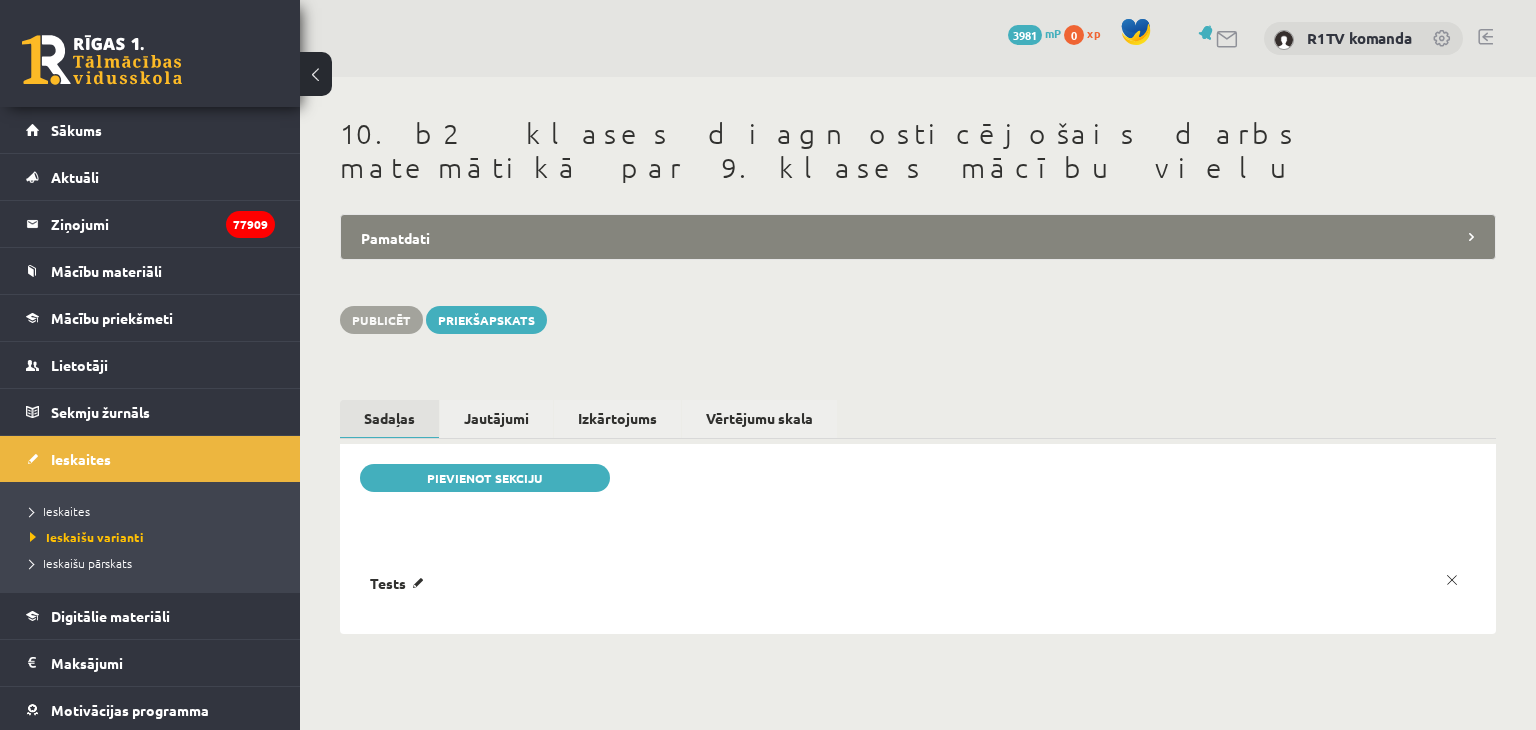 click on "Pamatdati" at bounding box center [918, 237] 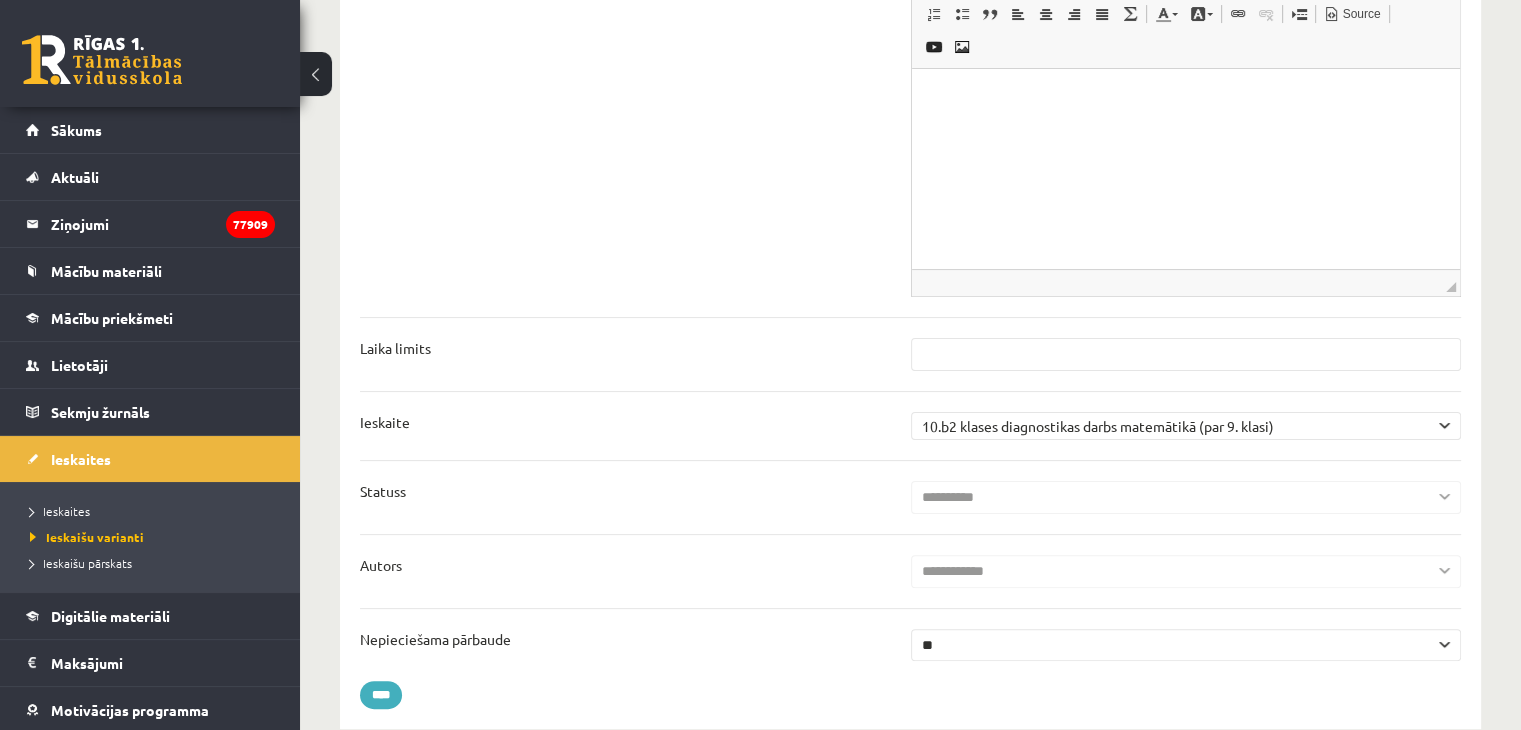 scroll, scrollTop: 0, scrollLeft: 0, axis: both 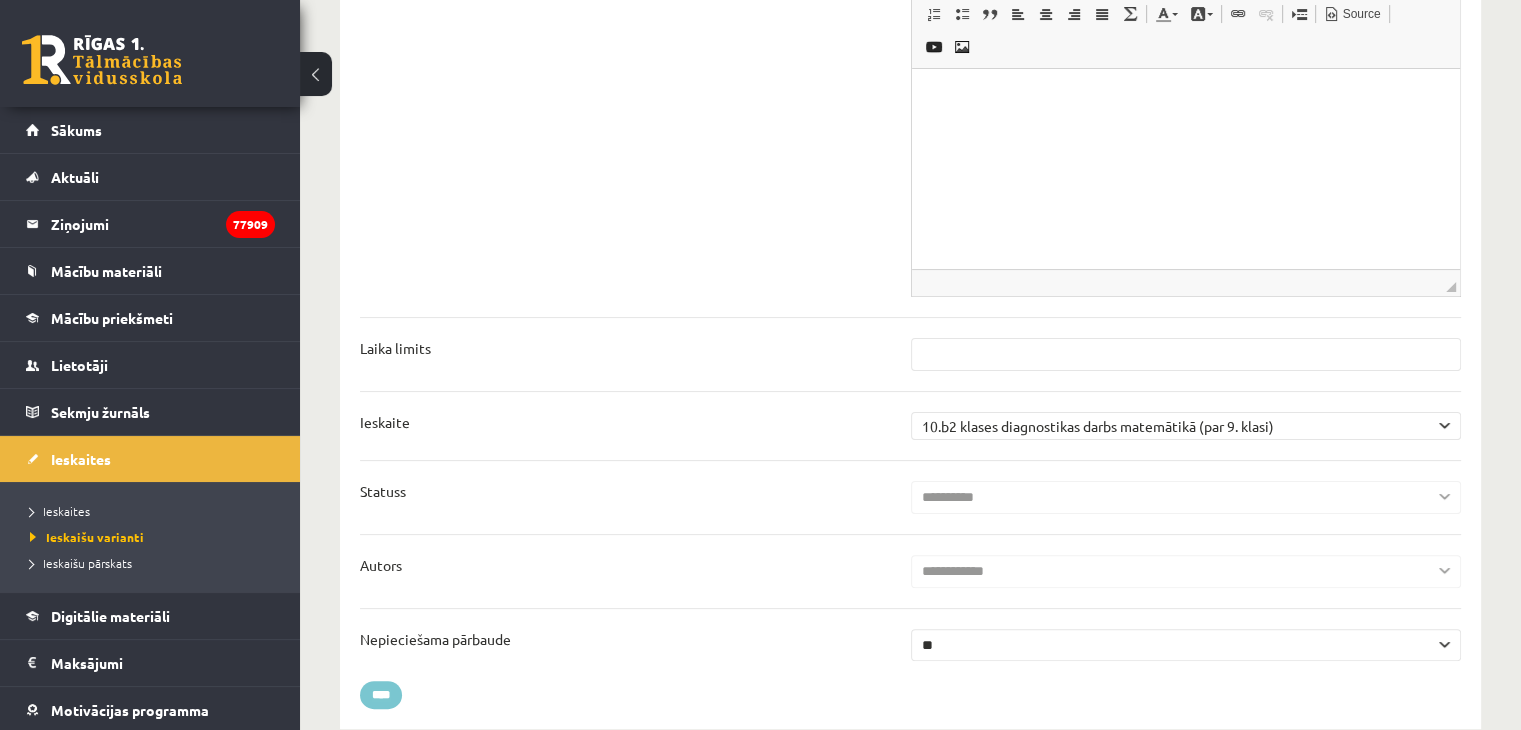 click on "****" at bounding box center (381, 695) 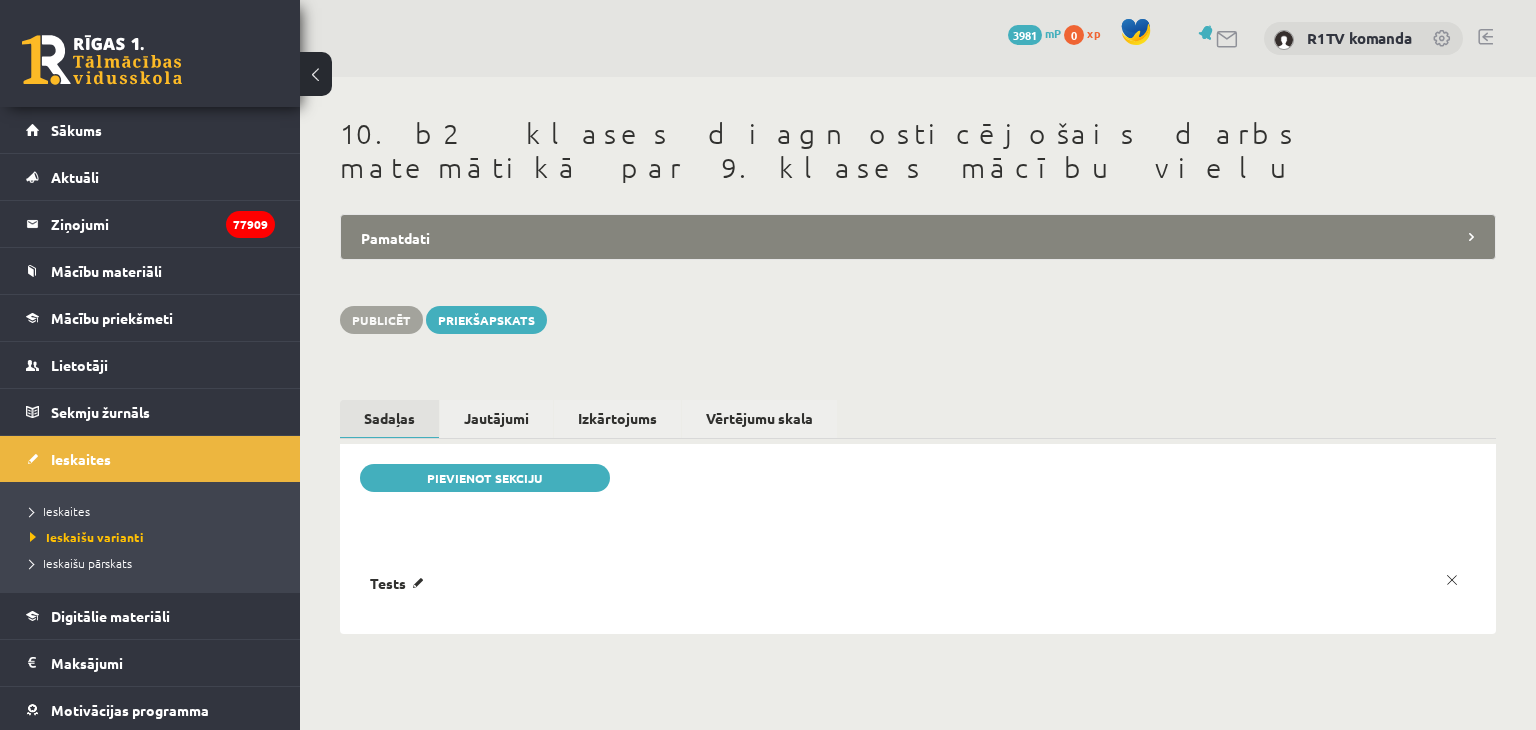 scroll, scrollTop: 0, scrollLeft: 0, axis: both 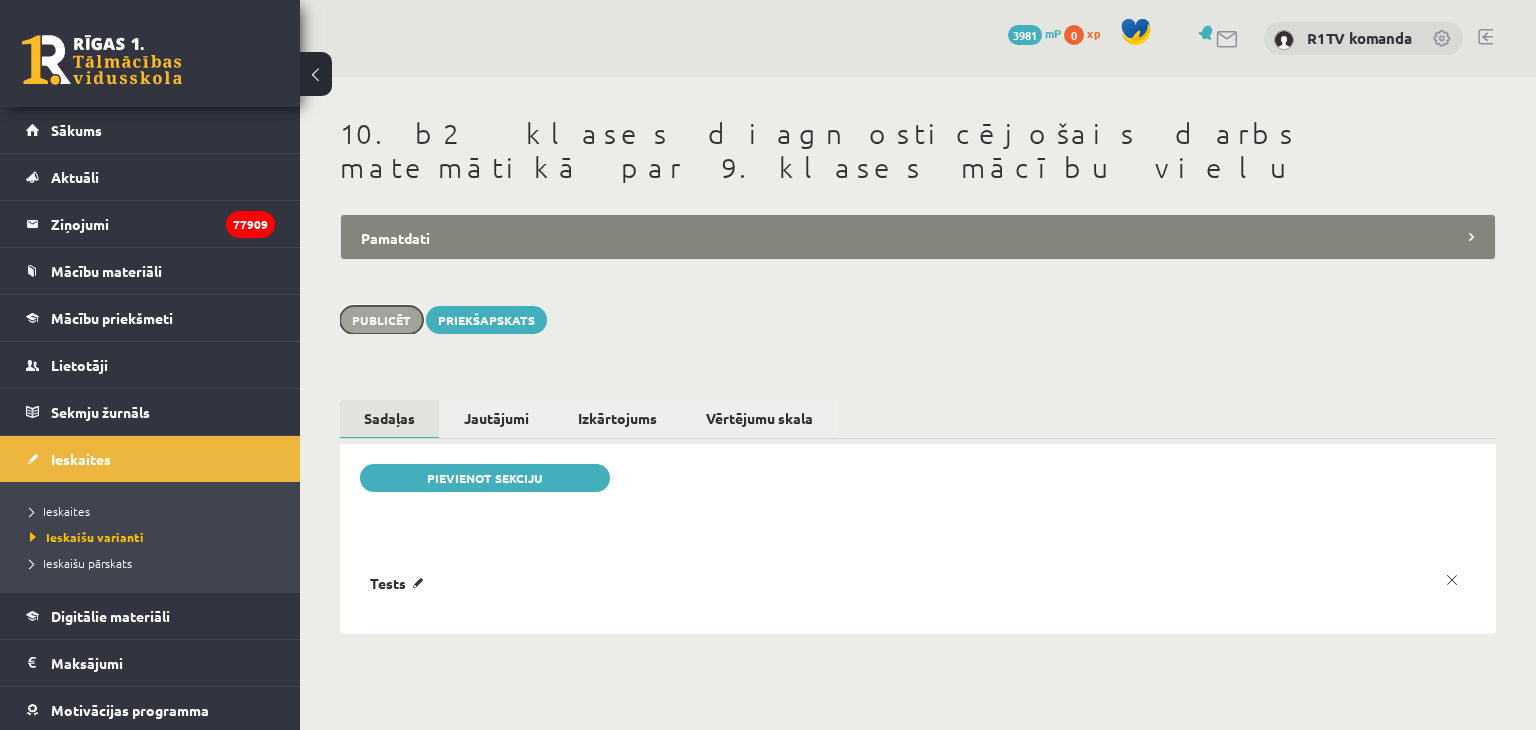 click on "Publicēt" at bounding box center [381, 320] 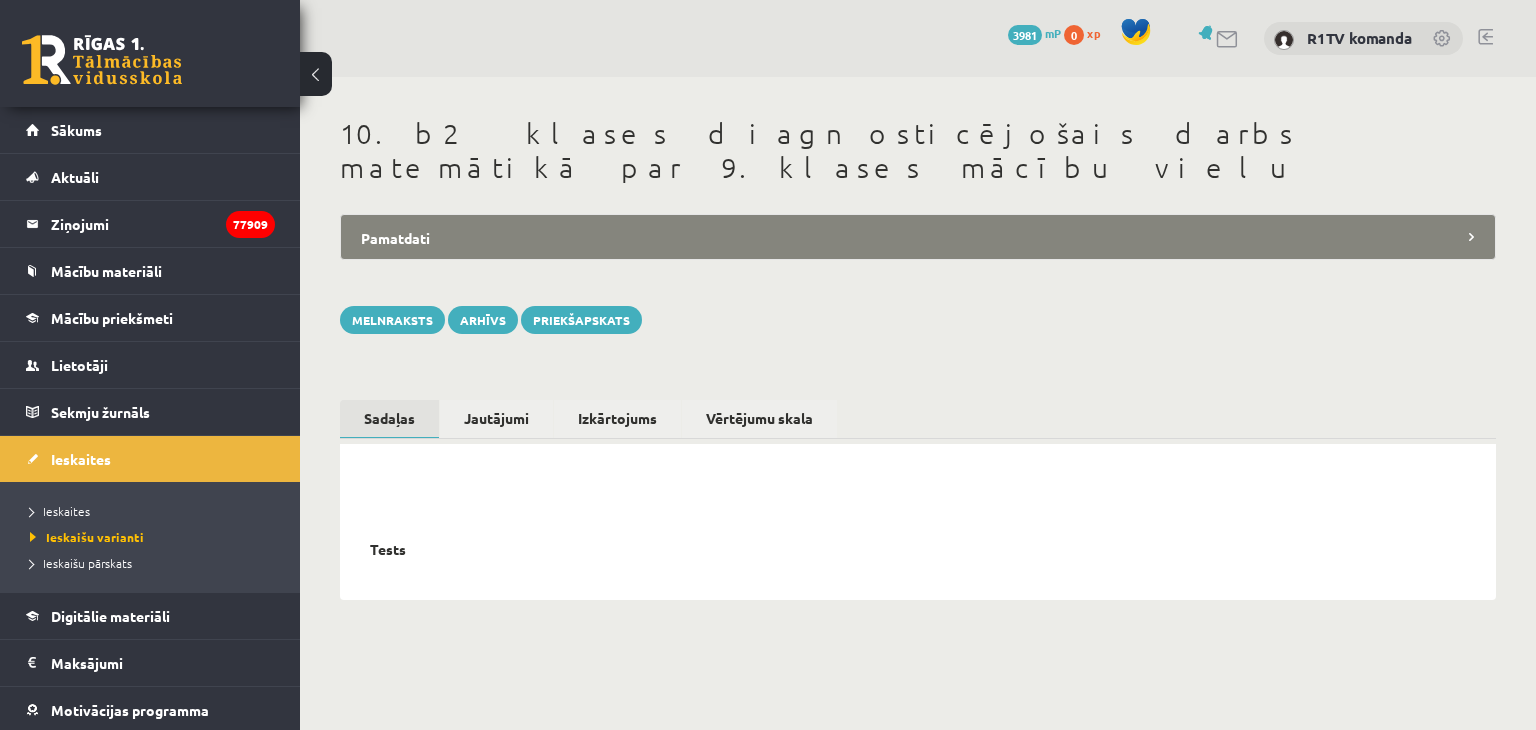 scroll, scrollTop: 0, scrollLeft: 0, axis: both 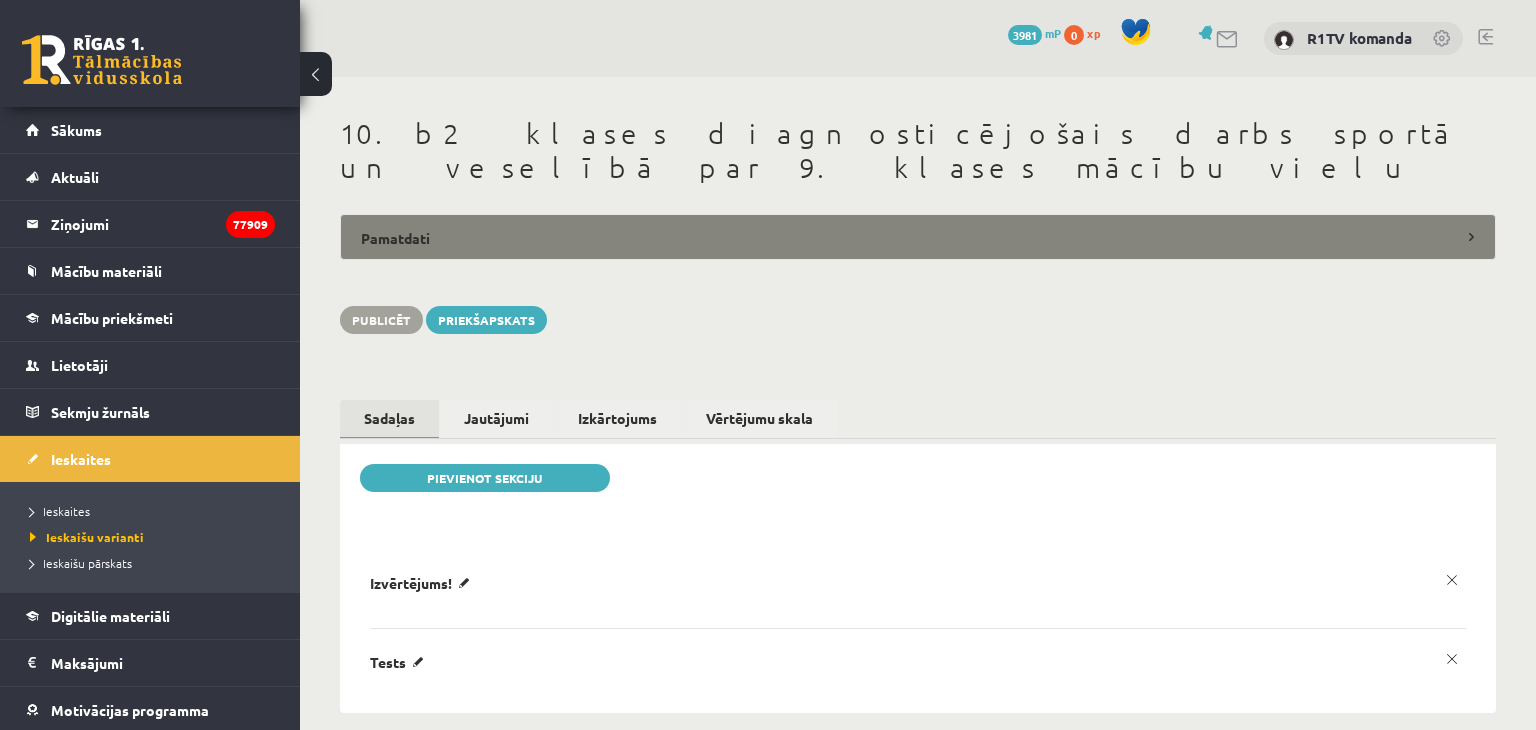 click on "Pamatdati" at bounding box center [918, 237] 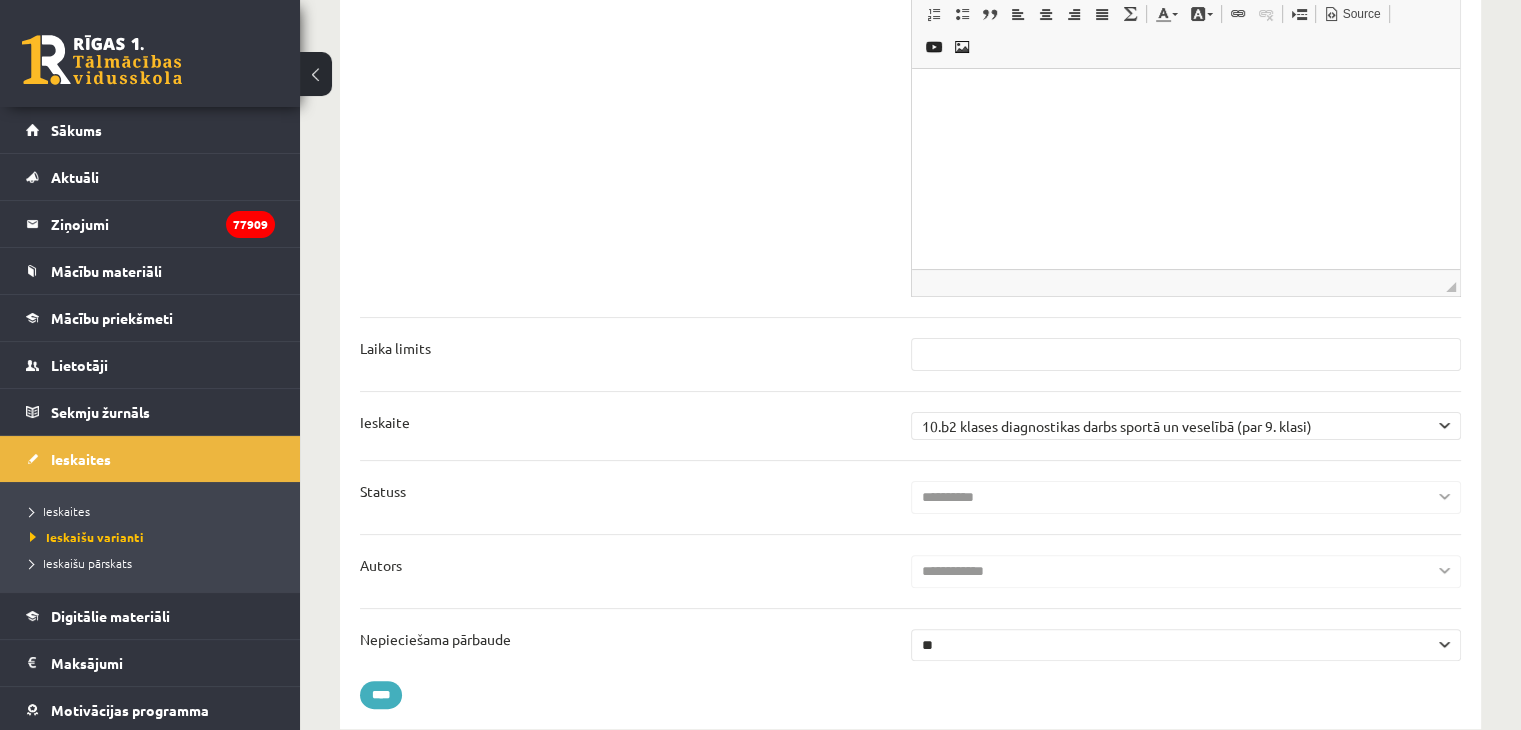 scroll, scrollTop: 0, scrollLeft: 0, axis: both 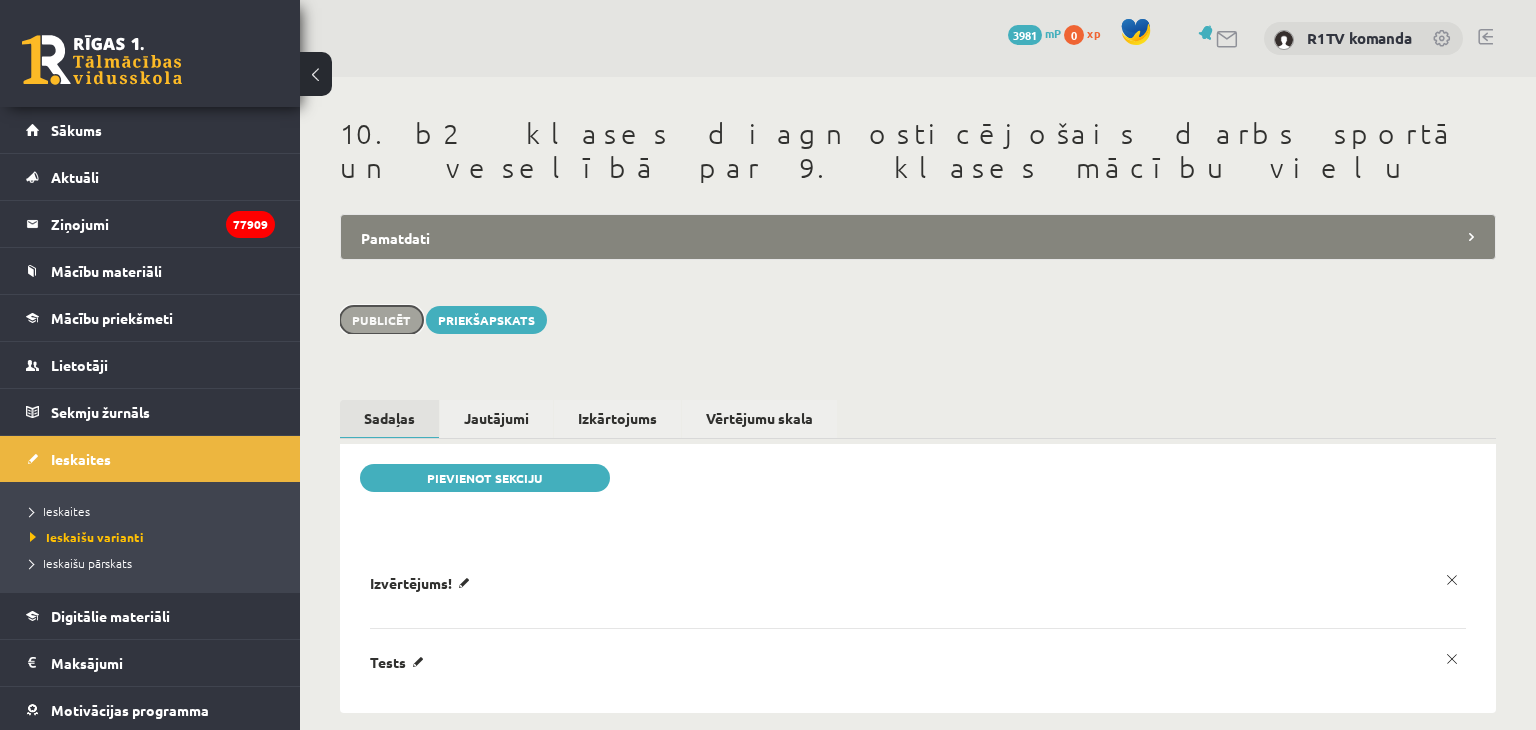 click on "Publicēt" at bounding box center [381, 320] 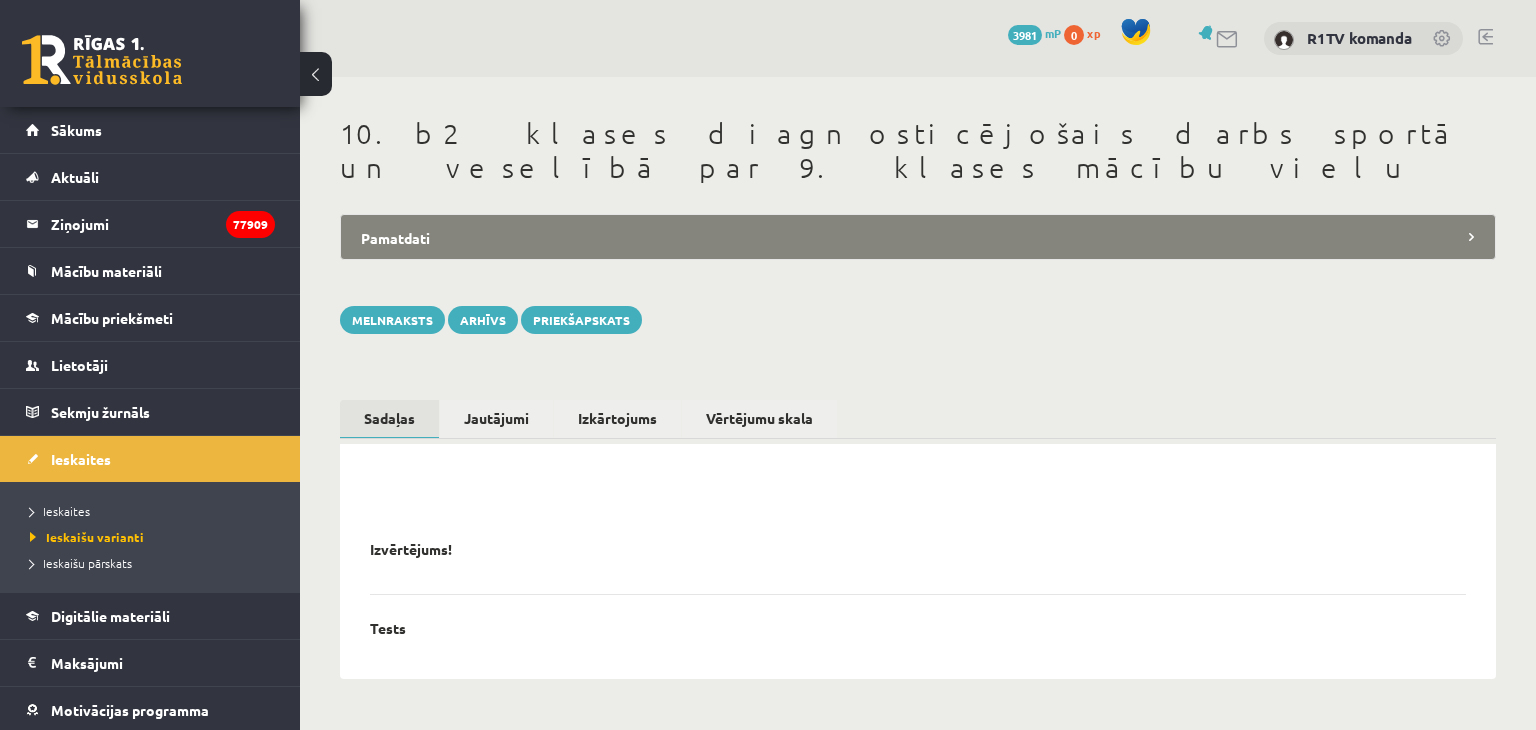 scroll, scrollTop: 0, scrollLeft: 0, axis: both 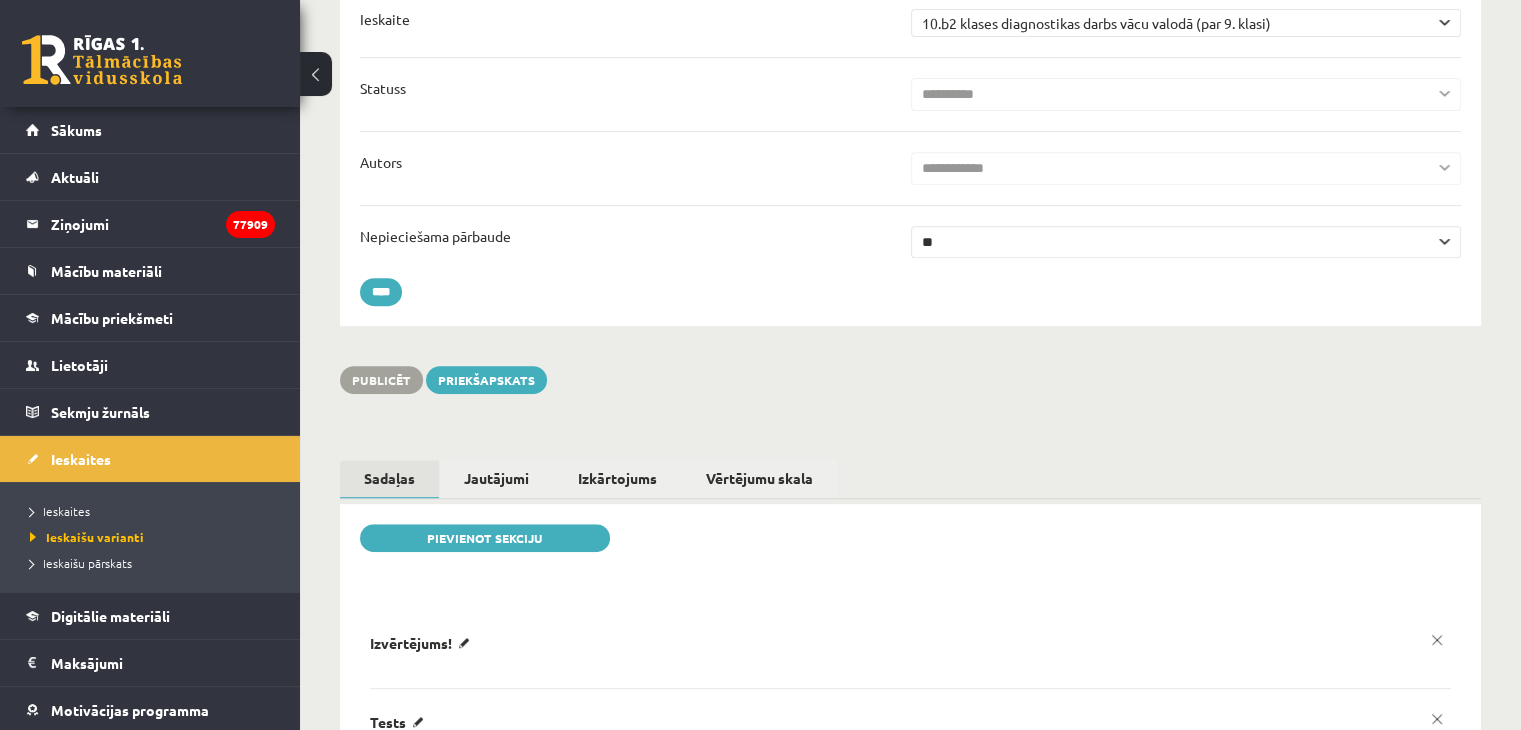 click on "**
**" at bounding box center (1186, 242) 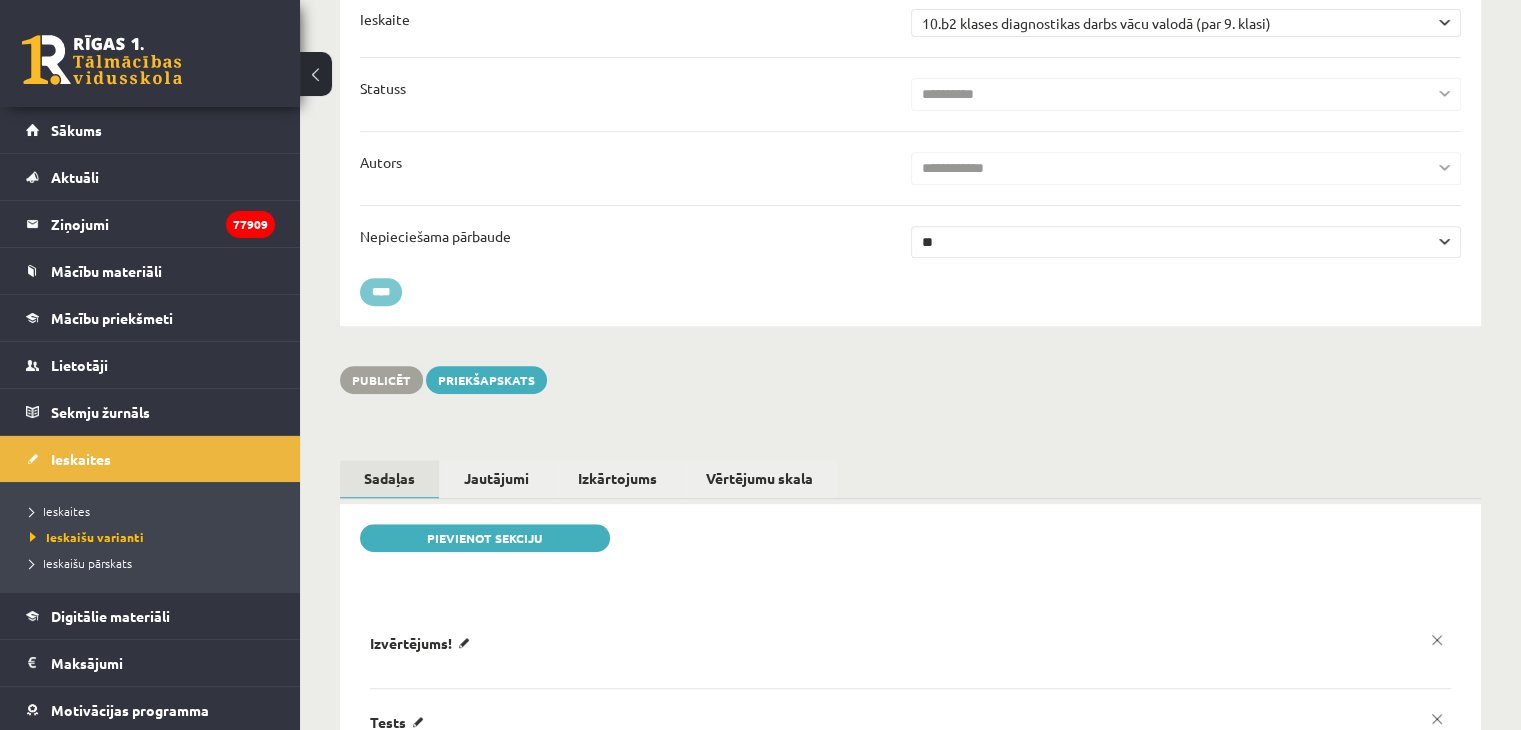 click on "****" at bounding box center (381, 292) 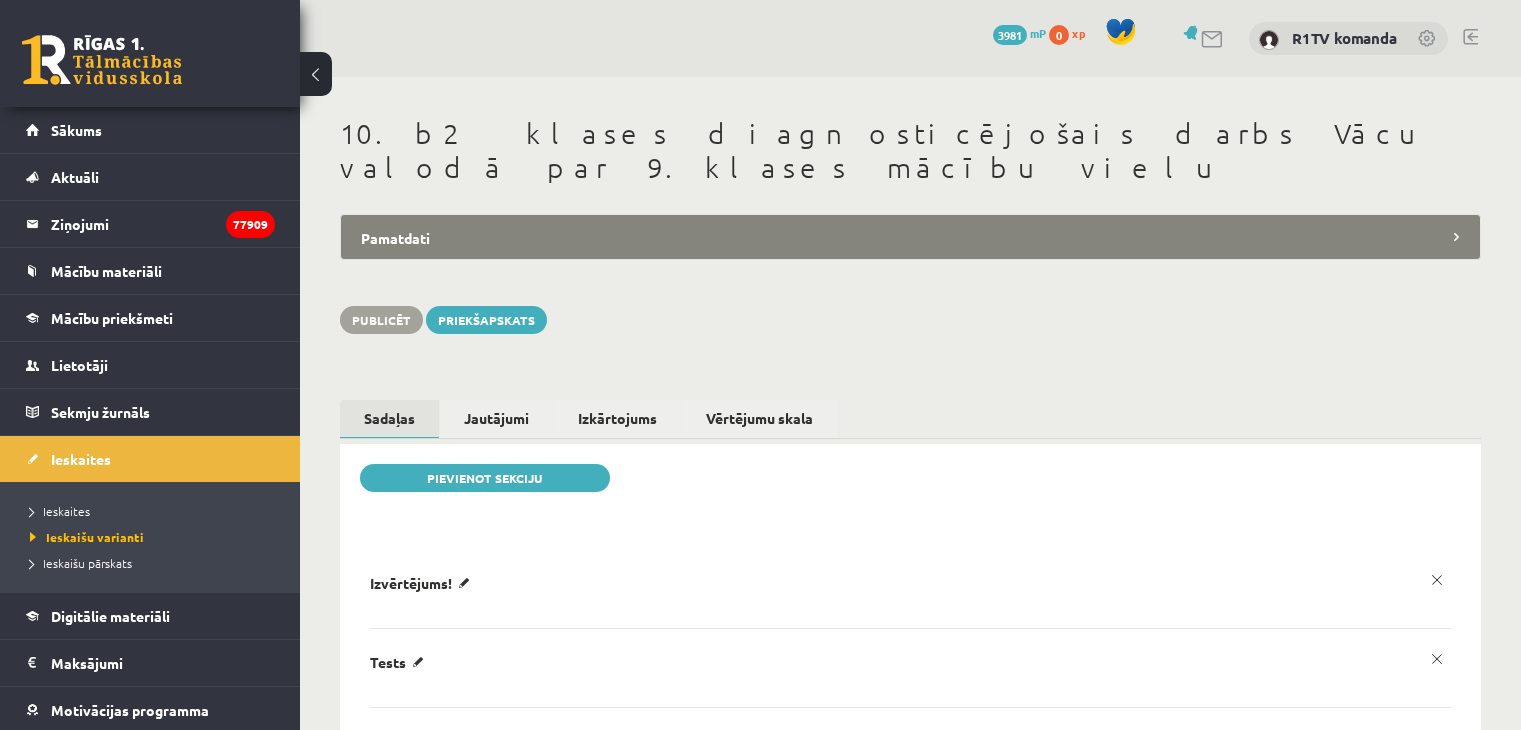 scroll, scrollTop: 0, scrollLeft: 0, axis: both 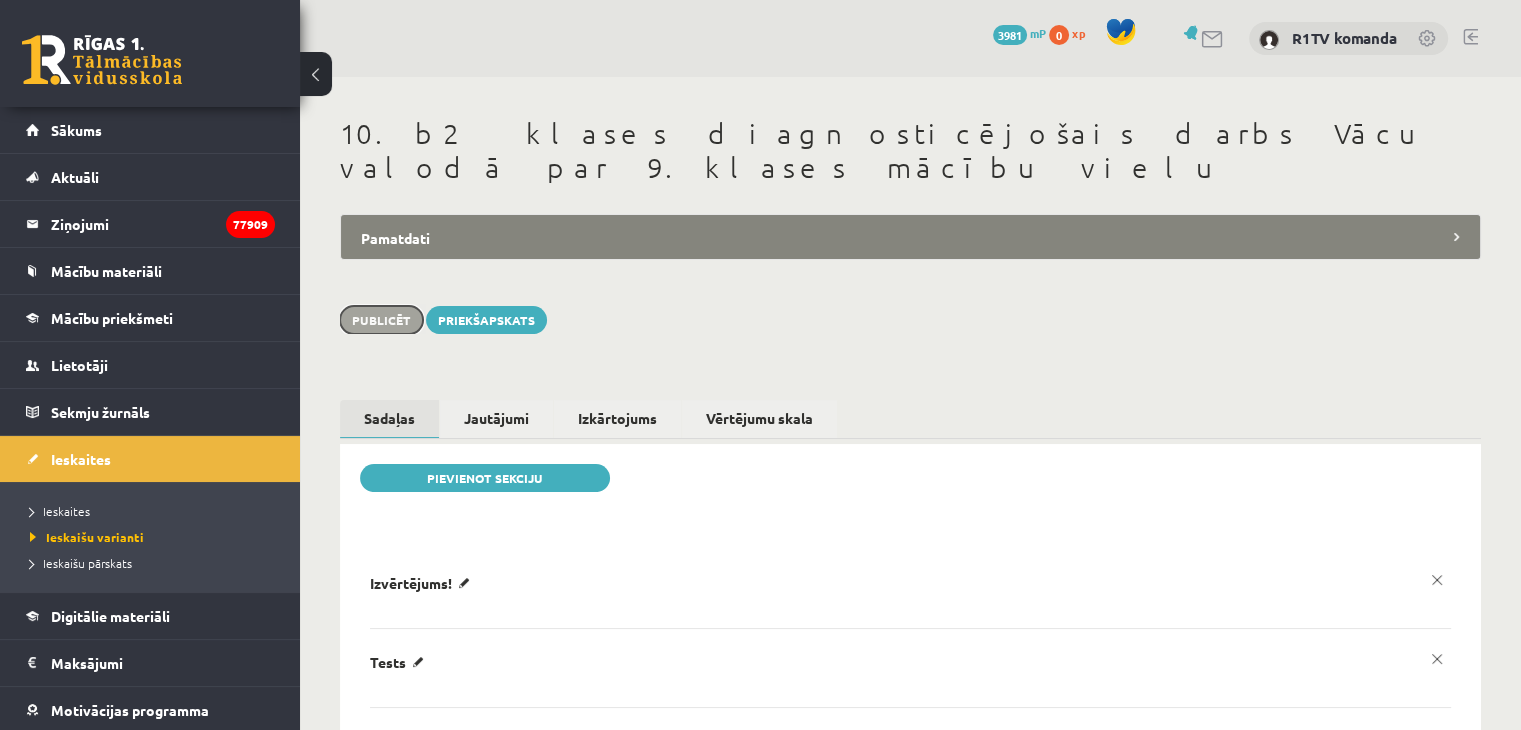 click on "Publicēt" at bounding box center [381, 320] 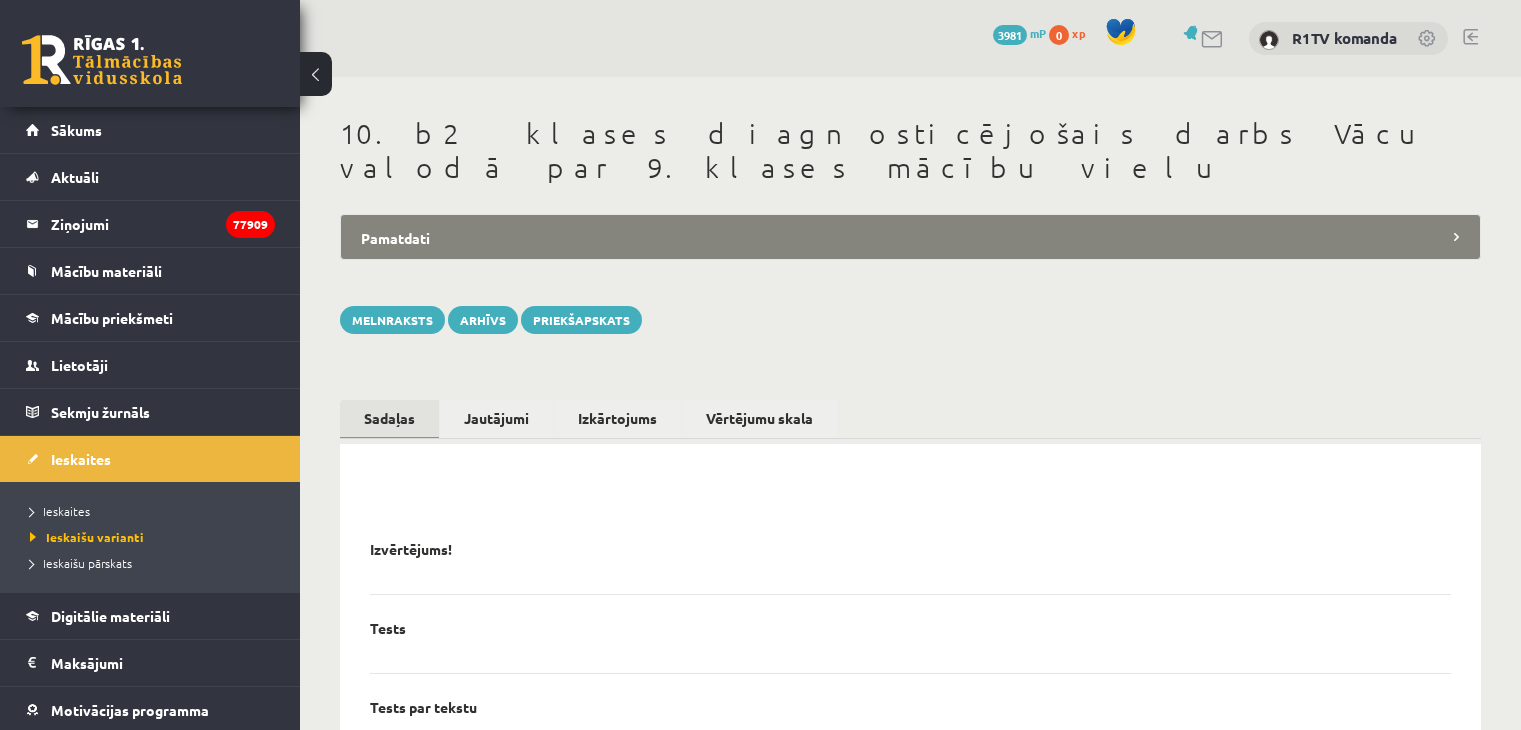 scroll, scrollTop: 0, scrollLeft: 0, axis: both 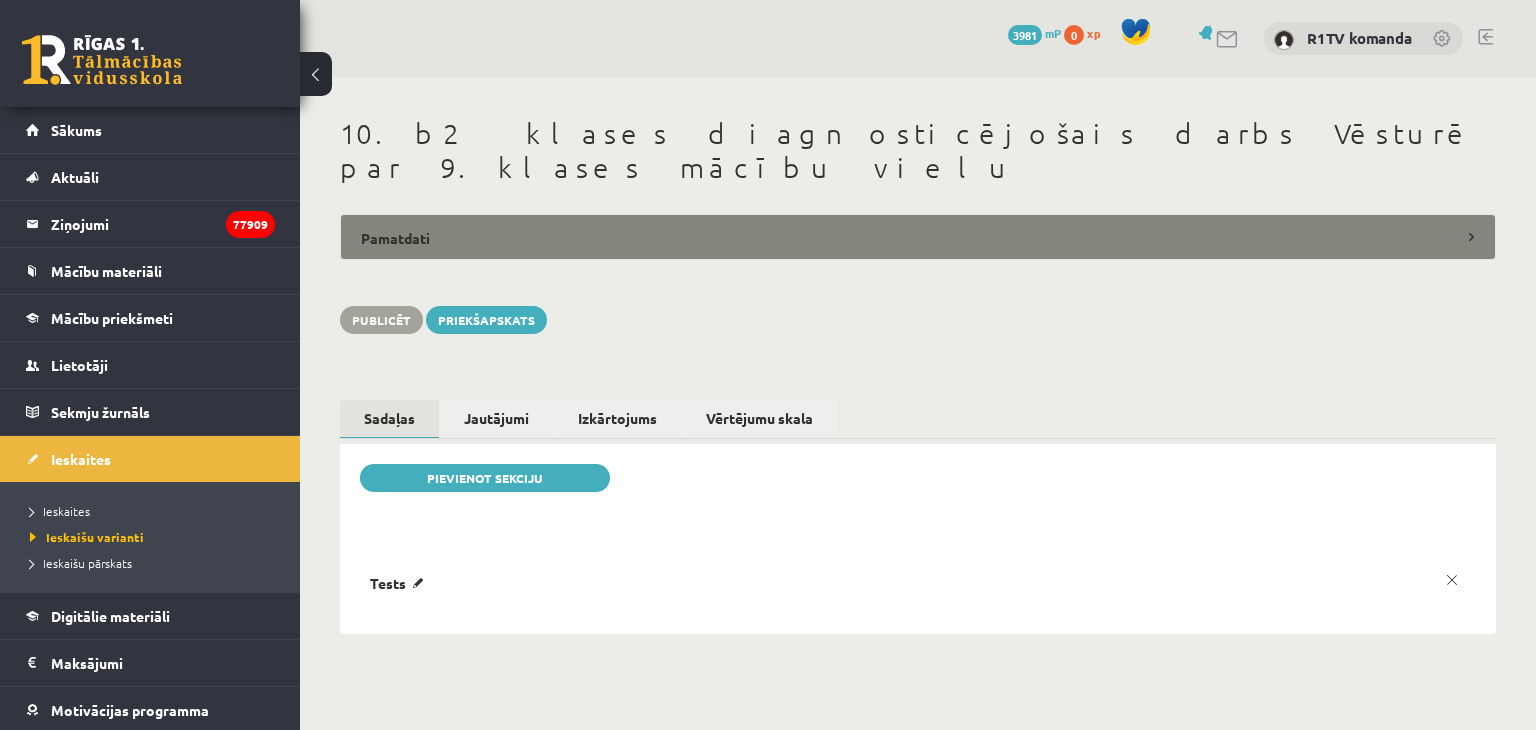 click on "Pamatdati" at bounding box center [918, 237] 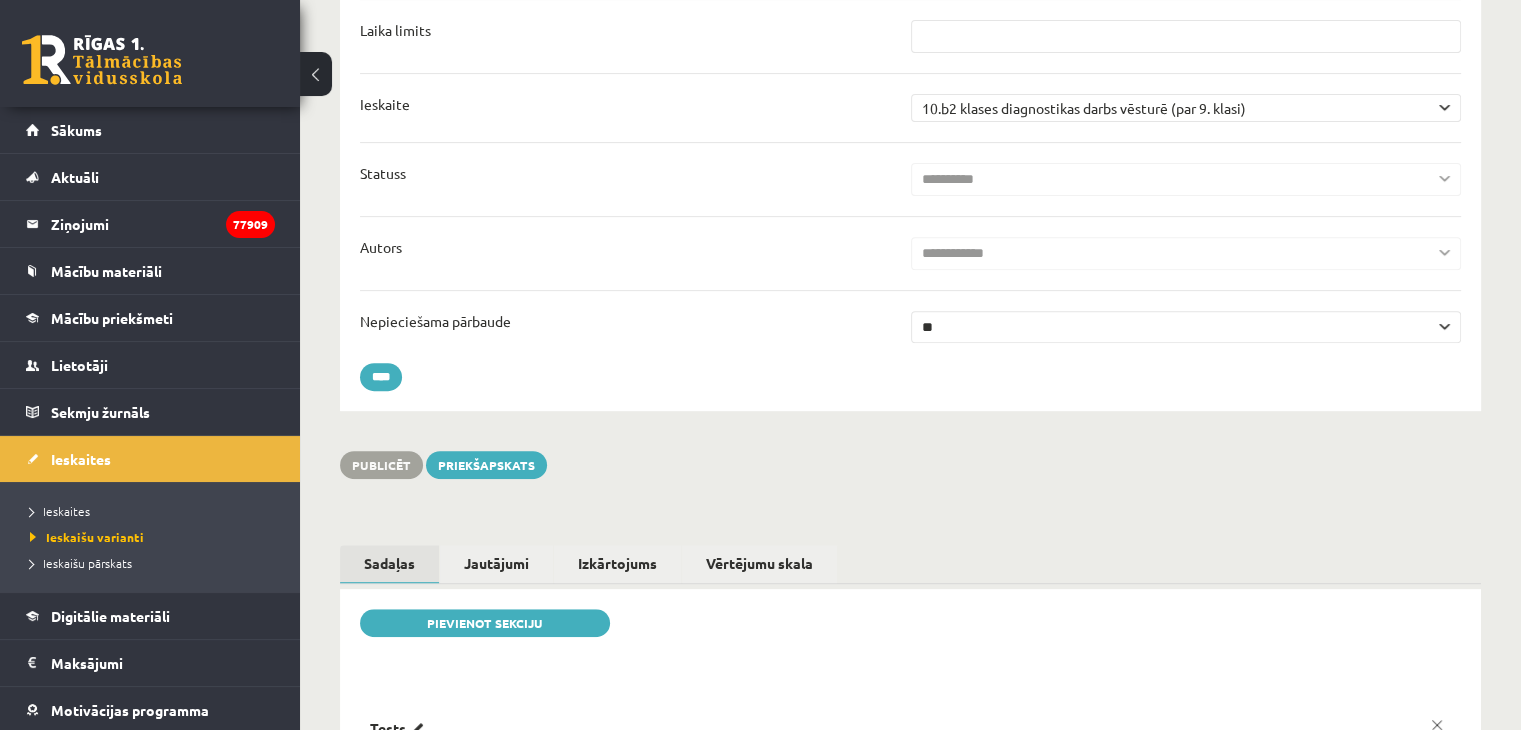 scroll, scrollTop: 0, scrollLeft: 0, axis: both 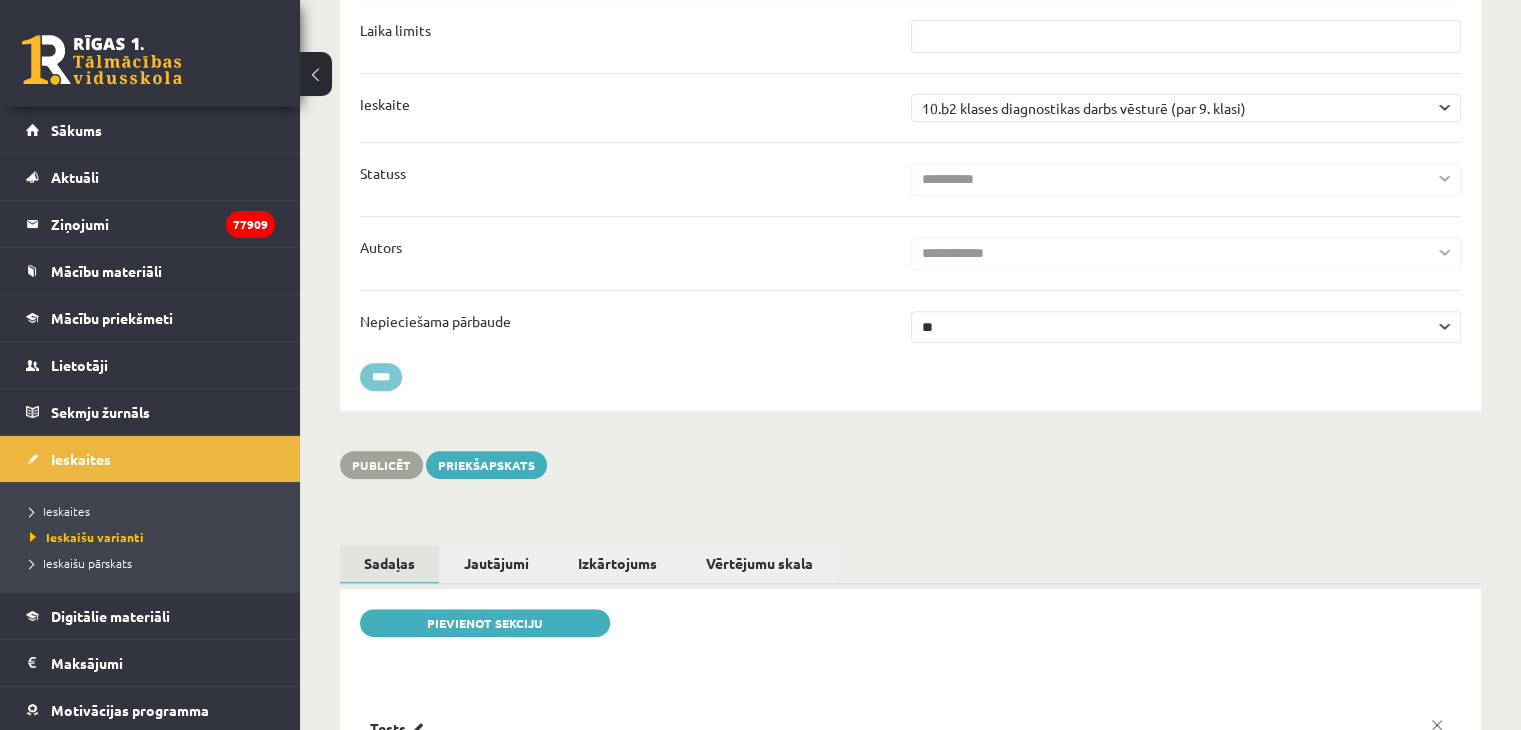 click on "****" at bounding box center [381, 377] 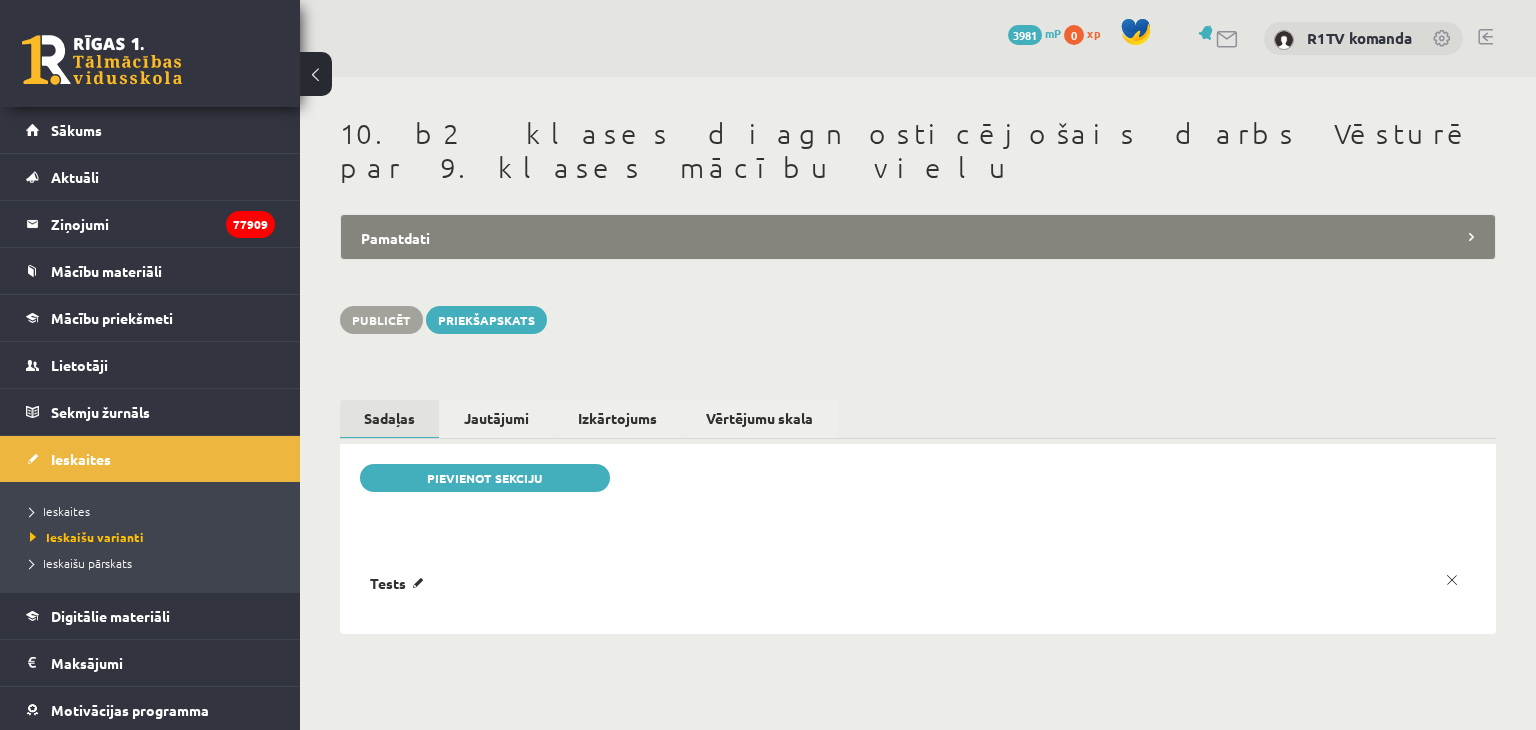 scroll, scrollTop: 0, scrollLeft: 0, axis: both 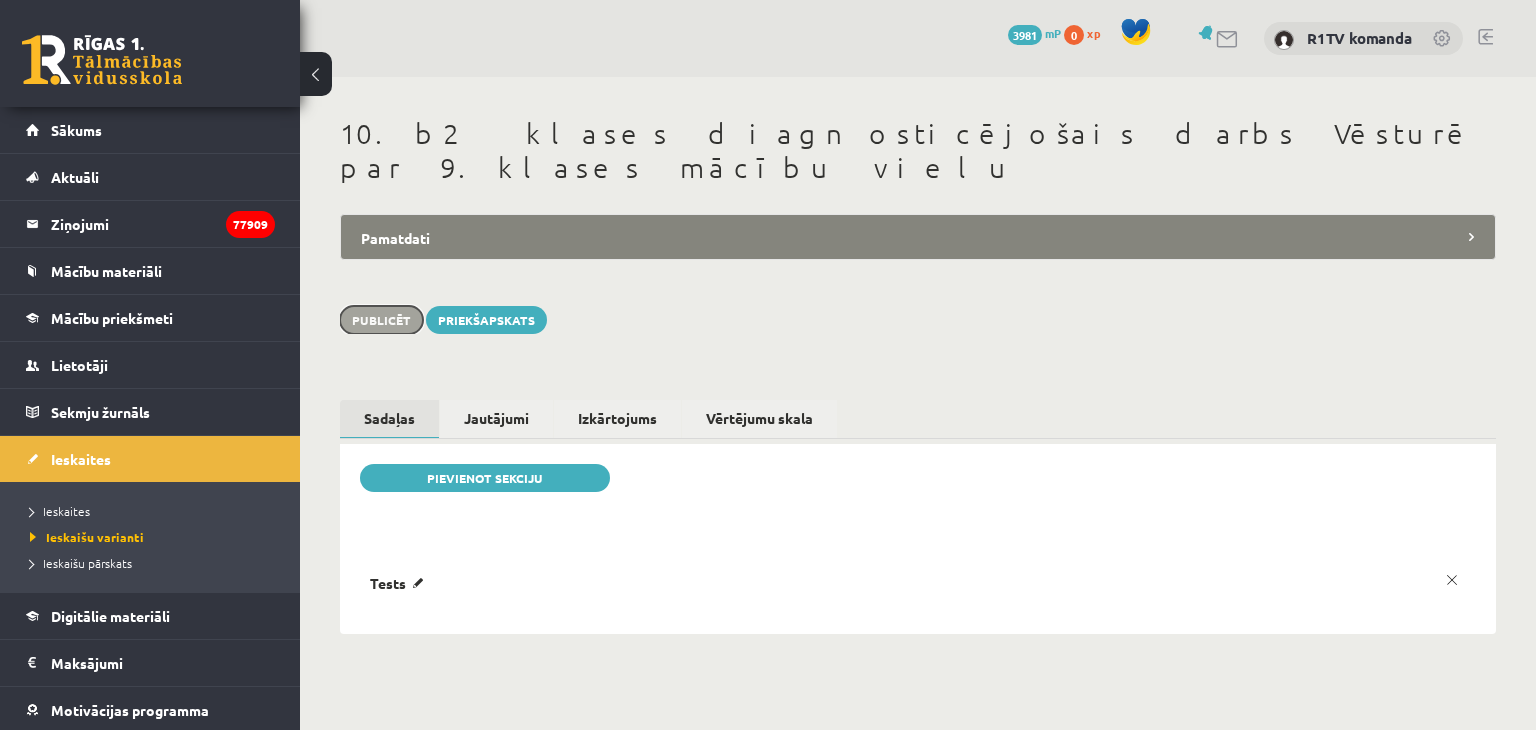 drag, startPoint x: 392, startPoint y: 285, endPoint x: 400, endPoint y: 231, distance: 54.589375 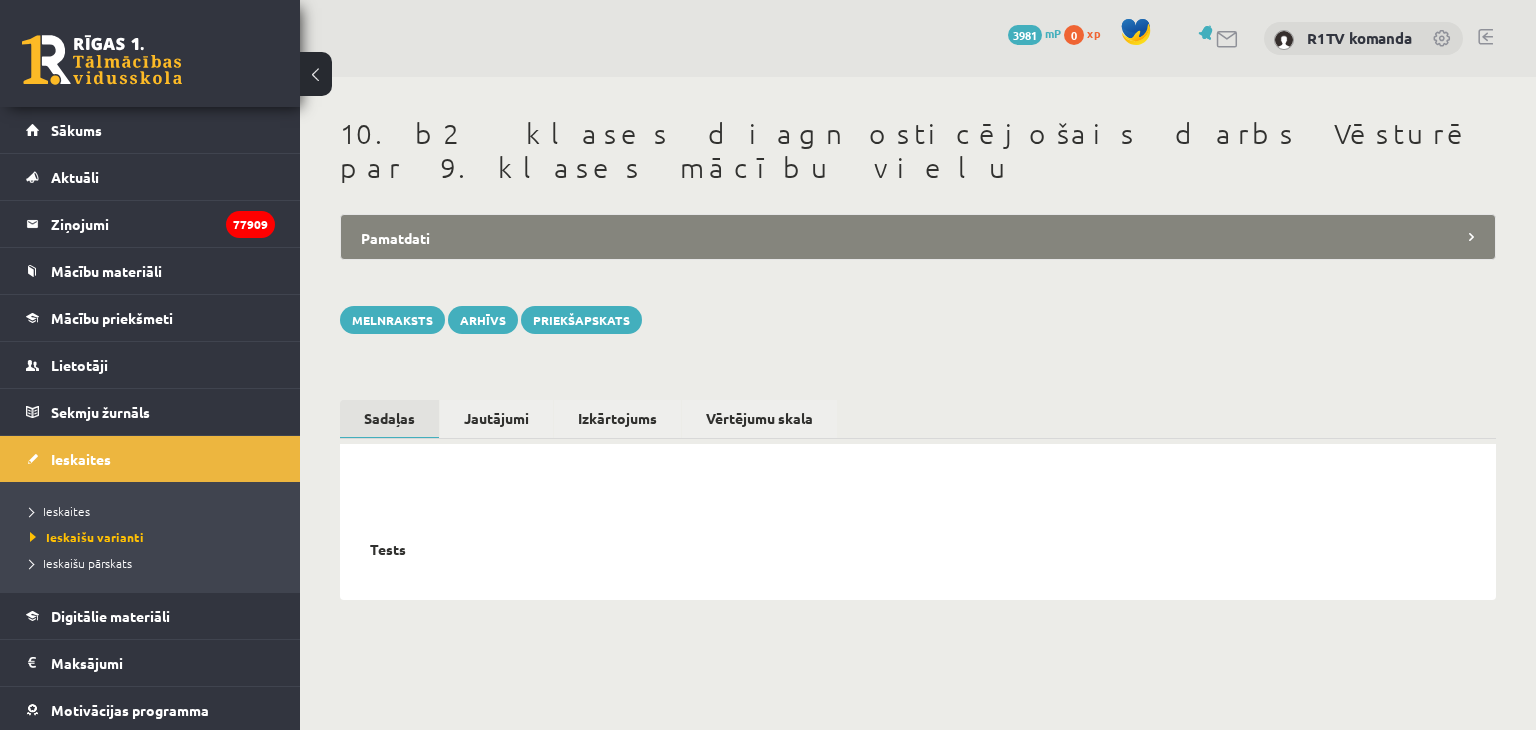 scroll, scrollTop: 0, scrollLeft: 0, axis: both 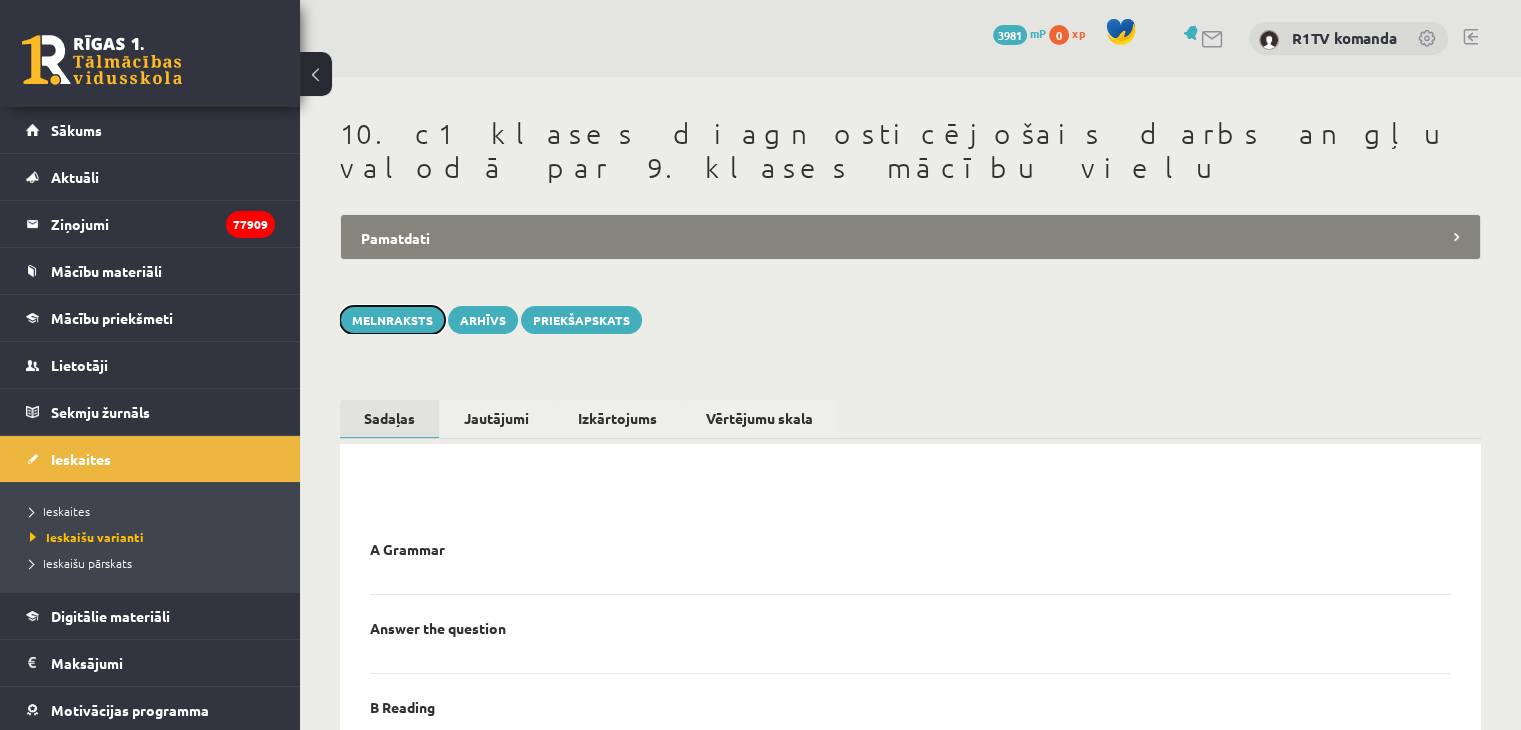 click on "Melnraksts" at bounding box center (392, 320) 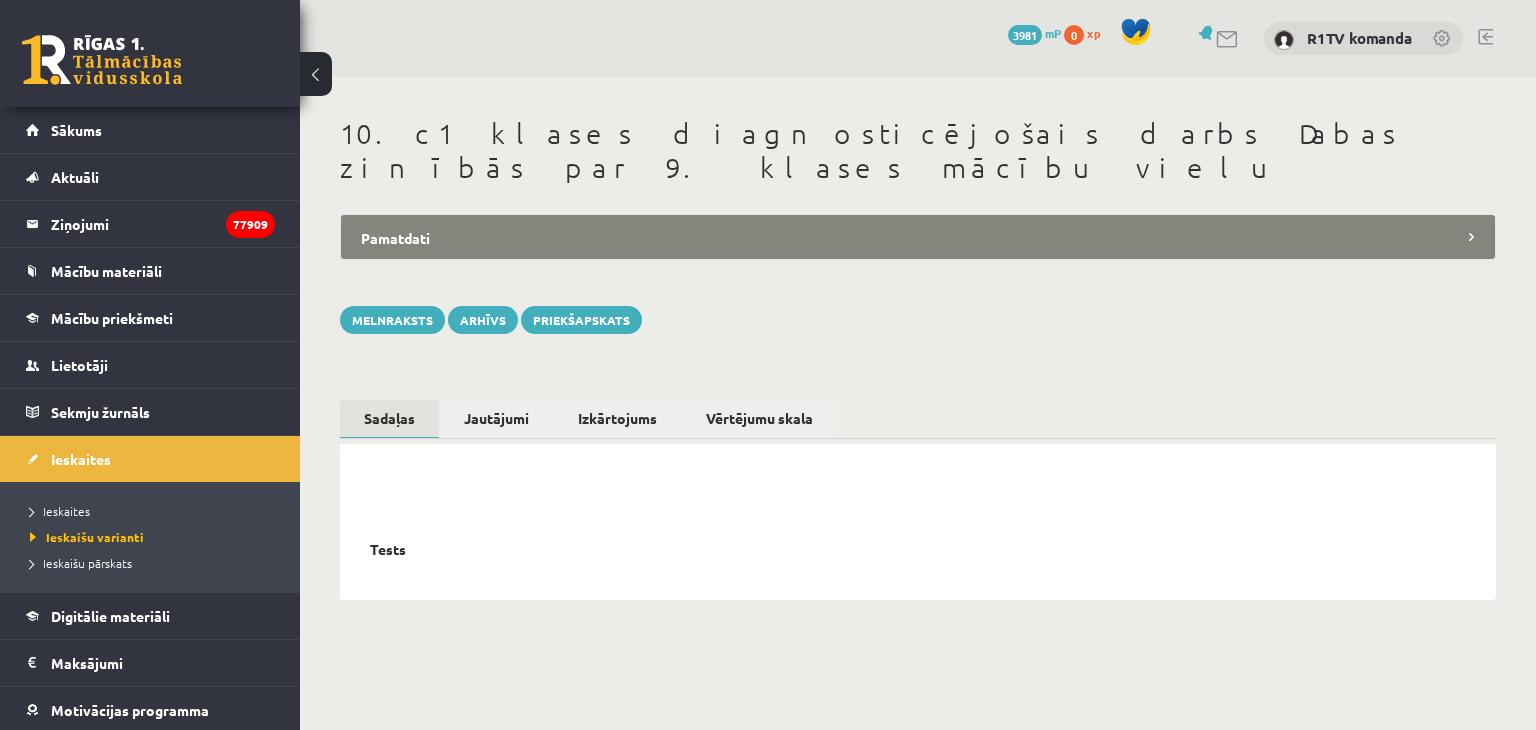 scroll, scrollTop: 0, scrollLeft: 0, axis: both 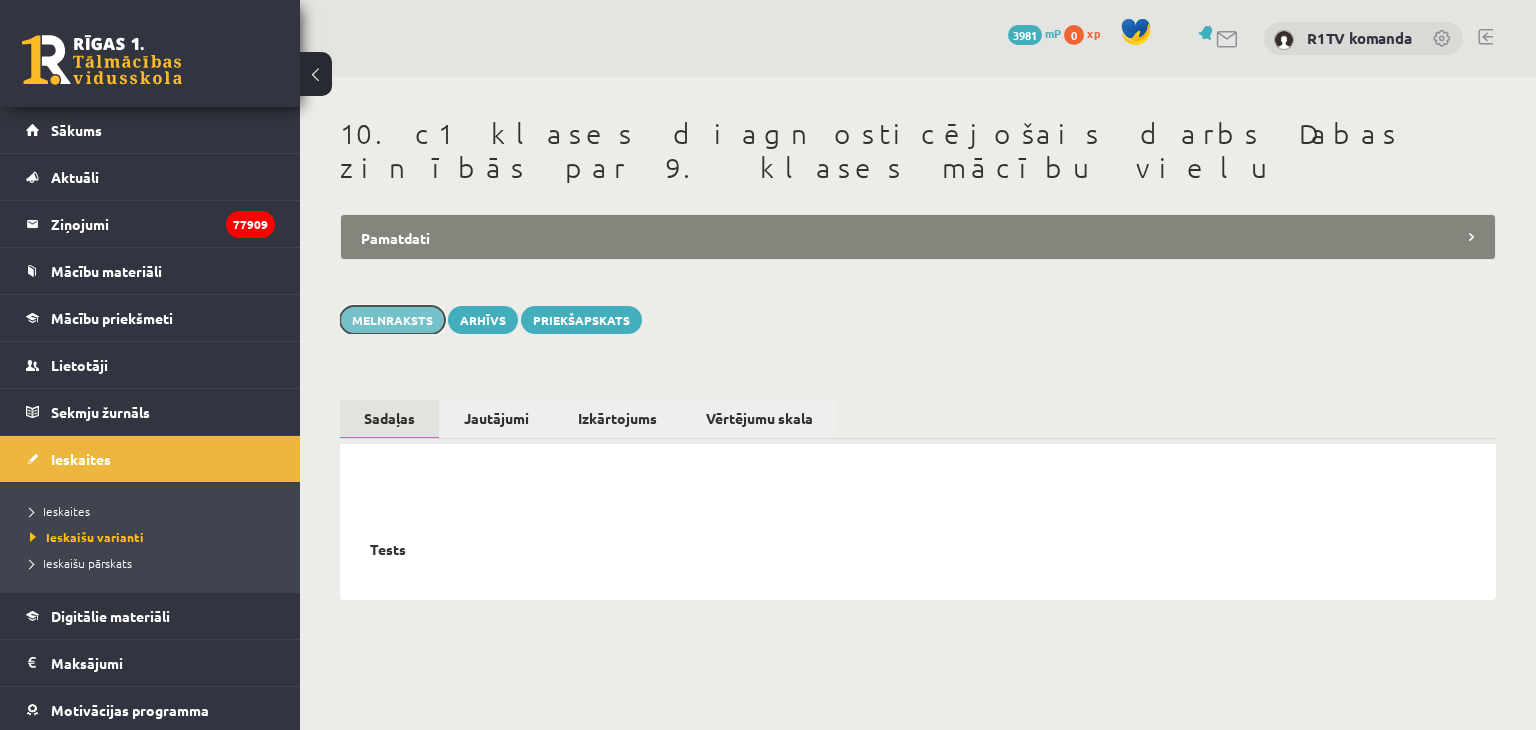 click on "Melnraksts" at bounding box center [392, 320] 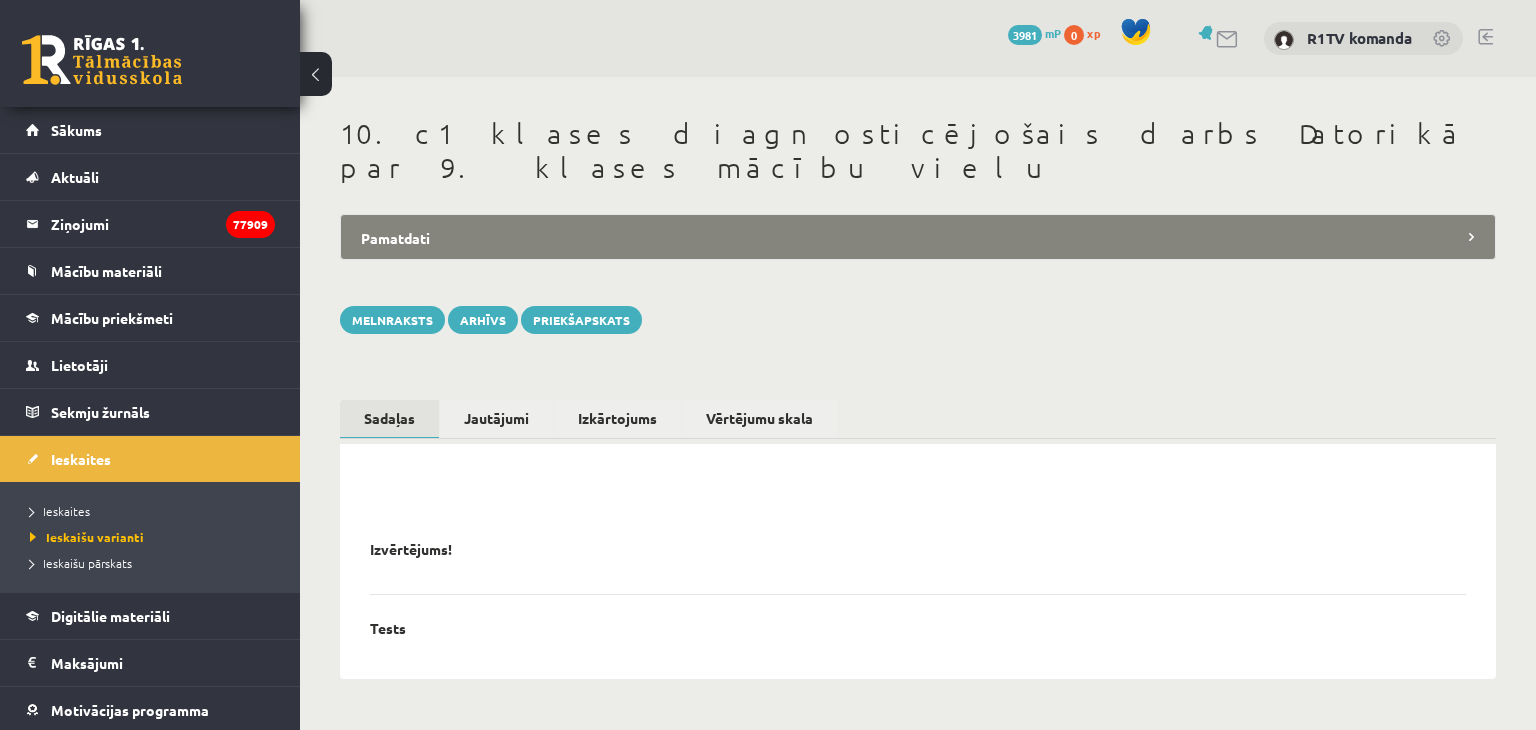 scroll, scrollTop: 0, scrollLeft: 0, axis: both 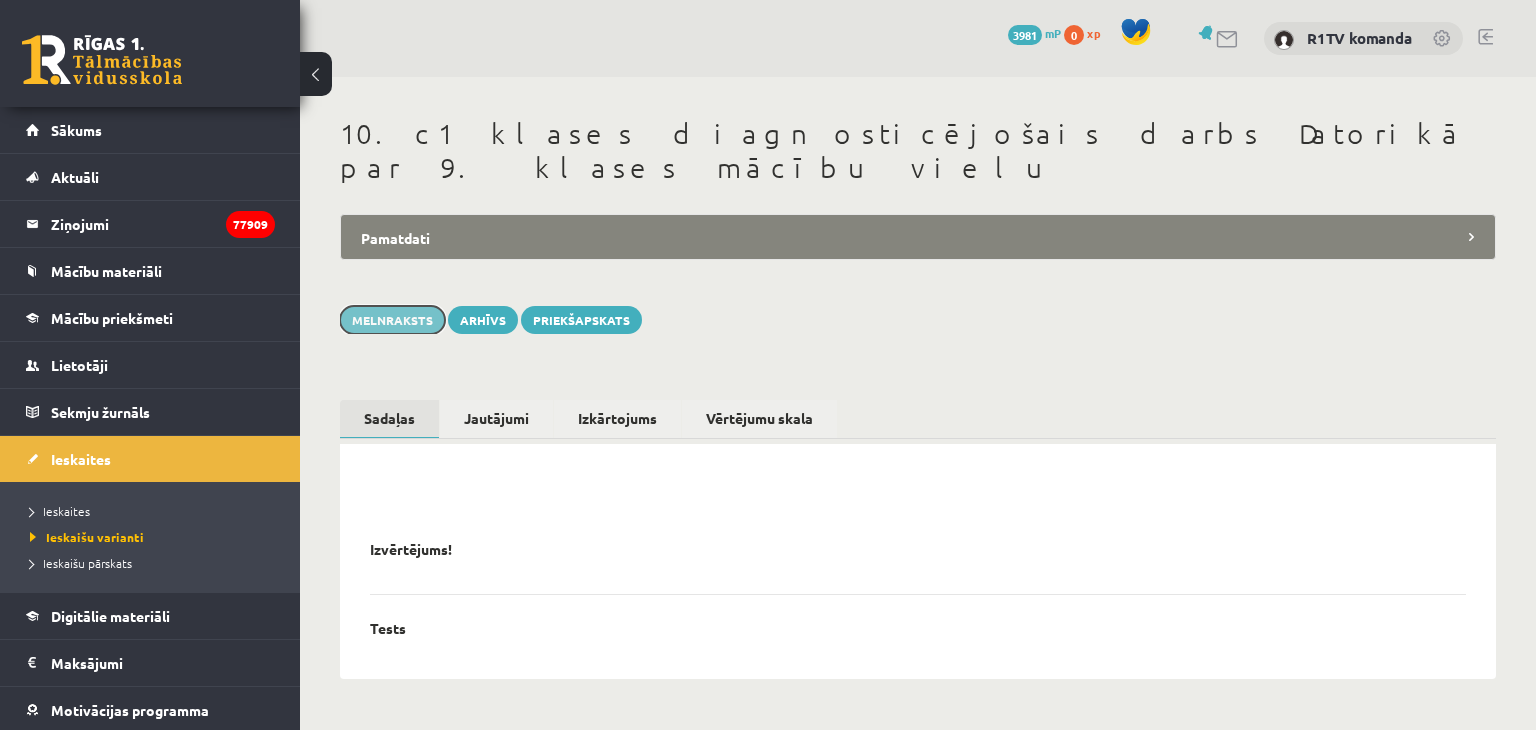 click on "Melnraksts" at bounding box center [392, 320] 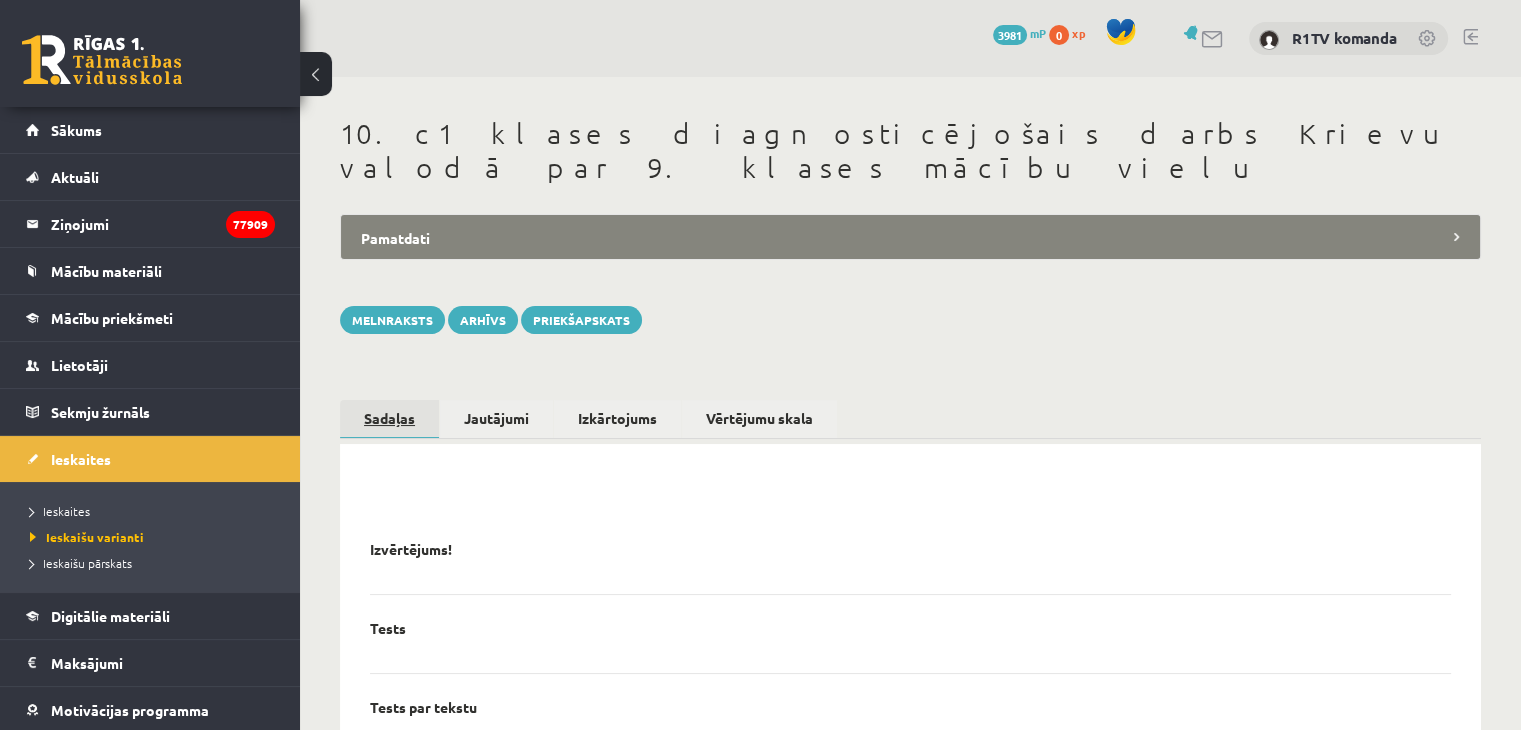 scroll, scrollTop: 0, scrollLeft: 0, axis: both 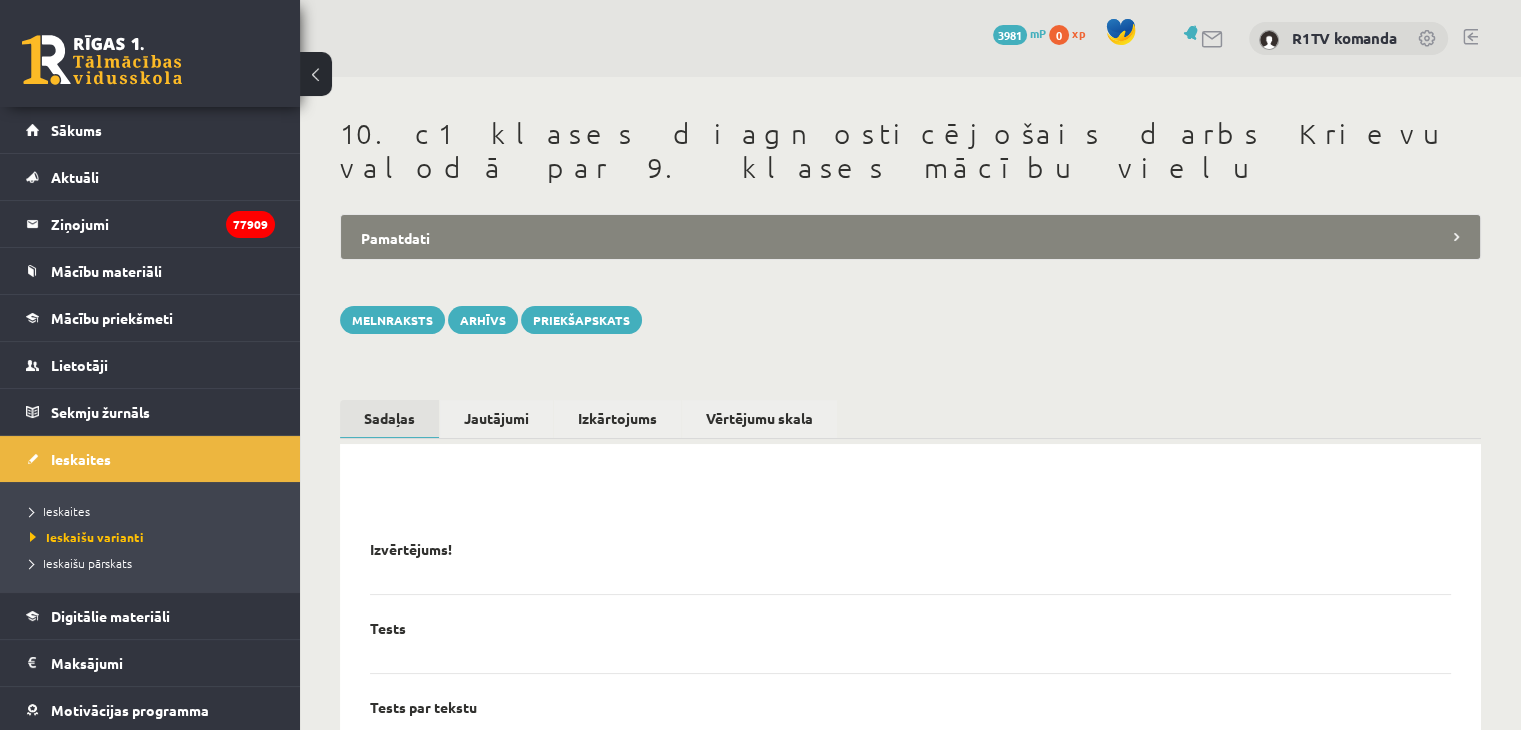 click on "Melnraksts
Arhīvs
Priekšapskats" at bounding box center [910, 310] 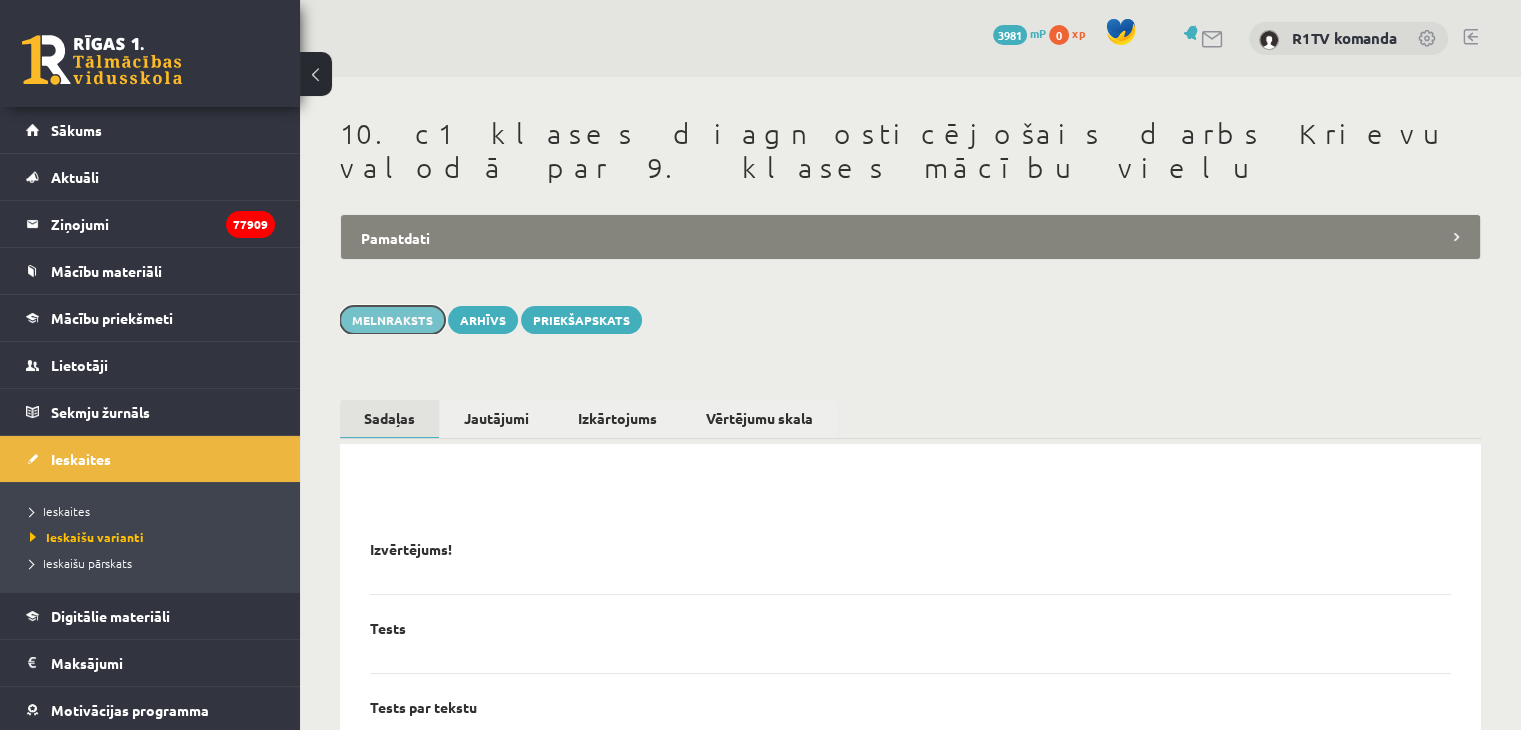 click on "Melnraksts" at bounding box center (392, 320) 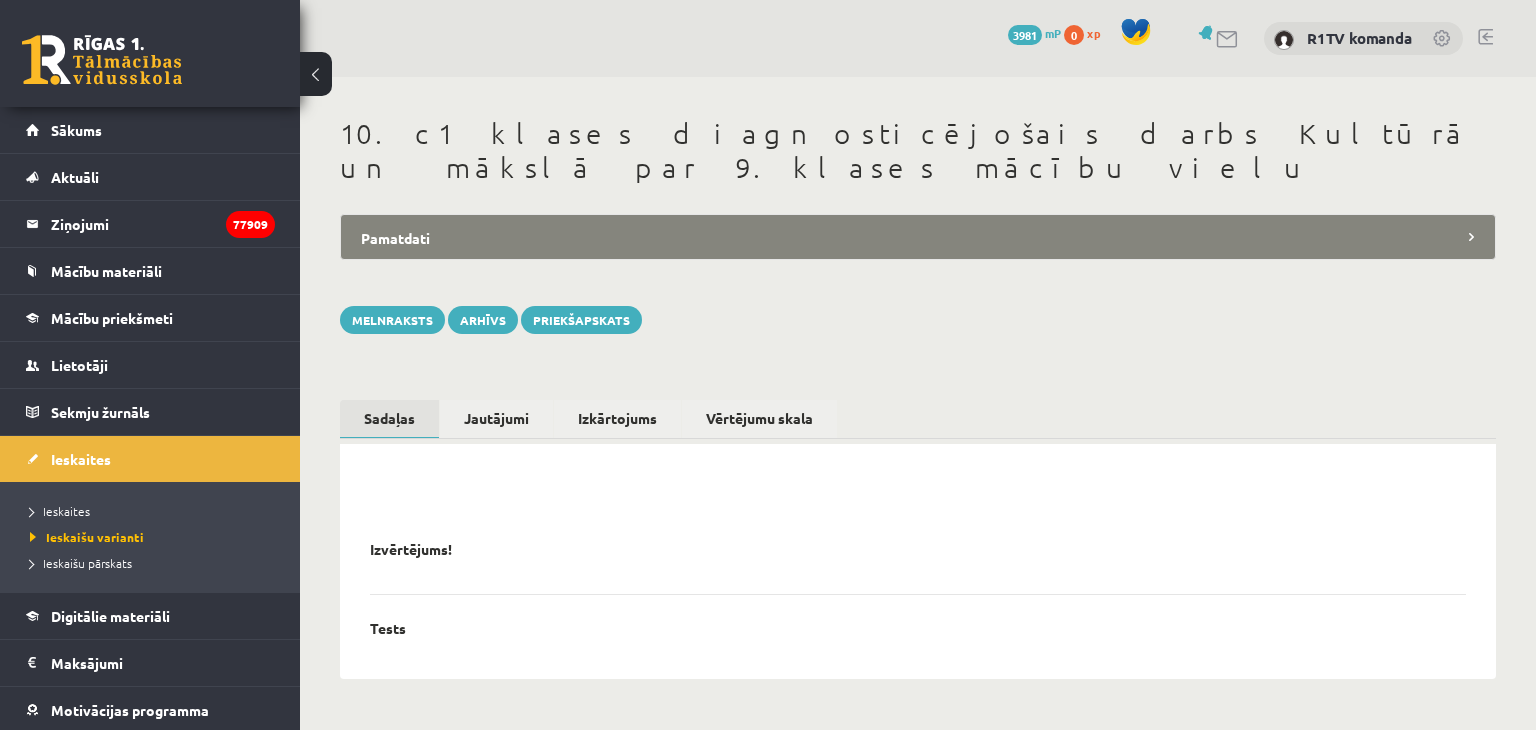scroll, scrollTop: 0, scrollLeft: 0, axis: both 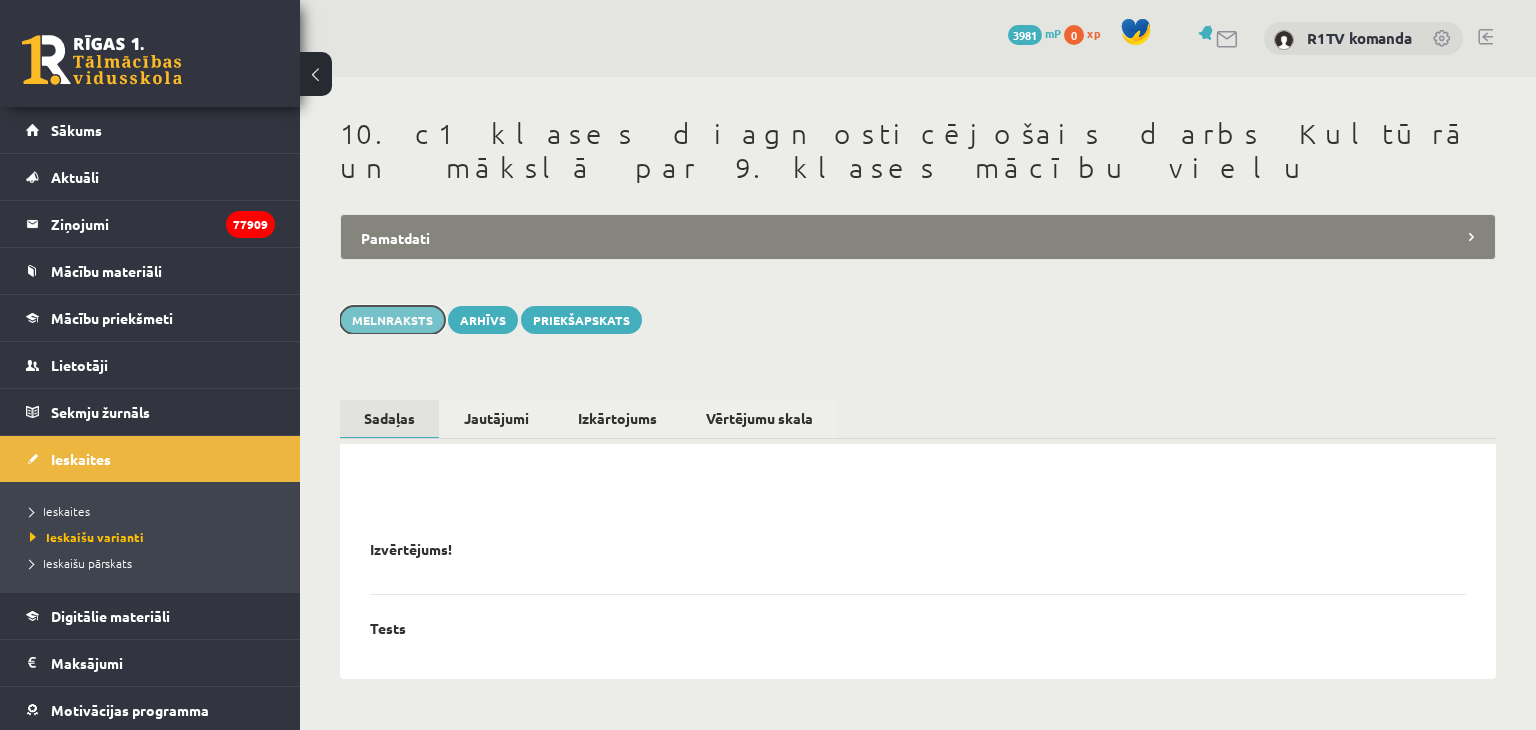 click on "Melnraksts" at bounding box center (392, 320) 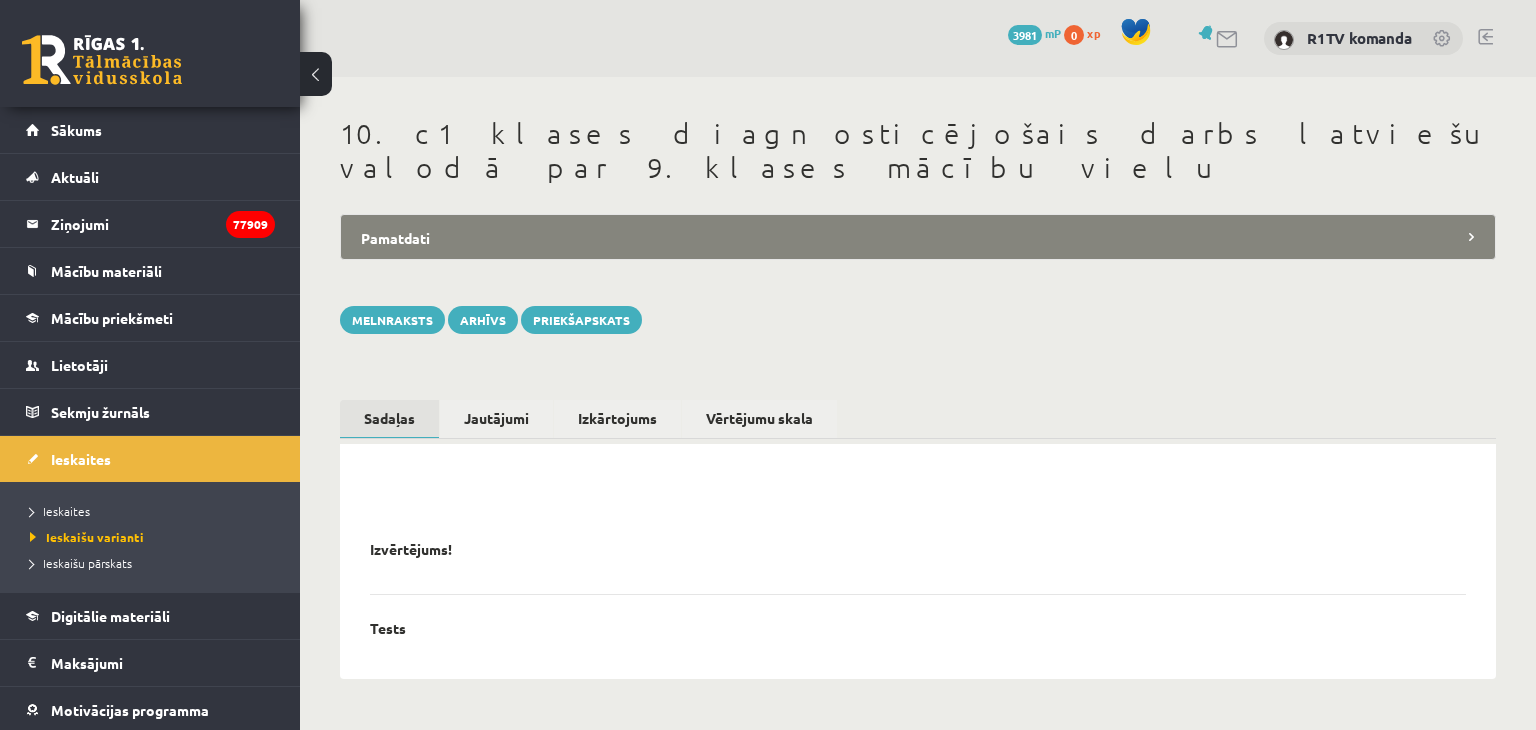 scroll, scrollTop: 0, scrollLeft: 0, axis: both 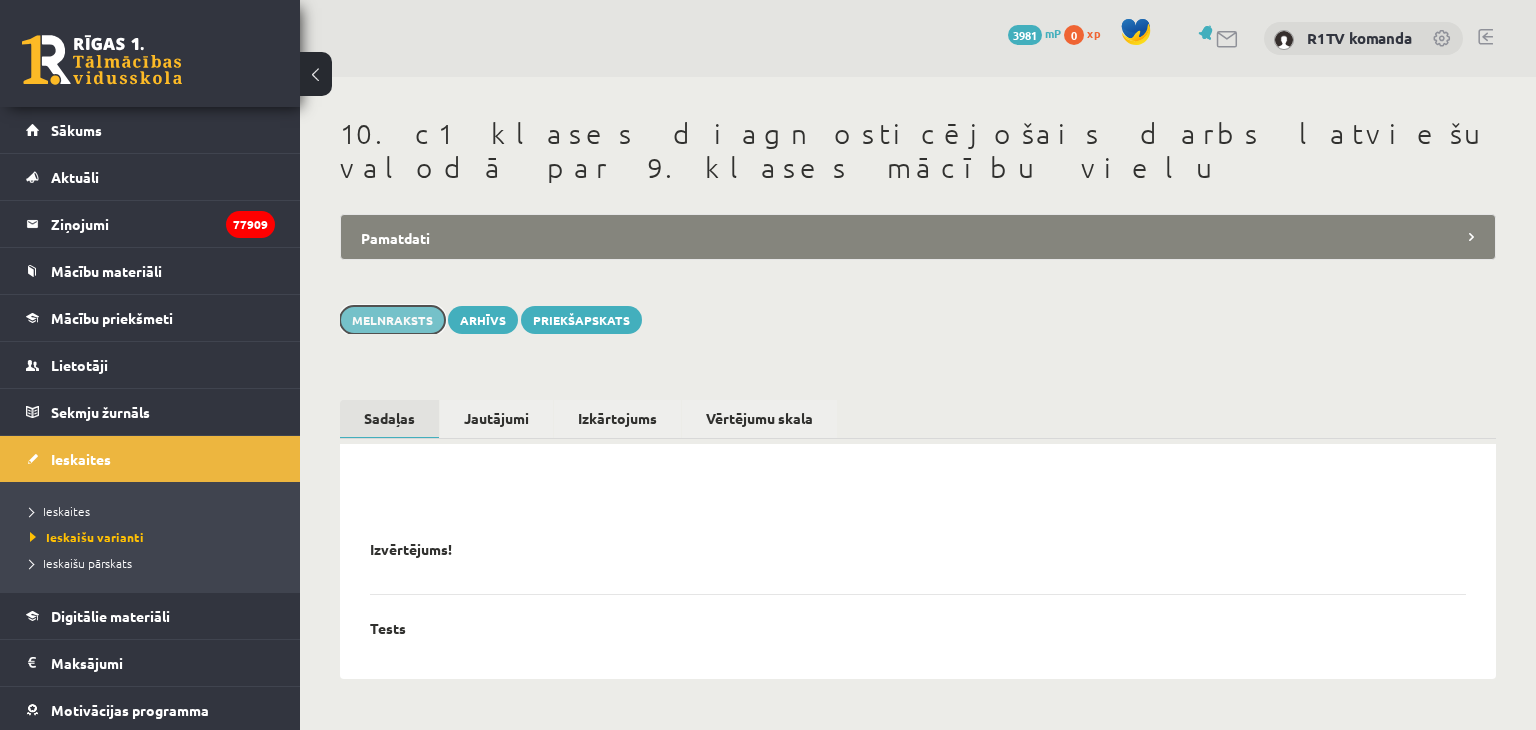 click on "Melnraksts" at bounding box center [392, 320] 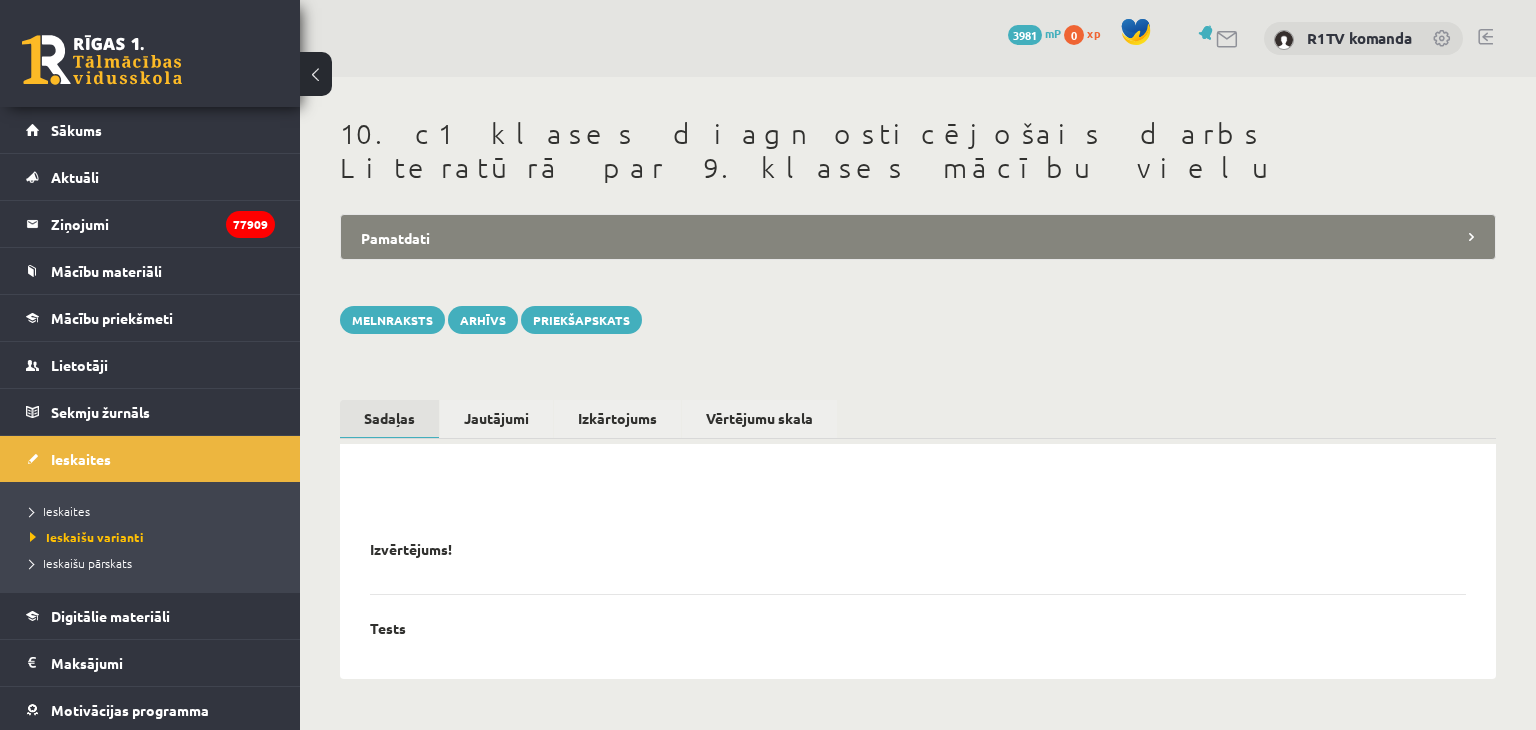 scroll, scrollTop: 0, scrollLeft: 0, axis: both 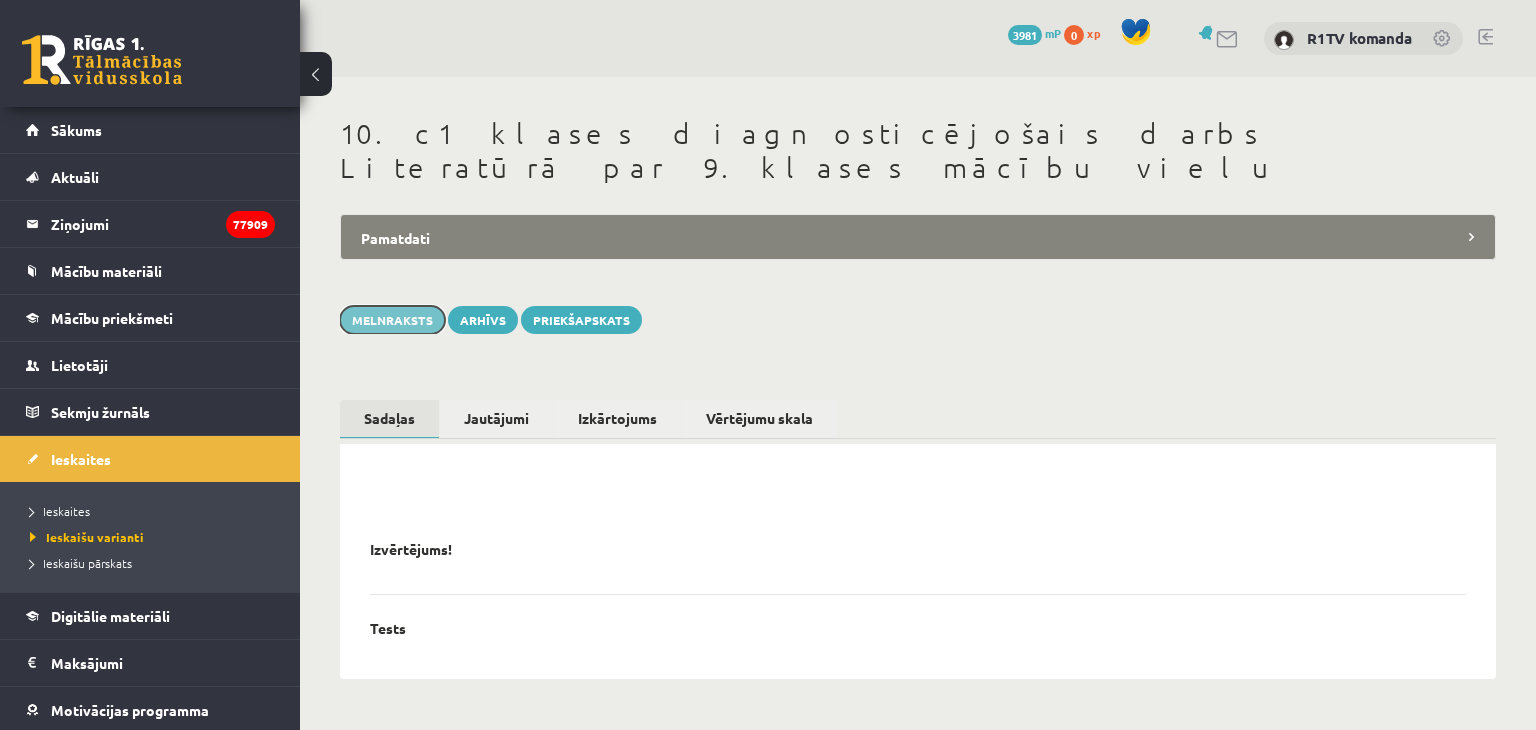 drag, startPoint x: 375, startPoint y: 292, endPoint x: 419, endPoint y: 291, distance: 44.011364 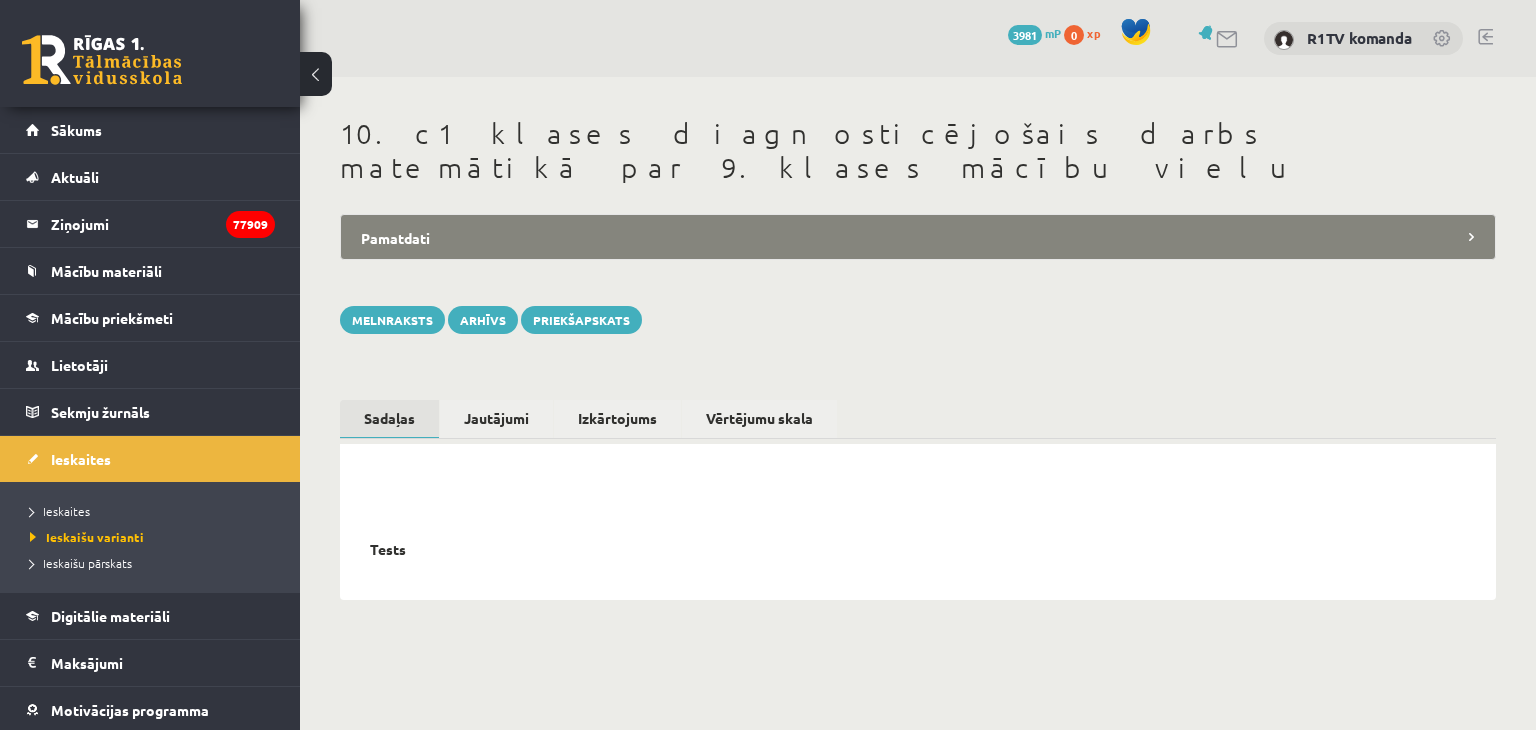 scroll, scrollTop: 0, scrollLeft: 0, axis: both 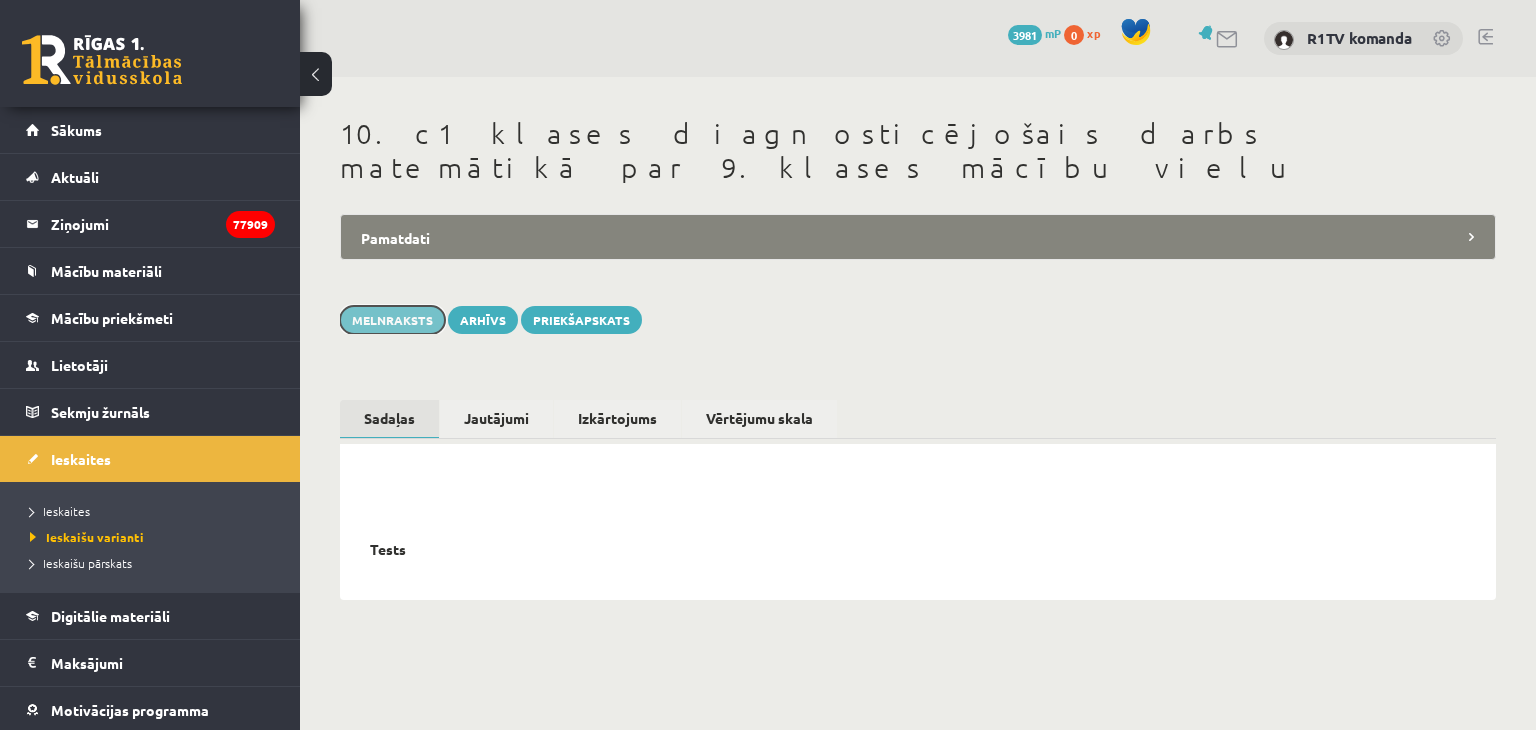 click on "Melnraksts" at bounding box center (392, 320) 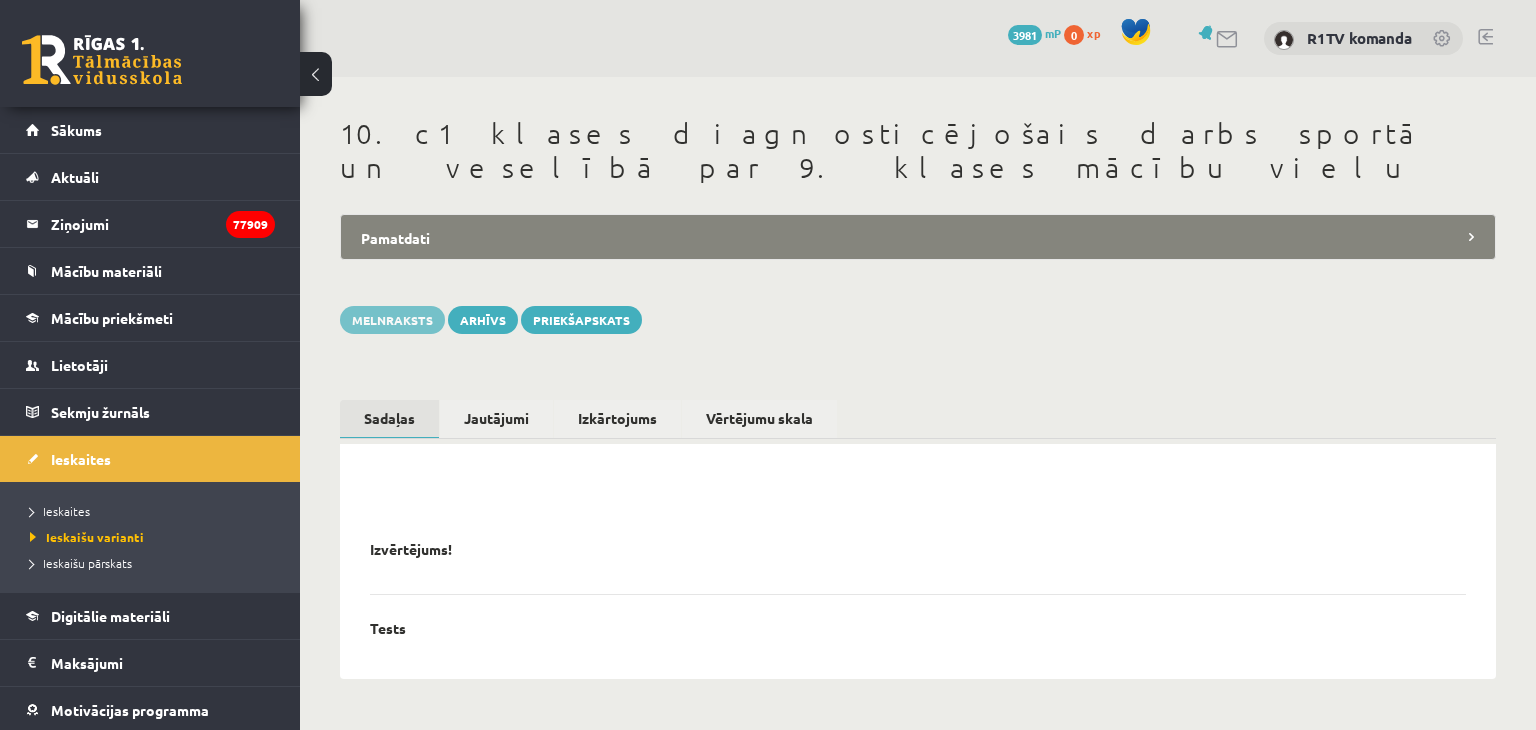 scroll, scrollTop: 0, scrollLeft: 0, axis: both 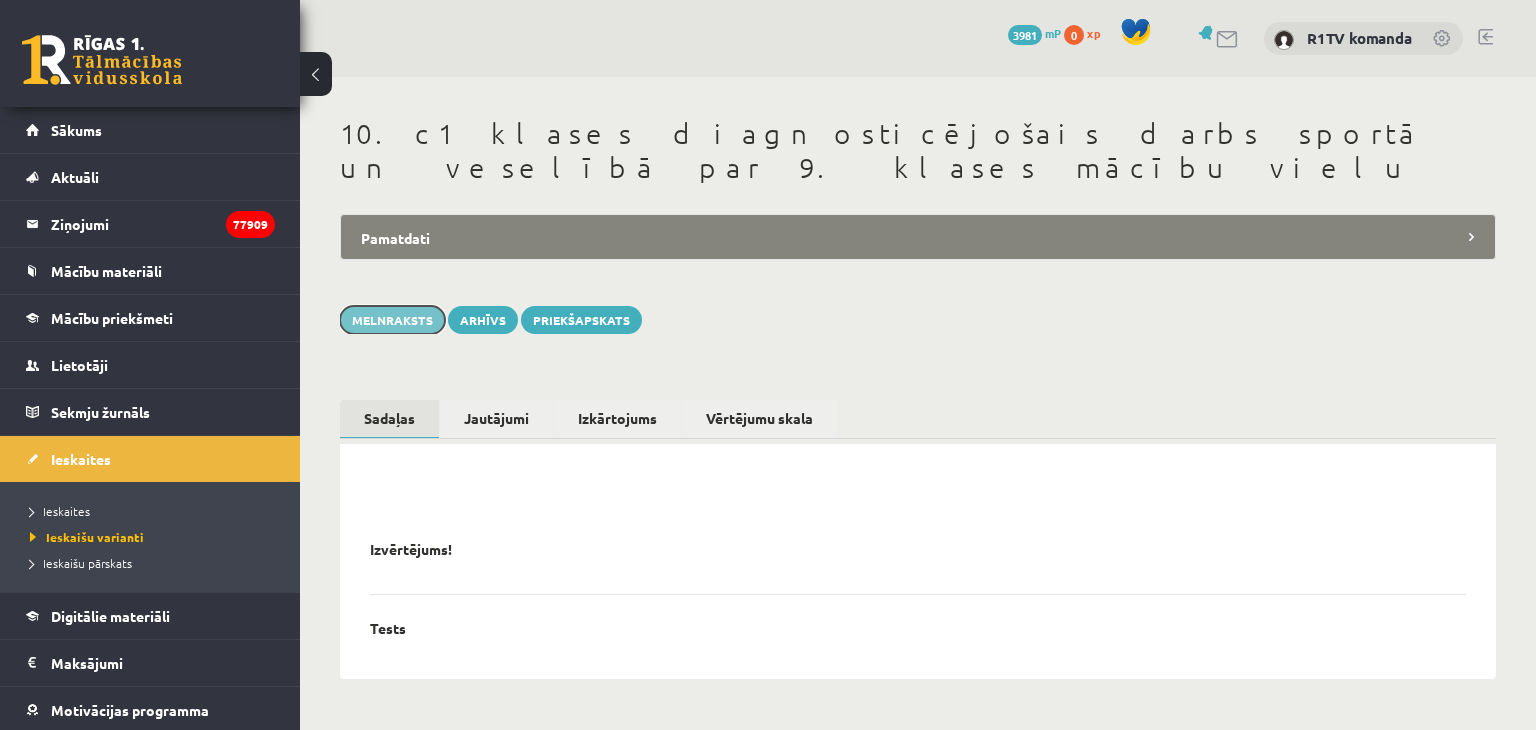 click on "Melnraksts" at bounding box center [392, 320] 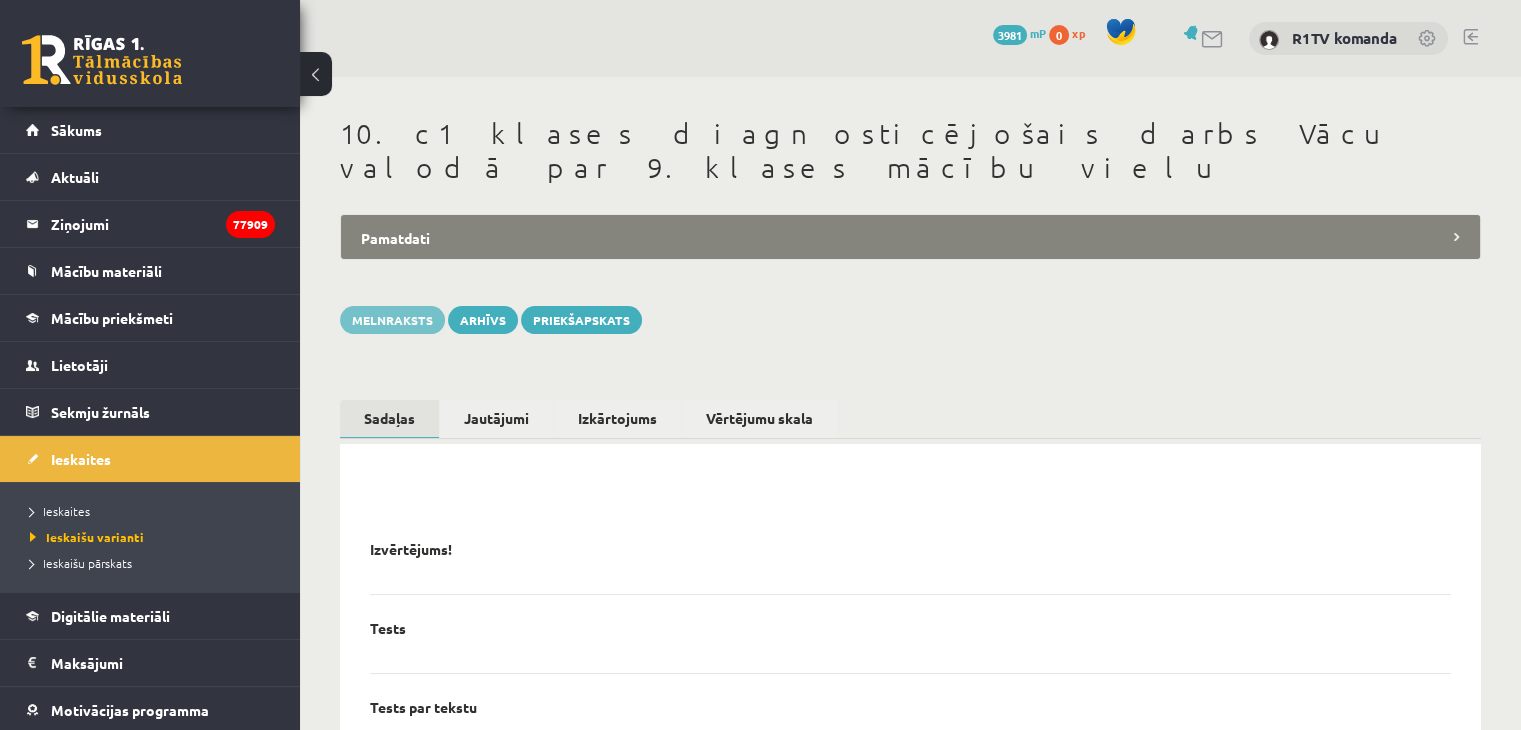 scroll, scrollTop: 0, scrollLeft: 0, axis: both 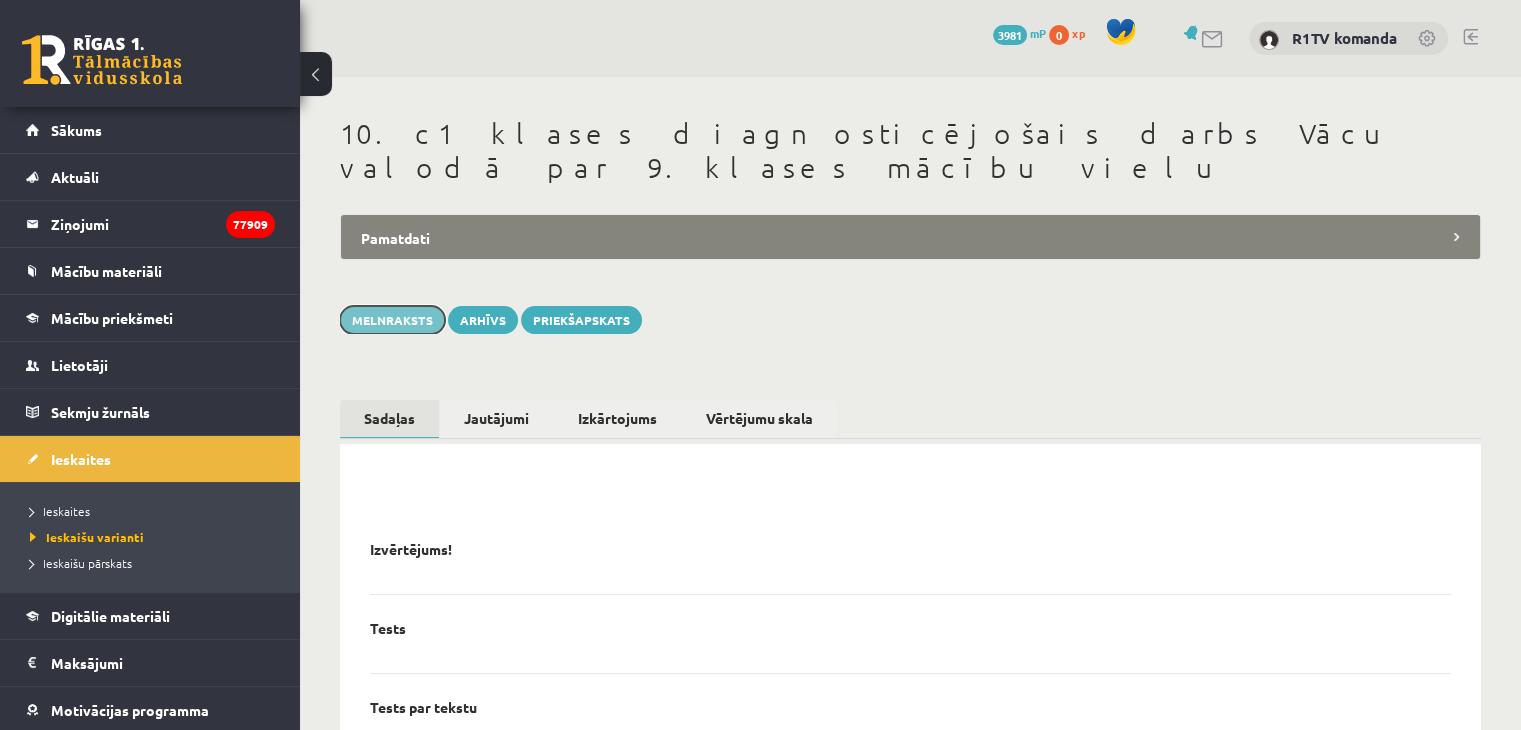 drag, startPoint x: 395, startPoint y: 275, endPoint x: 405, endPoint y: 277, distance: 10.198039 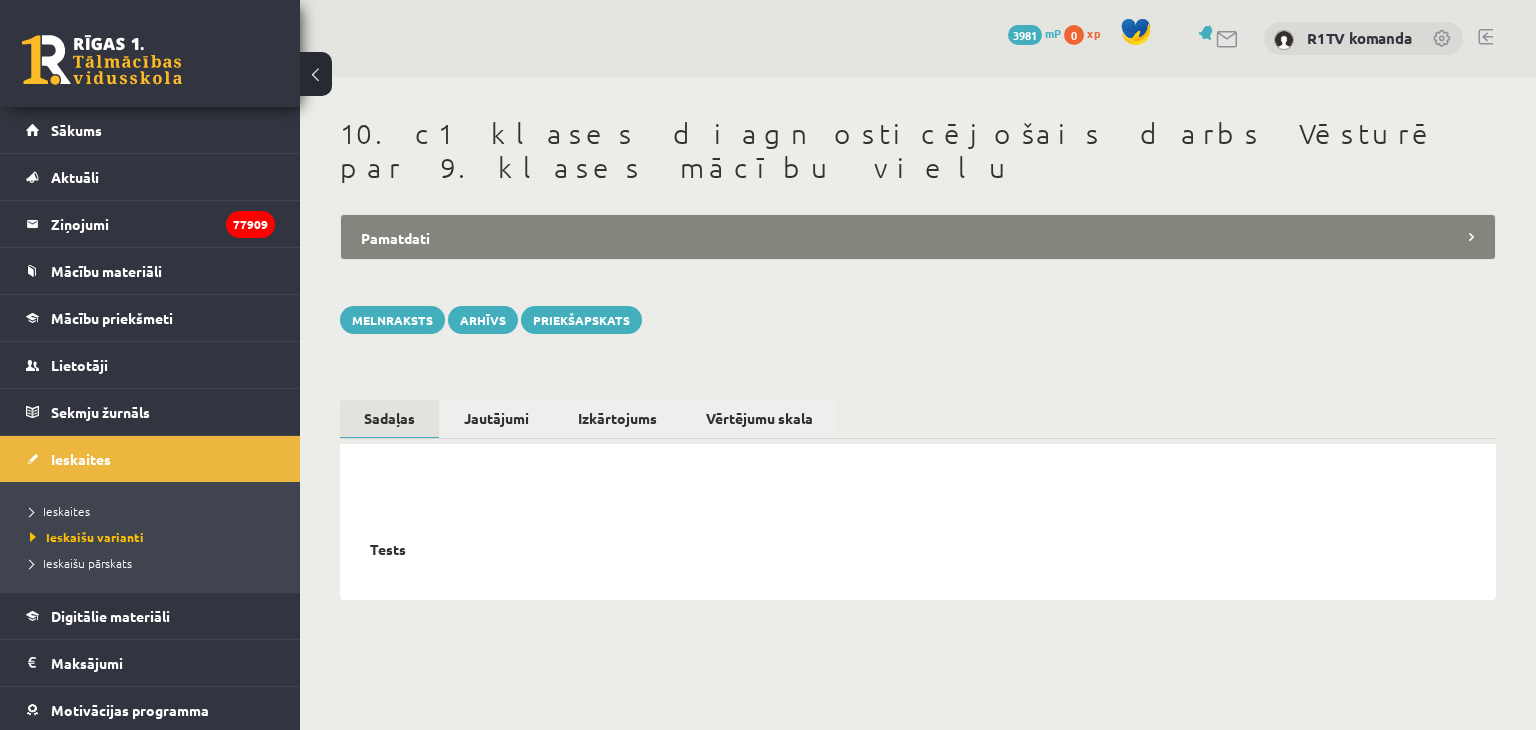 scroll, scrollTop: 0, scrollLeft: 0, axis: both 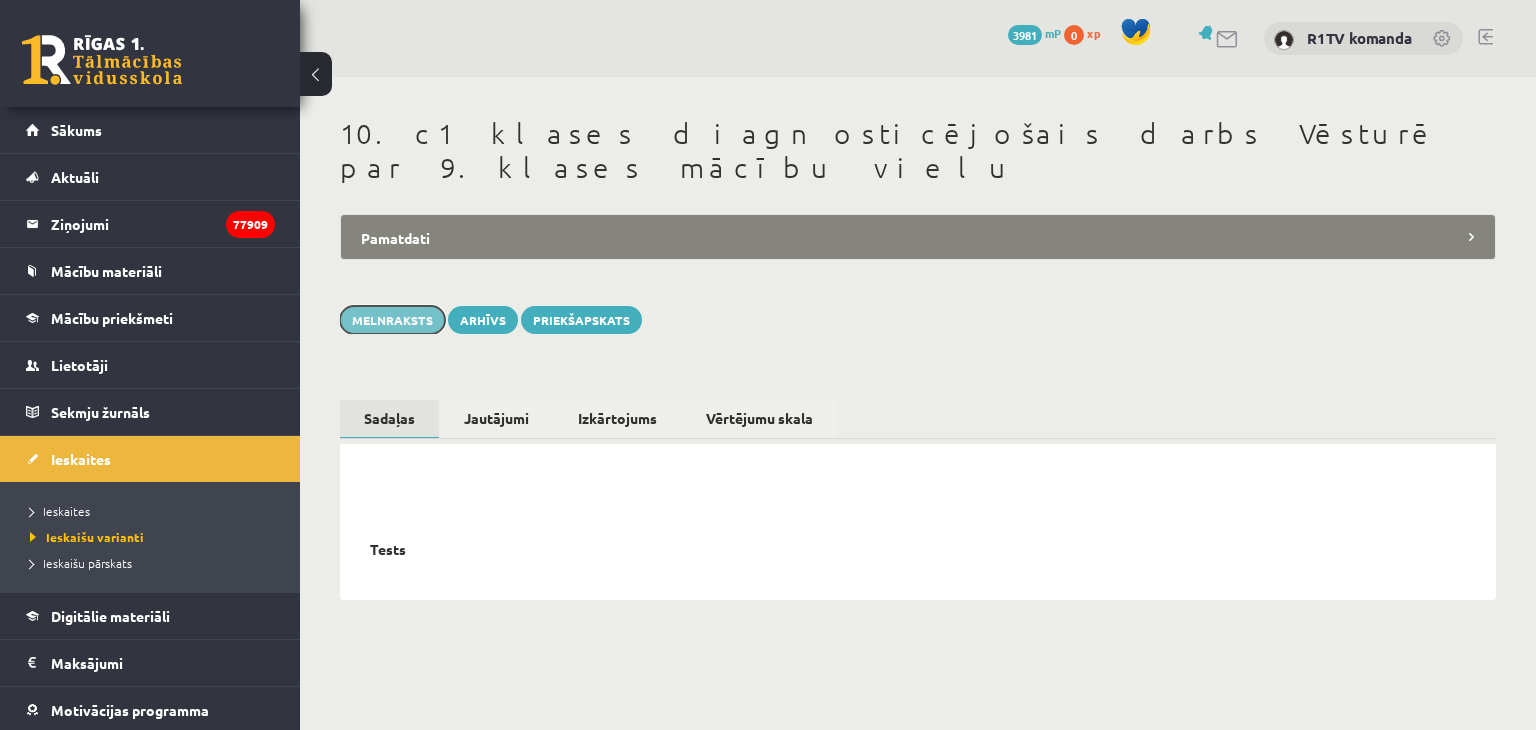 click on "Melnraksts" at bounding box center (392, 320) 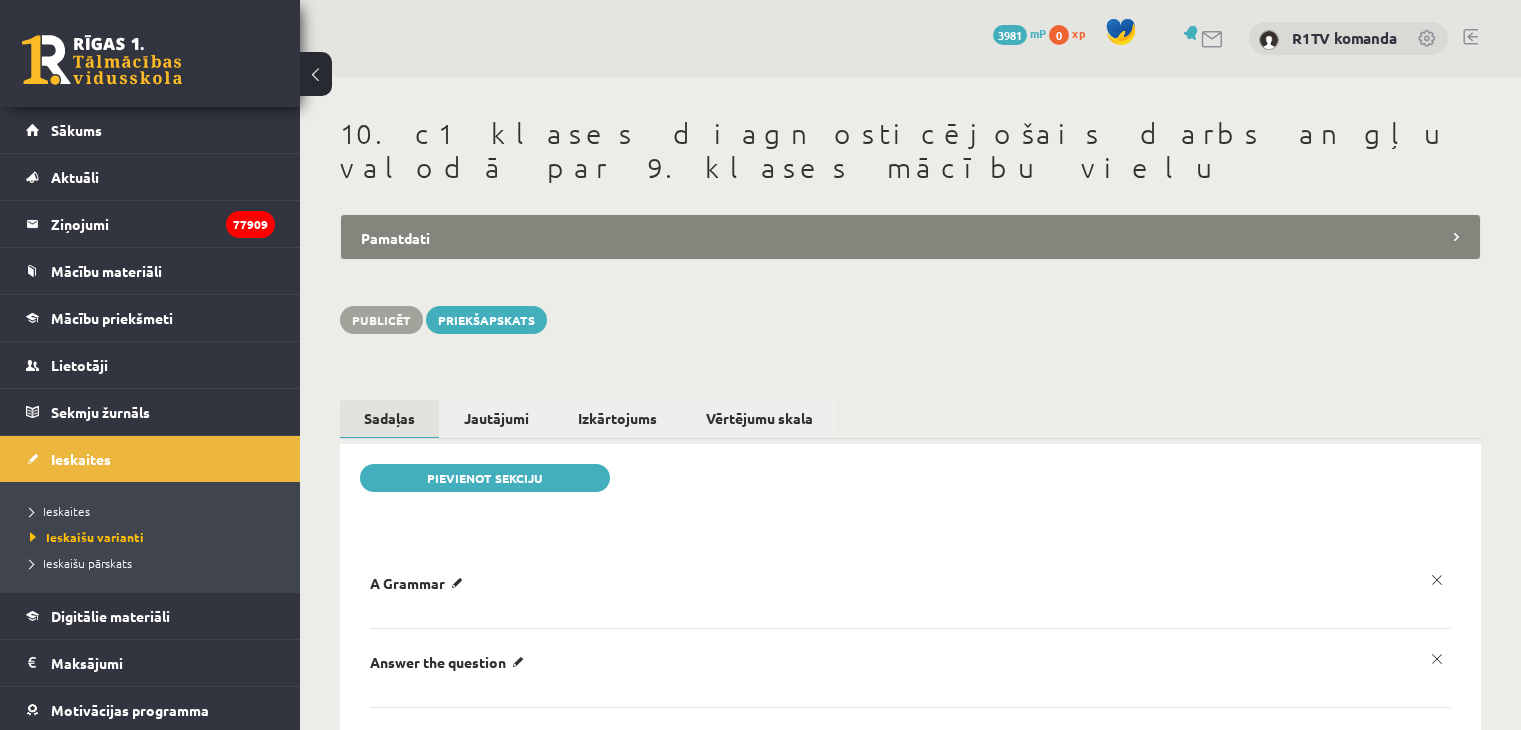 click on "Pamatdati" at bounding box center [910, 237] 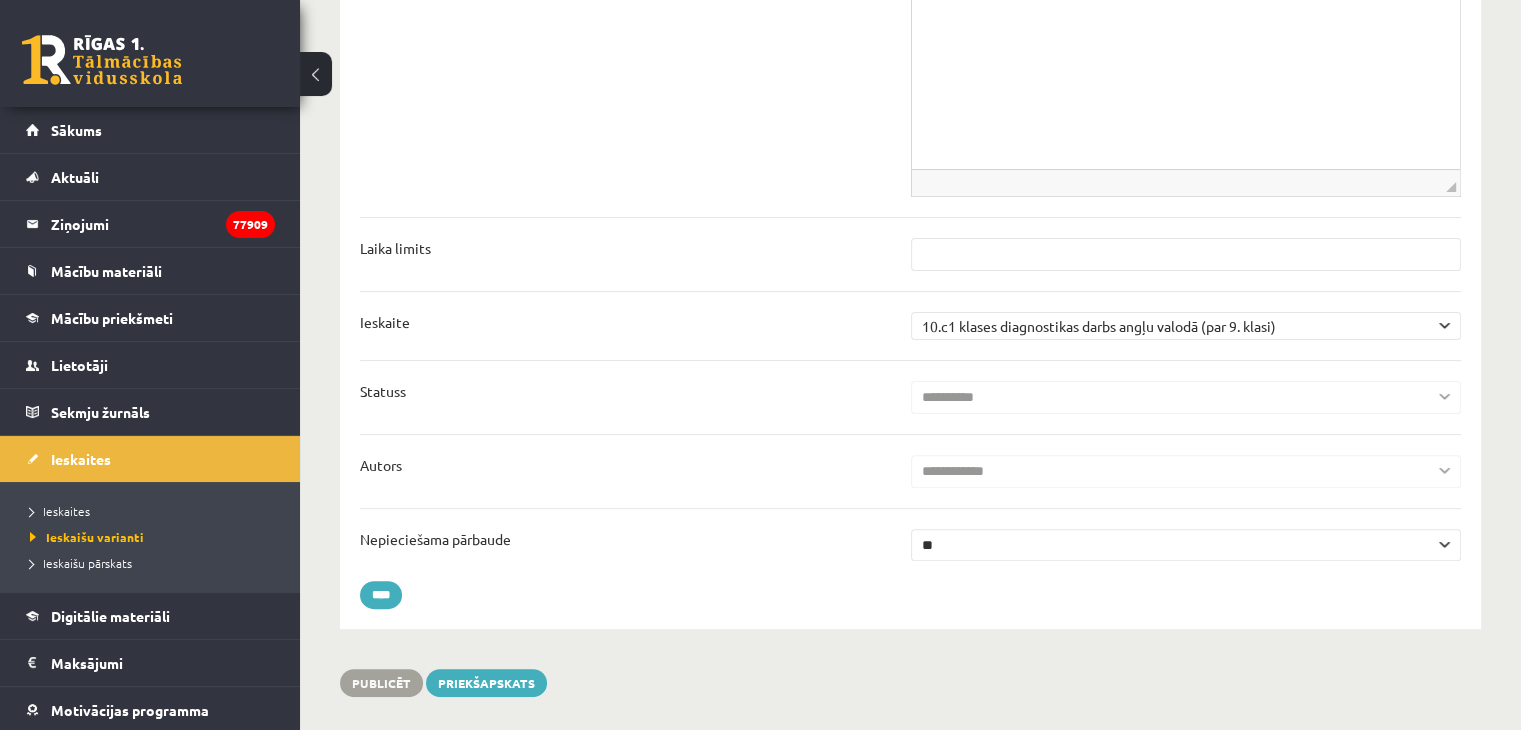 scroll, scrollTop: 703, scrollLeft: 0, axis: vertical 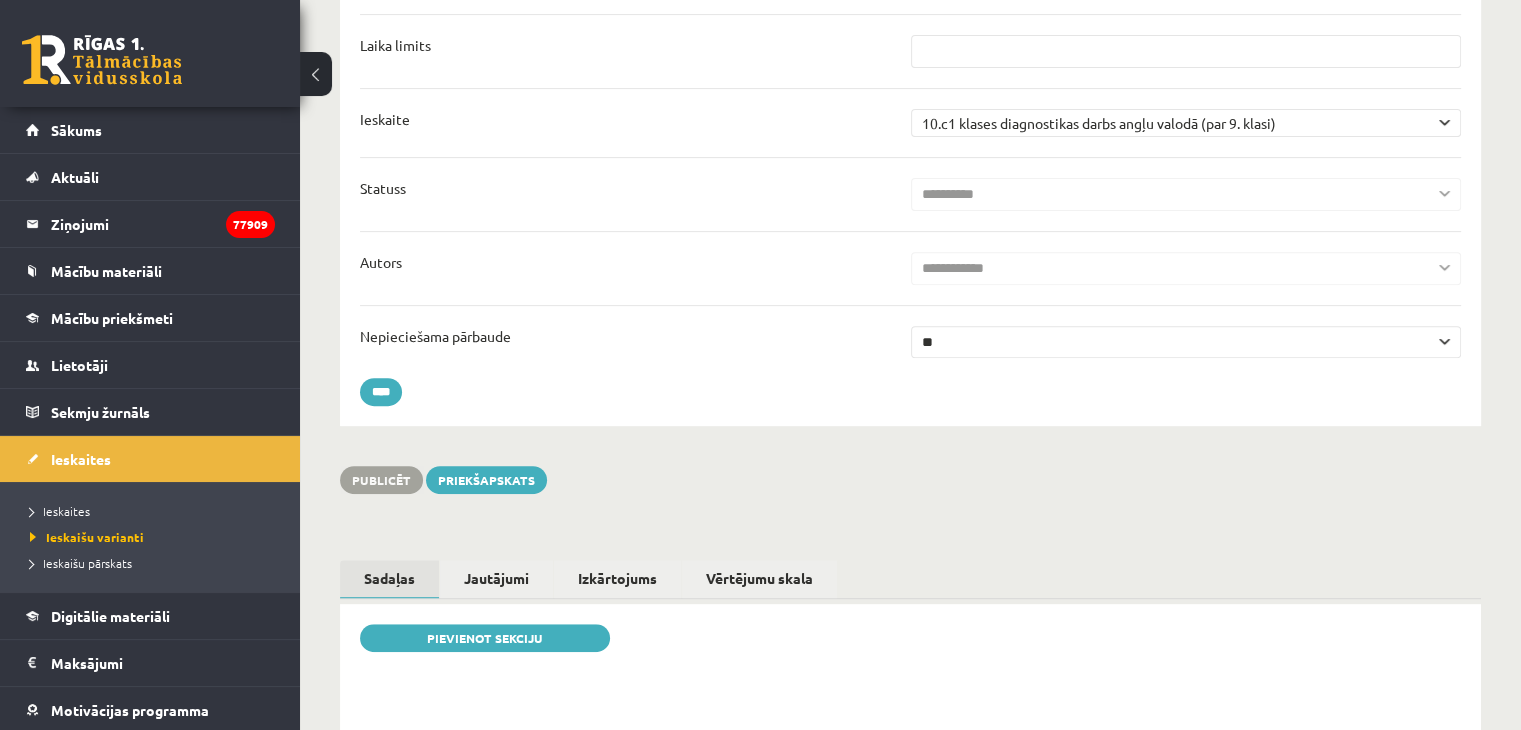 click on "**
**" at bounding box center [1186, 342] 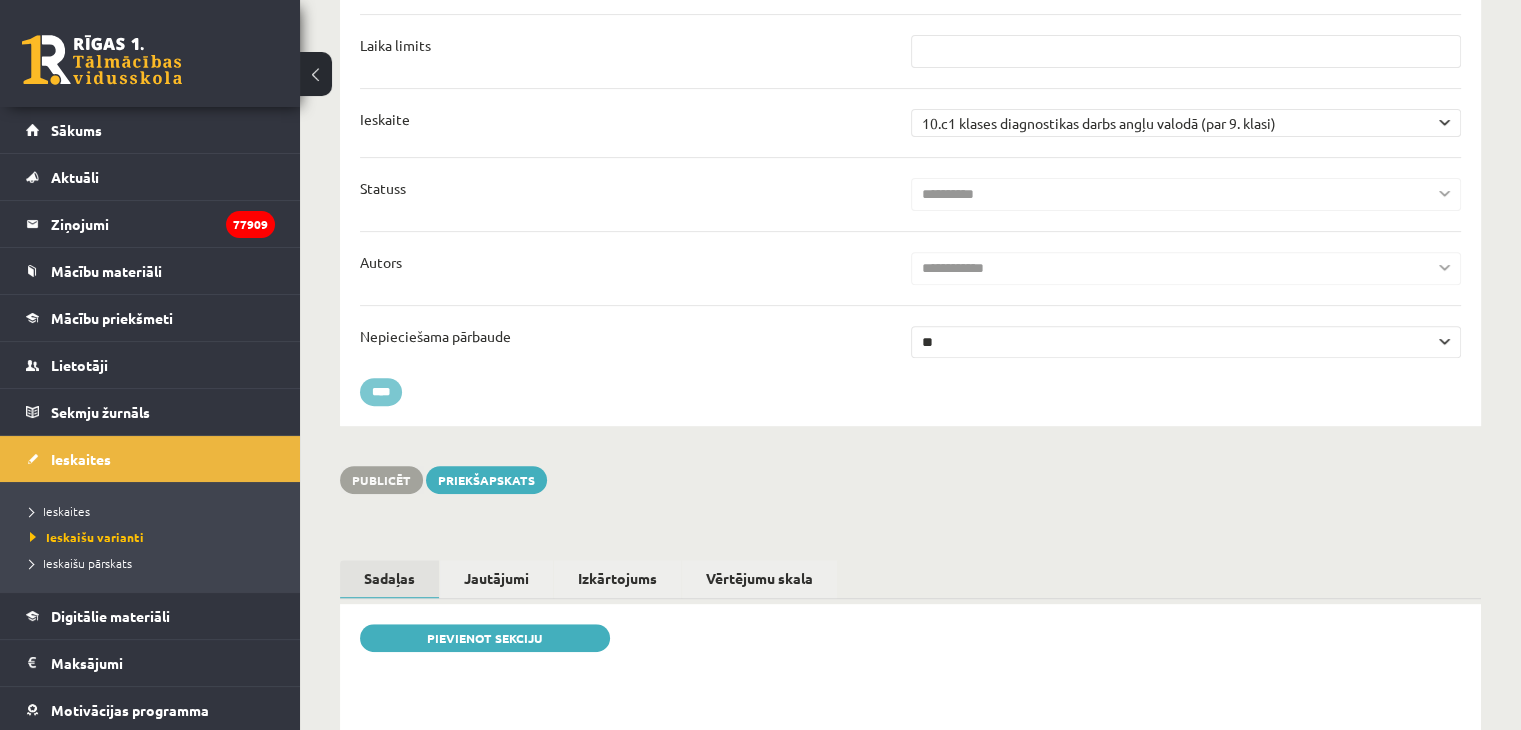 click on "****" at bounding box center (381, 392) 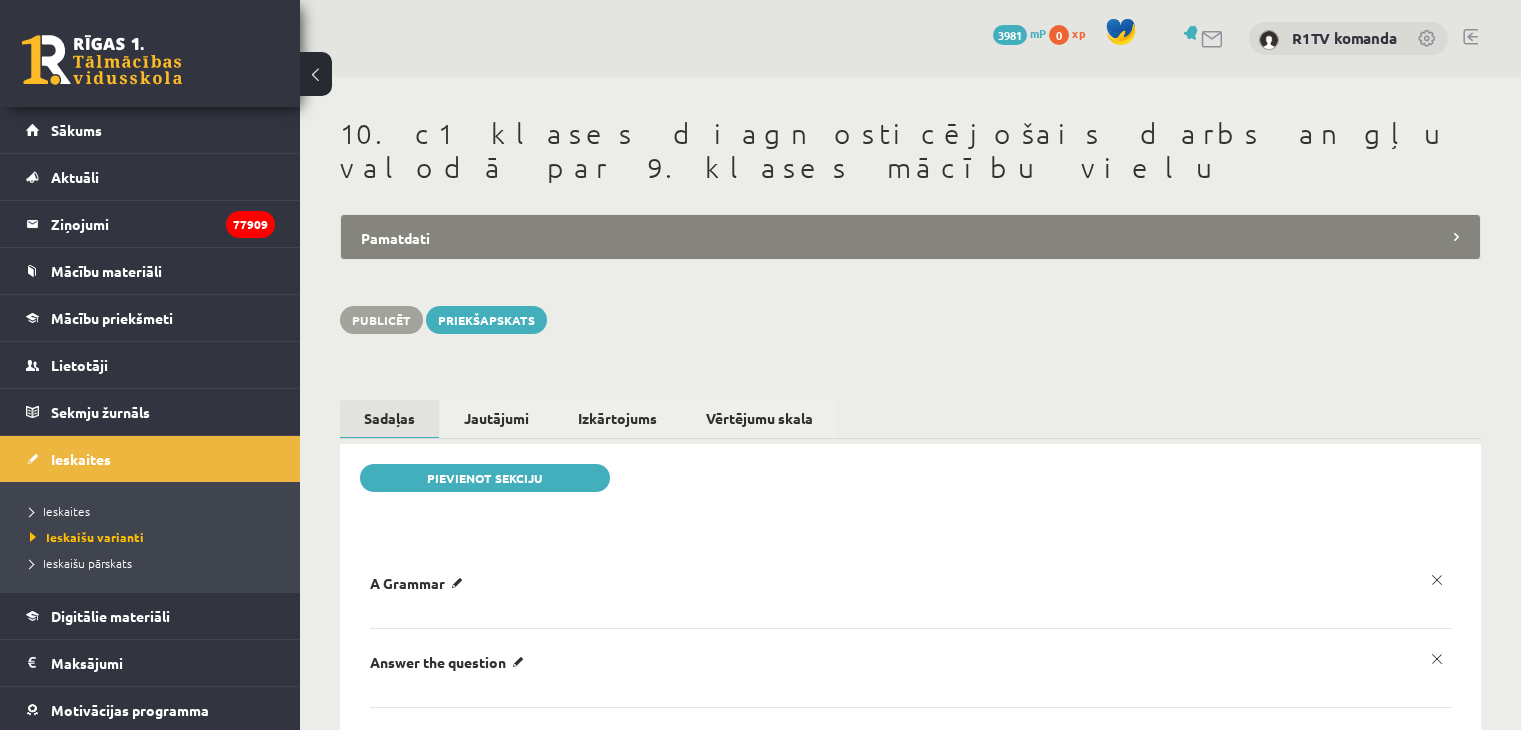 scroll, scrollTop: 0, scrollLeft: 0, axis: both 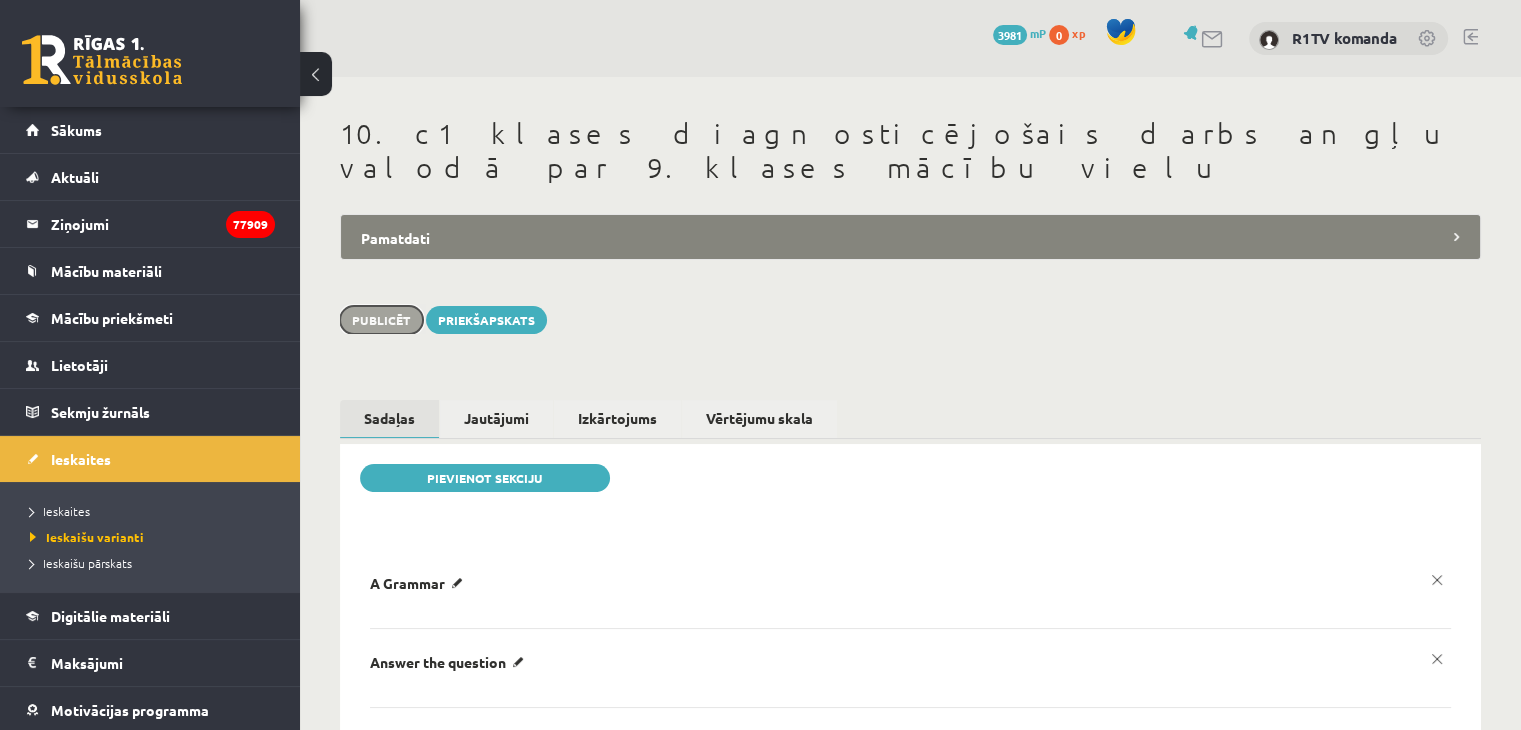 click on "Publicēt" at bounding box center (381, 320) 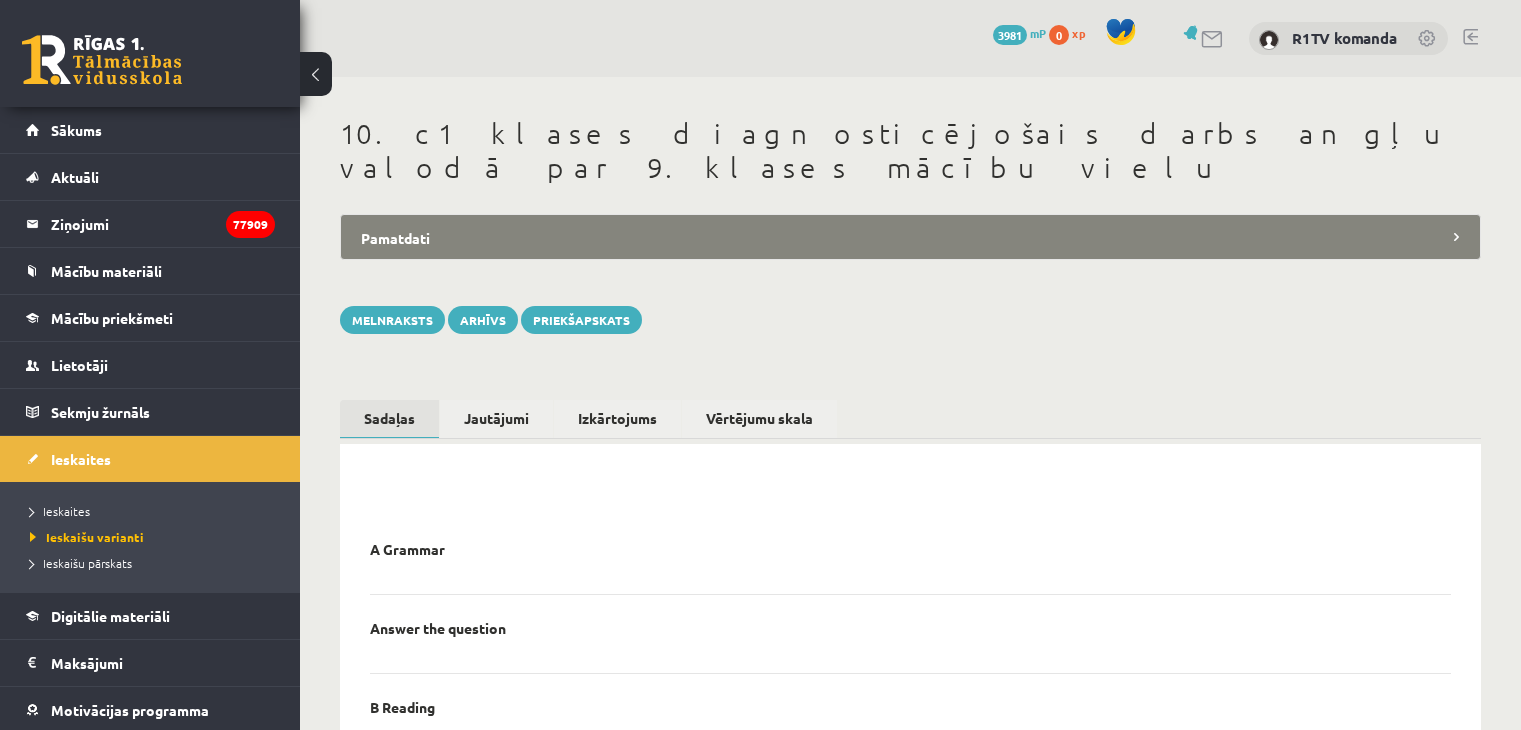 scroll, scrollTop: 0, scrollLeft: 0, axis: both 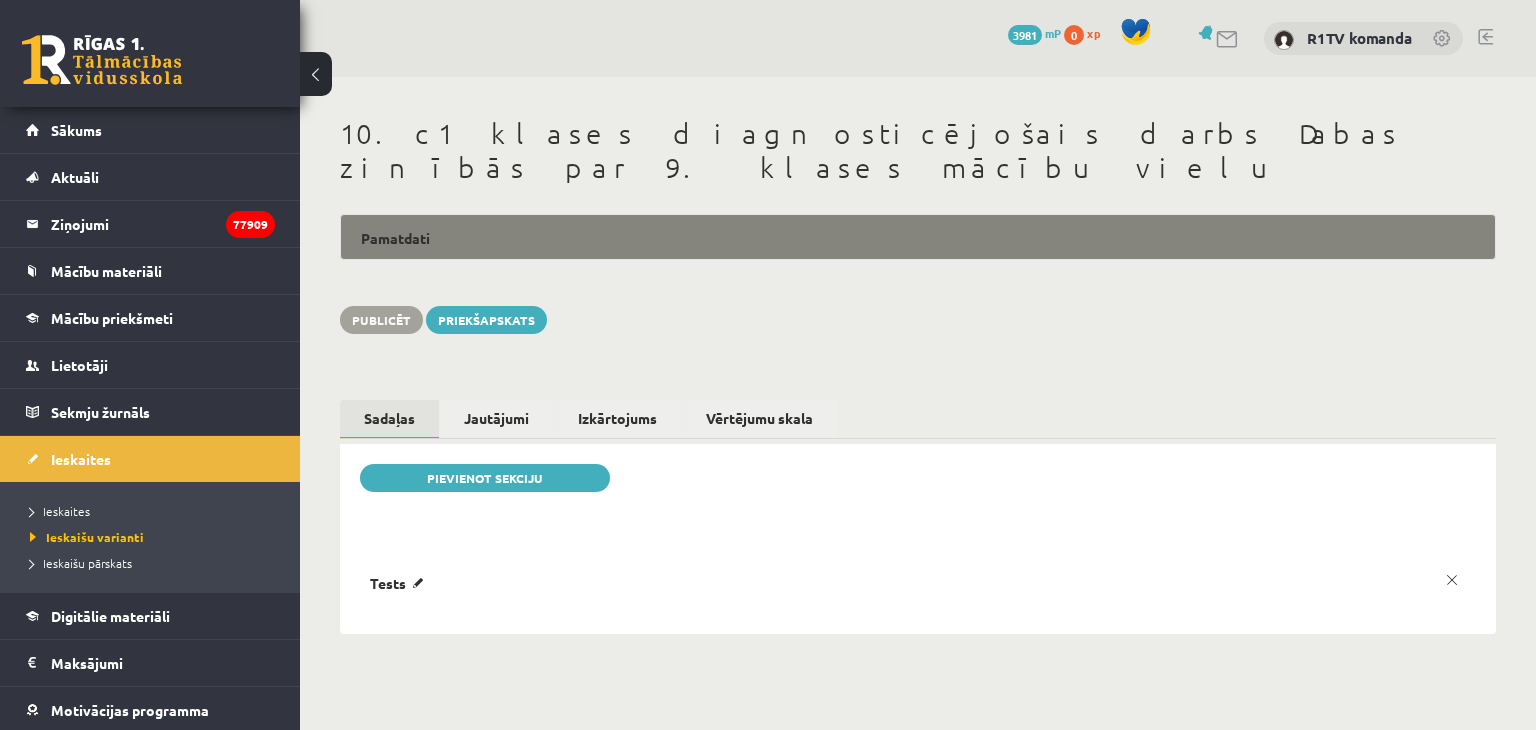 drag, startPoint x: 0, startPoint y: 0, endPoint x: 489, endPoint y: 205, distance: 530.232 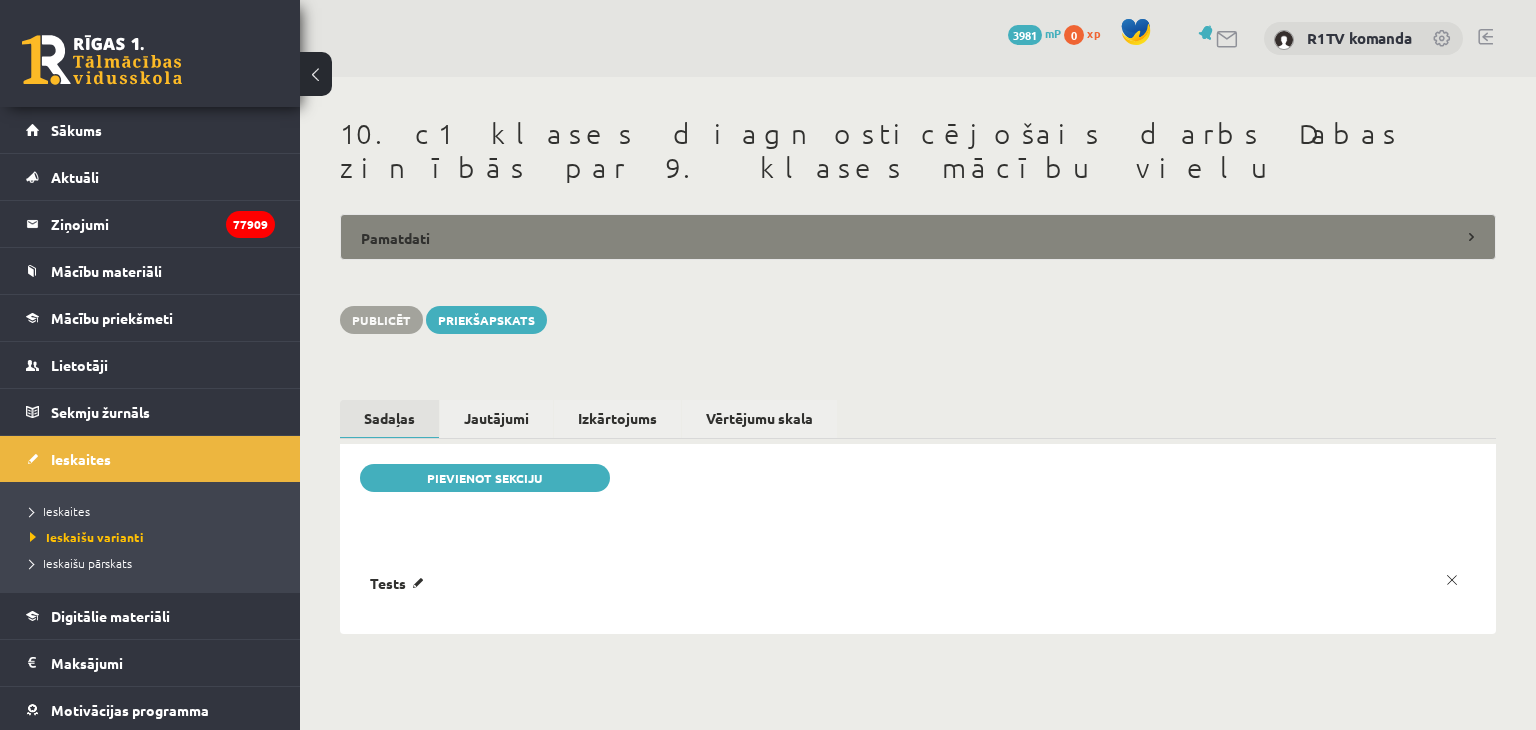 click on "Pamatdati" at bounding box center [918, 237] 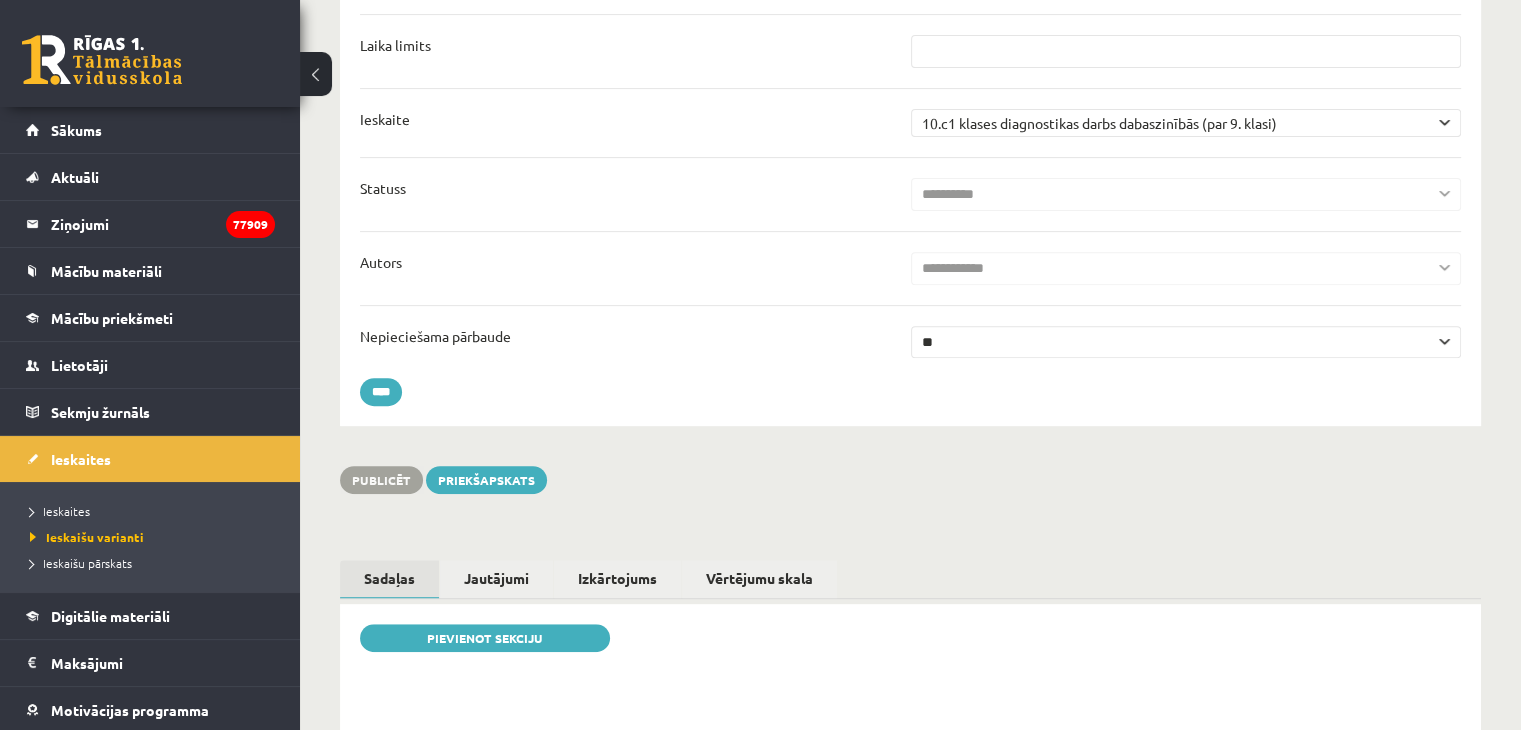 scroll, scrollTop: 0, scrollLeft: 0, axis: both 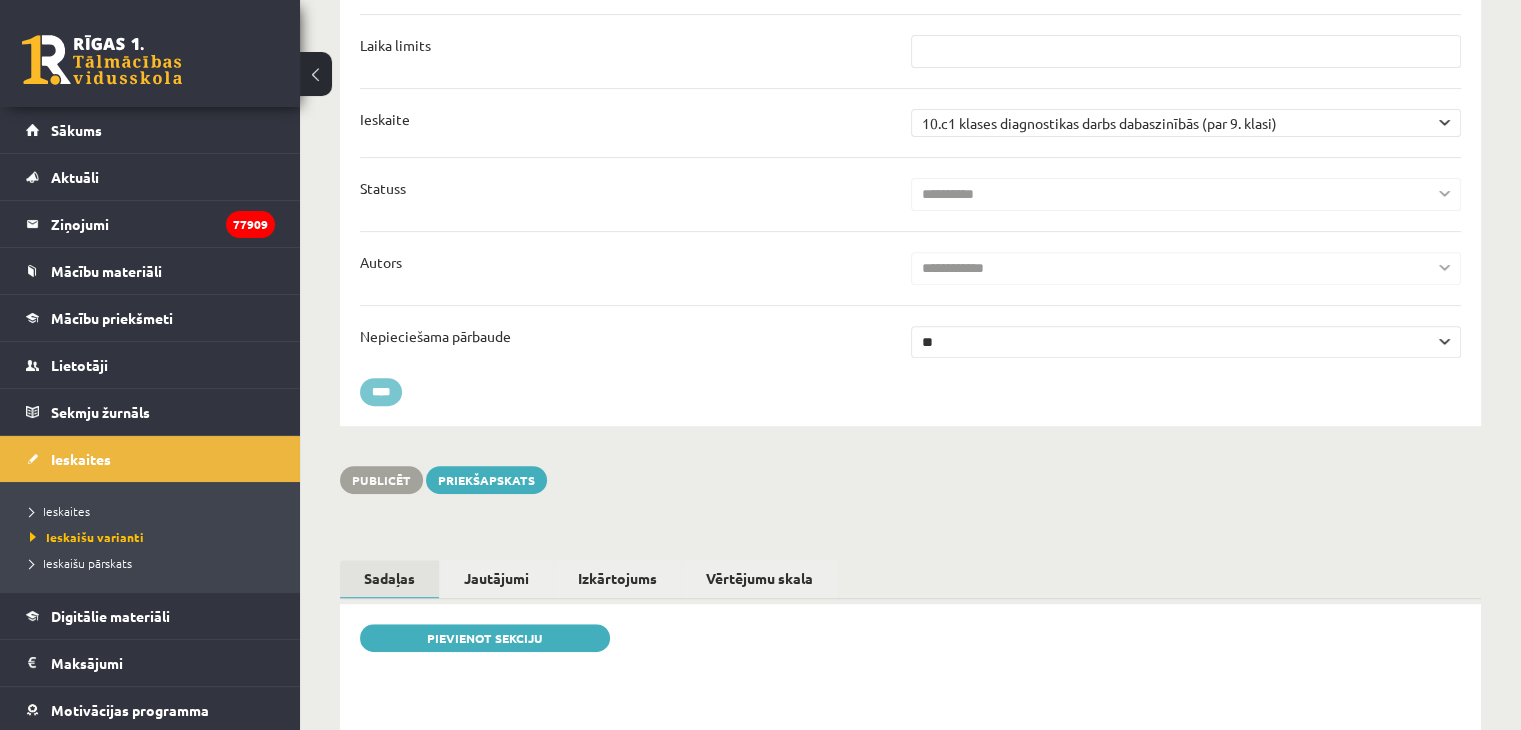 click on "****" at bounding box center (381, 392) 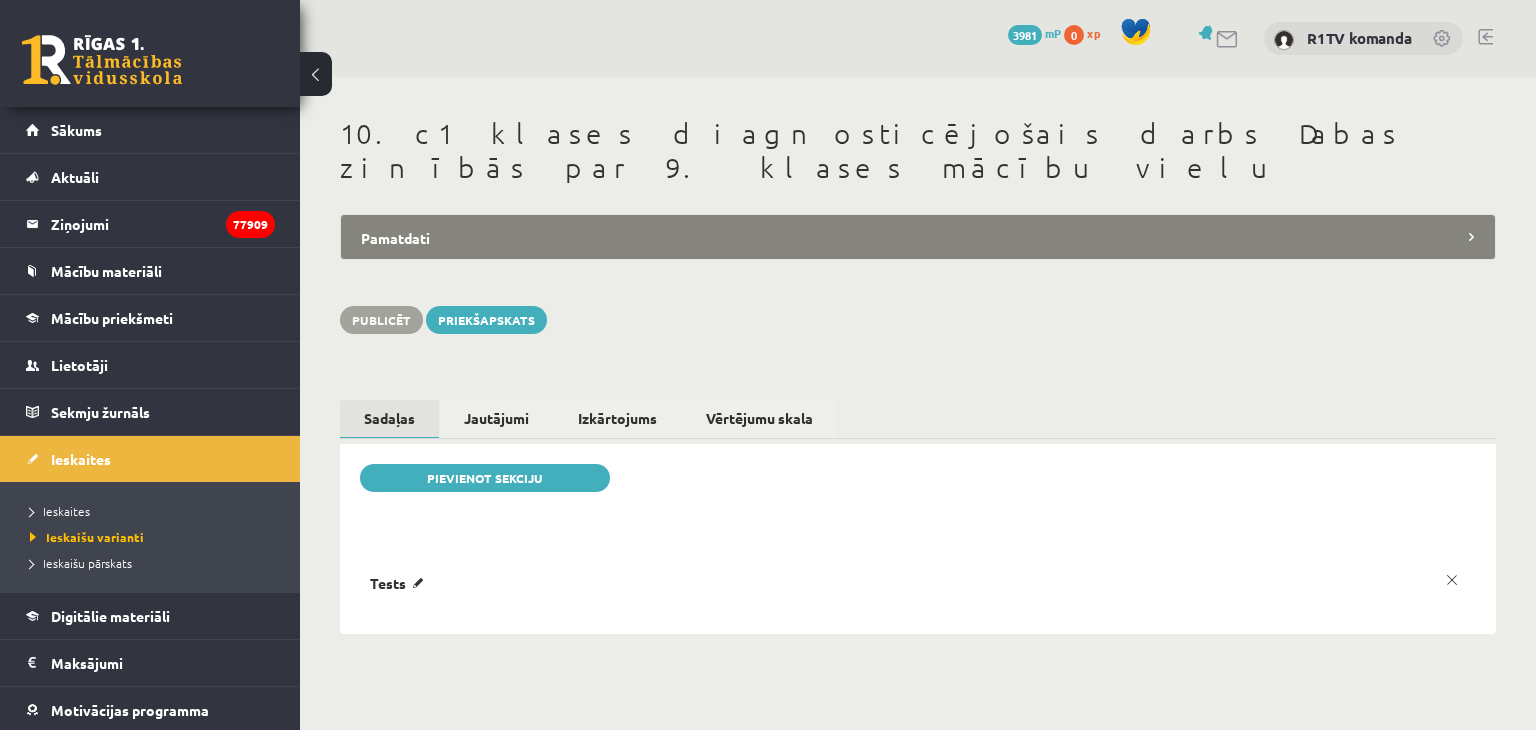 scroll, scrollTop: 0, scrollLeft: 0, axis: both 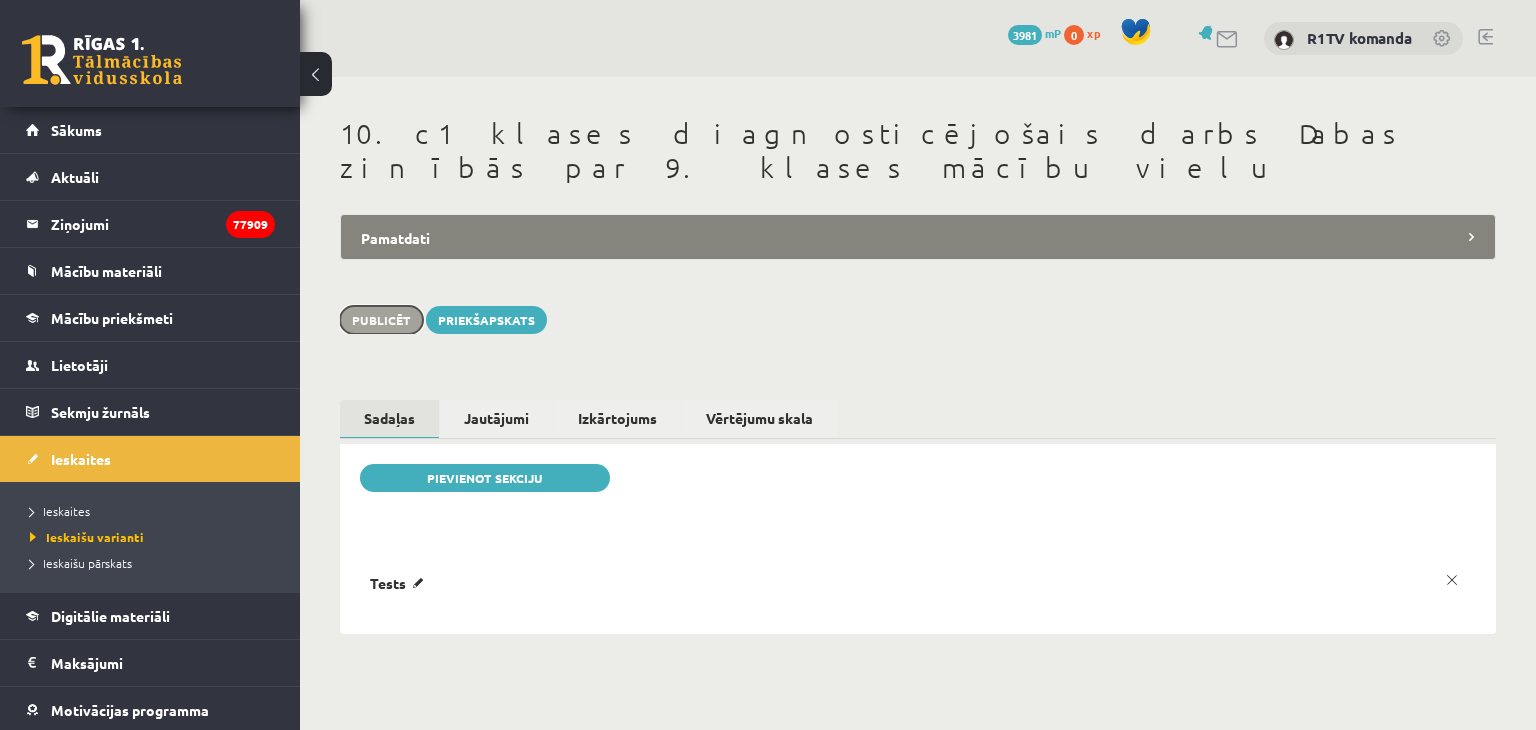 click on "Publicēt" at bounding box center (381, 320) 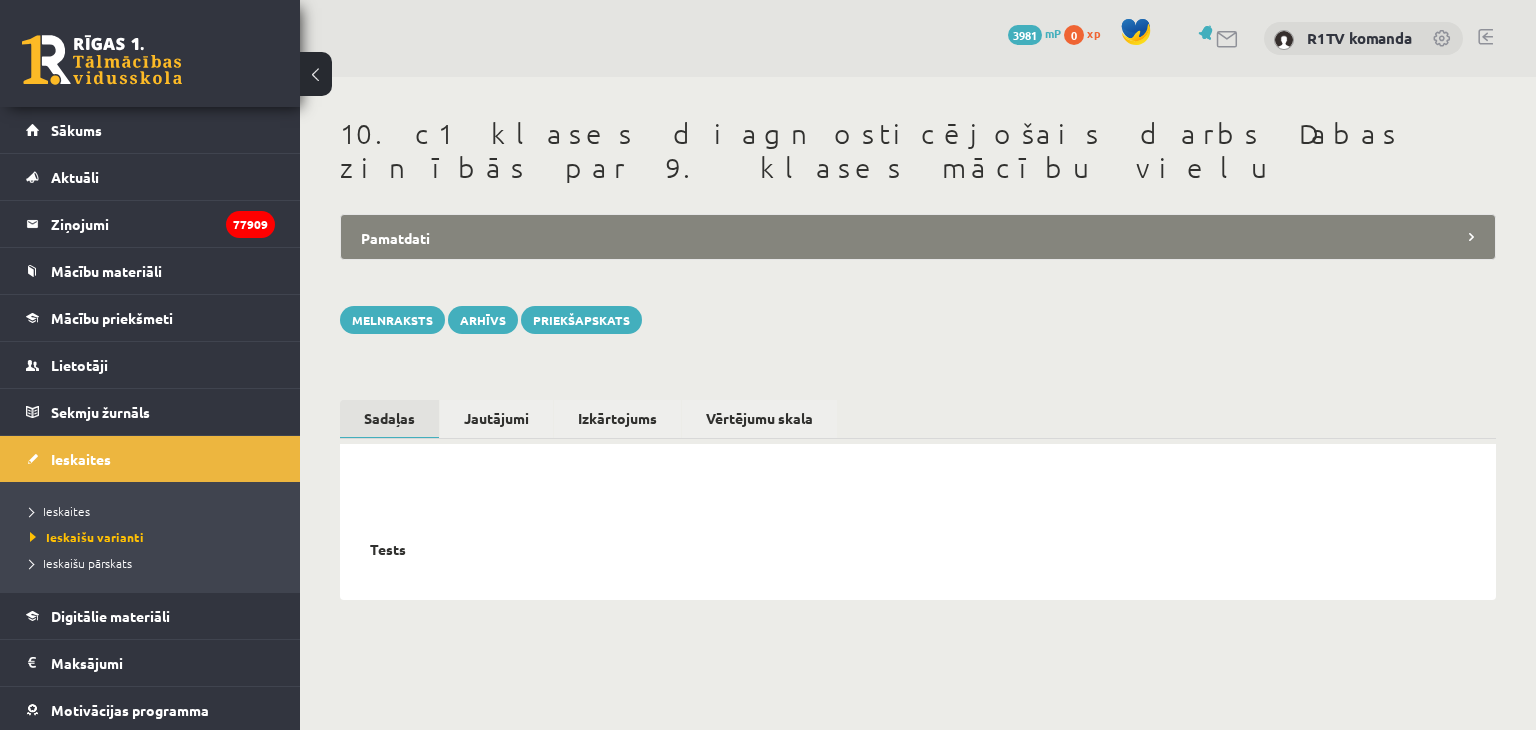 scroll, scrollTop: 0, scrollLeft: 0, axis: both 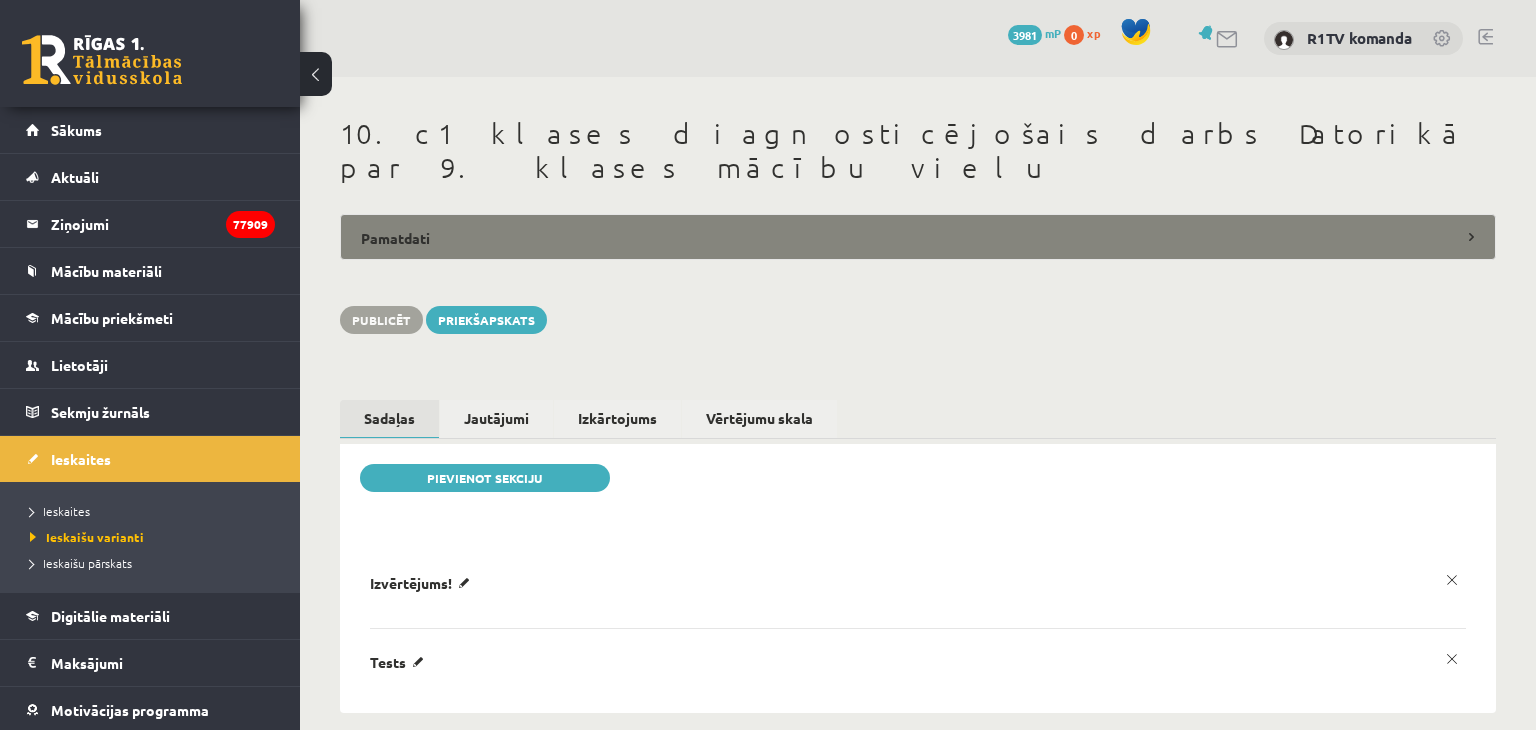 click on "Pamatdati" at bounding box center [918, 237] 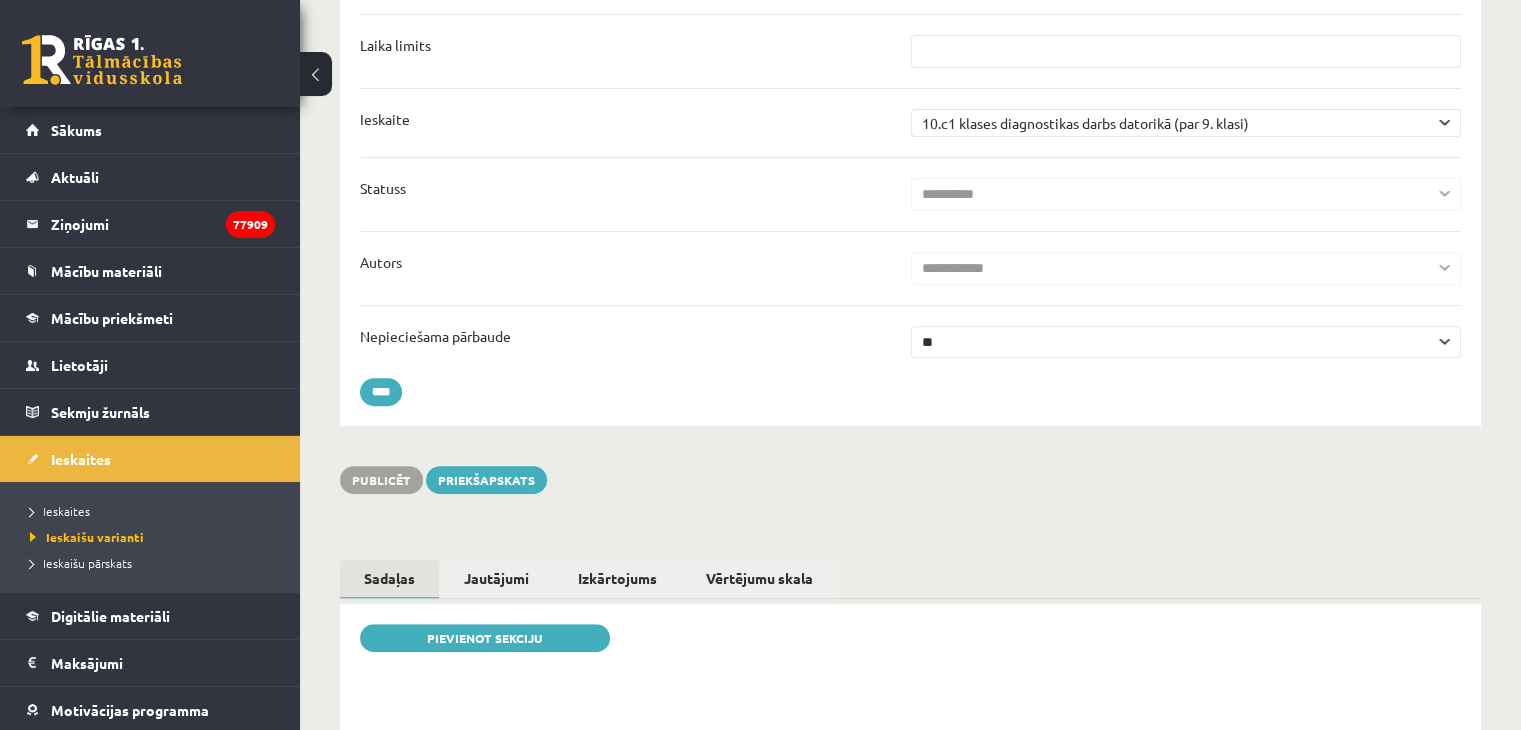 scroll, scrollTop: 0, scrollLeft: 0, axis: both 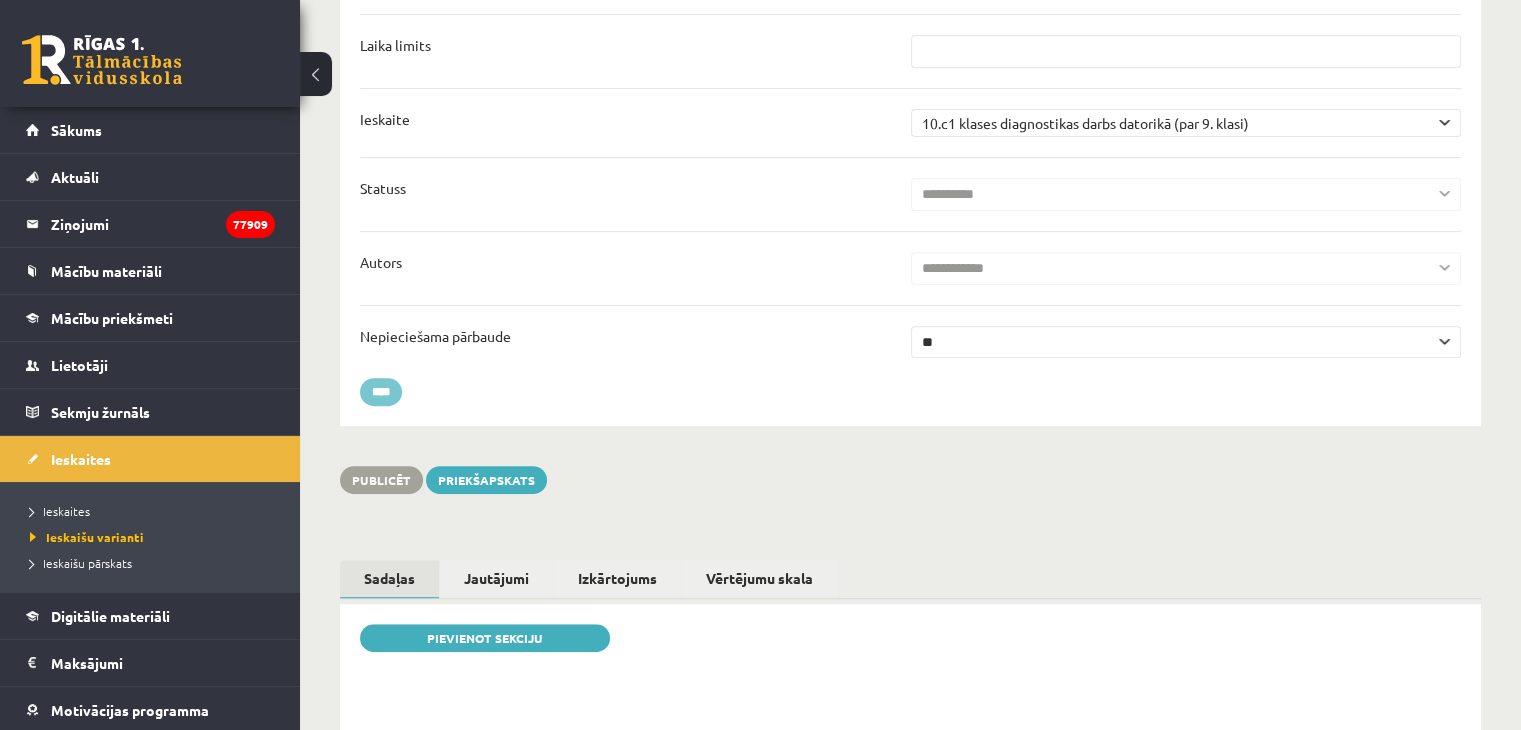 click on "****" at bounding box center [381, 392] 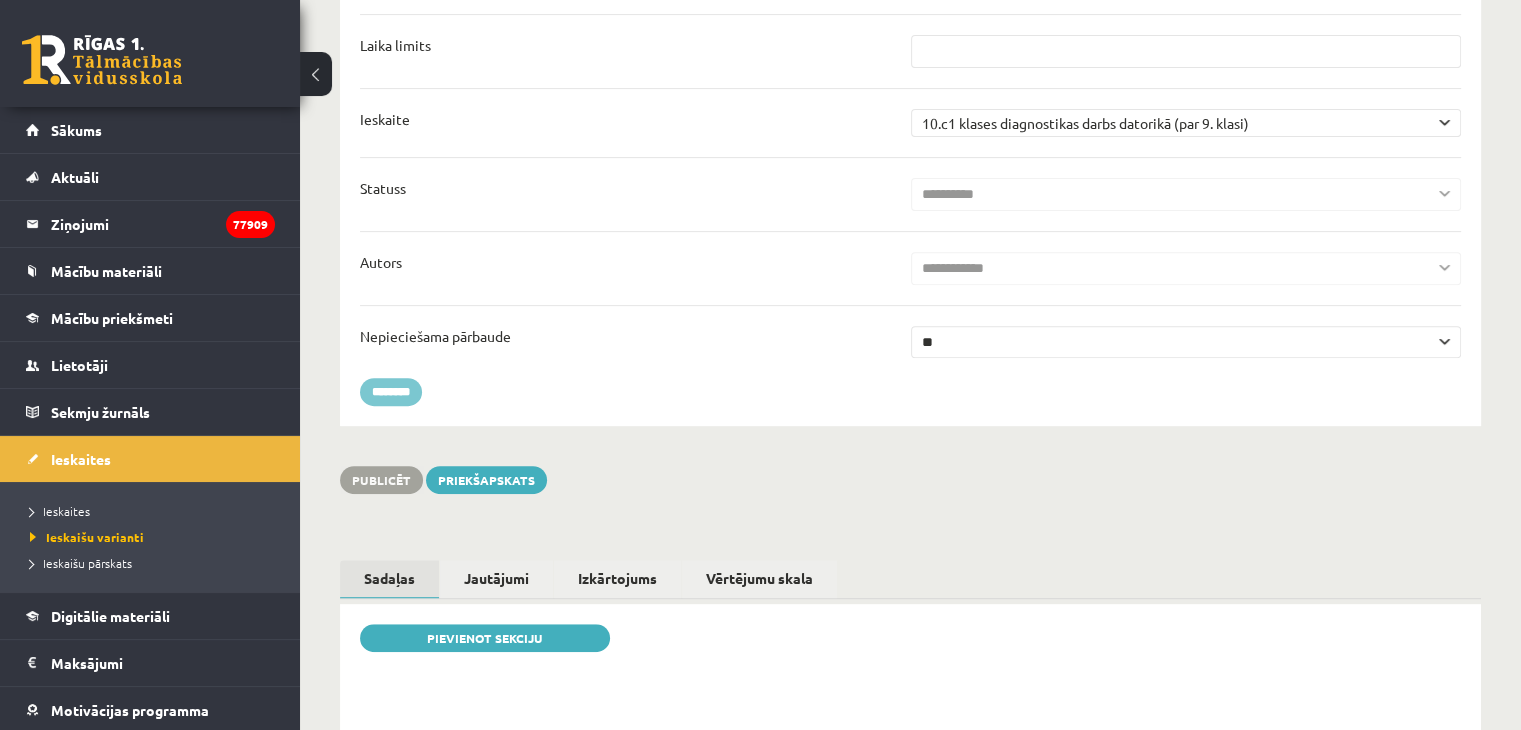 type on "********" 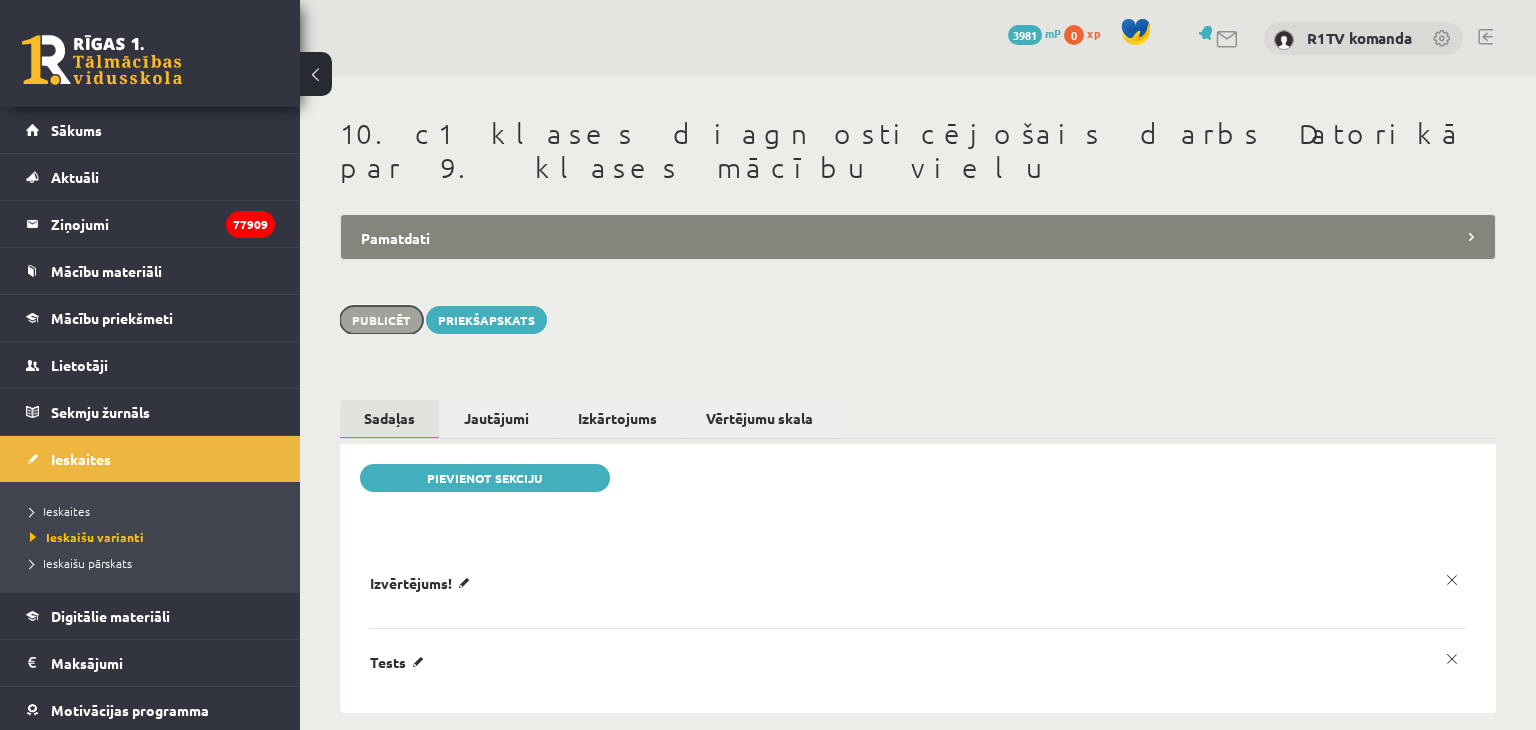 scroll, scrollTop: 0, scrollLeft: 0, axis: both 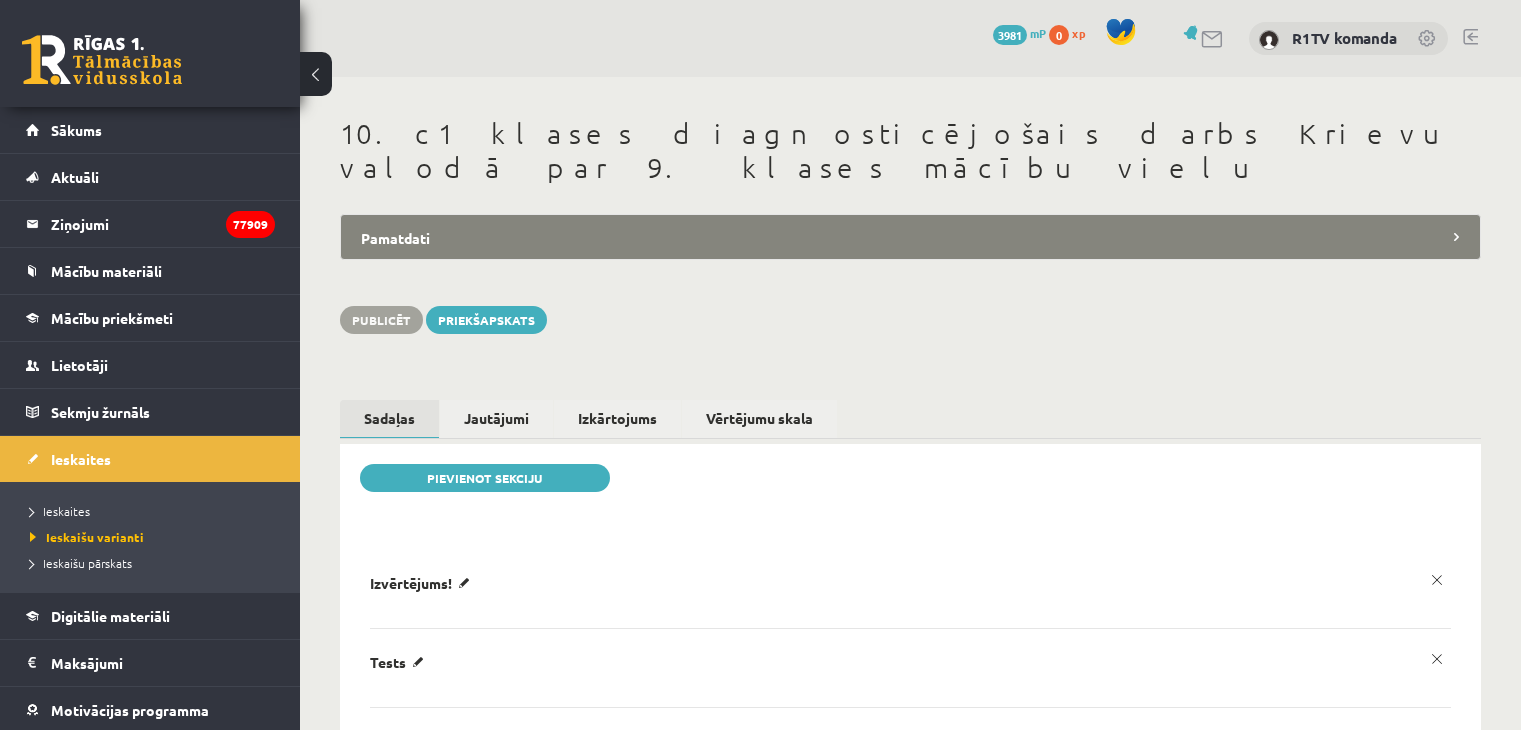 click on "Pamatdati" at bounding box center [910, 237] 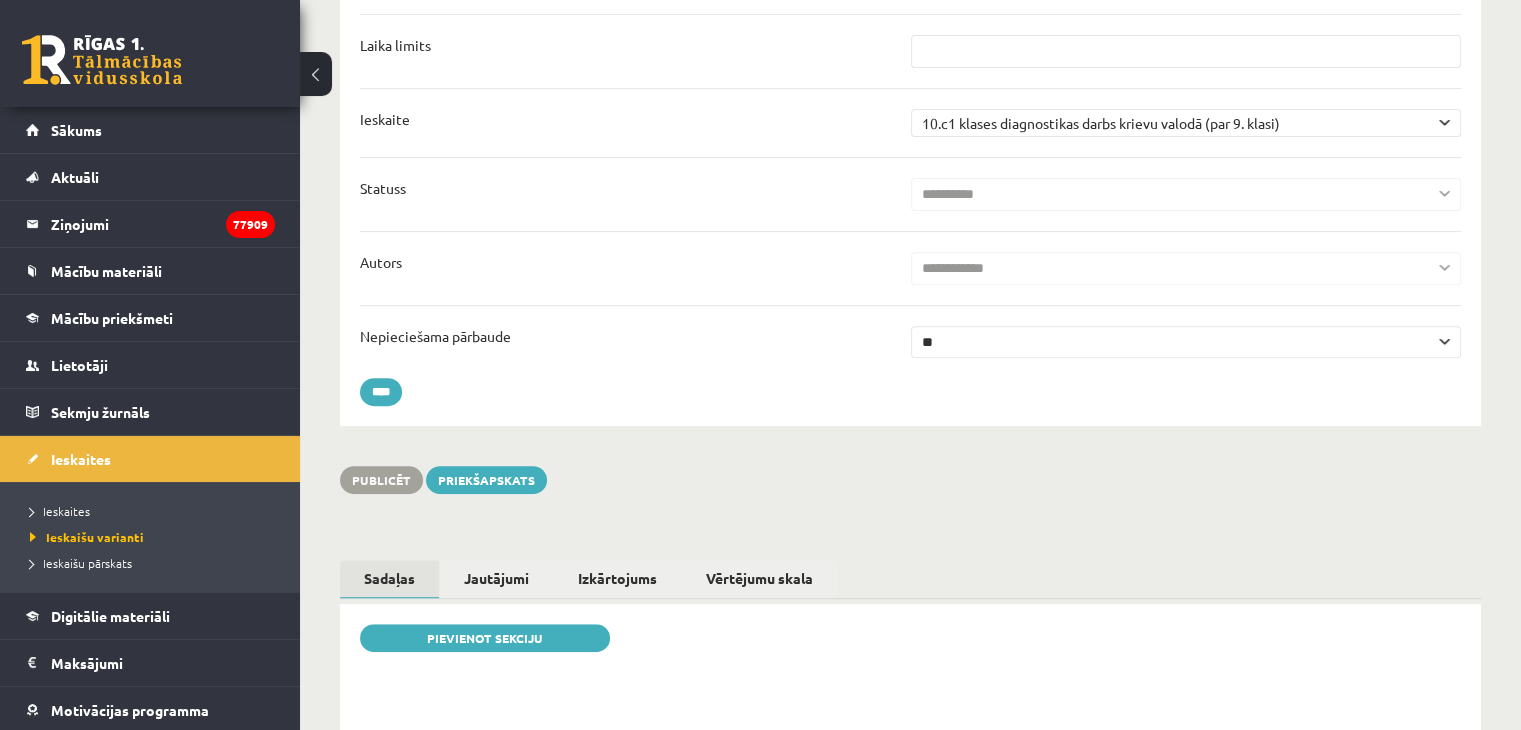 scroll, scrollTop: 0, scrollLeft: 0, axis: both 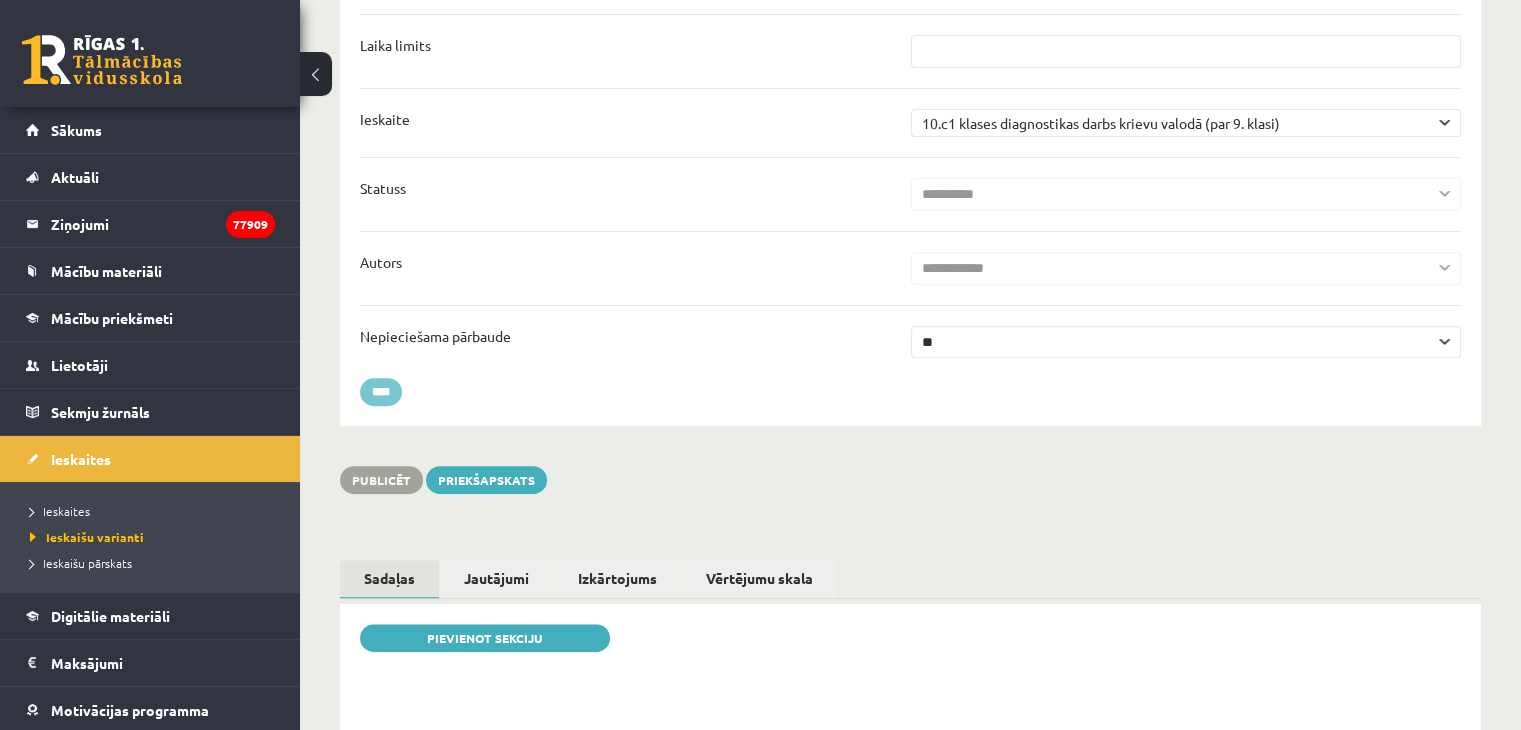 click on "****" at bounding box center [381, 392] 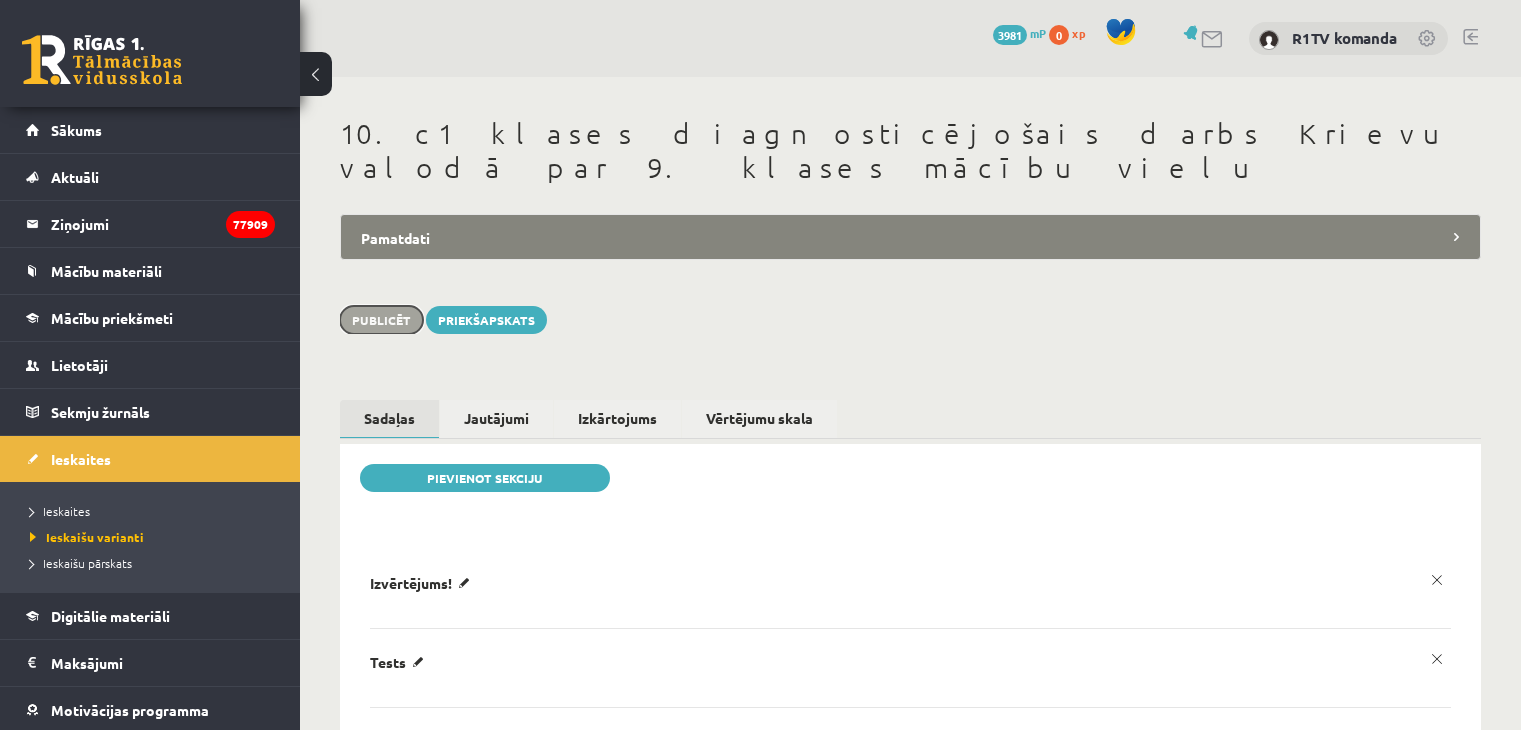scroll, scrollTop: 0, scrollLeft: 0, axis: both 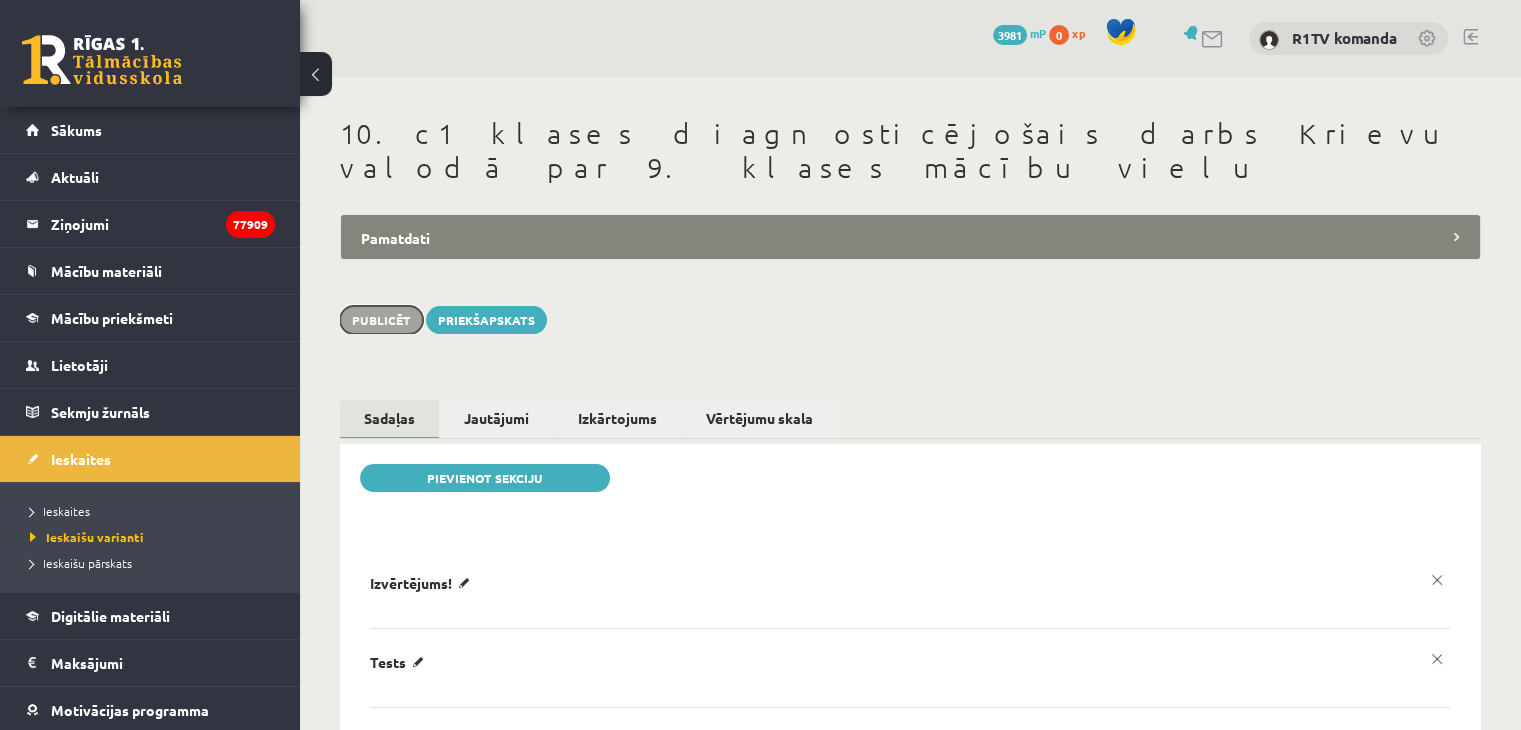 click on "Publicēt" at bounding box center (381, 320) 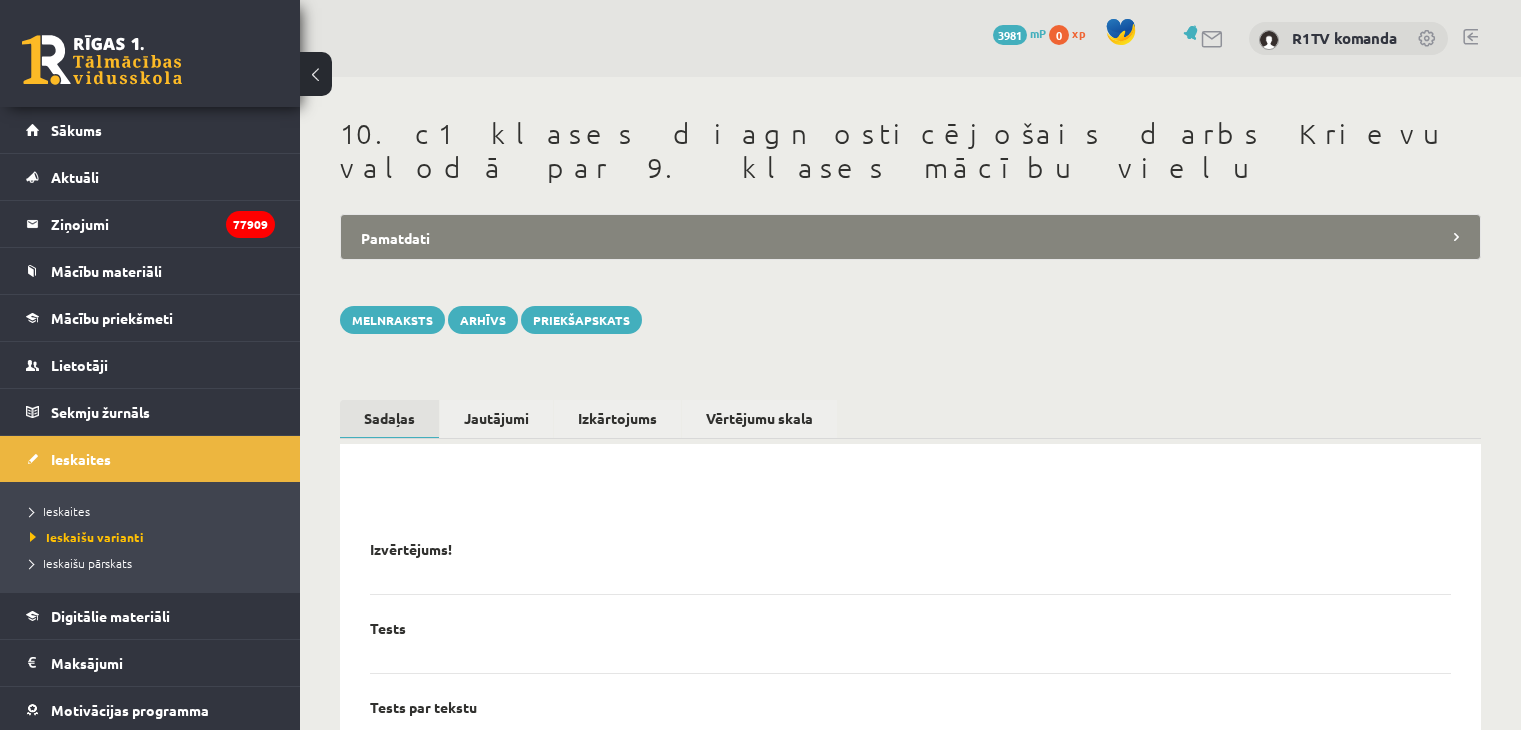 scroll, scrollTop: 0, scrollLeft: 0, axis: both 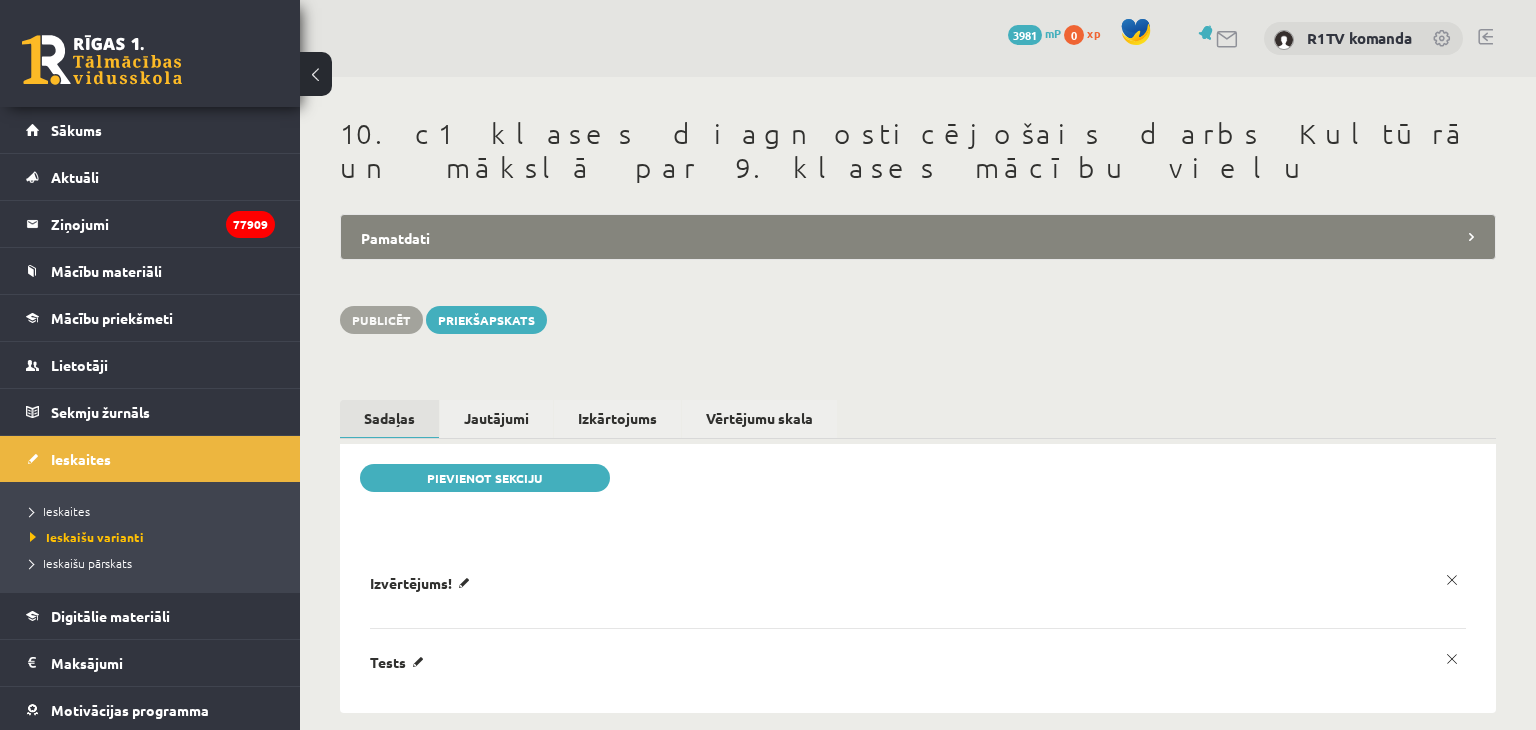 click on "Pamatdati" at bounding box center (918, 237) 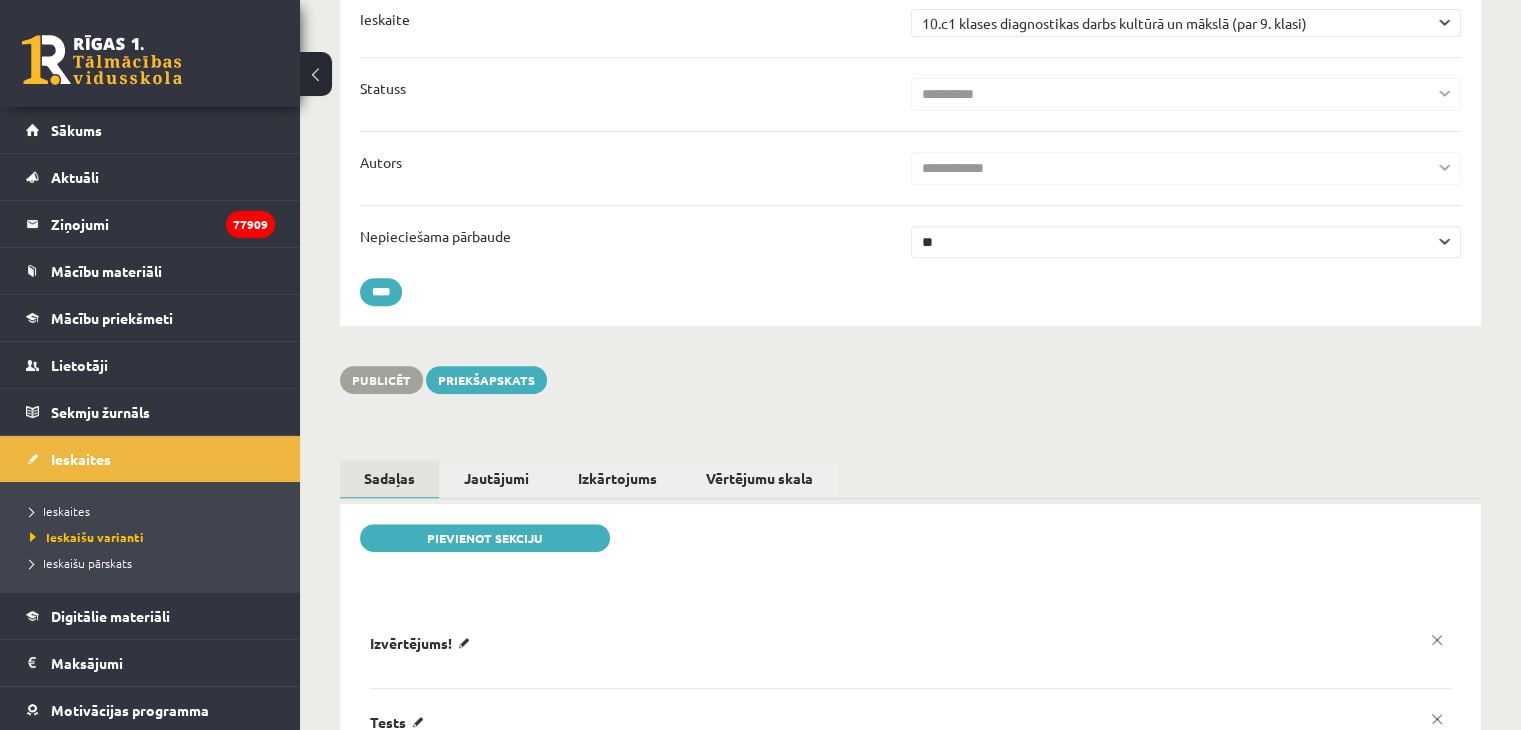 scroll, scrollTop: 0, scrollLeft: 0, axis: both 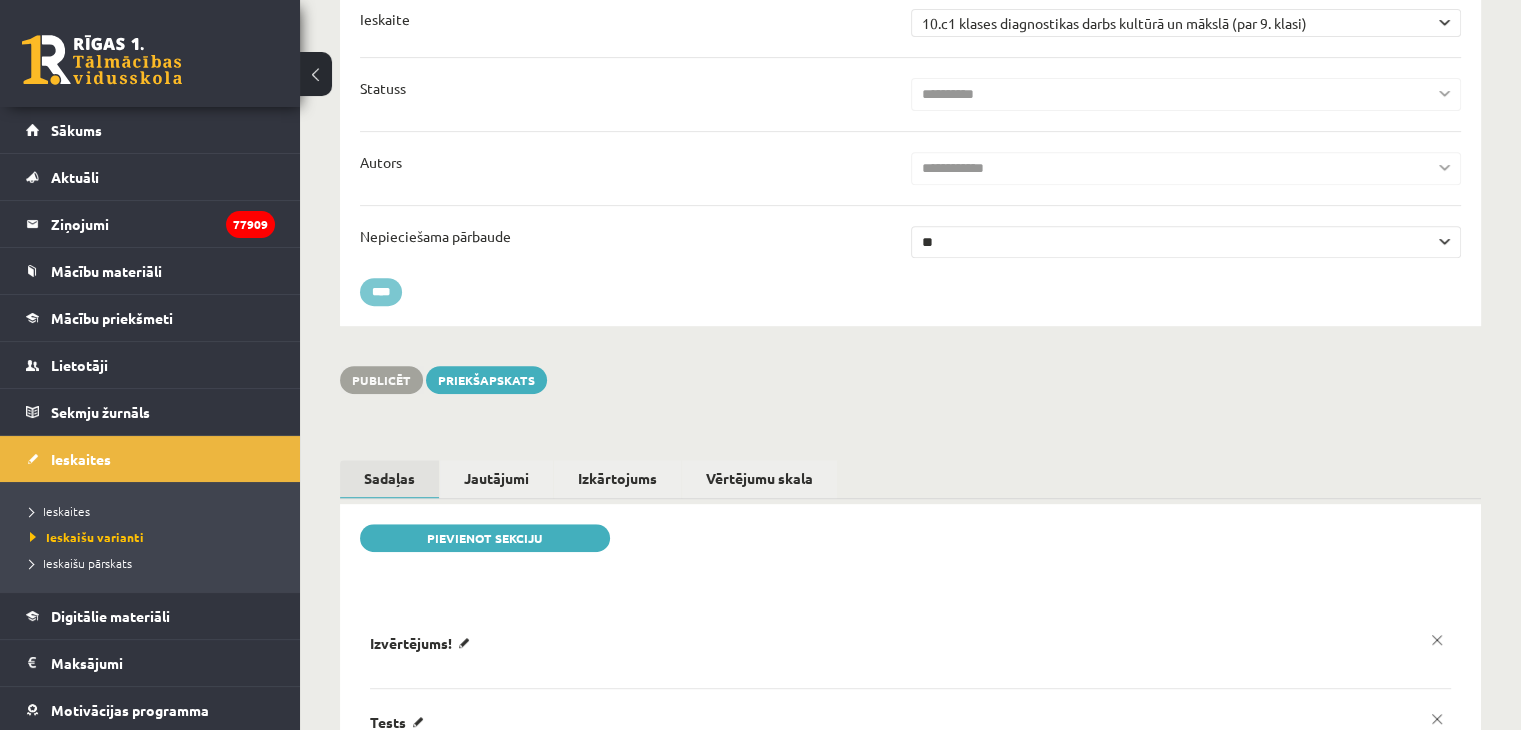 click on "****" at bounding box center [381, 292] 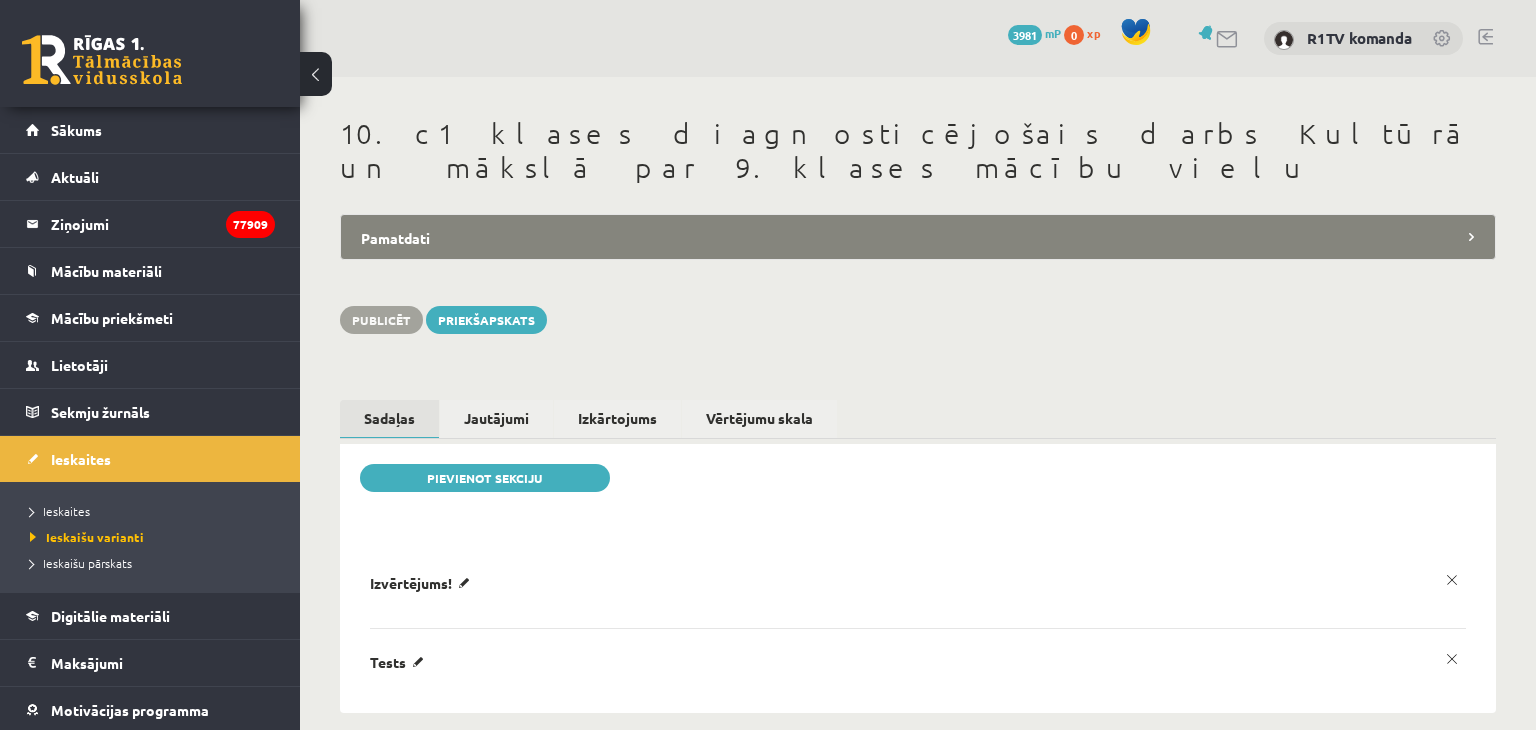 scroll, scrollTop: 0, scrollLeft: 0, axis: both 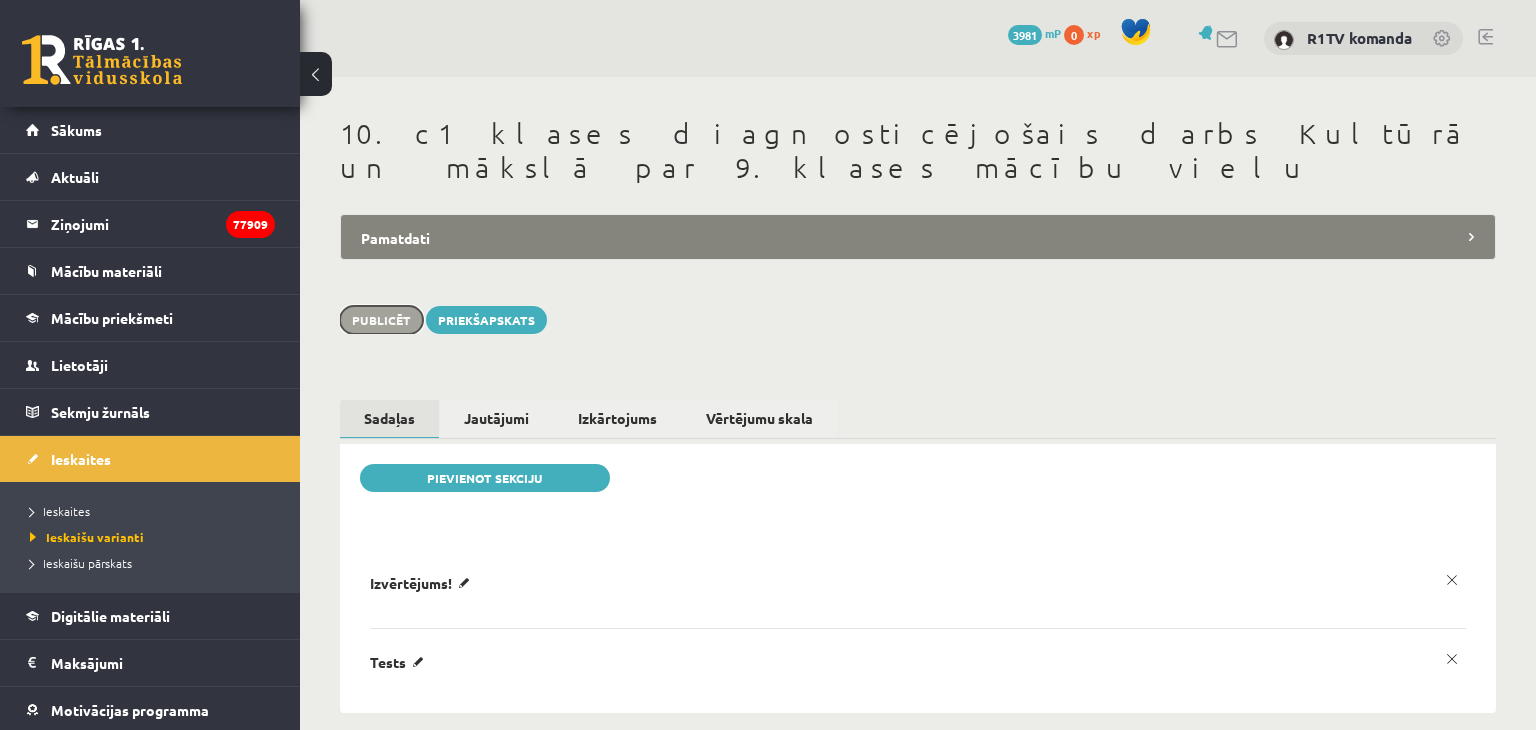 click on "Publicēt" at bounding box center (381, 320) 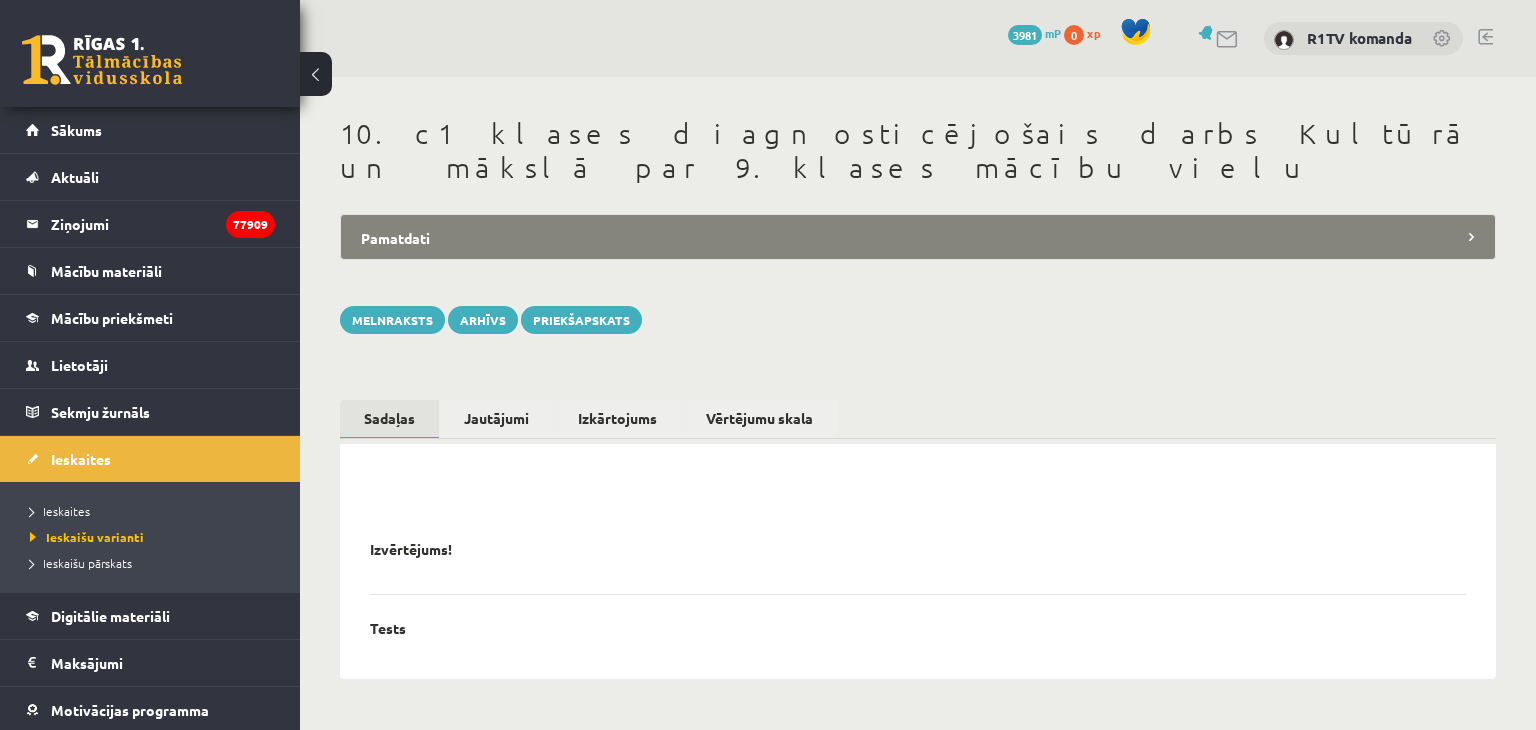 scroll, scrollTop: 0, scrollLeft: 0, axis: both 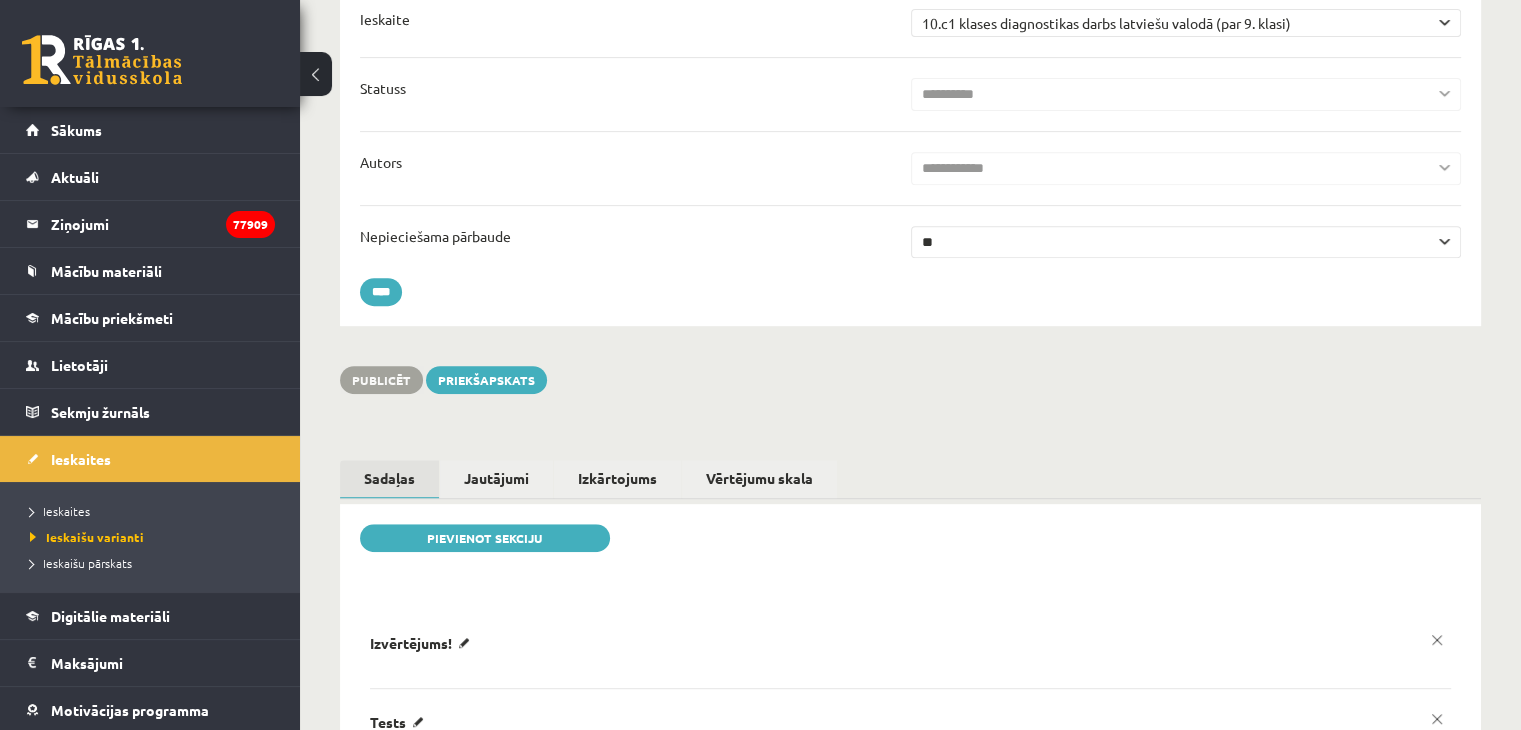 drag, startPoint x: 951, startPoint y: 166, endPoint x: 950, endPoint y: 179, distance: 13.038404 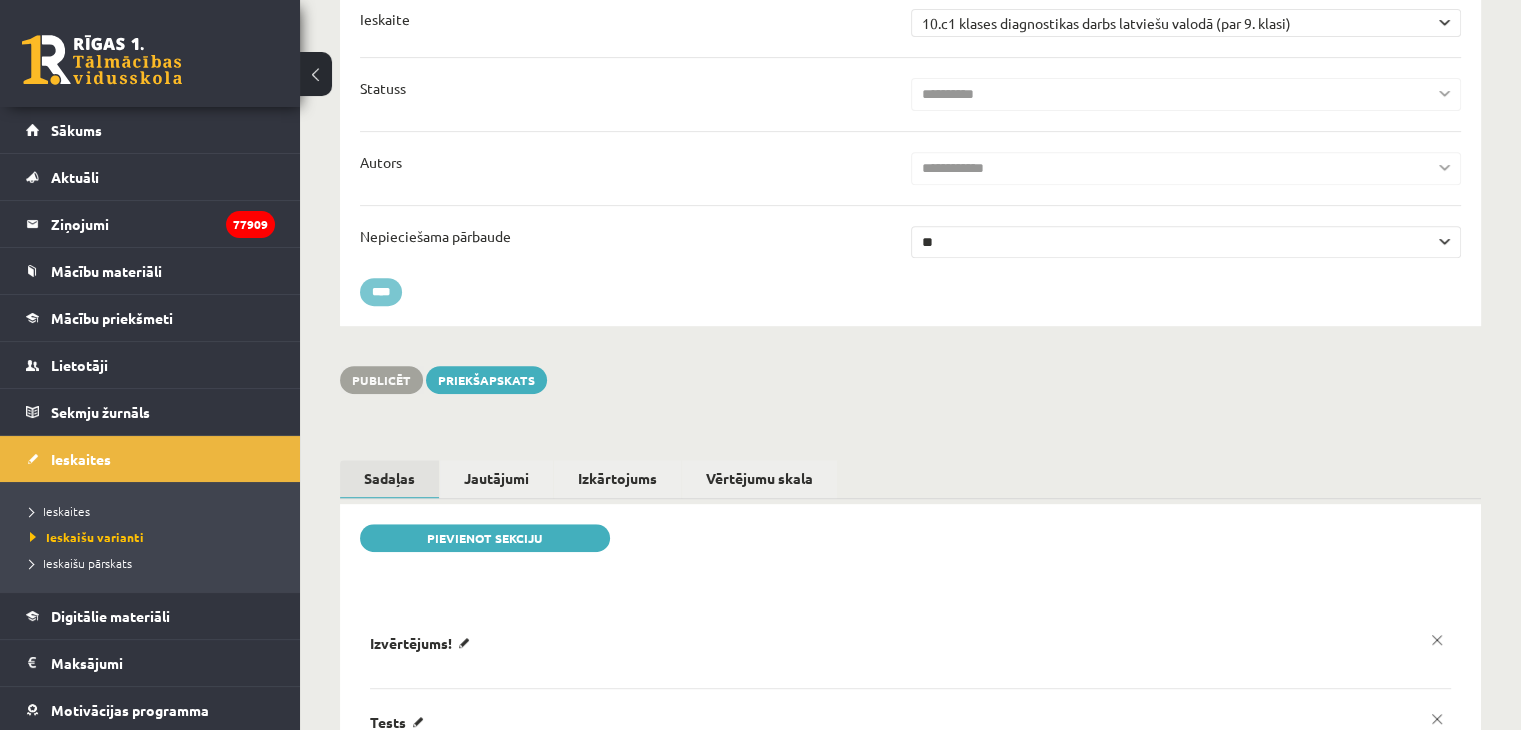 click on "****" at bounding box center [381, 292] 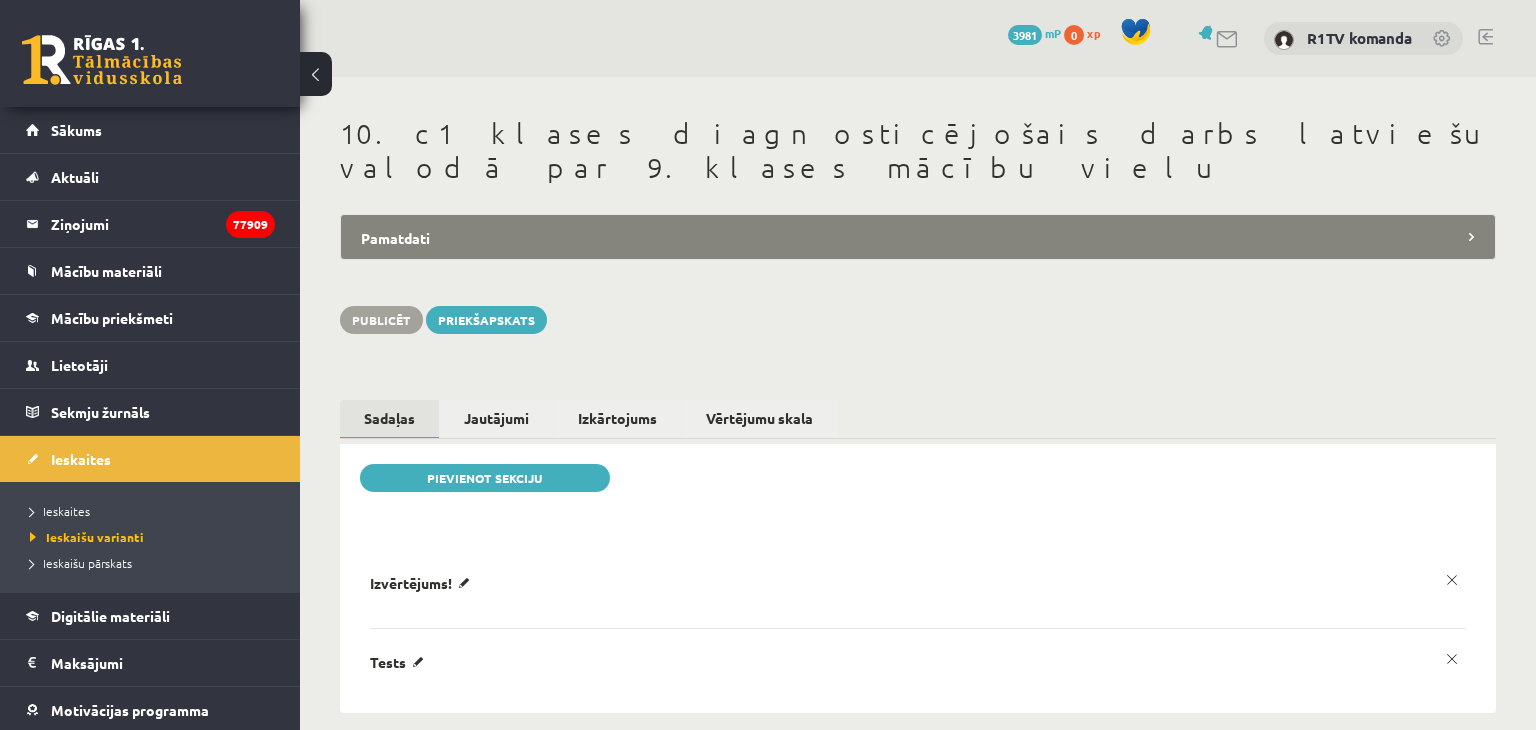 scroll, scrollTop: 0, scrollLeft: 0, axis: both 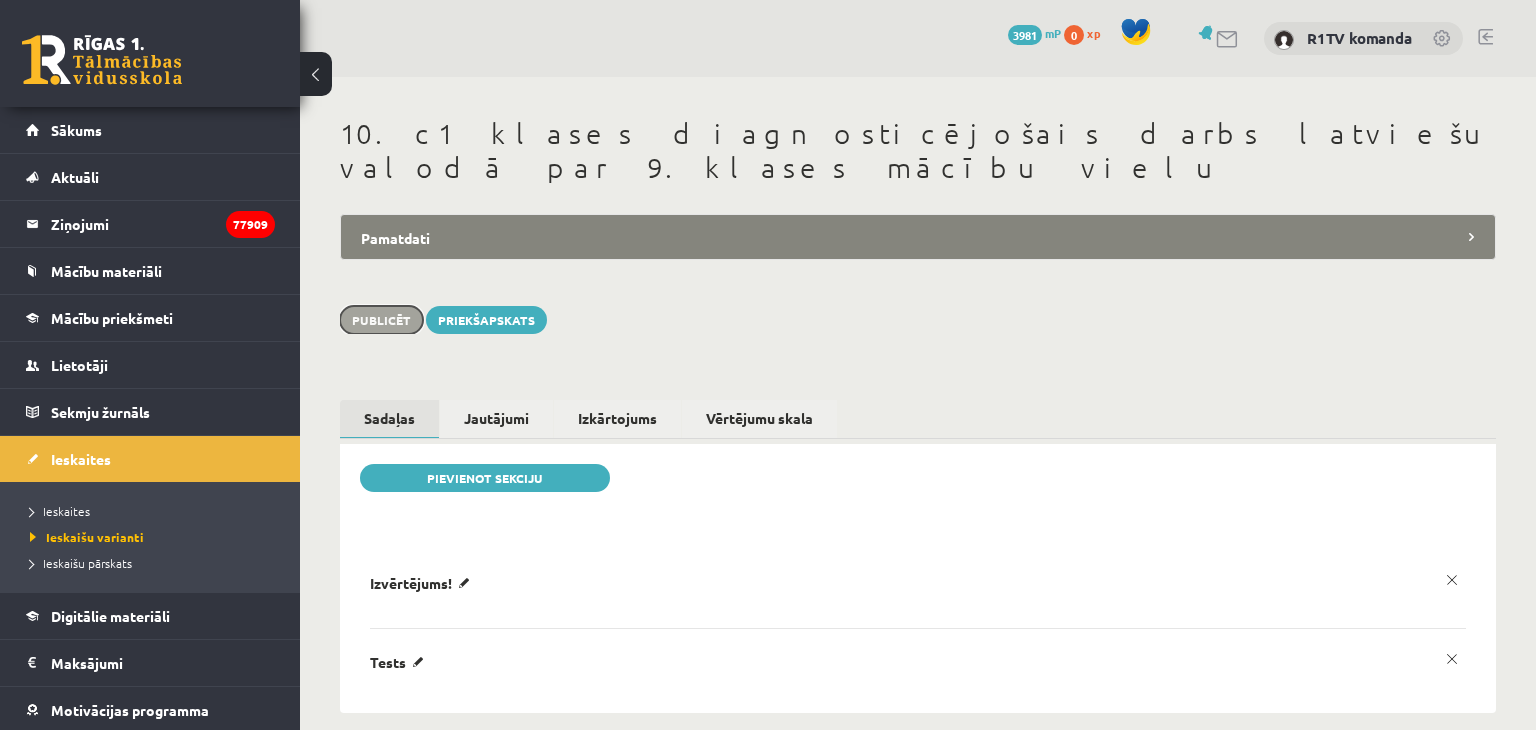 click on "Publicēt" at bounding box center (381, 320) 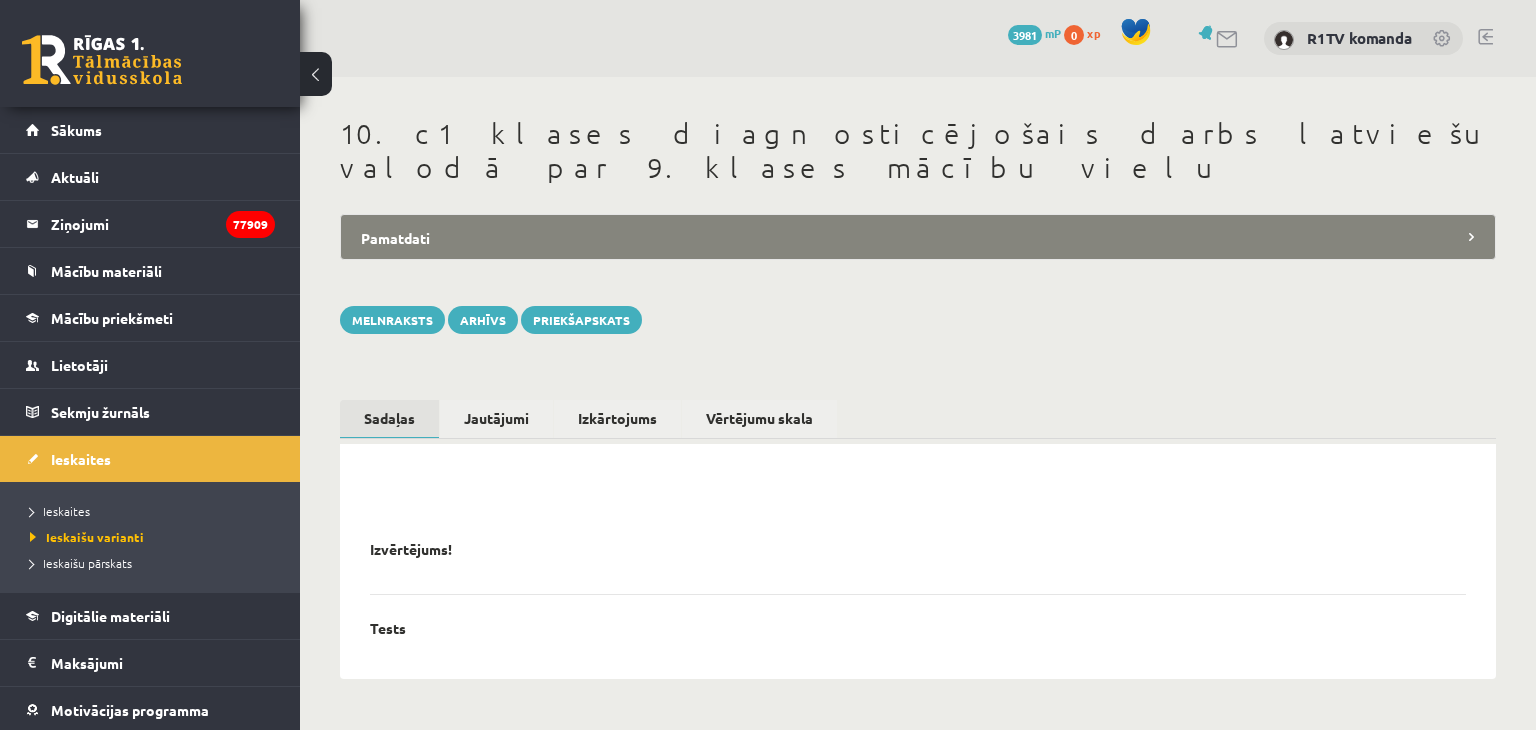 scroll, scrollTop: 0, scrollLeft: 0, axis: both 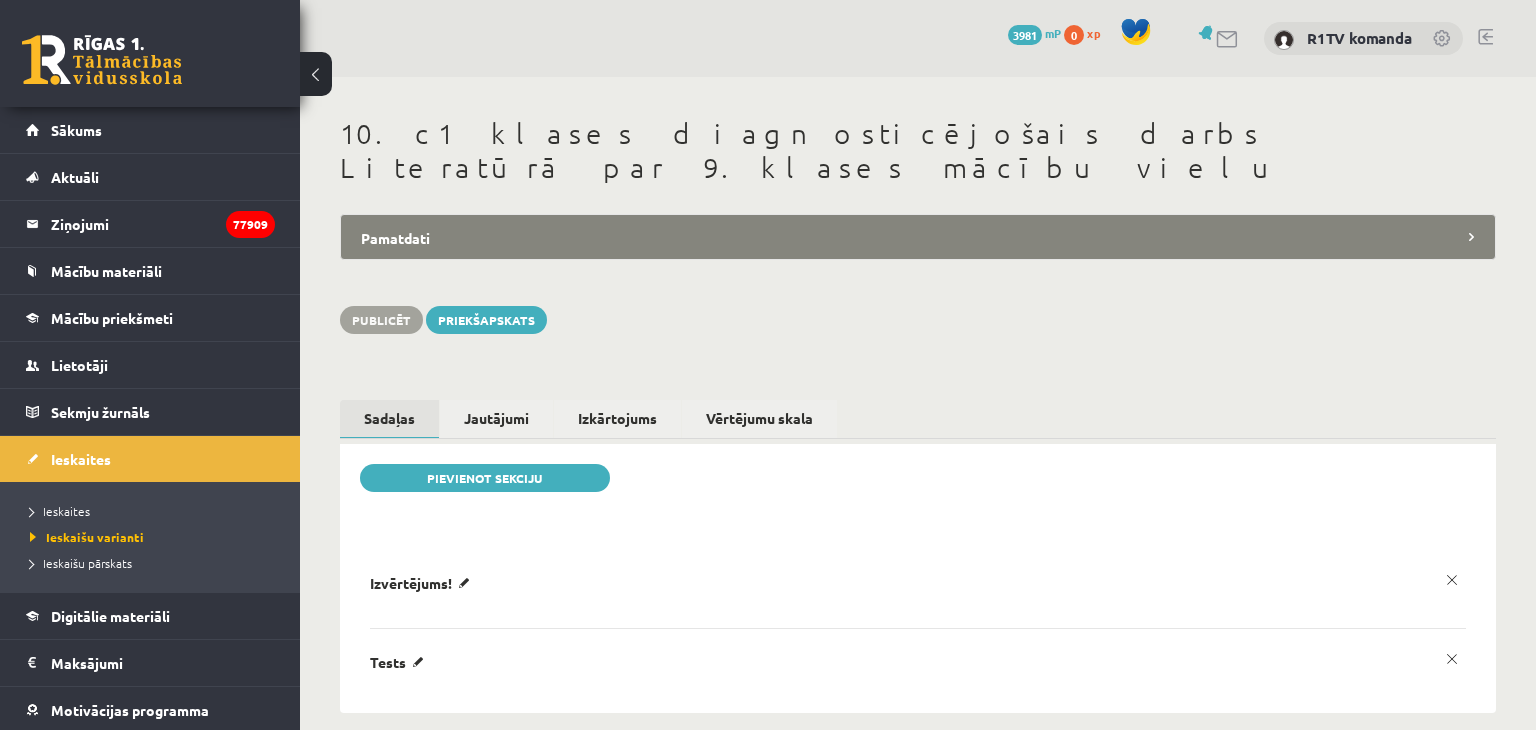 click on "Pamatdati" at bounding box center [918, 237] 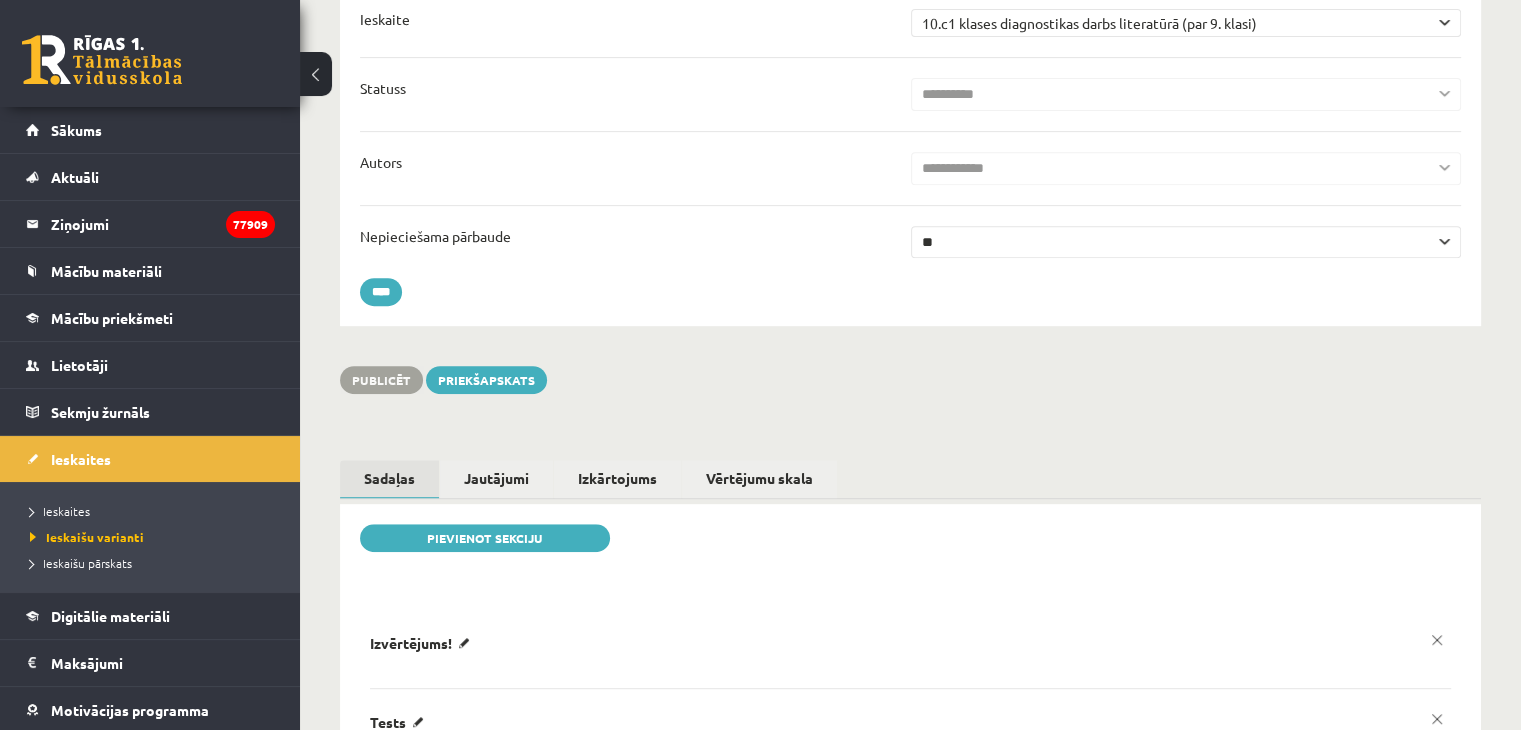 scroll, scrollTop: 0, scrollLeft: 0, axis: both 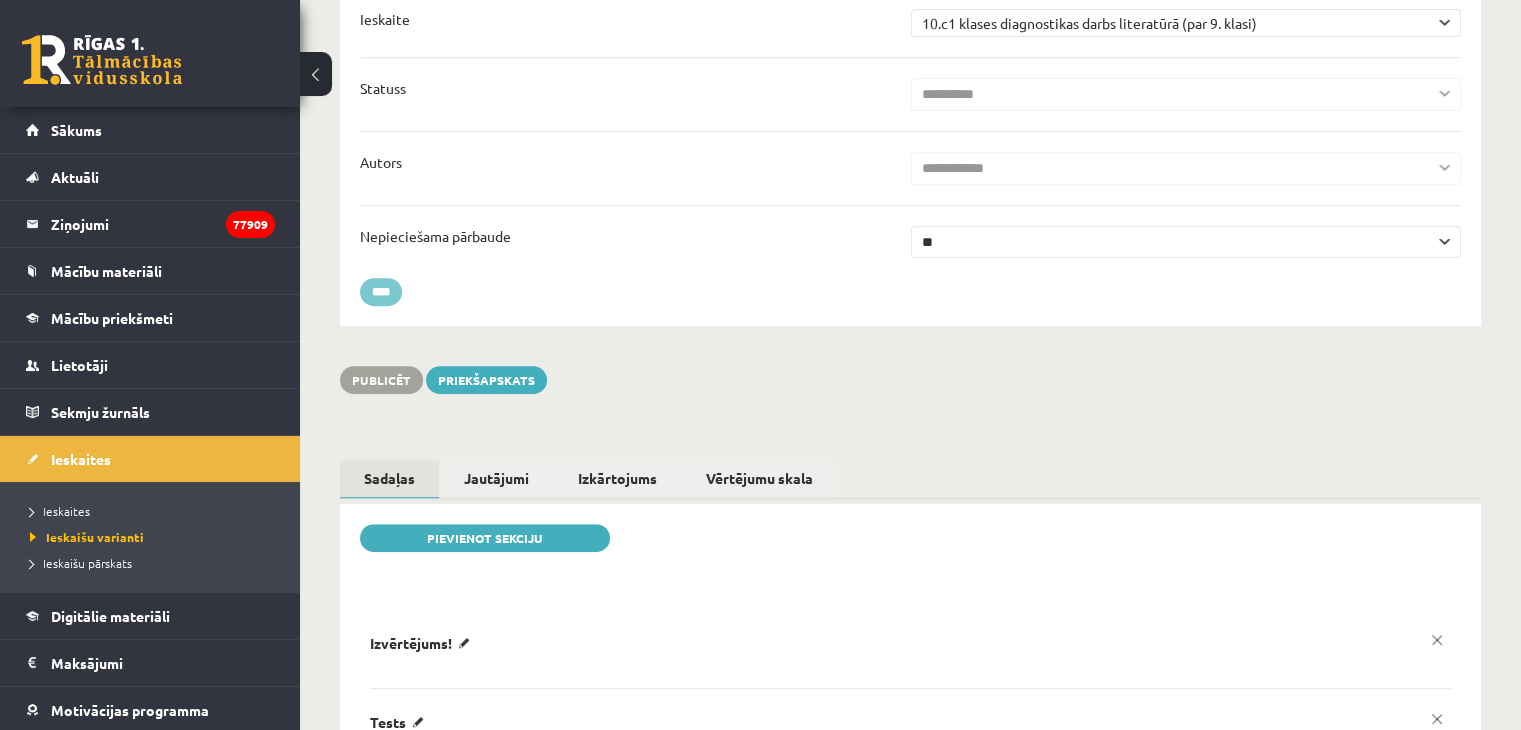 click on "****" at bounding box center [381, 292] 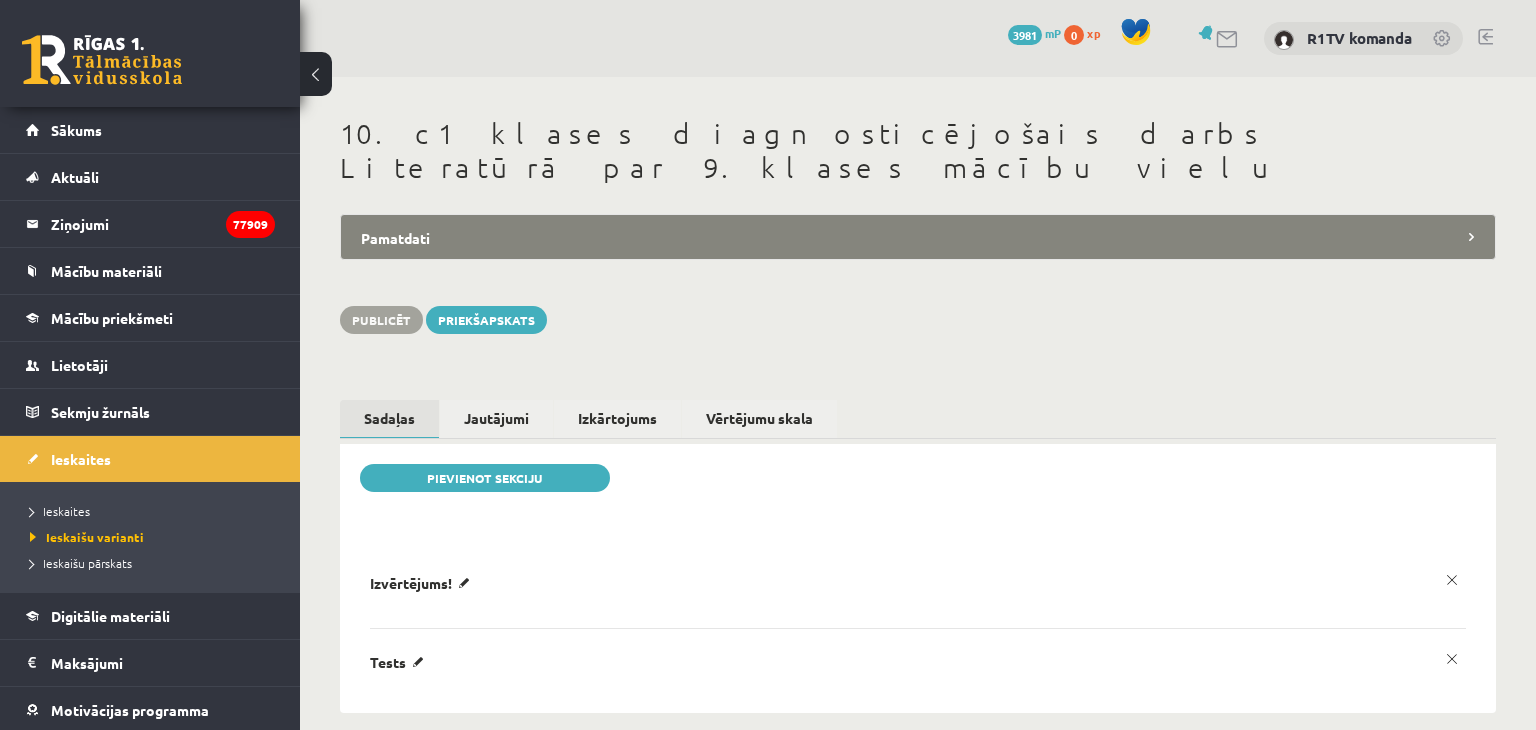 scroll, scrollTop: 0, scrollLeft: 0, axis: both 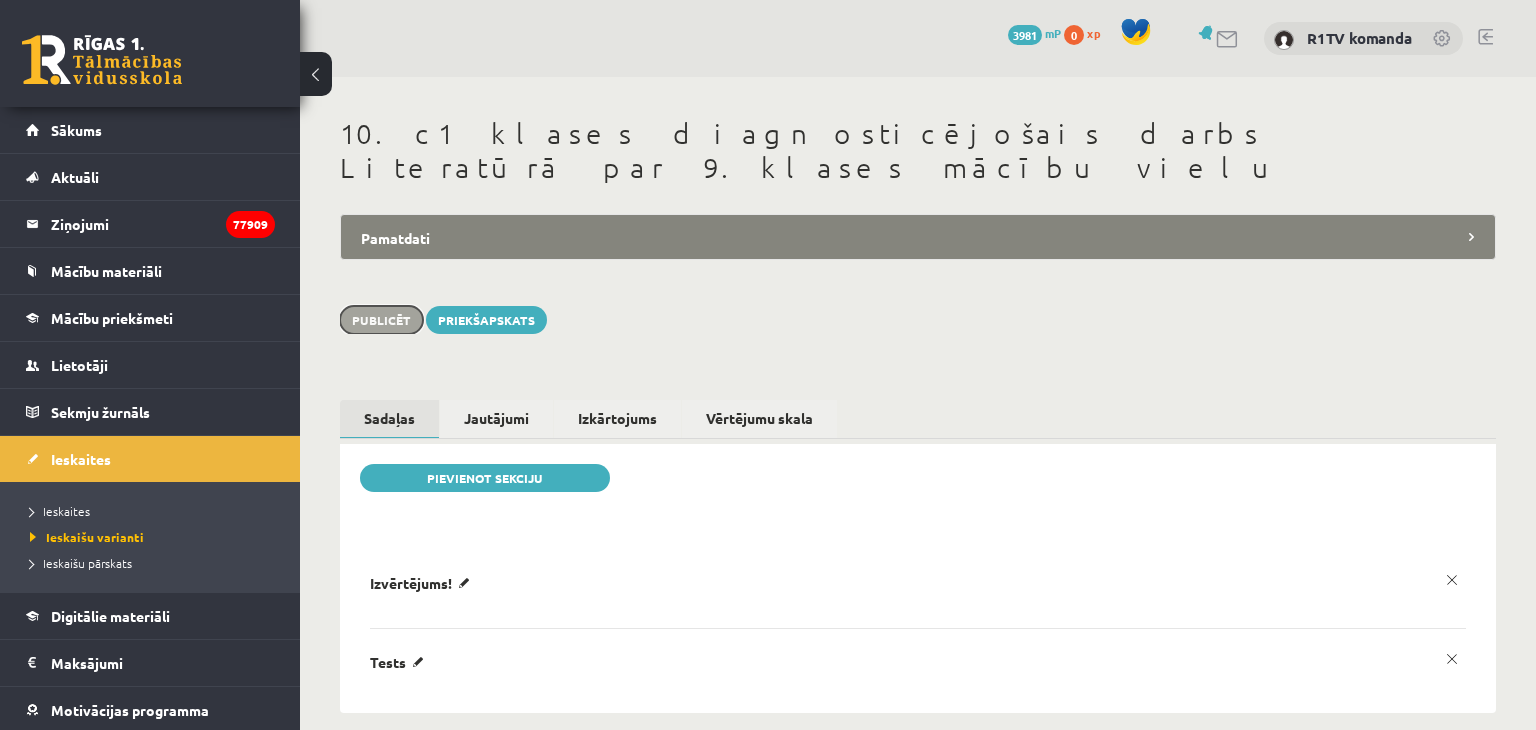 drag, startPoint x: 390, startPoint y: 285, endPoint x: 380, endPoint y: 252, distance: 34.48188 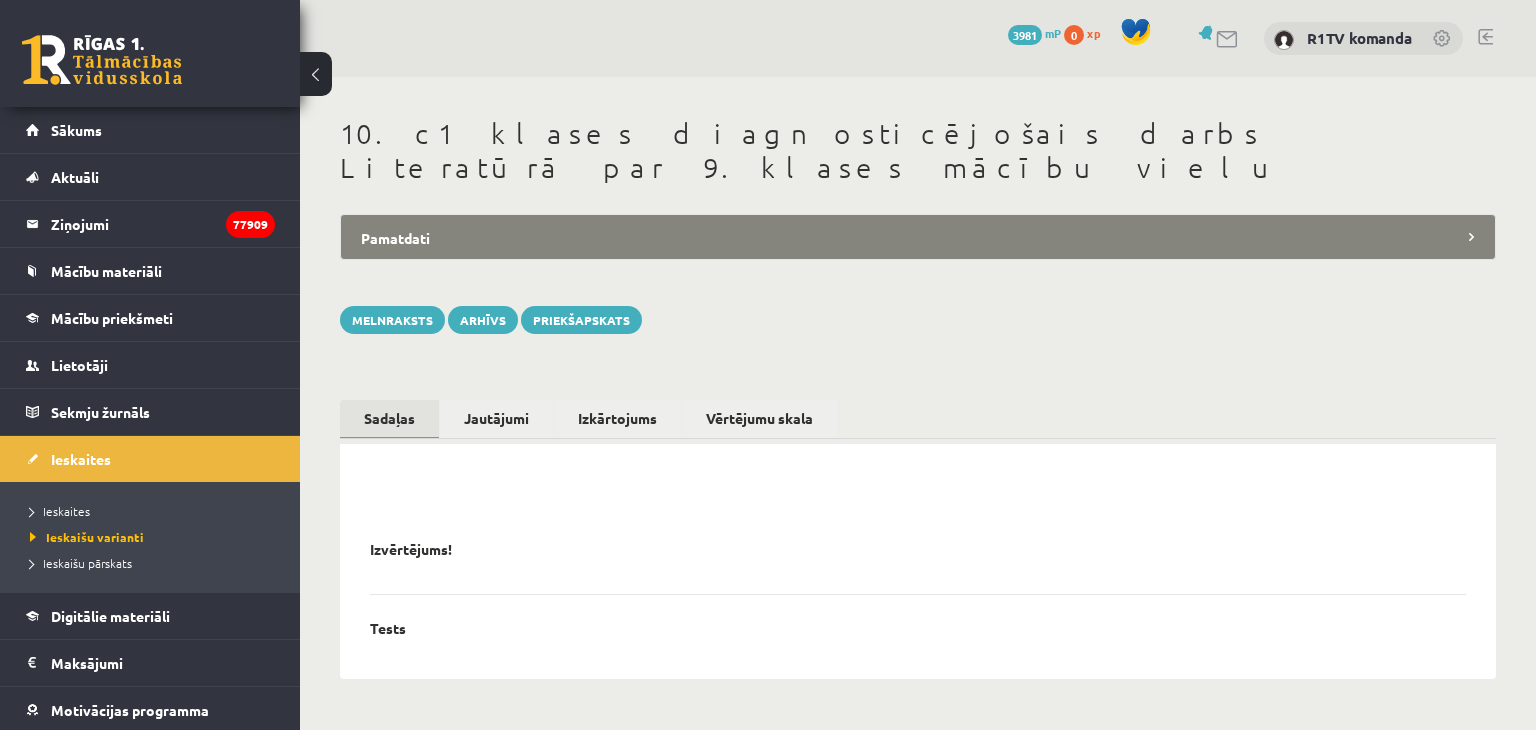 scroll, scrollTop: 0, scrollLeft: 0, axis: both 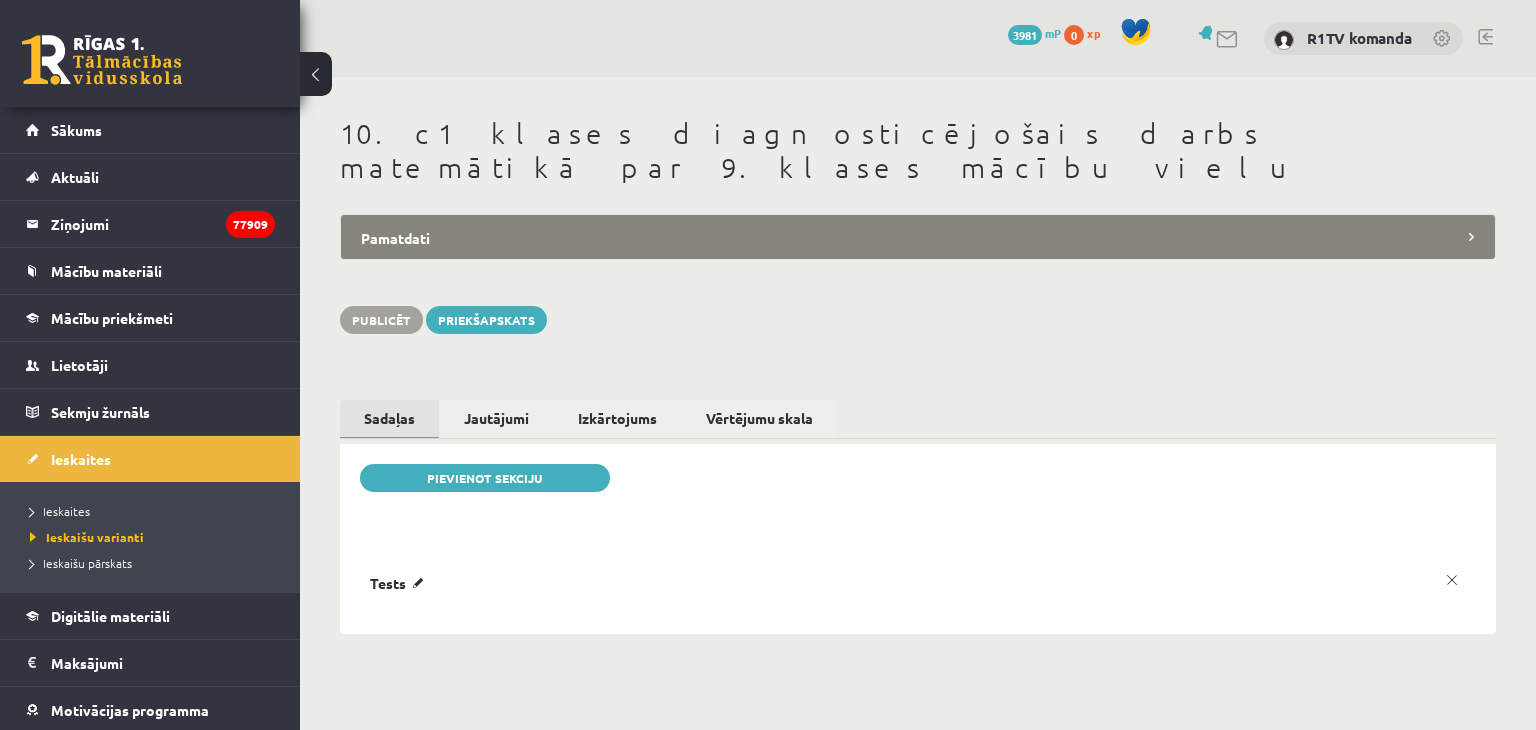 click on "Pamatdati" at bounding box center (918, 237) 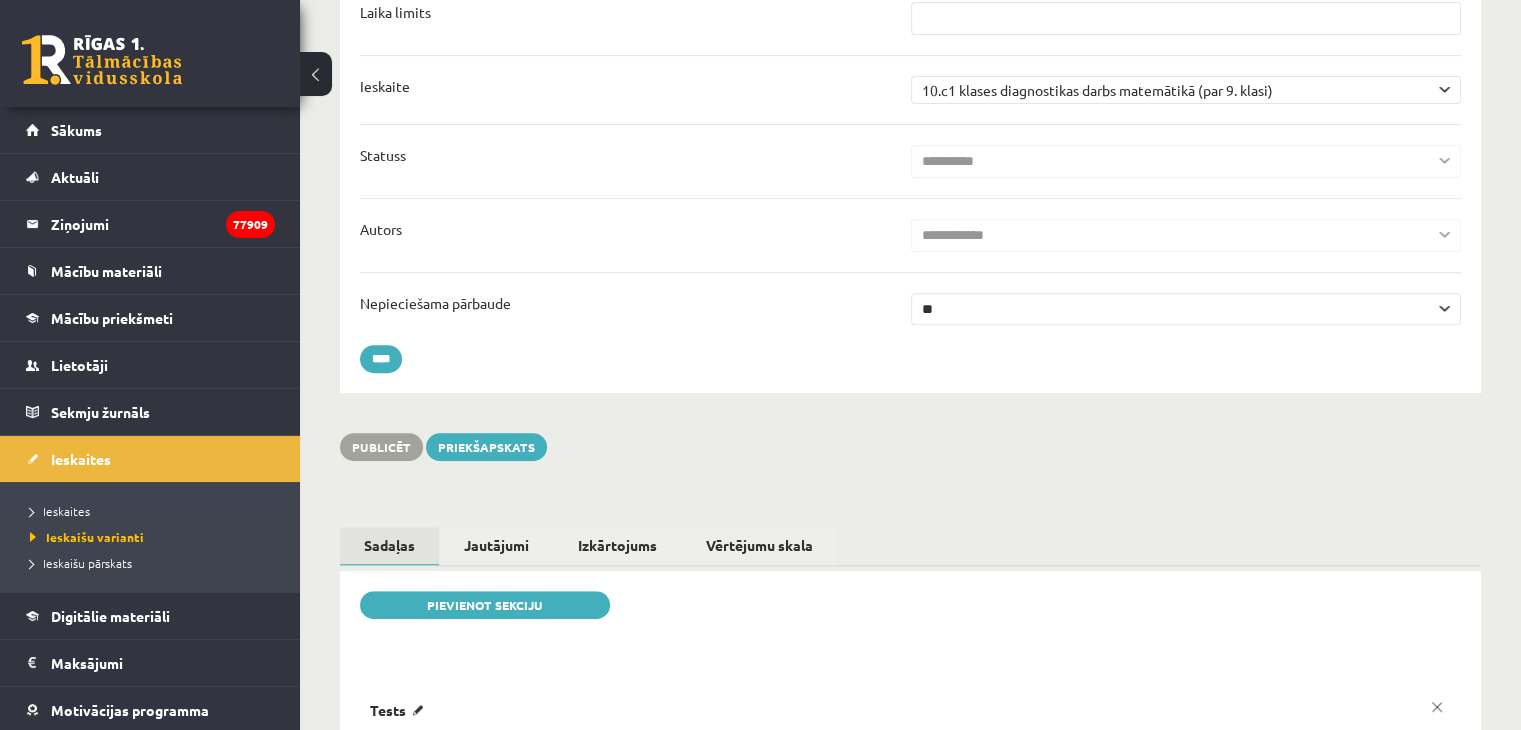 scroll, scrollTop: 0, scrollLeft: 0, axis: both 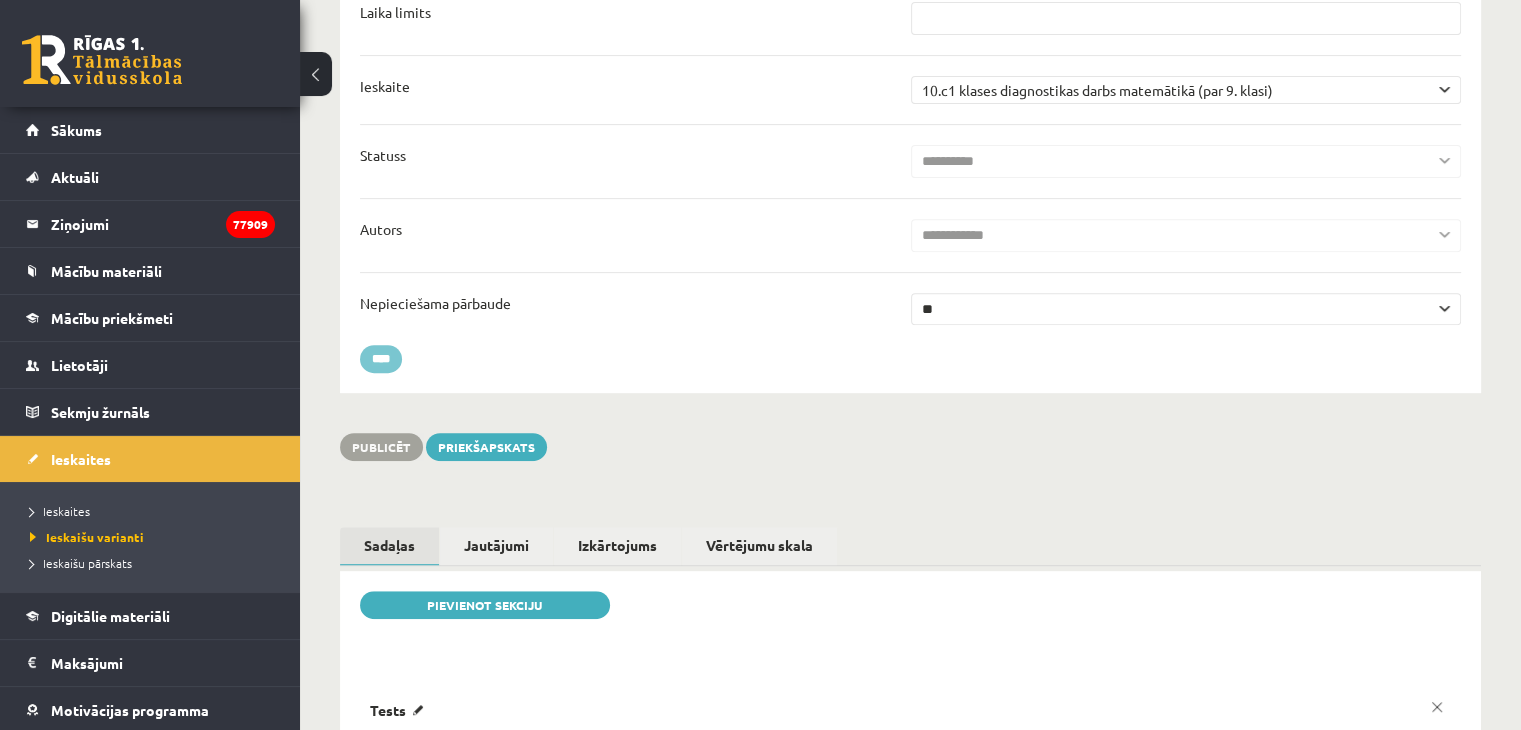 click on "****" at bounding box center (381, 359) 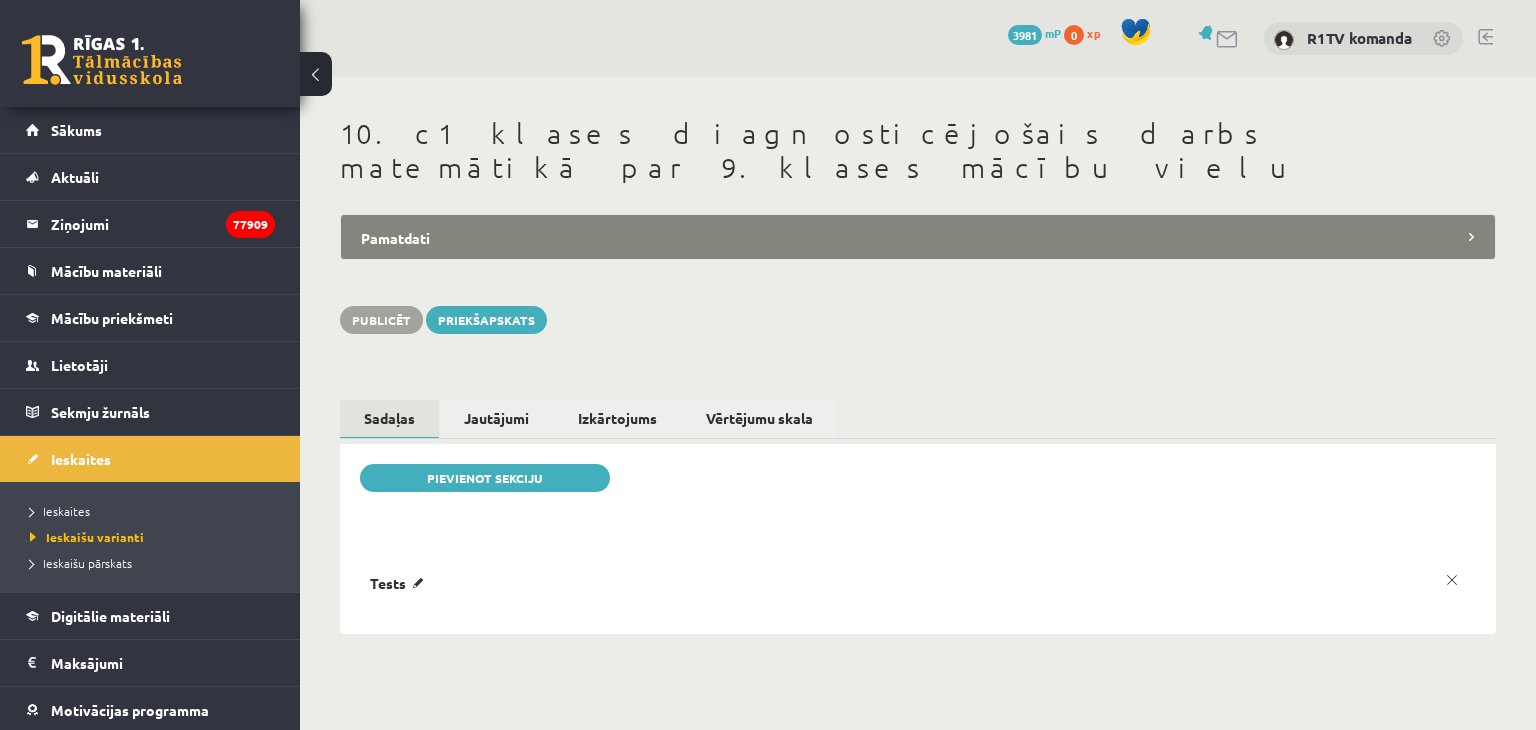 scroll, scrollTop: 0, scrollLeft: 0, axis: both 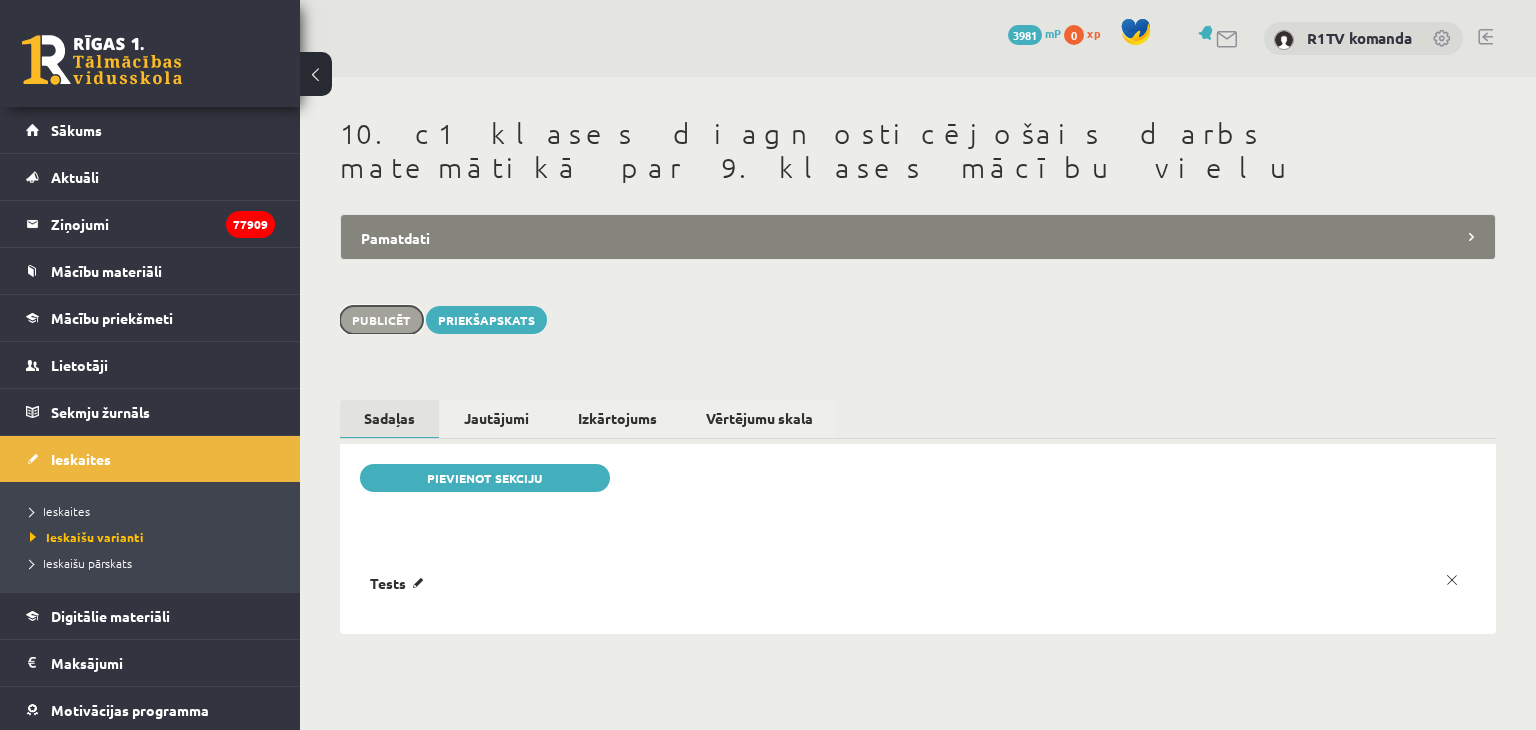 click on "Publicēt" at bounding box center (381, 320) 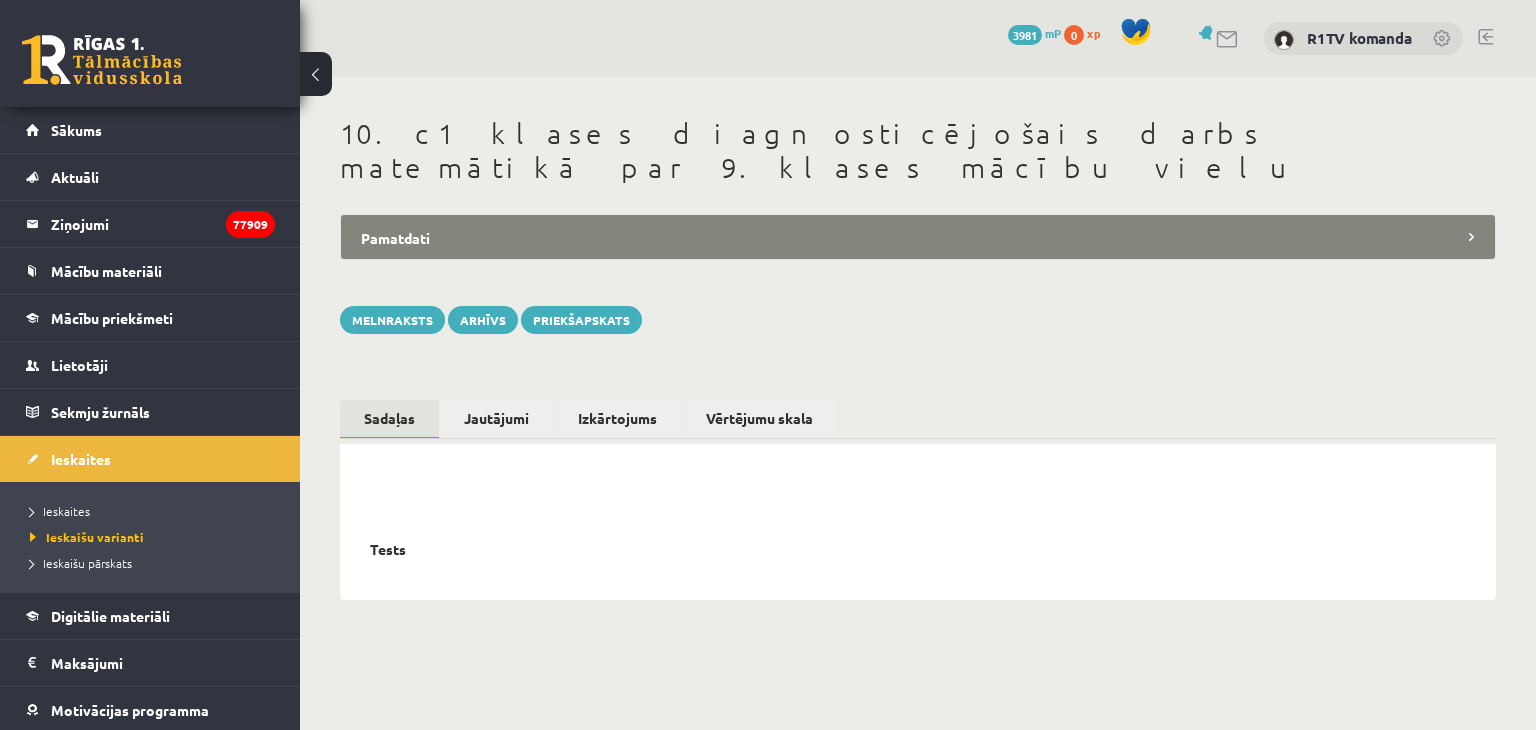 scroll, scrollTop: 0, scrollLeft: 0, axis: both 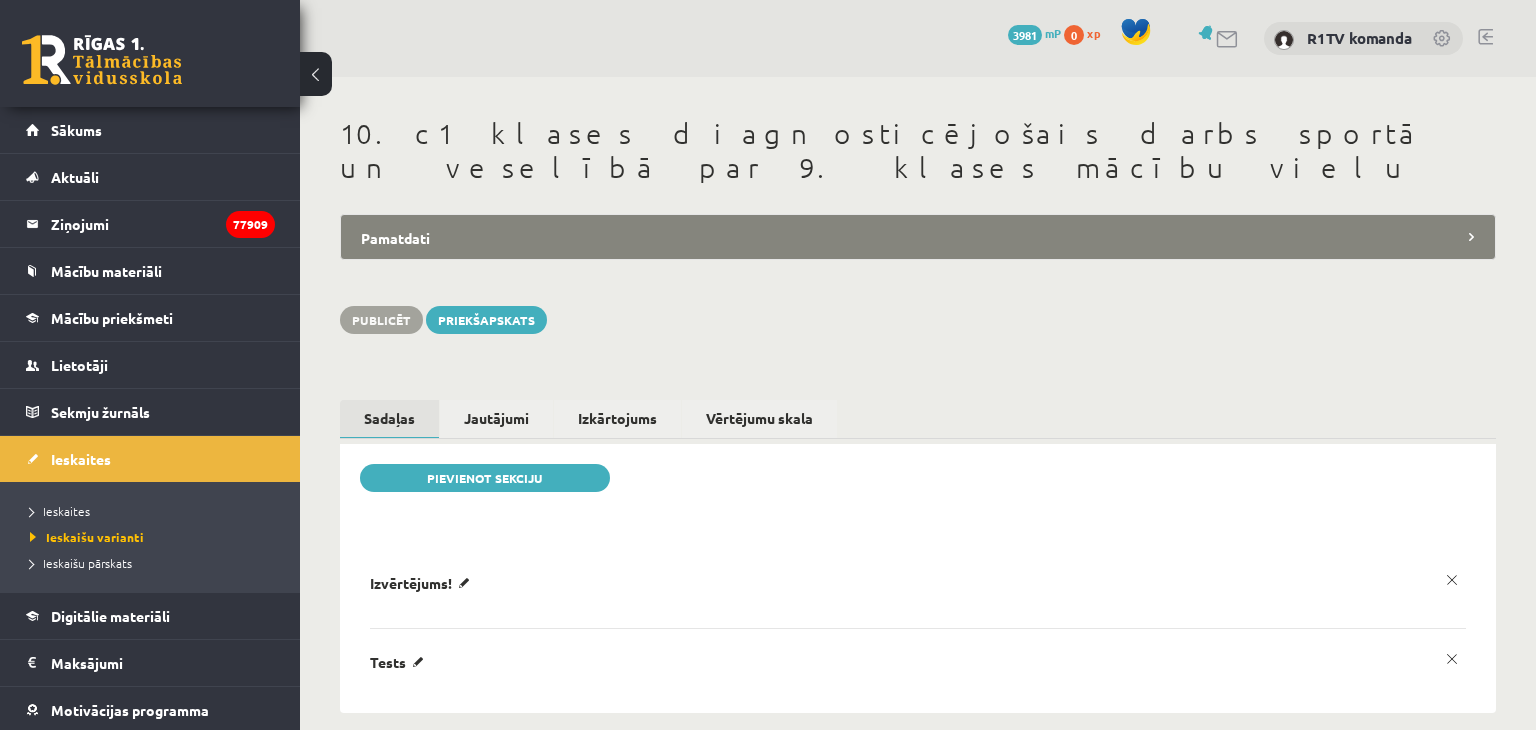 click on "Pamatdati" at bounding box center [918, 237] 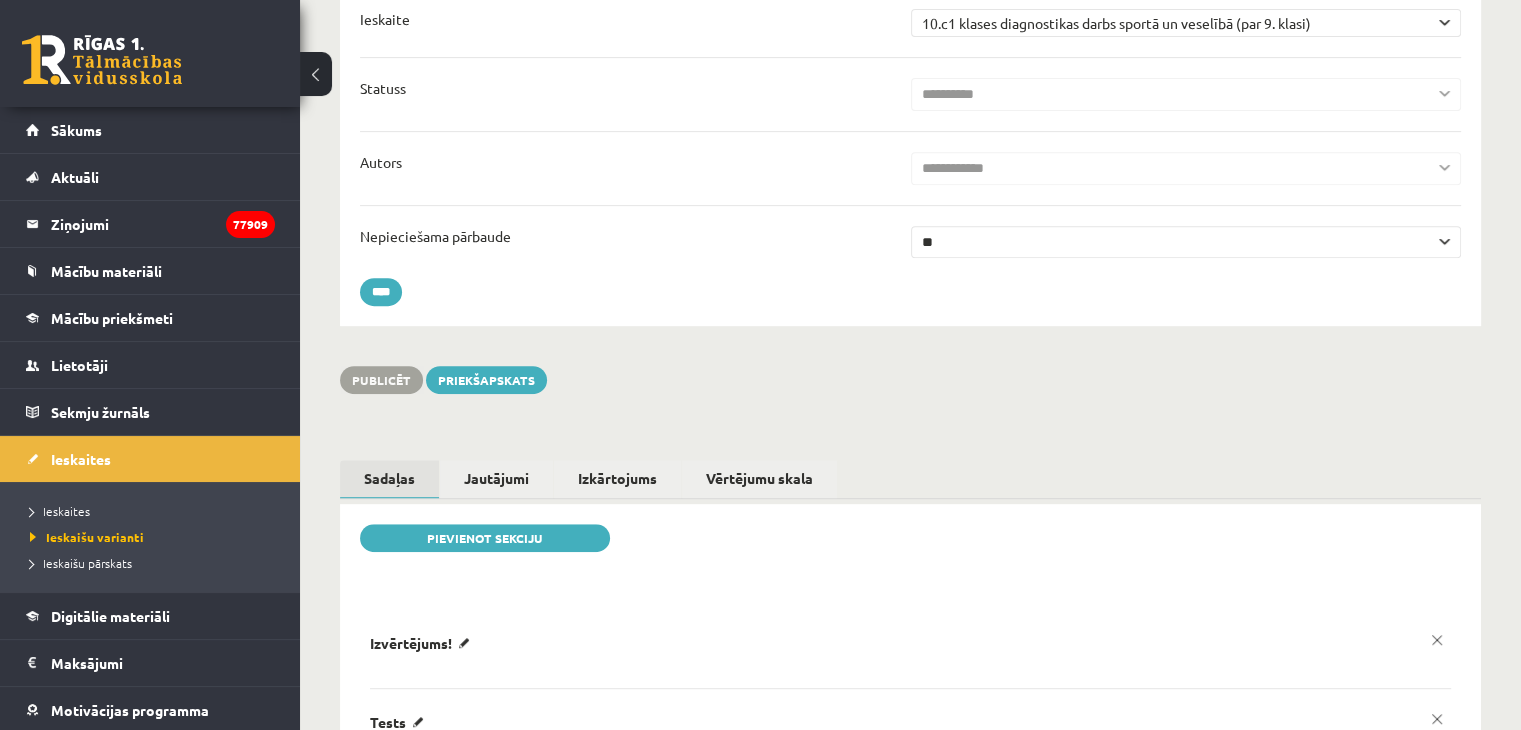 scroll, scrollTop: 0, scrollLeft: 0, axis: both 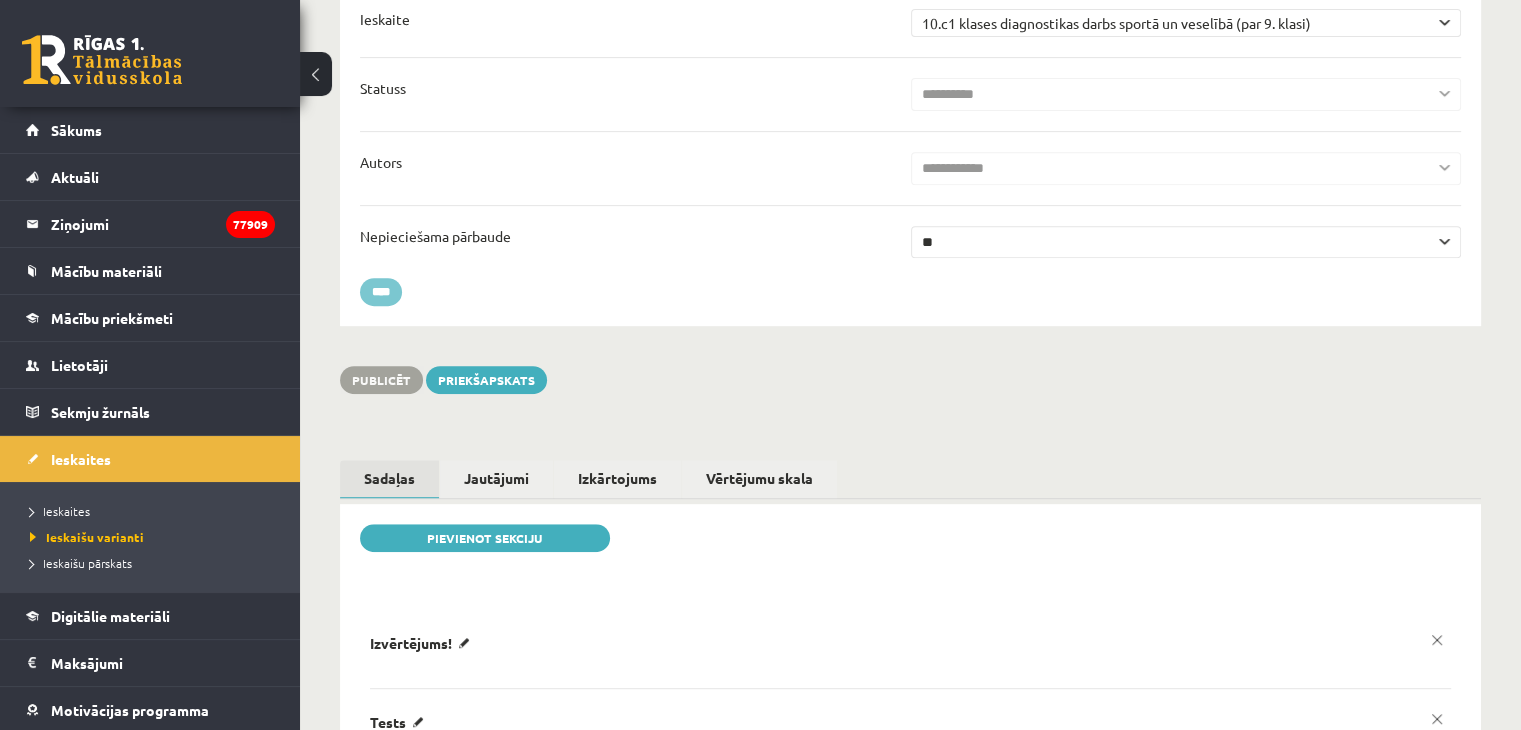 click on "****" at bounding box center (381, 292) 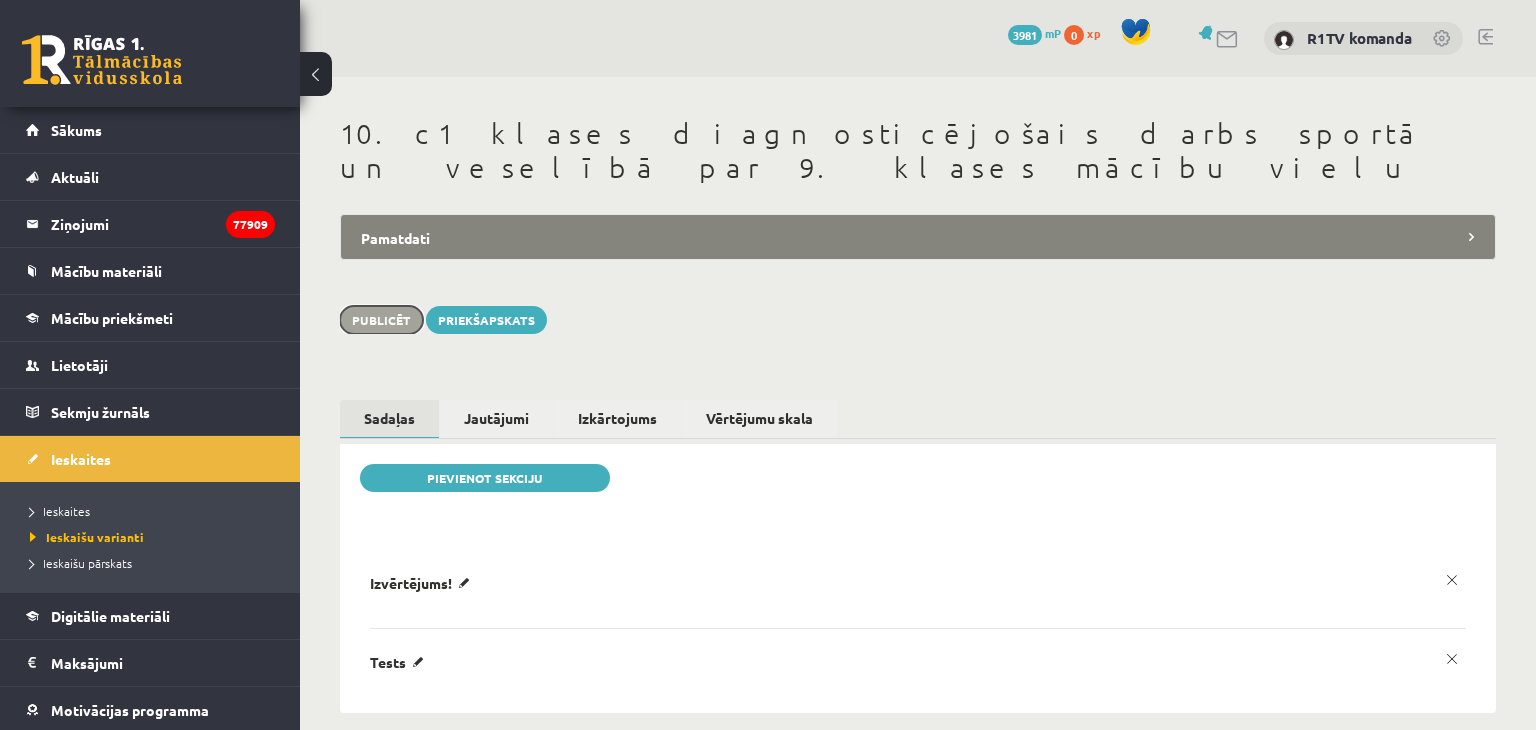 scroll, scrollTop: 0, scrollLeft: 0, axis: both 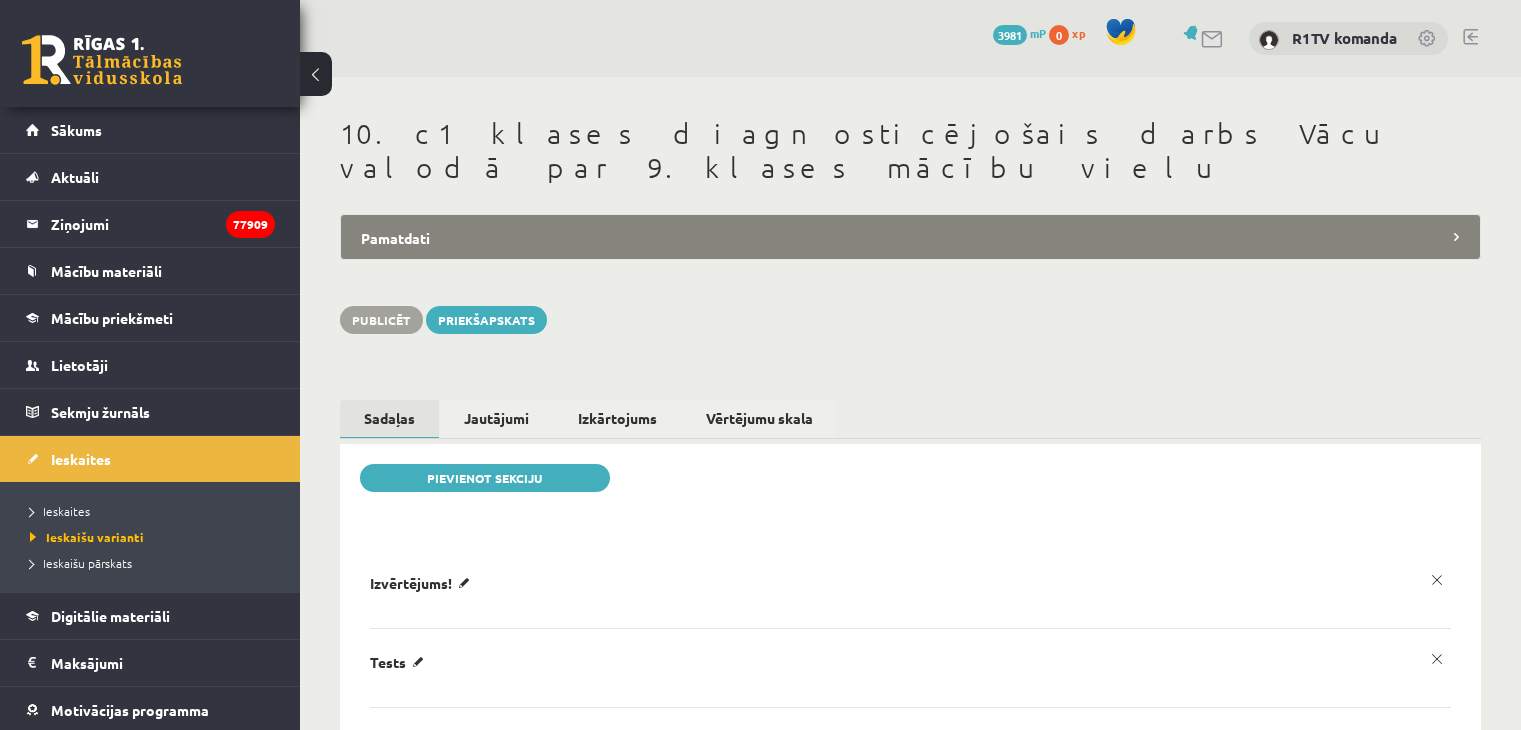 drag, startPoint x: 0, startPoint y: 0, endPoint x: 680, endPoint y: 223, distance: 715.6319 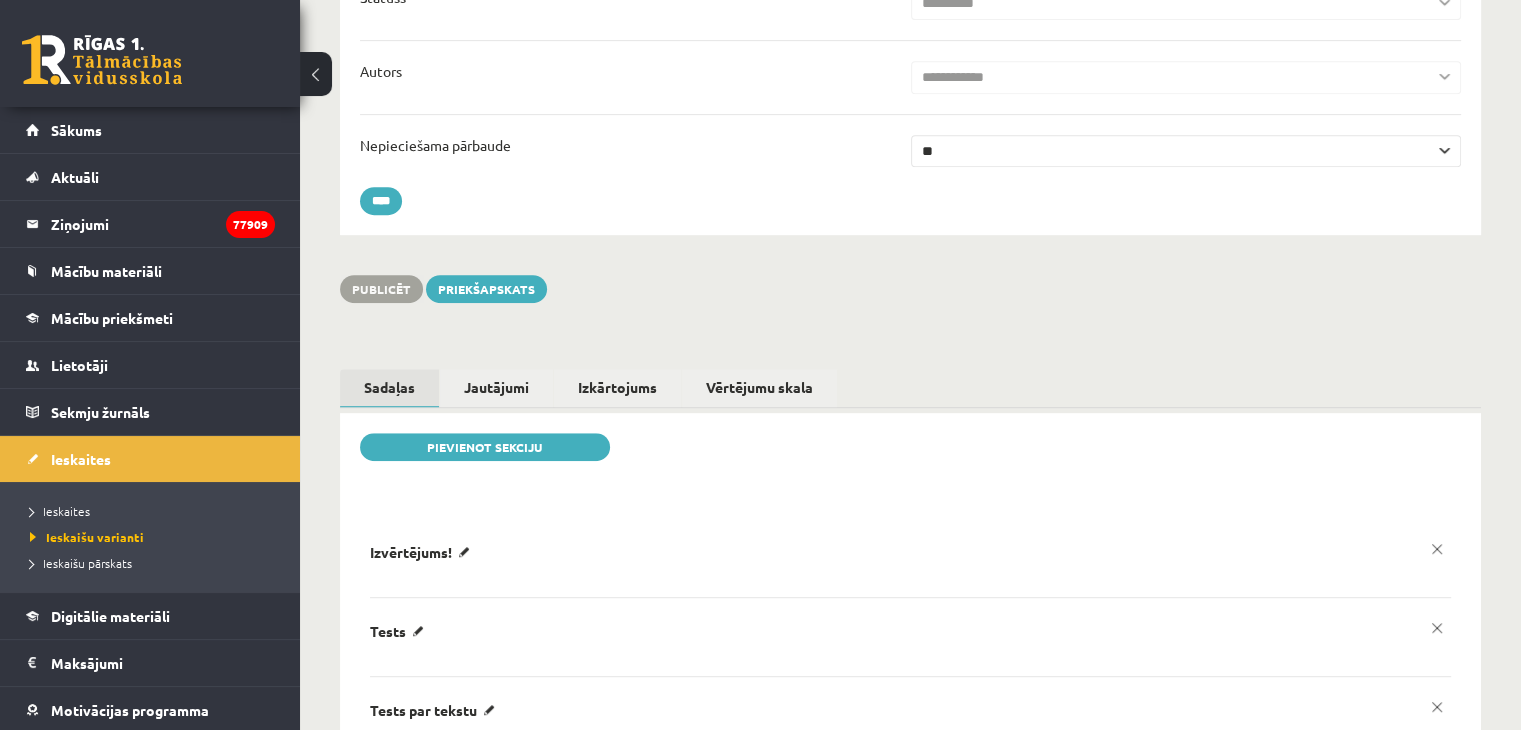 scroll, scrollTop: 0, scrollLeft: 0, axis: both 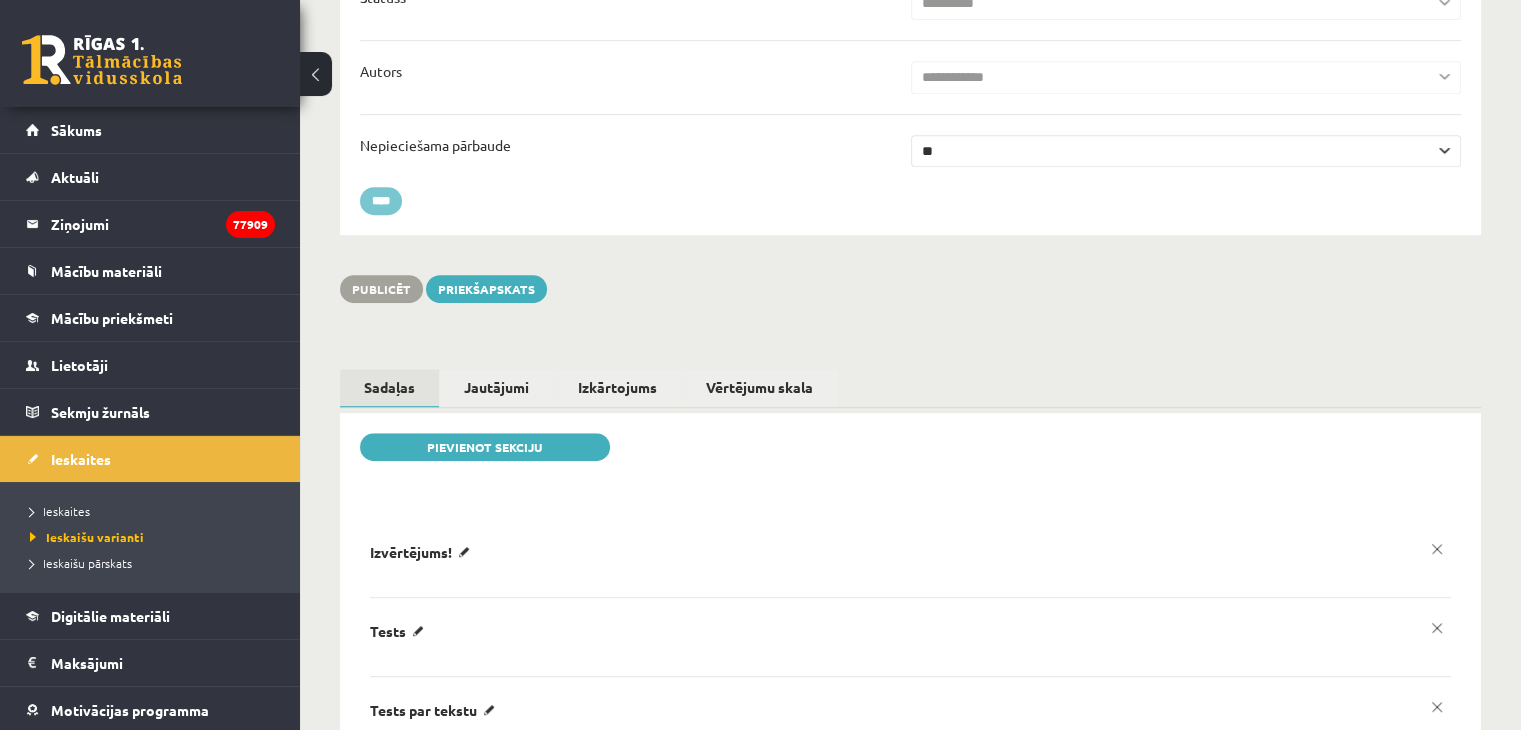 click on "****" at bounding box center [381, 201] 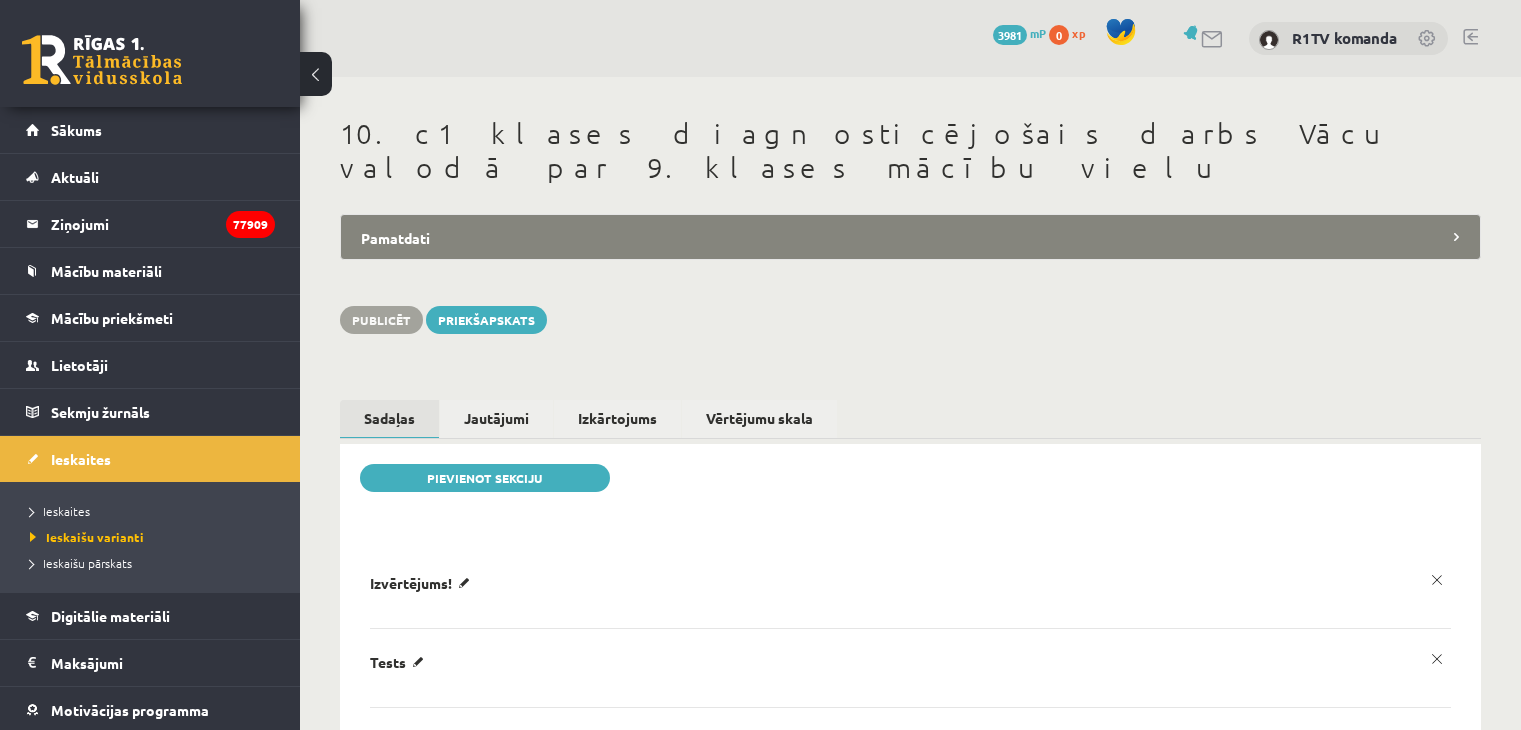 scroll, scrollTop: 0, scrollLeft: 0, axis: both 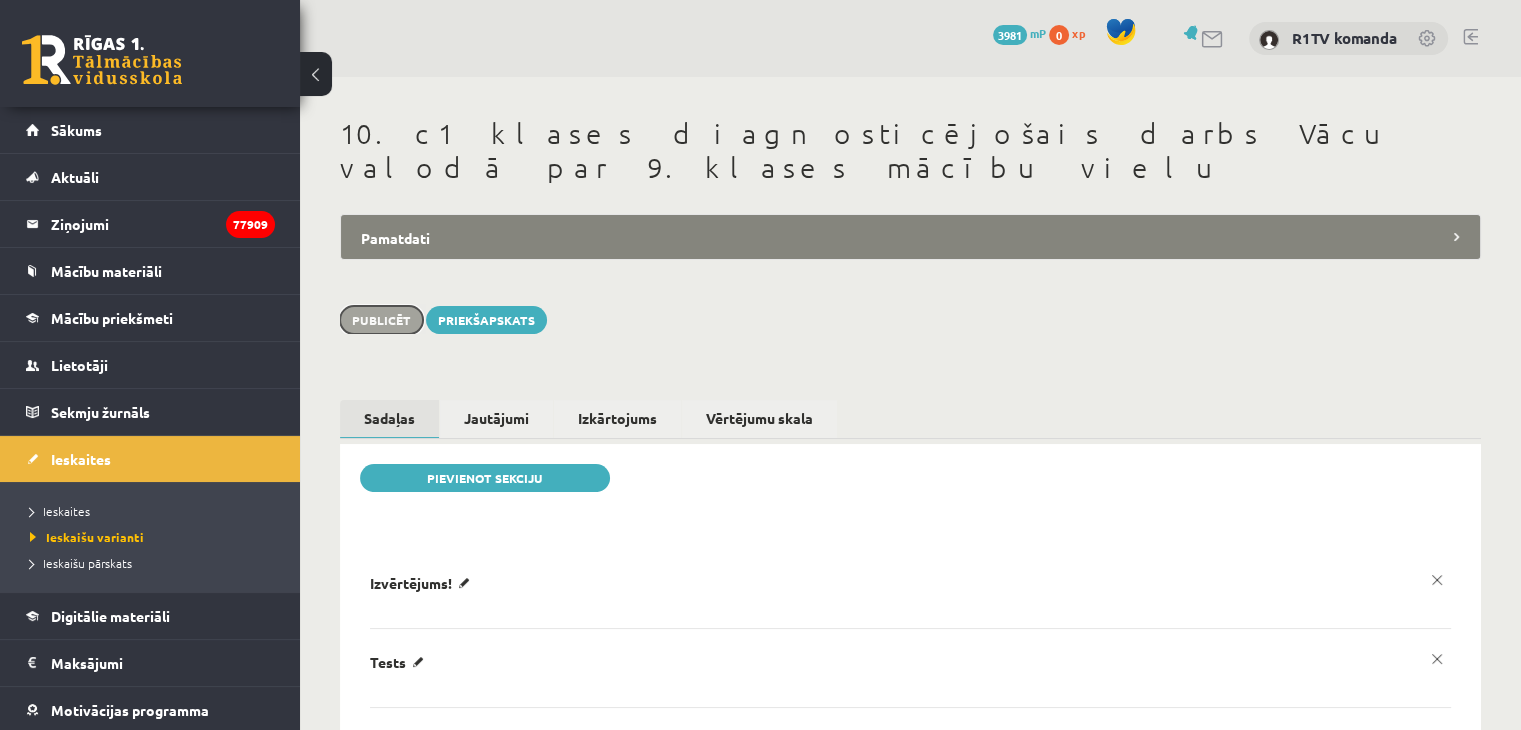 drag, startPoint x: 385, startPoint y: 285, endPoint x: 369, endPoint y: 267, distance: 24.083189 